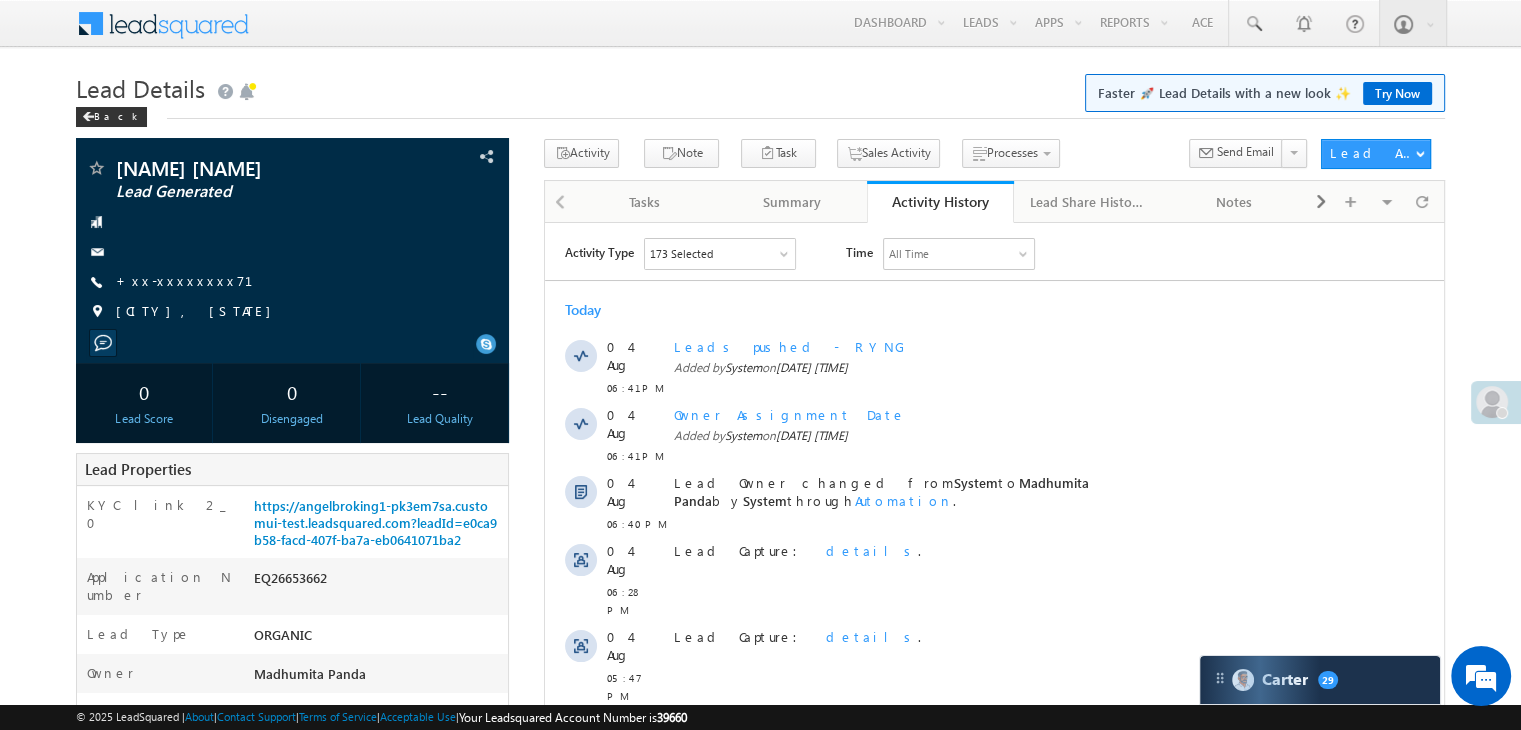 scroll, scrollTop: 0, scrollLeft: 0, axis: both 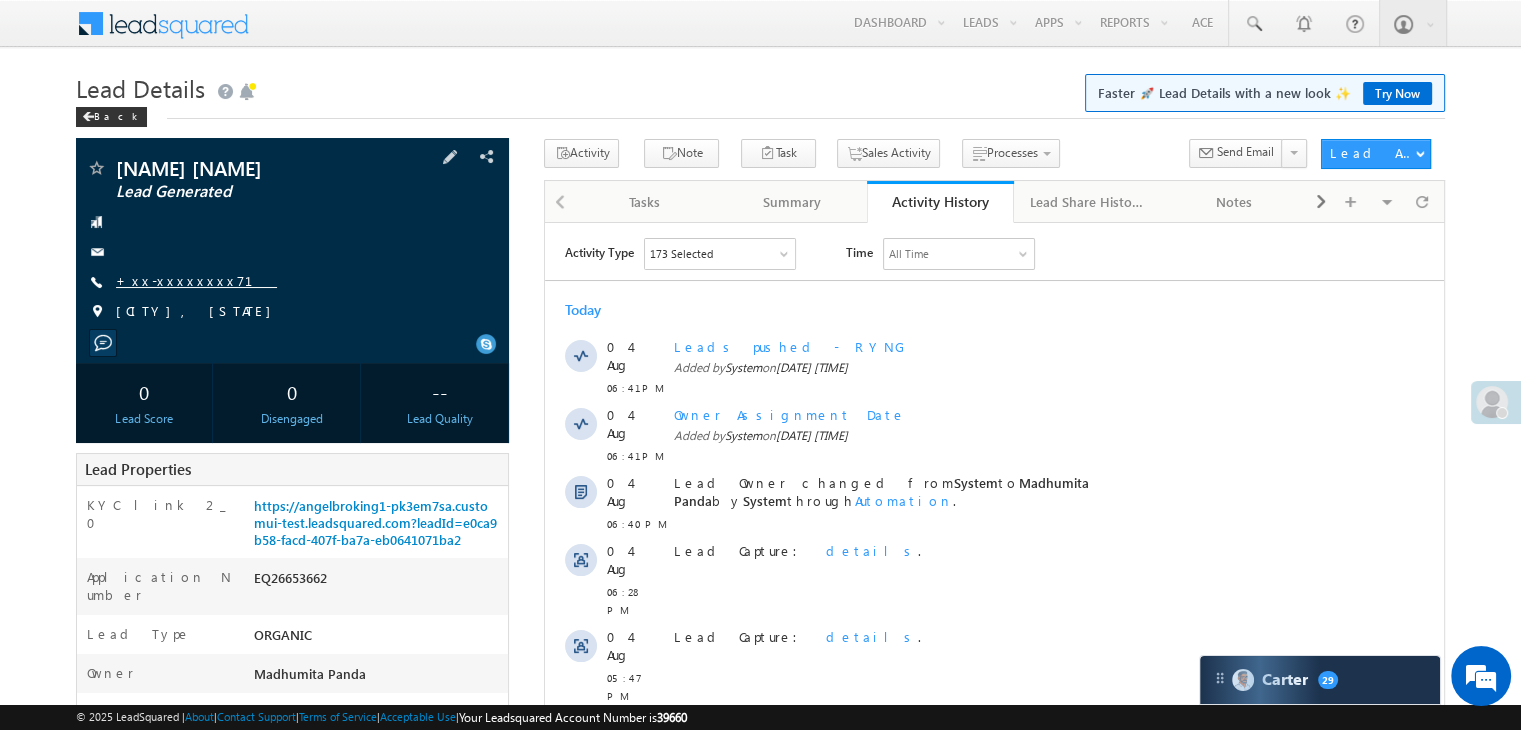 click on "+xx-xxxxxxxx71" at bounding box center (196, 280) 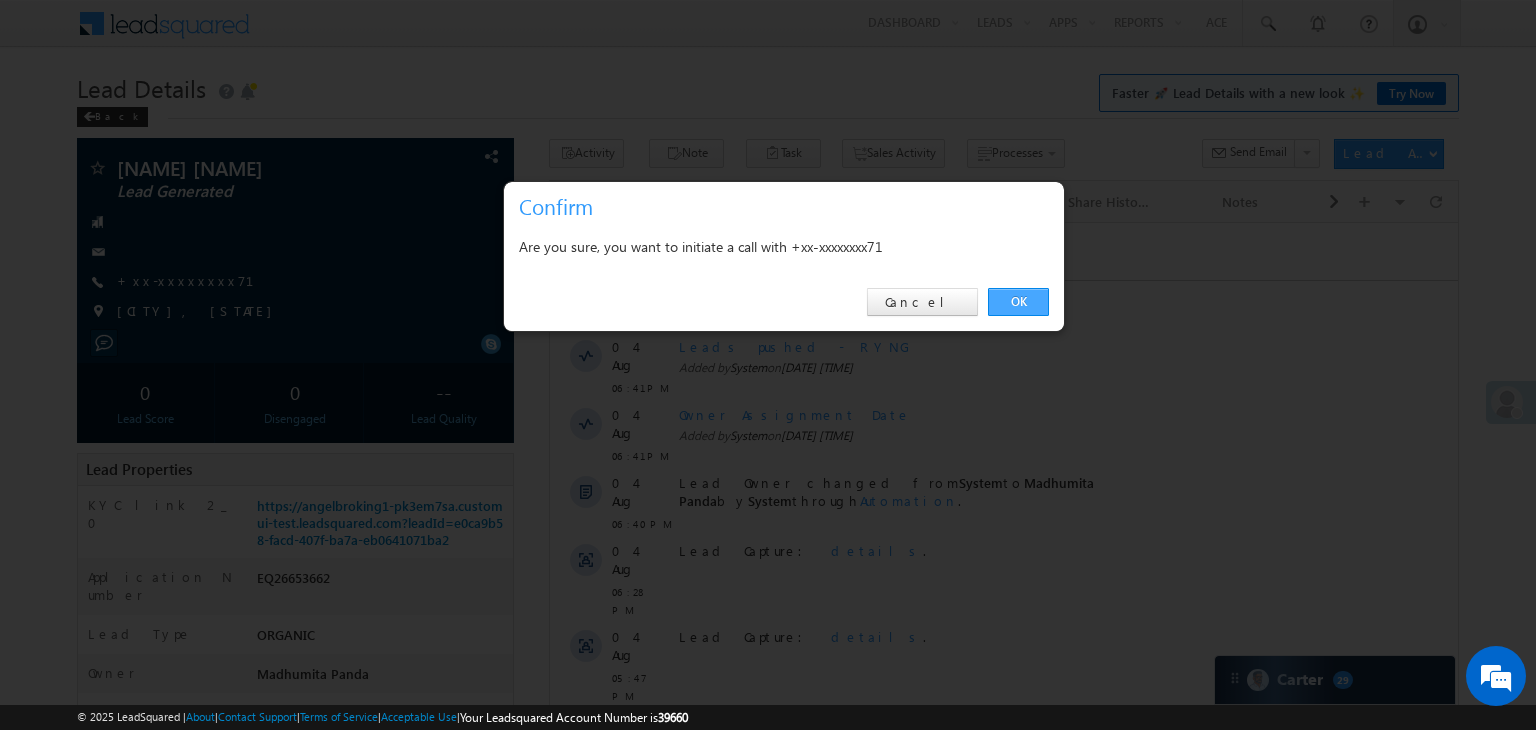 drag, startPoint x: 1016, startPoint y: 293, endPoint x: 154, endPoint y: 137, distance: 876.00226 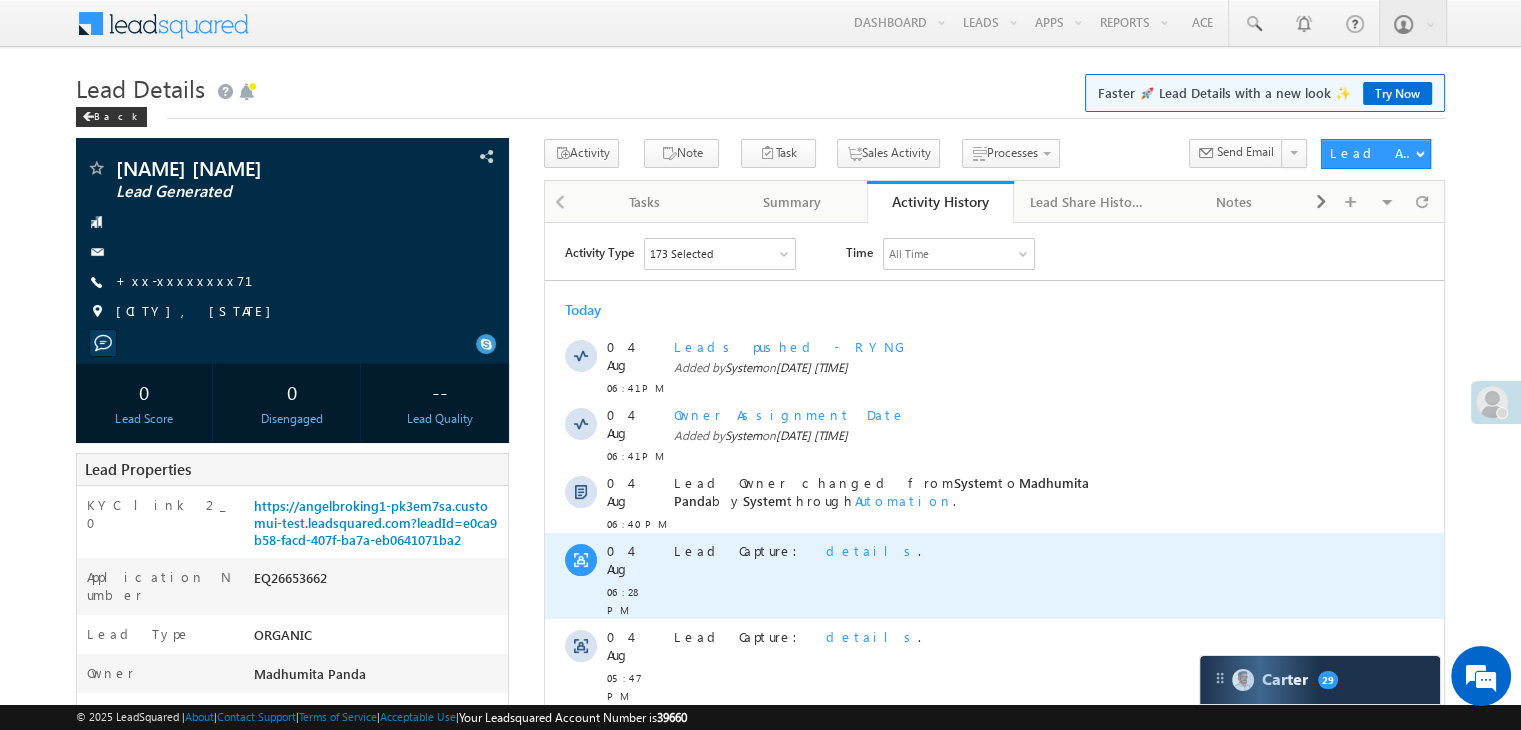 scroll, scrollTop: 0, scrollLeft: 0, axis: both 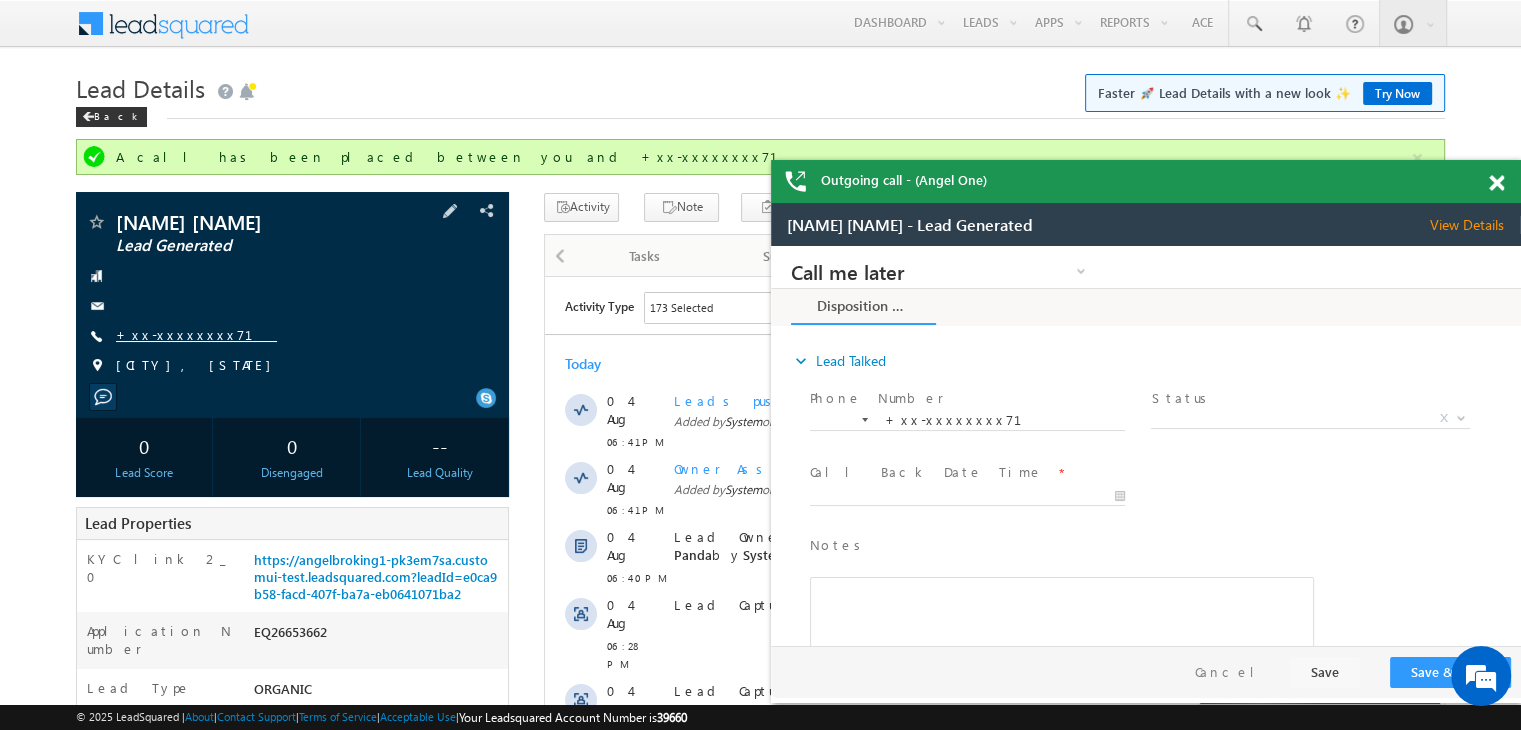 click on "+xx-xxxxxxxx71" at bounding box center [196, 334] 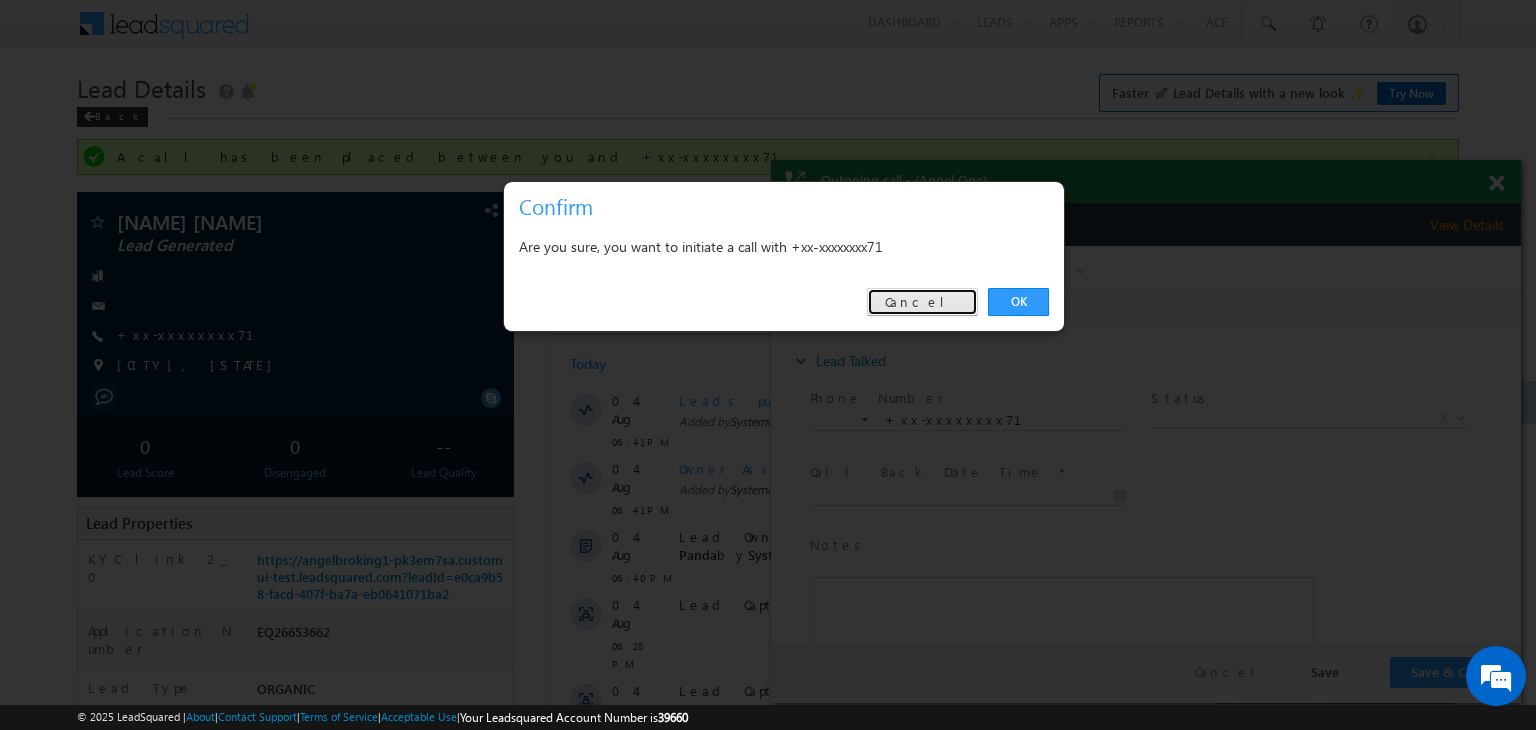 click on "Cancel" at bounding box center (922, 302) 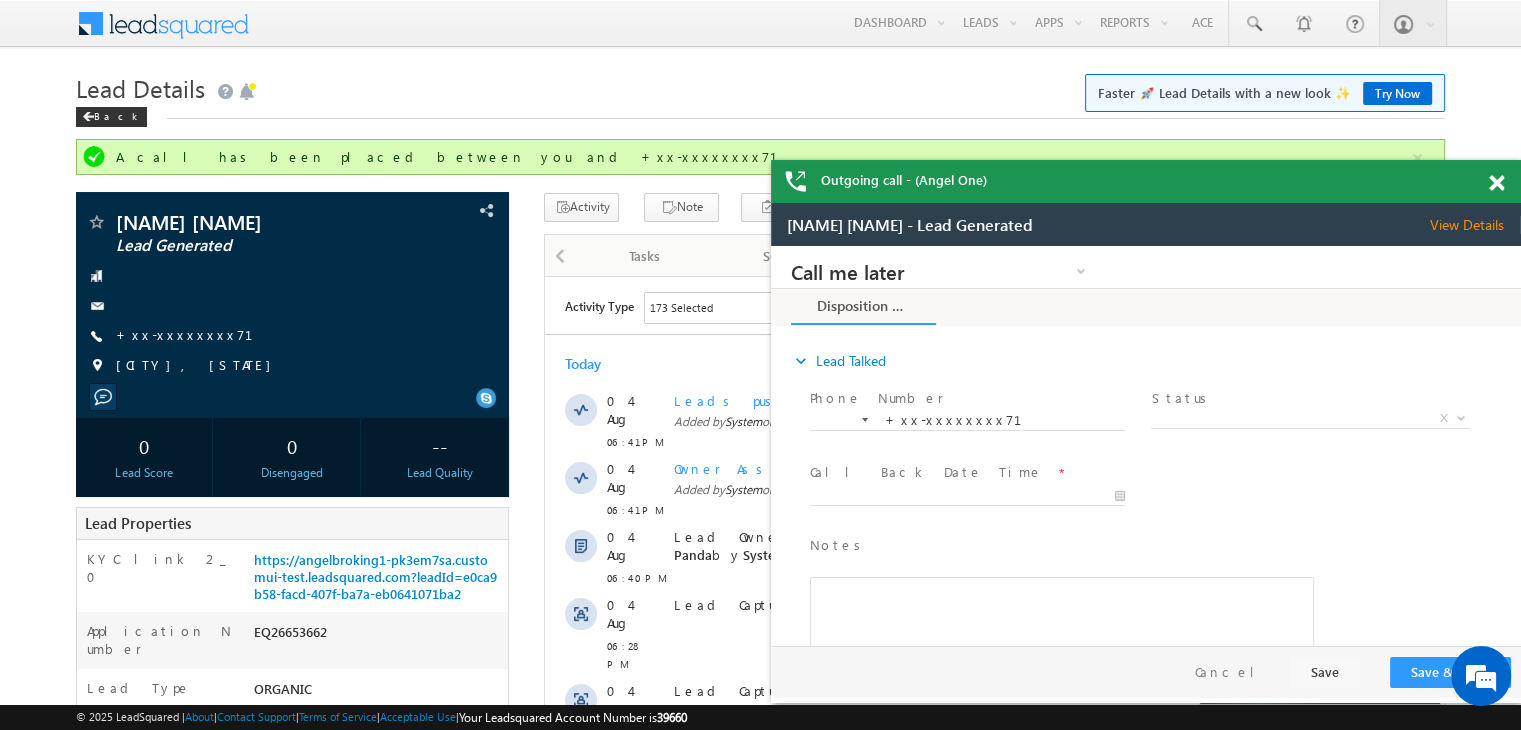 click at bounding box center (1496, 183) 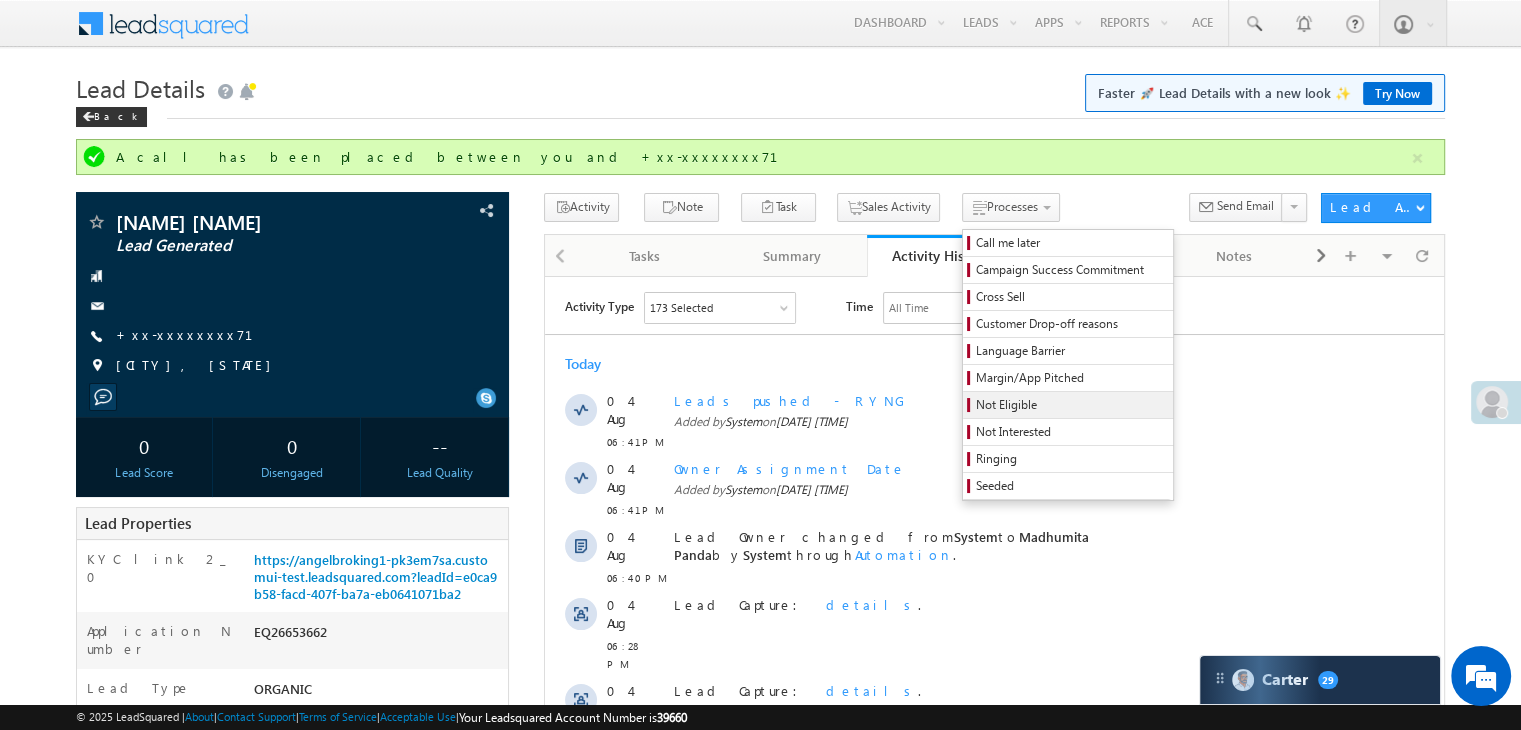 click on "Not Eligible" at bounding box center (1071, 405) 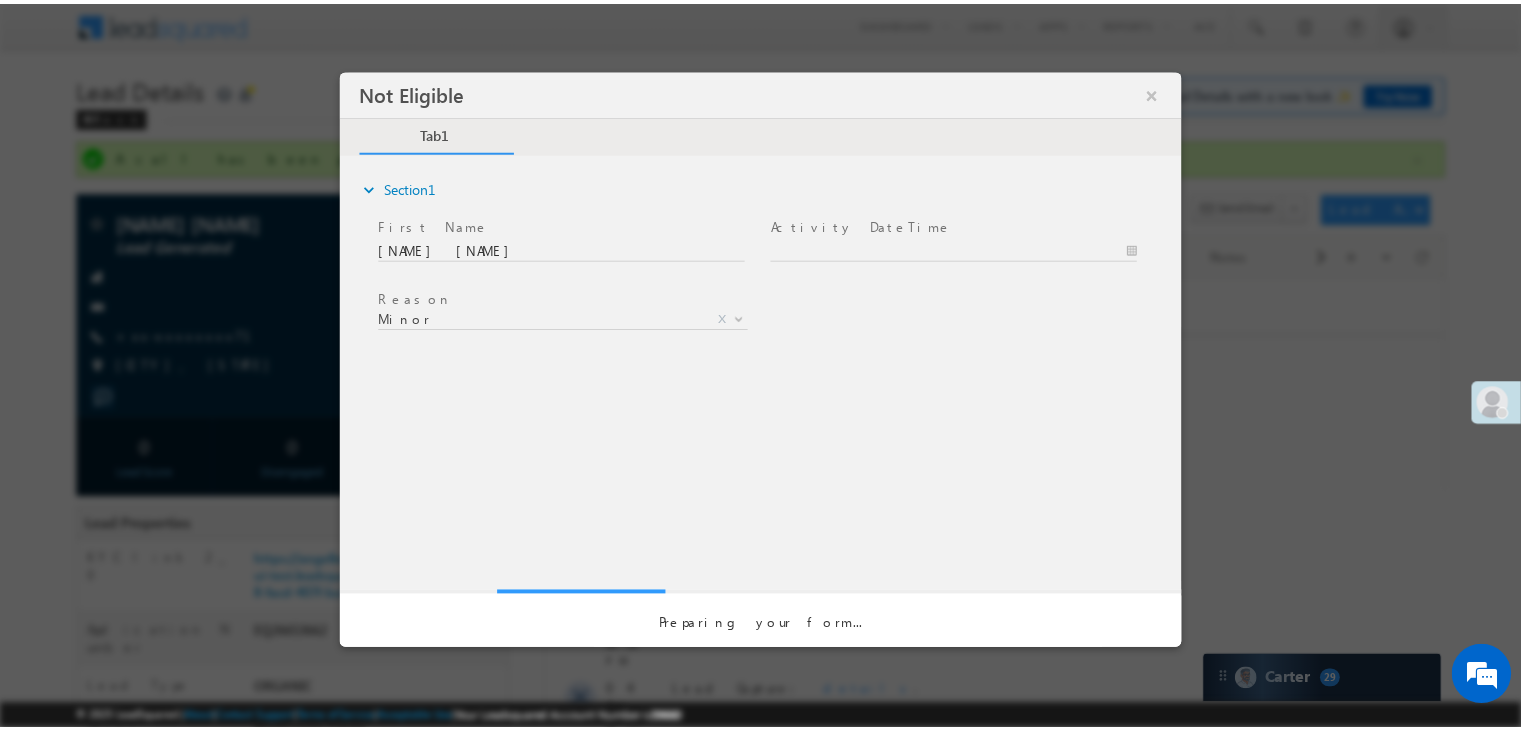 scroll, scrollTop: 0, scrollLeft: 0, axis: both 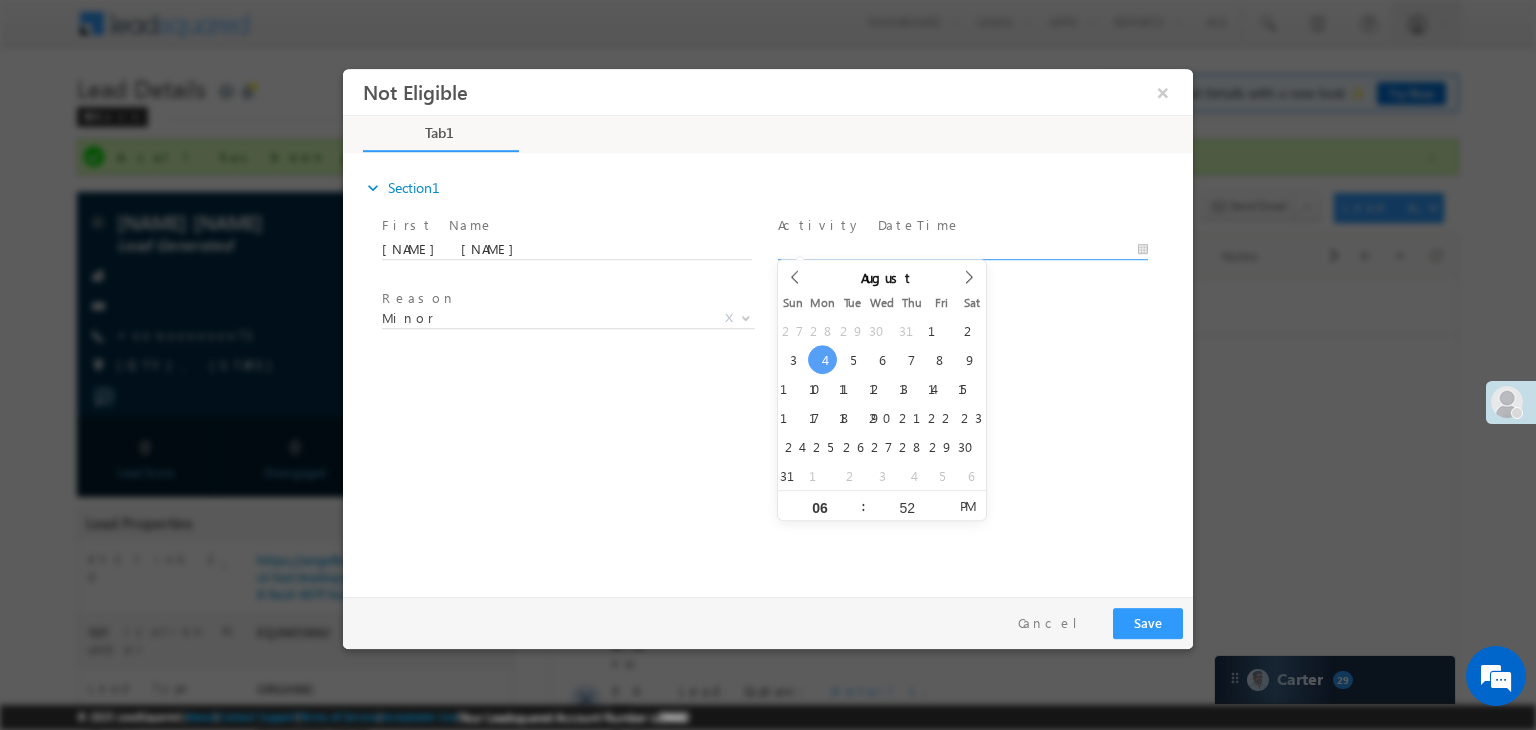 type on "08/04/25 6:52 PM" 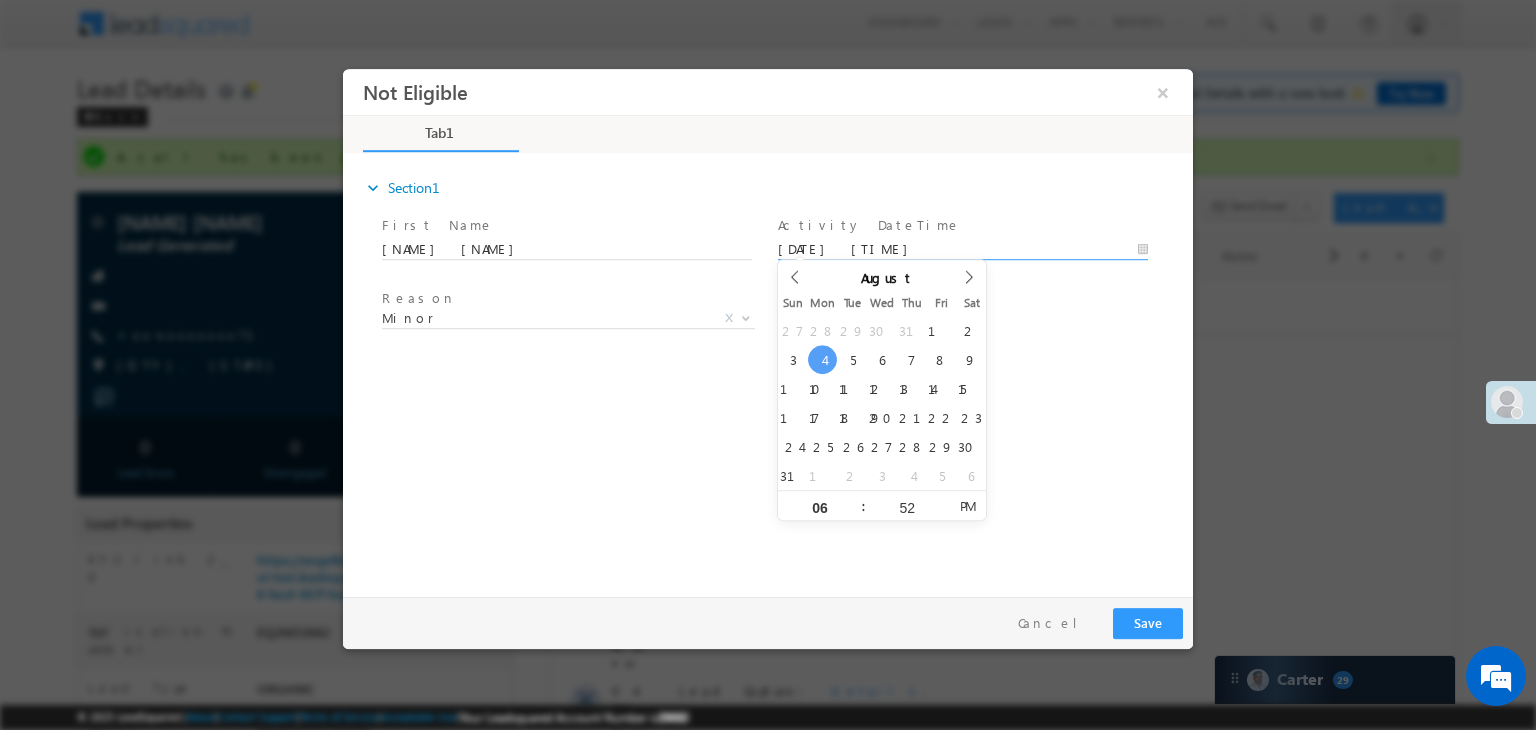 click on "08/04/25 6:52 PM" at bounding box center (963, 250) 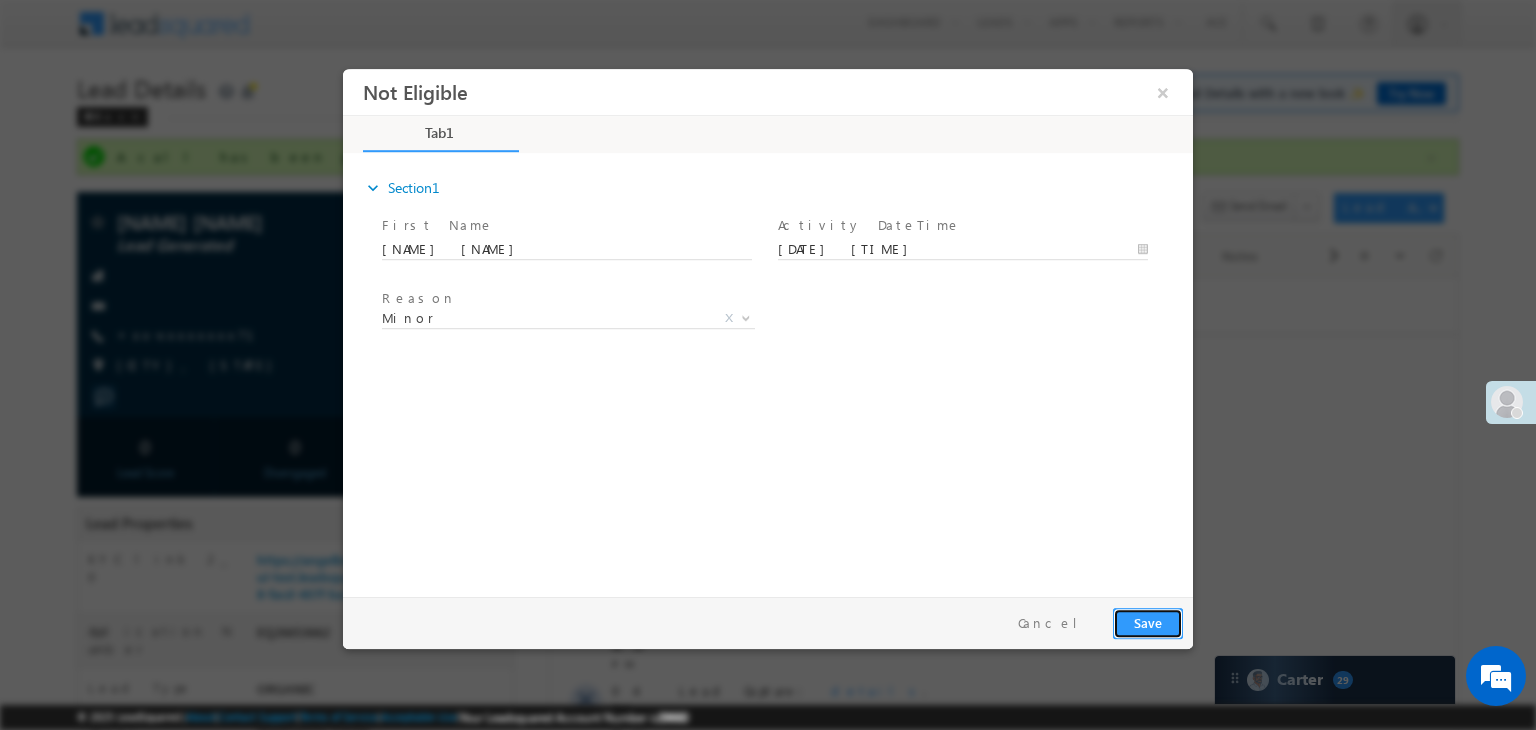 click on "Save" at bounding box center (1148, 623) 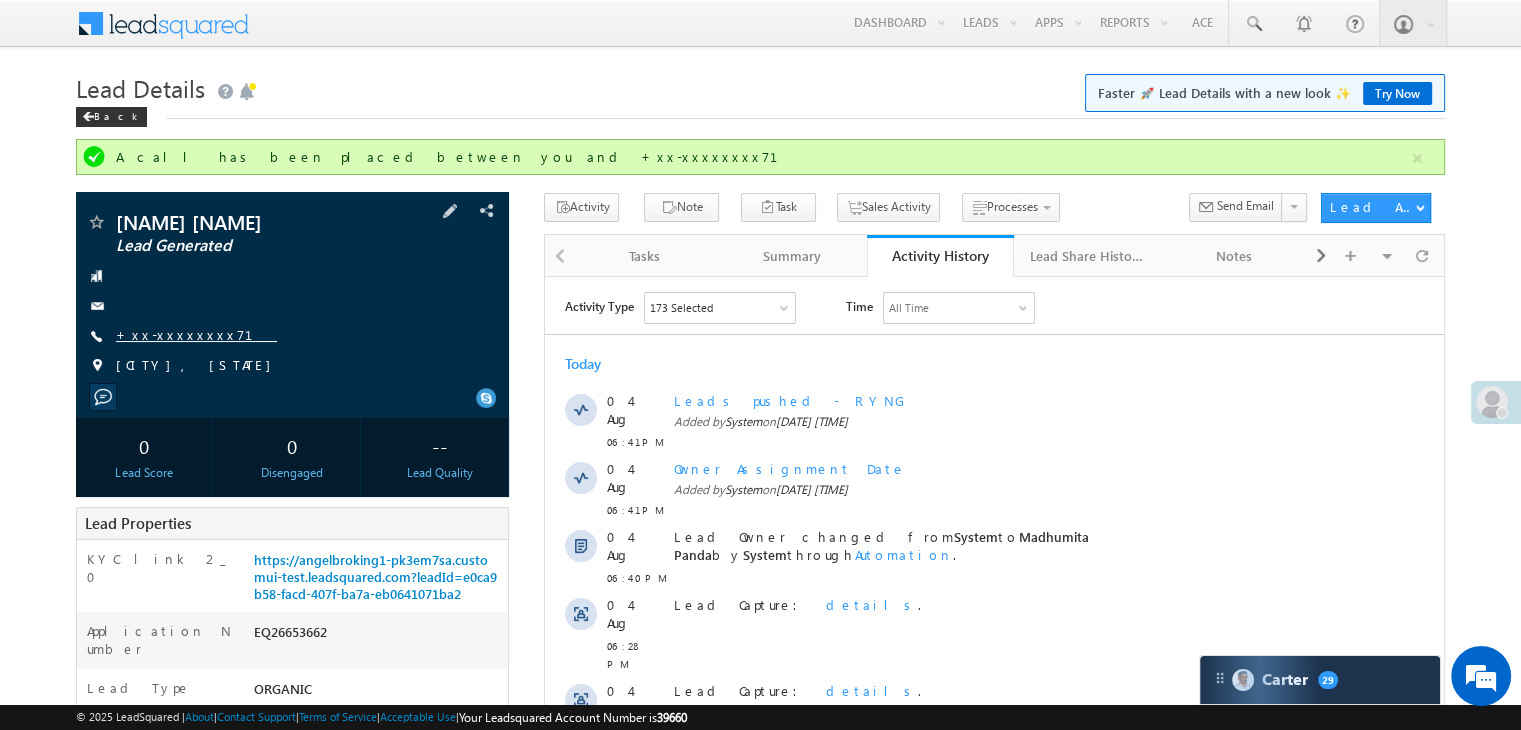 click on "+xx-xxxxxxxx71" at bounding box center (196, 334) 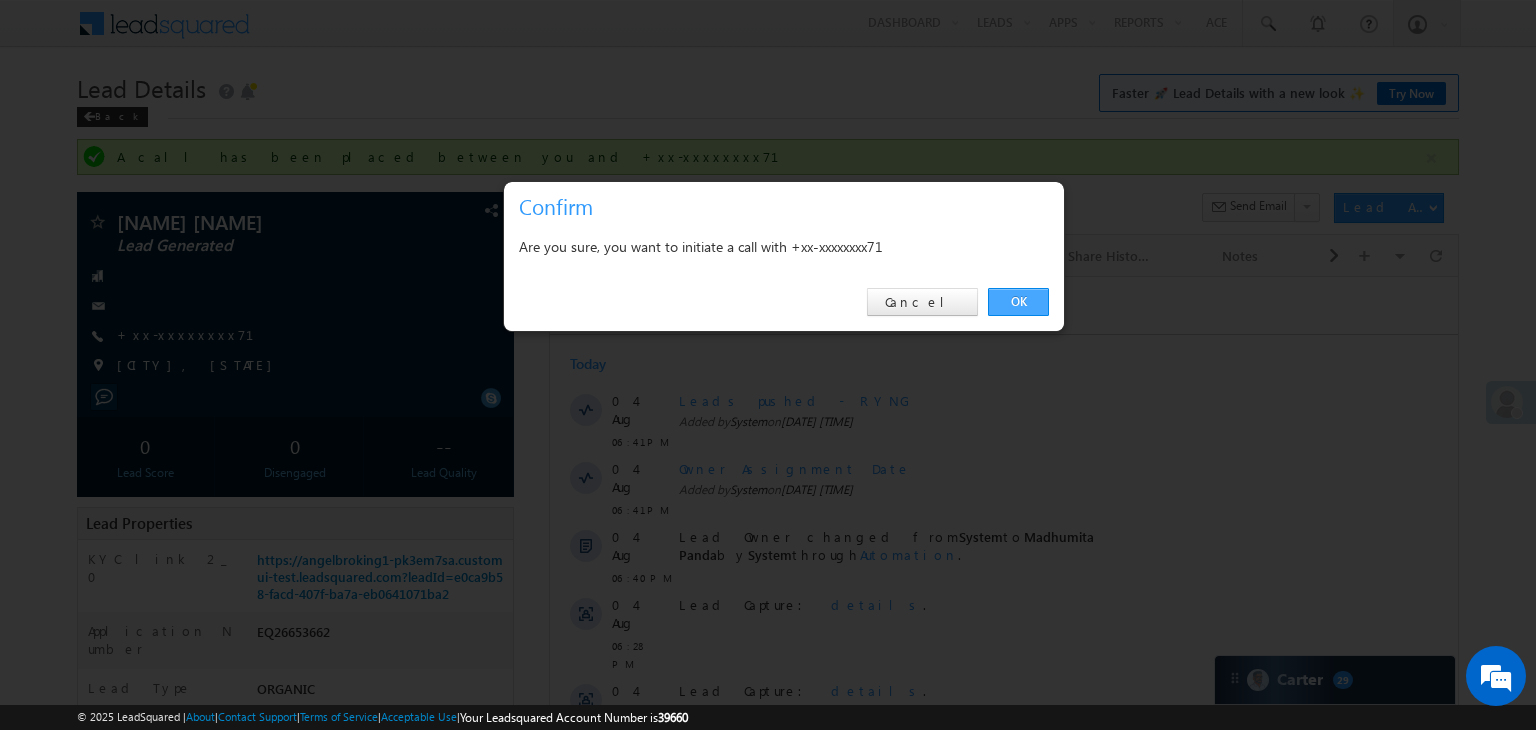 click on "OK" at bounding box center (1018, 302) 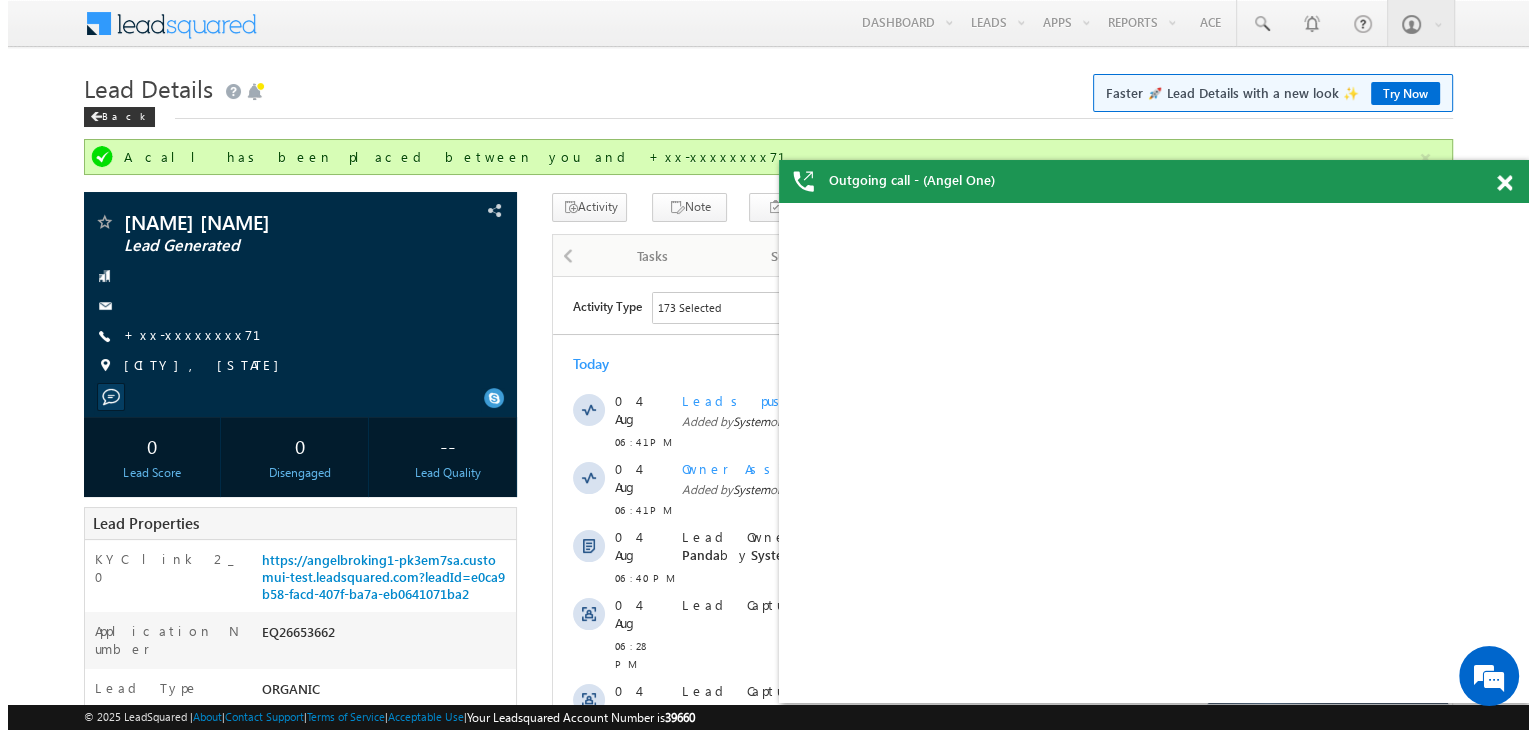 scroll, scrollTop: 0, scrollLeft: 0, axis: both 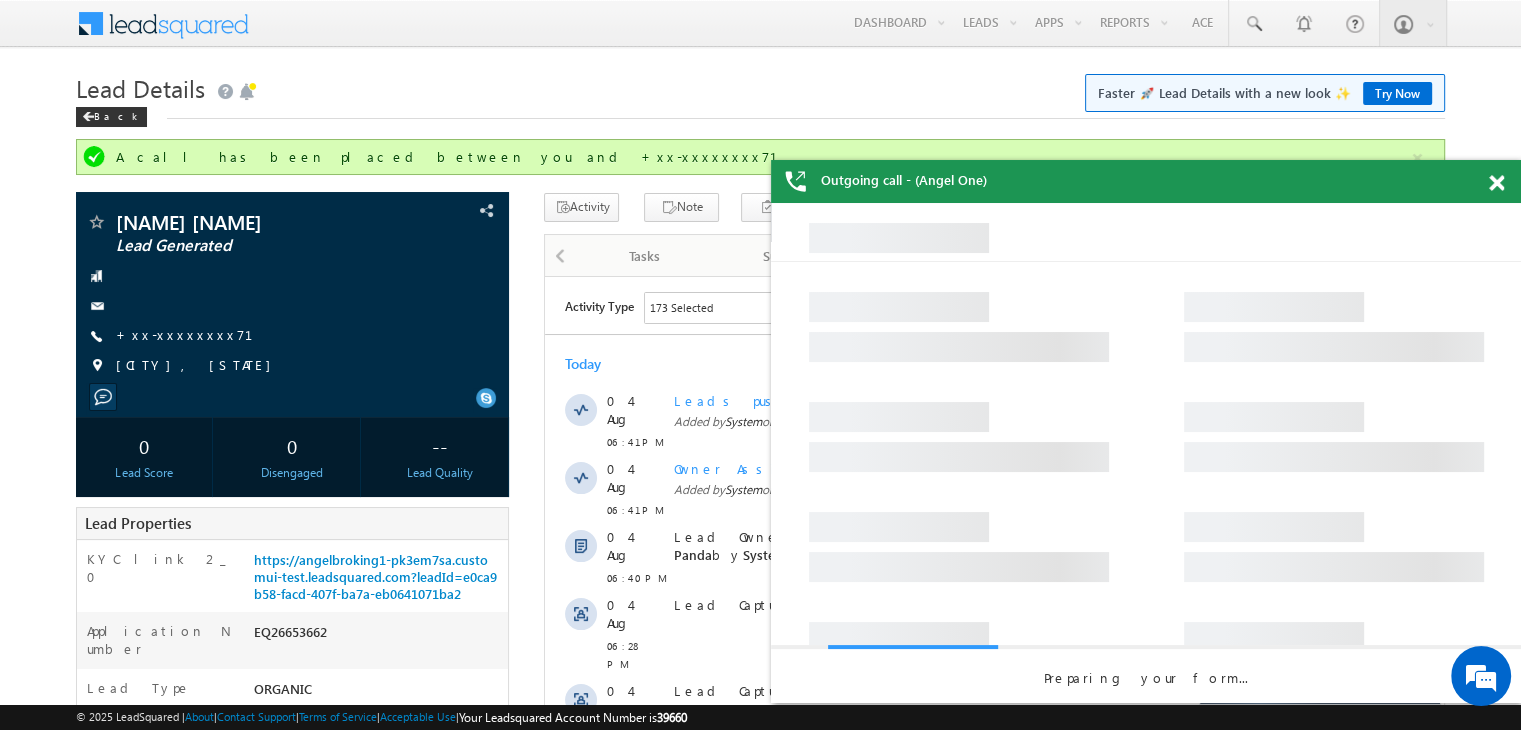 drag, startPoint x: 1495, startPoint y: 180, endPoint x: 280, endPoint y: 42, distance: 1222.8119 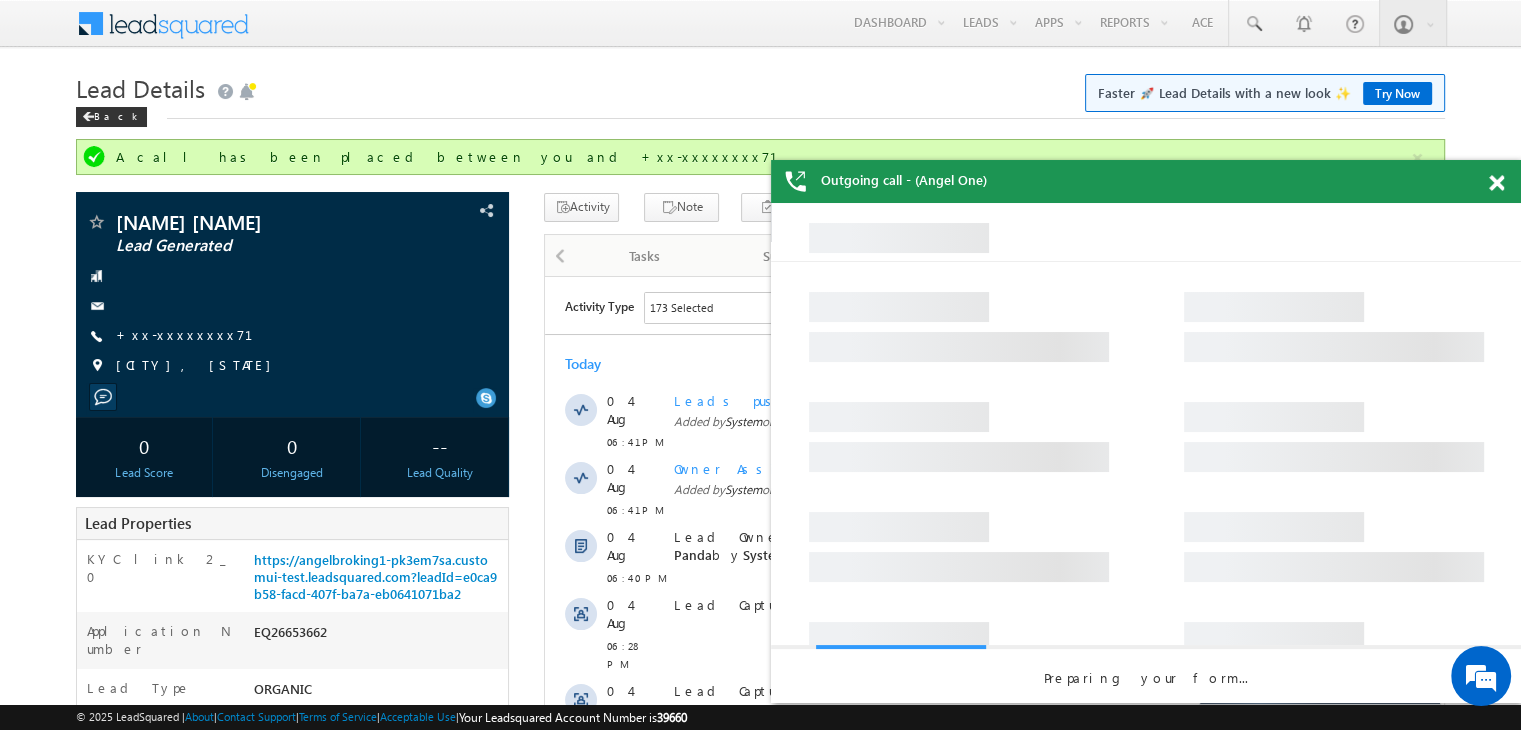 click at bounding box center (1496, 183) 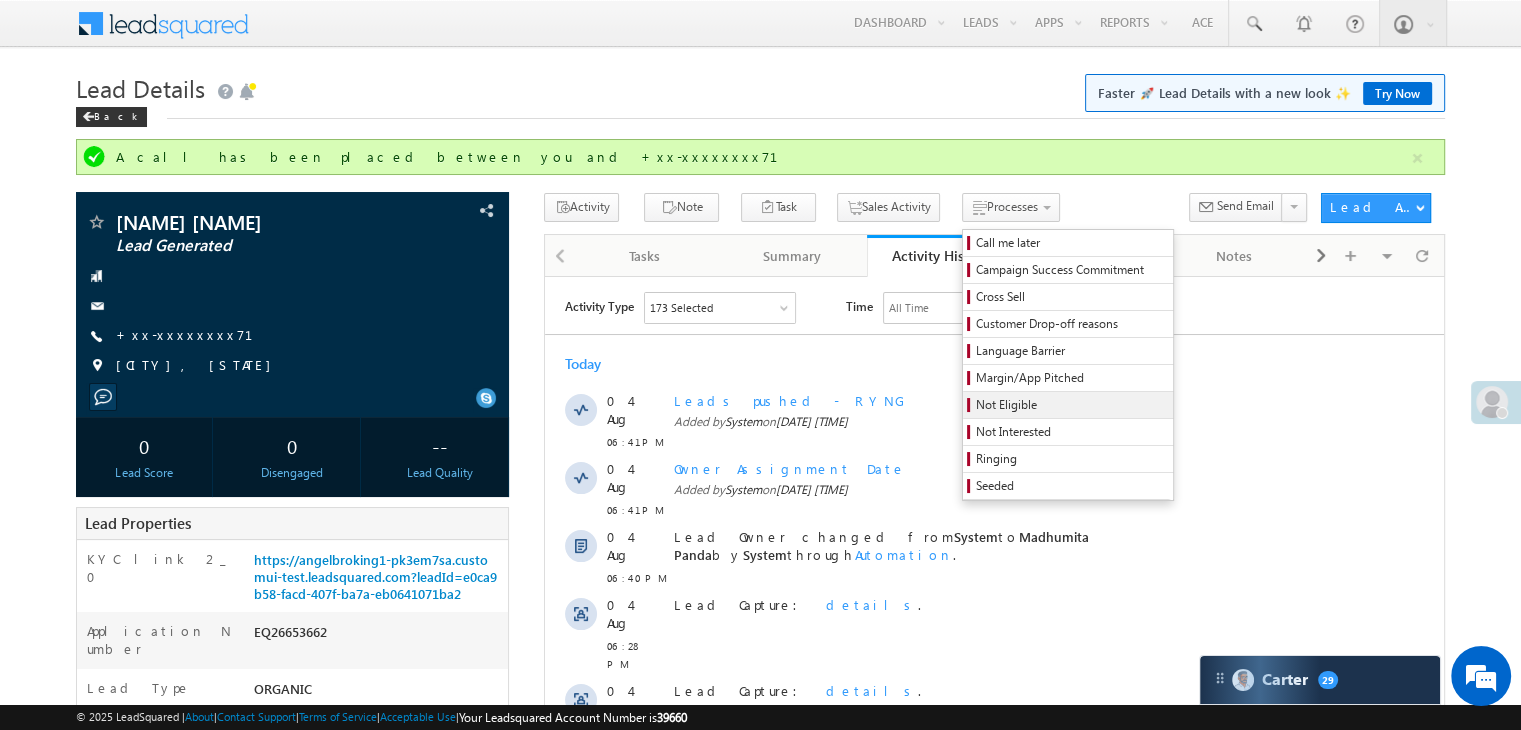click on "Not Eligible" at bounding box center (1068, 405) 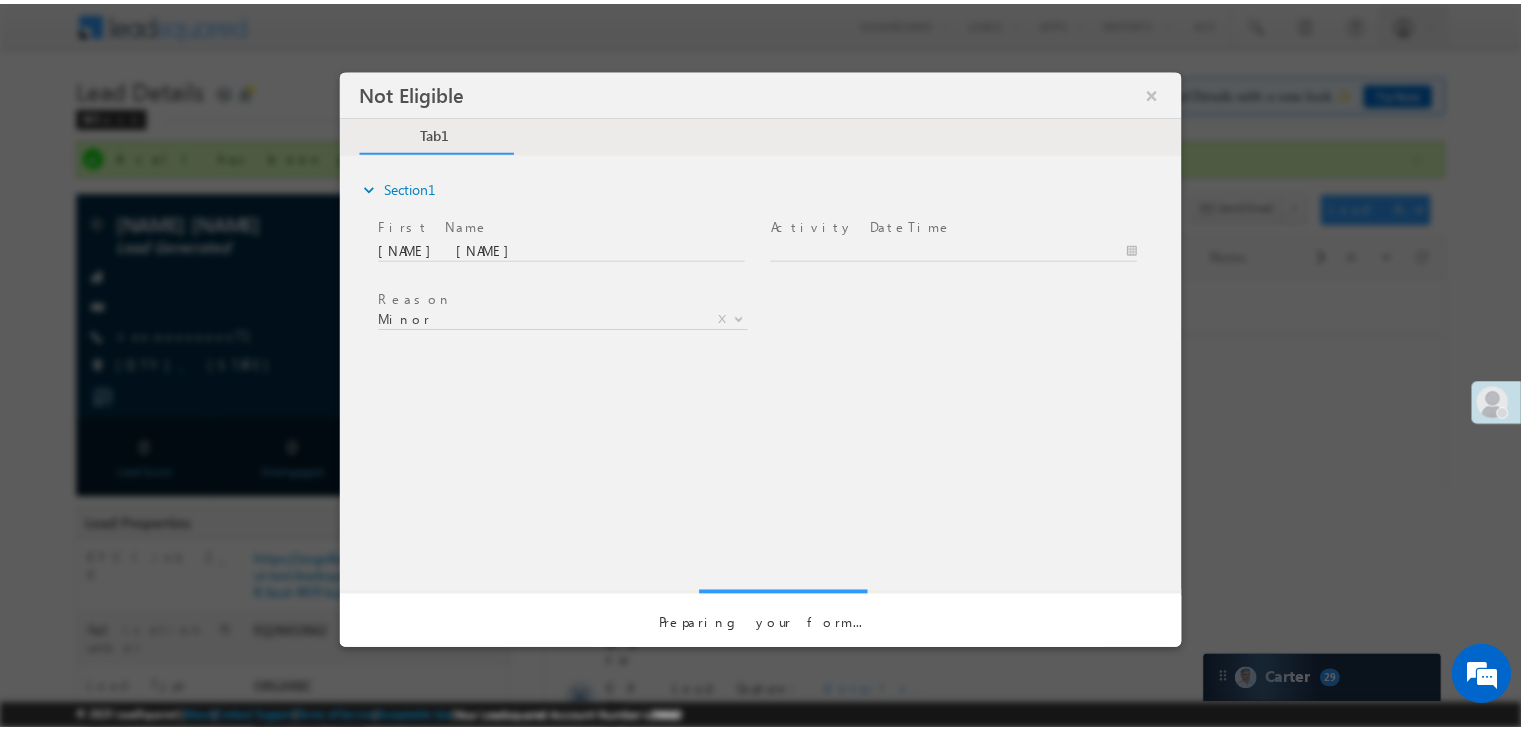 scroll, scrollTop: 0, scrollLeft: 0, axis: both 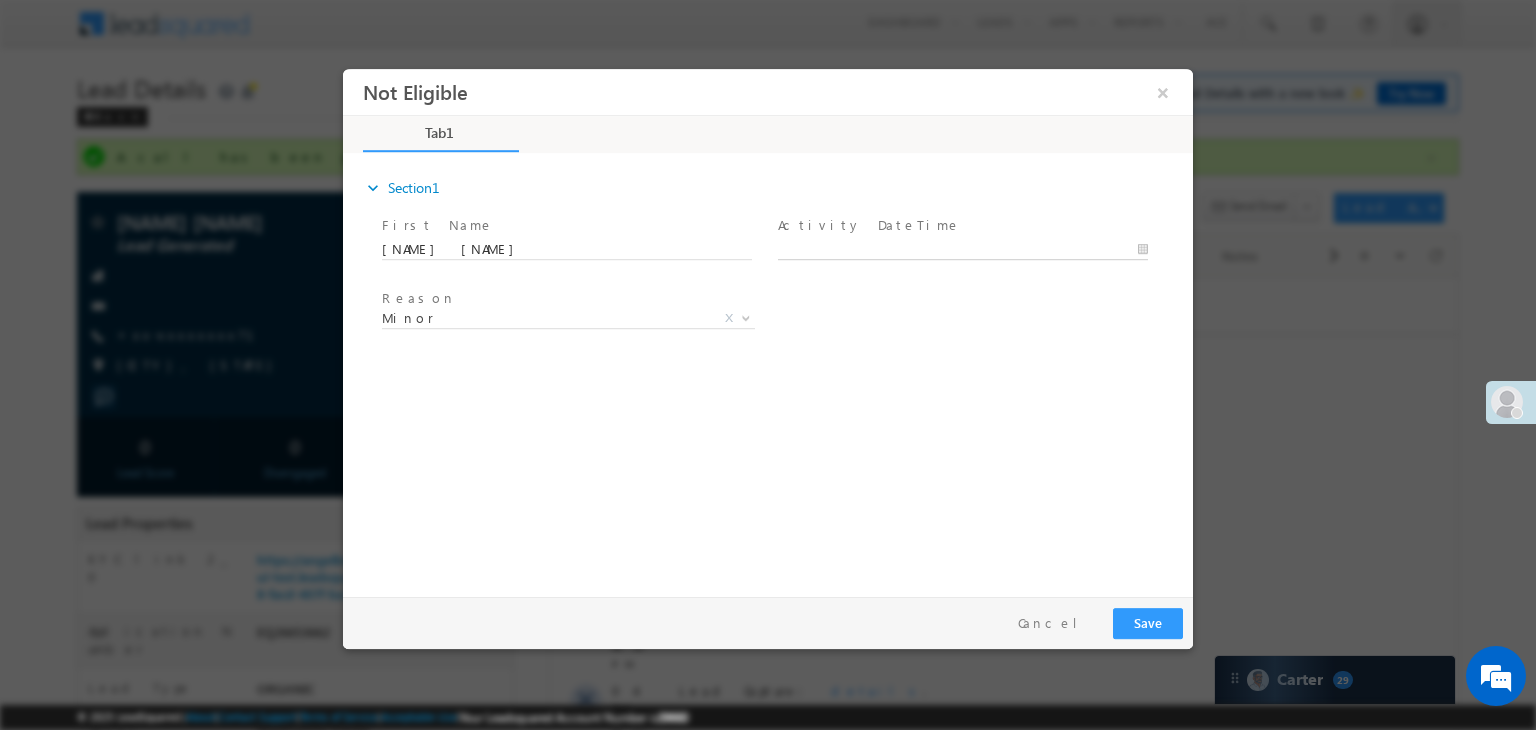 type on "08/04/25 6:52 PM" 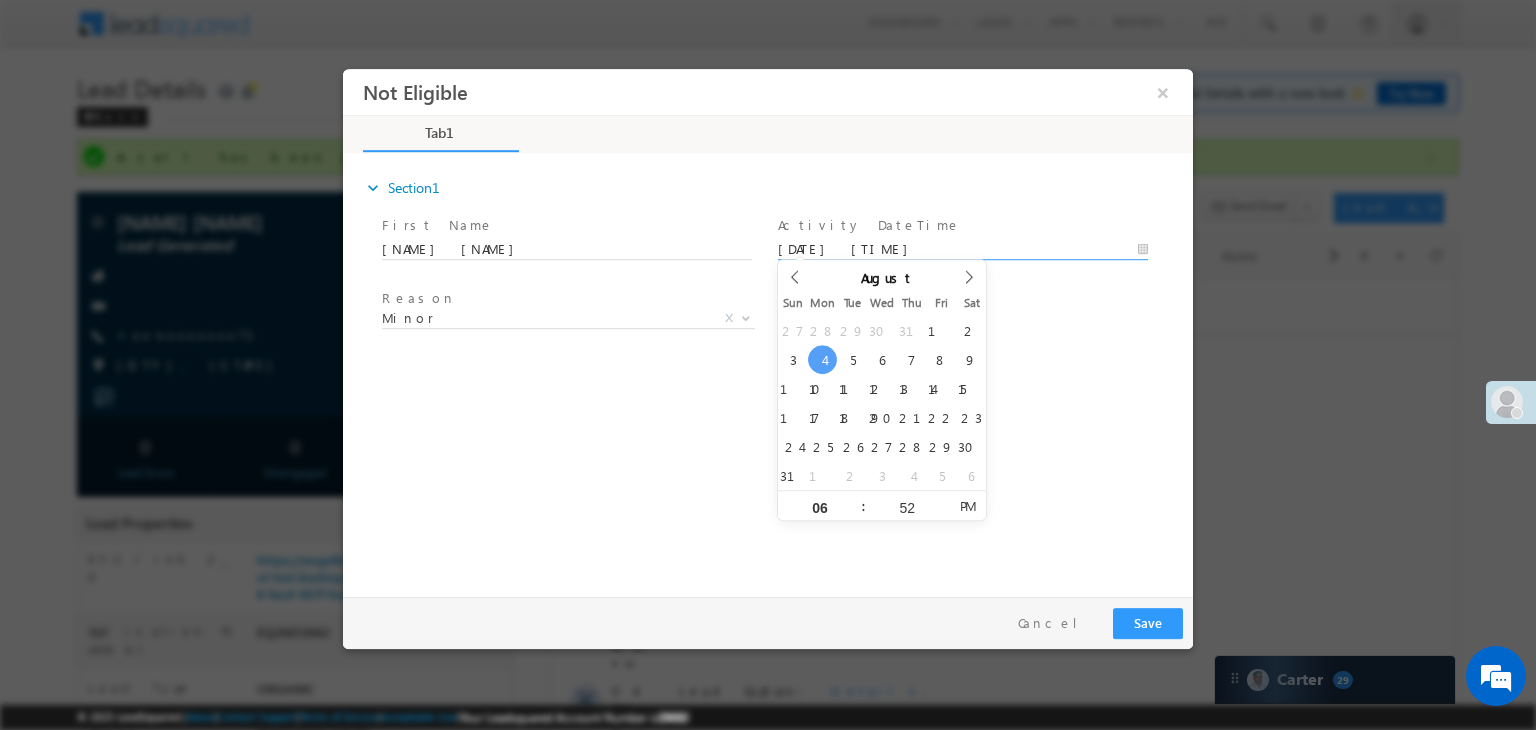 click on "08/04/25 6:52 PM" at bounding box center (963, 250) 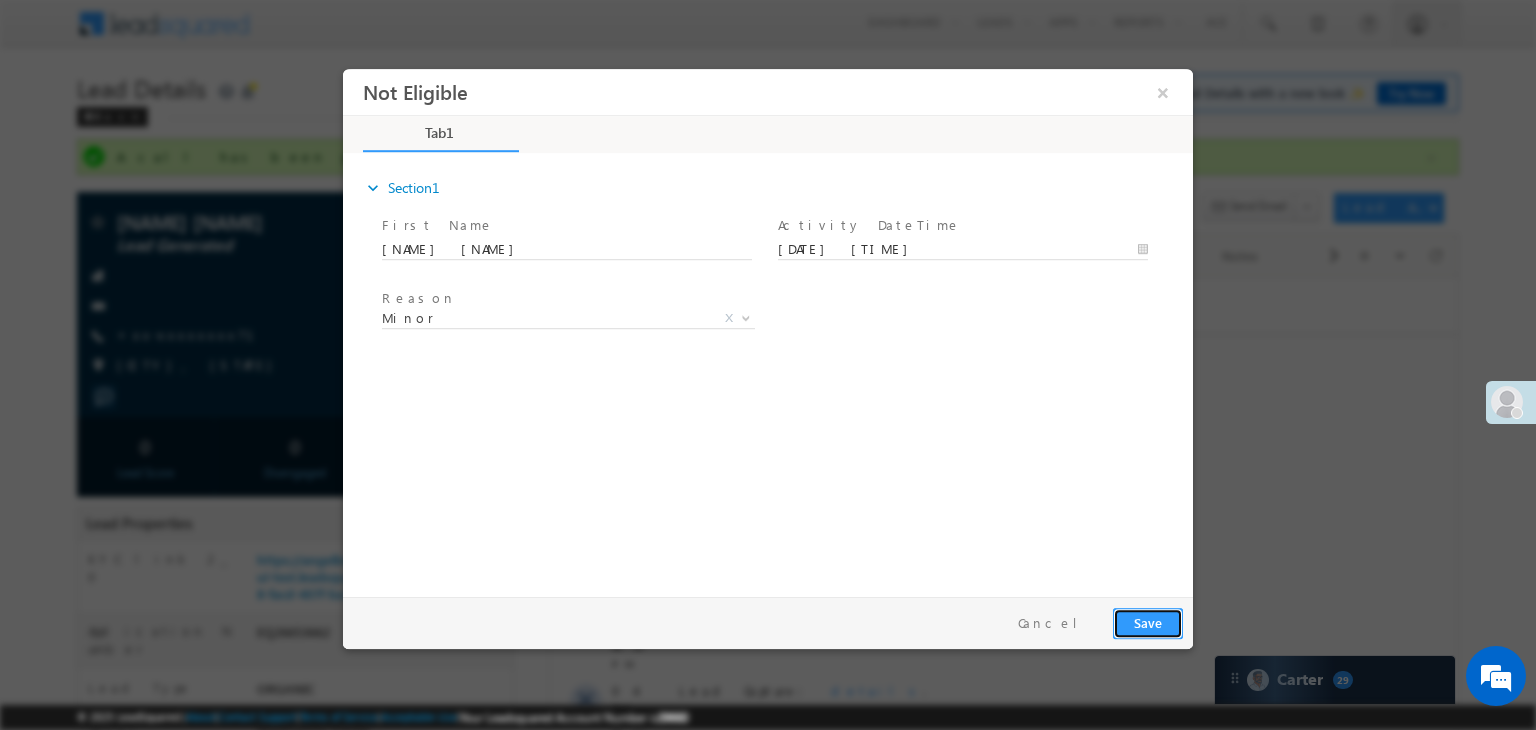 click on "Save" at bounding box center (1148, 623) 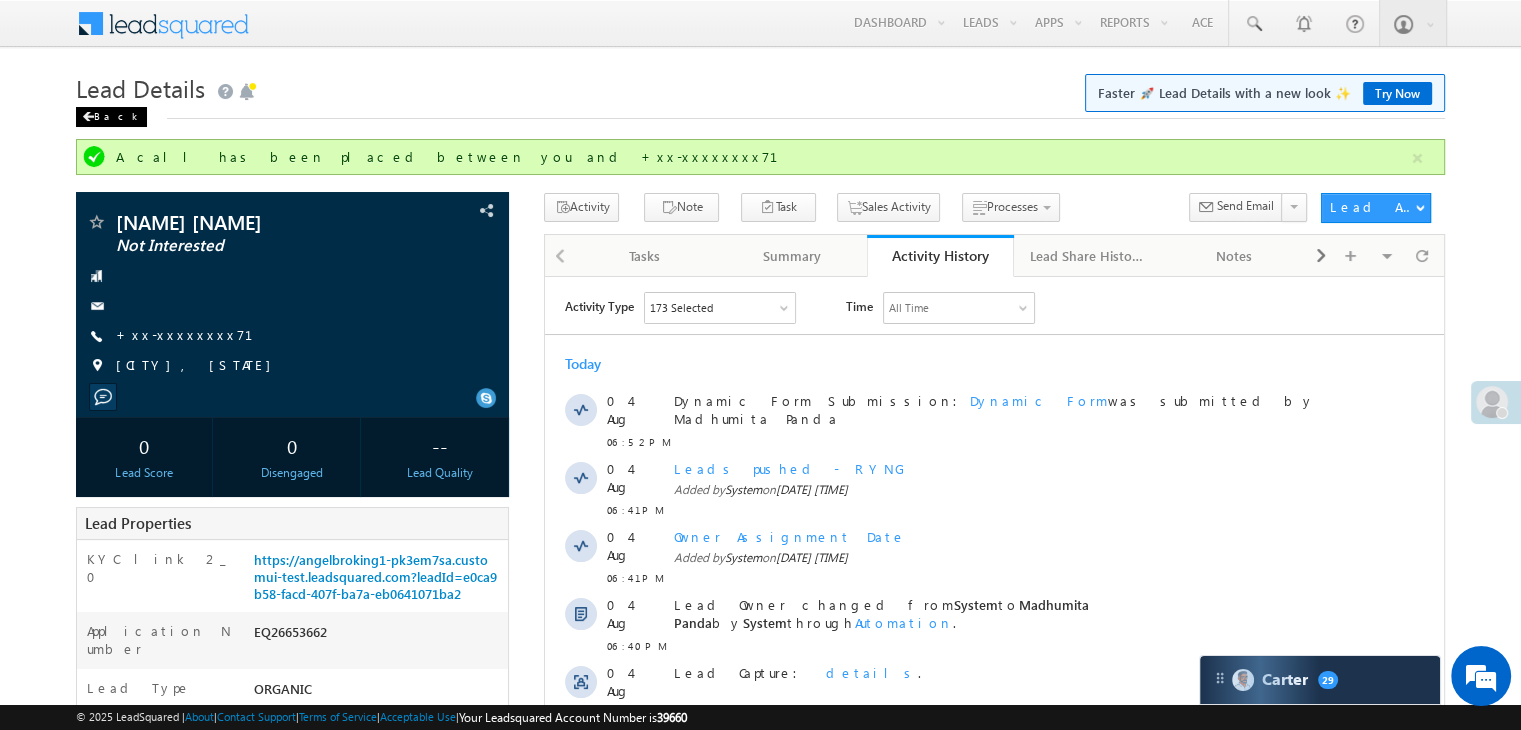 click on "Back" at bounding box center (111, 117) 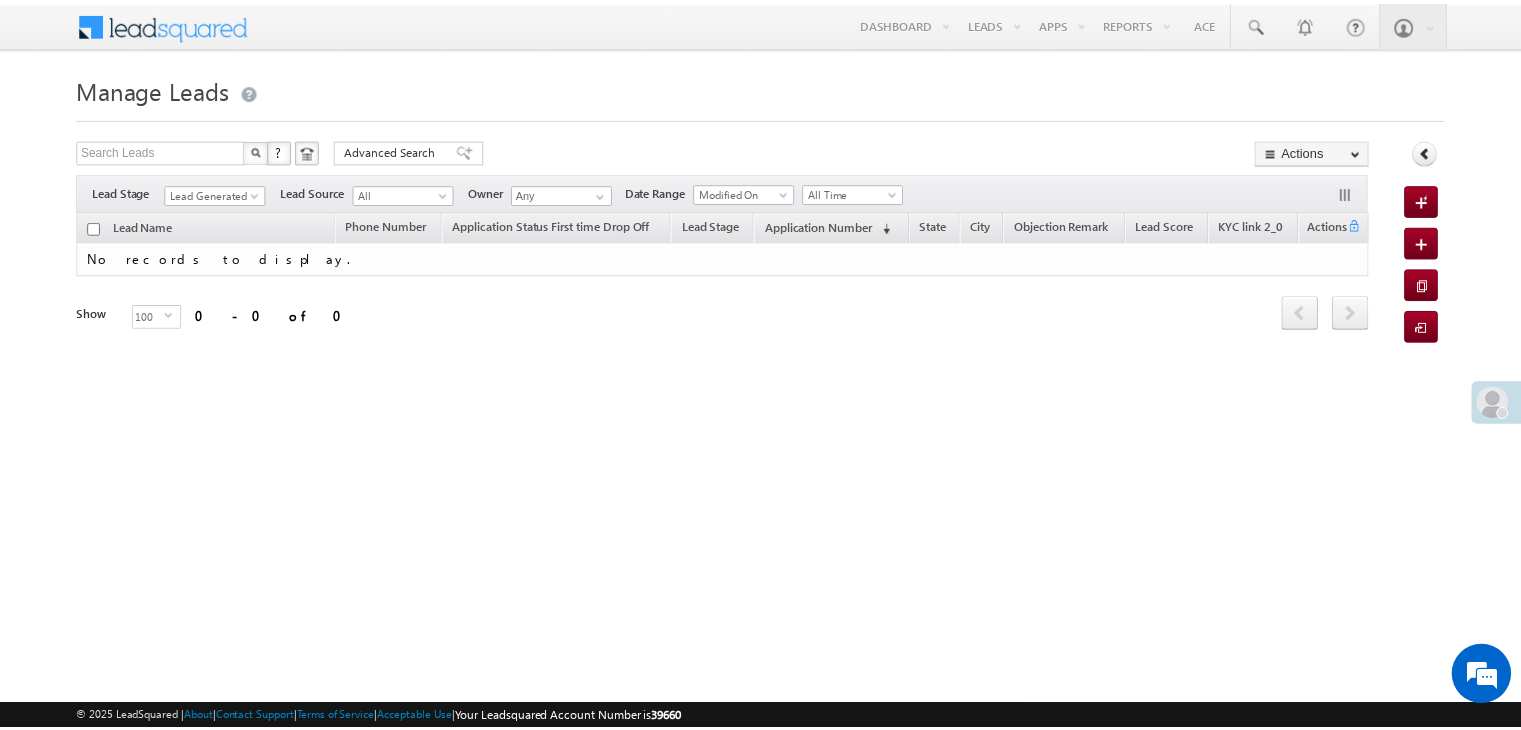 scroll, scrollTop: 0, scrollLeft: 0, axis: both 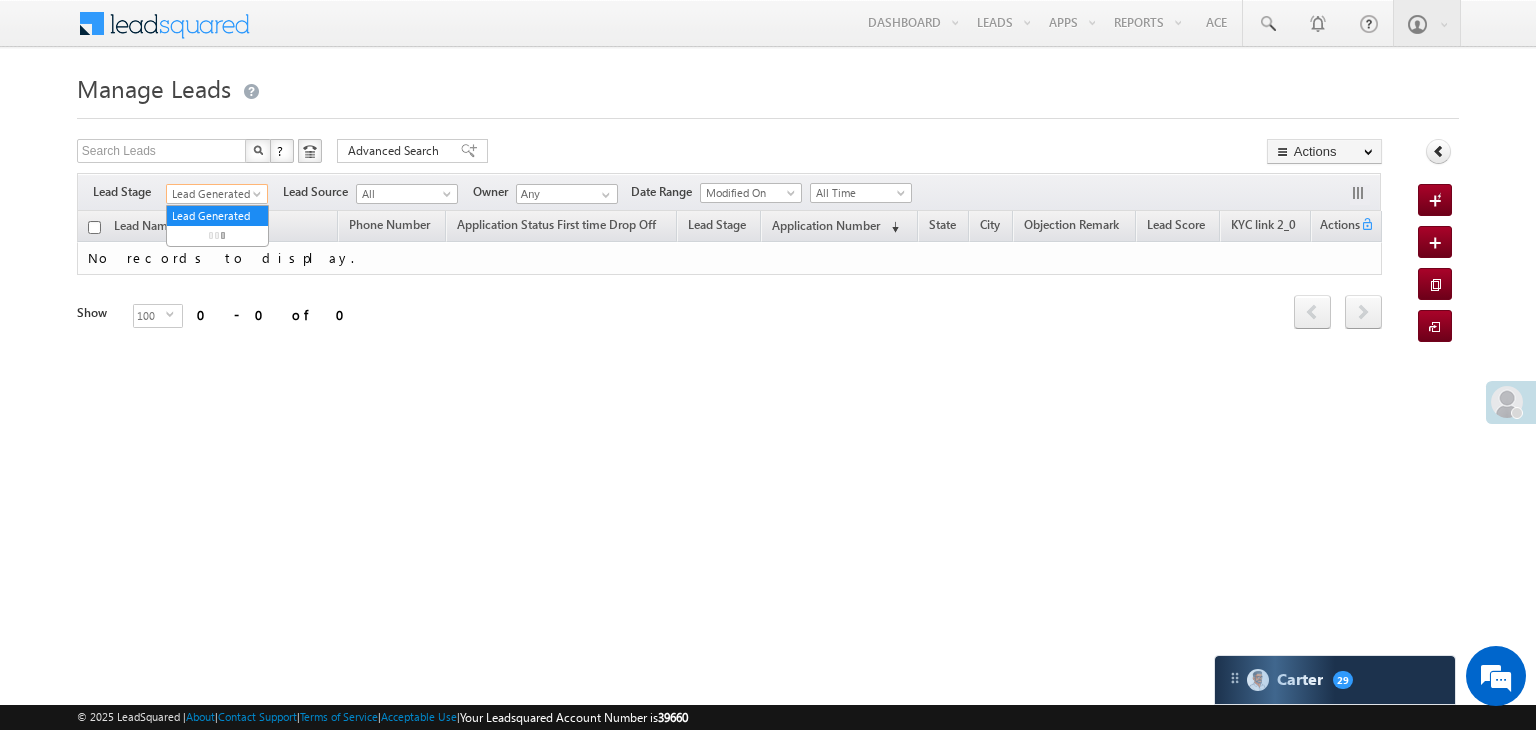click at bounding box center [259, 198] 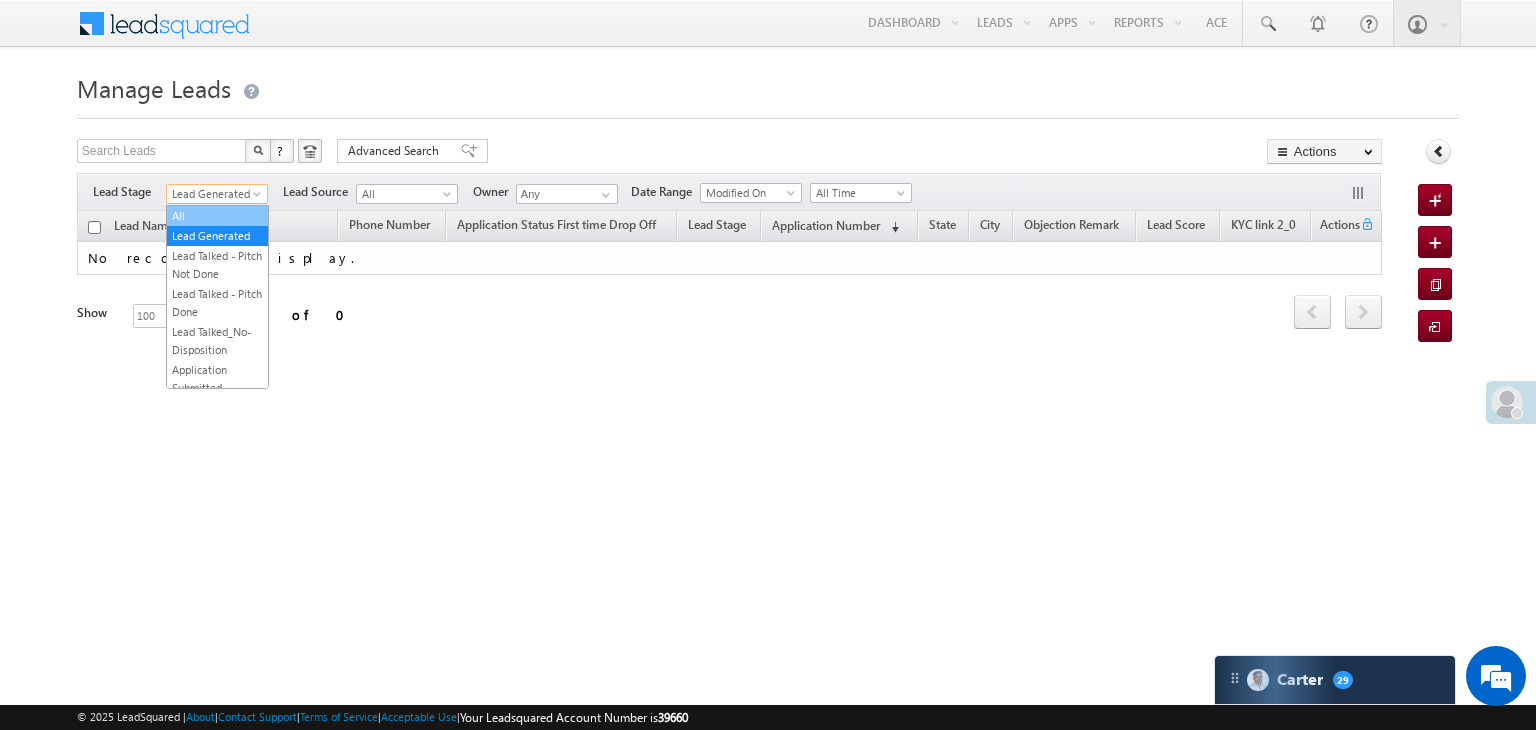 click on "All" at bounding box center (217, 216) 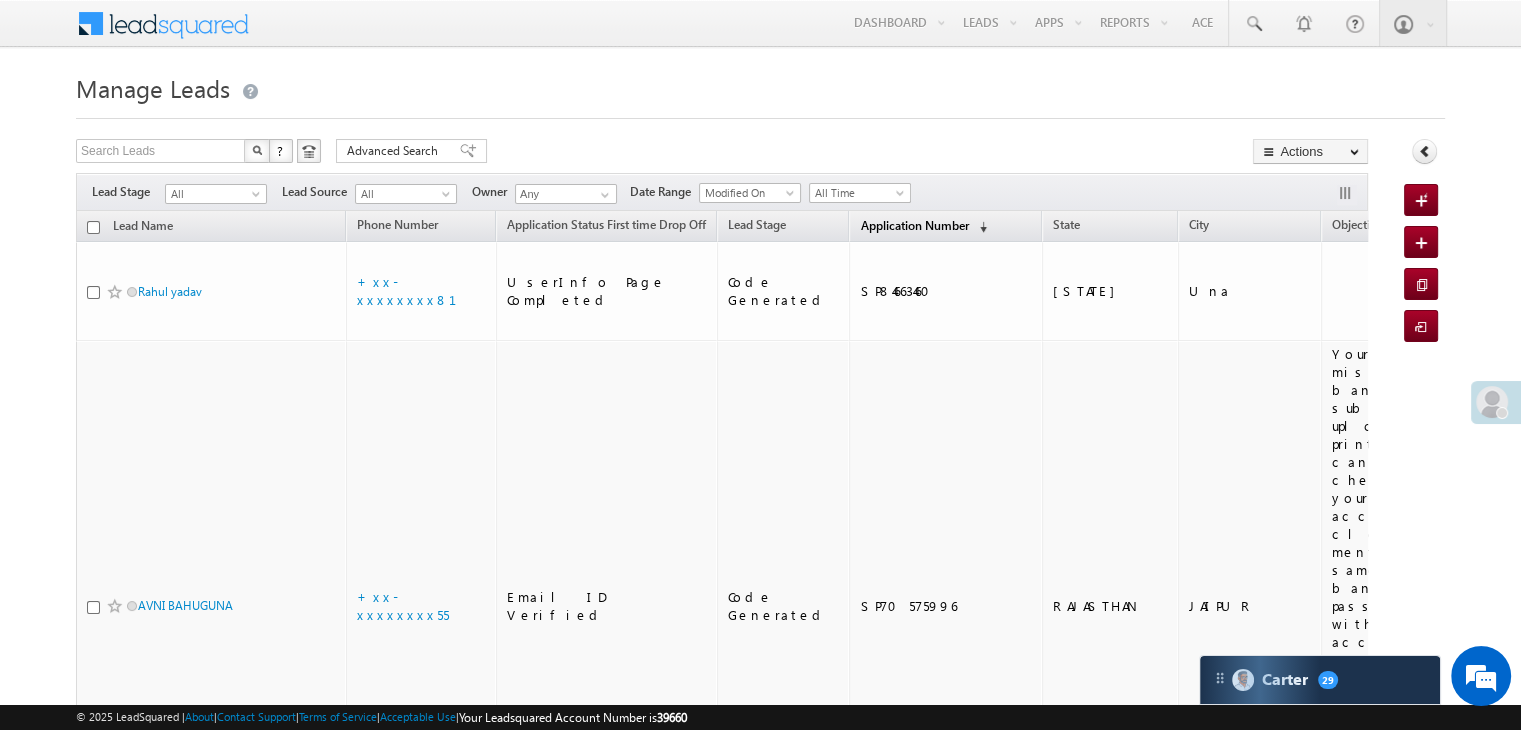 click on "Application Number" at bounding box center [914, 225] 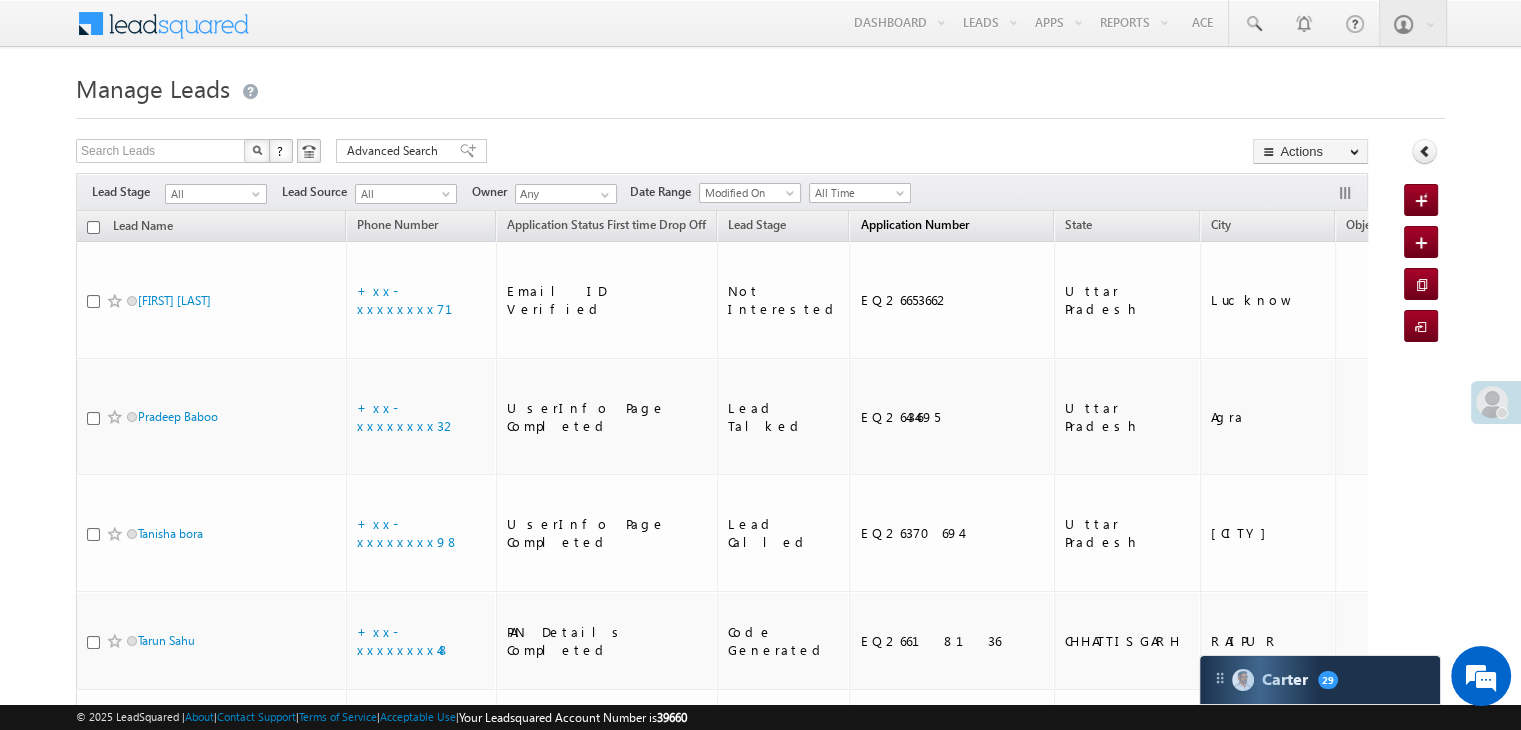 scroll, scrollTop: 0, scrollLeft: 0, axis: both 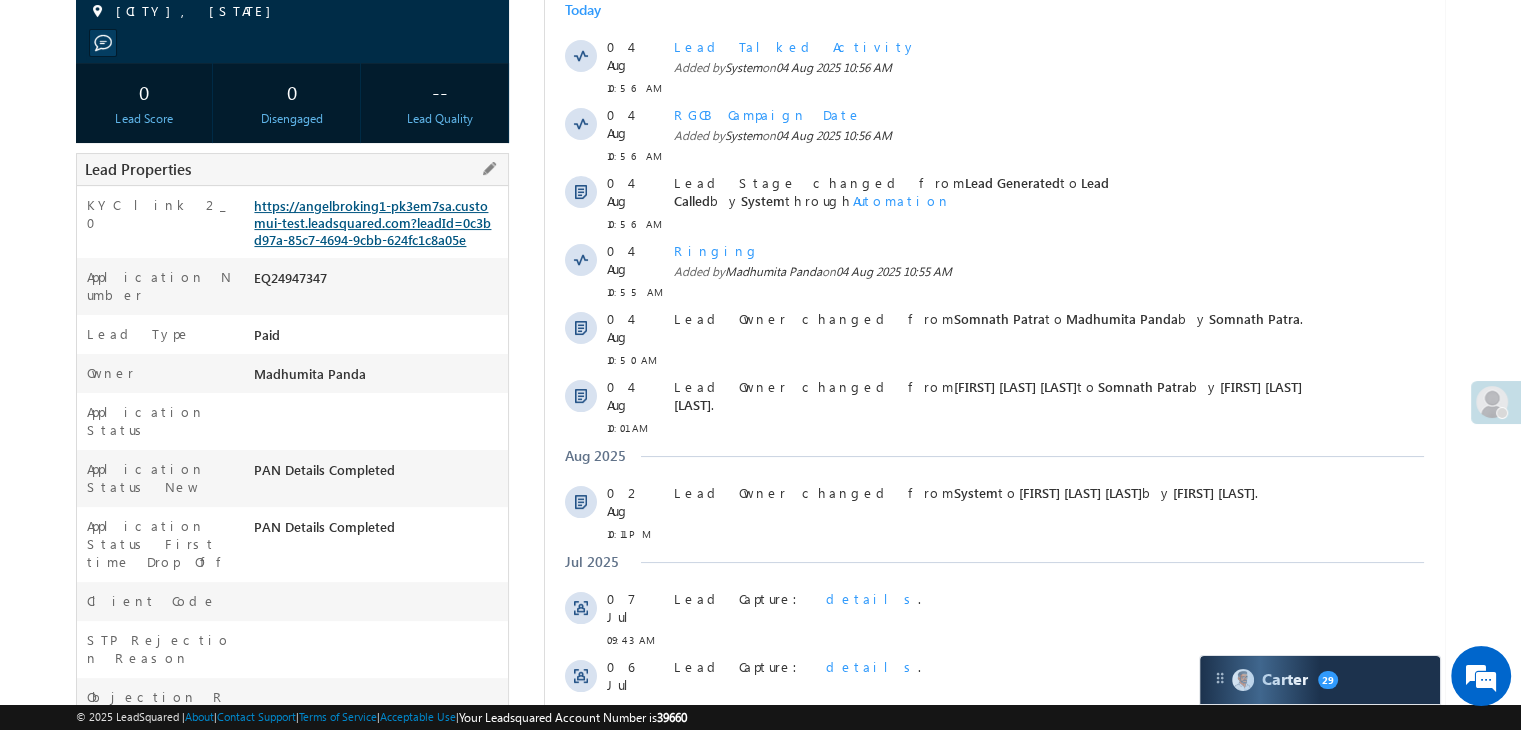 click on "https://angelbroking1-pk3em7sa.customui-test.leadsquared.com?leadId=0c3bd97a-85c7-4694-9cbb-624fc1c8a05e" at bounding box center (372, 222) 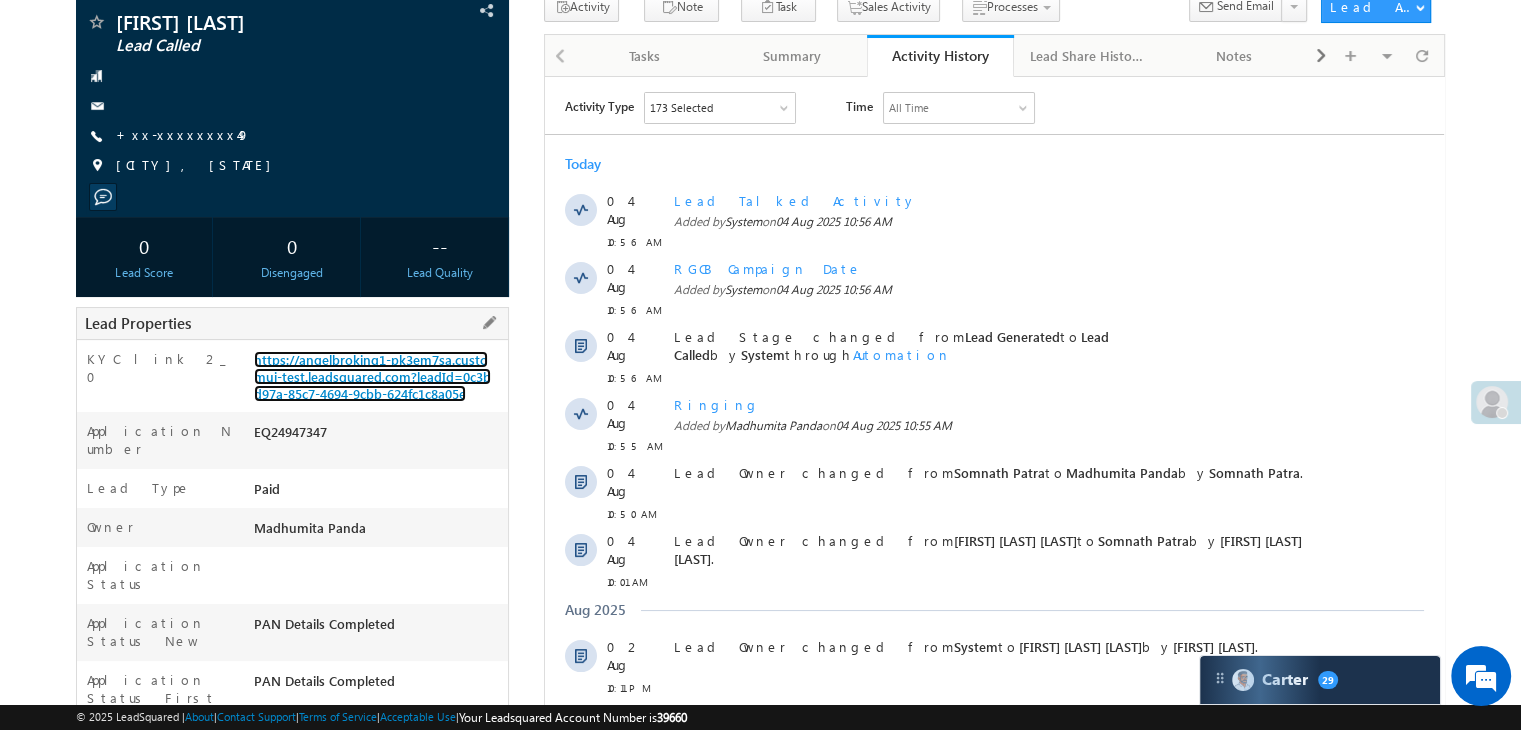scroll, scrollTop: 0, scrollLeft: 0, axis: both 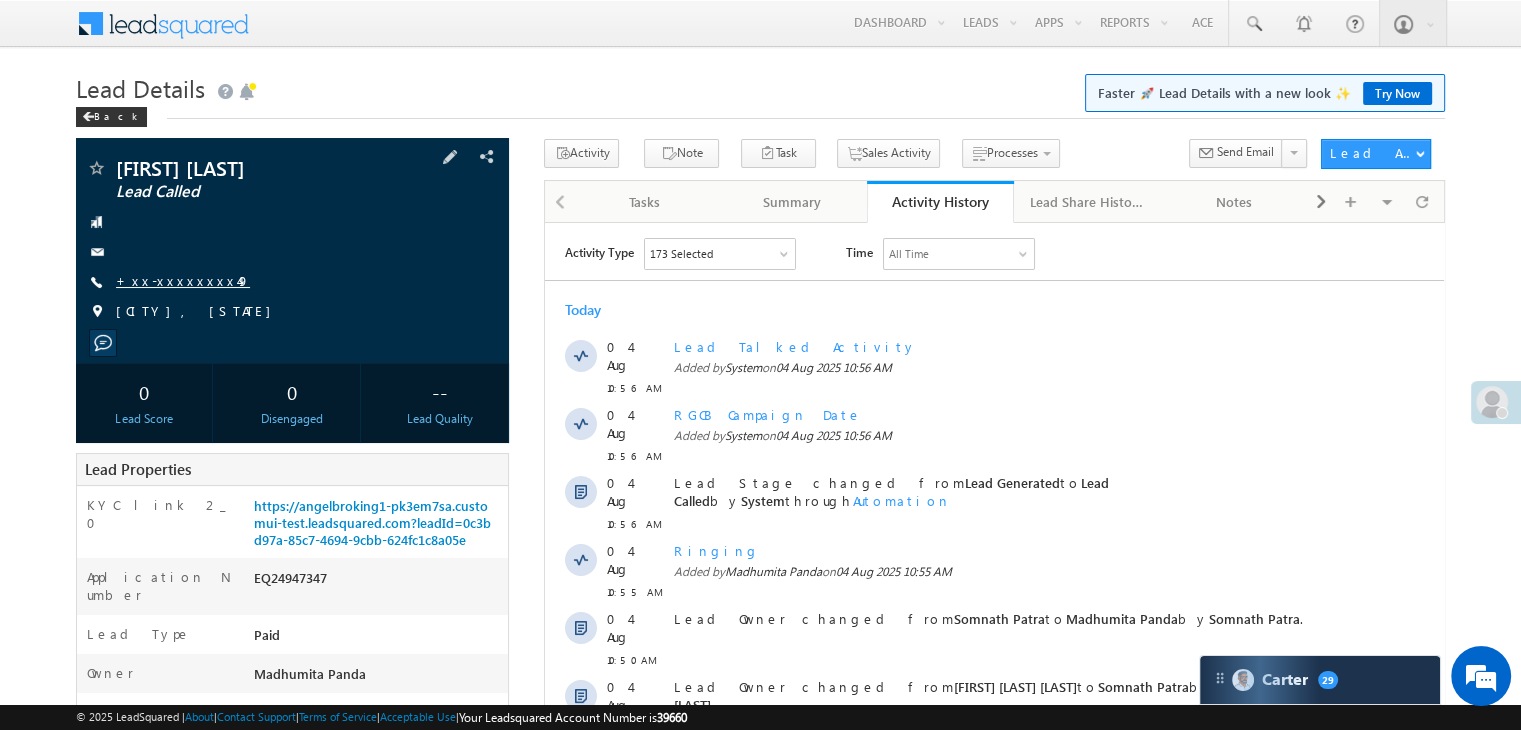 click on "+xx-xxxxxxxx49" at bounding box center [183, 280] 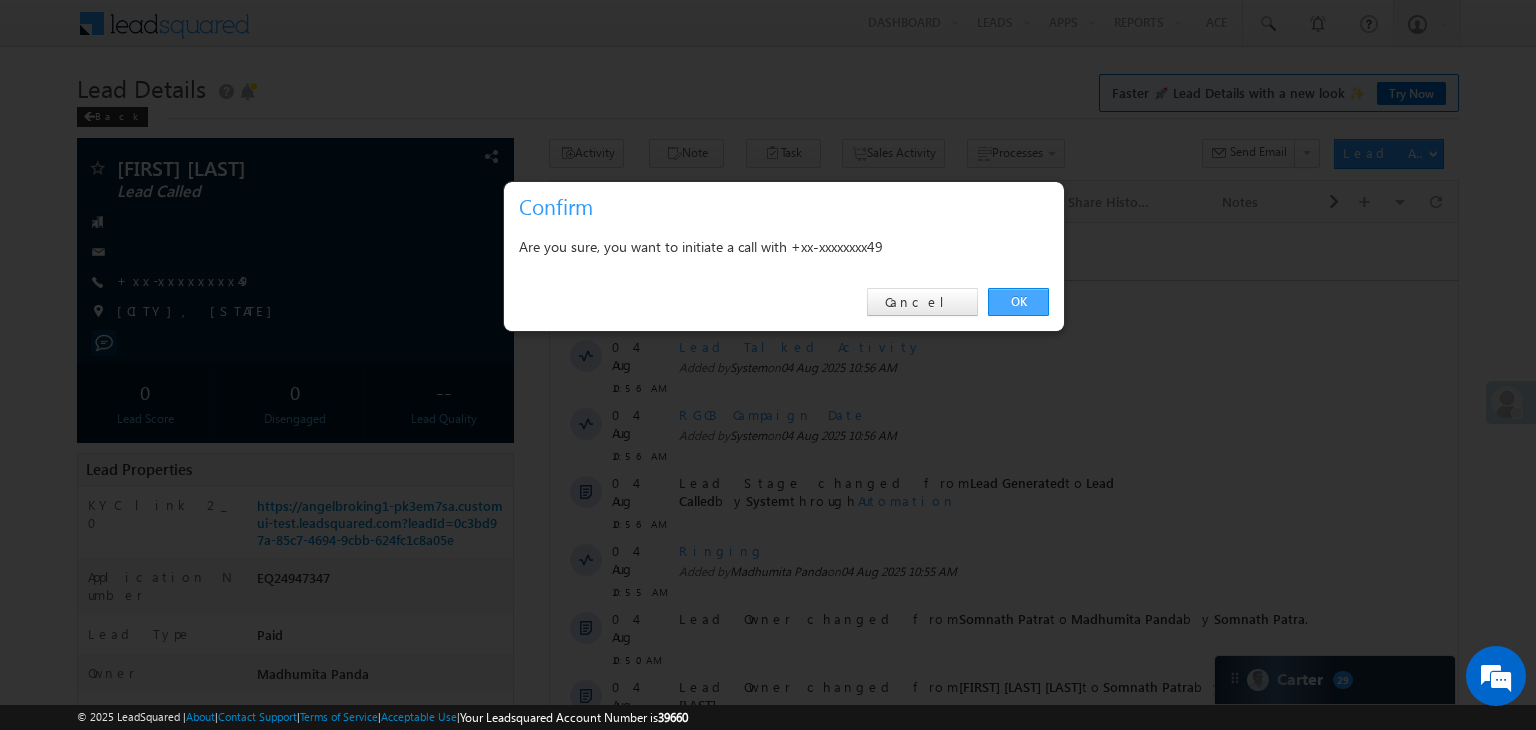 drag, startPoint x: 1032, startPoint y: 300, endPoint x: 410, endPoint y: 12, distance: 685.44 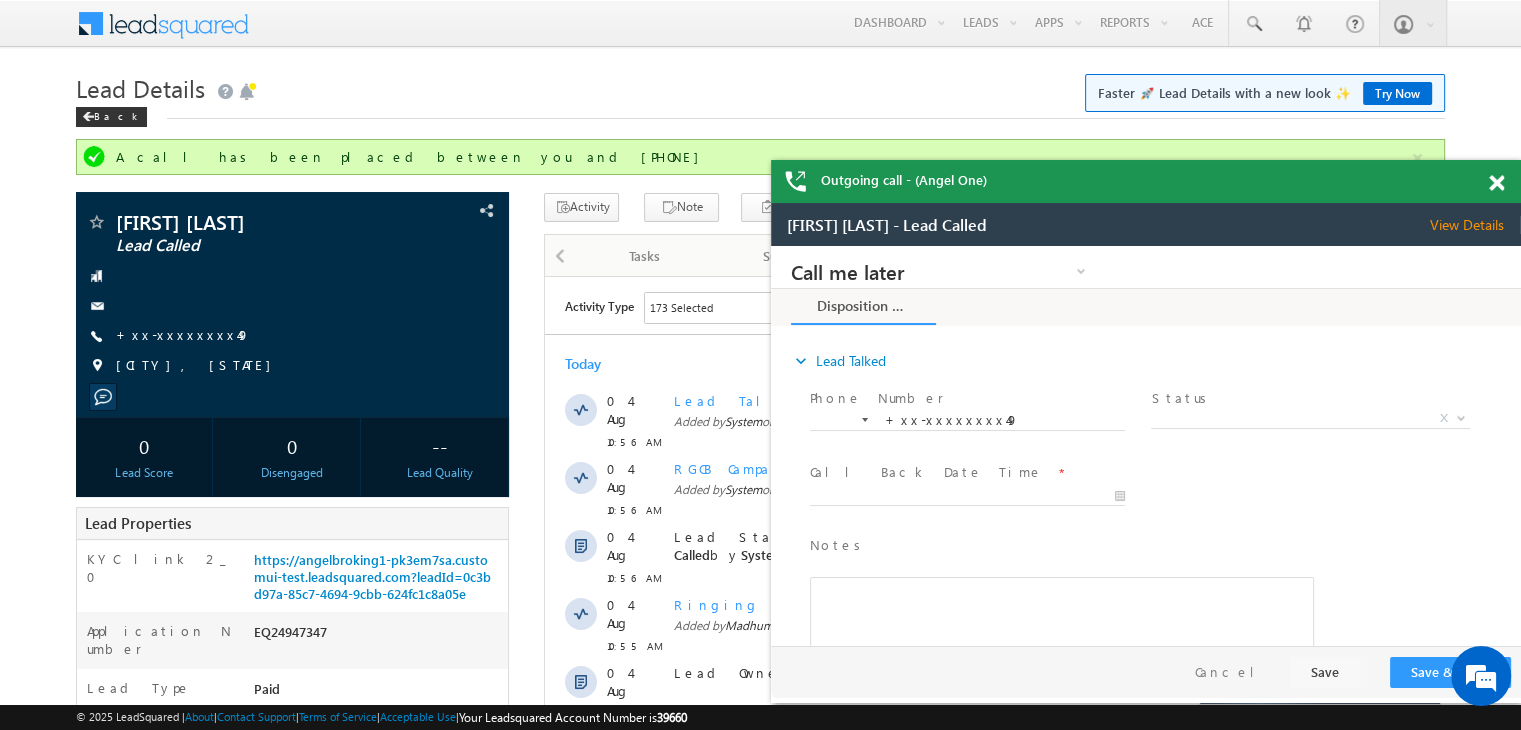 scroll, scrollTop: 0, scrollLeft: 0, axis: both 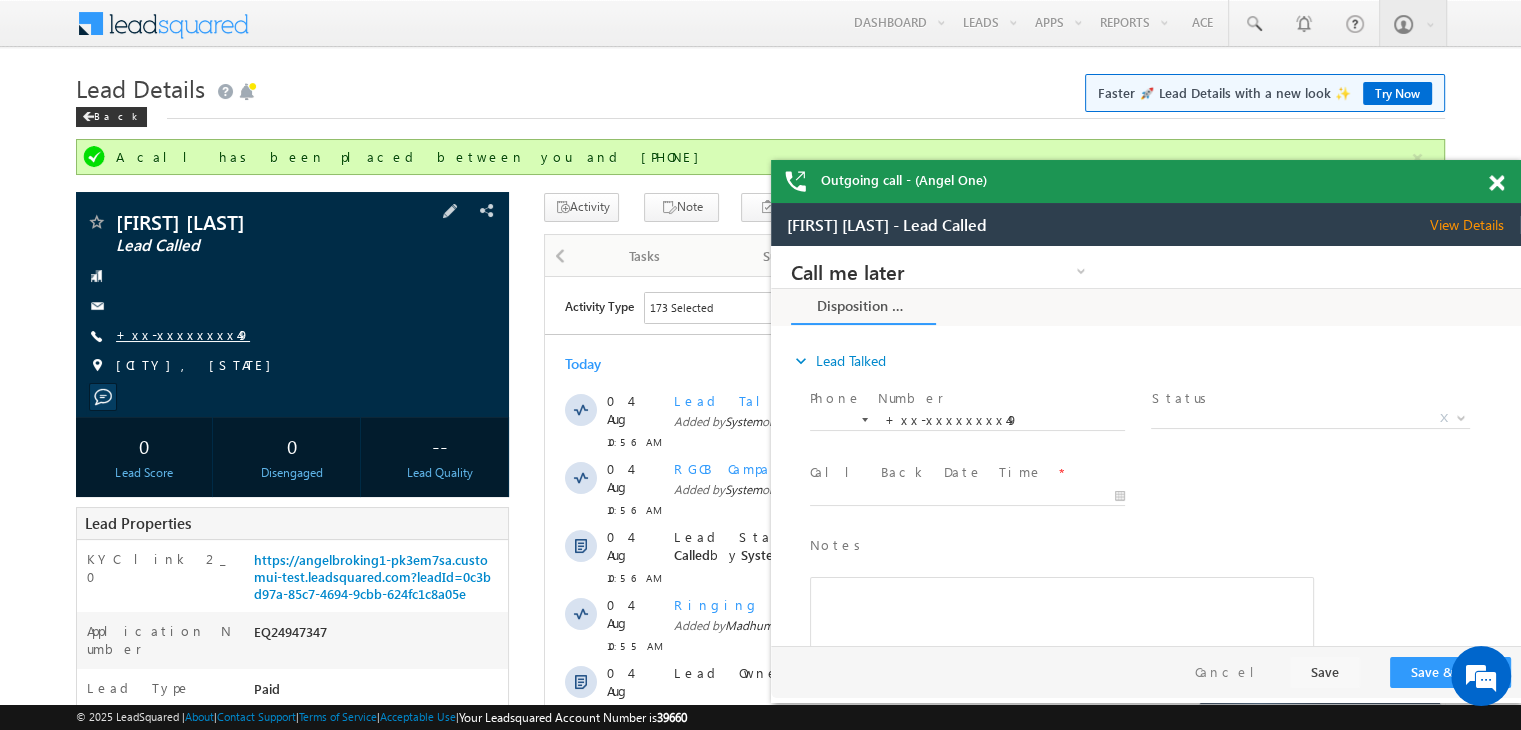 click on "+xx-xxxxxxxx49" at bounding box center (183, 334) 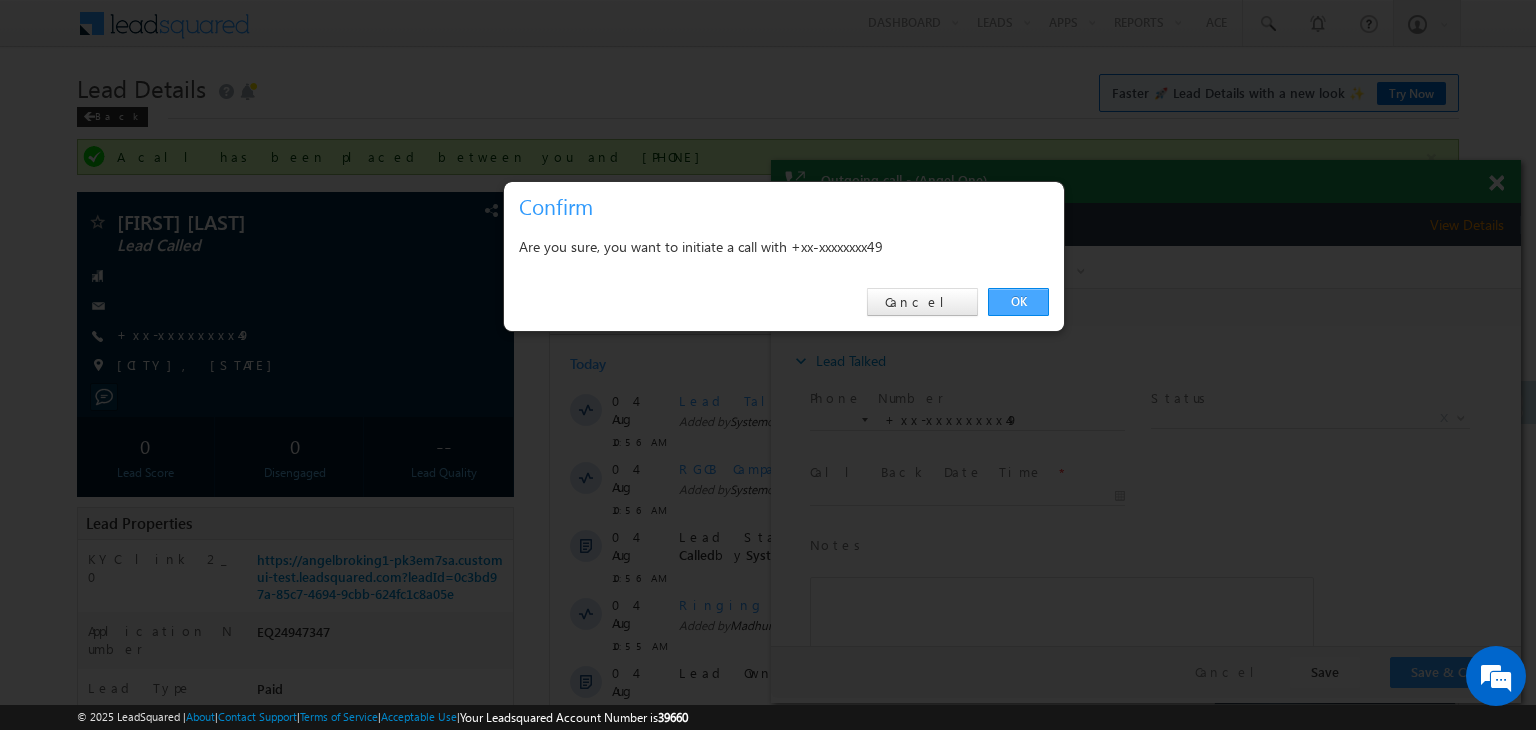 click on "OK" at bounding box center (1018, 302) 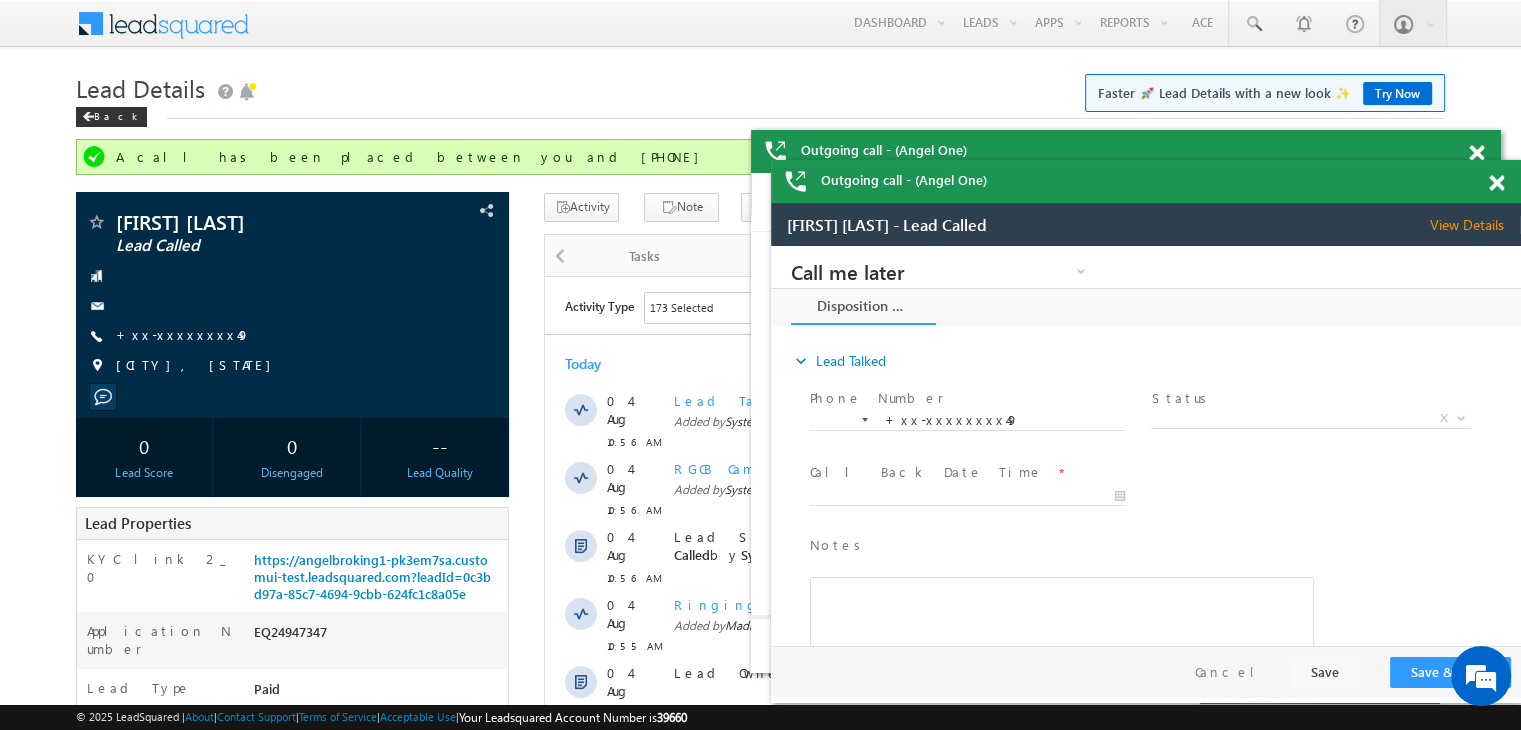 scroll, scrollTop: 0, scrollLeft: 0, axis: both 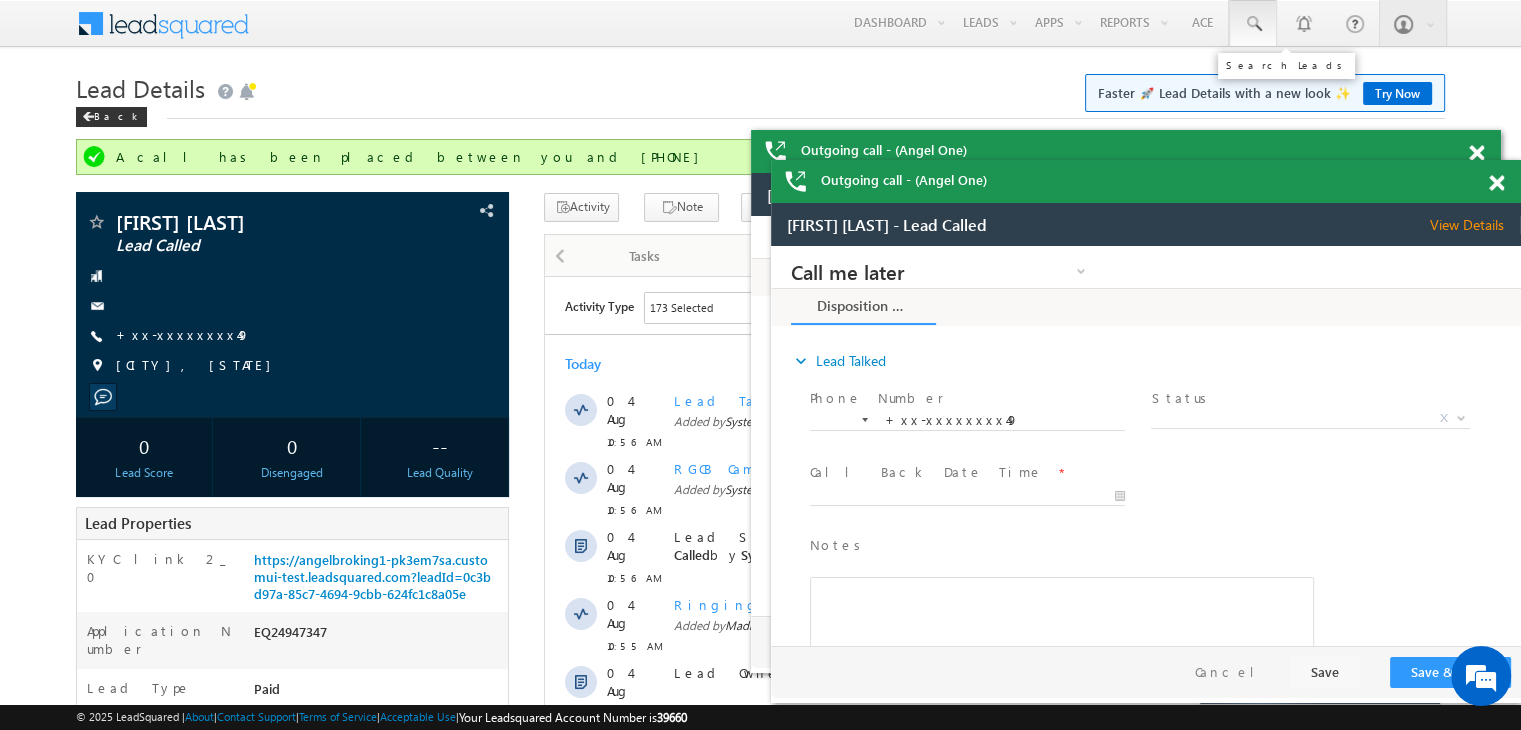 click at bounding box center (1253, 24) 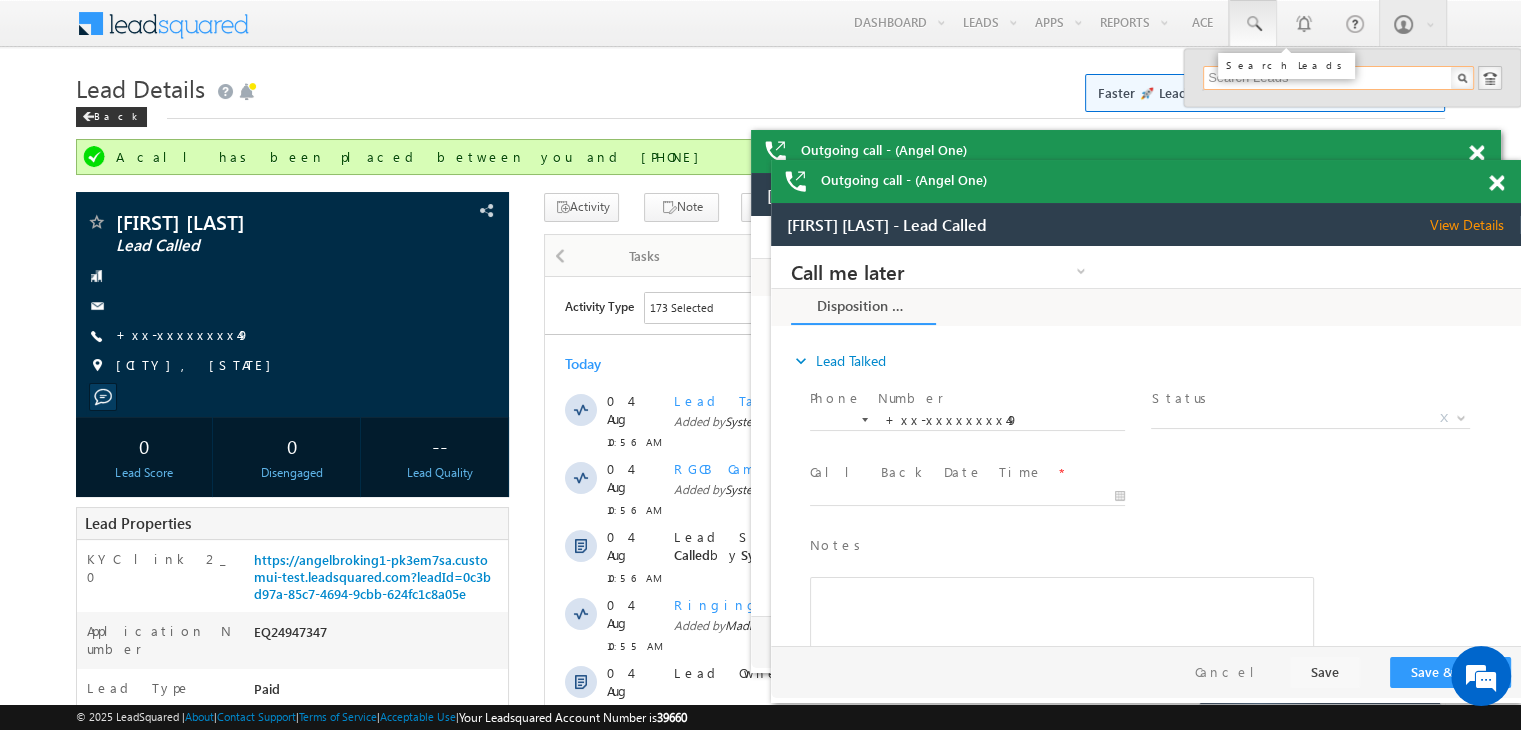 paste on "EQ24931258" 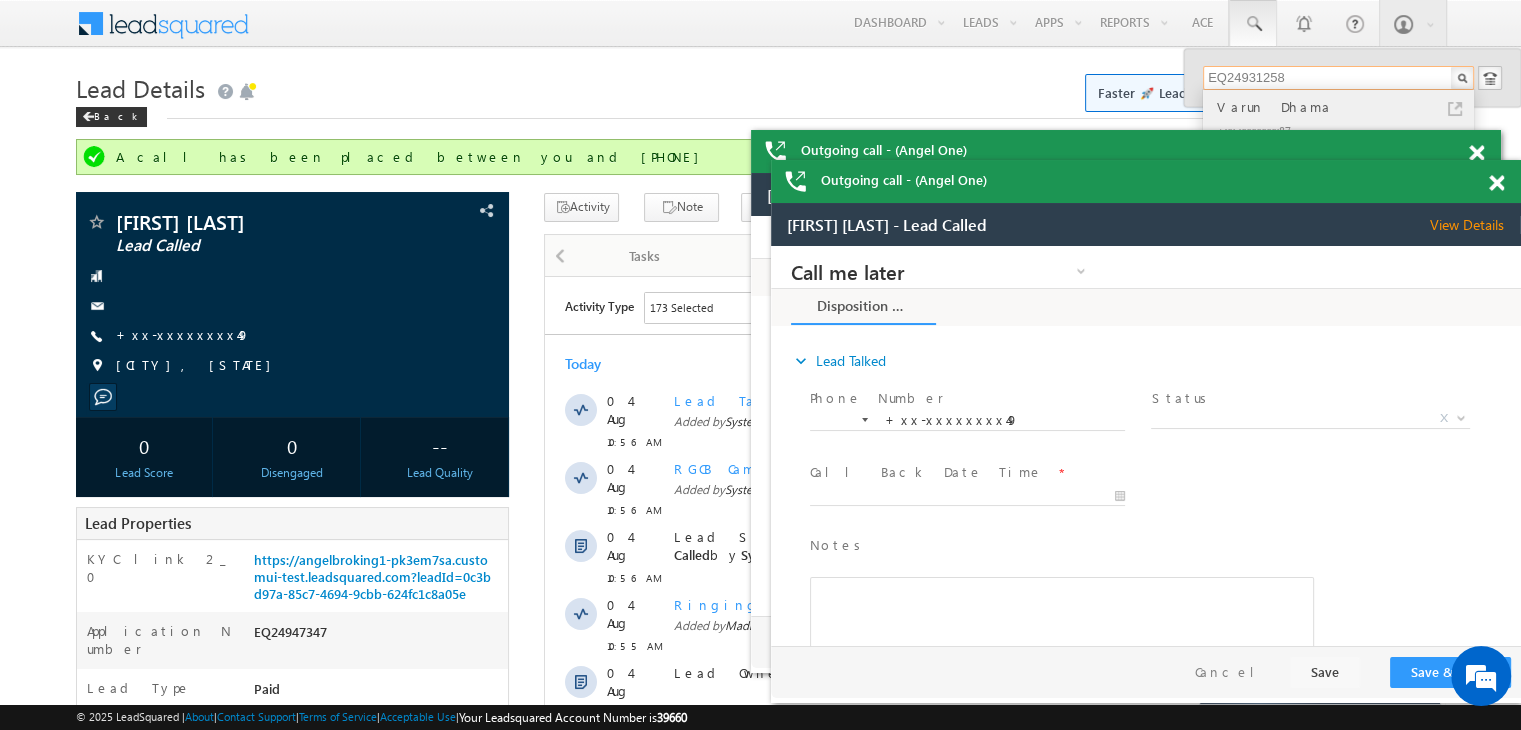 type on "EQ24931258" 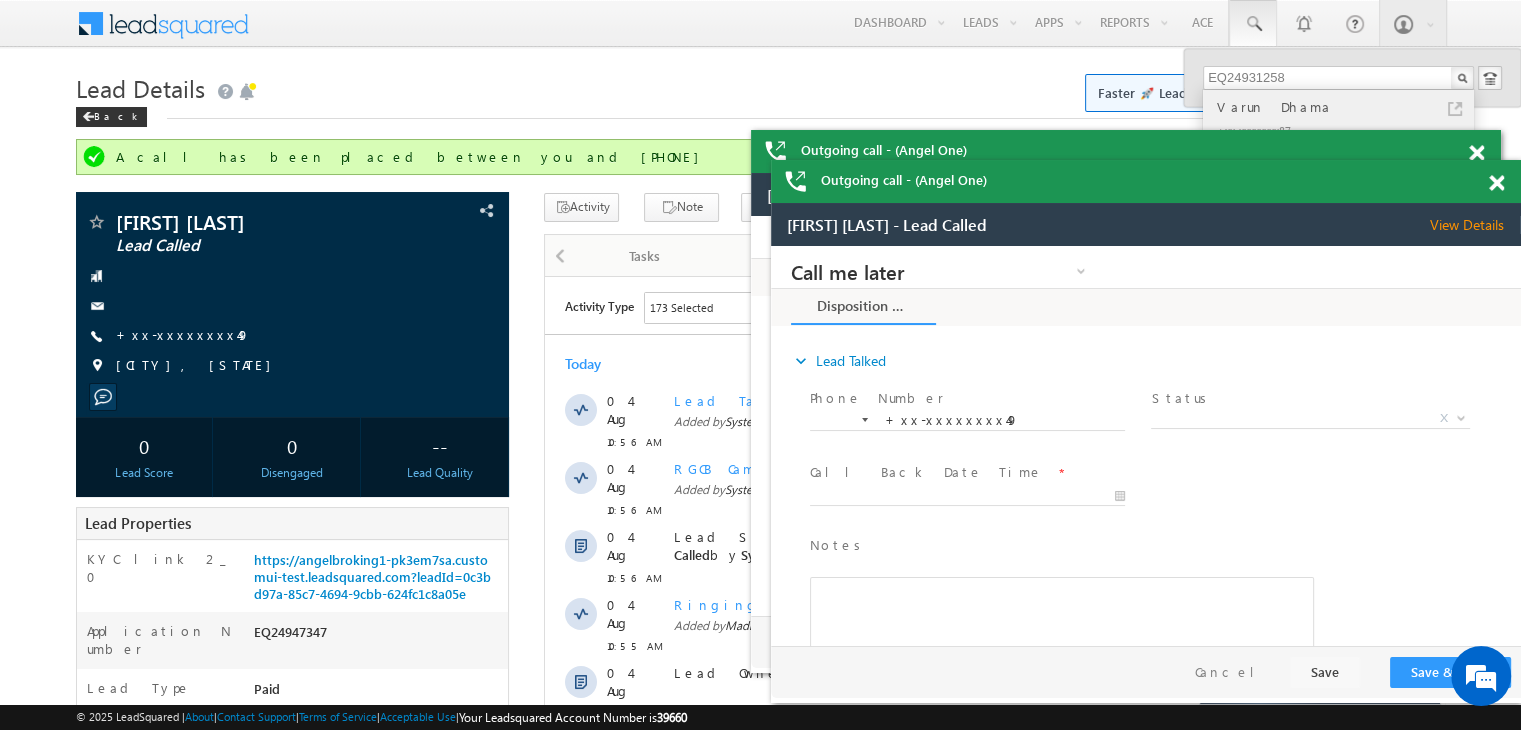 click on "Varun Dhama" at bounding box center (1347, 107) 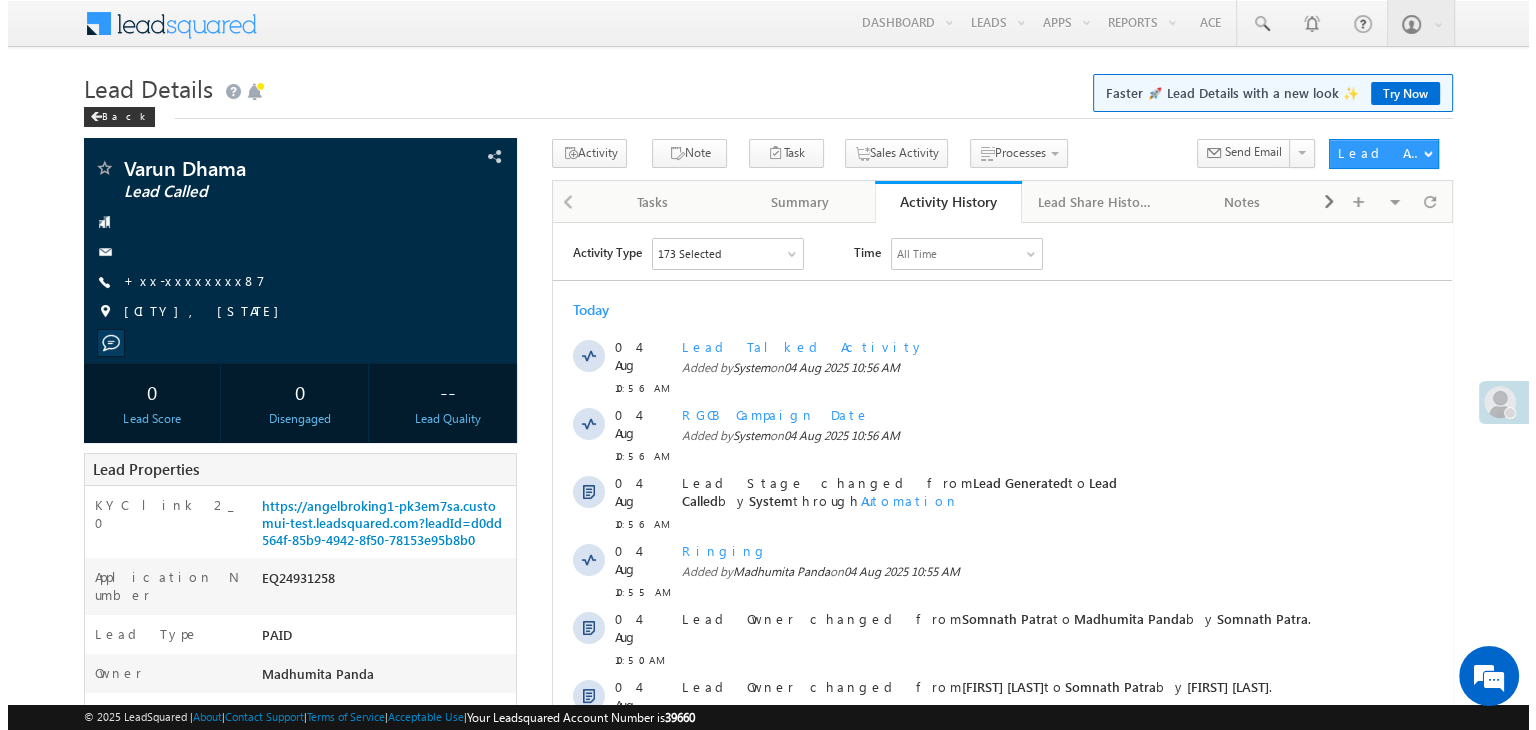 scroll, scrollTop: 0, scrollLeft: 0, axis: both 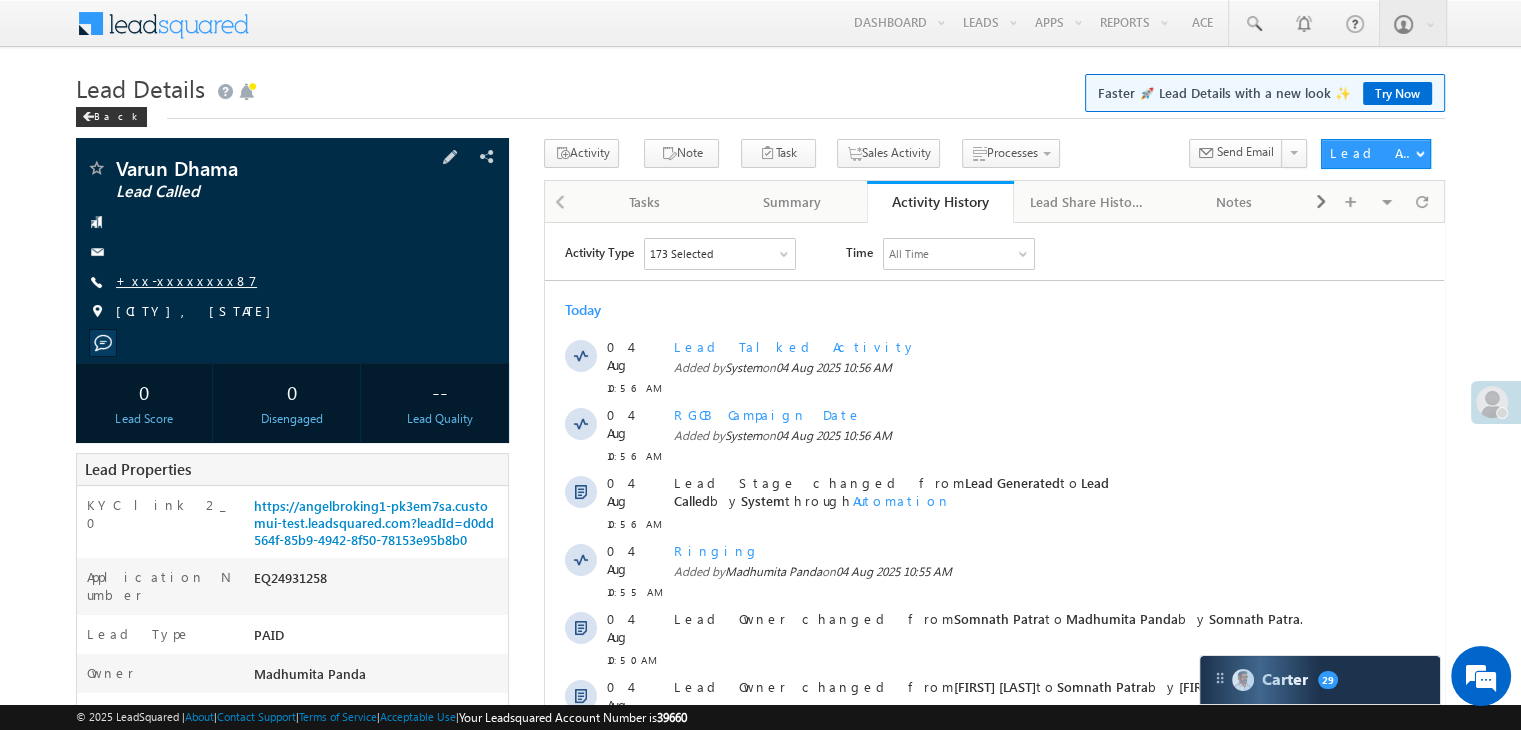 click on "+xx-xxxxxxxx87" at bounding box center (186, 280) 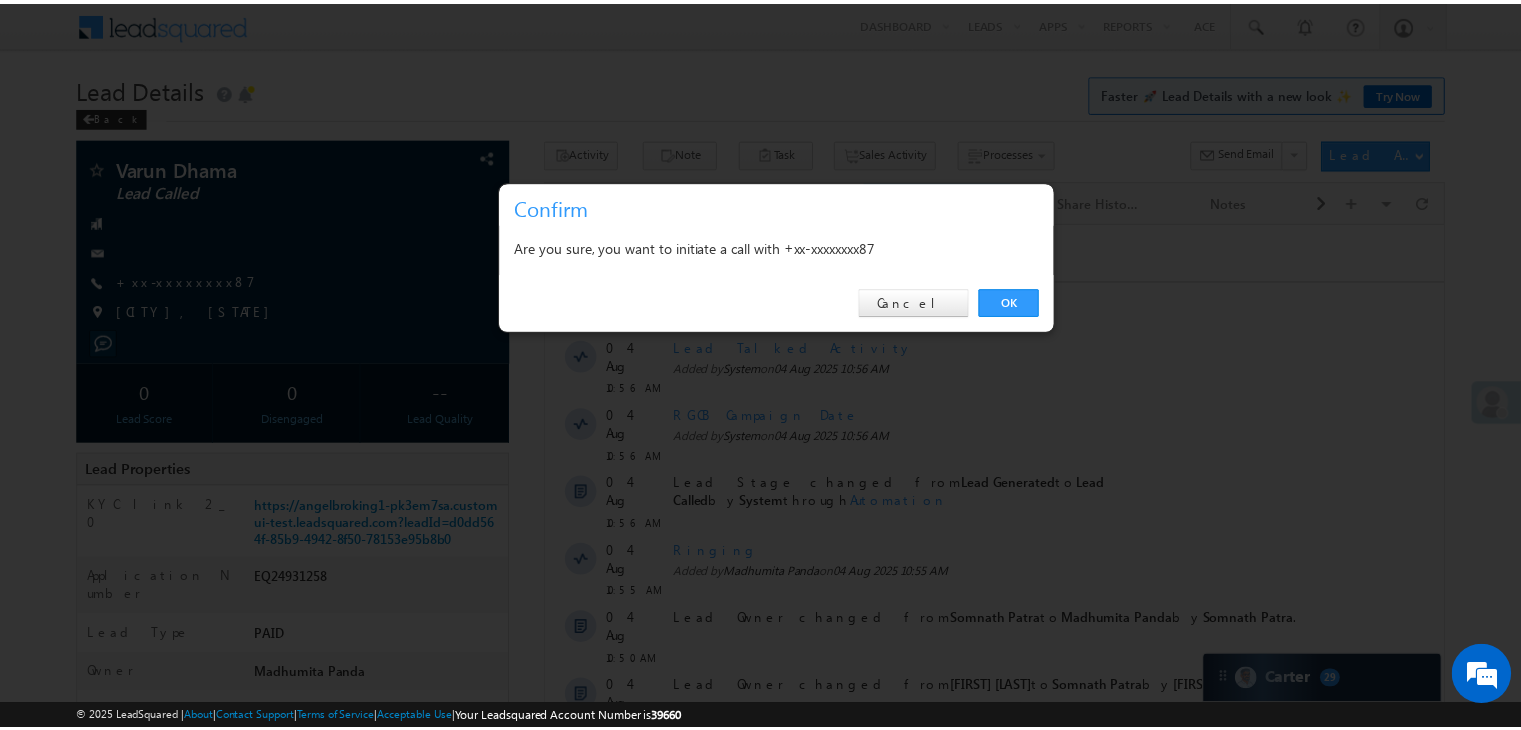 scroll, scrollTop: 0, scrollLeft: 0, axis: both 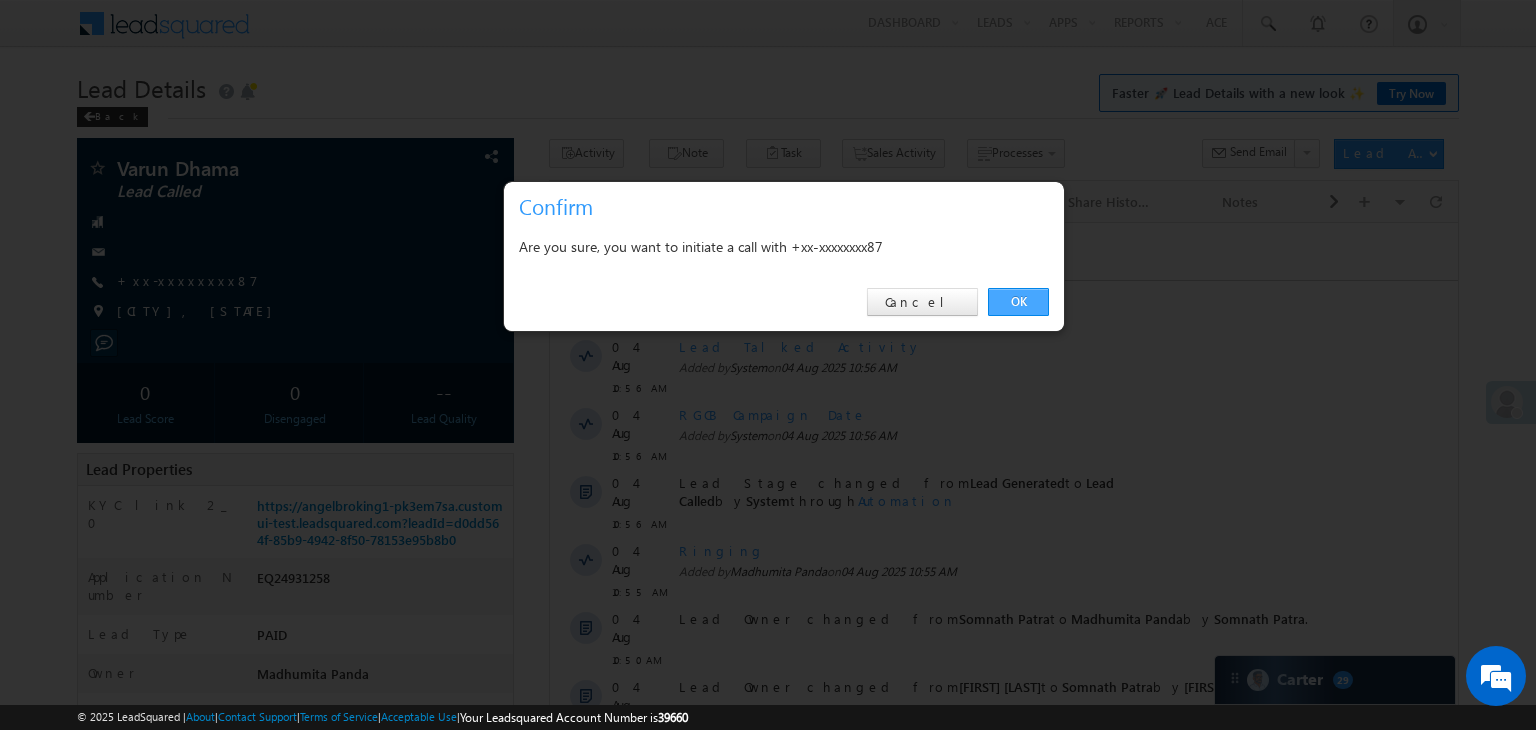 click on "OK" at bounding box center (1018, 302) 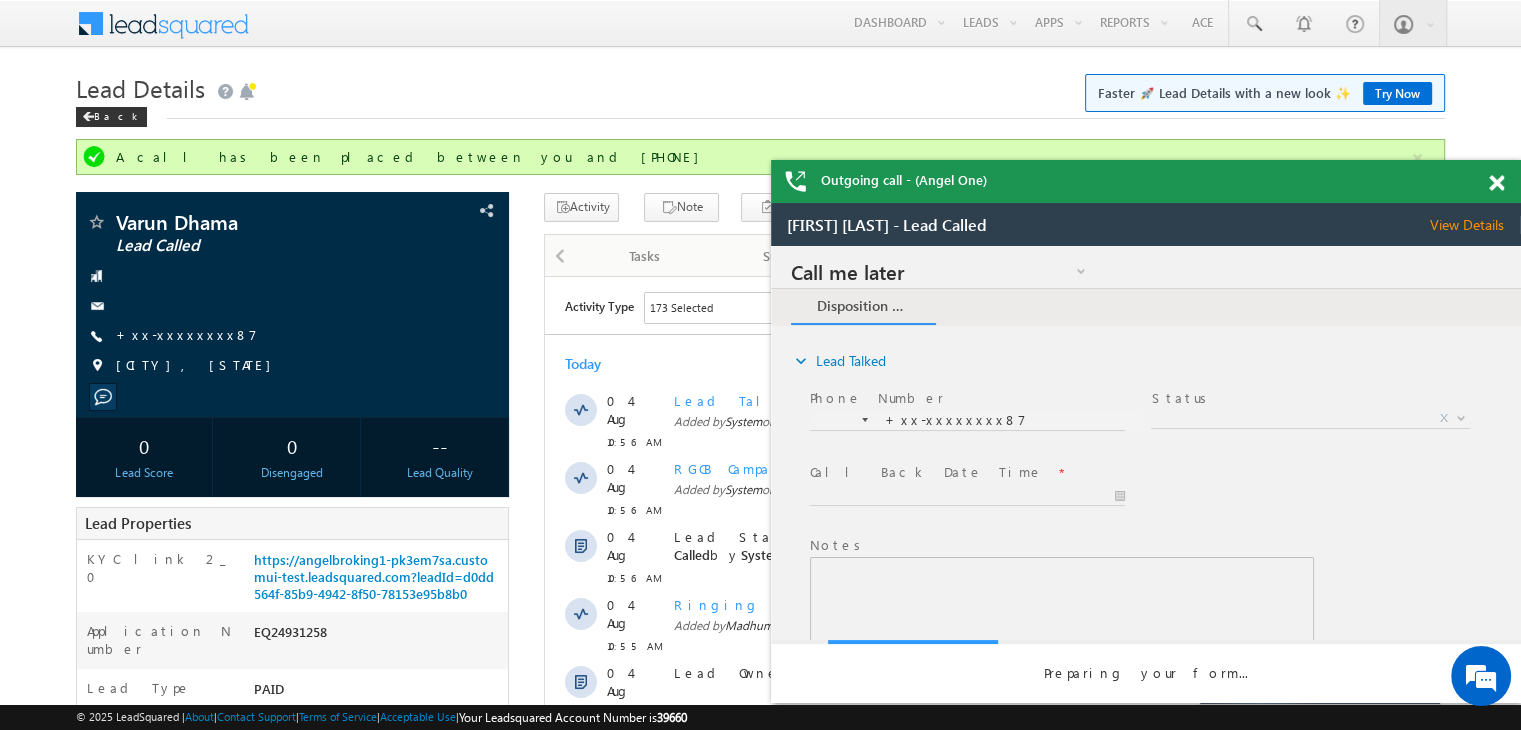 scroll, scrollTop: 0, scrollLeft: 0, axis: both 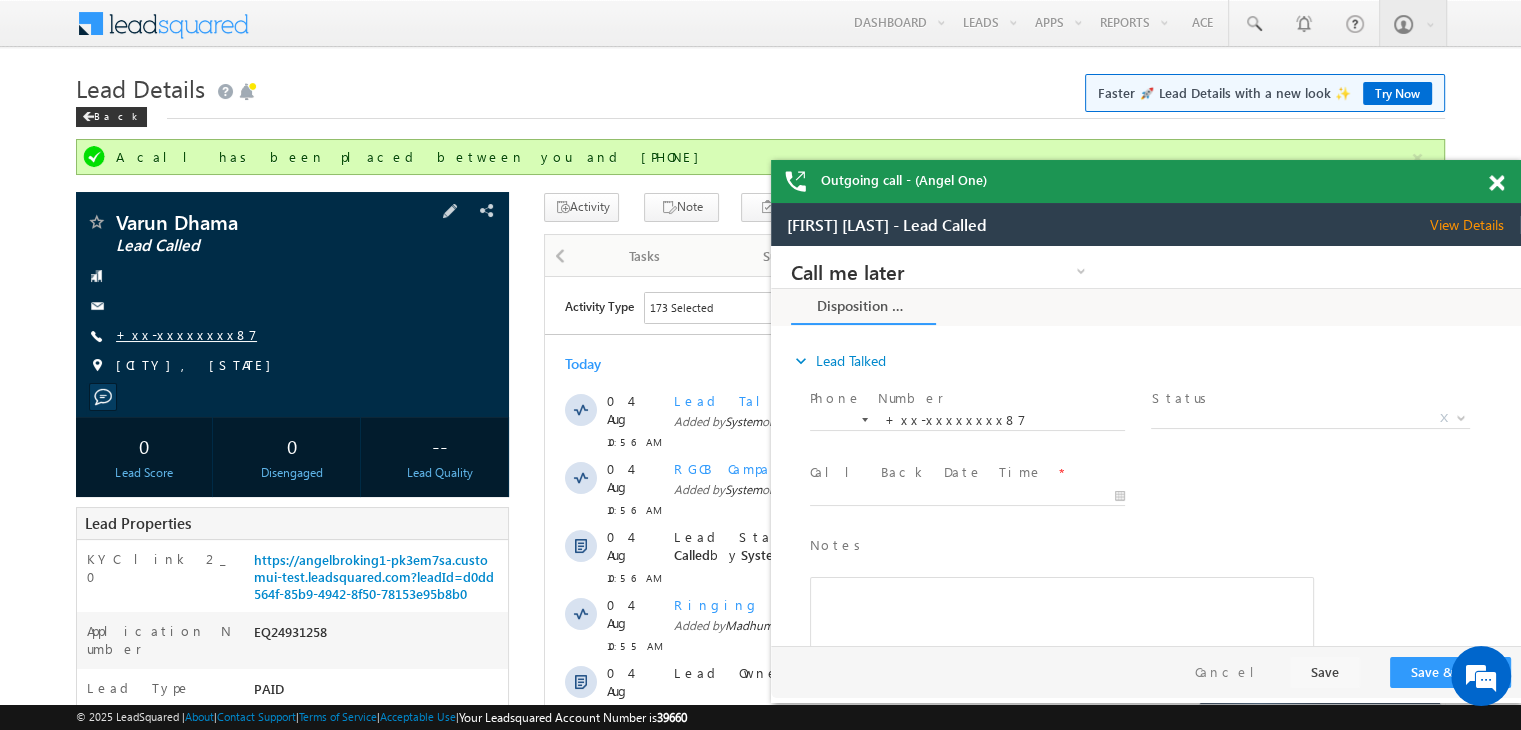 click on "+xx-xxxxxxxx87" at bounding box center [186, 334] 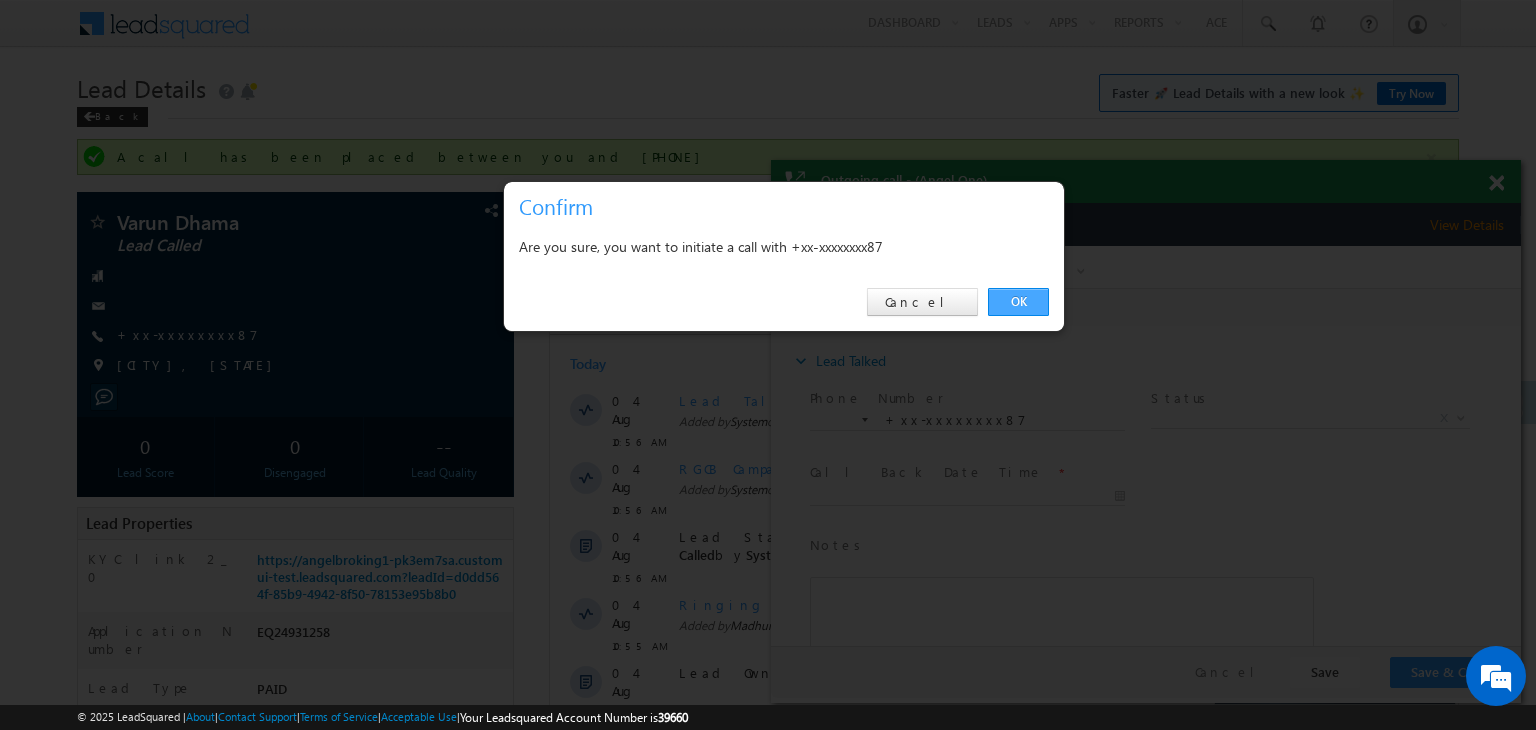 click on "OK" at bounding box center (1018, 302) 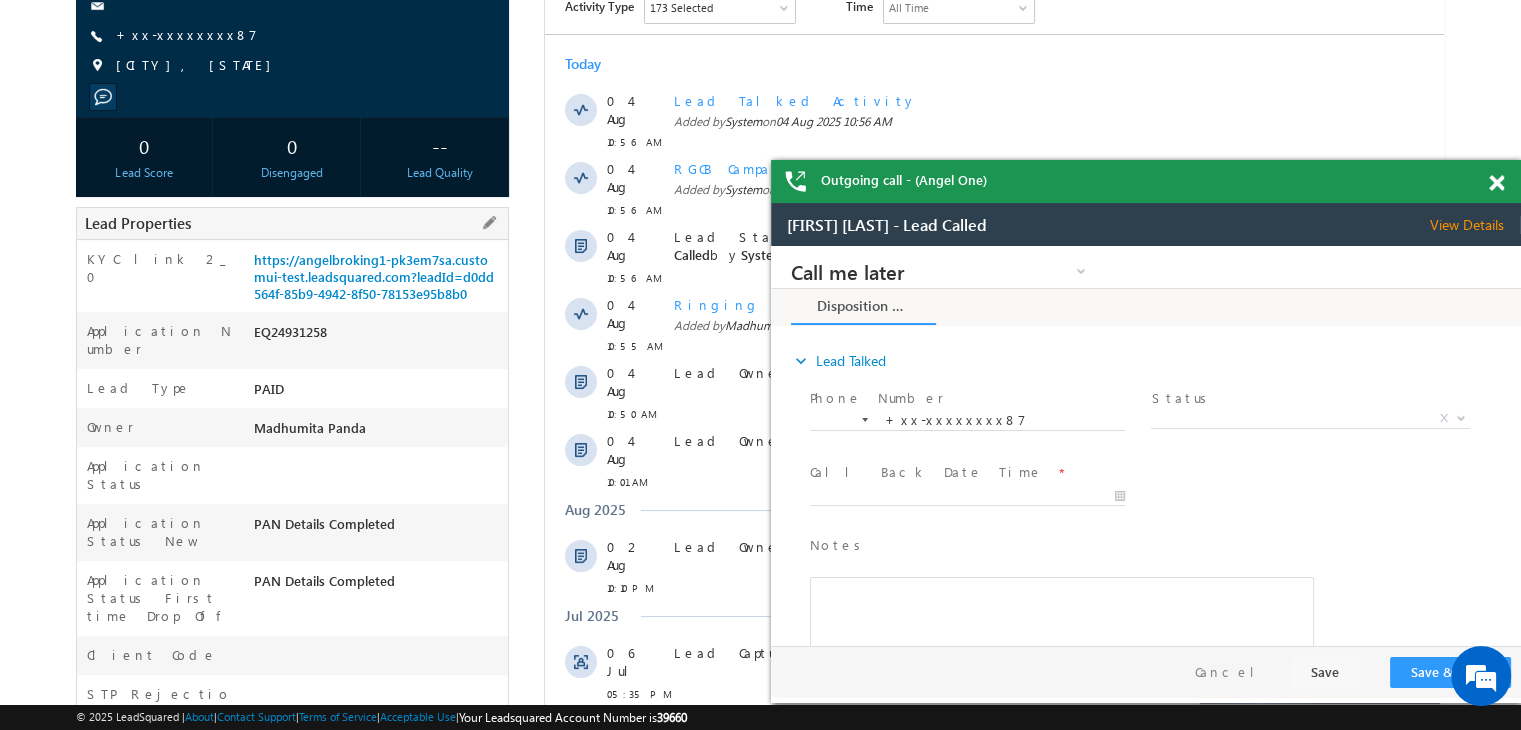 scroll, scrollTop: 0, scrollLeft: 0, axis: both 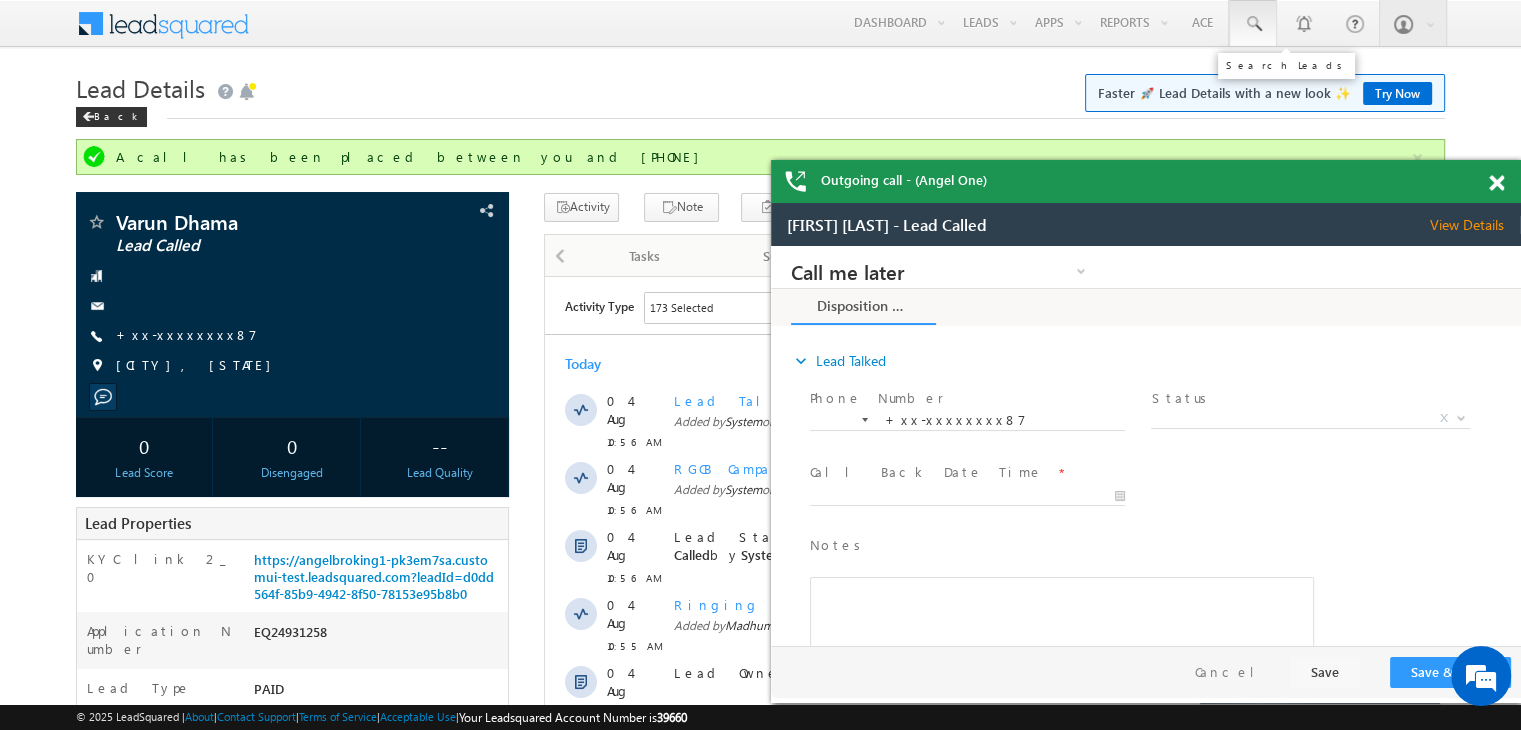 click at bounding box center (1253, 24) 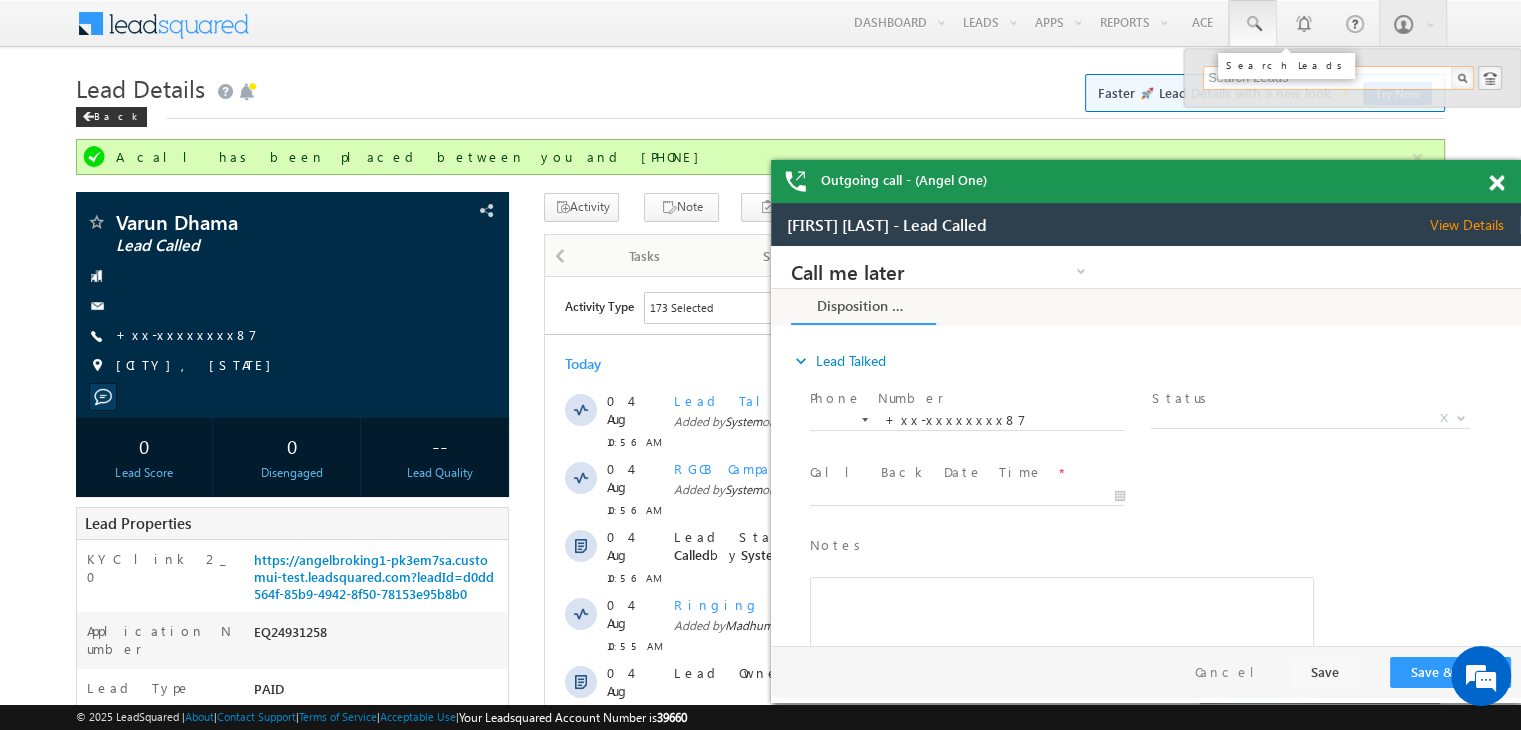paste on "EQ17107368" 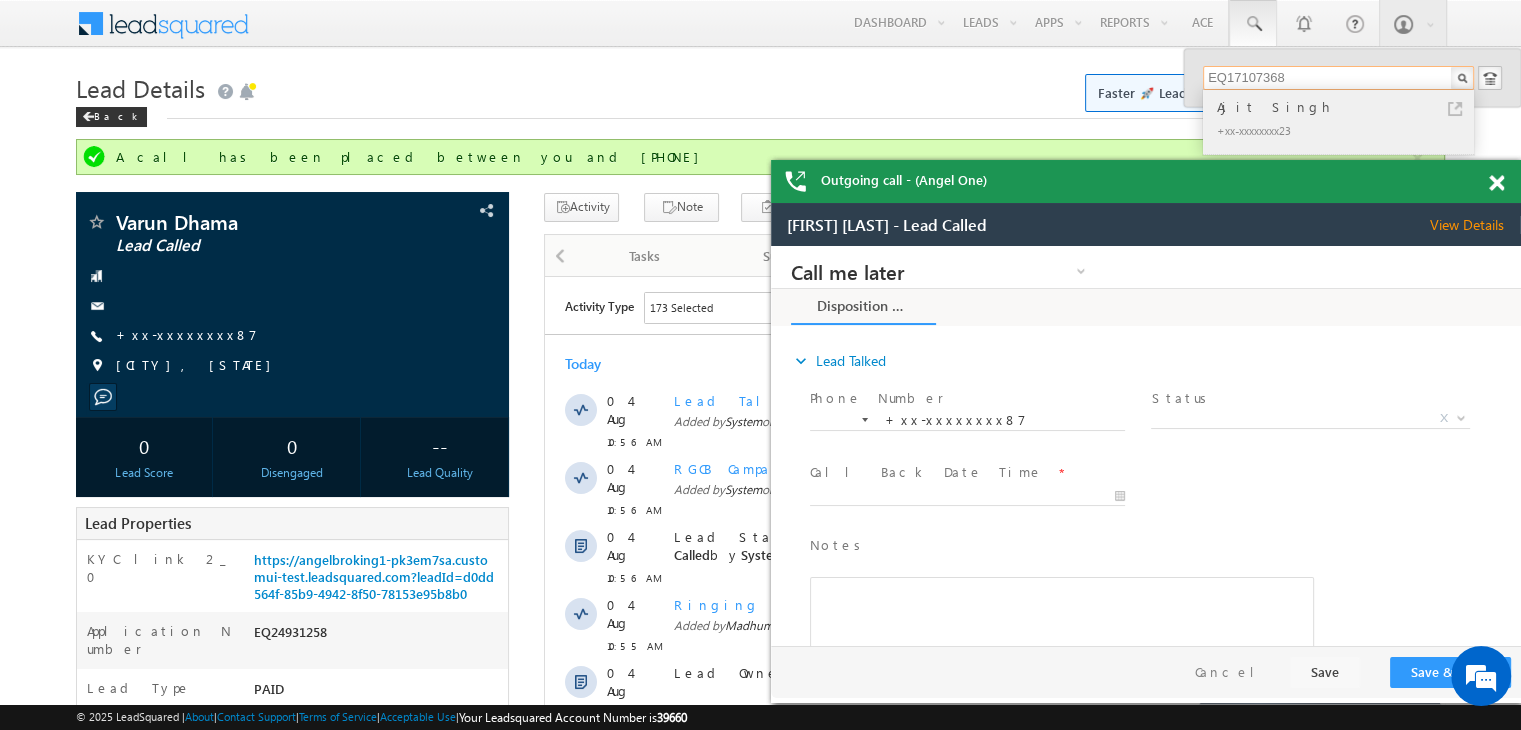 type on "EQ17107368" 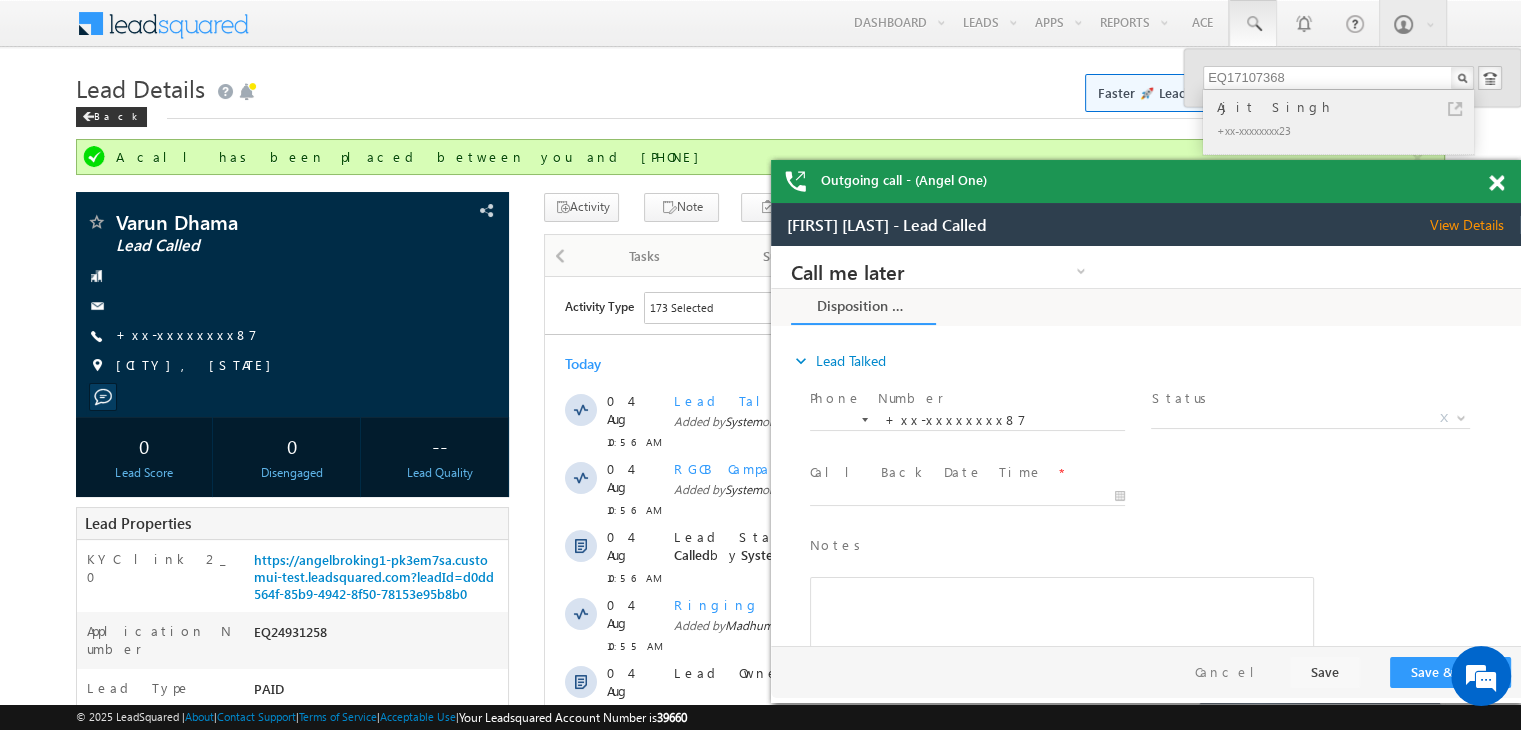 click on "Ajit Singh" at bounding box center (1347, 107) 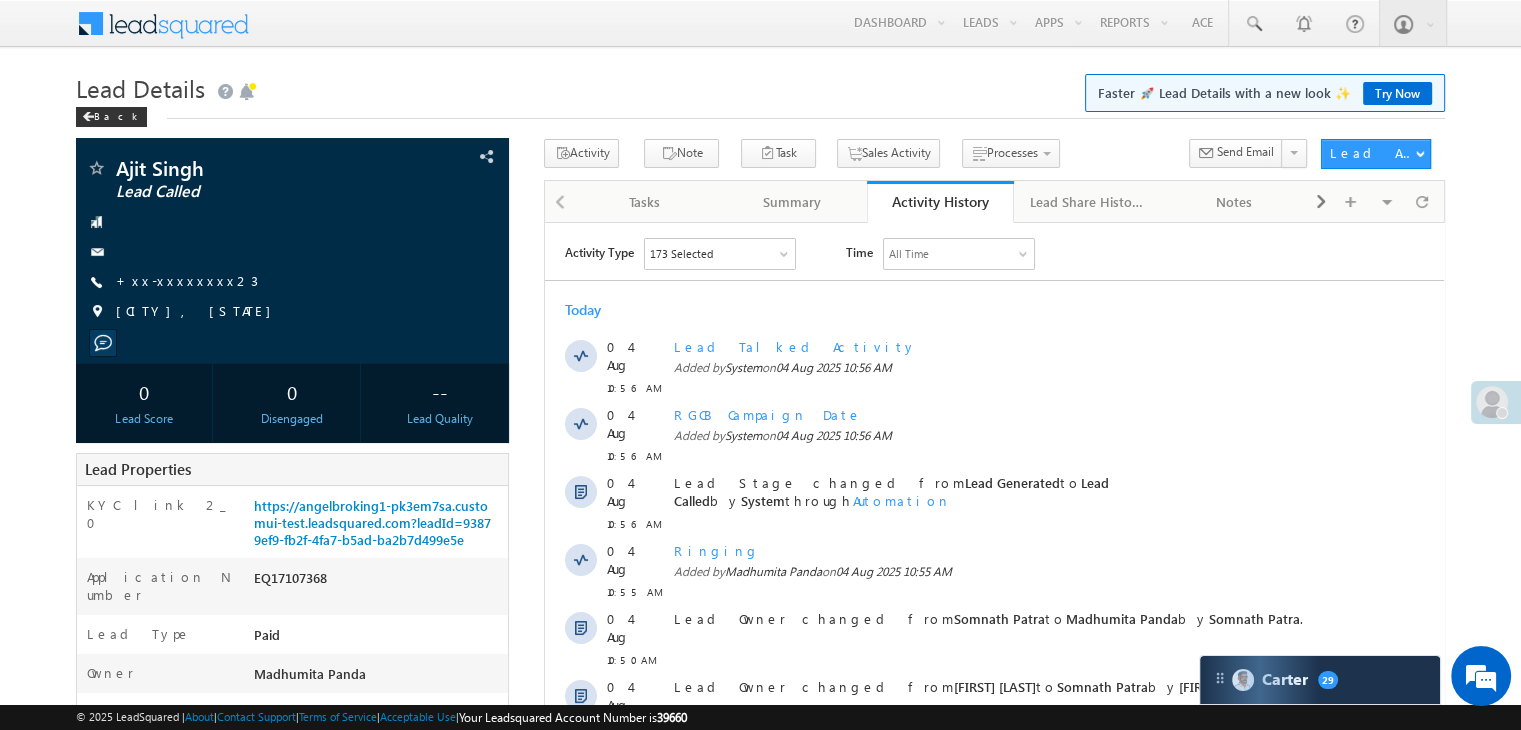 scroll, scrollTop: 0, scrollLeft: 0, axis: both 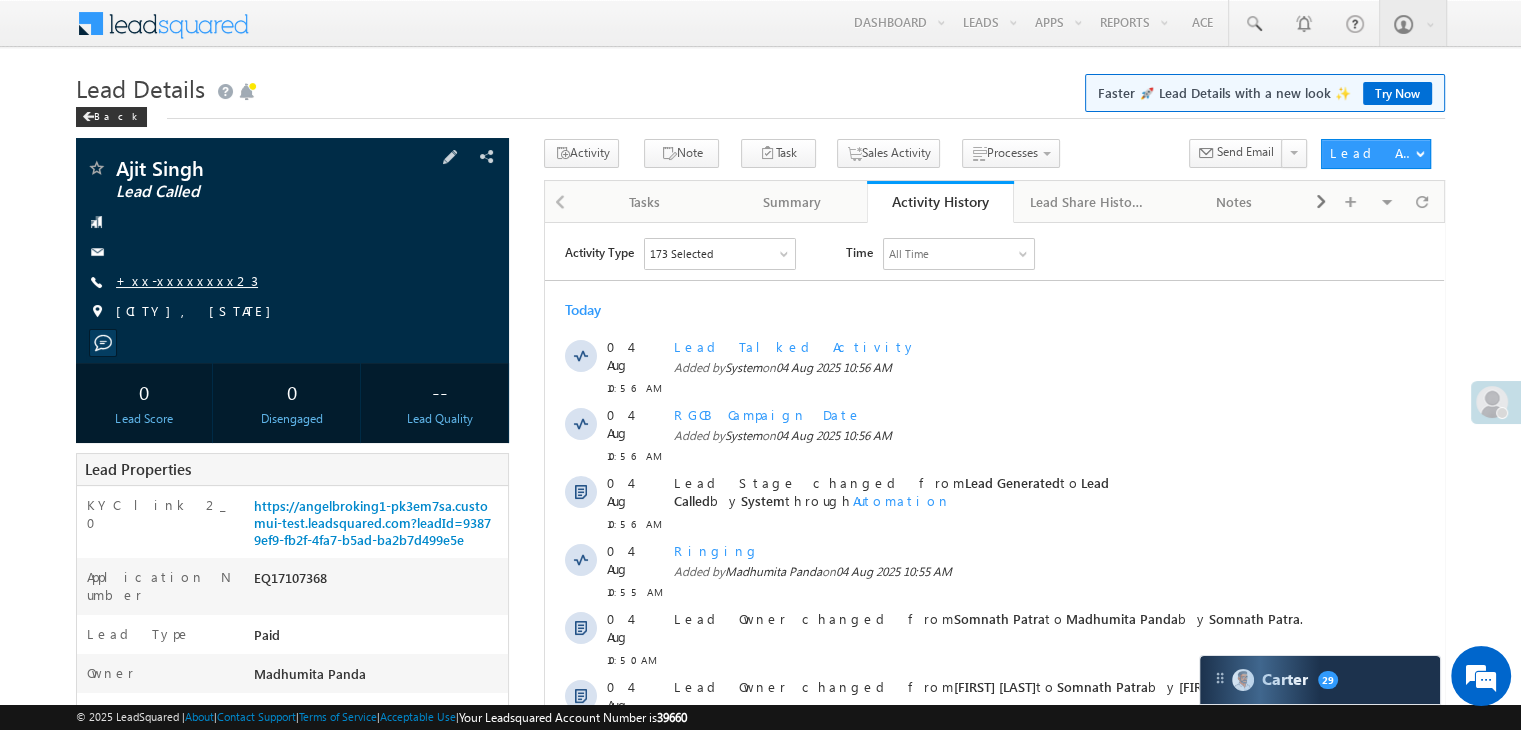 click on "+xx-xxxxxxxx23" at bounding box center (187, 280) 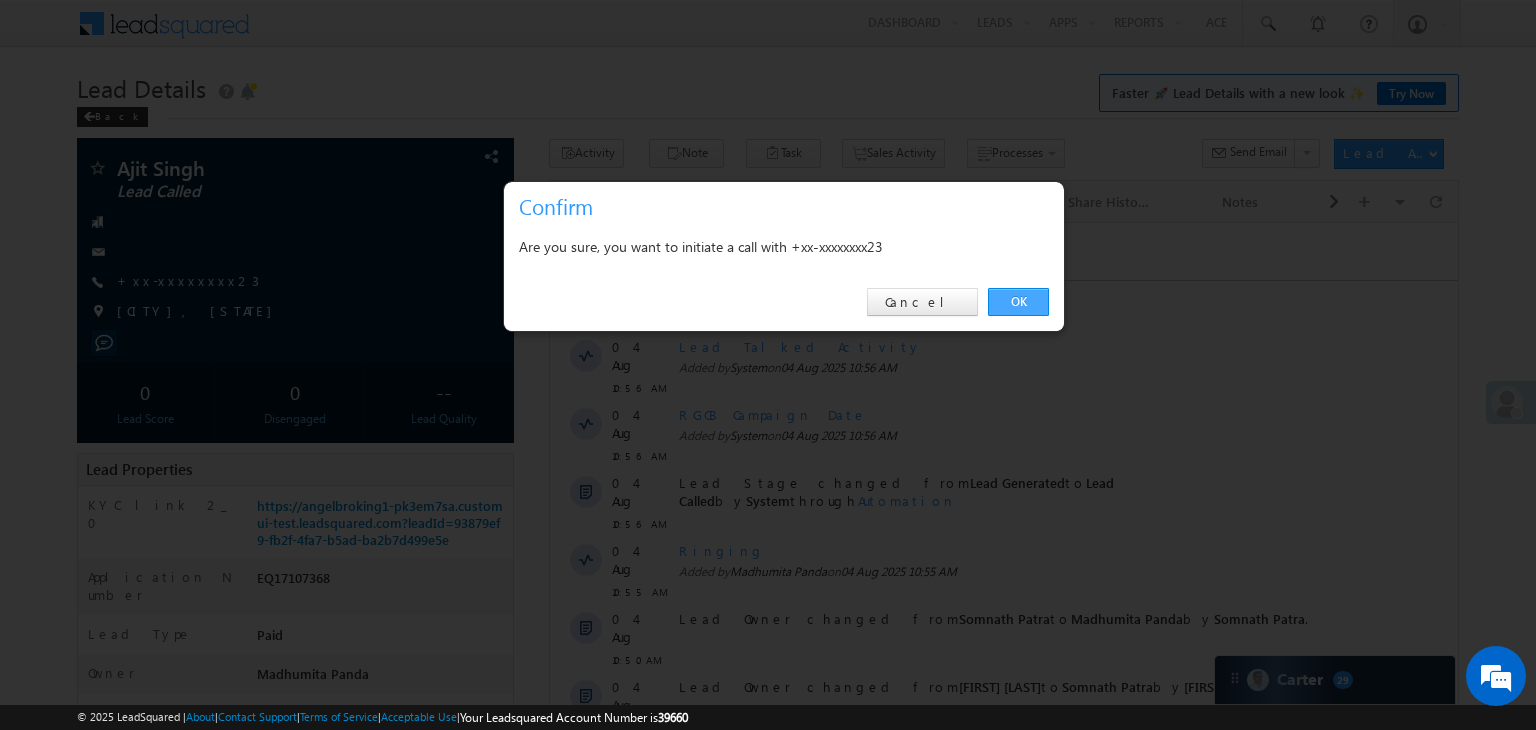 click on "OK" at bounding box center [1018, 302] 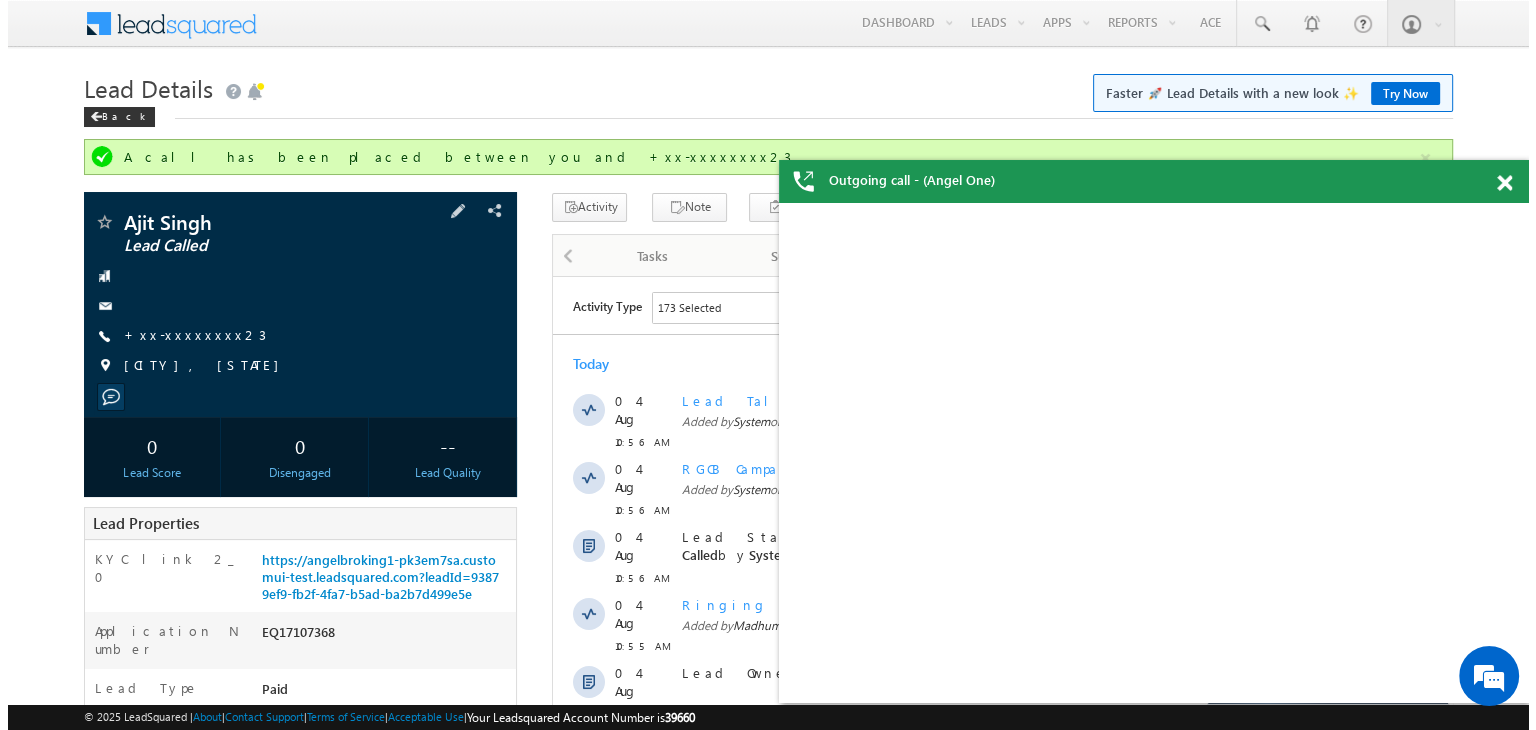 scroll, scrollTop: 0, scrollLeft: 0, axis: both 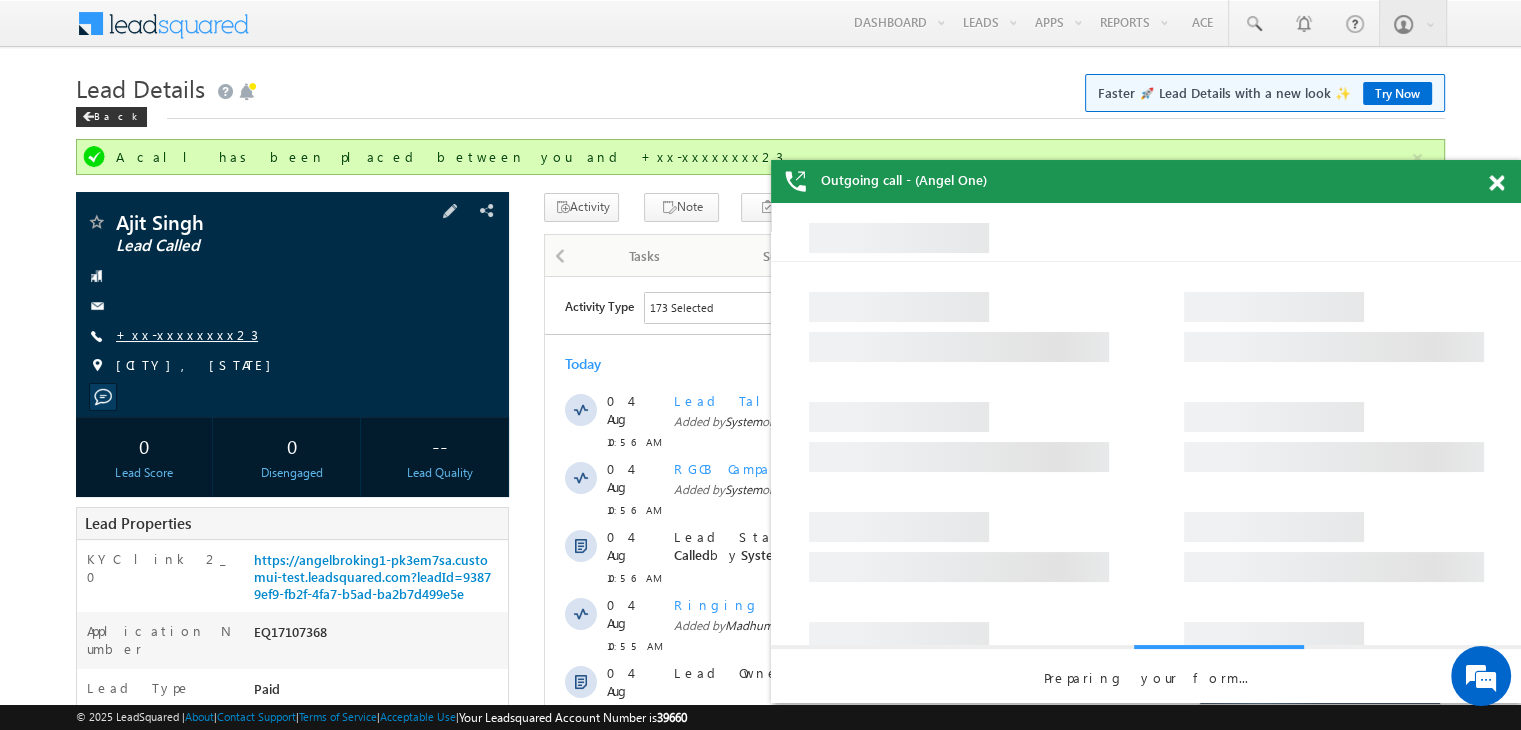 click on "+xx-xxxxxxxx23" at bounding box center (187, 334) 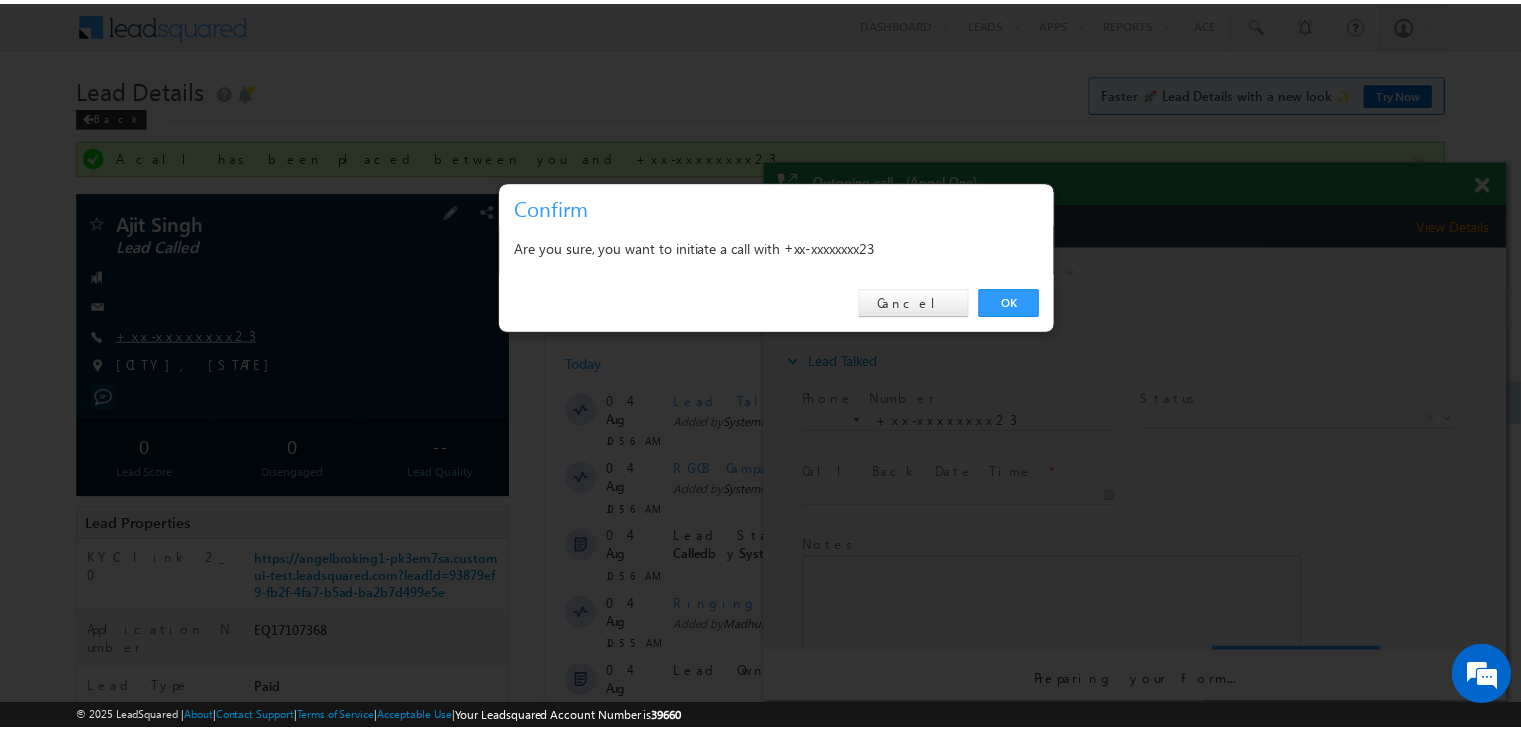 scroll, scrollTop: 0, scrollLeft: 0, axis: both 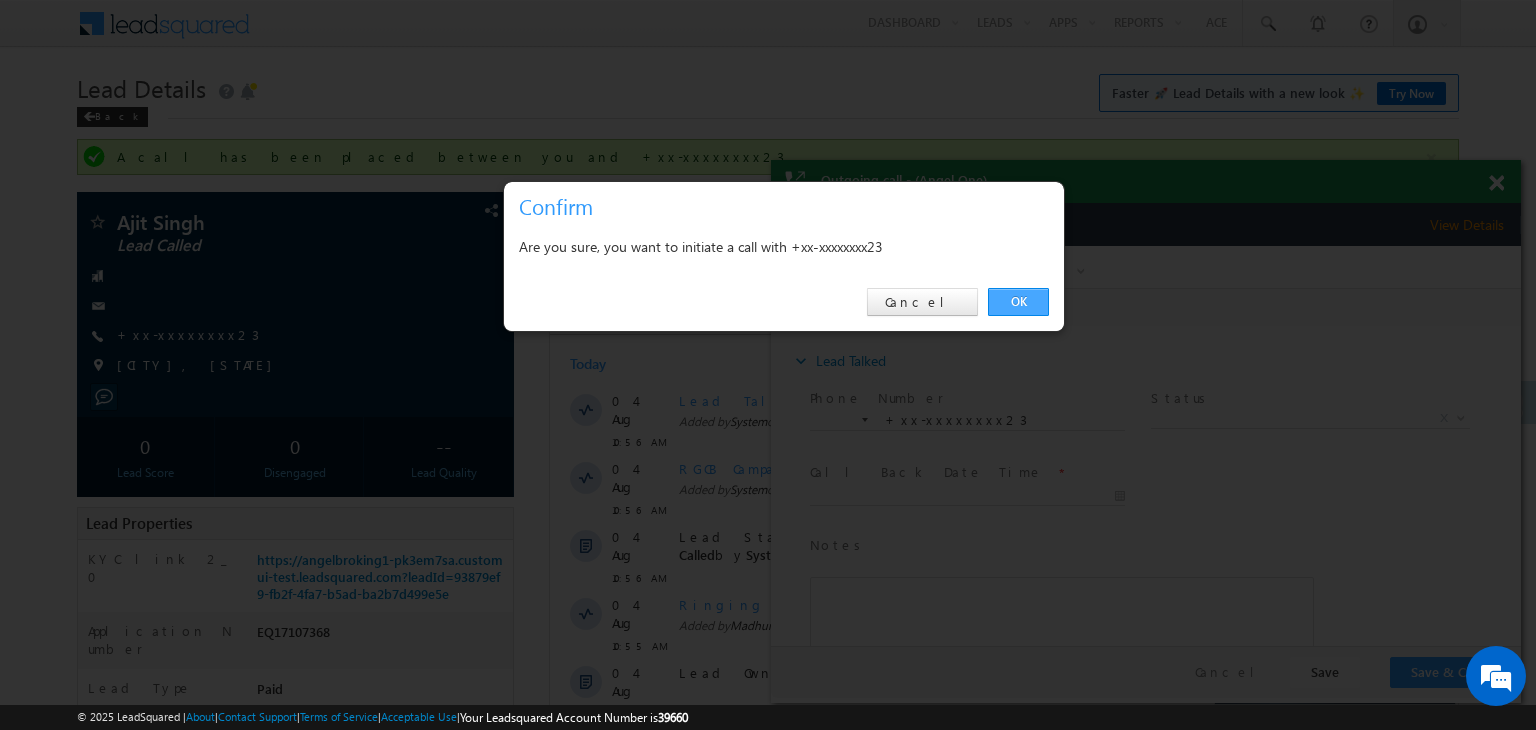 click on "OK" at bounding box center [1018, 302] 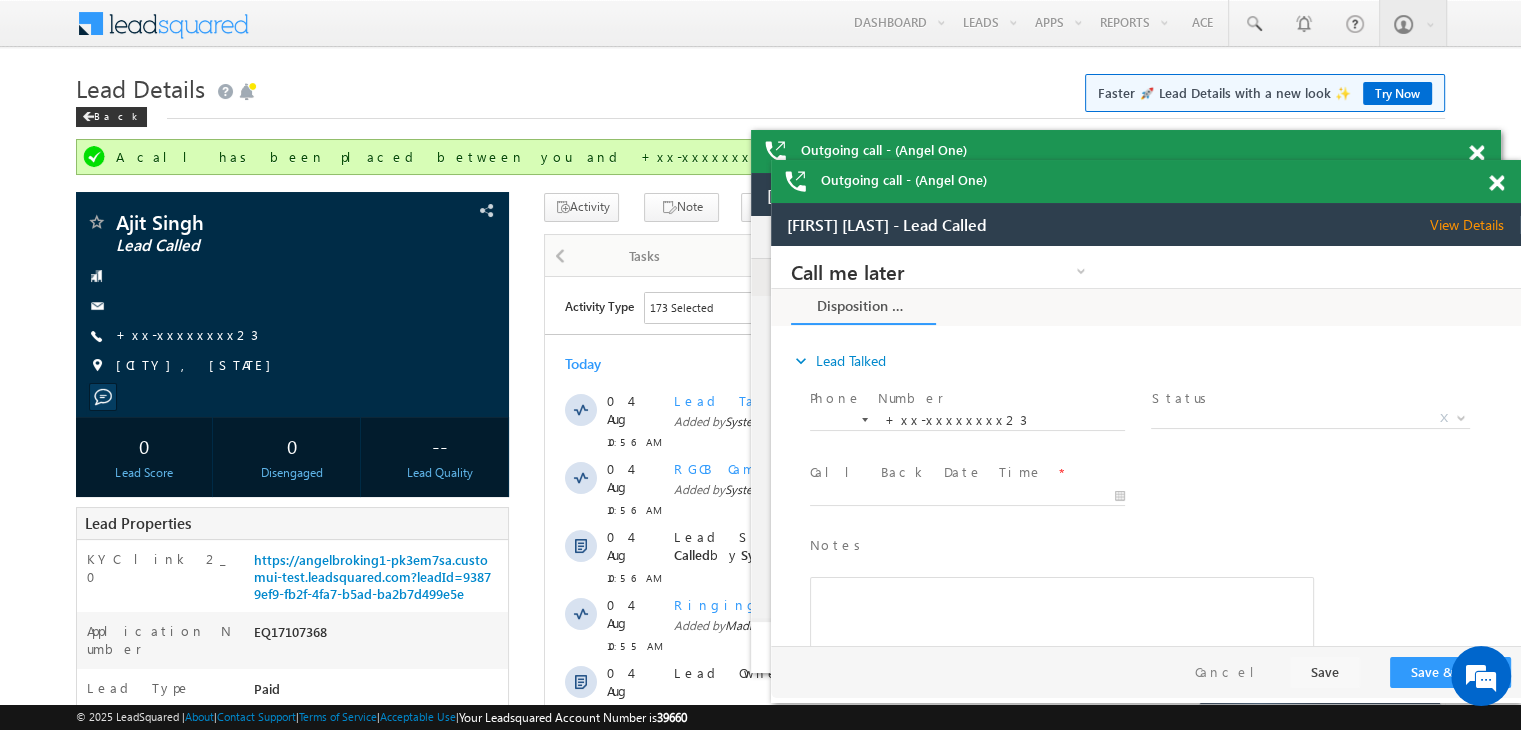 scroll, scrollTop: 0, scrollLeft: 0, axis: both 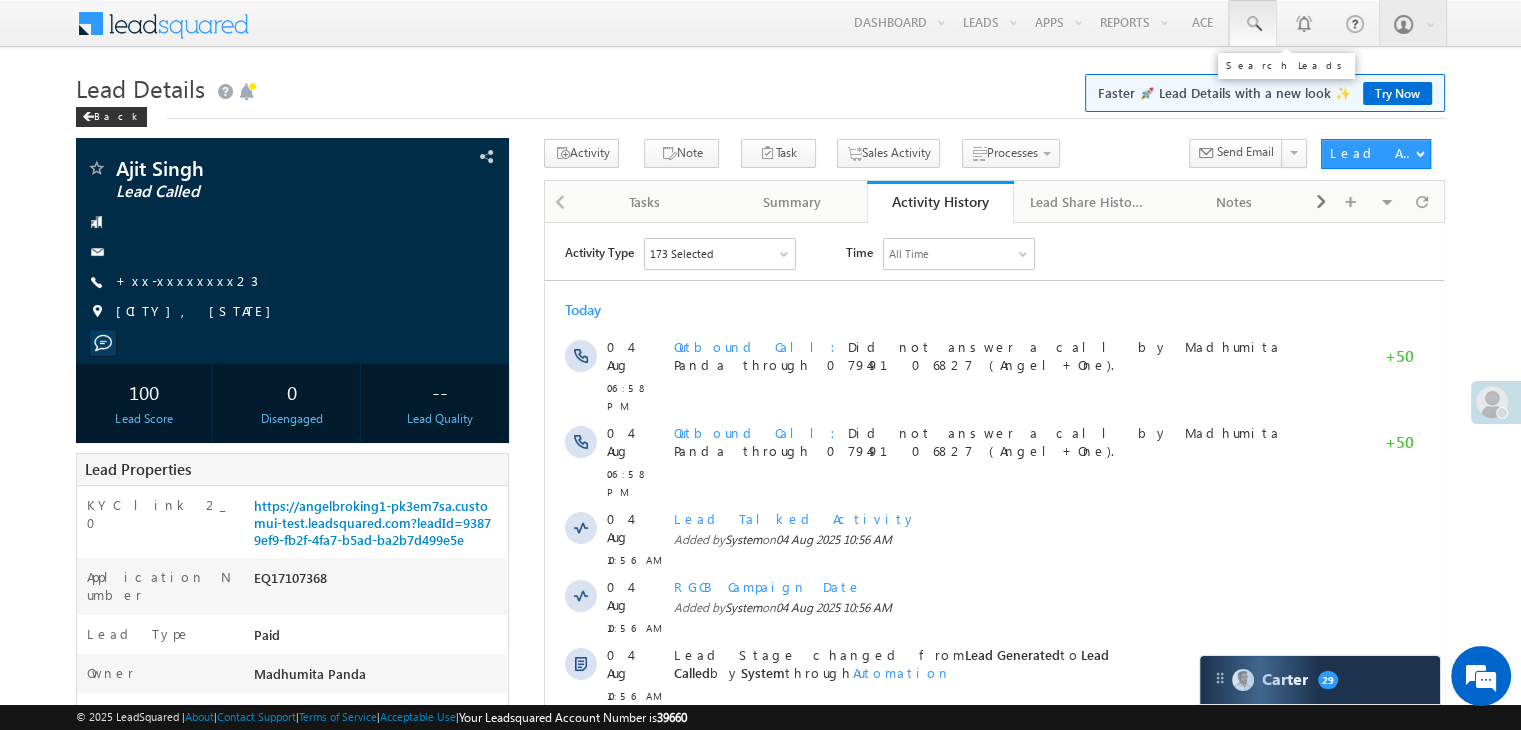 click at bounding box center (1253, 24) 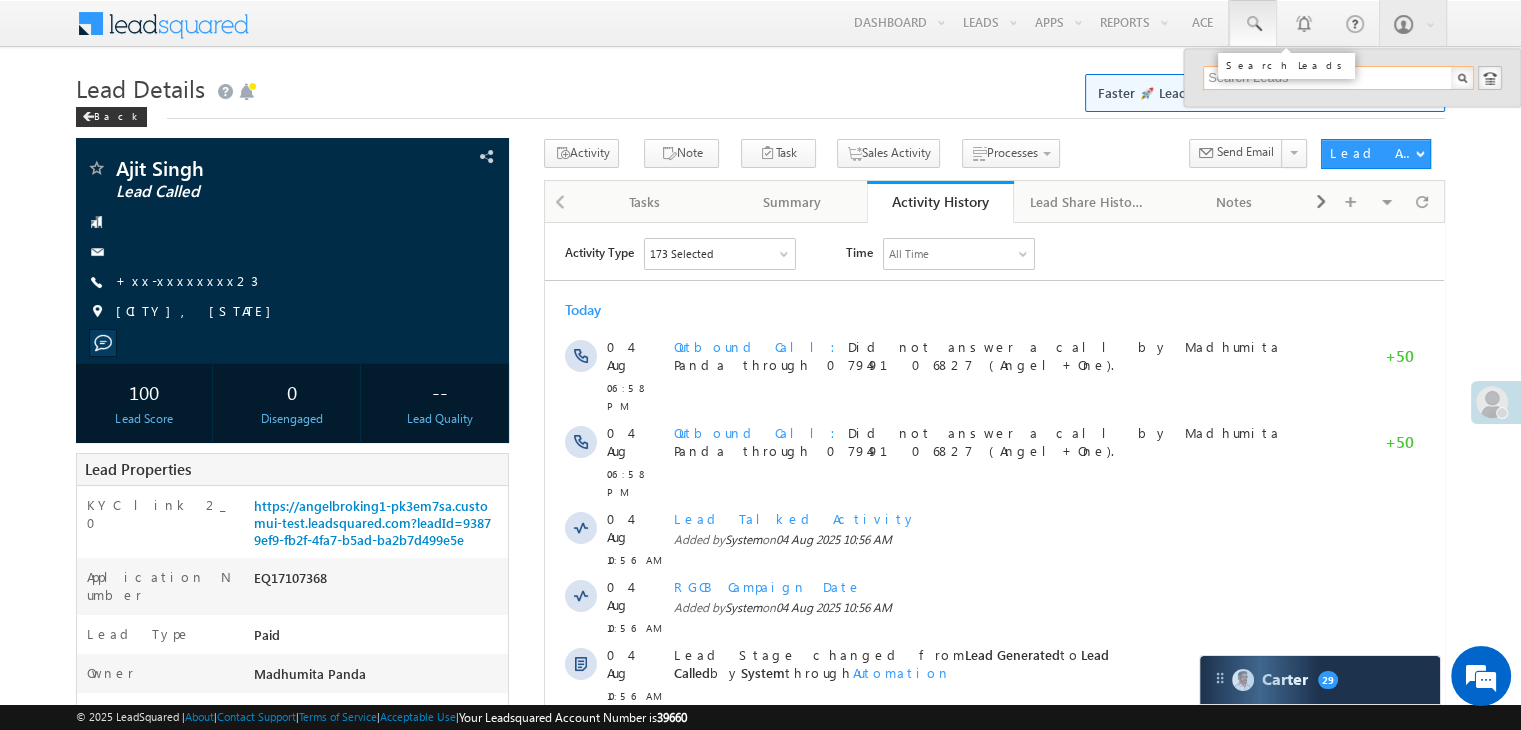 paste on "EQ24965919" 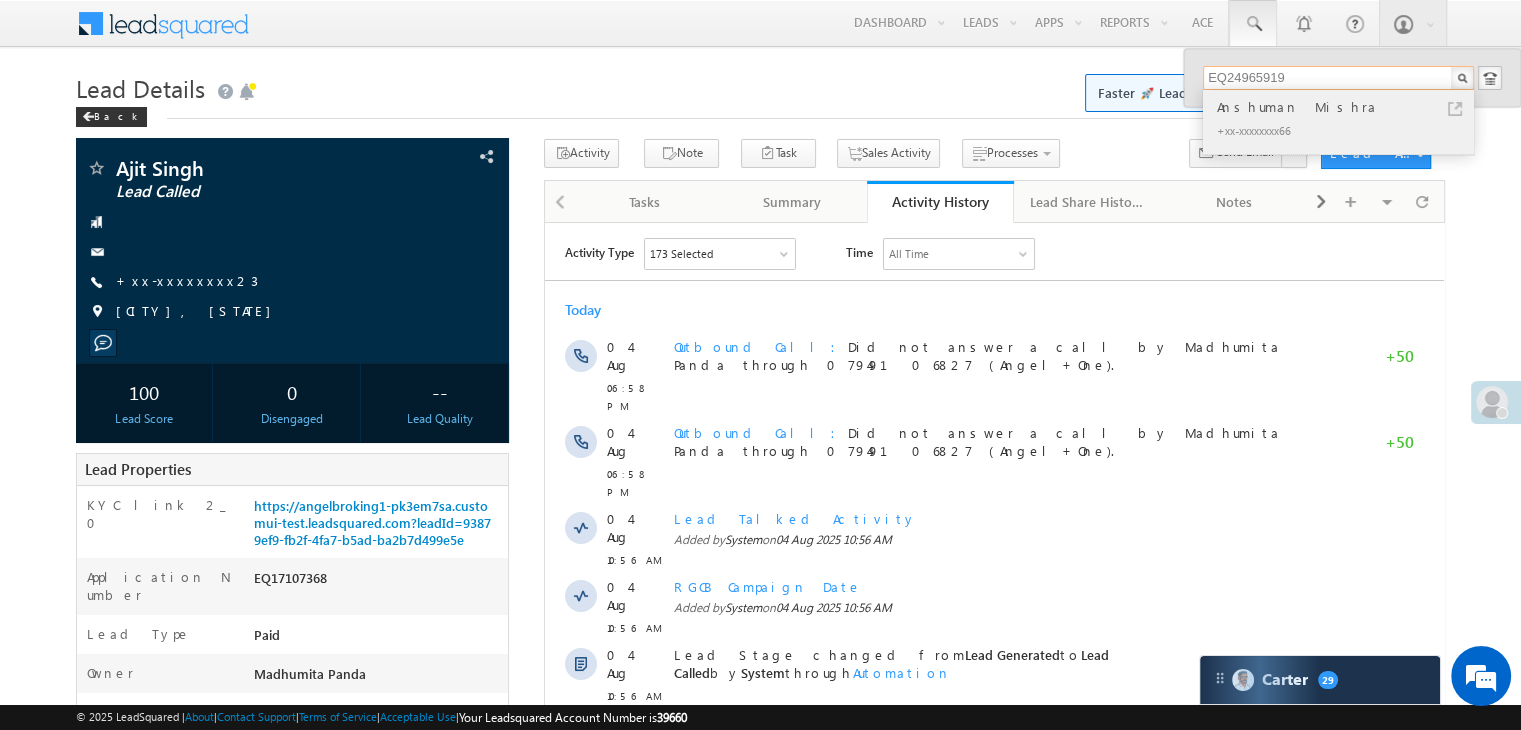 type on "EQ24965919" 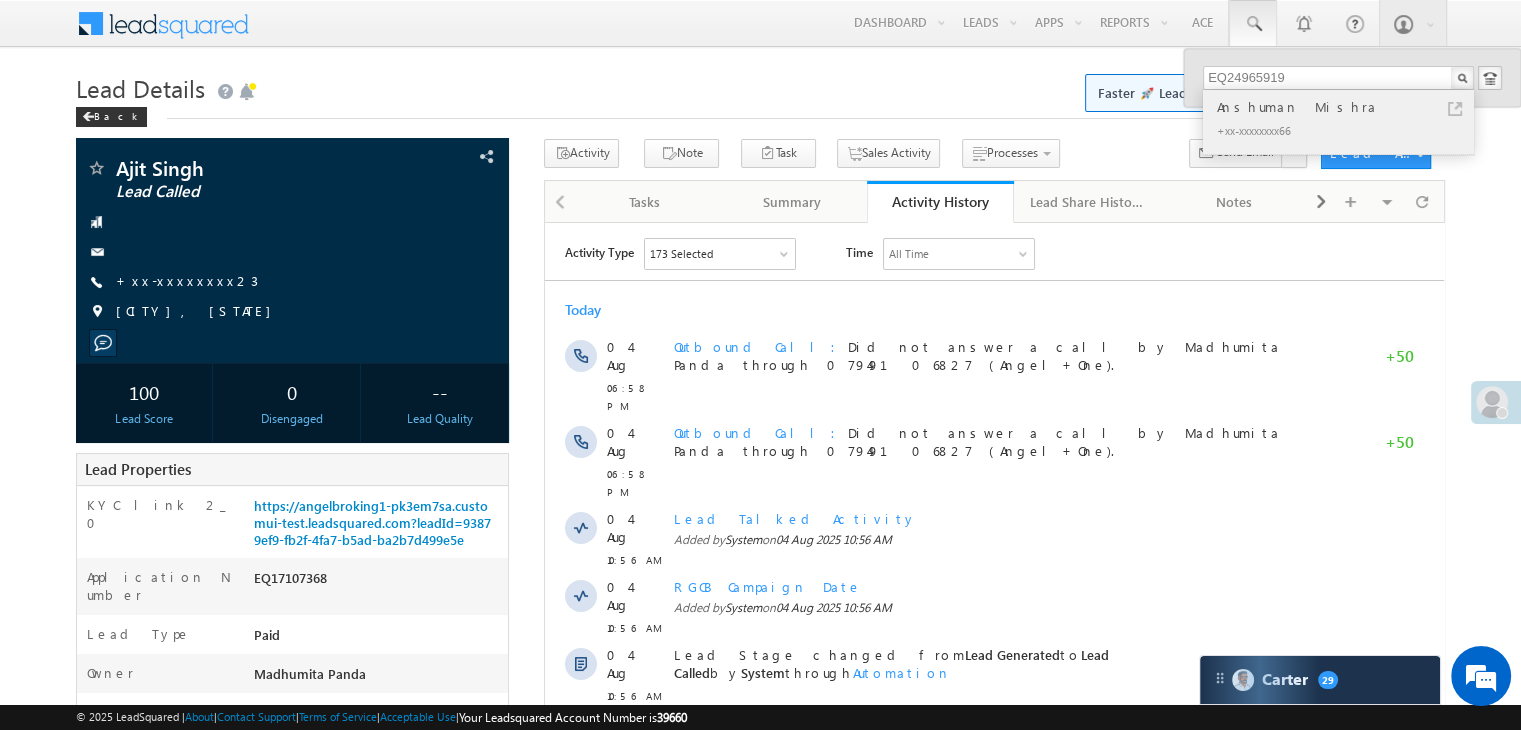 click on "Anshuman Mishra" at bounding box center [1347, 107] 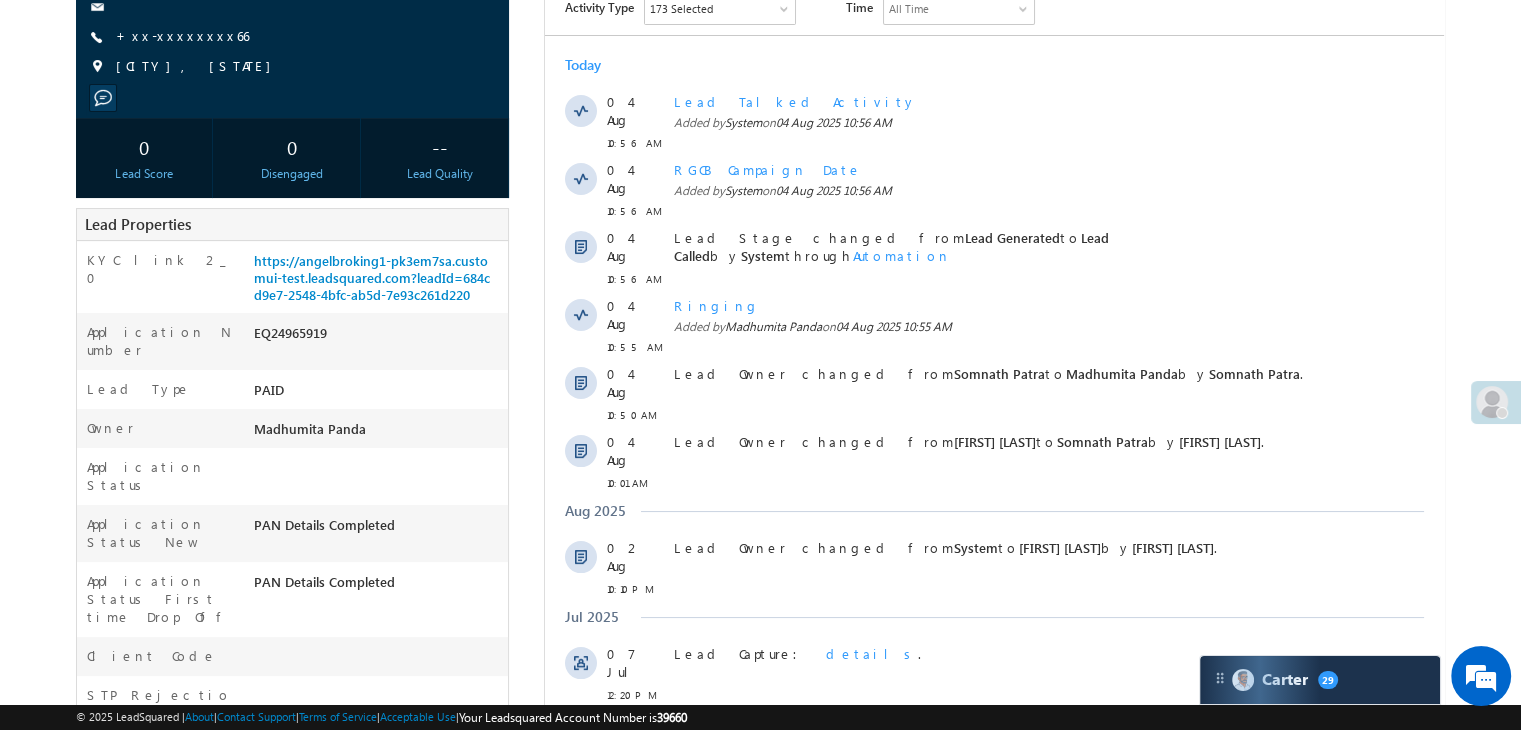 scroll, scrollTop: 300, scrollLeft: 0, axis: vertical 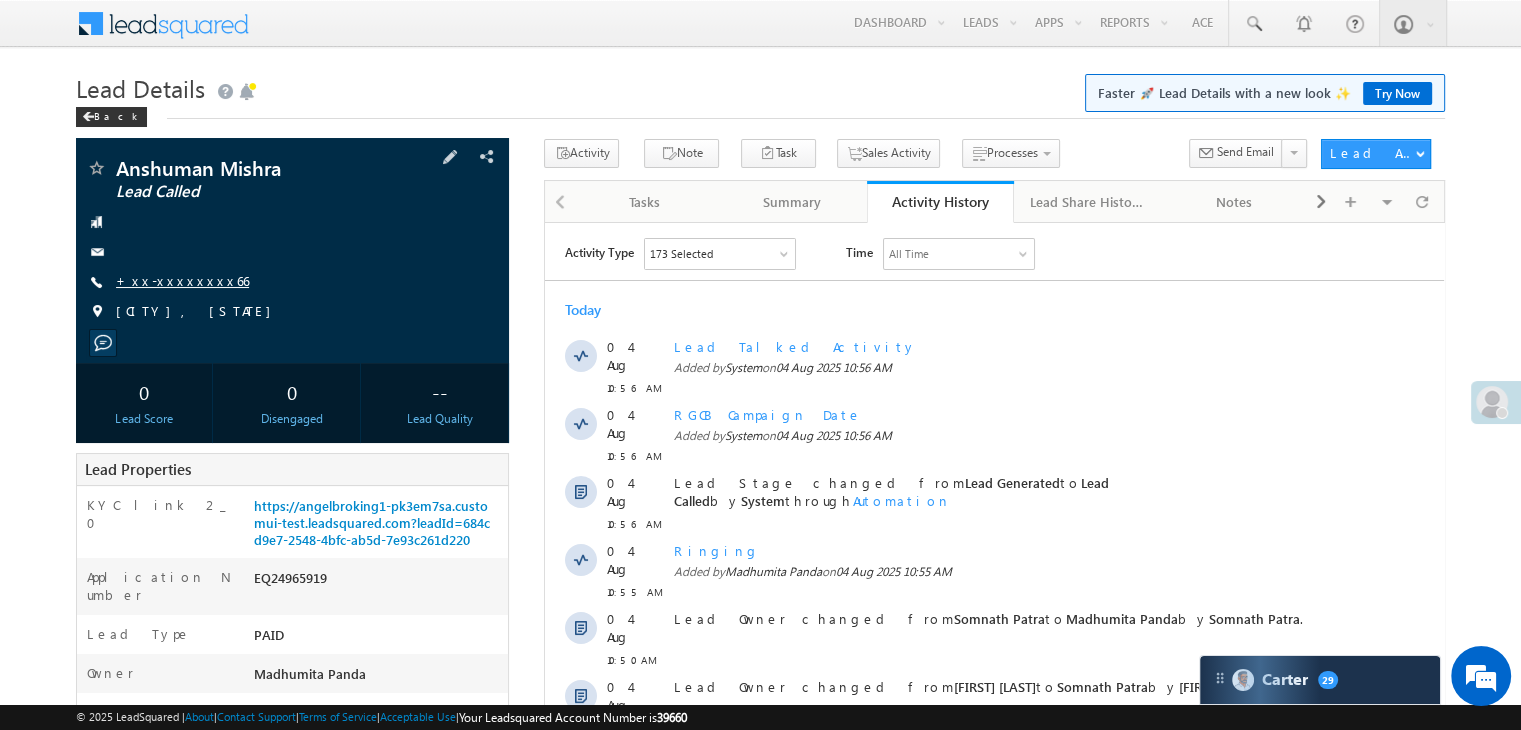 click on "+xx-xxxxxxxx66" at bounding box center (182, 280) 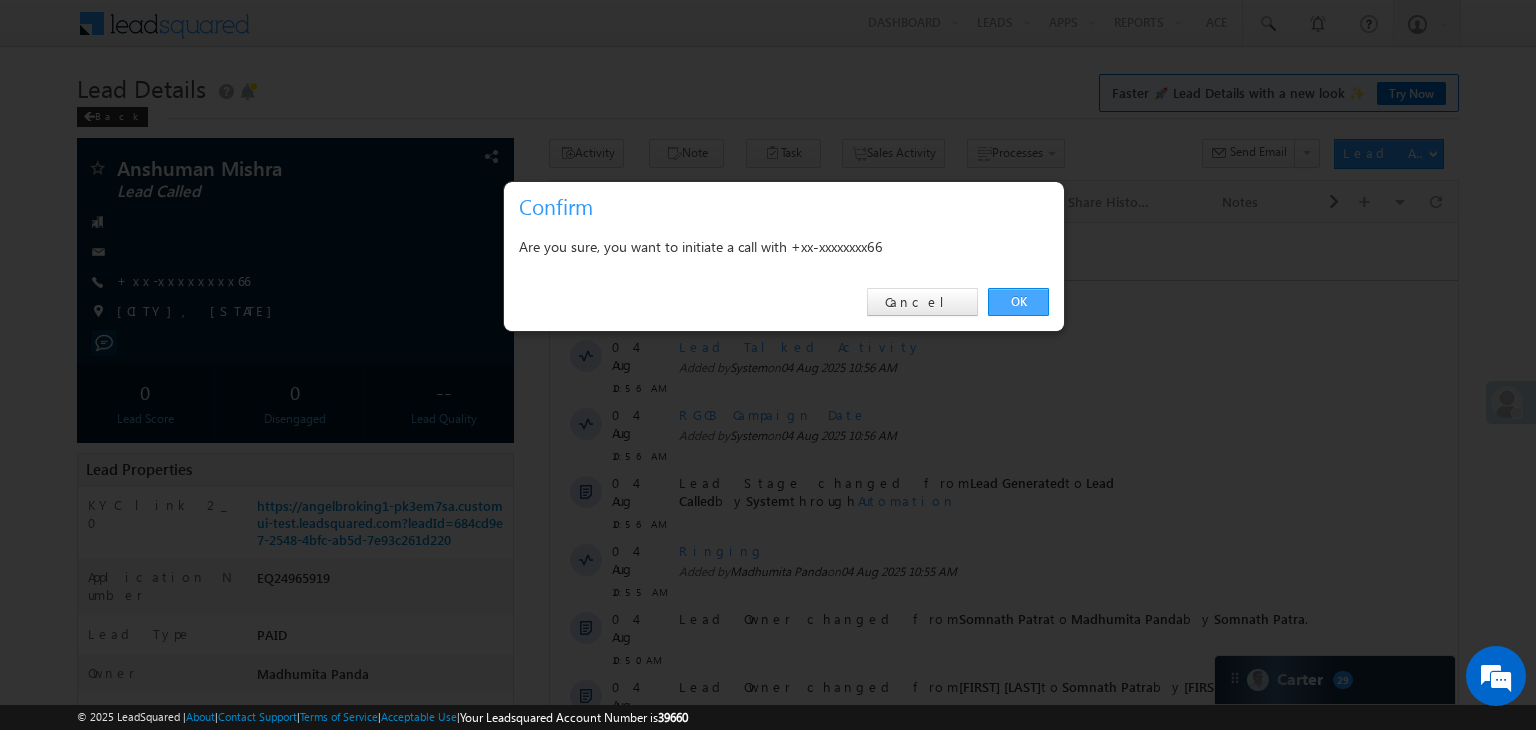 click on "OK" at bounding box center [1018, 302] 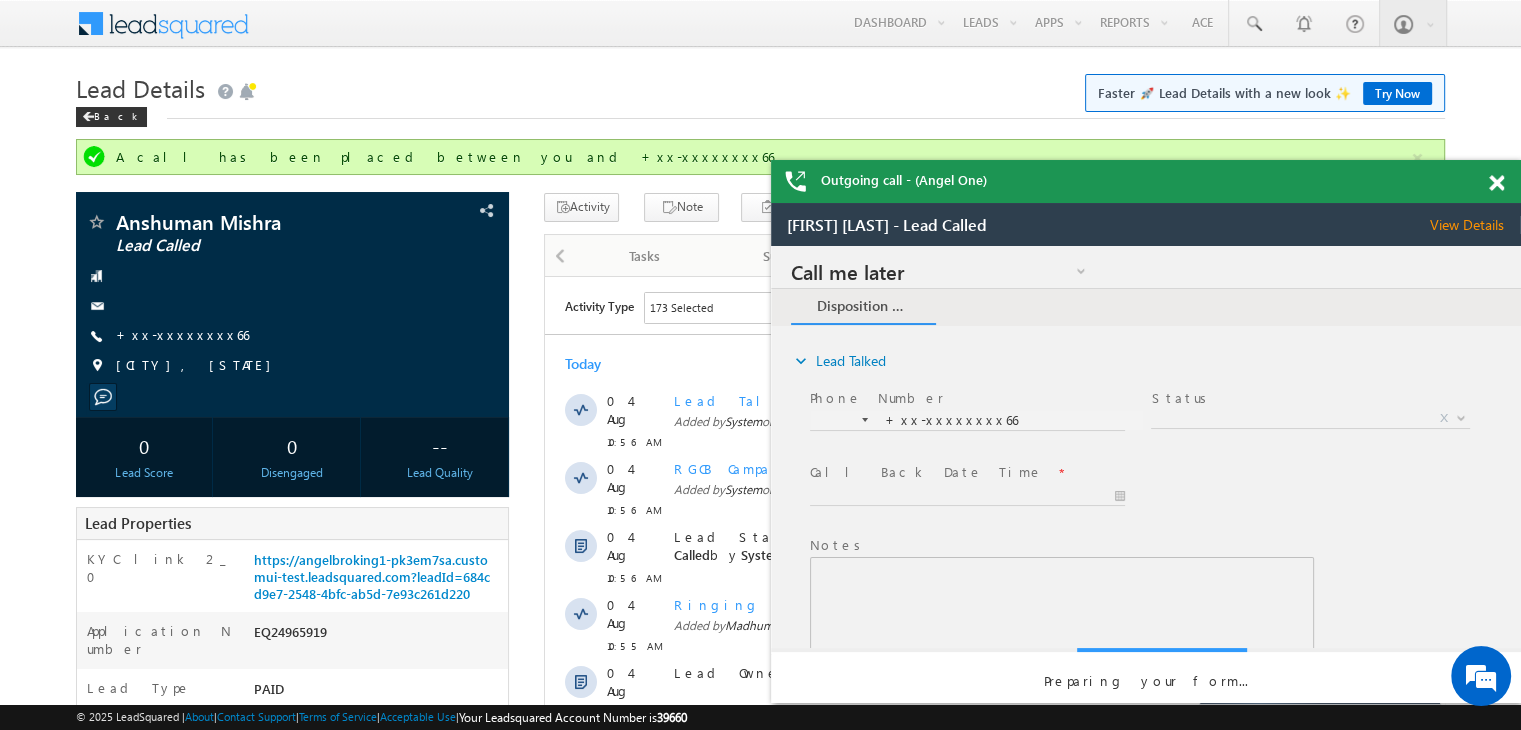 scroll, scrollTop: 0, scrollLeft: 0, axis: both 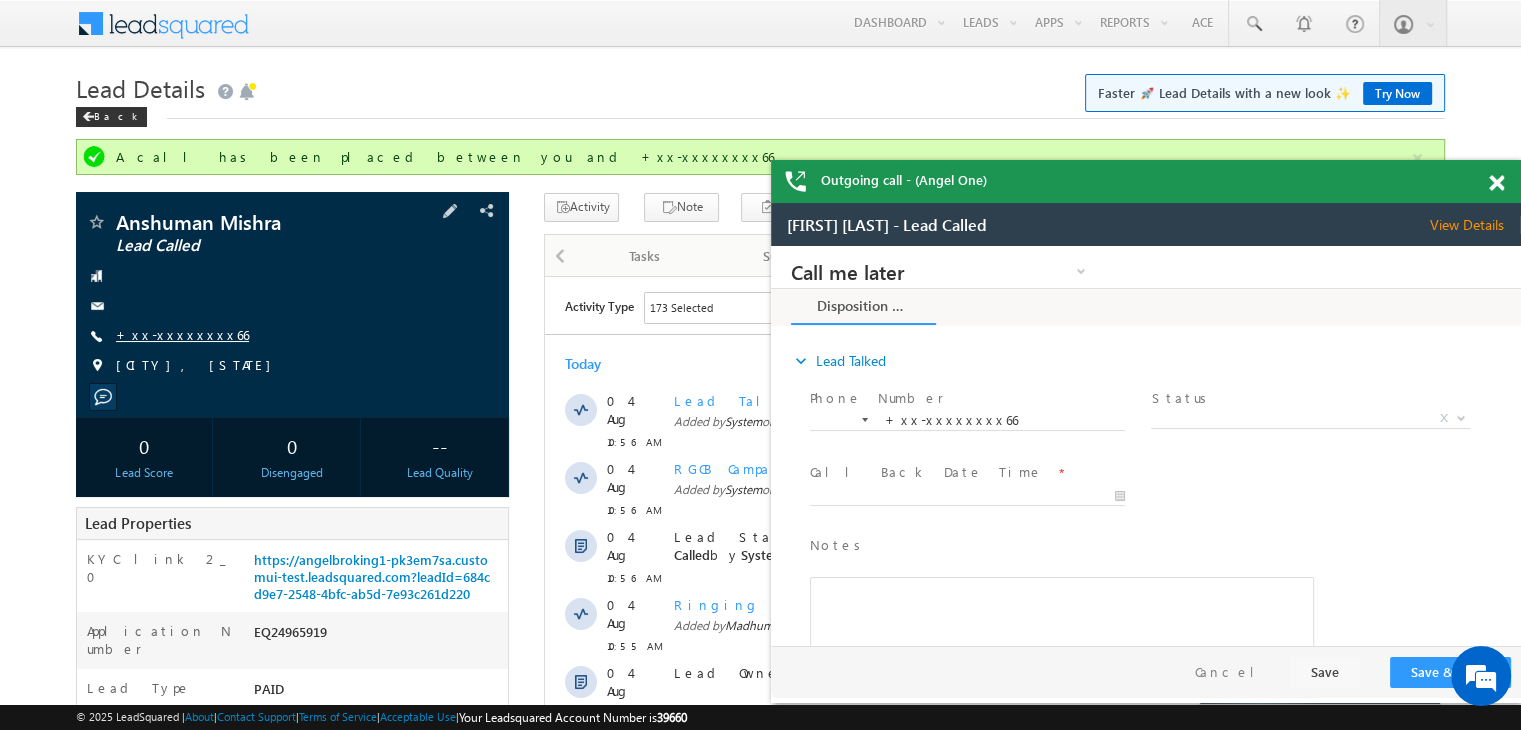 click on "+xx-xxxxxxxx66" at bounding box center (182, 334) 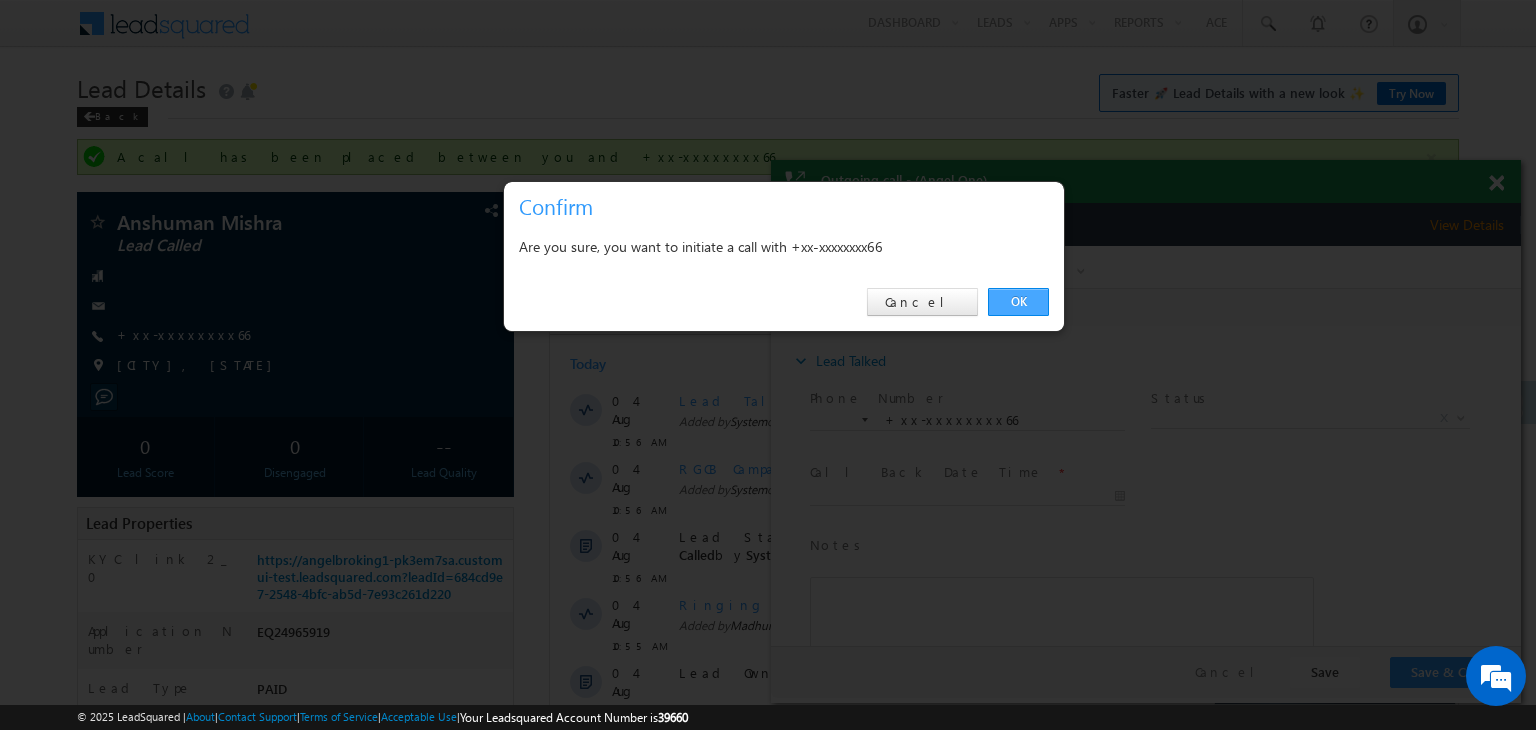 click on "OK" at bounding box center [1018, 302] 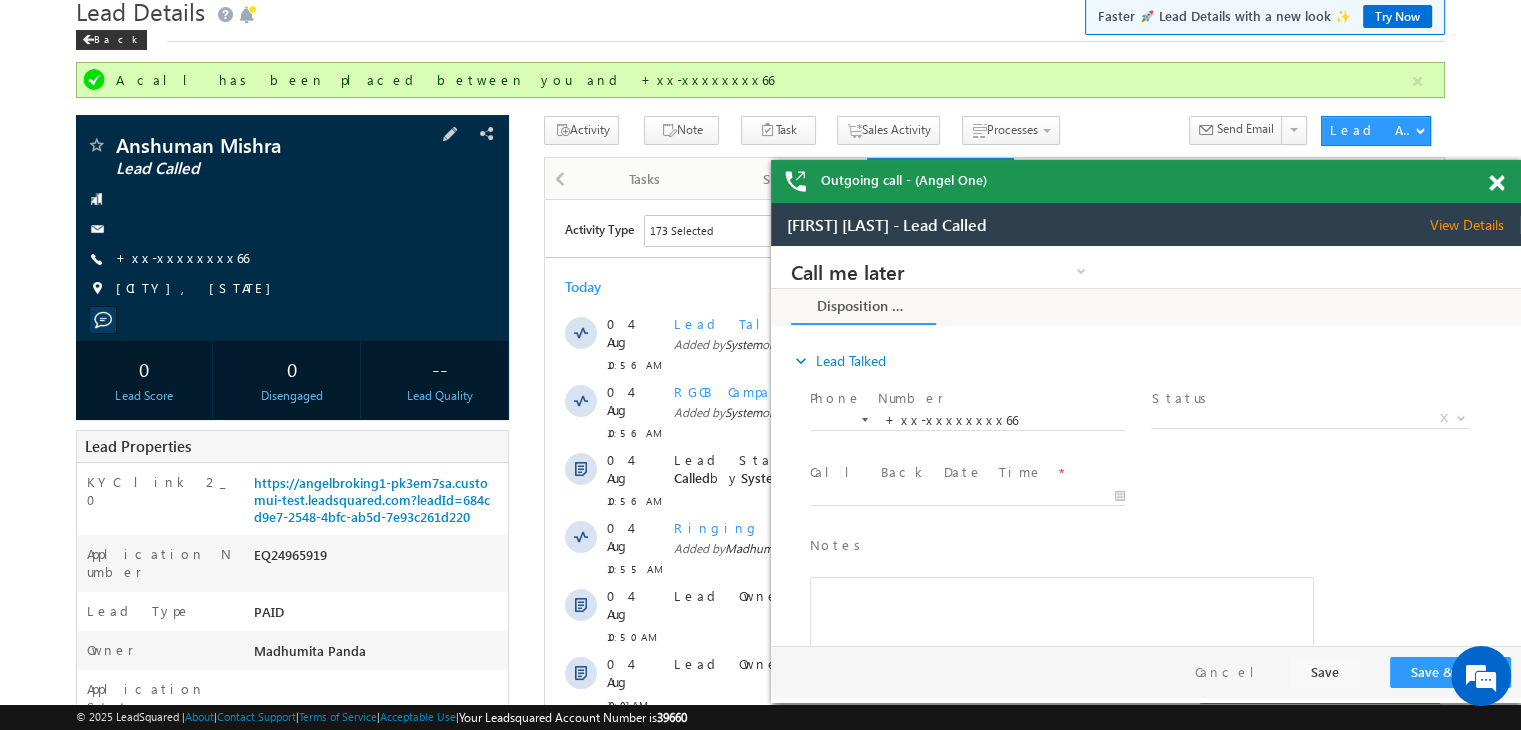 scroll, scrollTop: 200, scrollLeft: 0, axis: vertical 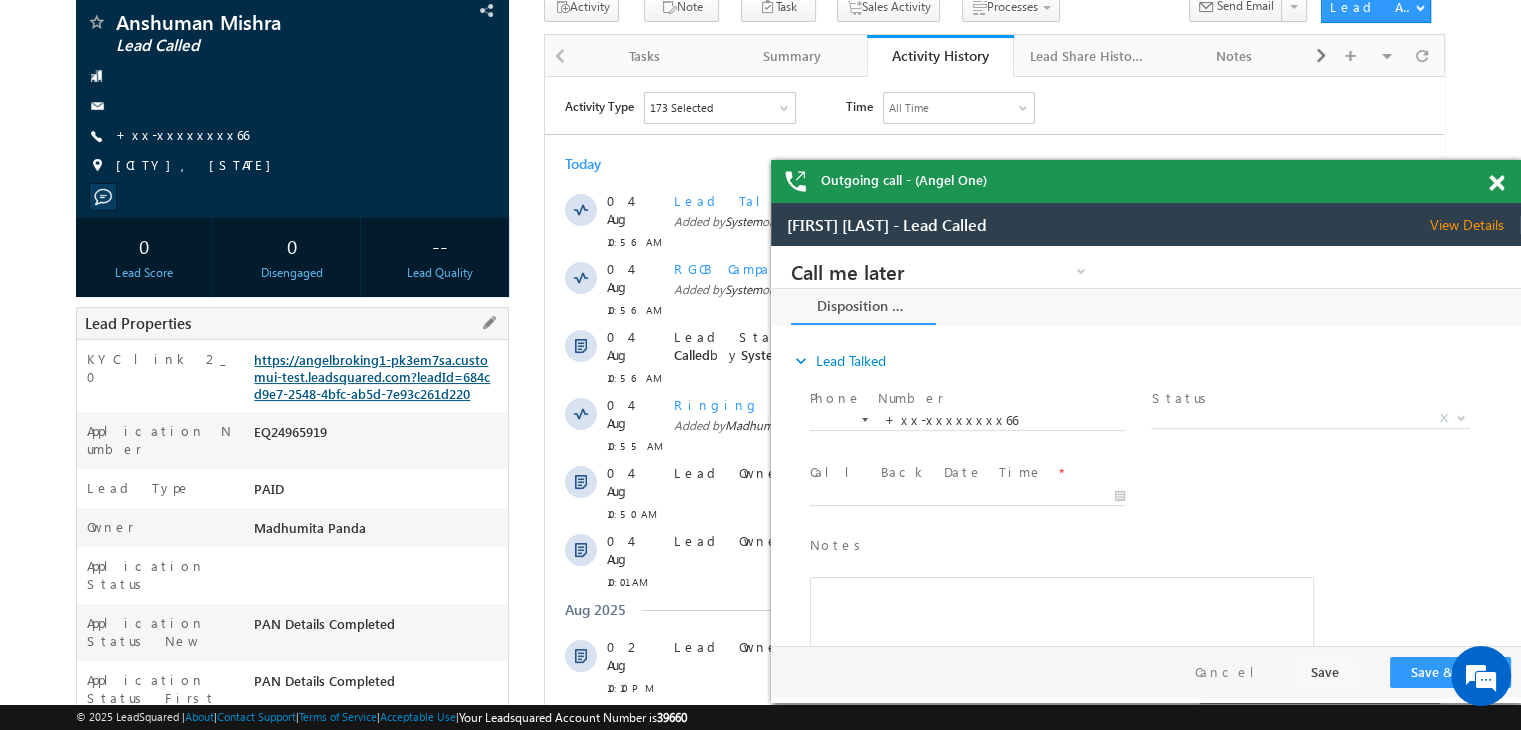 click on "https://angelbroking1-pk3em7sa.customui-test.leadsquared.com?leadId=684cd9e7-2548-4bfc-ab5d-7e93c261d220" at bounding box center [372, 376] 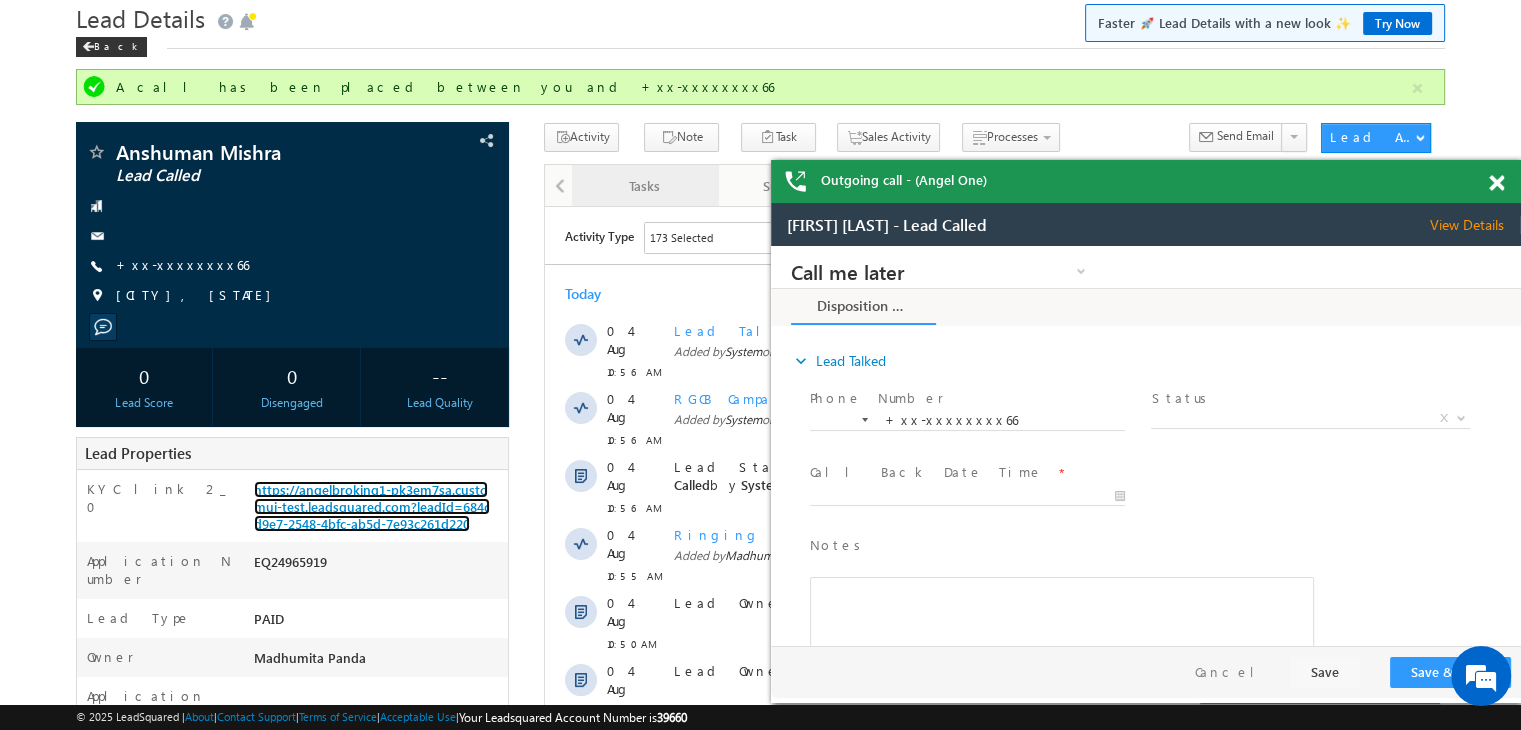 scroll, scrollTop: 0, scrollLeft: 0, axis: both 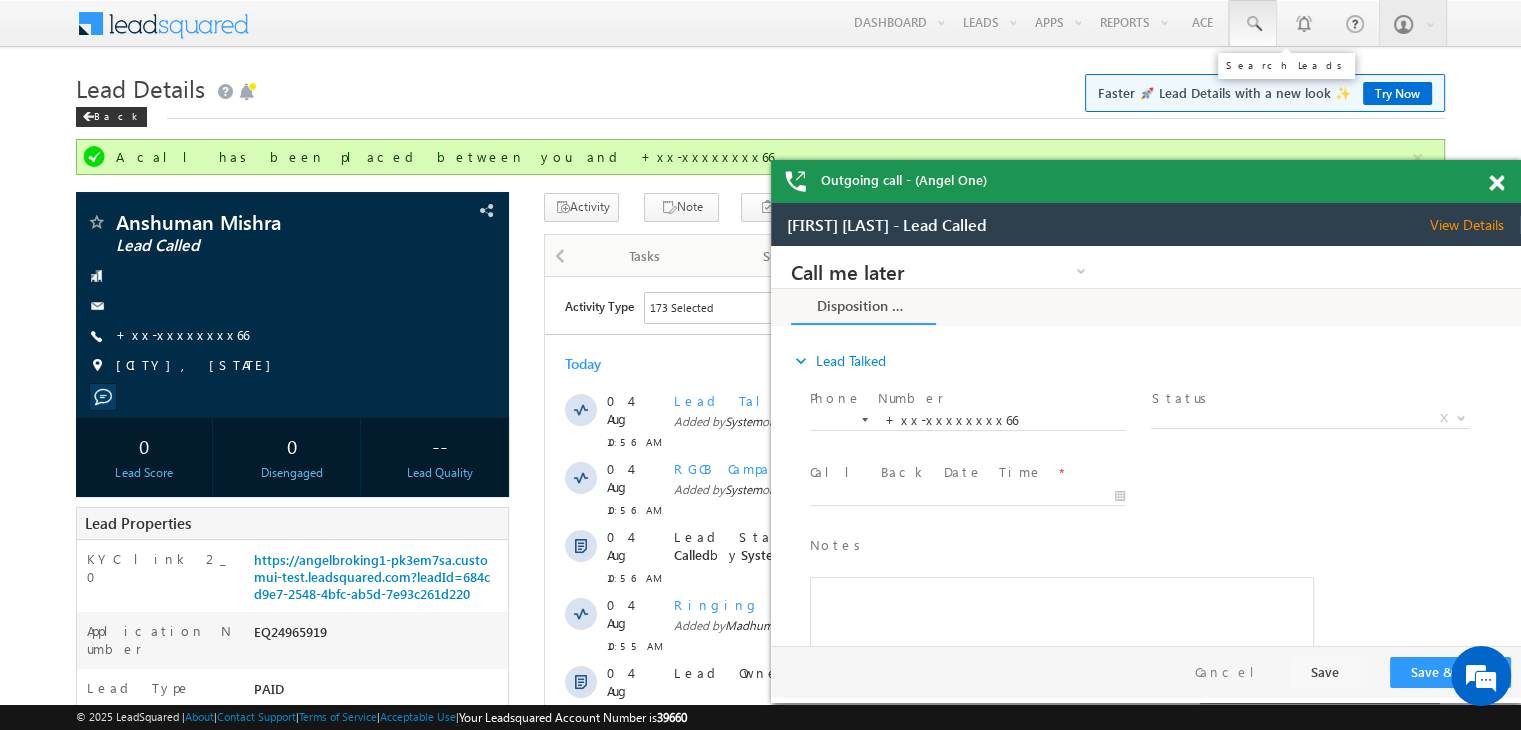 click at bounding box center (1253, 24) 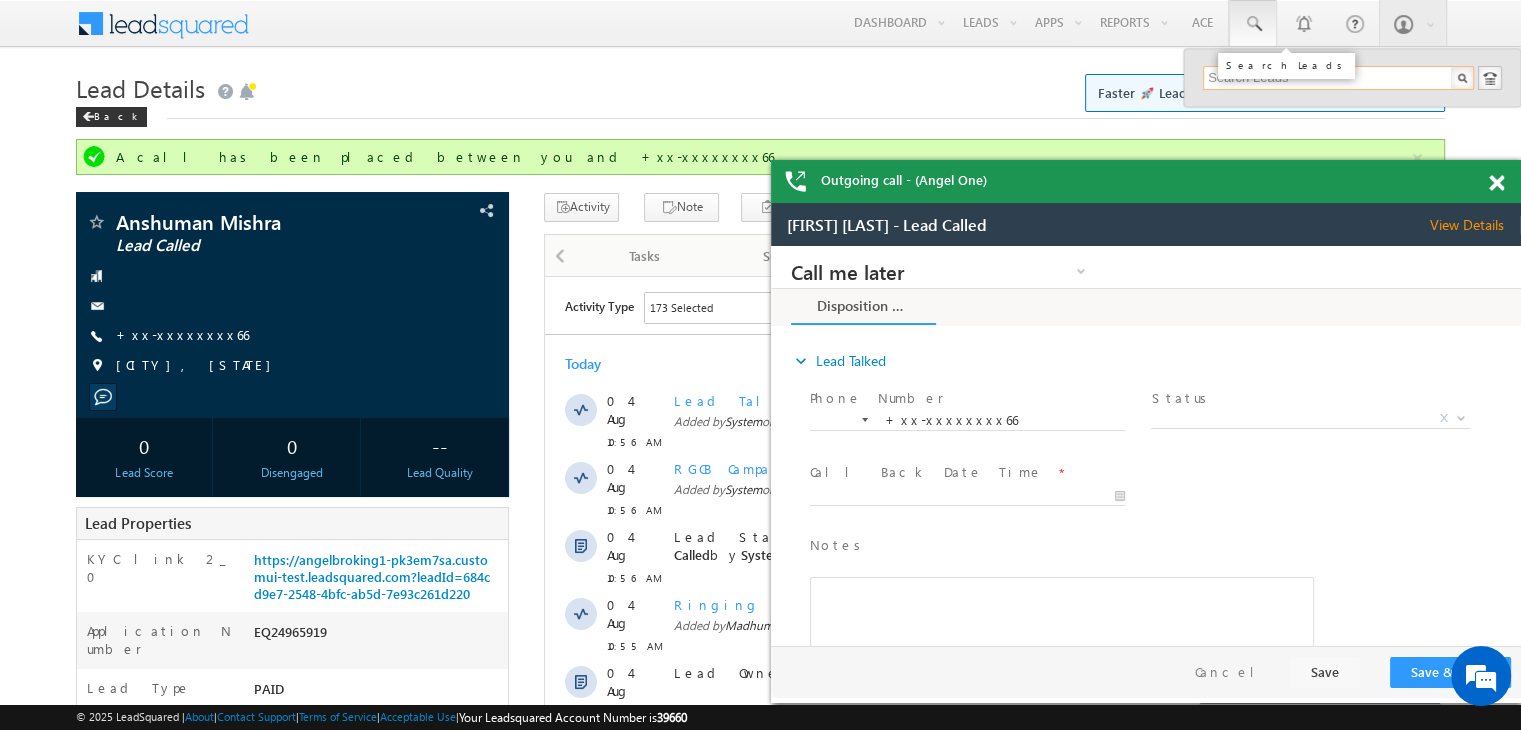 paste on "EQ24907359" 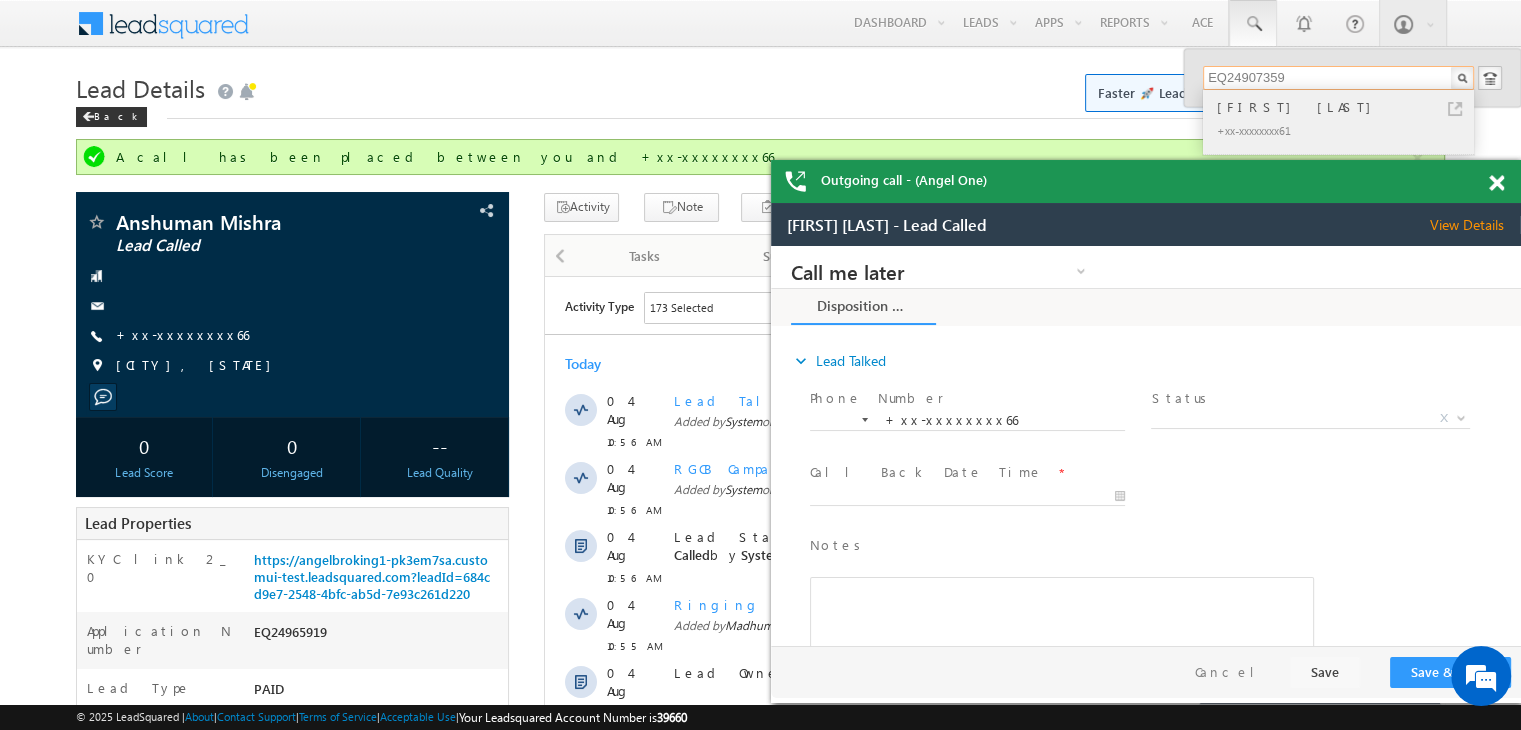 type on "EQ24907359" 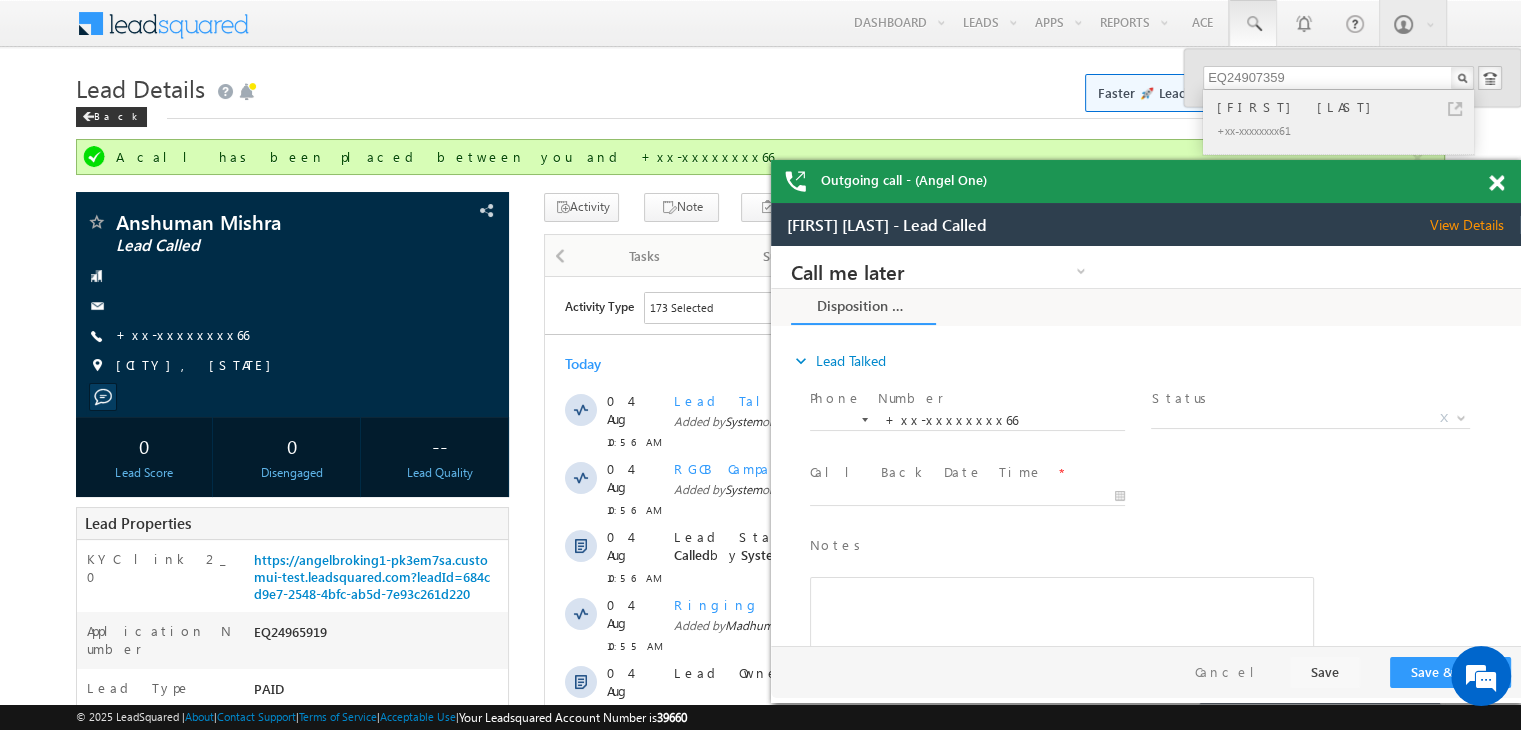 click on "[FIRST] [LAST]" at bounding box center [1347, 107] 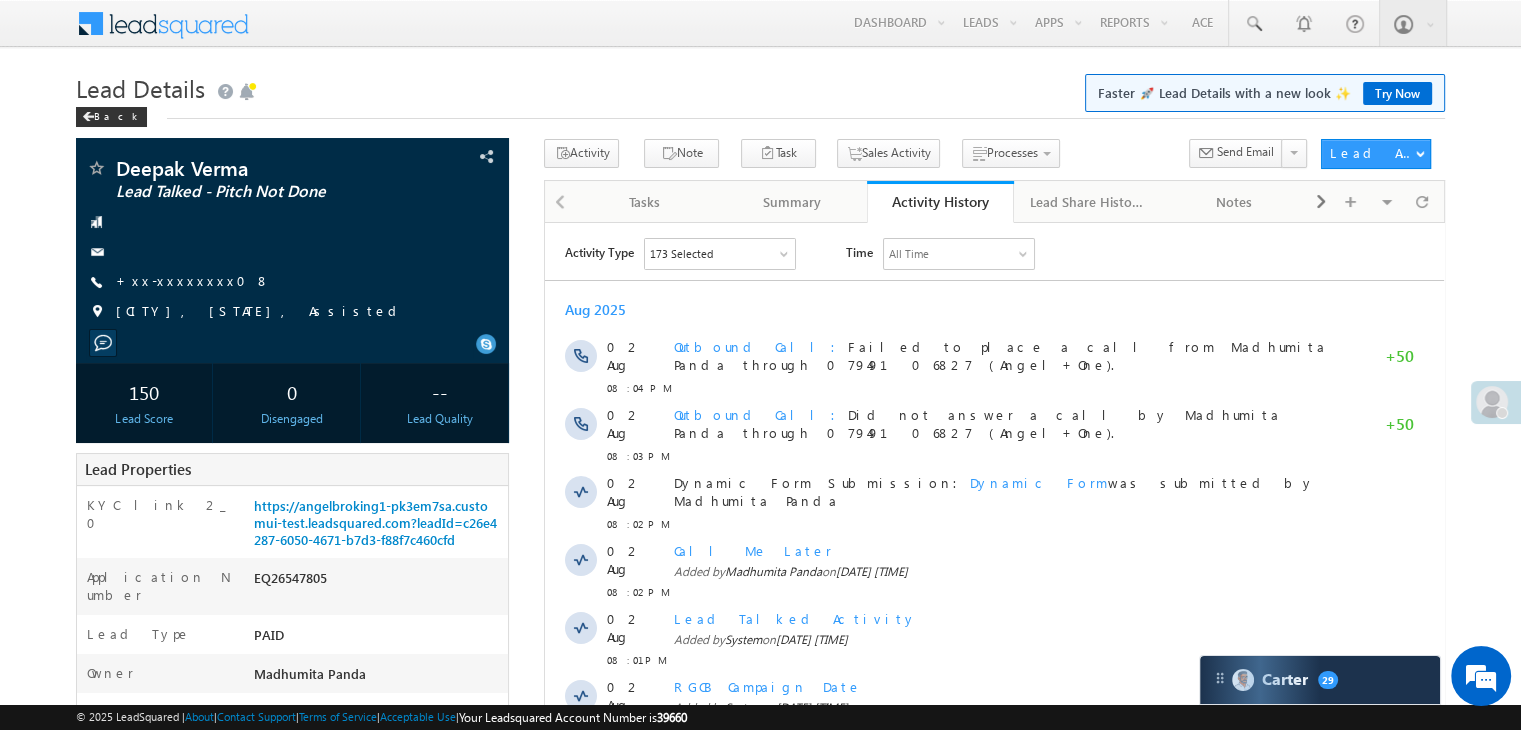 scroll, scrollTop: 0, scrollLeft: 0, axis: both 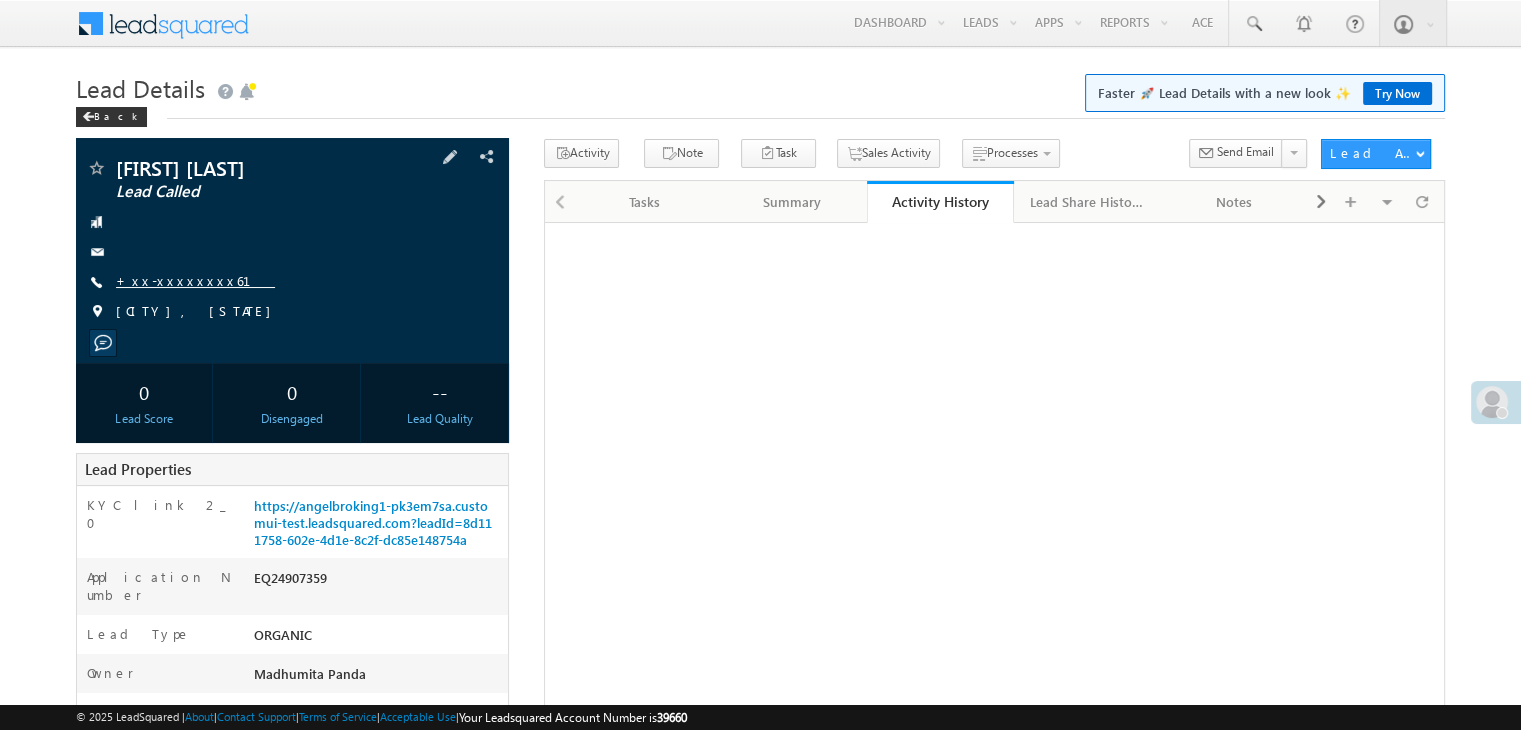 click on "+xx-xxxxxxxx61" at bounding box center [195, 280] 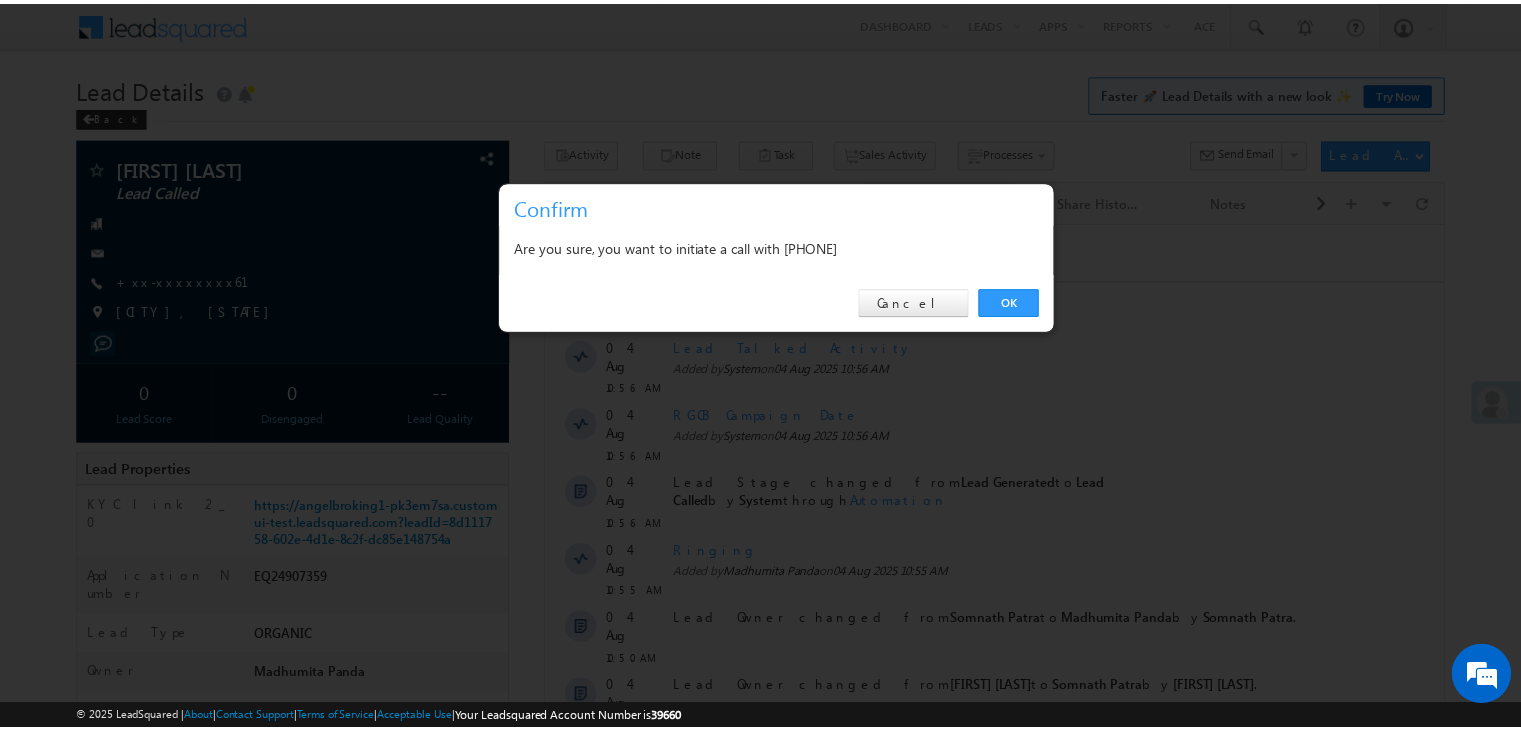 scroll, scrollTop: 0, scrollLeft: 0, axis: both 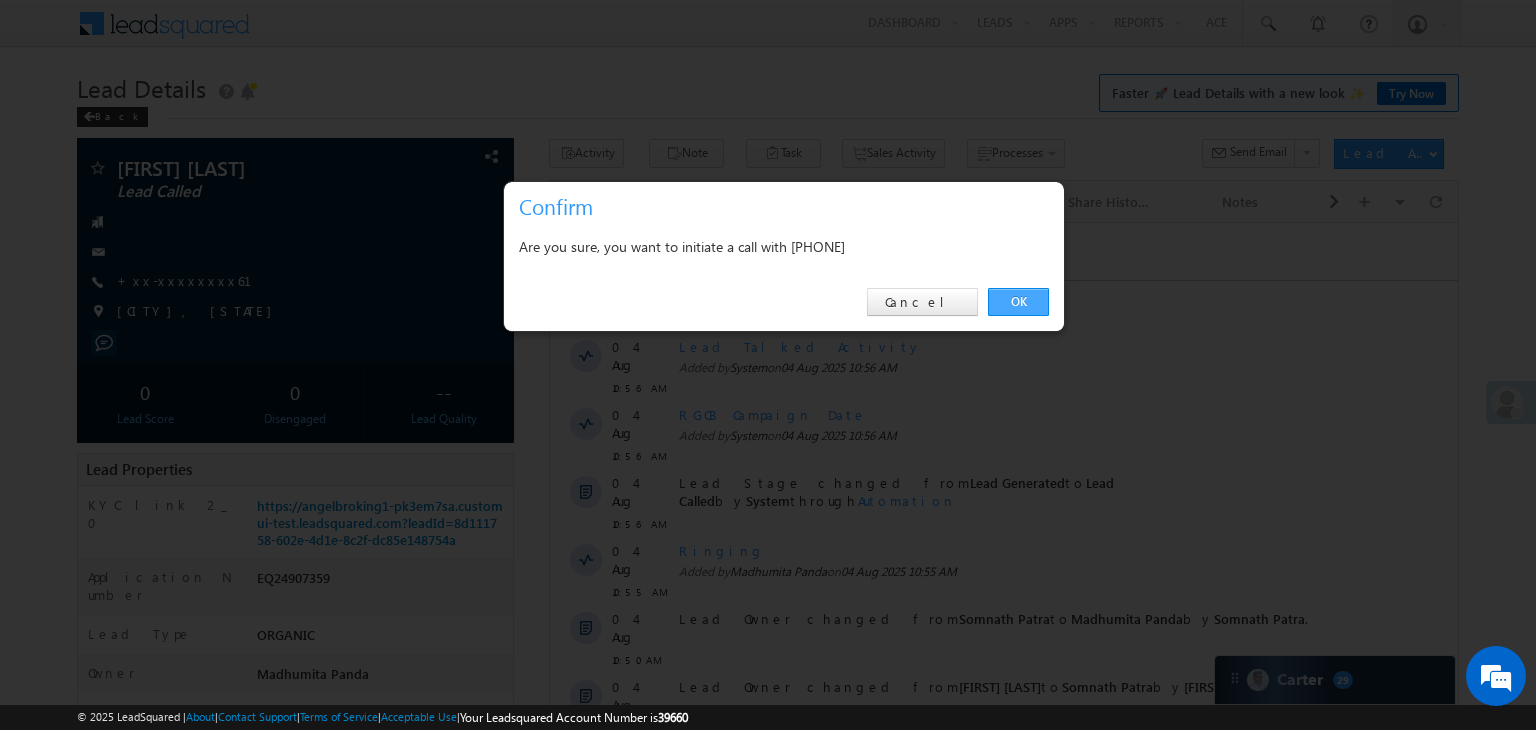 drag, startPoint x: 1018, startPoint y: 300, endPoint x: 458, endPoint y: 76, distance: 603.1385 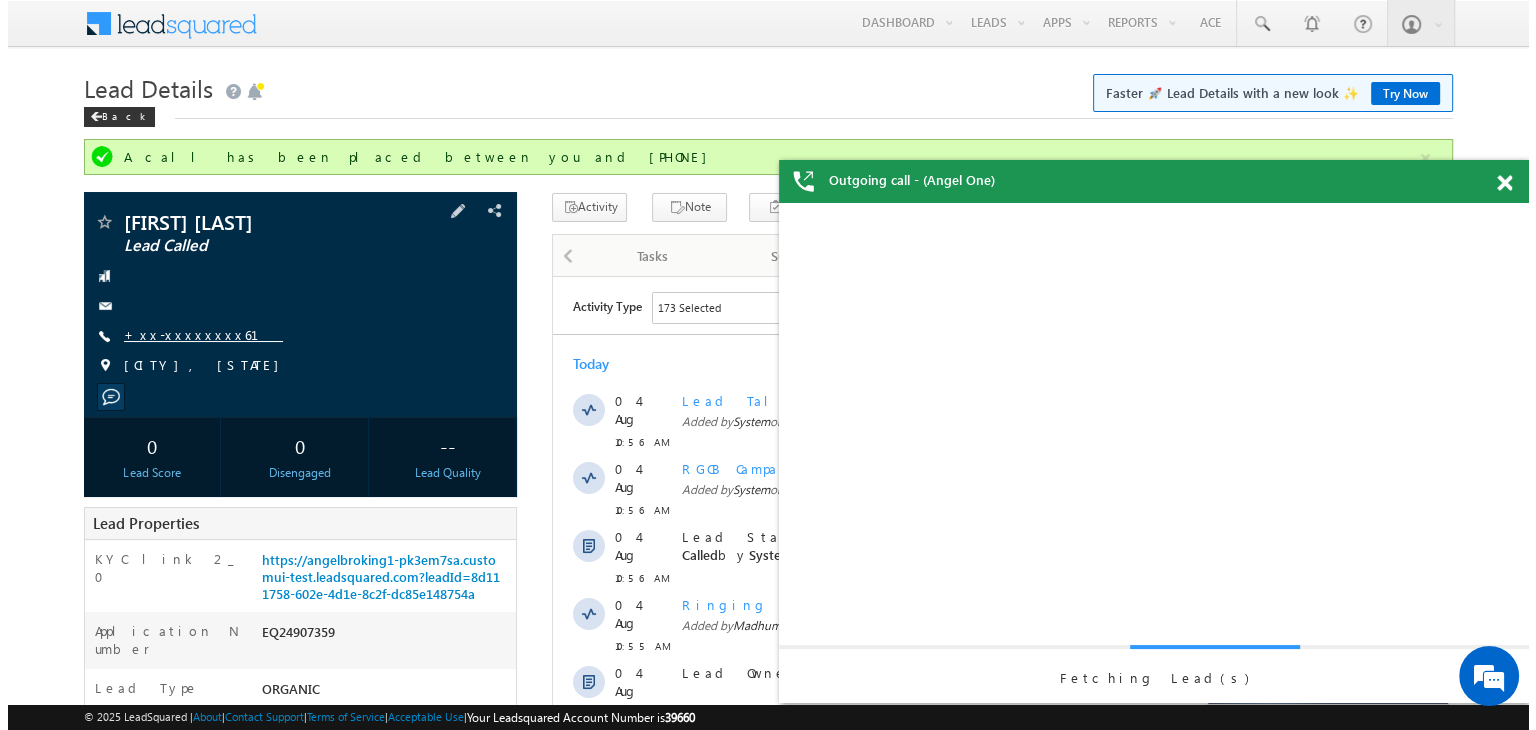 scroll, scrollTop: 0, scrollLeft: 0, axis: both 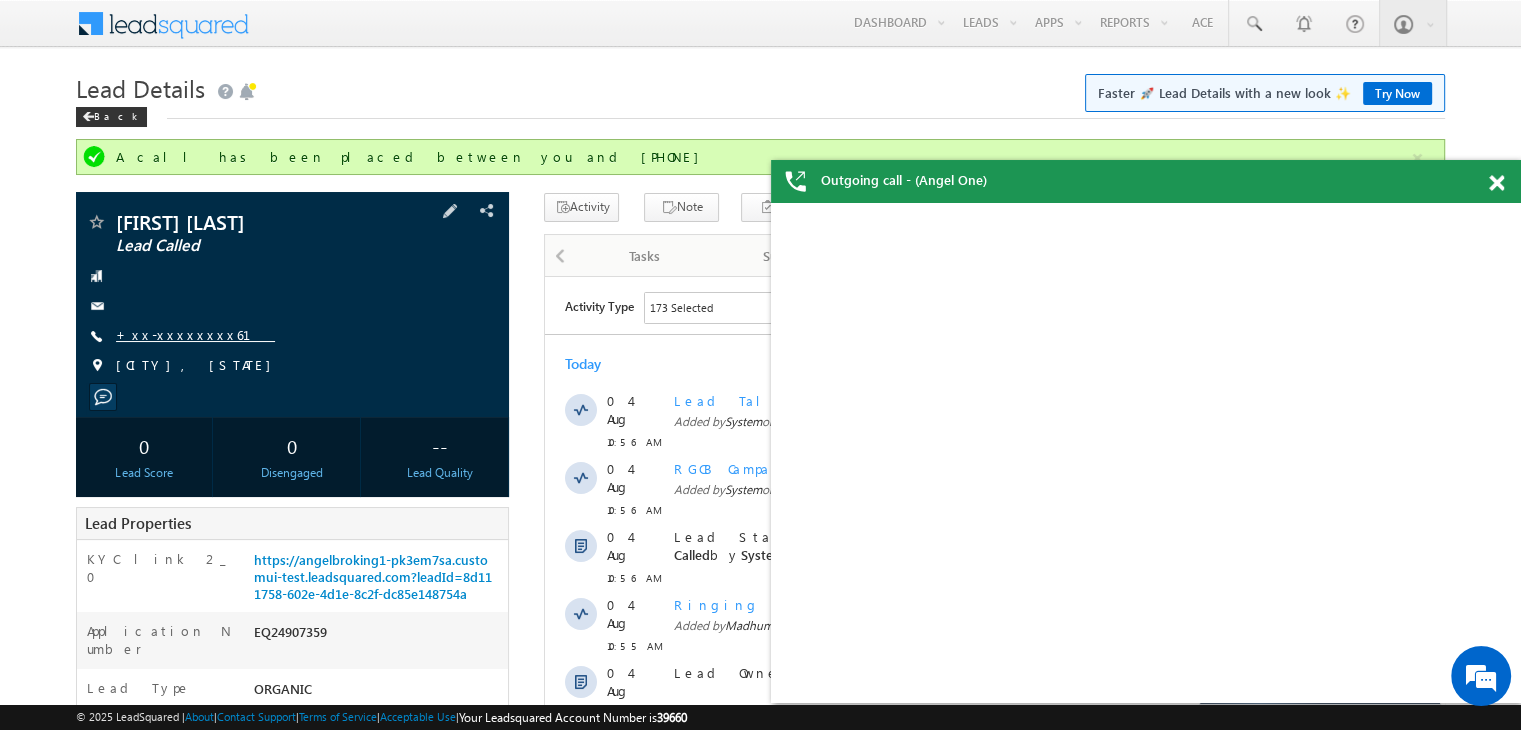 click on "+xx-xxxxxxxx61" at bounding box center [195, 334] 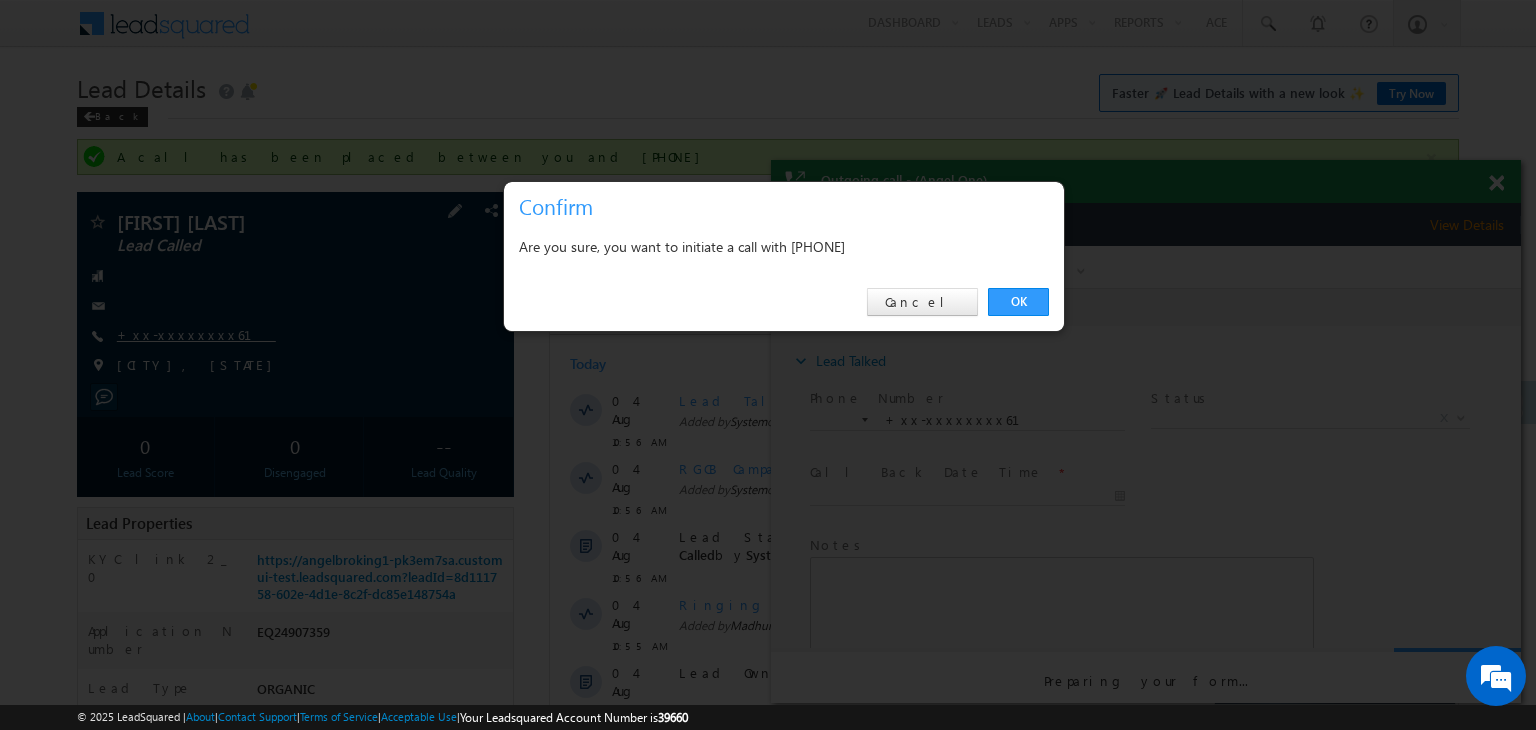scroll, scrollTop: 0, scrollLeft: 0, axis: both 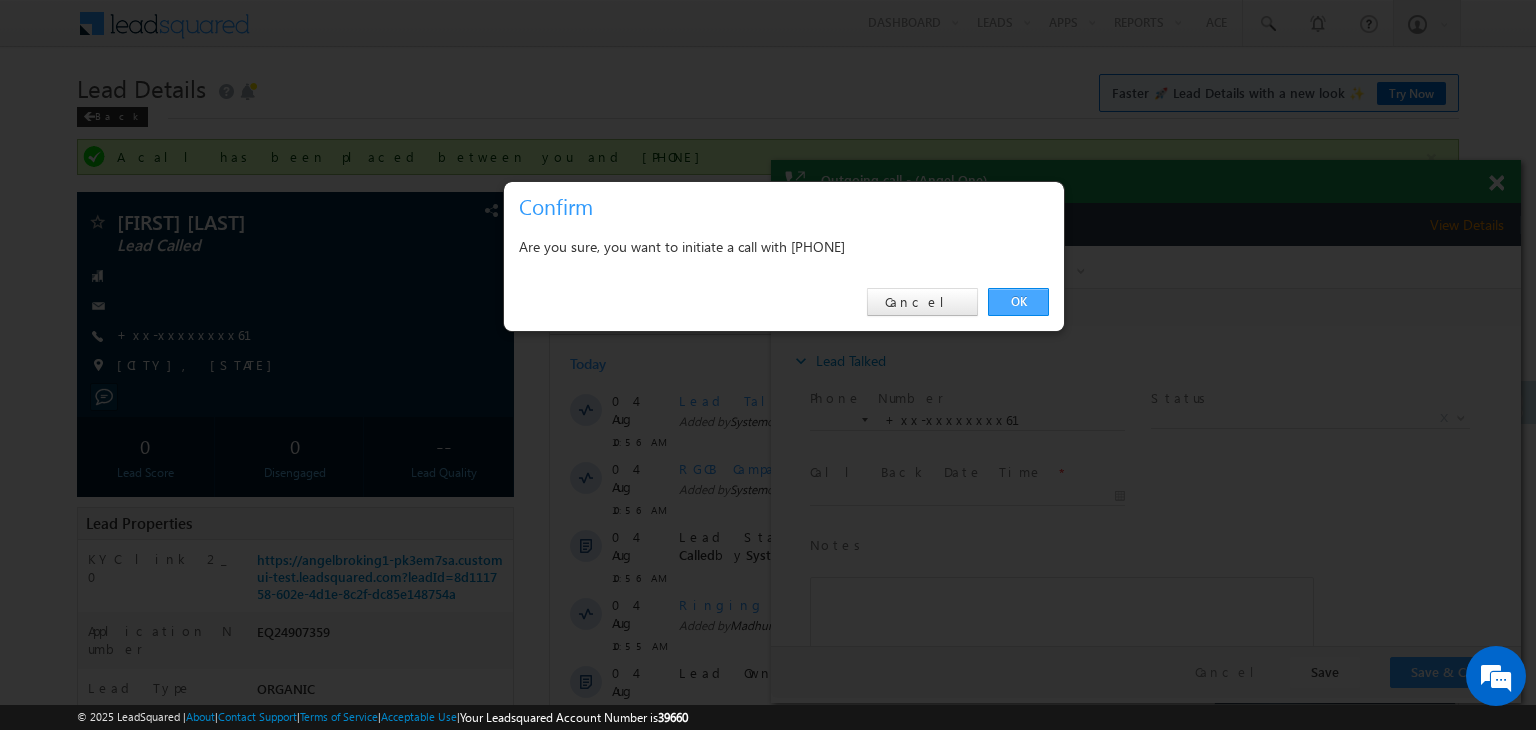 click on "OK" at bounding box center [1018, 302] 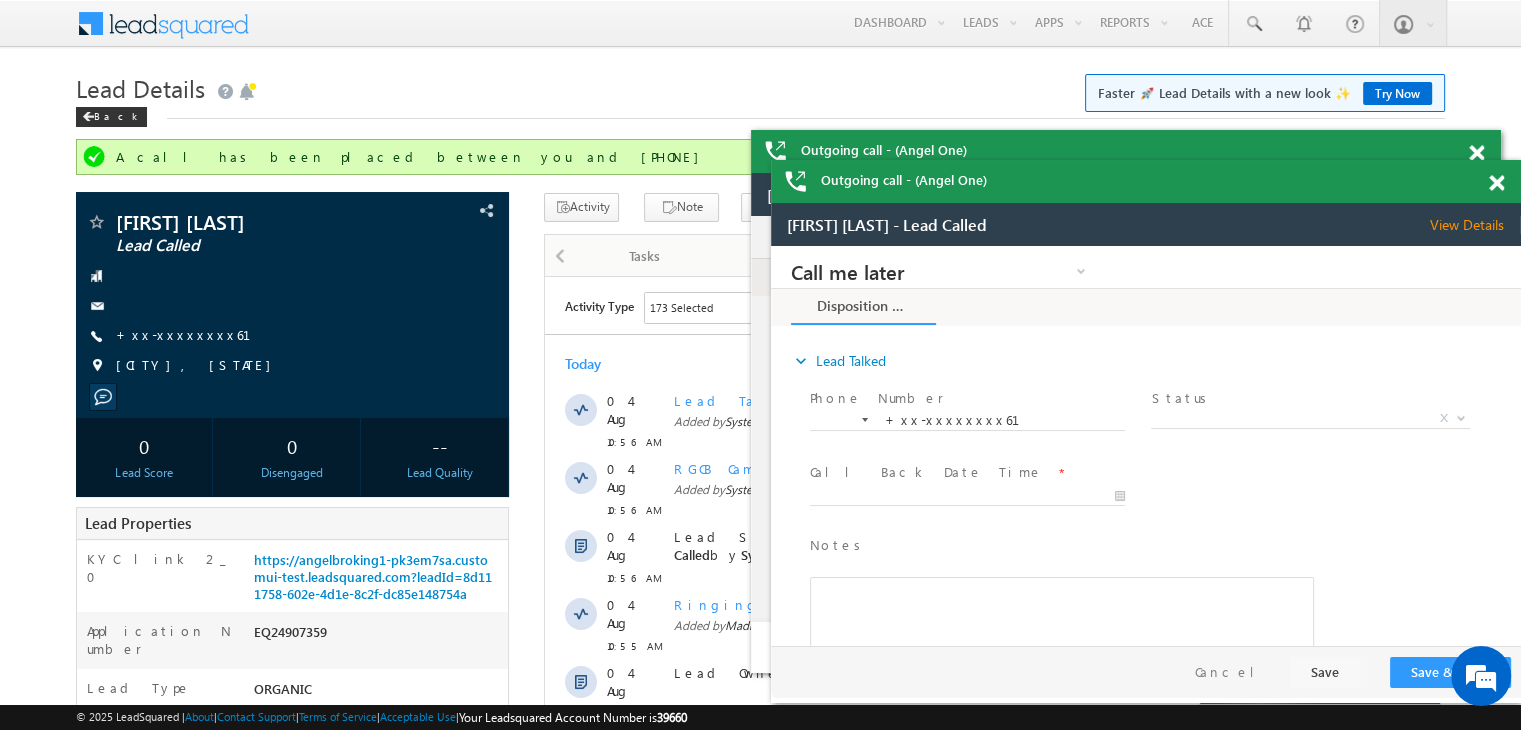 scroll, scrollTop: 0, scrollLeft: 0, axis: both 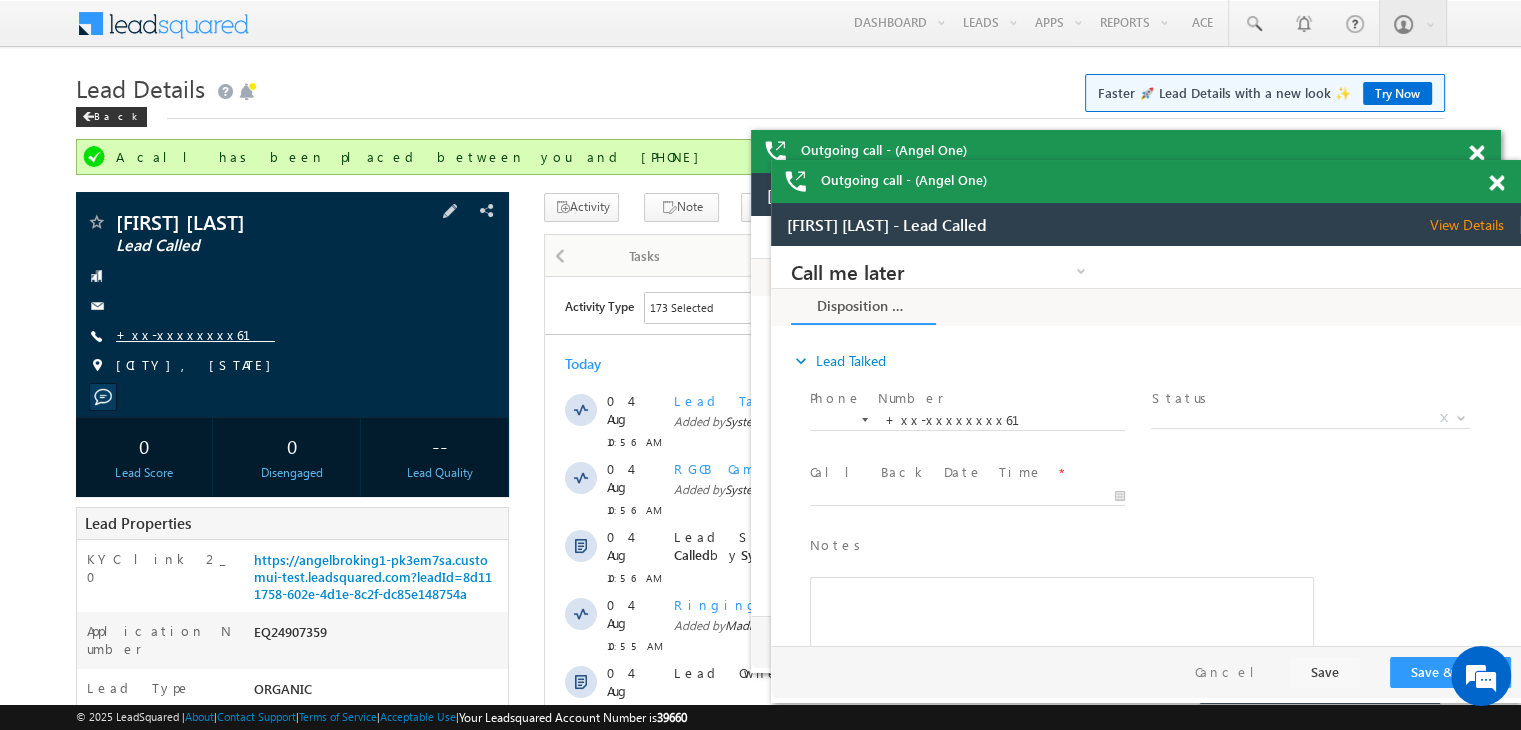 click on "+xx-xxxxxxxx61" at bounding box center (195, 334) 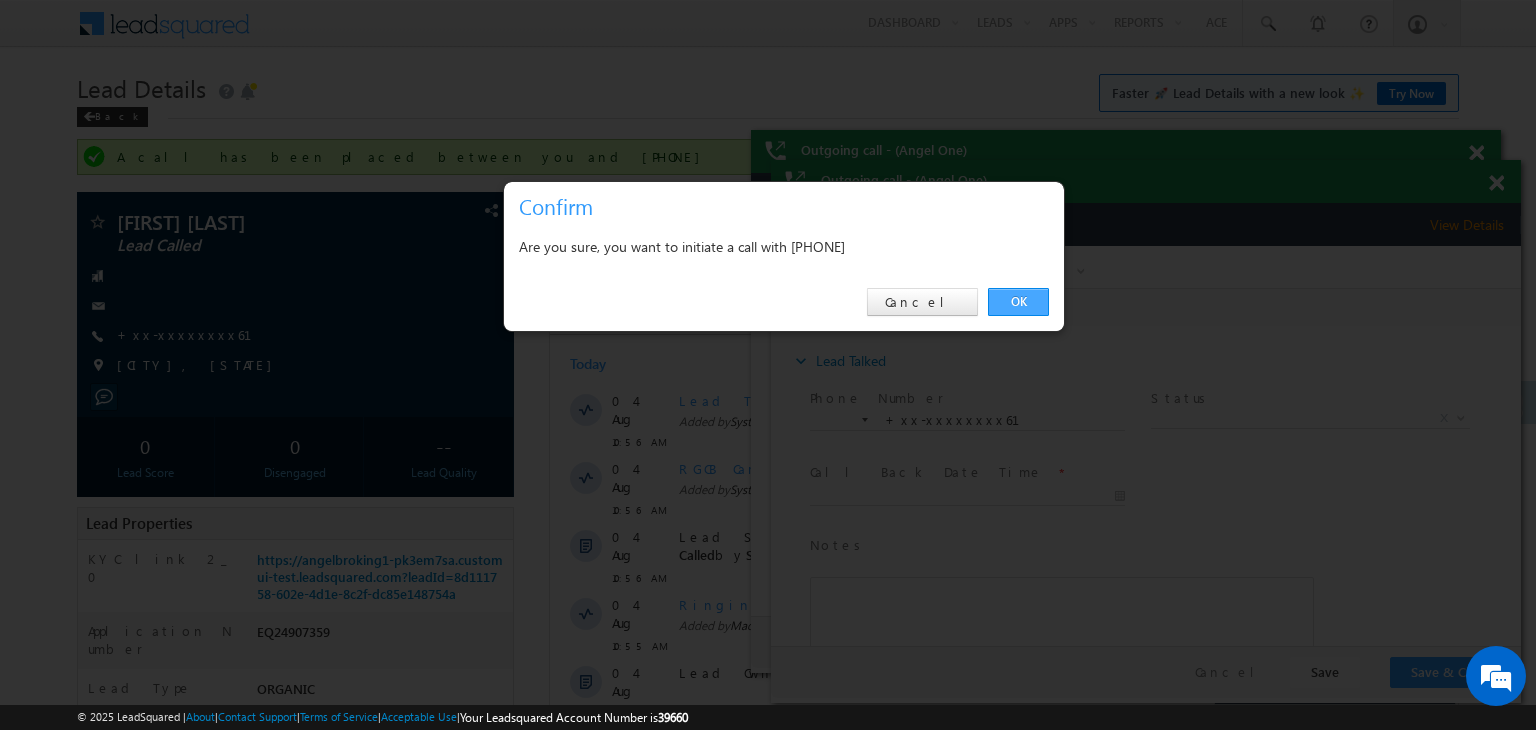 click on "OK" at bounding box center [1018, 302] 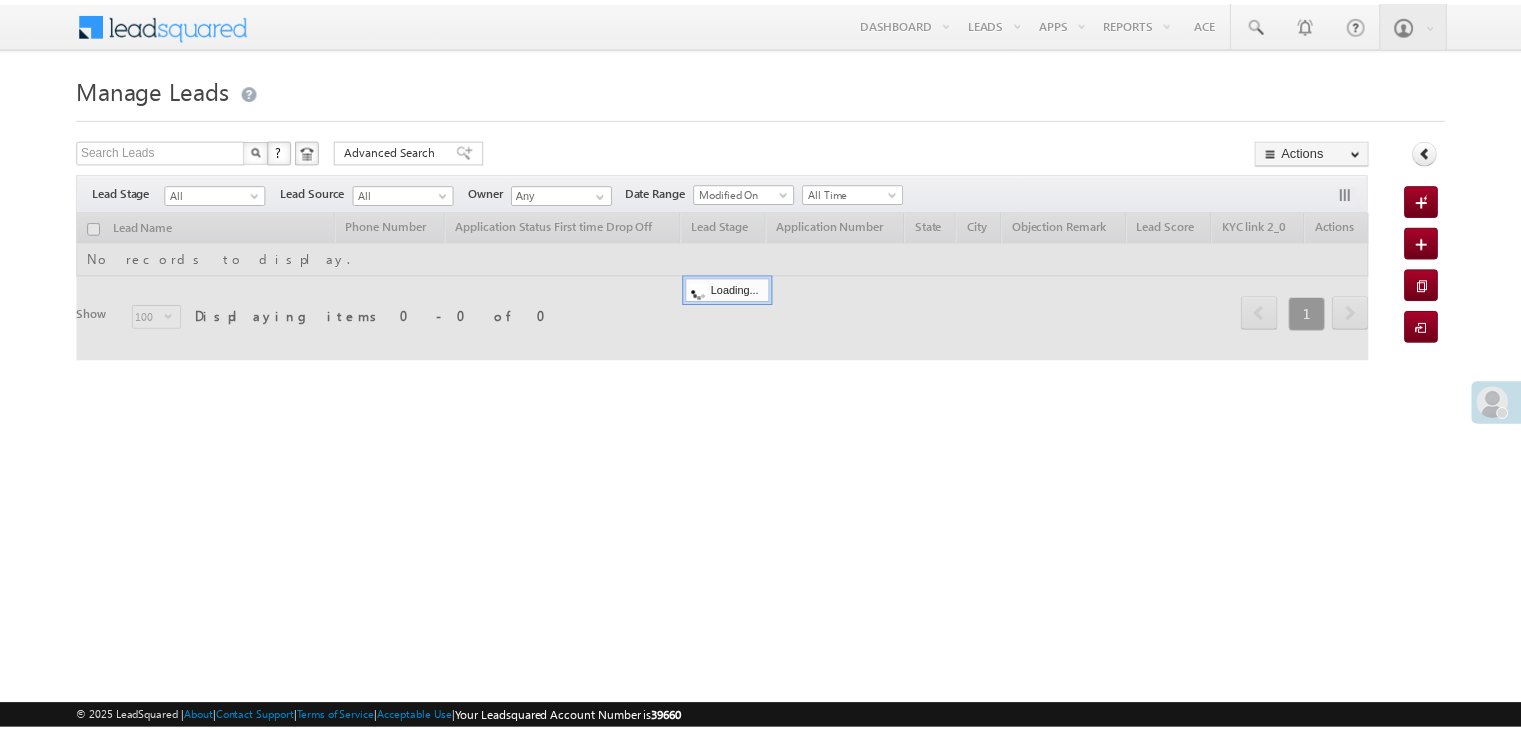 scroll, scrollTop: 0, scrollLeft: 0, axis: both 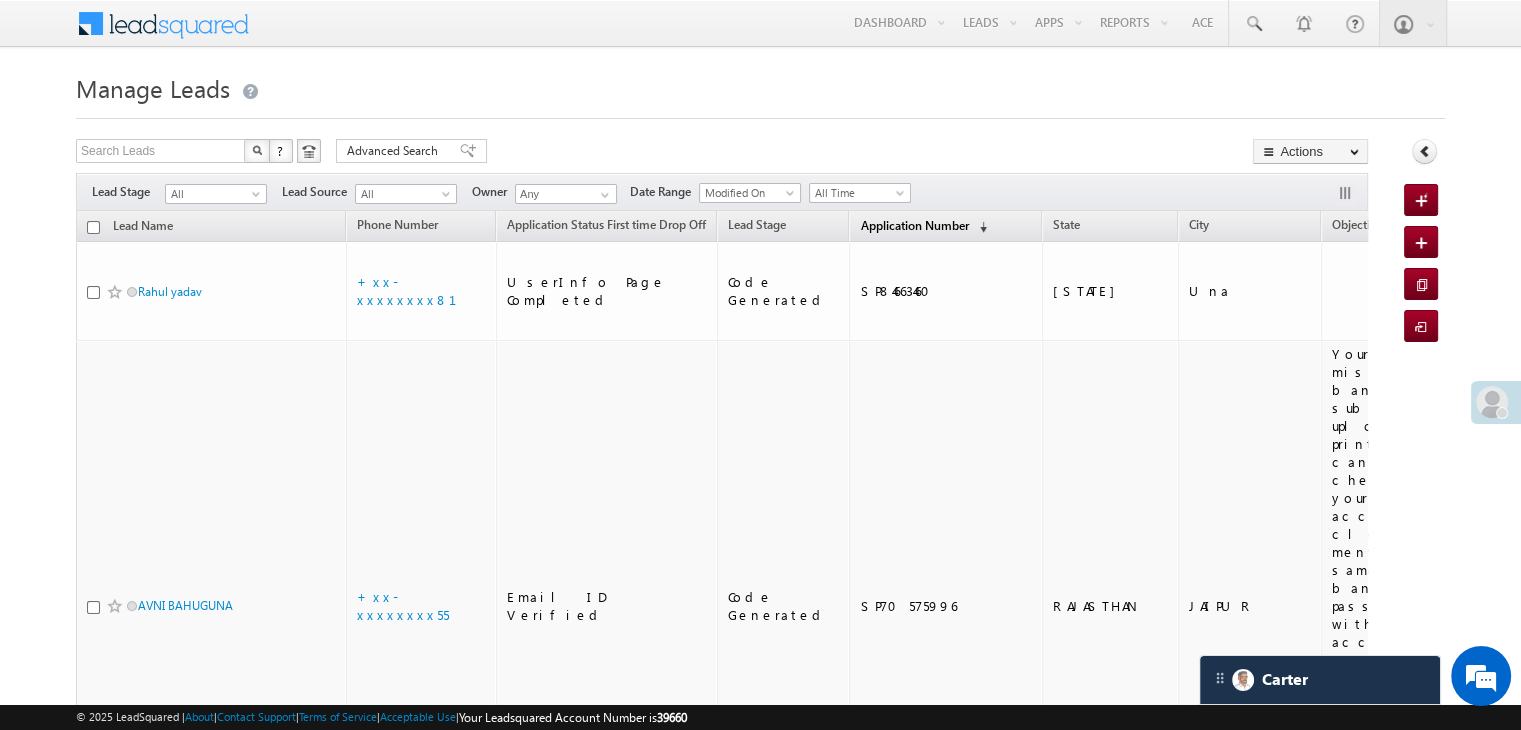click on "Application Number" at bounding box center (914, 225) 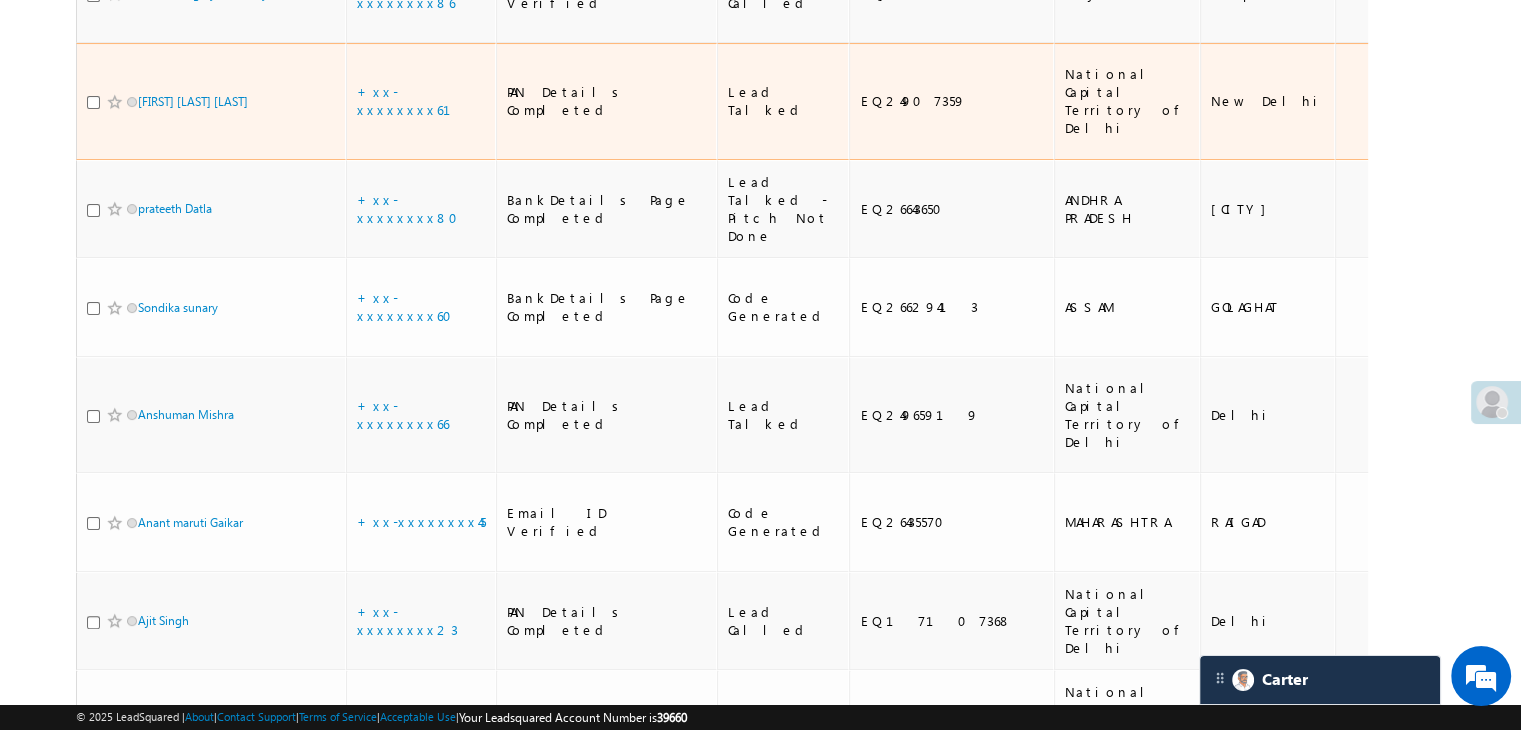 scroll, scrollTop: 400, scrollLeft: 0, axis: vertical 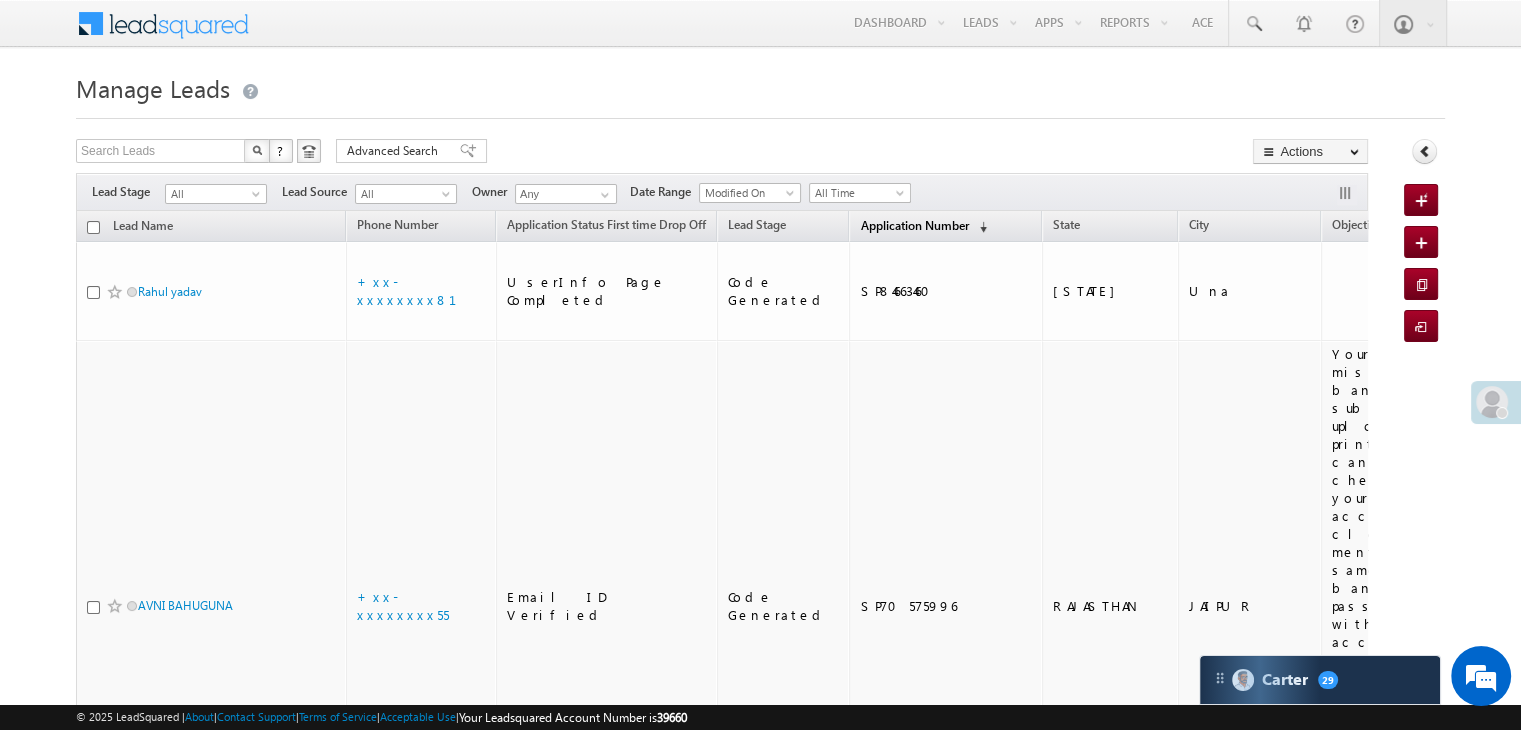 click on "Application Number" at bounding box center (914, 225) 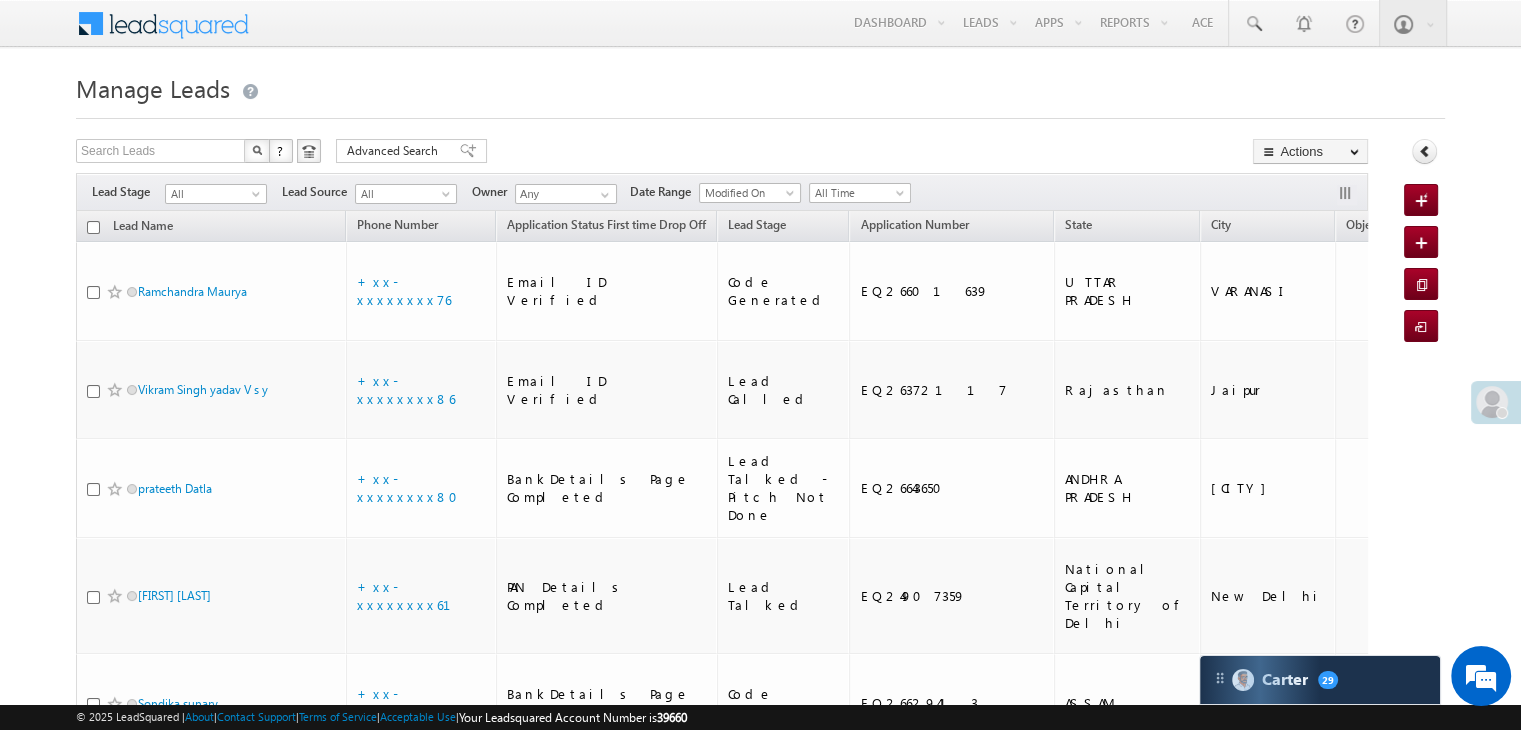 click at bounding box center [258, 198] 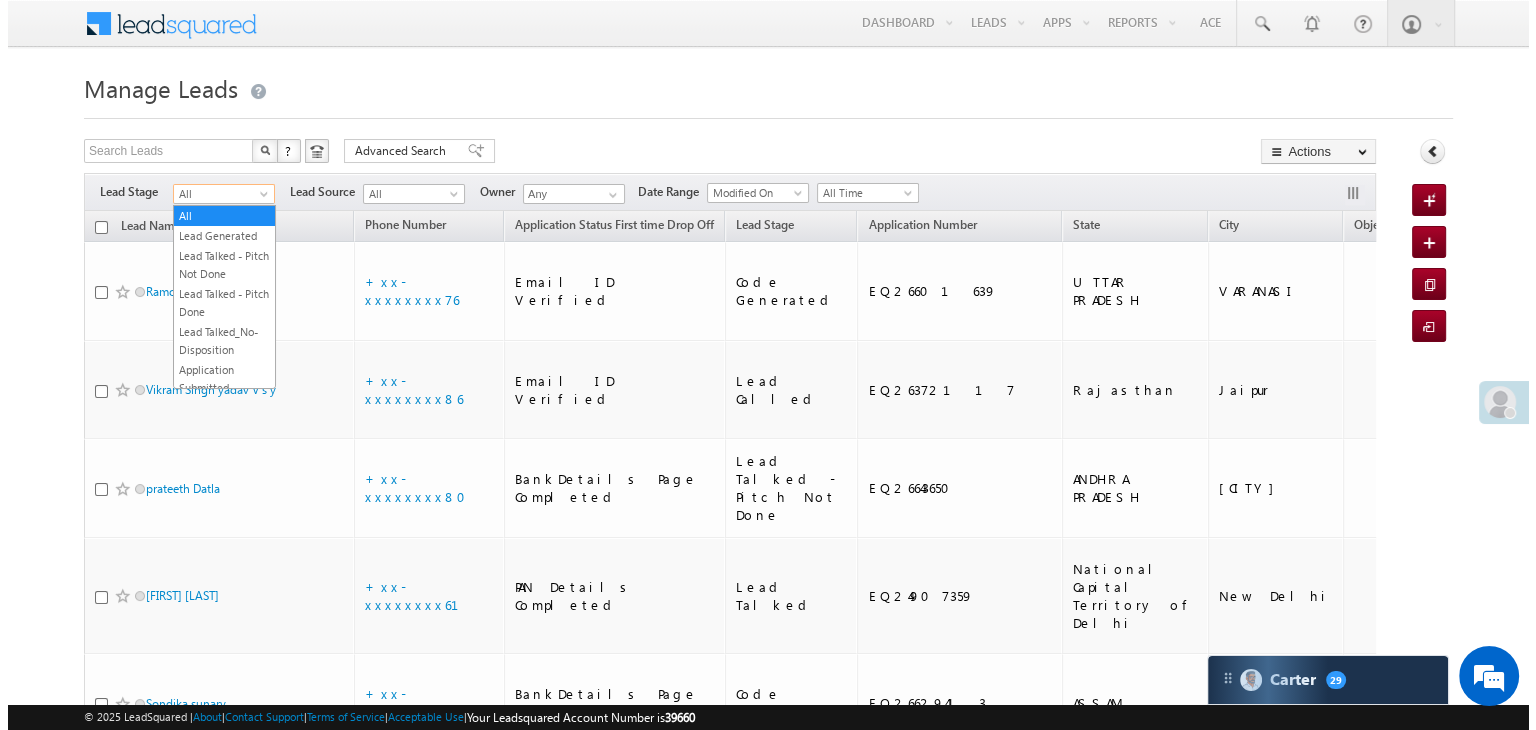 scroll, scrollTop: 0, scrollLeft: 0, axis: both 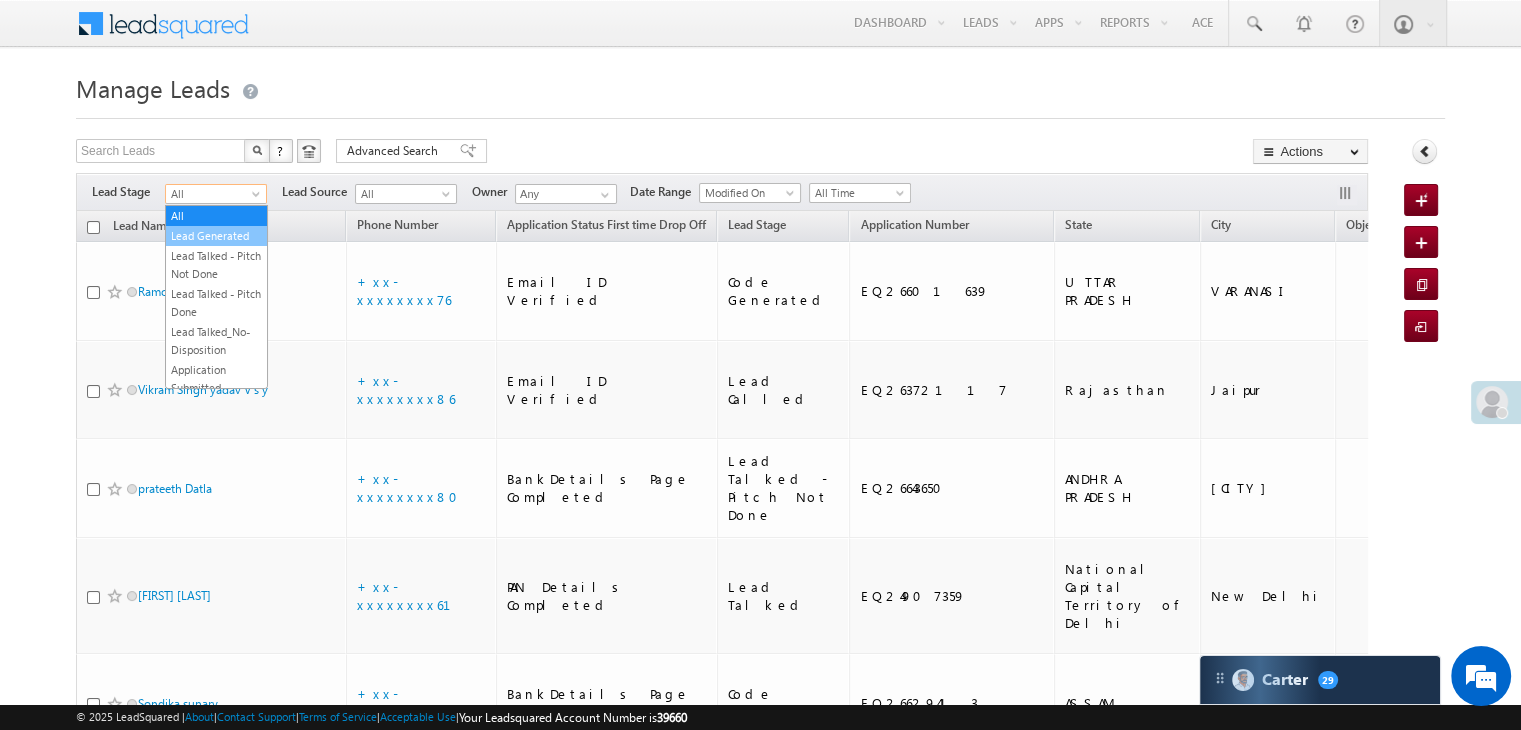 click on "Lead Generated" at bounding box center (216, 236) 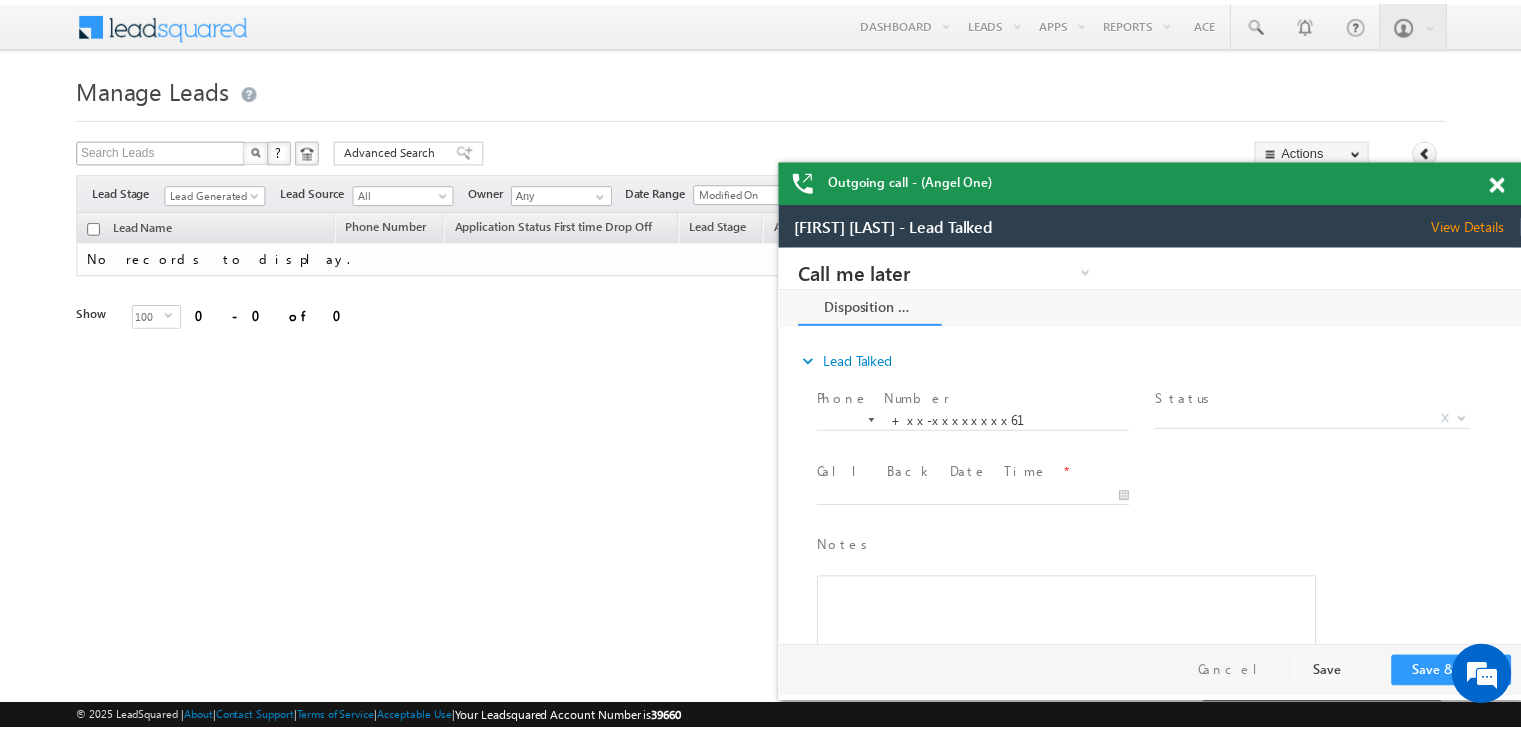 scroll, scrollTop: 0, scrollLeft: 0, axis: both 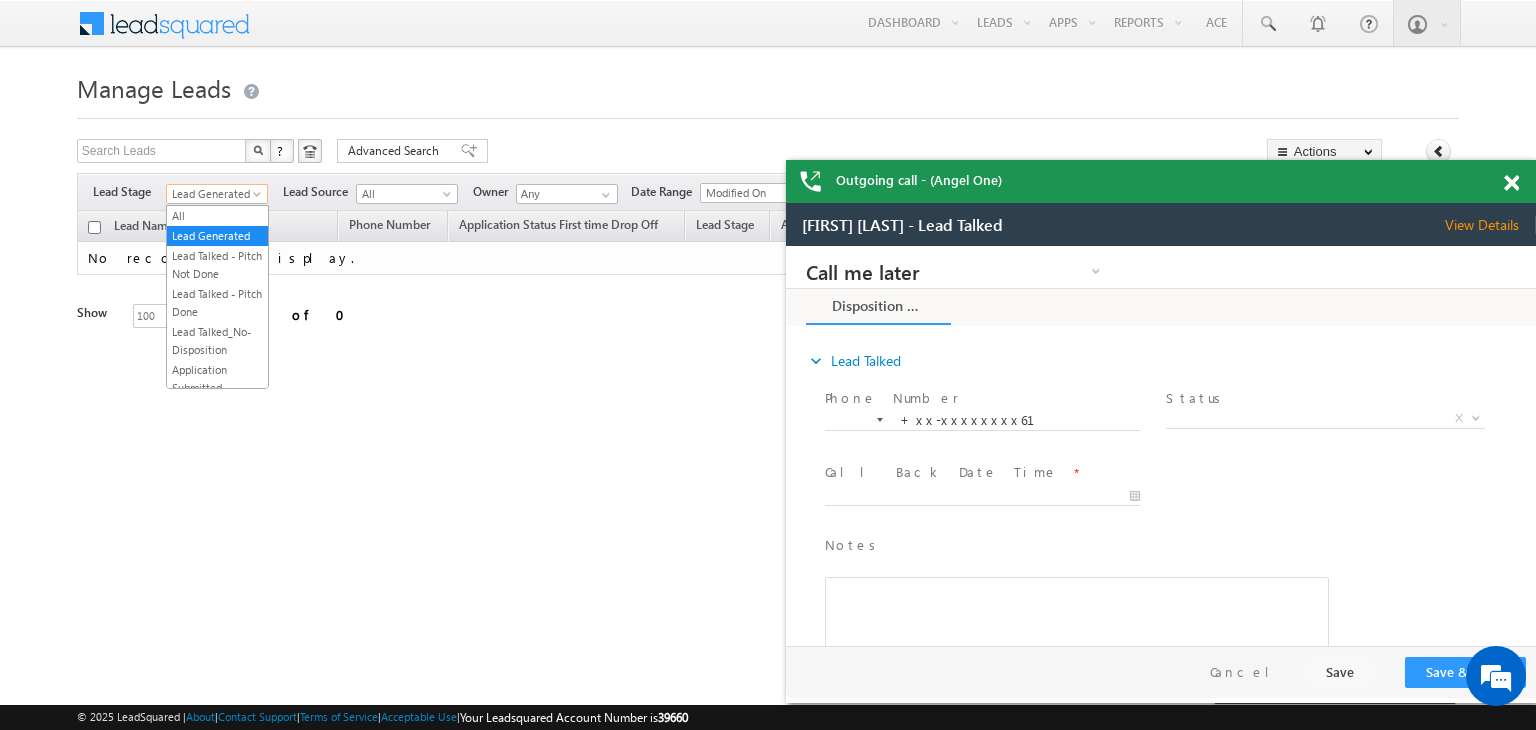 click on "Lead Generated" at bounding box center [214, 194] 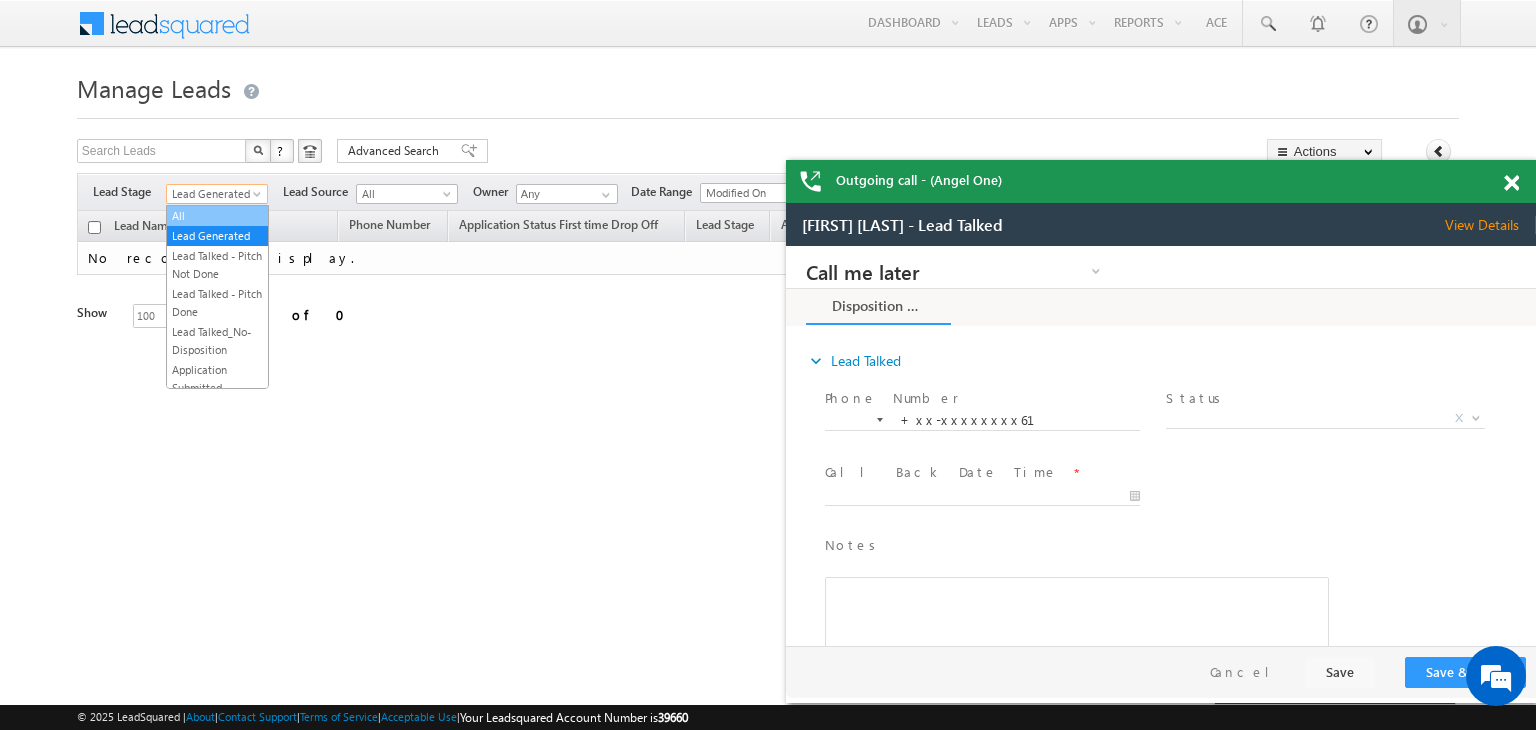click on "All" at bounding box center [217, 216] 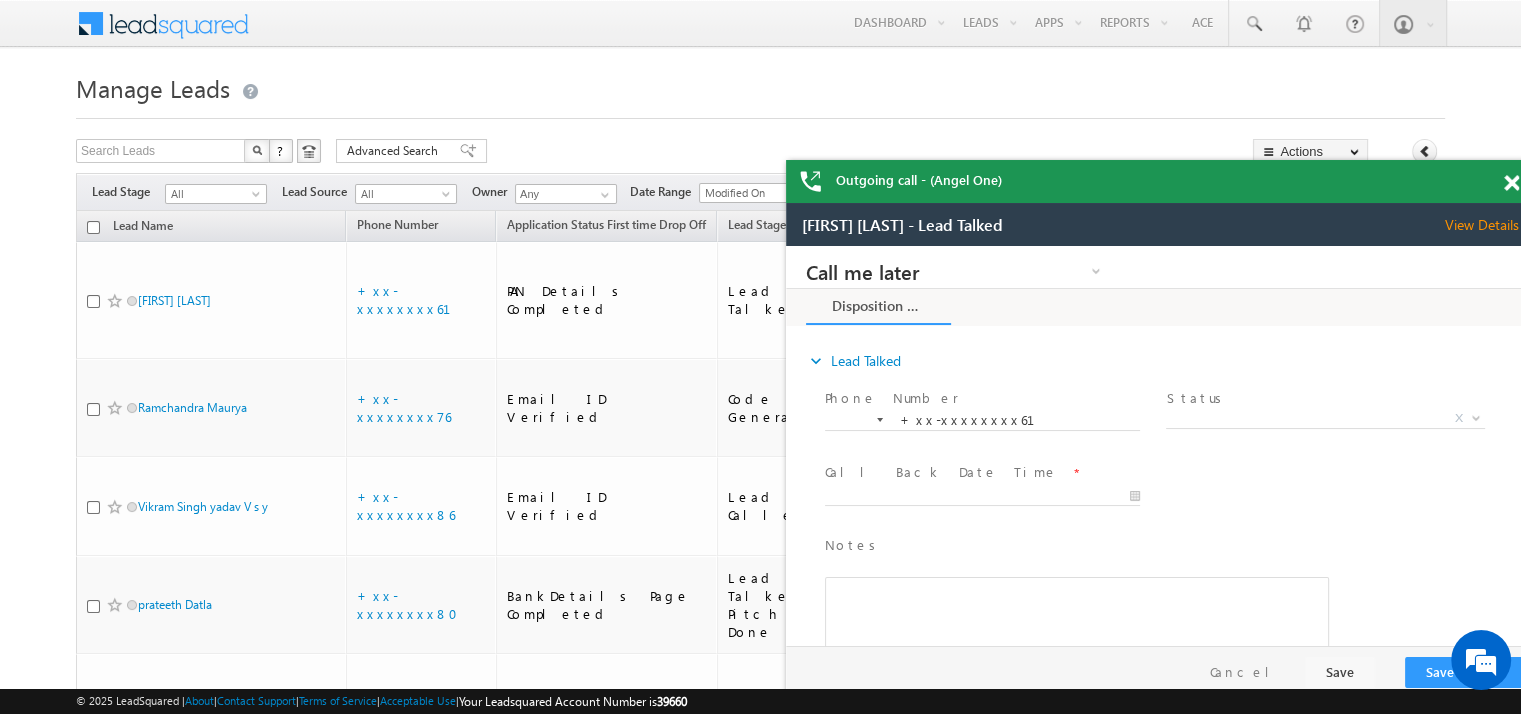 click at bounding box center [1511, 183] 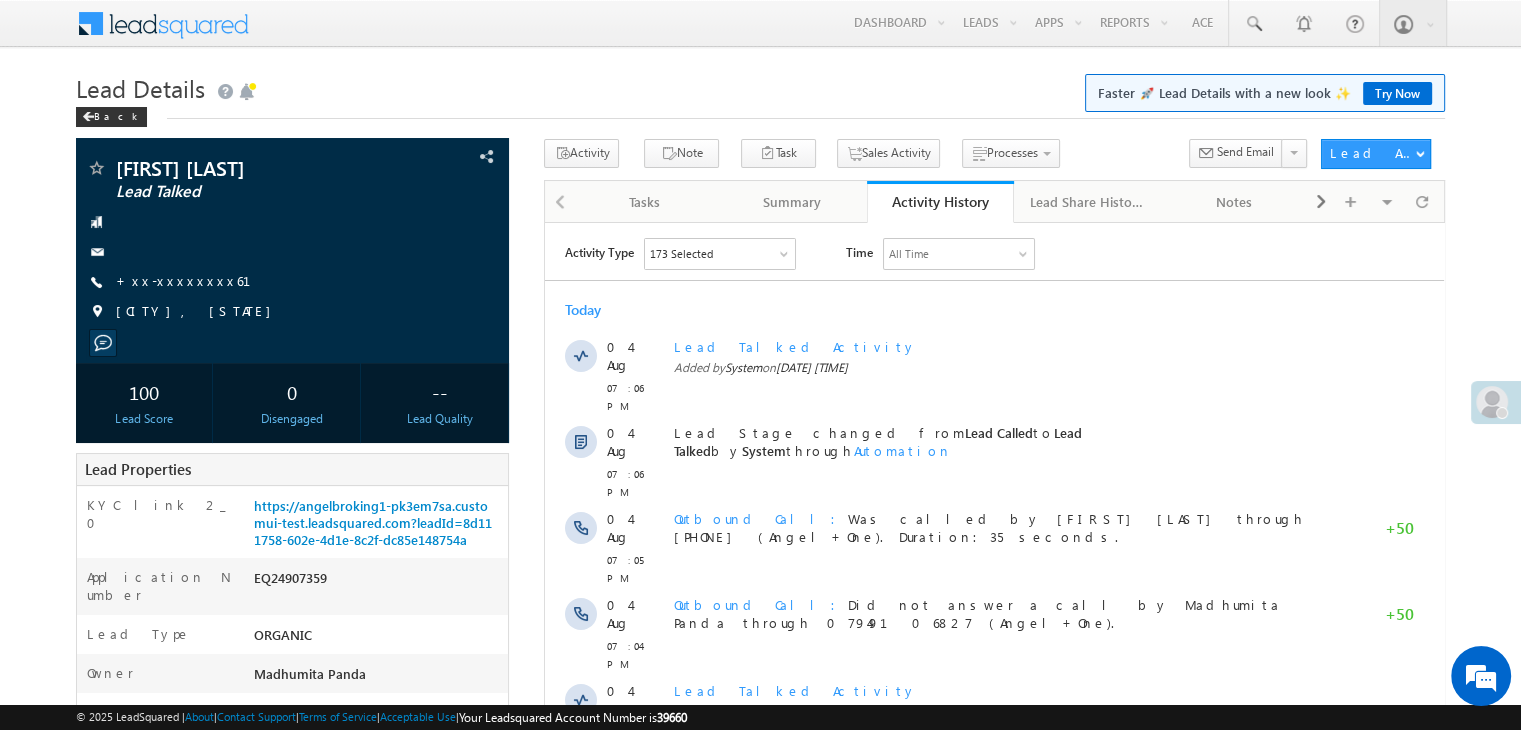 scroll, scrollTop: 0, scrollLeft: 0, axis: both 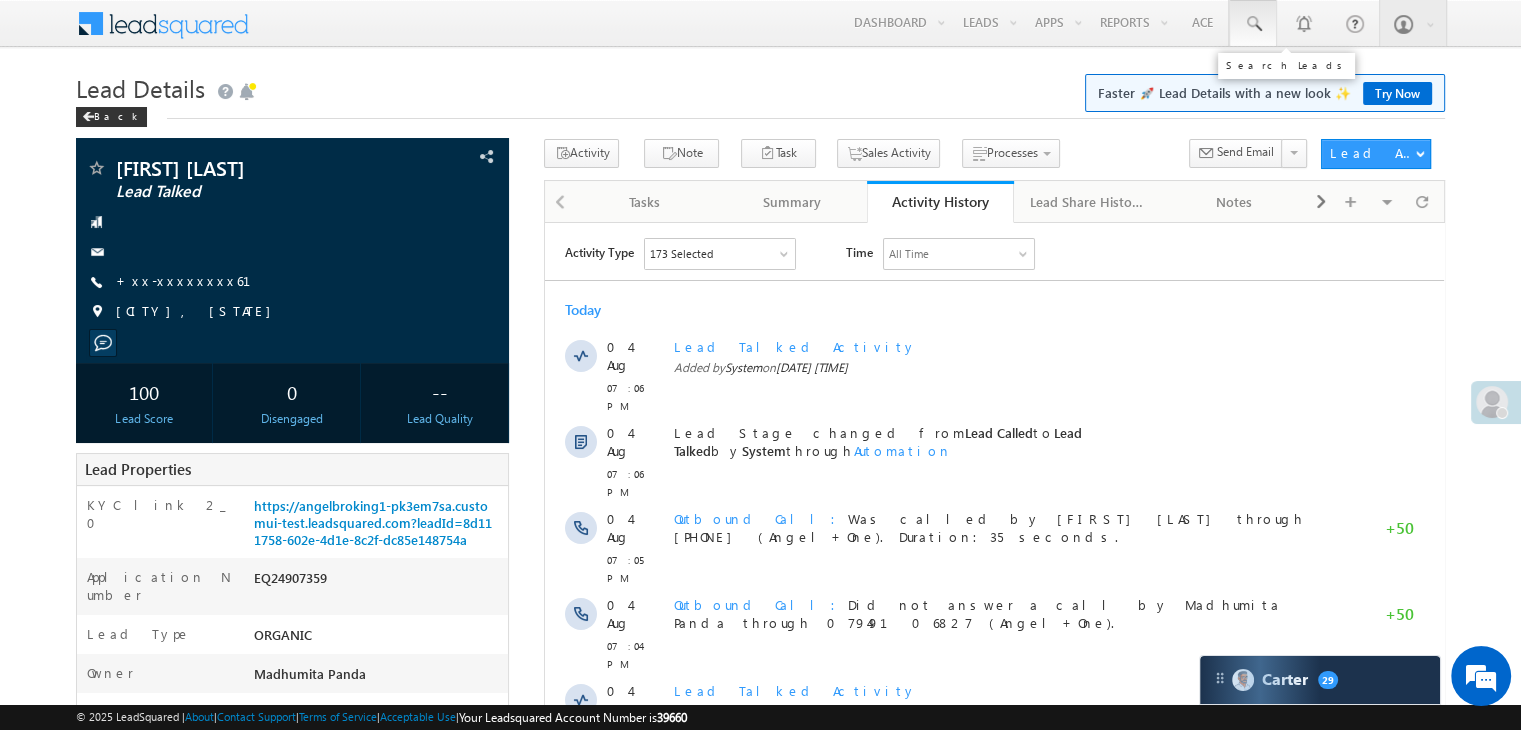click at bounding box center [1253, 24] 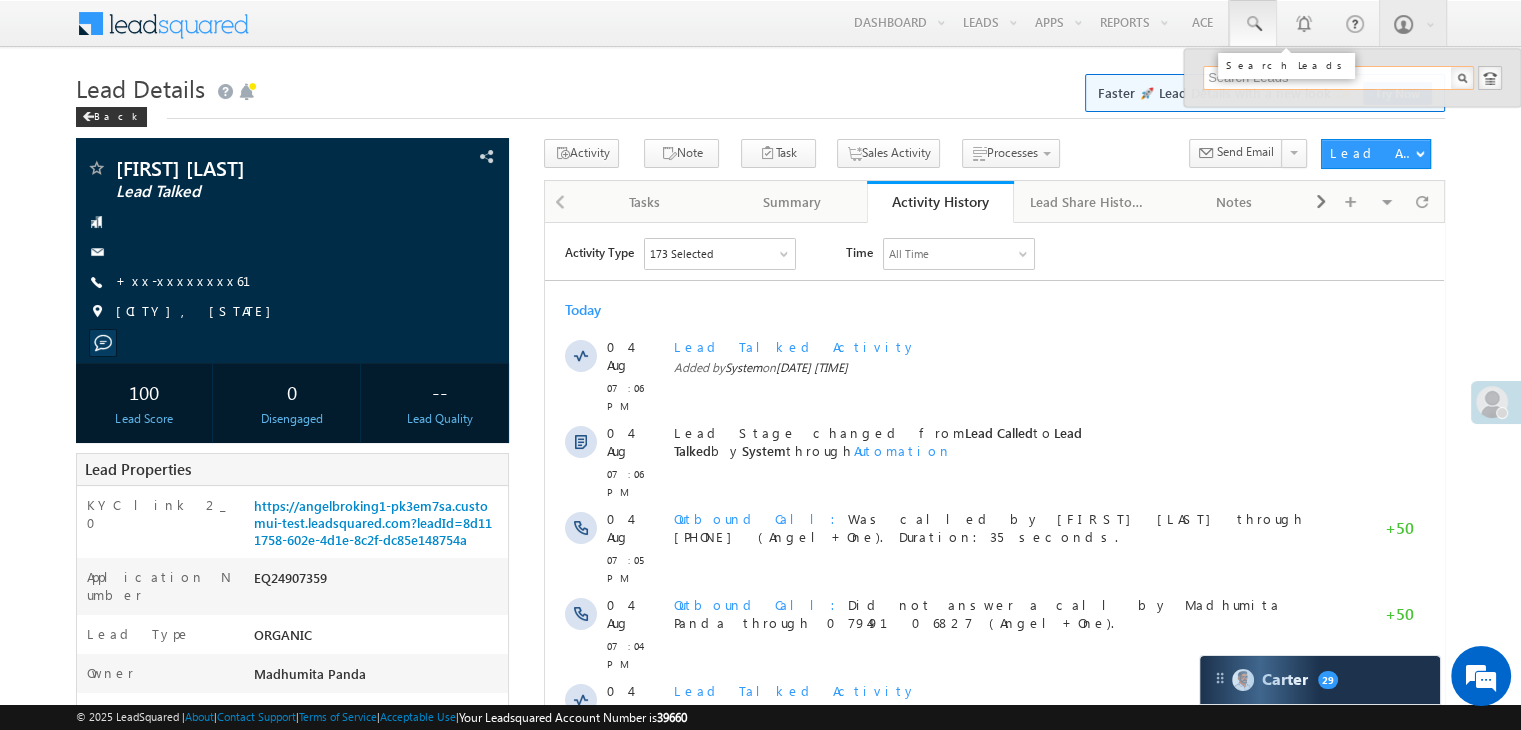 paste on "EQ24998489" 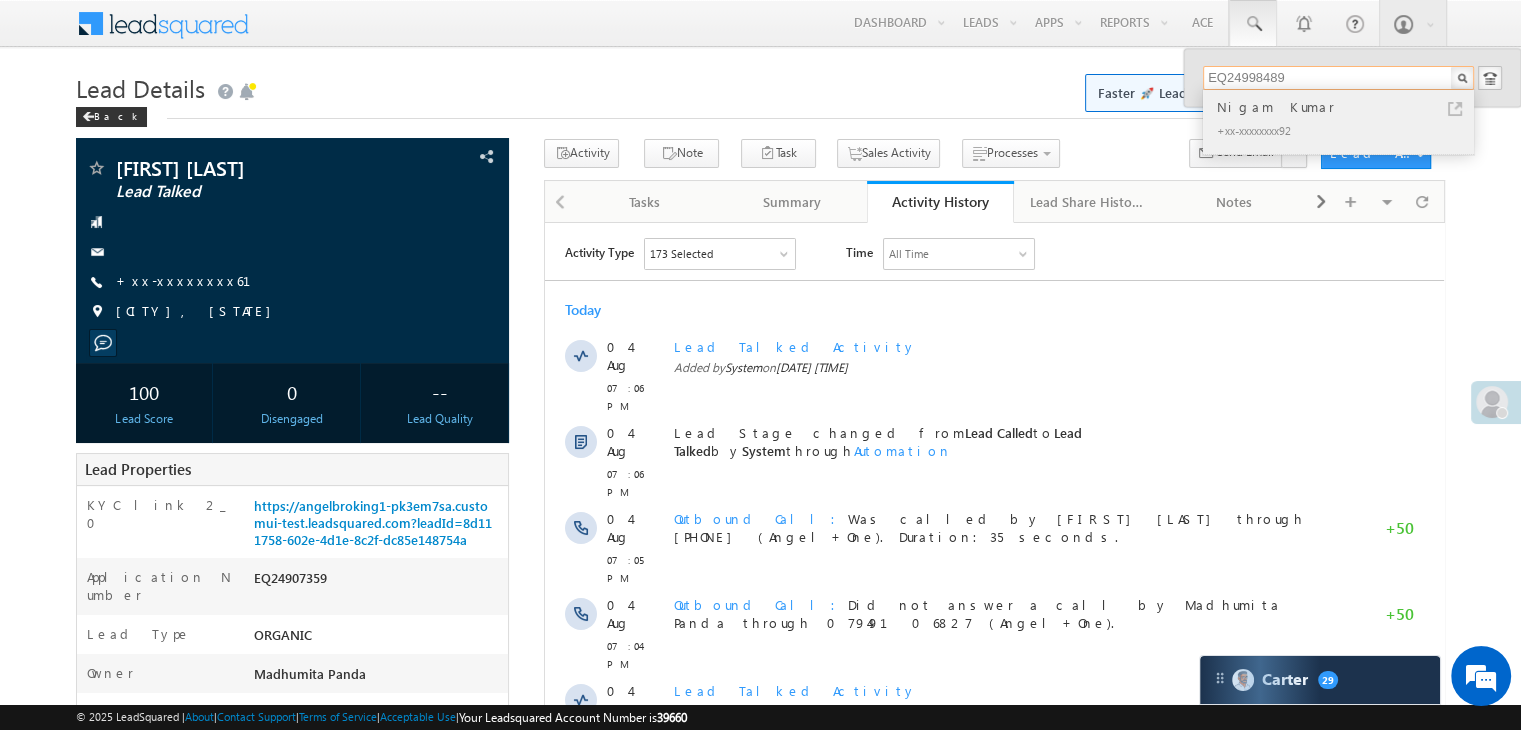 type on "EQ24998489" 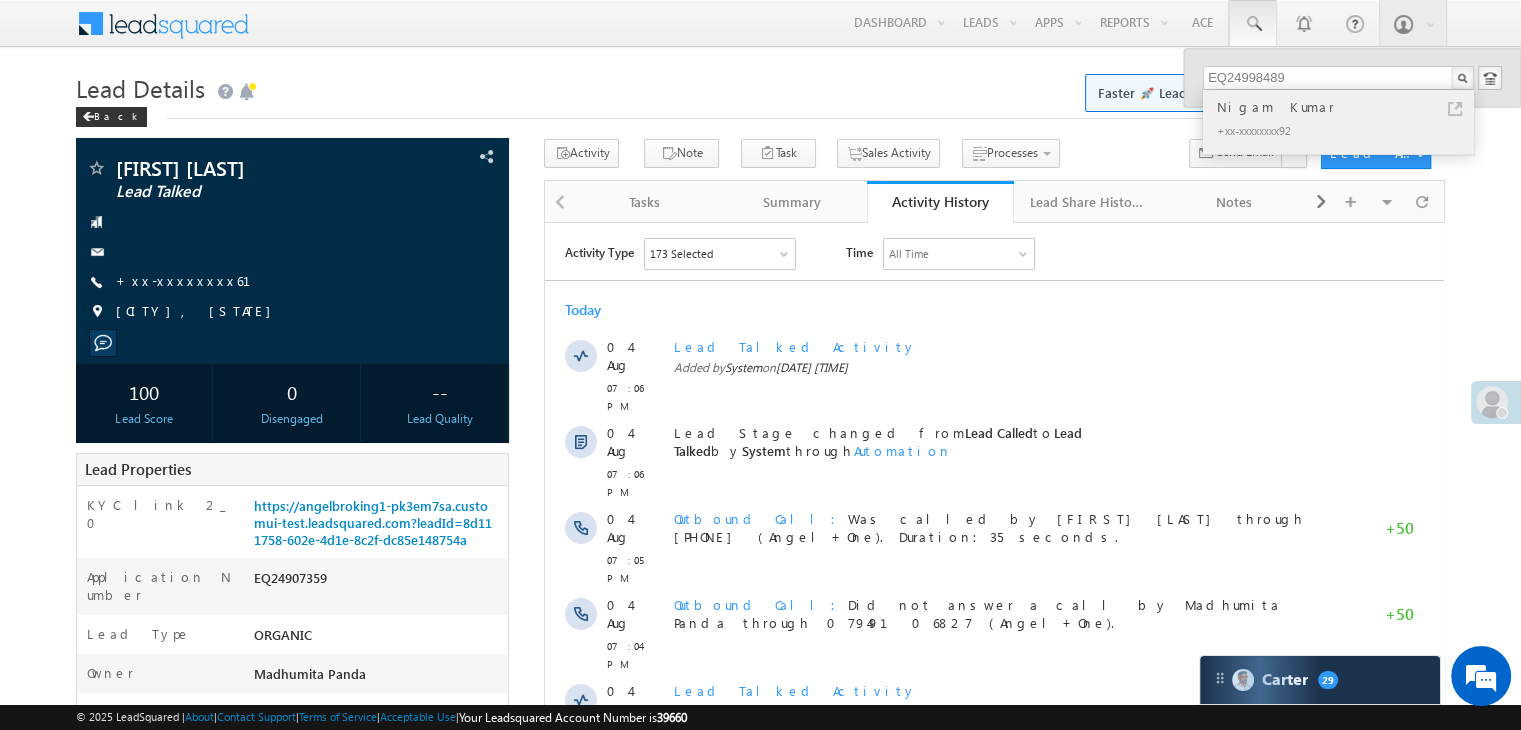 click on "Nigam Kumar" at bounding box center [1347, 107] 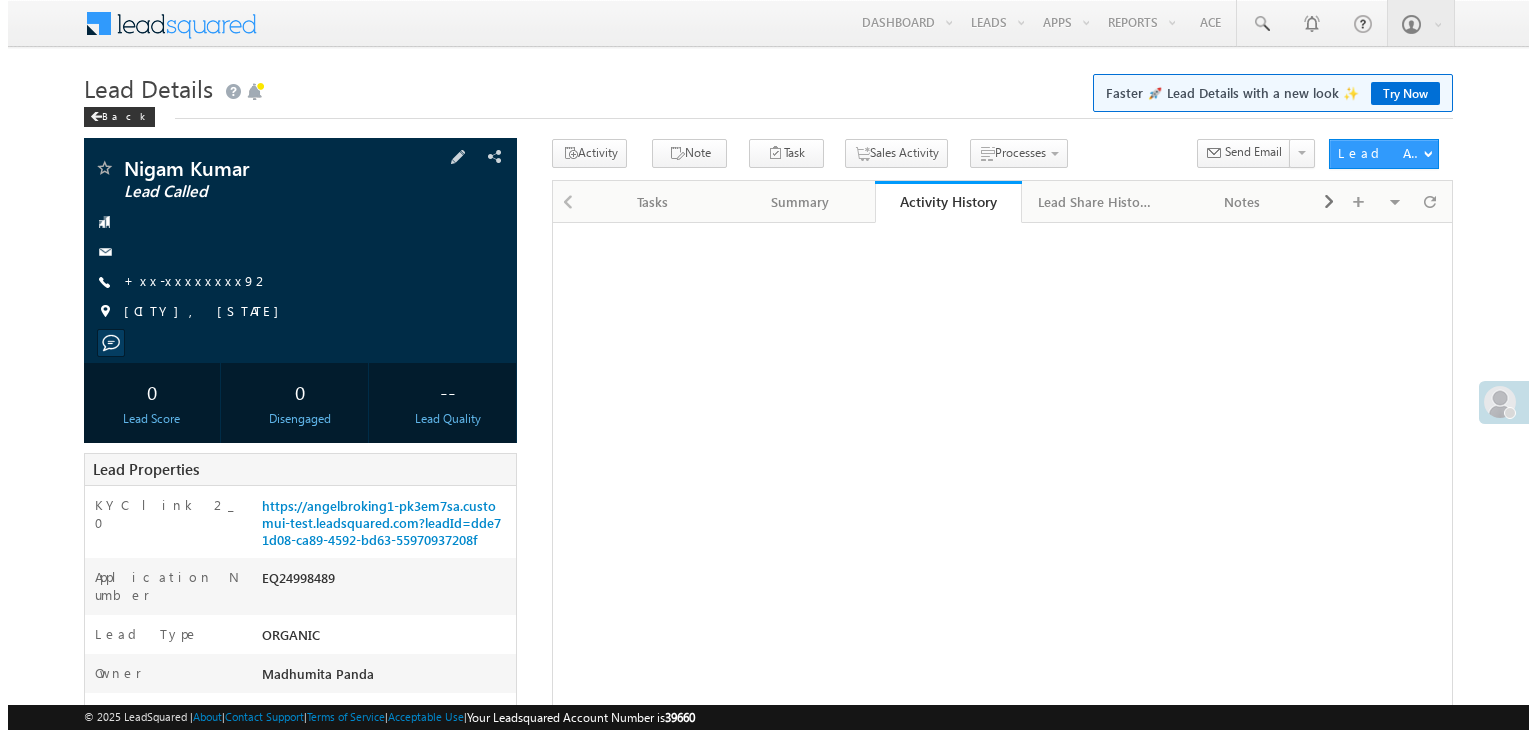scroll, scrollTop: 0, scrollLeft: 0, axis: both 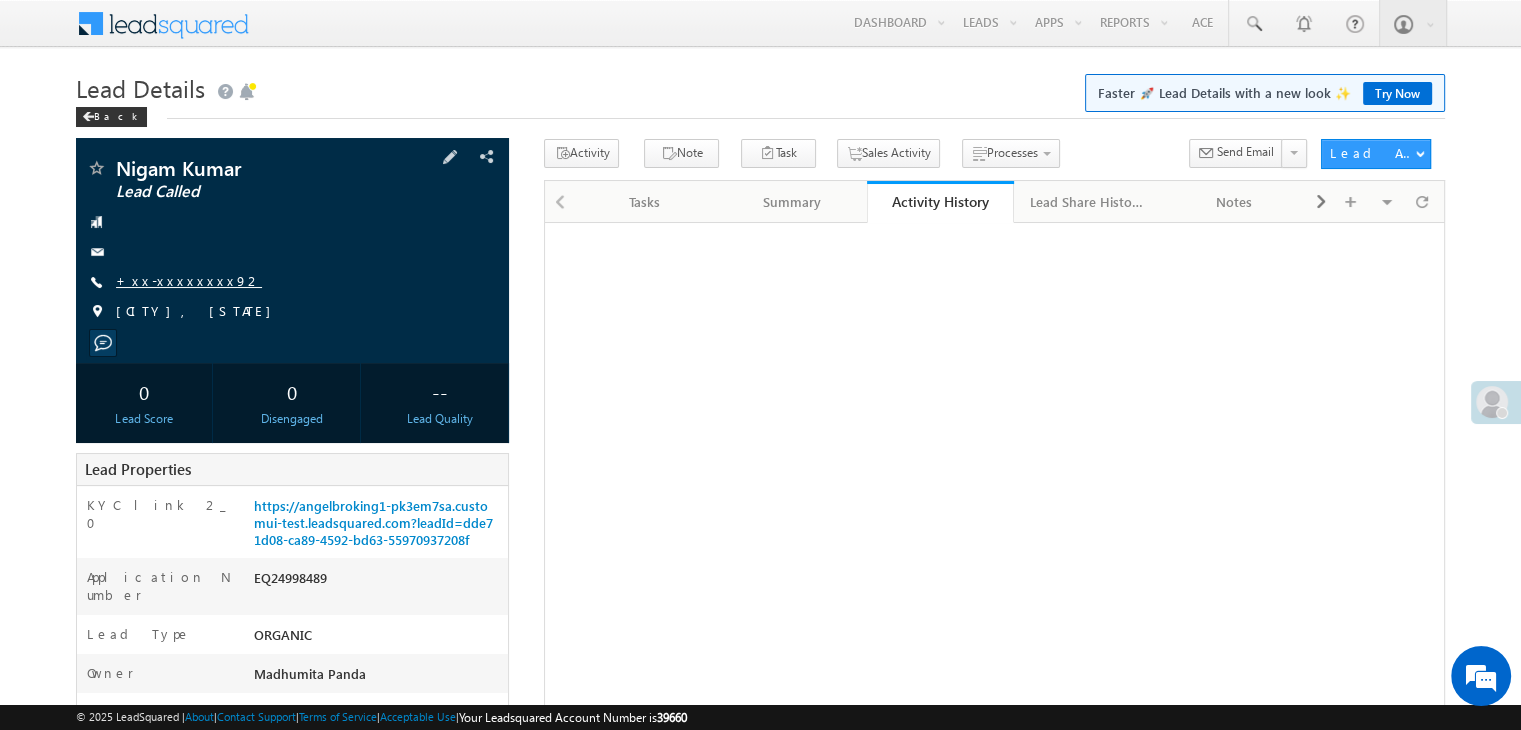 click on "+xx-xxxxxxxx92" at bounding box center (189, 280) 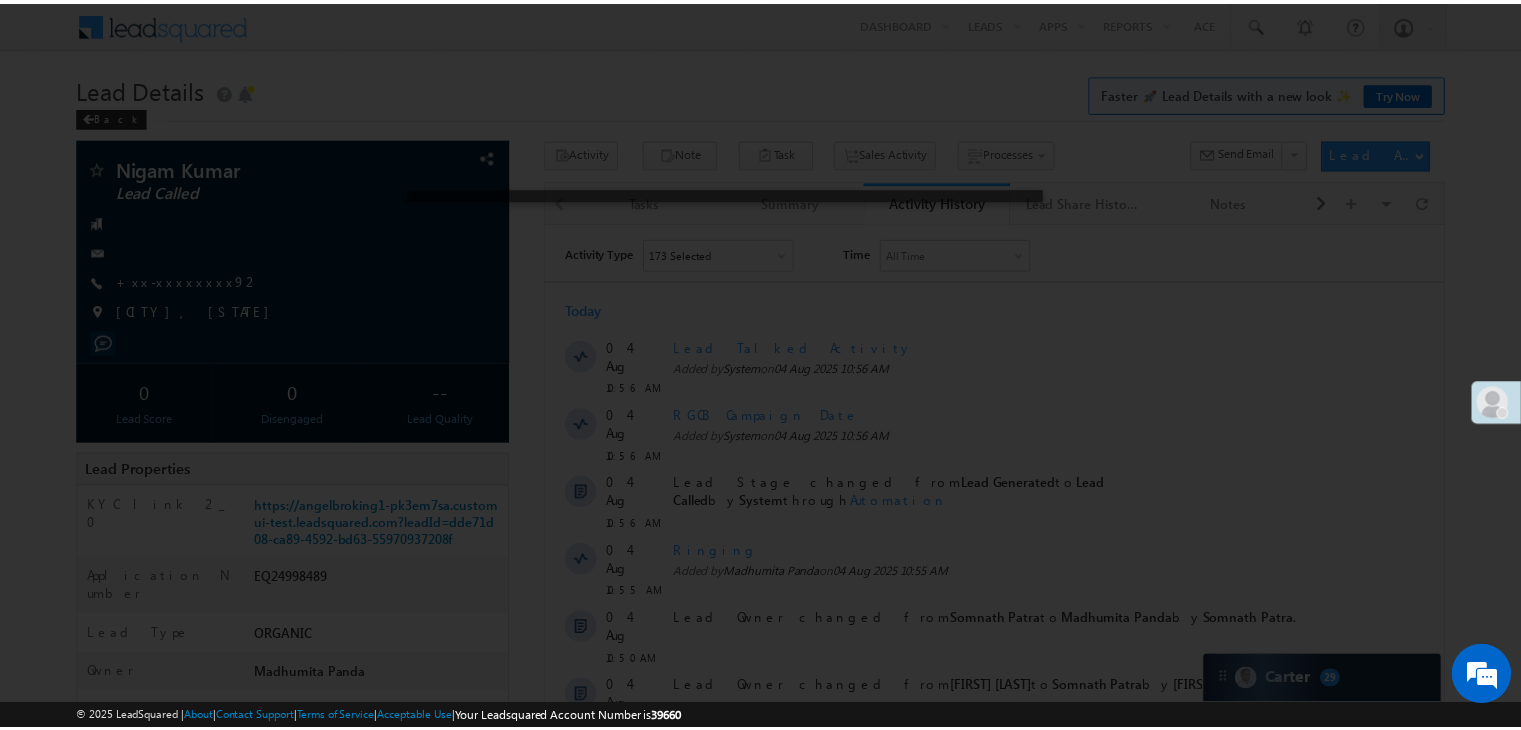 scroll, scrollTop: 0, scrollLeft: 0, axis: both 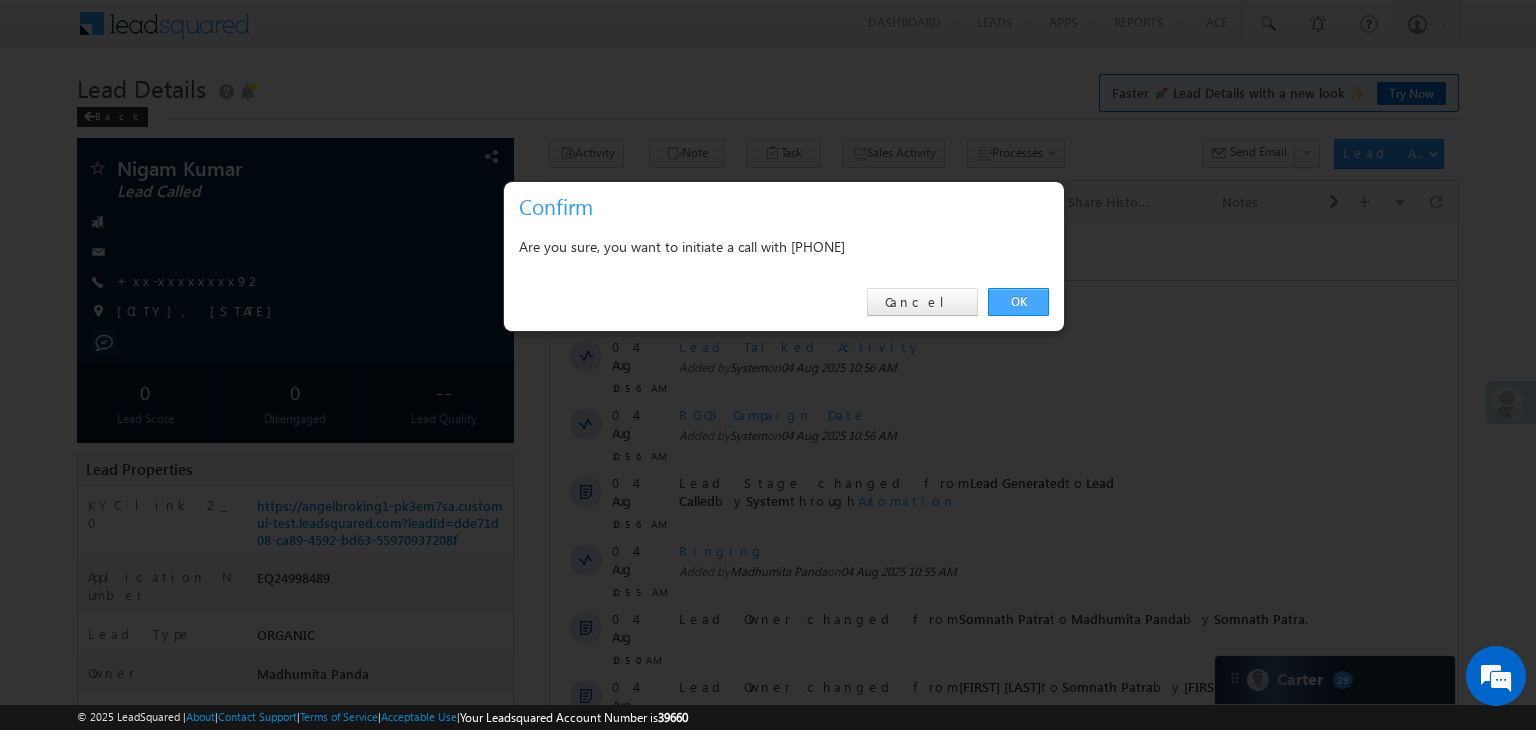 drag, startPoint x: 1022, startPoint y: 292, endPoint x: 23, endPoint y: 69, distance: 1023.58685 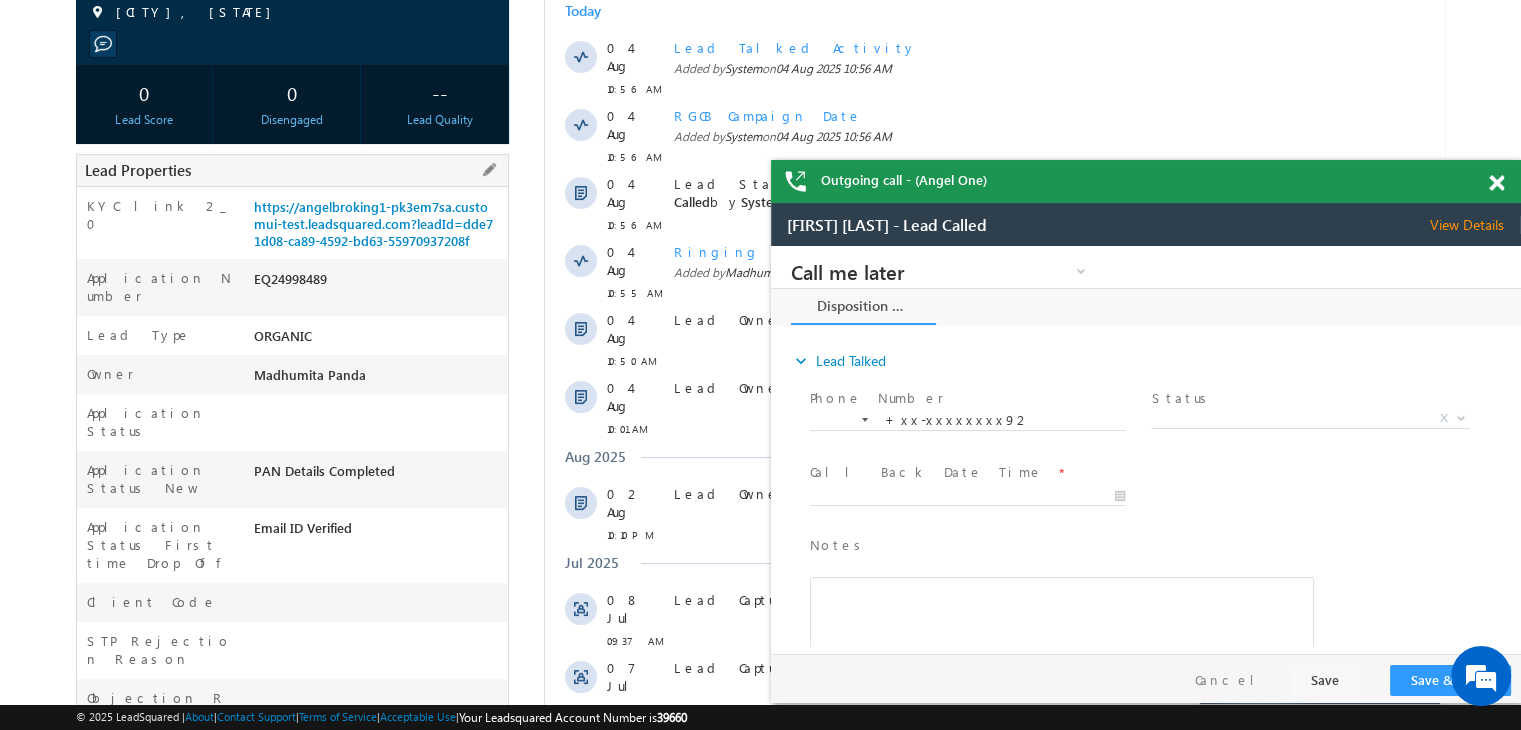 scroll, scrollTop: 0, scrollLeft: 0, axis: both 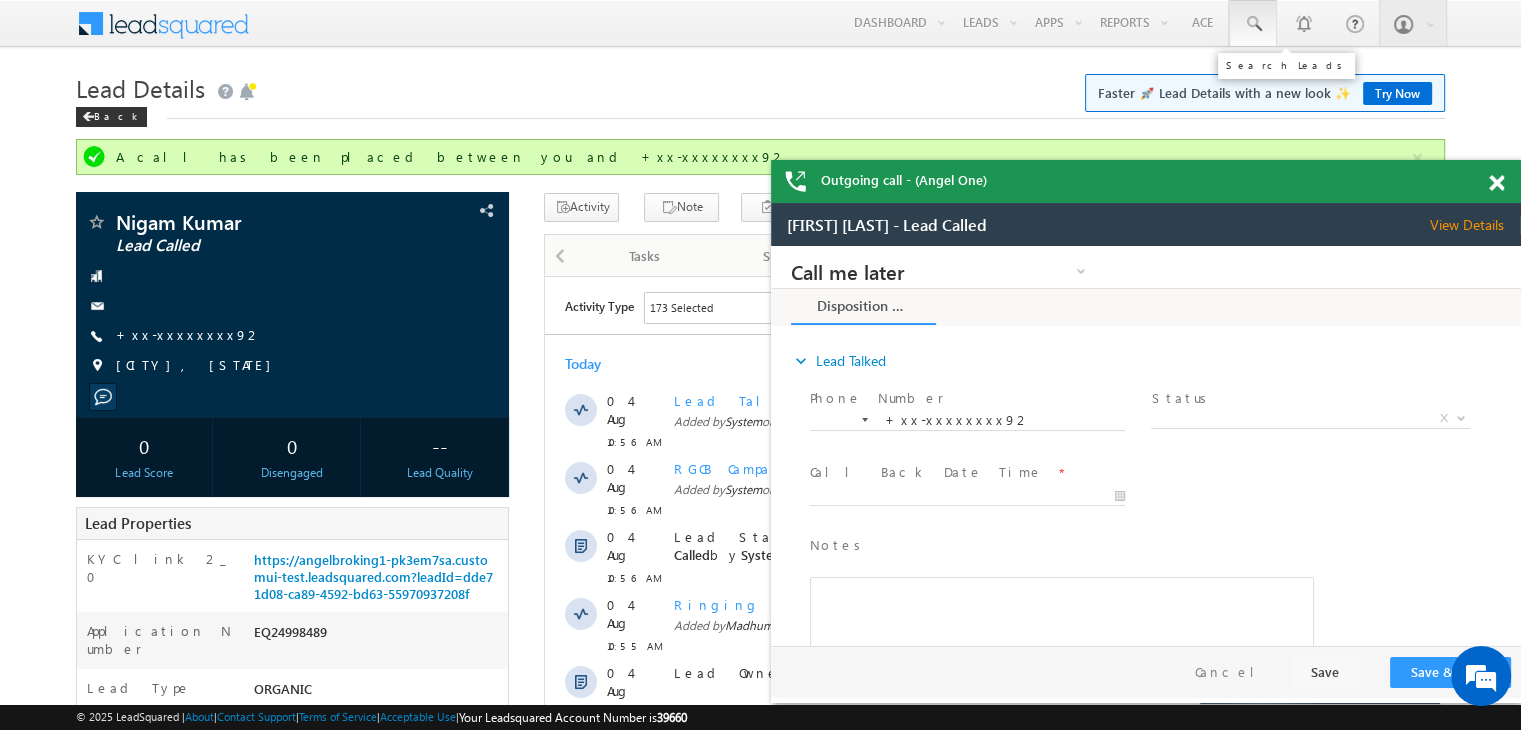 click at bounding box center [1253, 24] 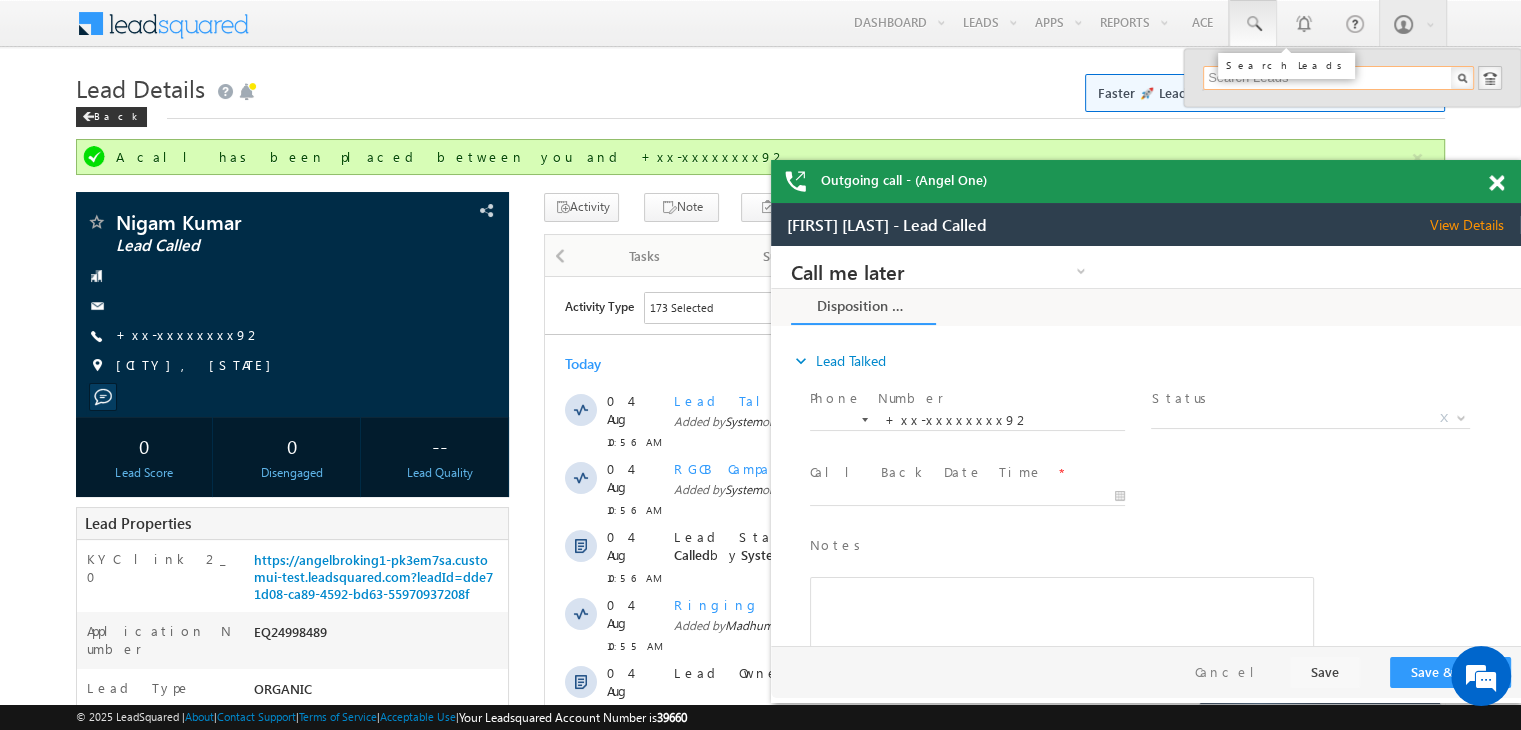 paste on "EQ24916368" 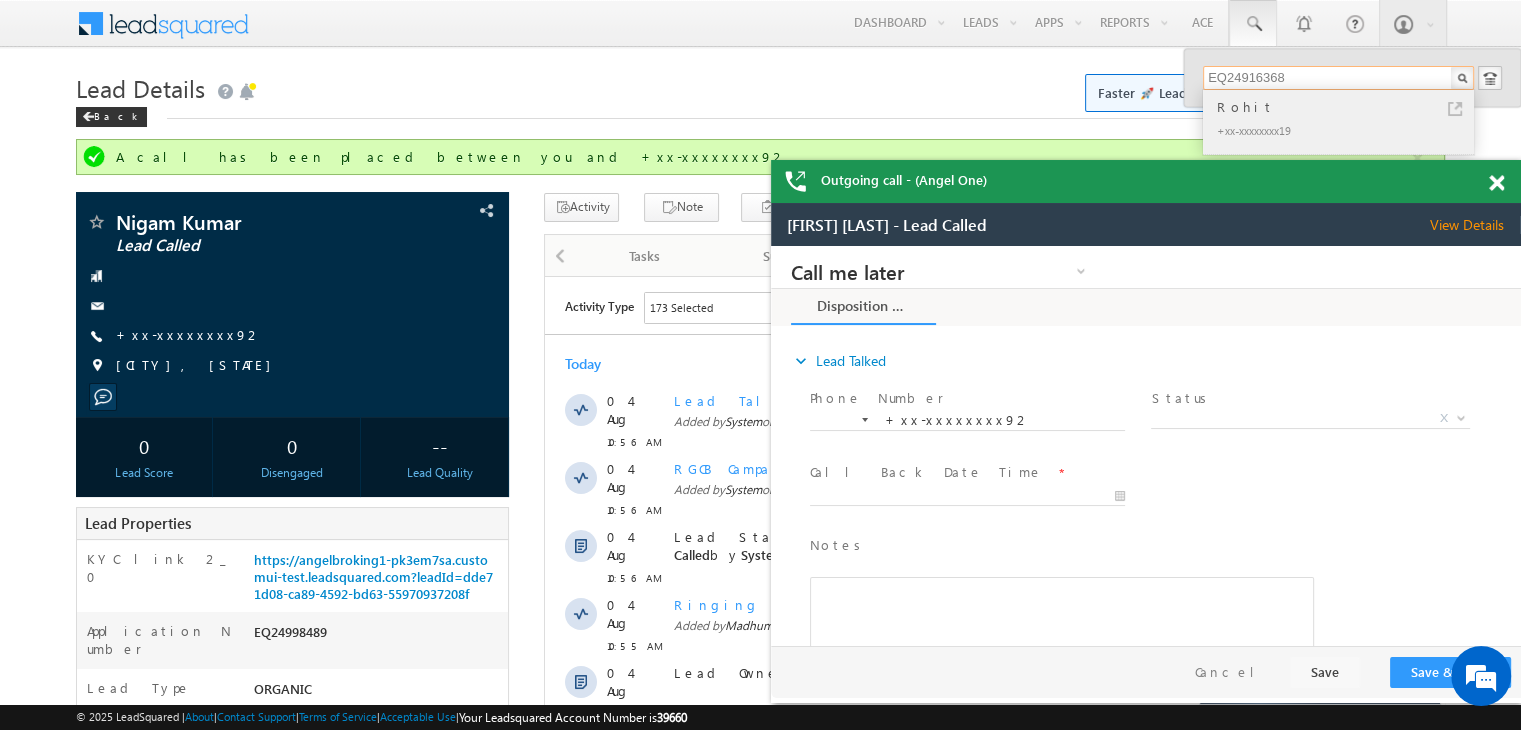 type on "EQ24916368" 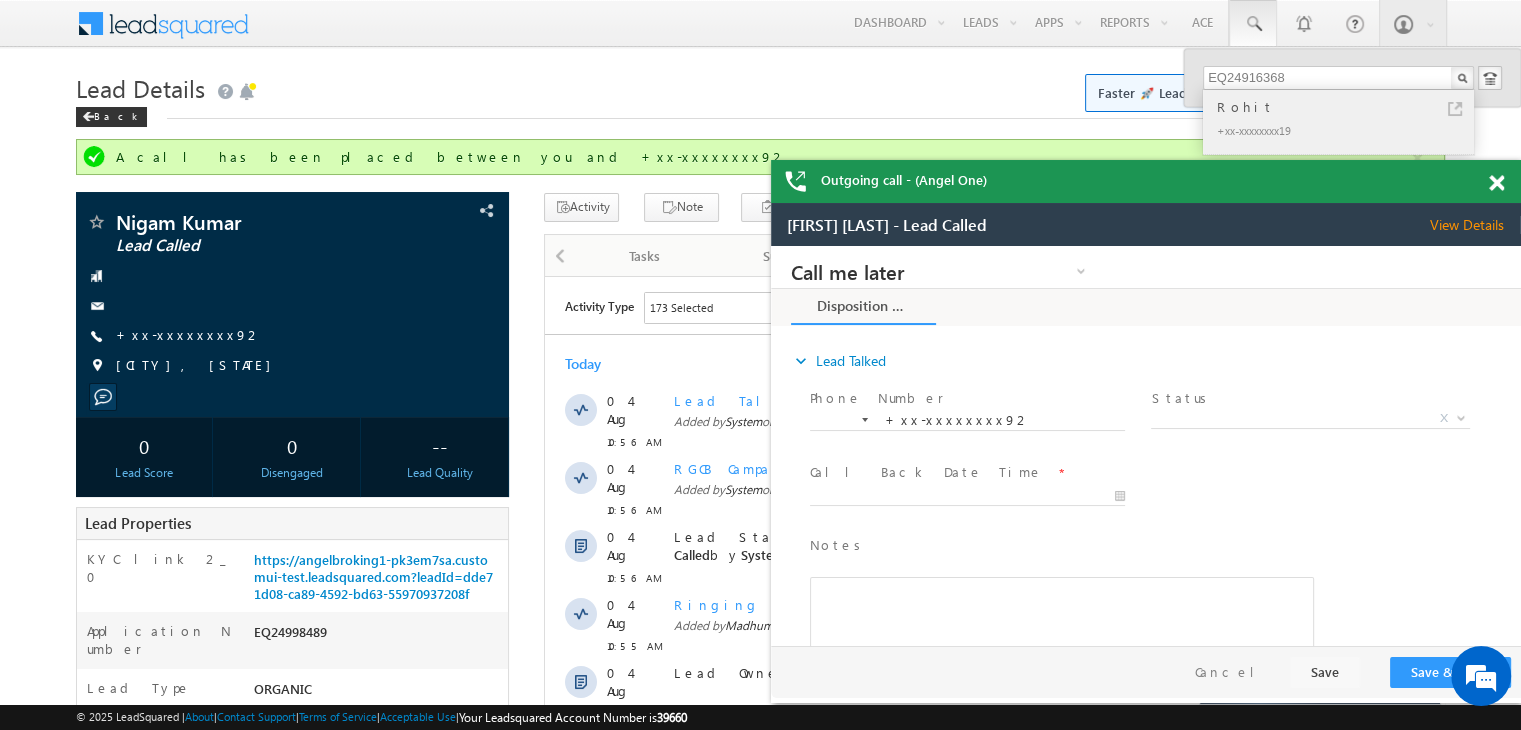 click on "Rohit" at bounding box center [1347, 107] 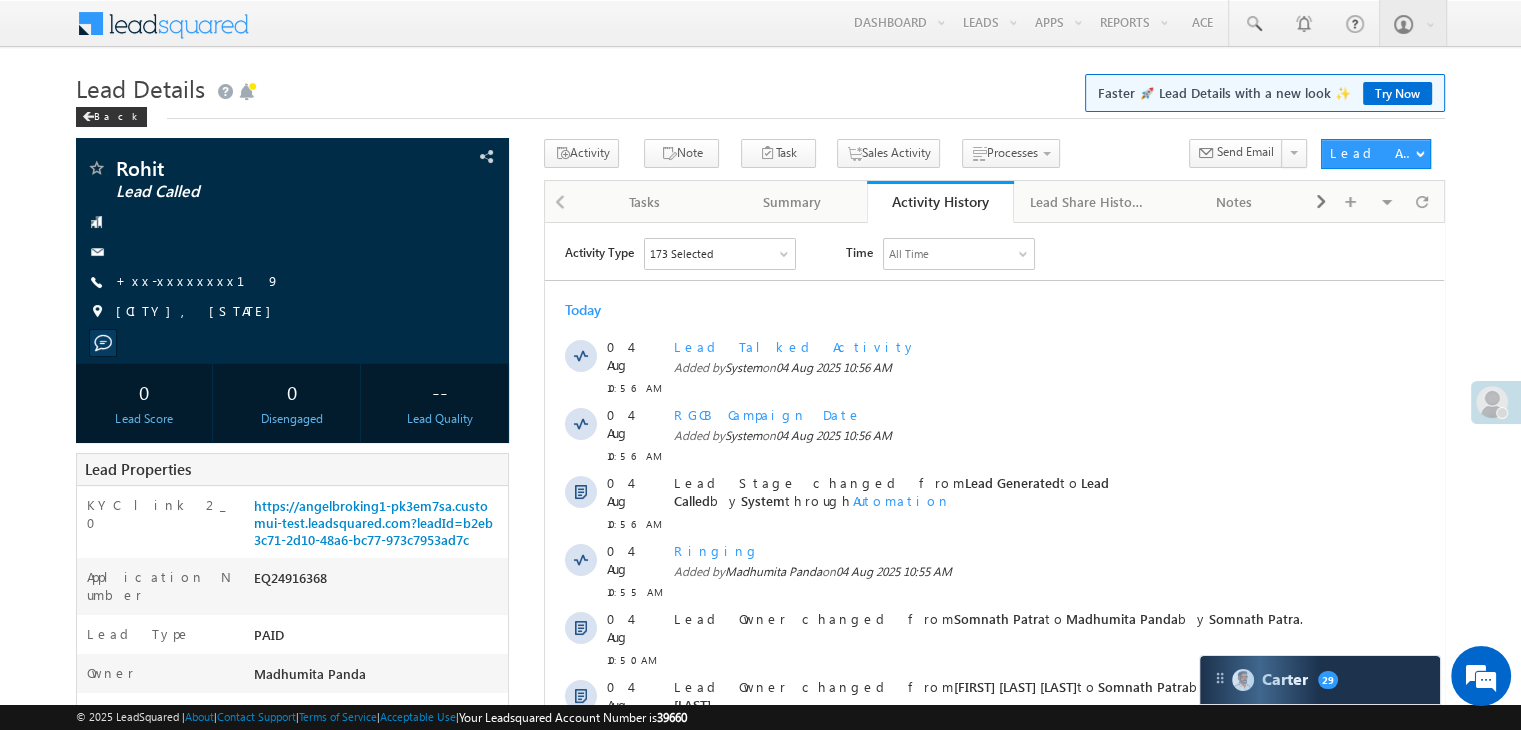 scroll, scrollTop: 0, scrollLeft: 0, axis: both 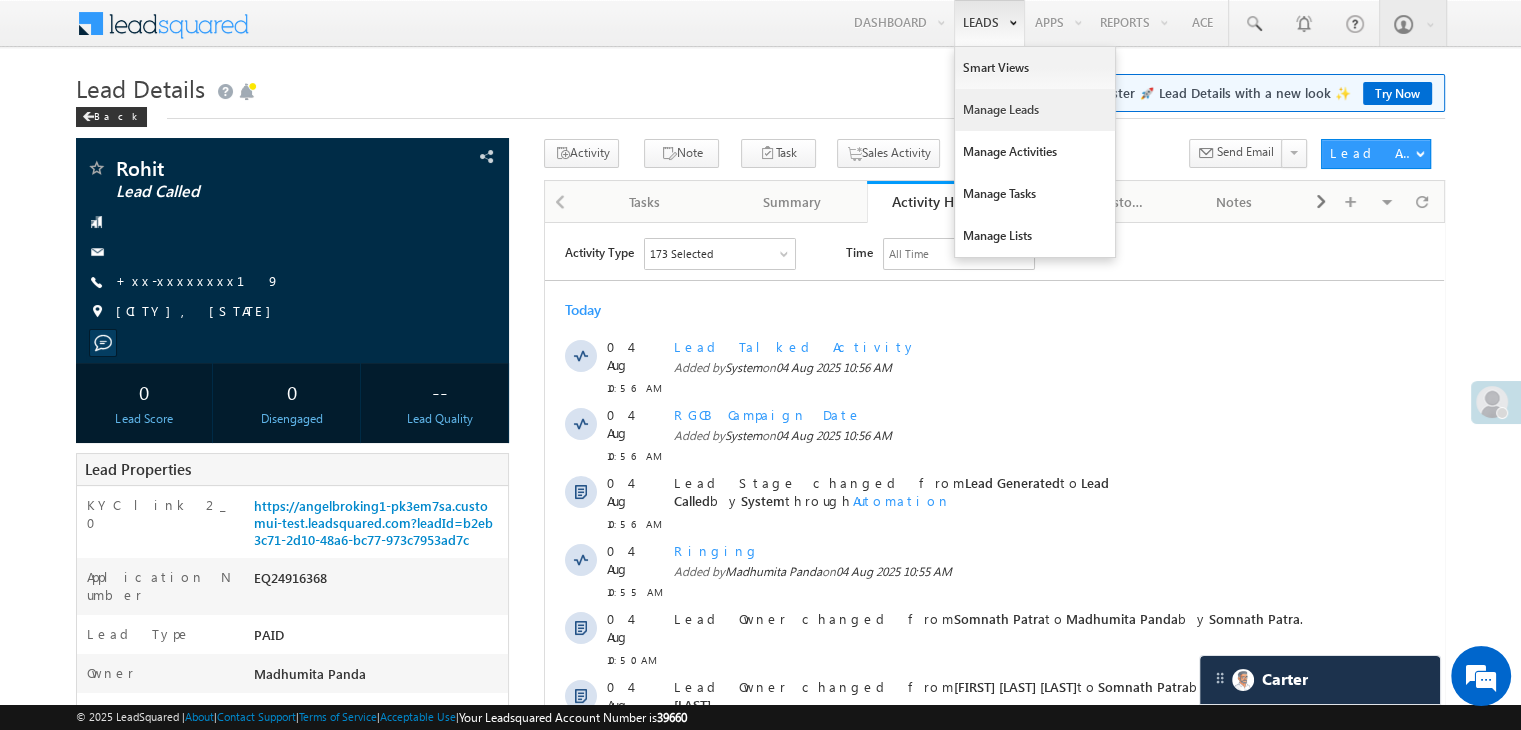 click on "Manage Leads" at bounding box center [1035, 110] 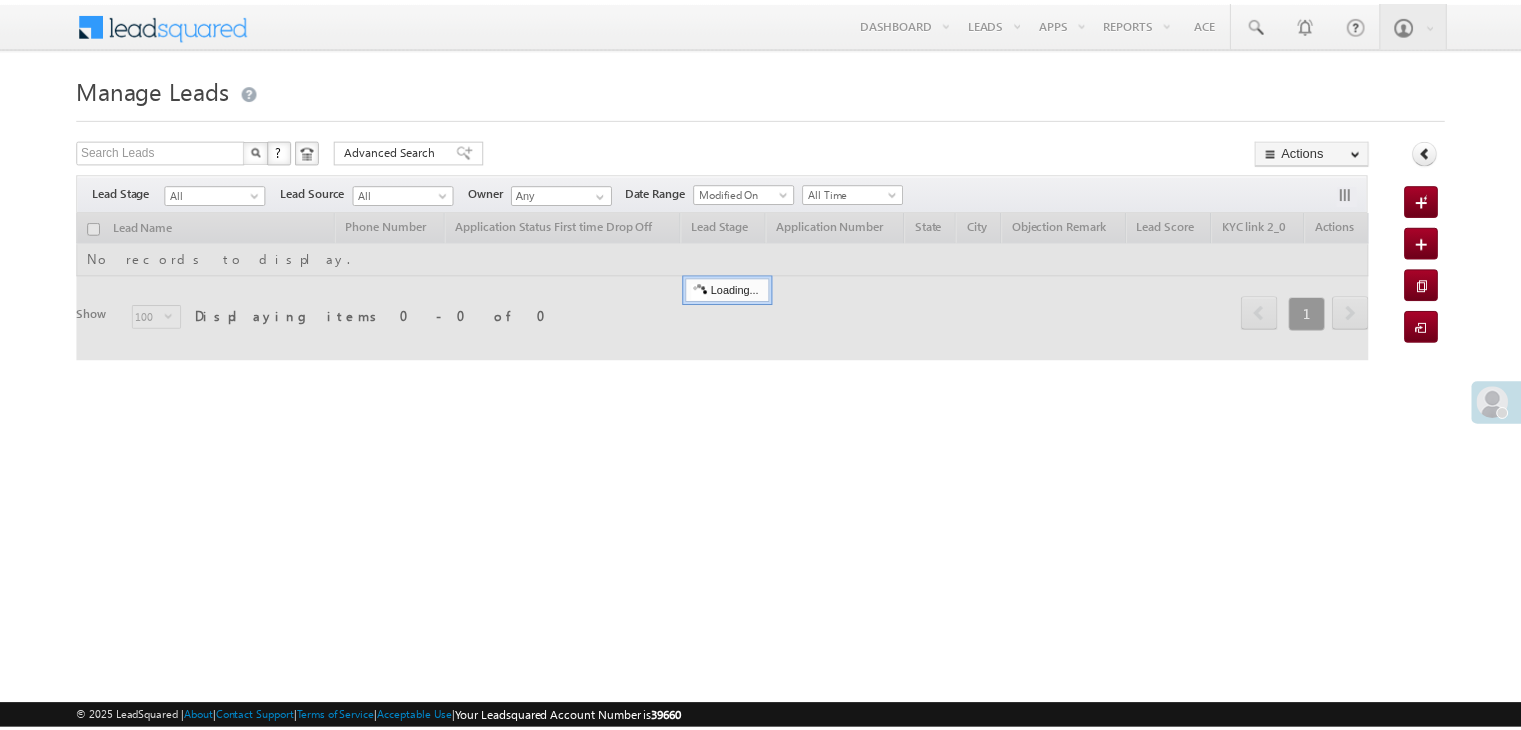 scroll, scrollTop: 0, scrollLeft: 0, axis: both 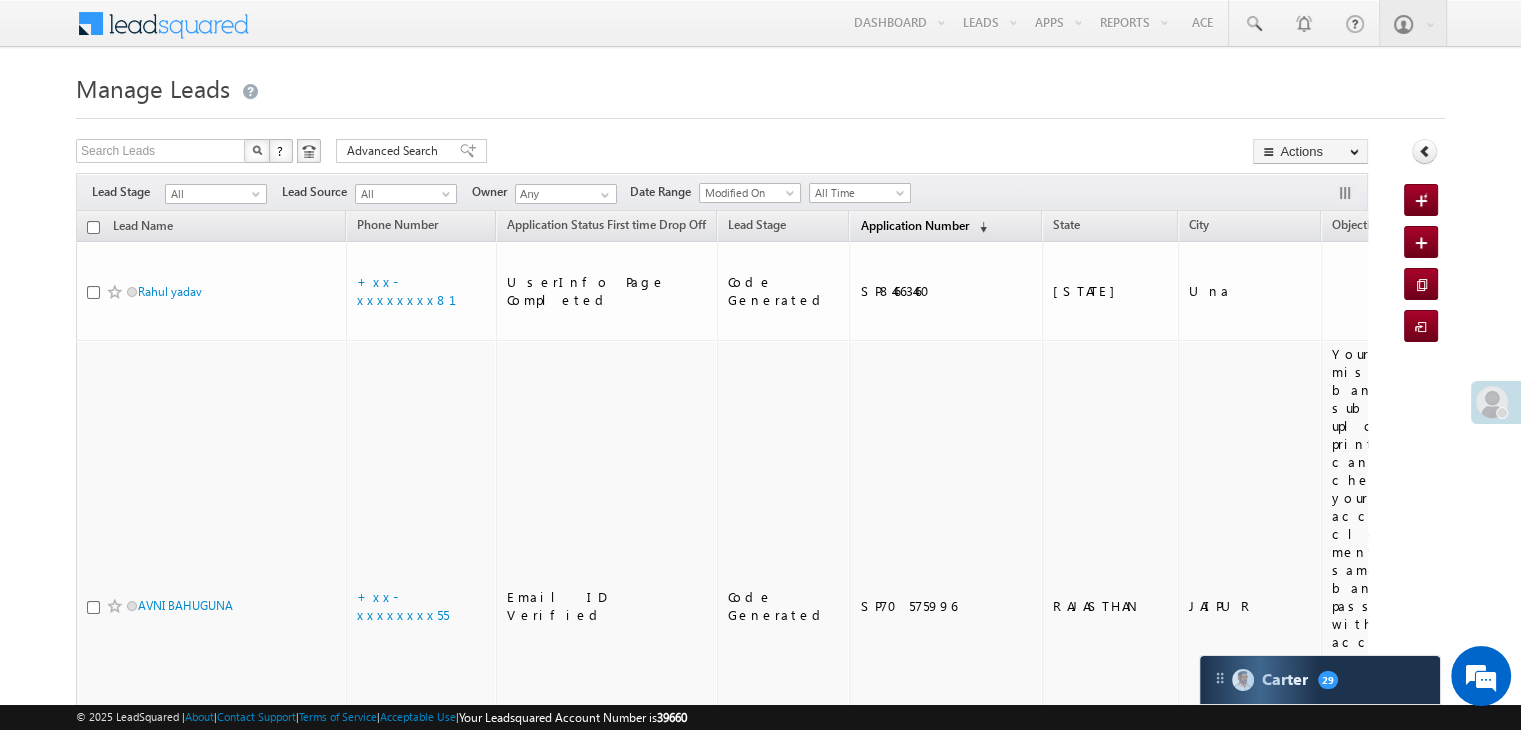 click on "Application Number" at bounding box center [914, 225] 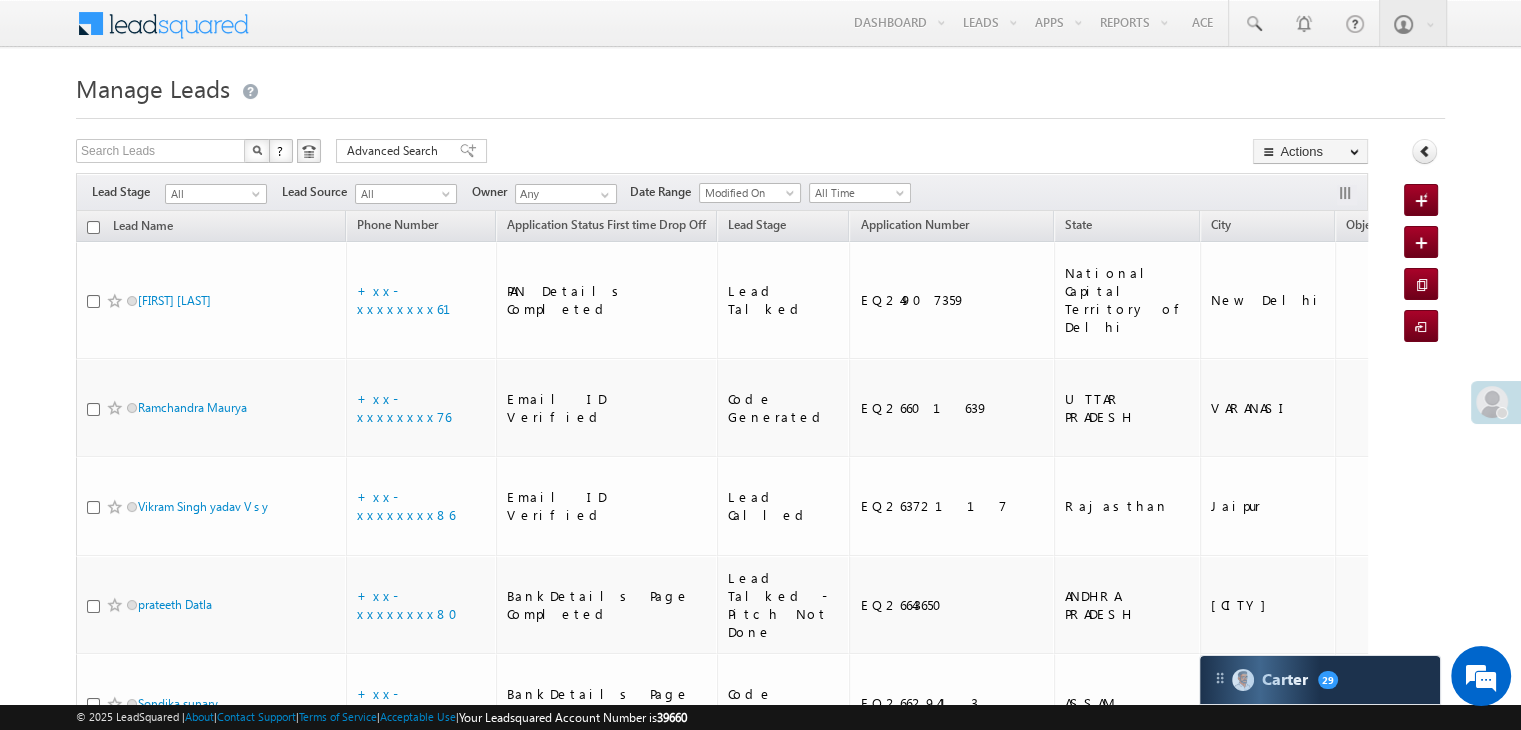 scroll, scrollTop: 0, scrollLeft: 0, axis: both 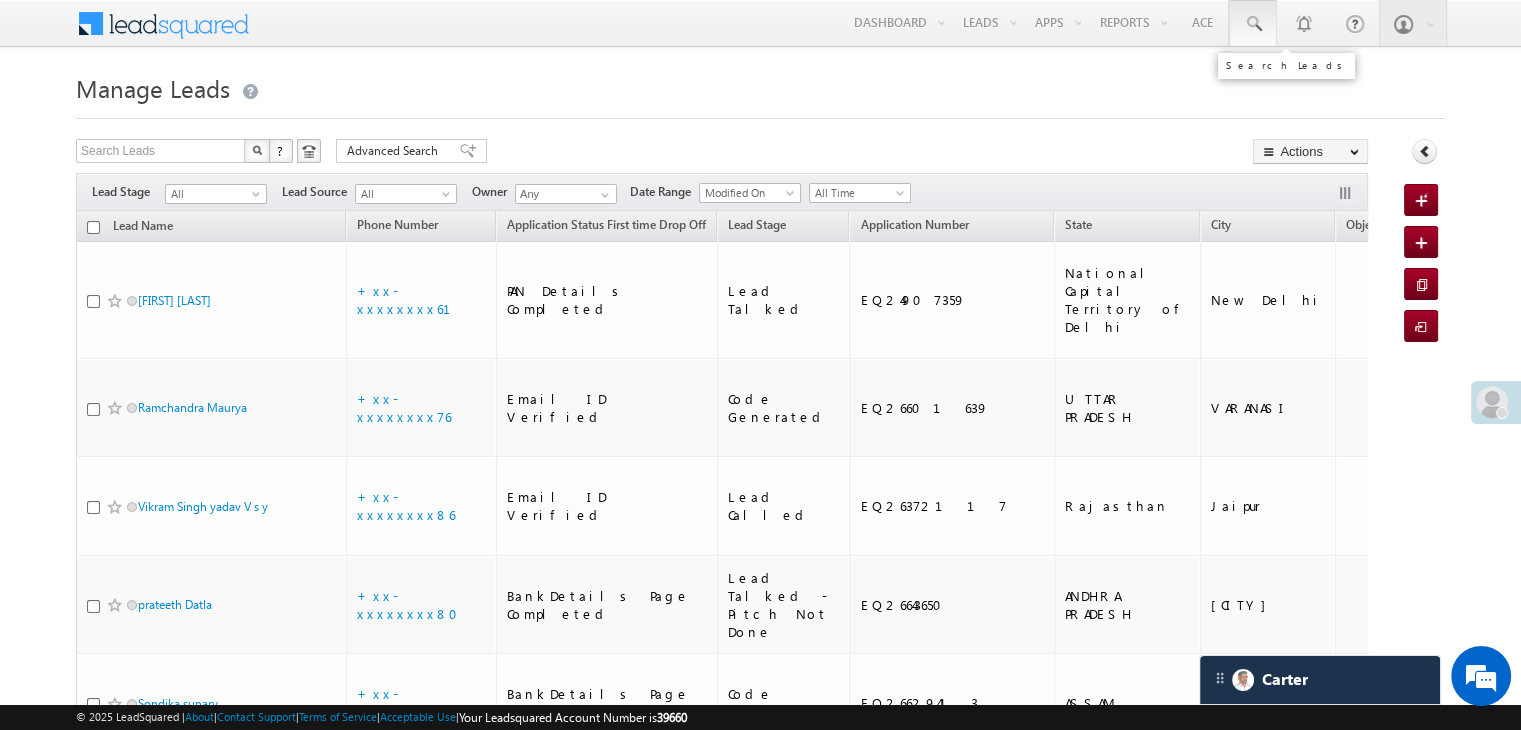 click at bounding box center [1253, 24] 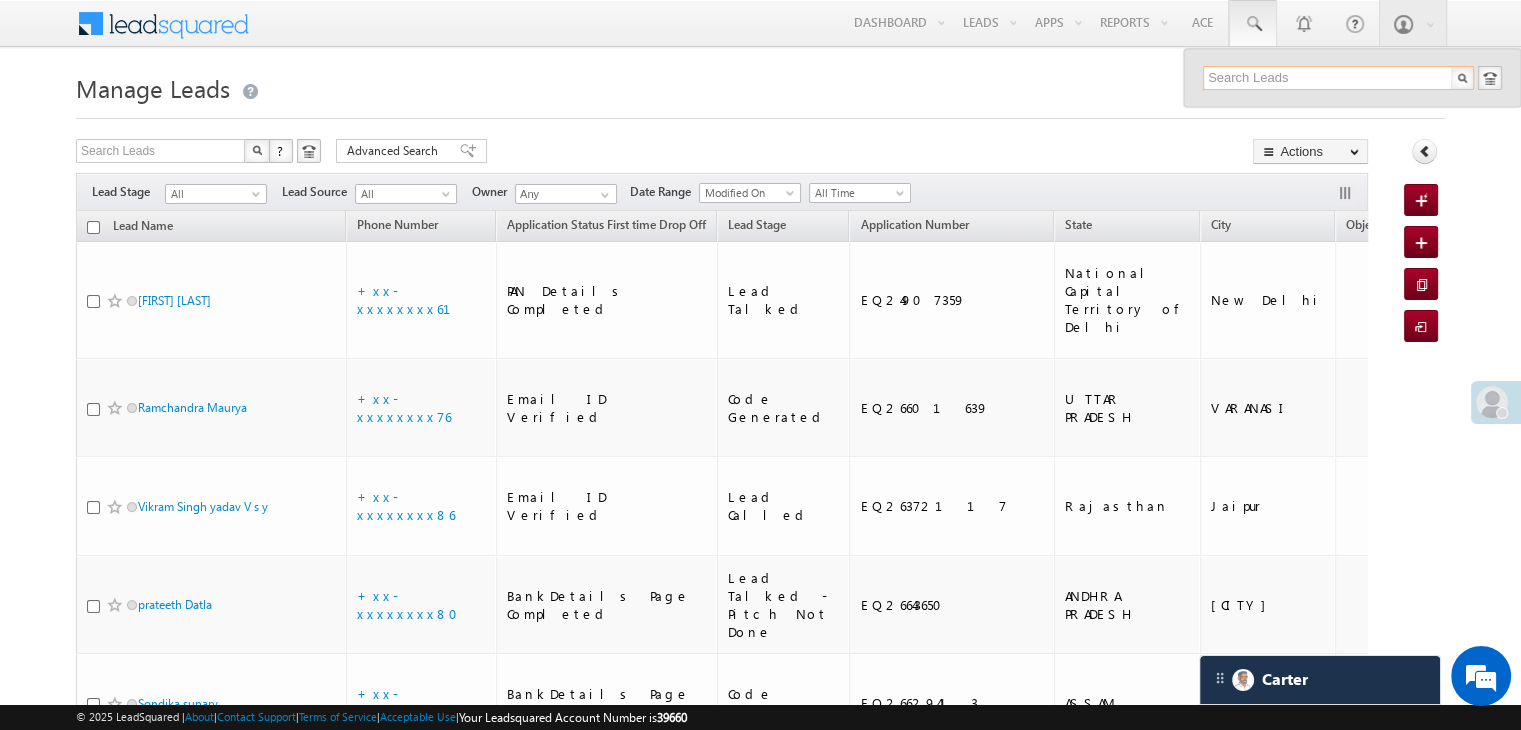 paste on "EQ24916368" 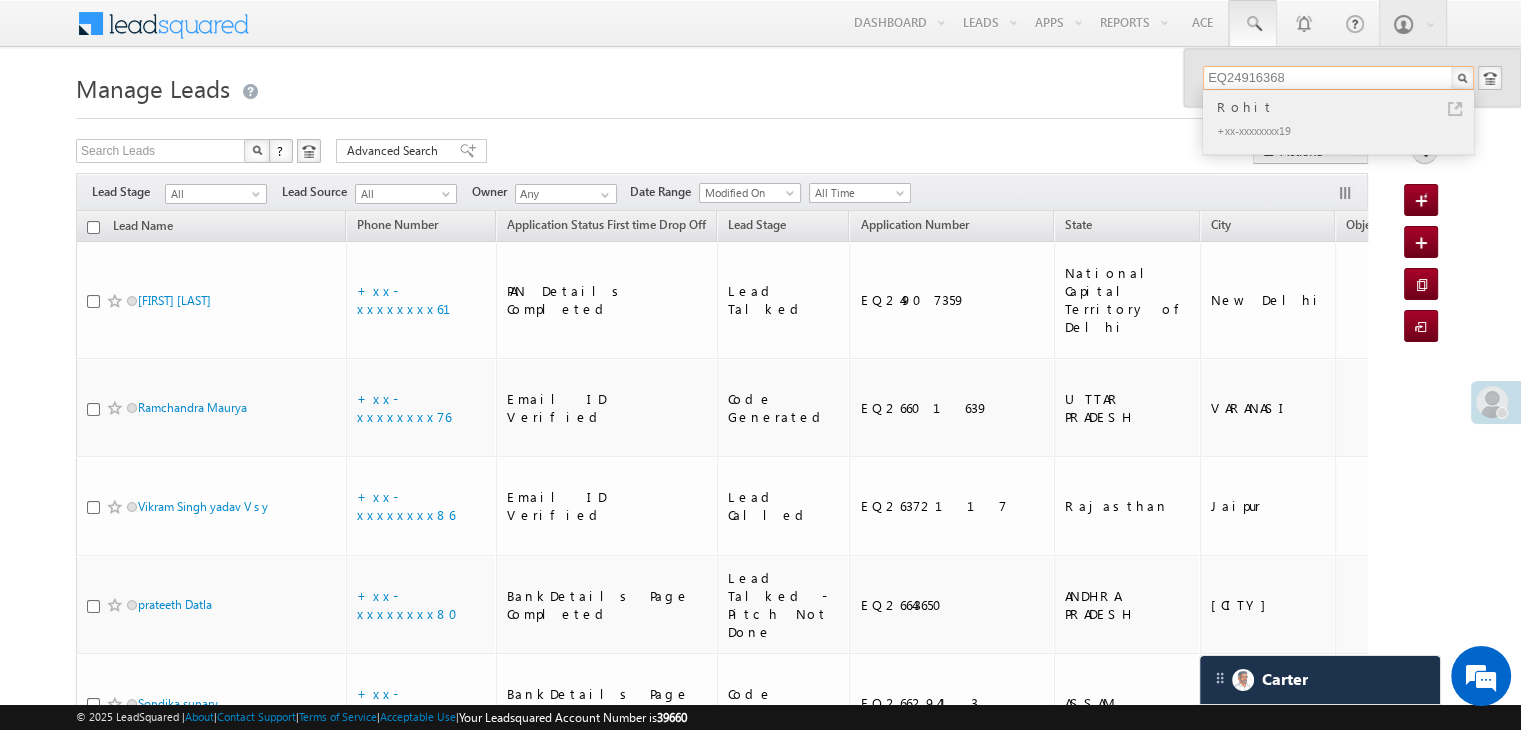 type on "EQ24916368" 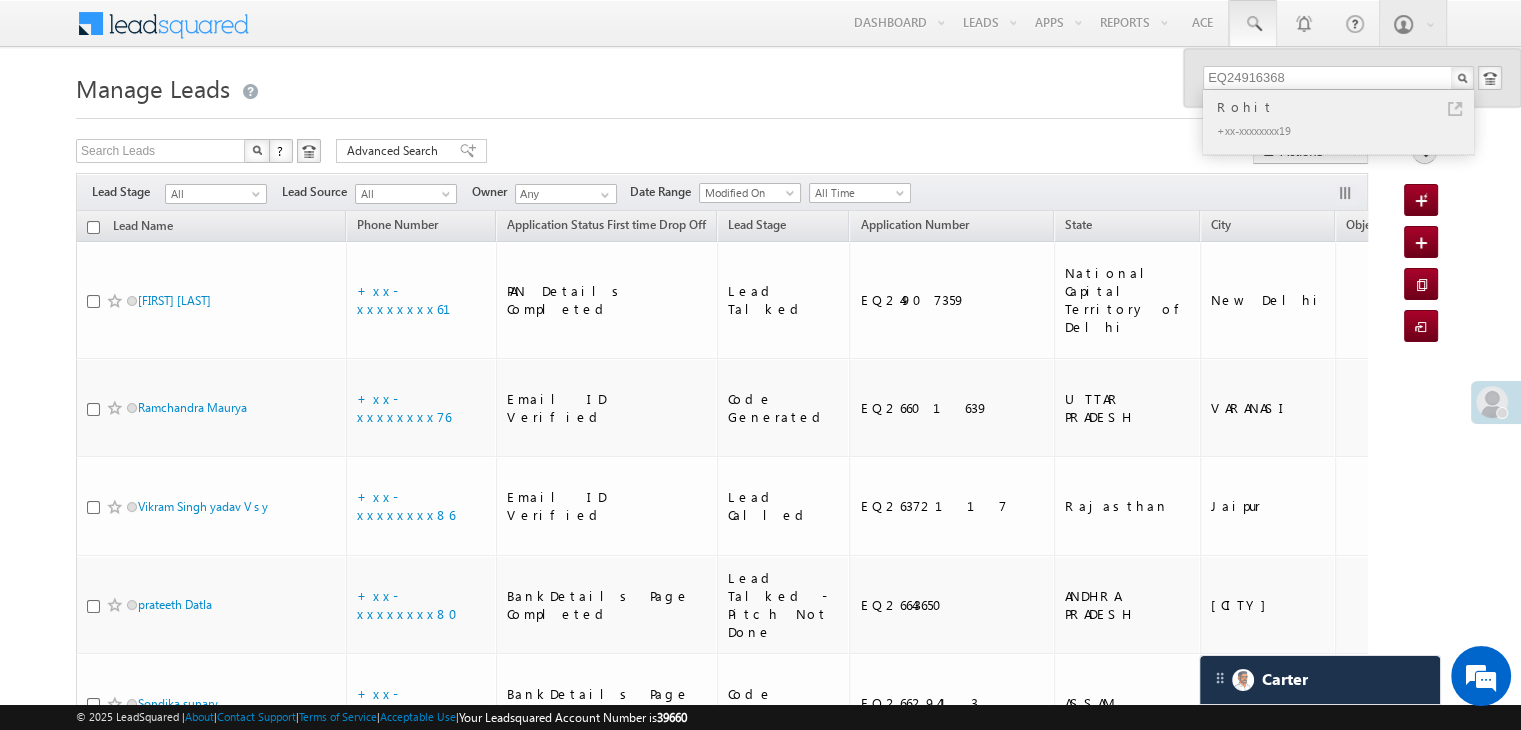 click on "Rohit" at bounding box center (1347, 107) 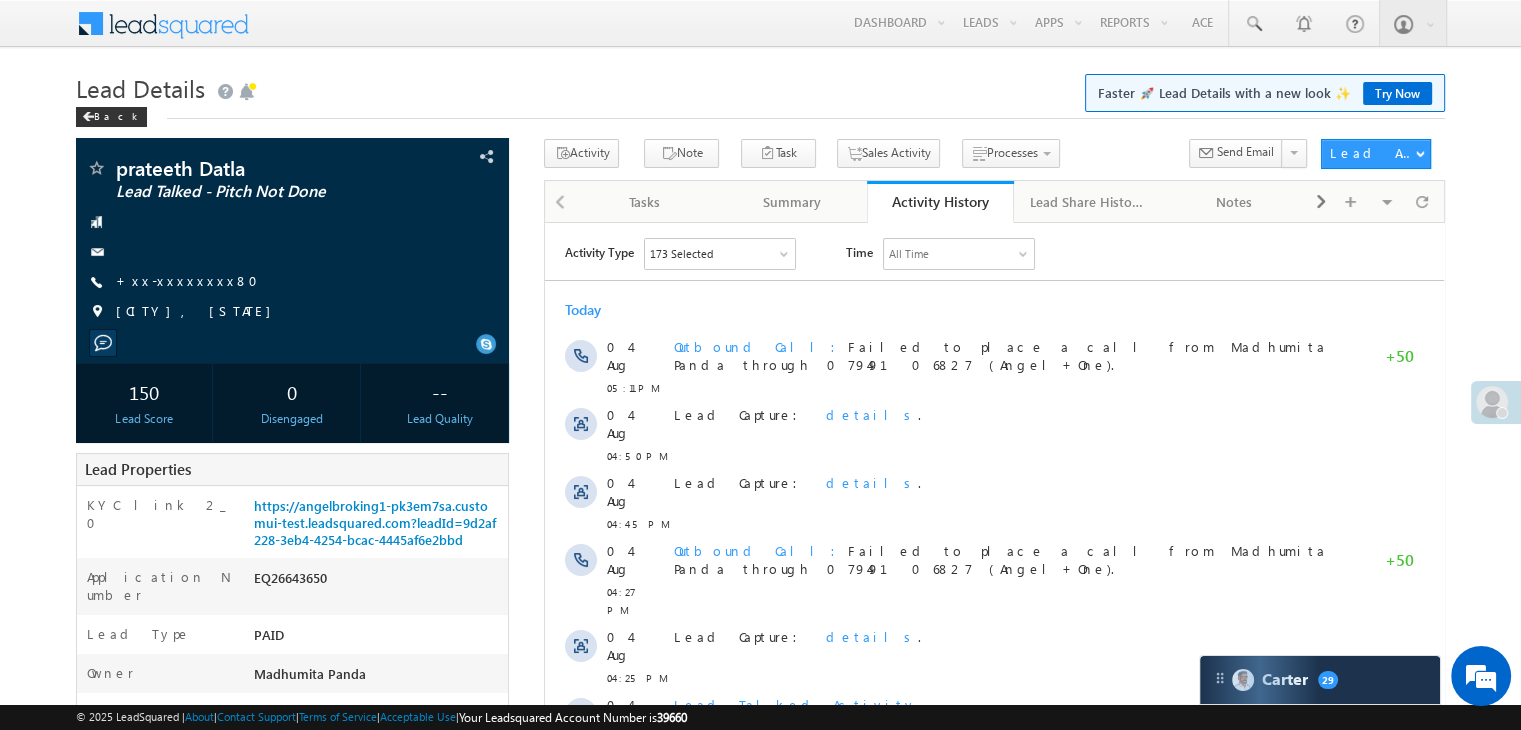 scroll, scrollTop: 200, scrollLeft: 0, axis: vertical 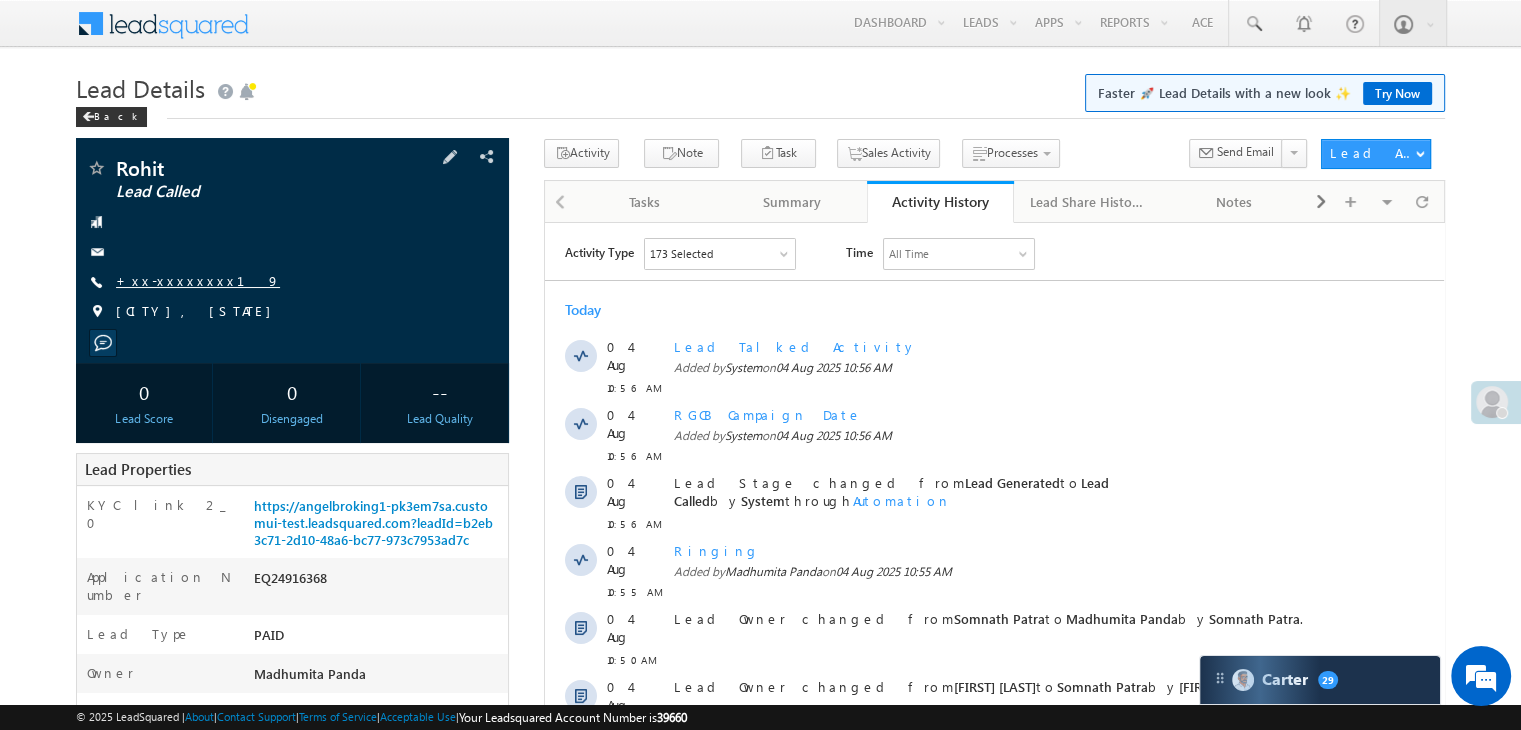 click on "+xx-xxxxxxxx19" at bounding box center [198, 280] 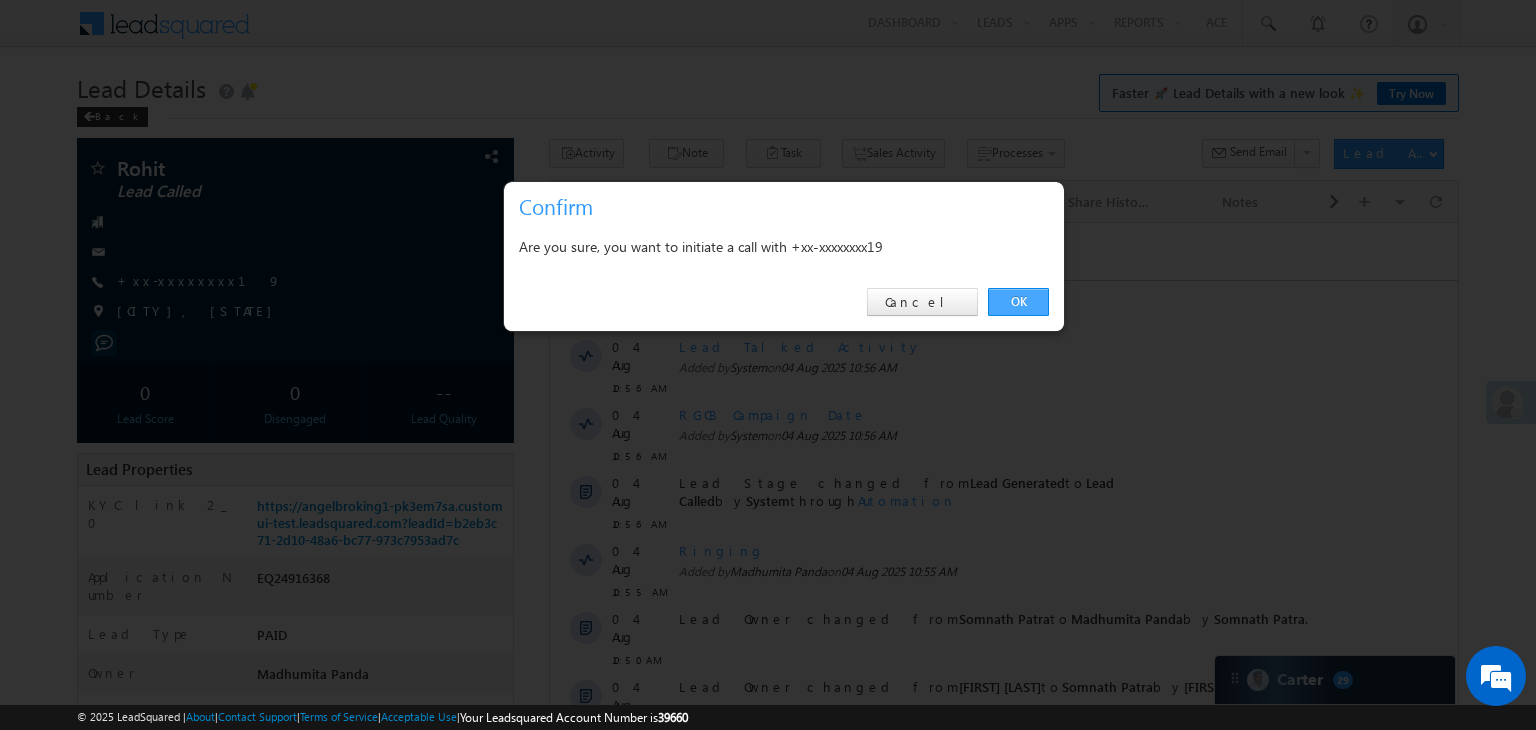 click on "OK" at bounding box center (1018, 302) 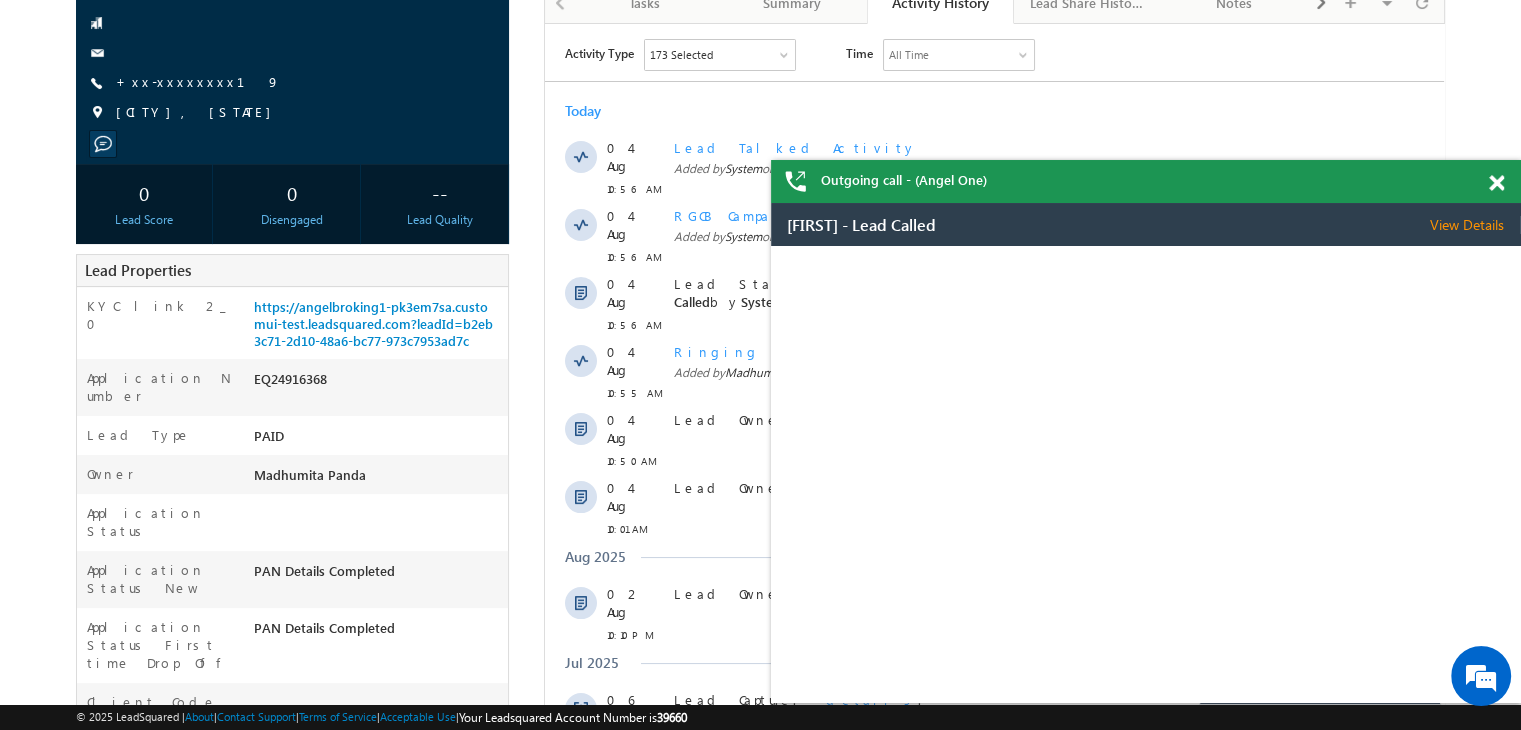 scroll, scrollTop: 0, scrollLeft: 0, axis: both 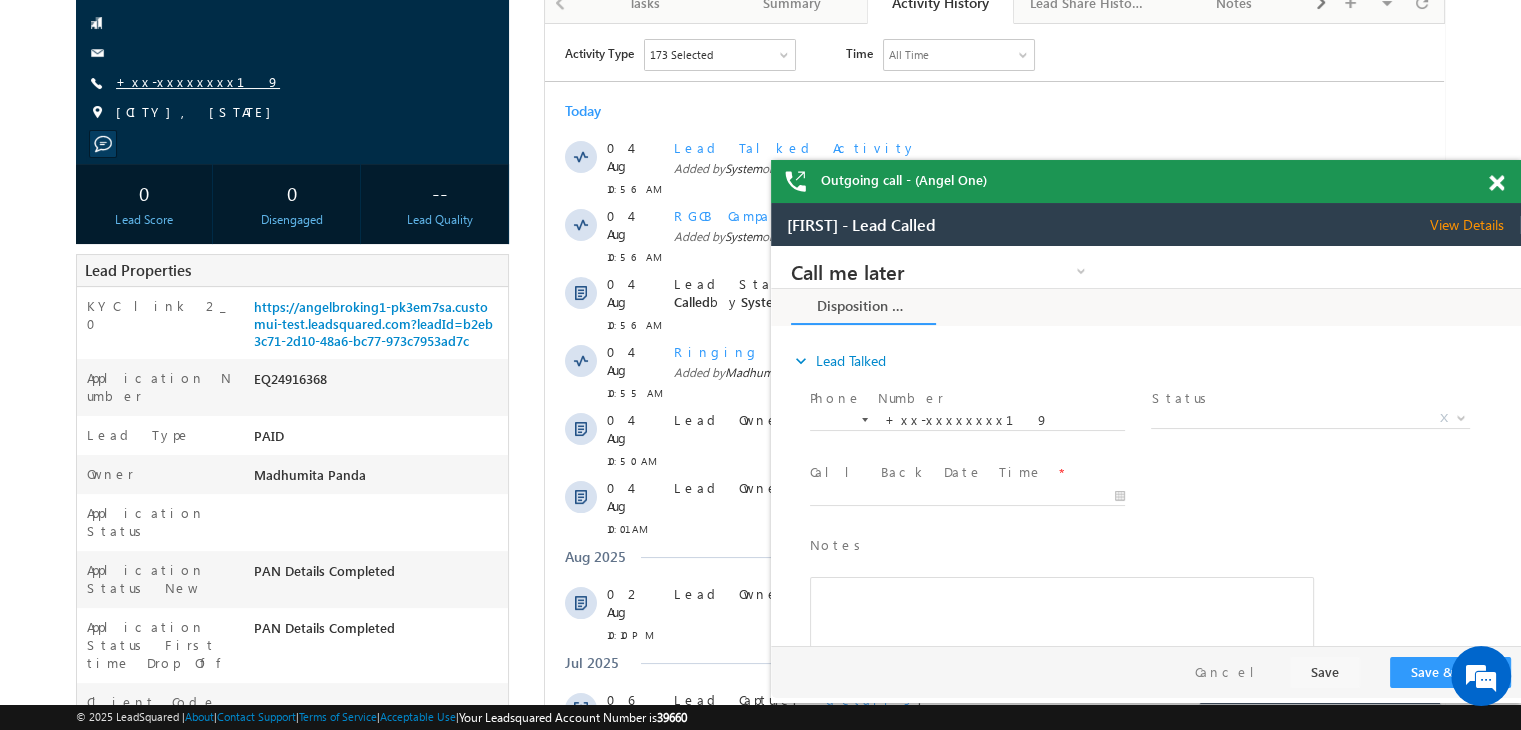 click on "+xx-xxxxxxxx19" at bounding box center (198, 81) 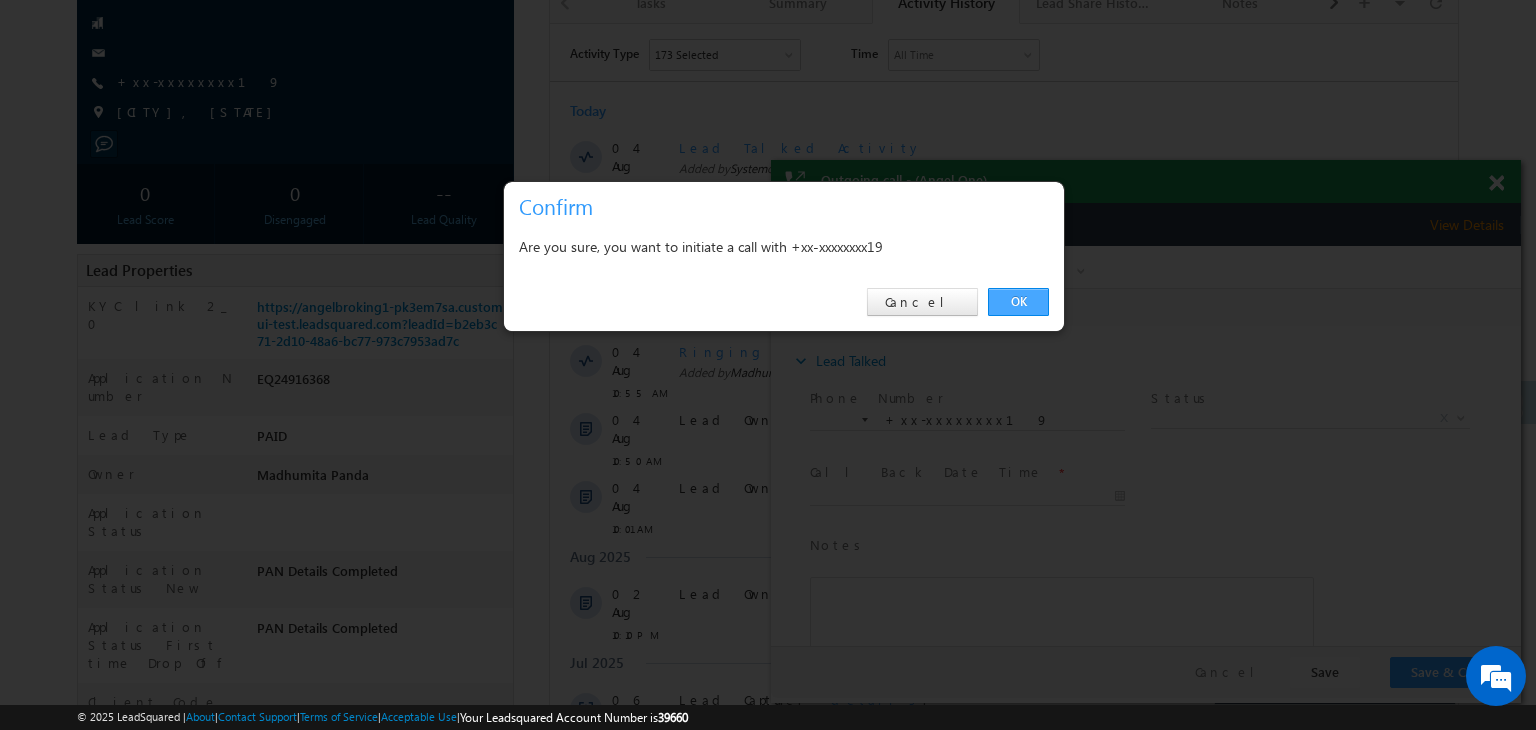 click on "OK" at bounding box center [1018, 302] 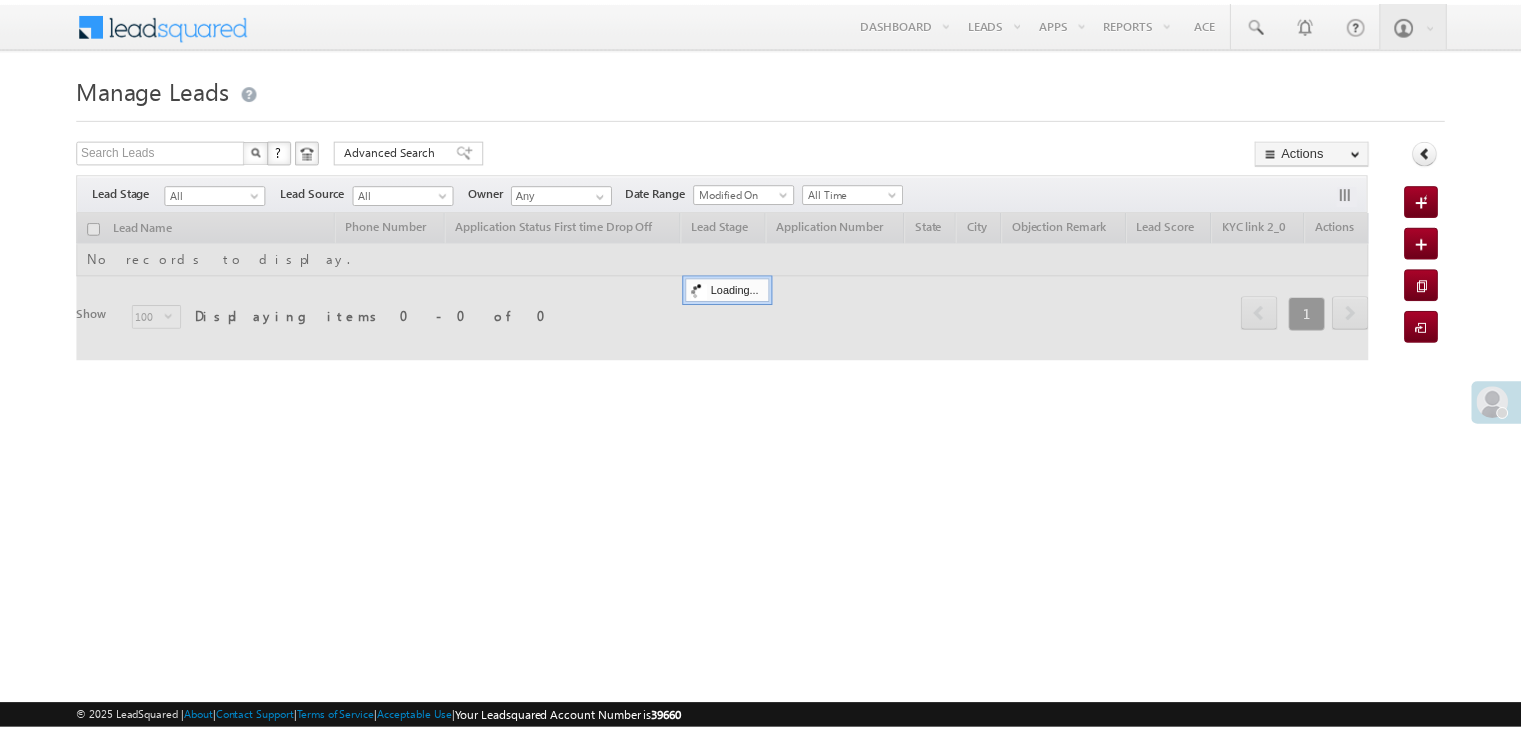 scroll, scrollTop: 0, scrollLeft: 0, axis: both 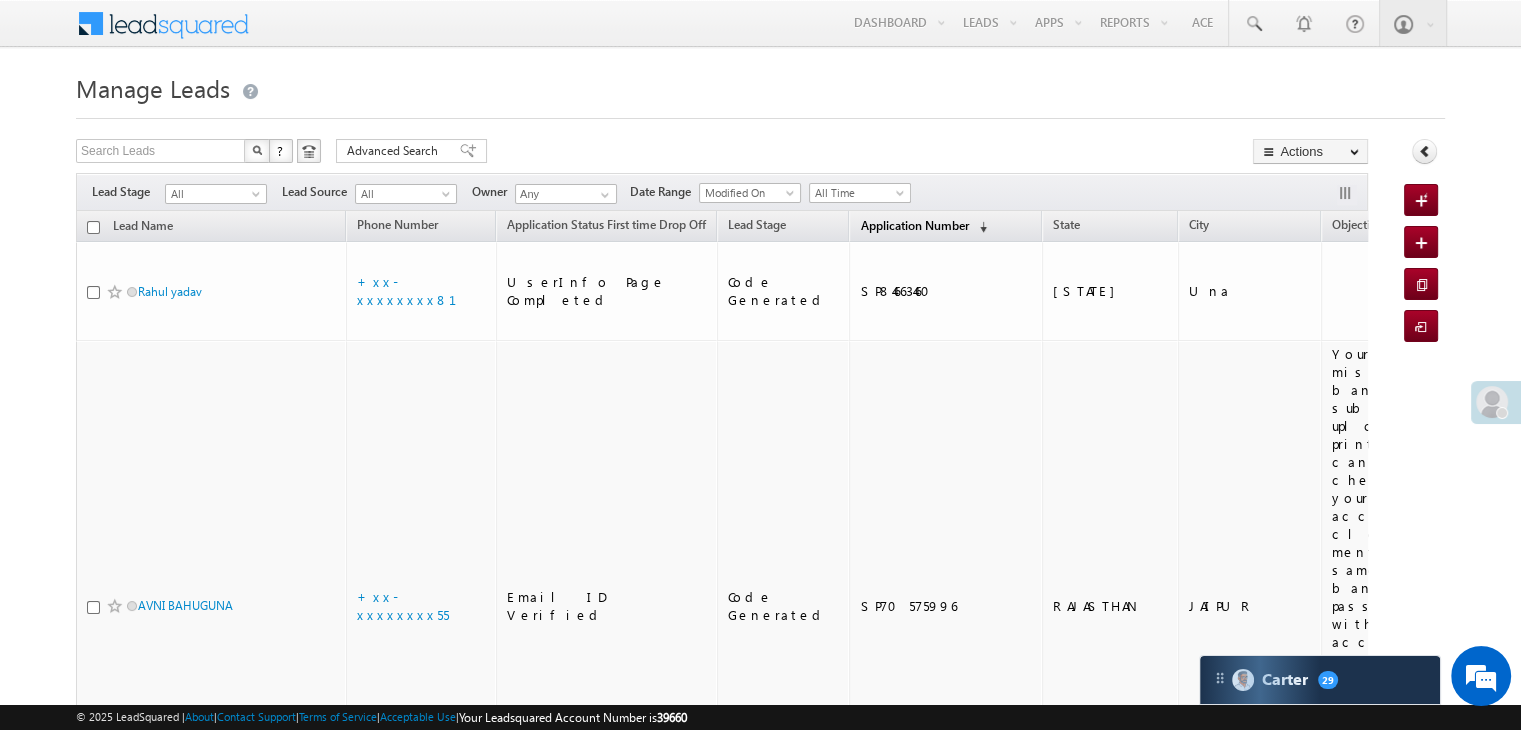 click on "Application Number" at bounding box center [914, 225] 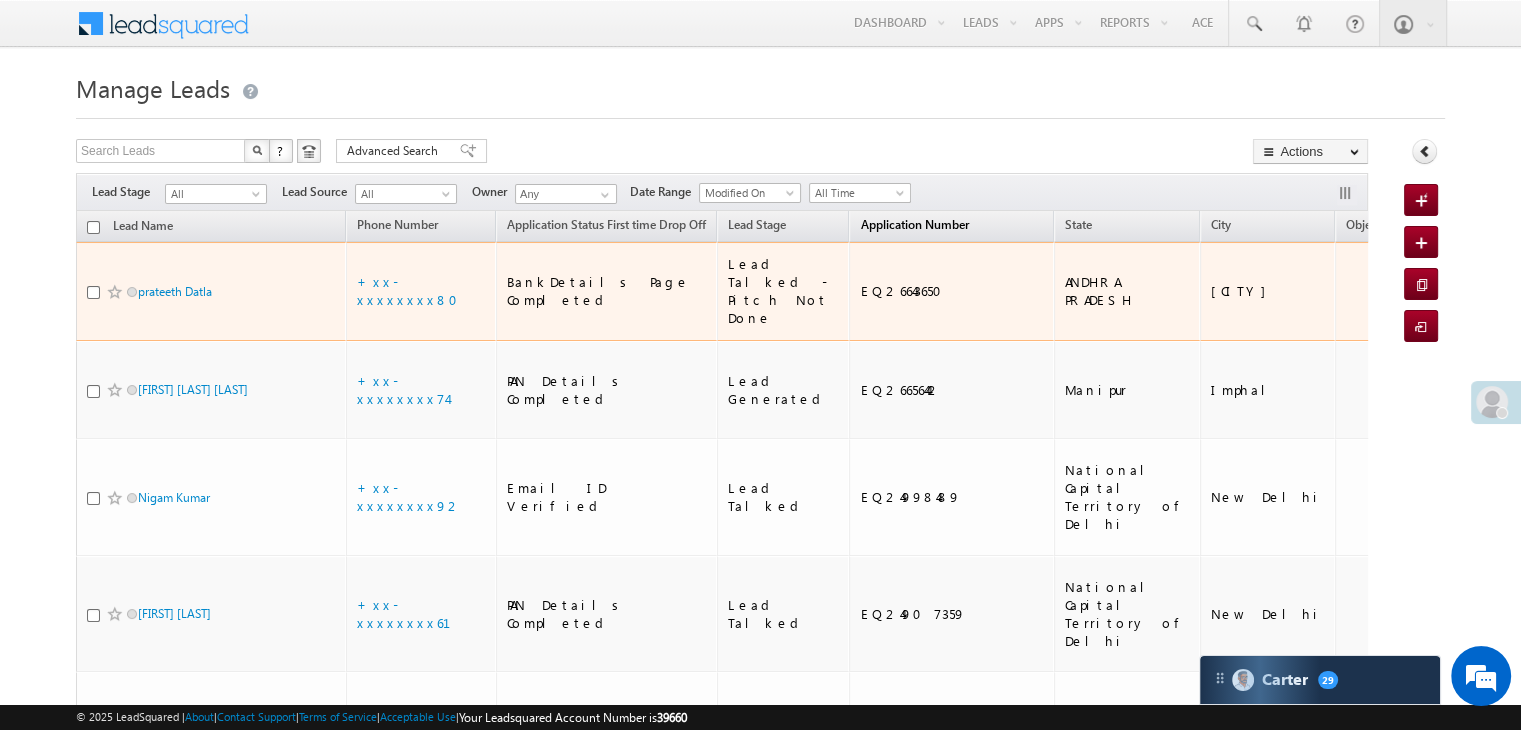 scroll, scrollTop: 200, scrollLeft: 0, axis: vertical 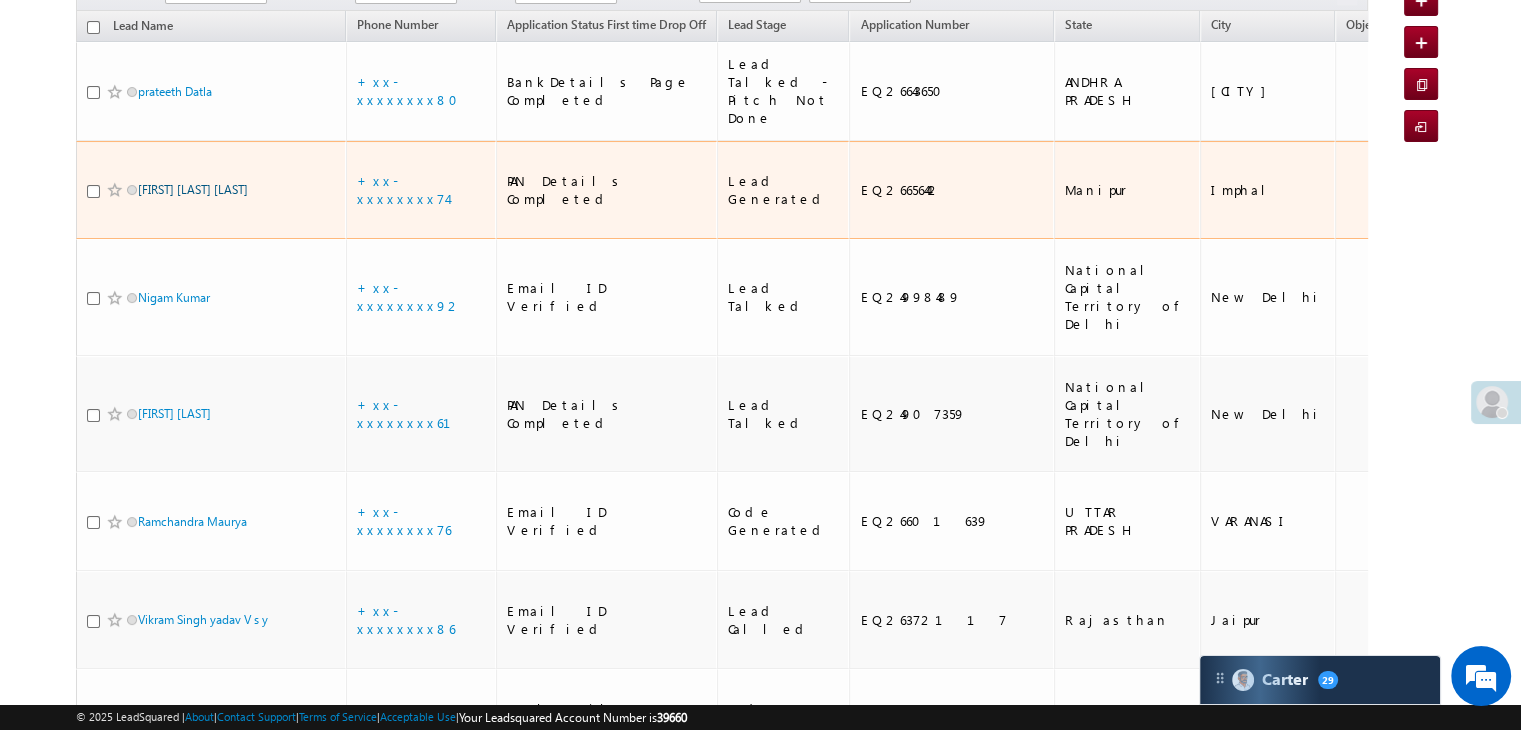 click on "[FIRST] [LAST]" at bounding box center [193, 189] 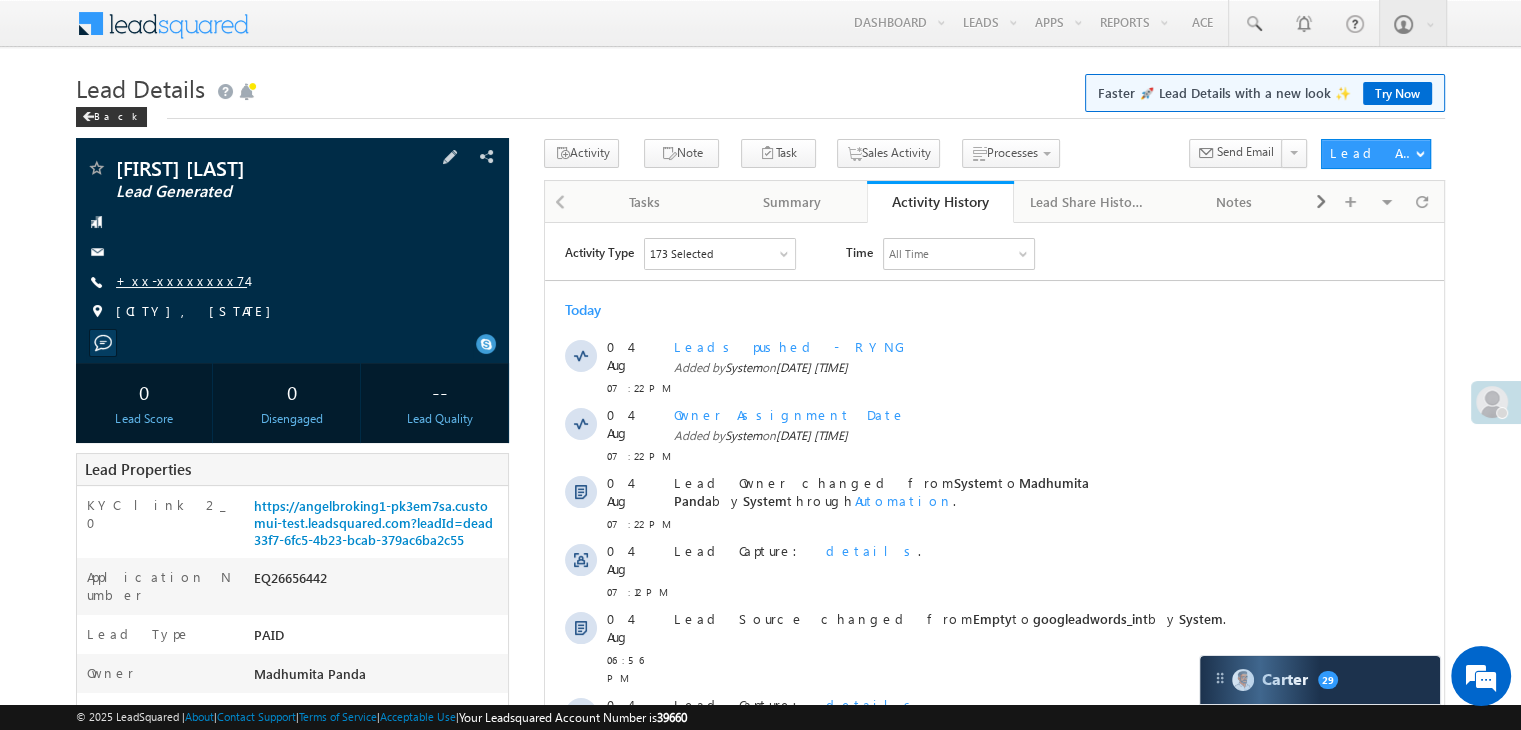 scroll, scrollTop: 0, scrollLeft: 0, axis: both 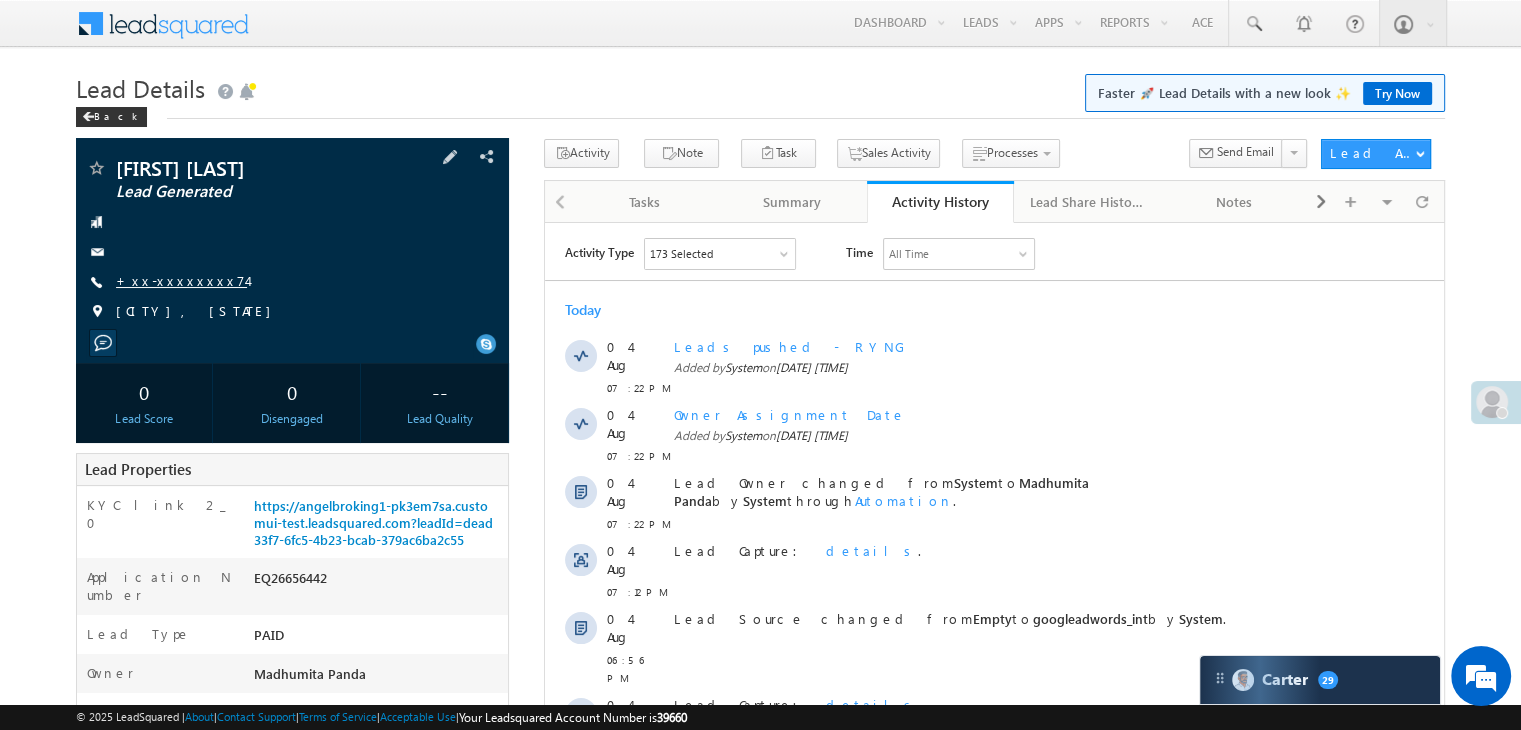 click on "+xx-xxxxxxxx74" at bounding box center (181, 280) 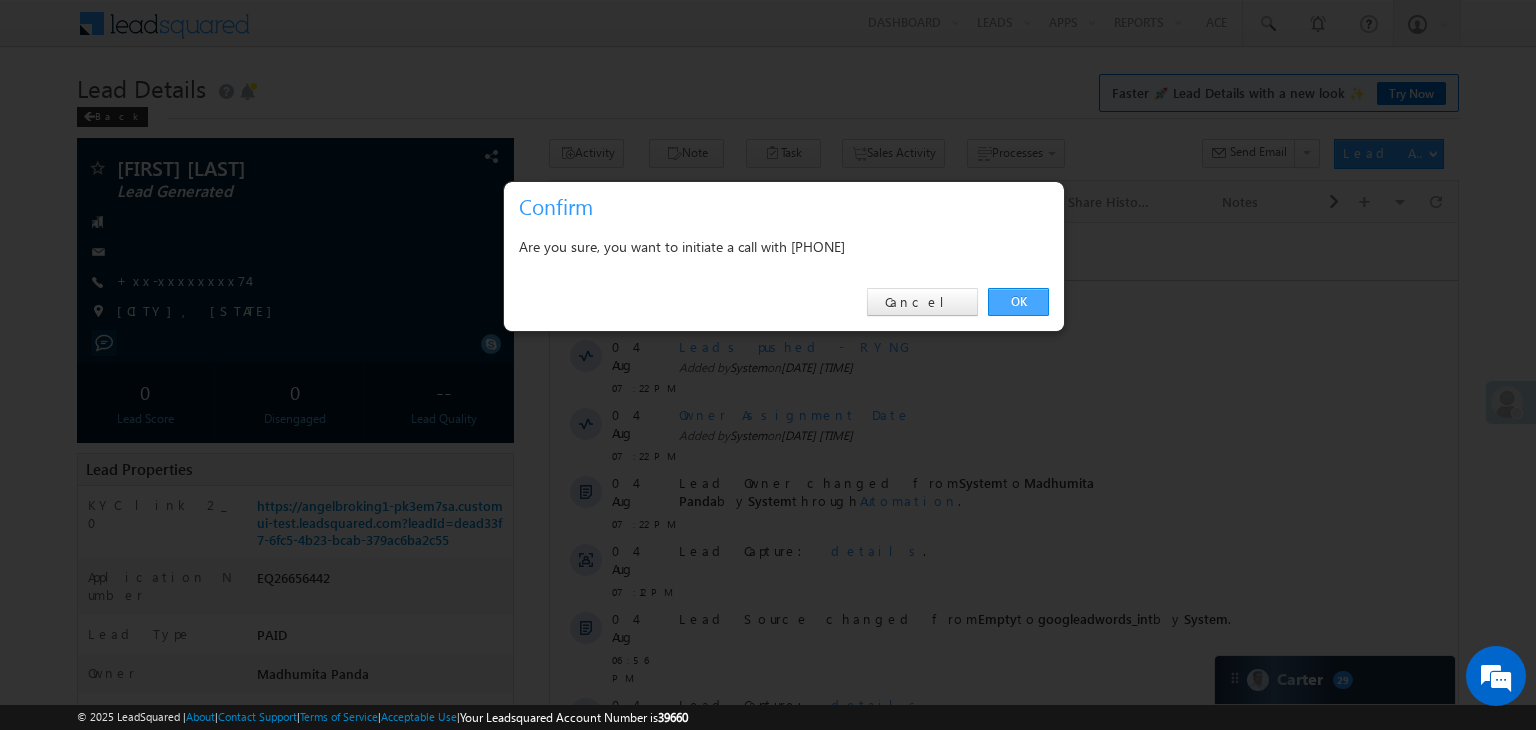 drag, startPoint x: 1018, startPoint y: 297, endPoint x: 104, endPoint y: 97, distance: 935.626 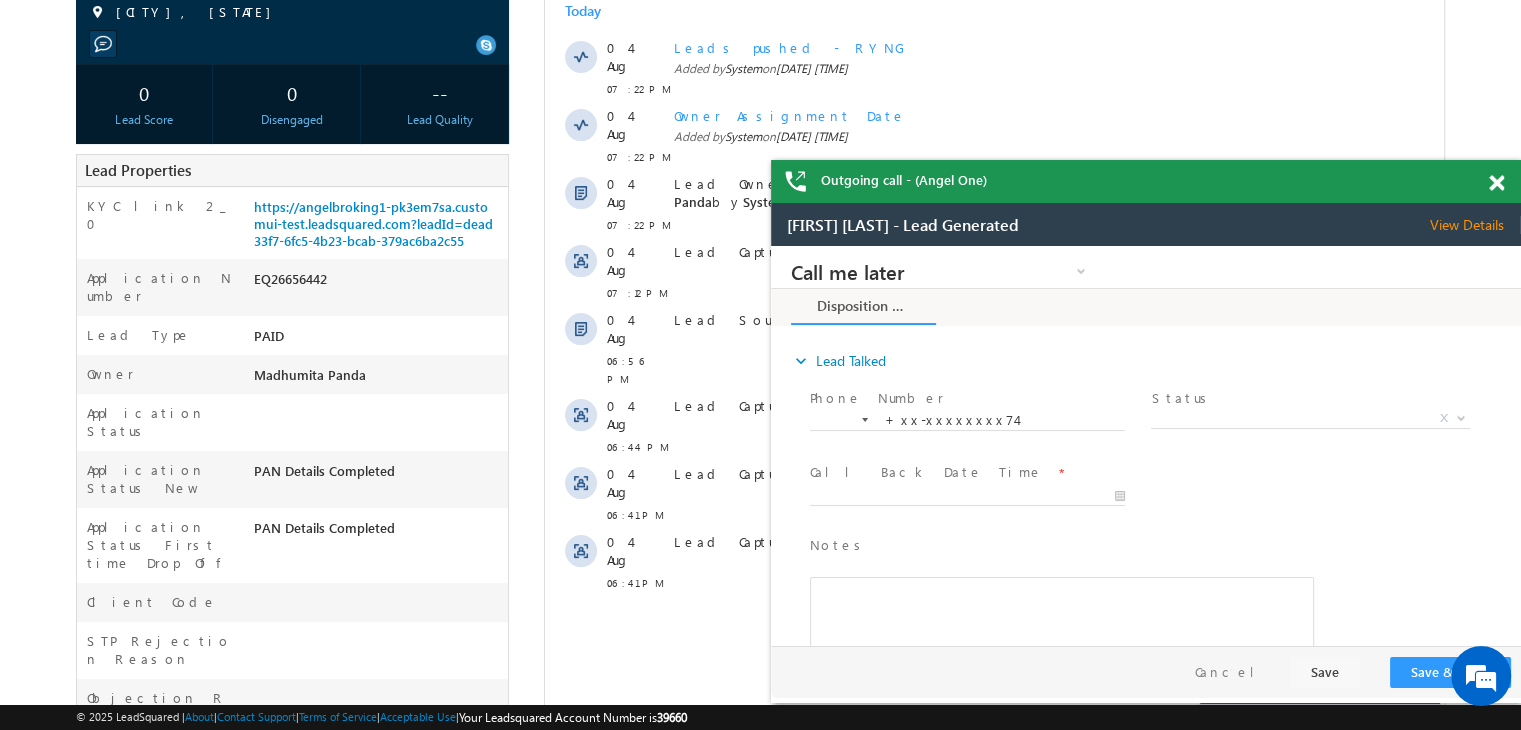 scroll, scrollTop: 0, scrollLeft: 0, axis: both 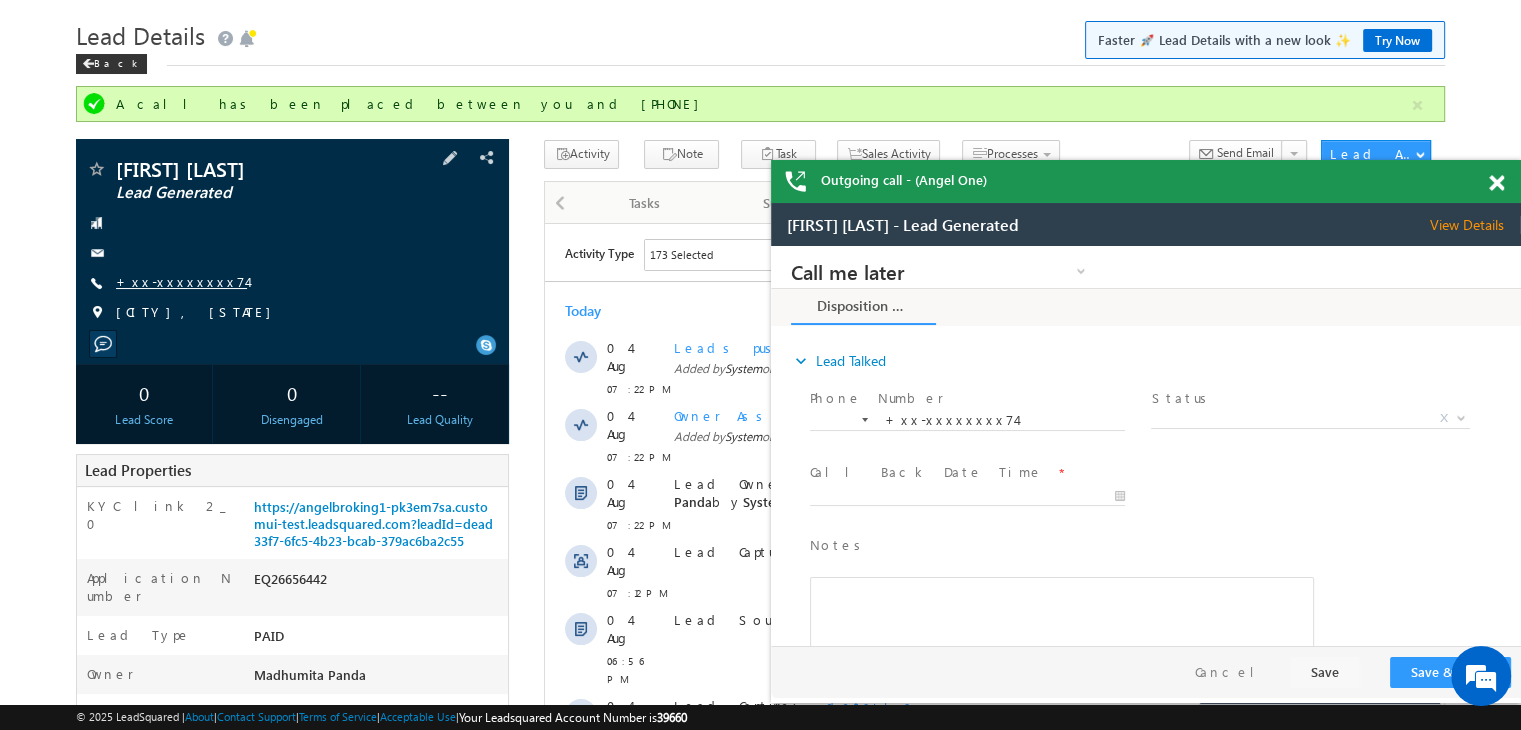 click on "+xx-xxxxxxxx74" at bounding box center (181, 281) 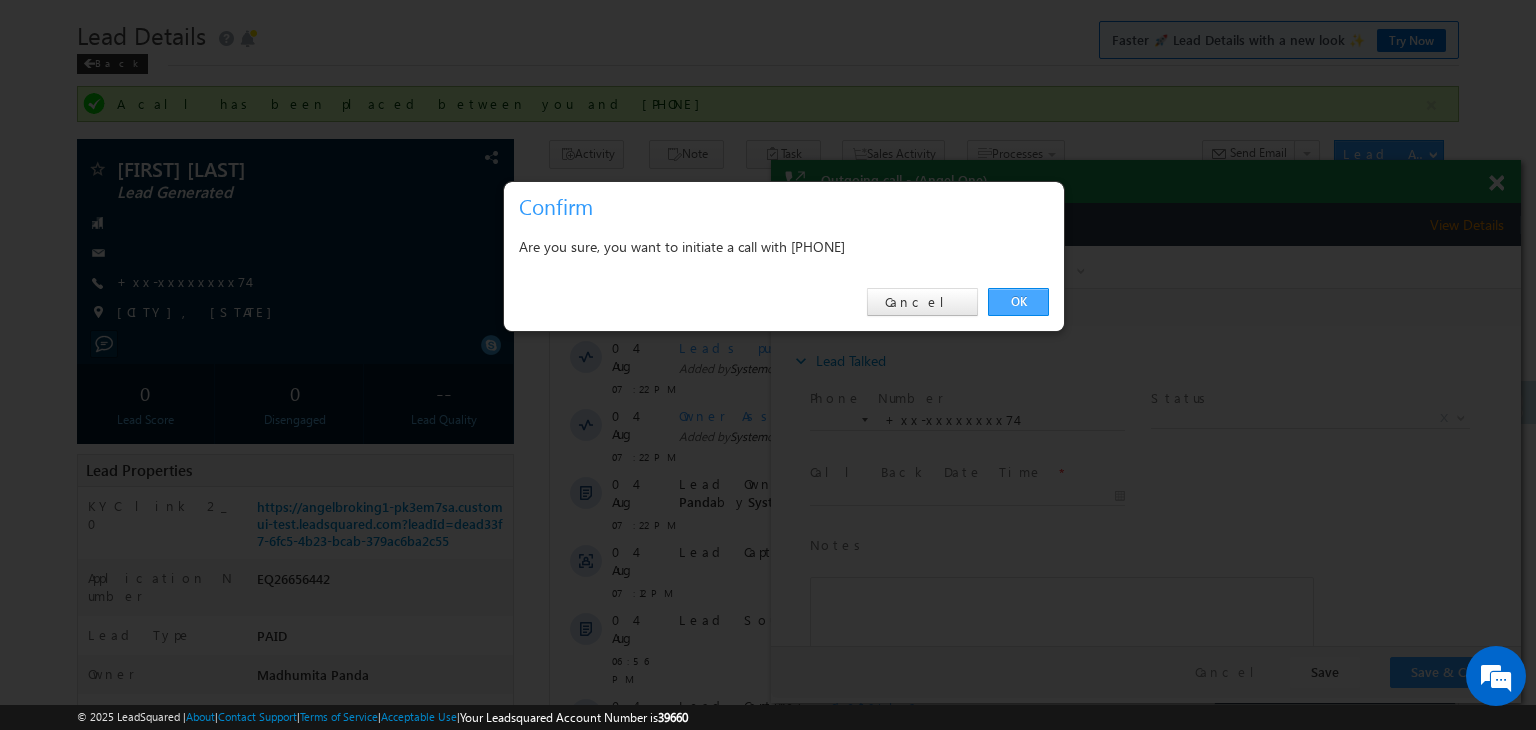 click on "OK" at bounding box center [1018, 302] 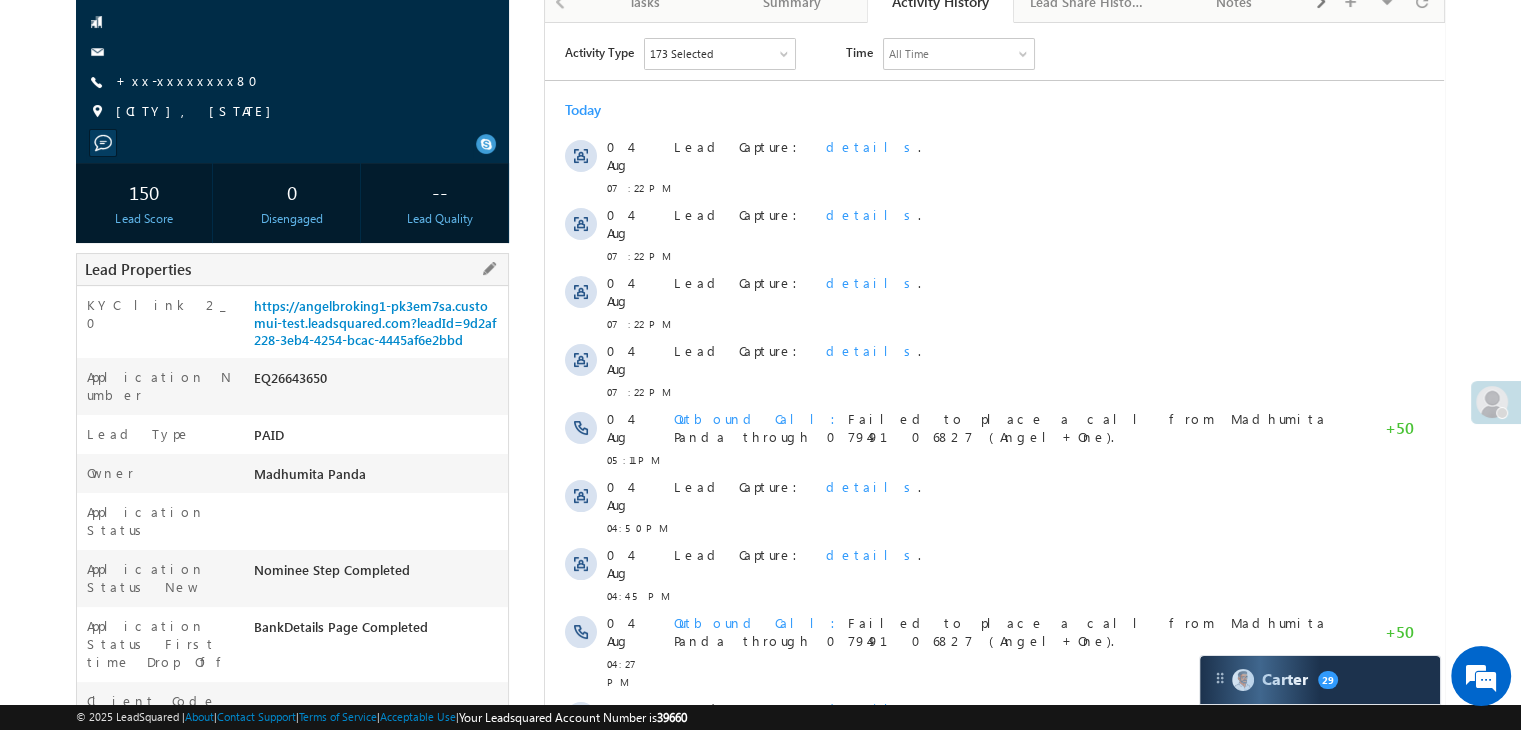 scroll, scrollTop: 0, scrollLeft: 0, axis: both 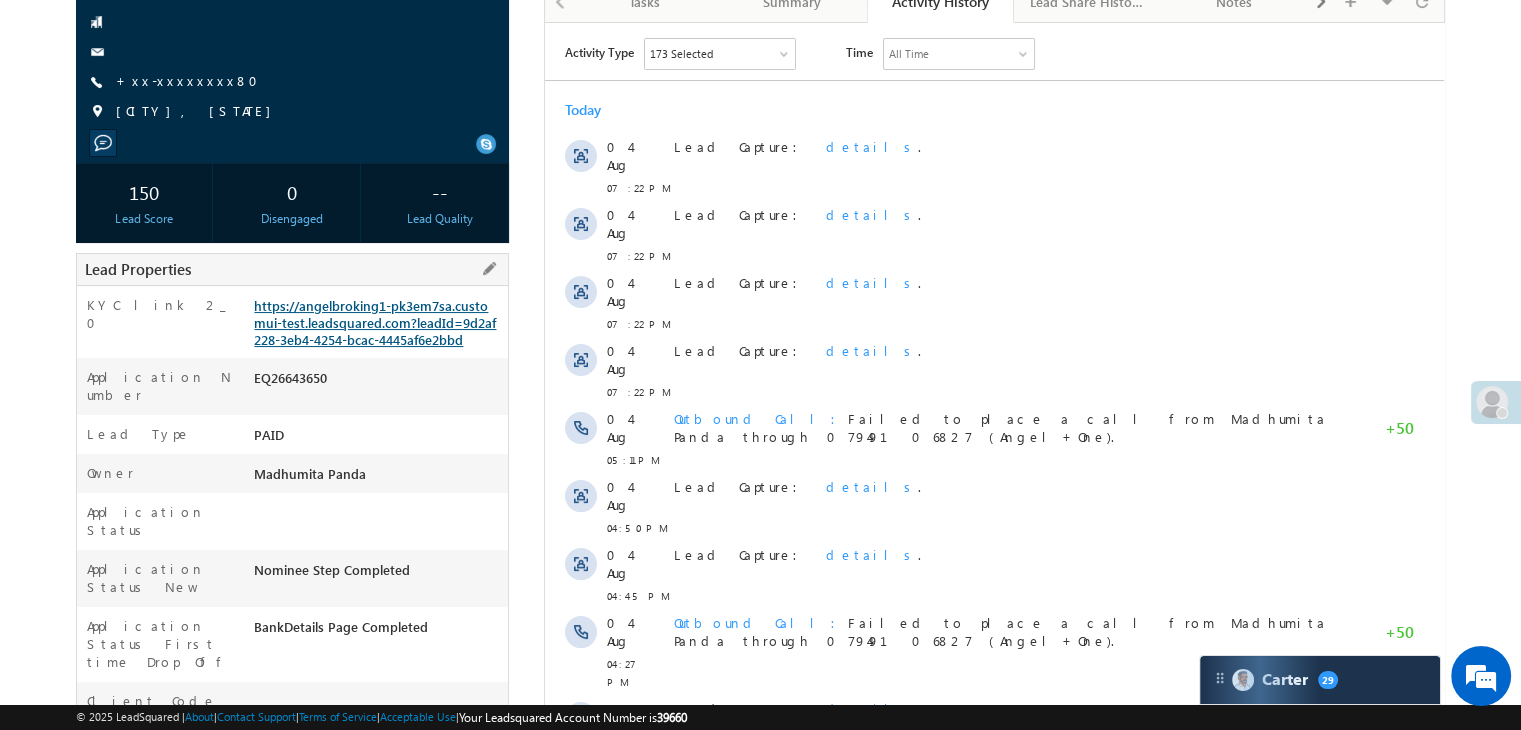 click on "https://angelbroking1-pk3em7sa.customui-test.leadsquared.com?leadId=9d2af228-3eb4-4254-bcac-4445af6e2bbd" at bounding box center (375, 322) 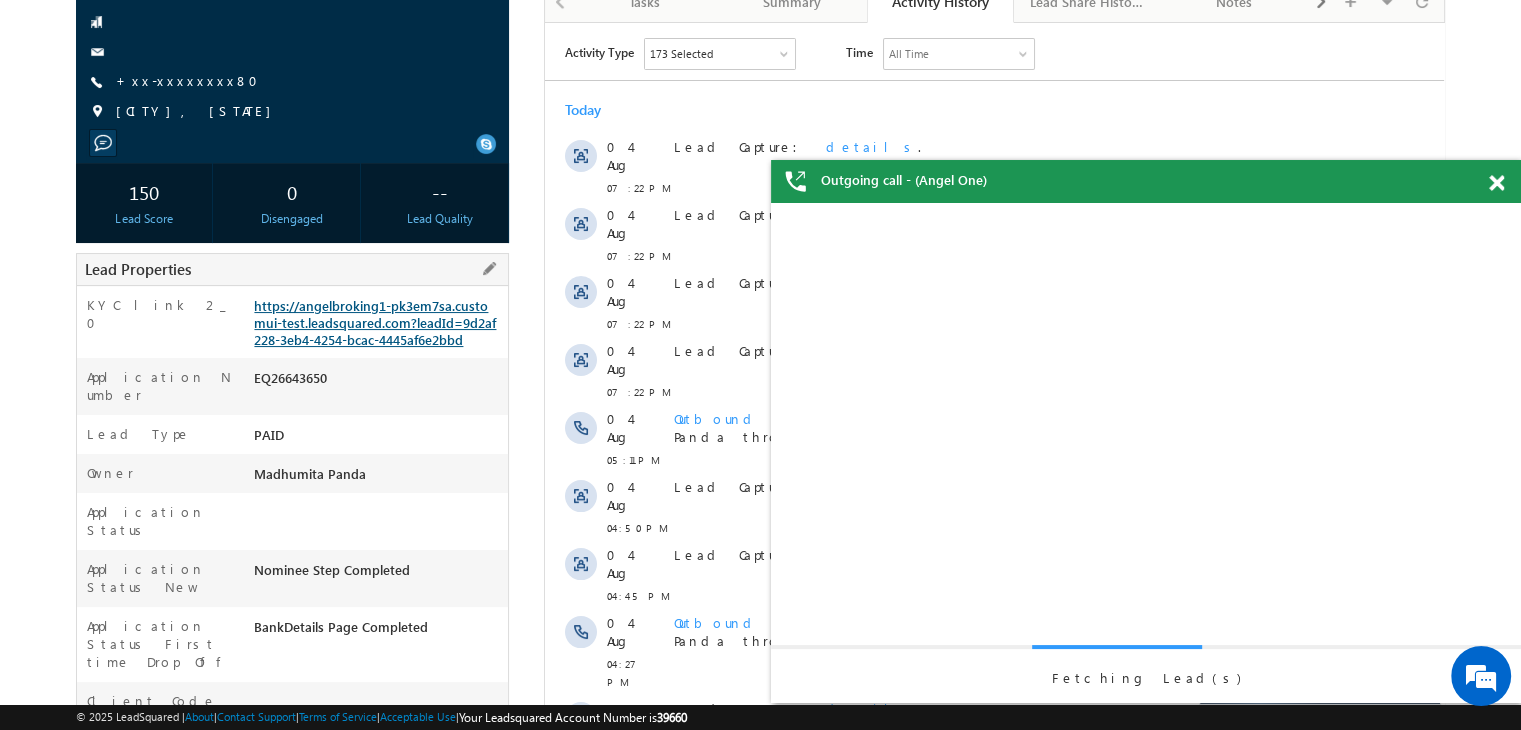 scroll, scrollTop: 0, scrollLeft: 0, axis: both 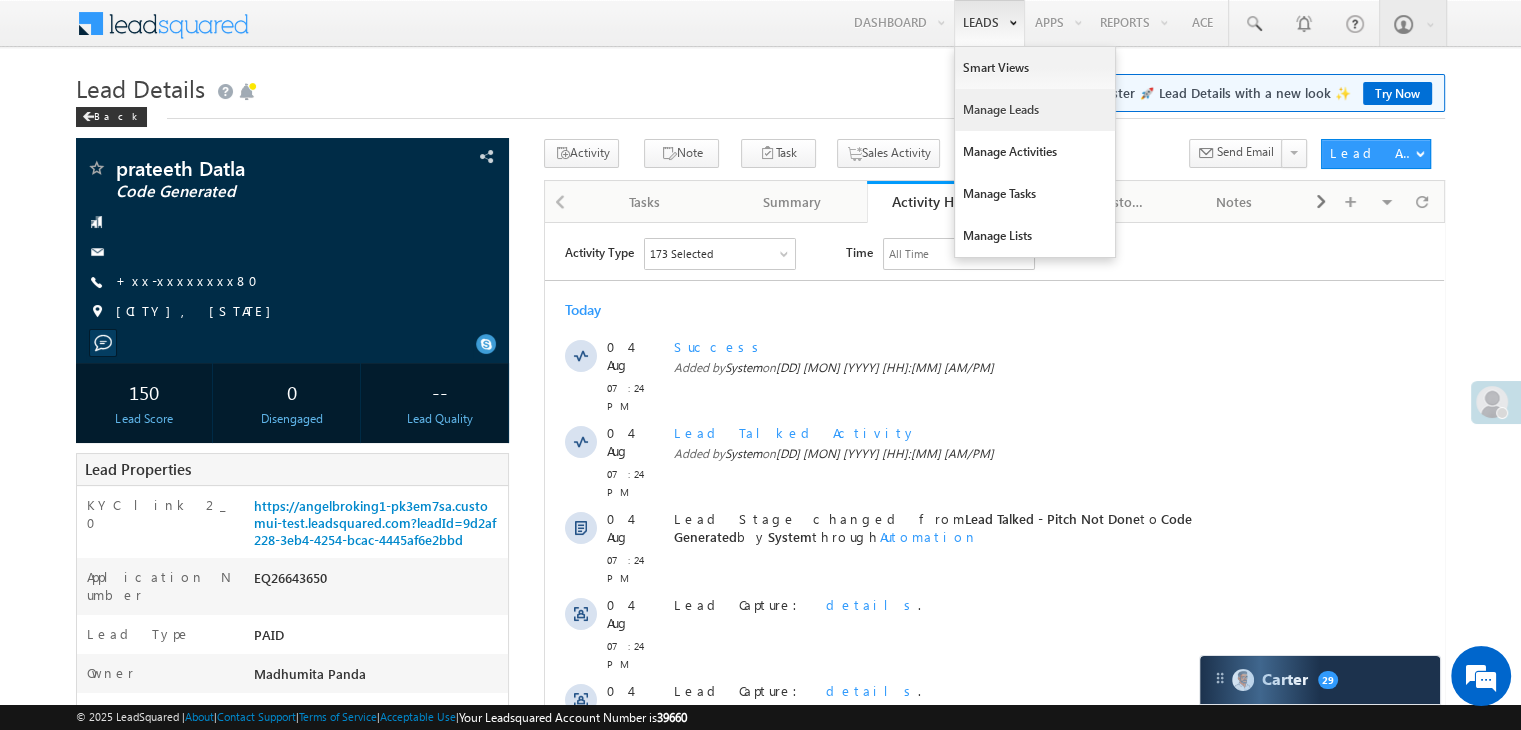 click on "Manage Leads" at bounding box center [1035, 110] 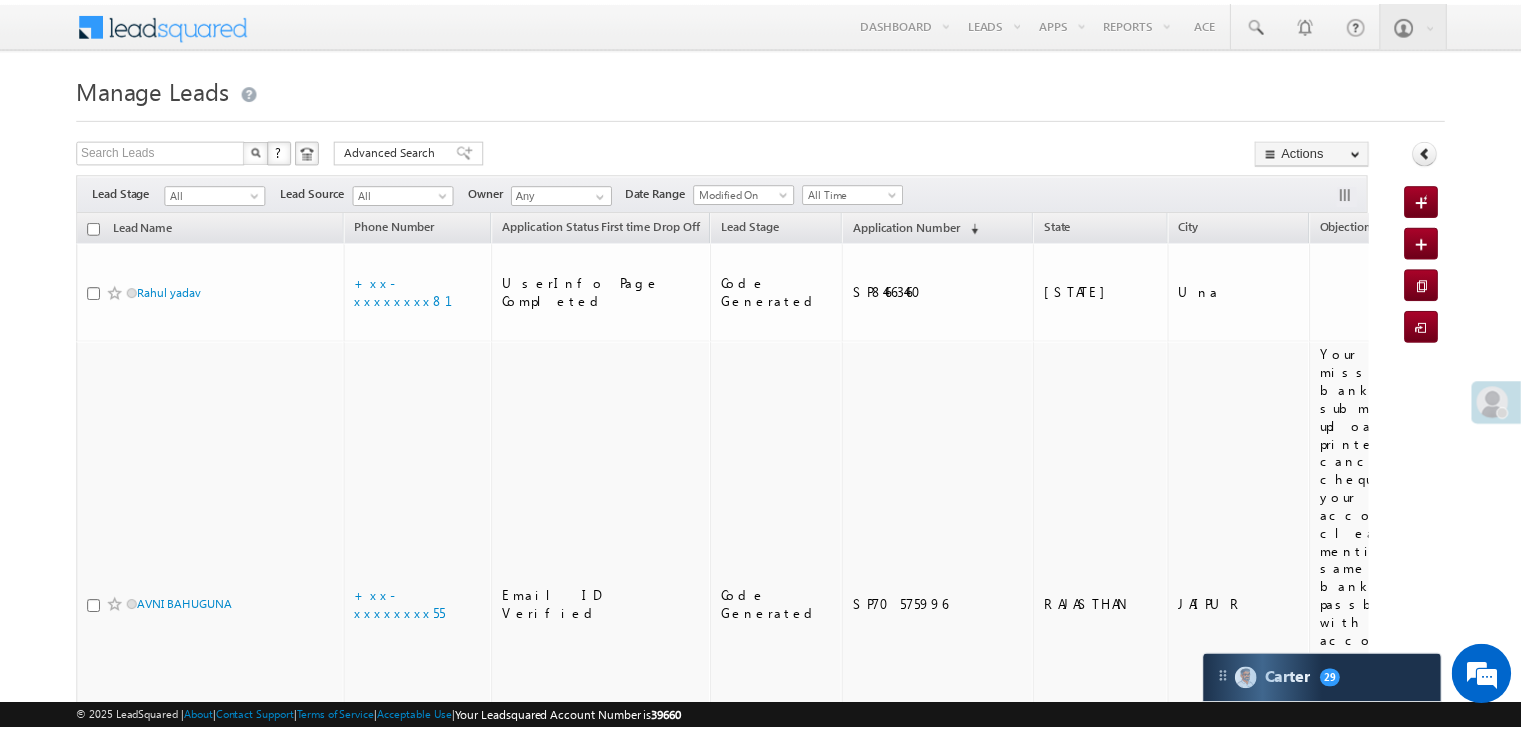 scroll, scrollTop: 0, scrollLeft: 0, axis: both 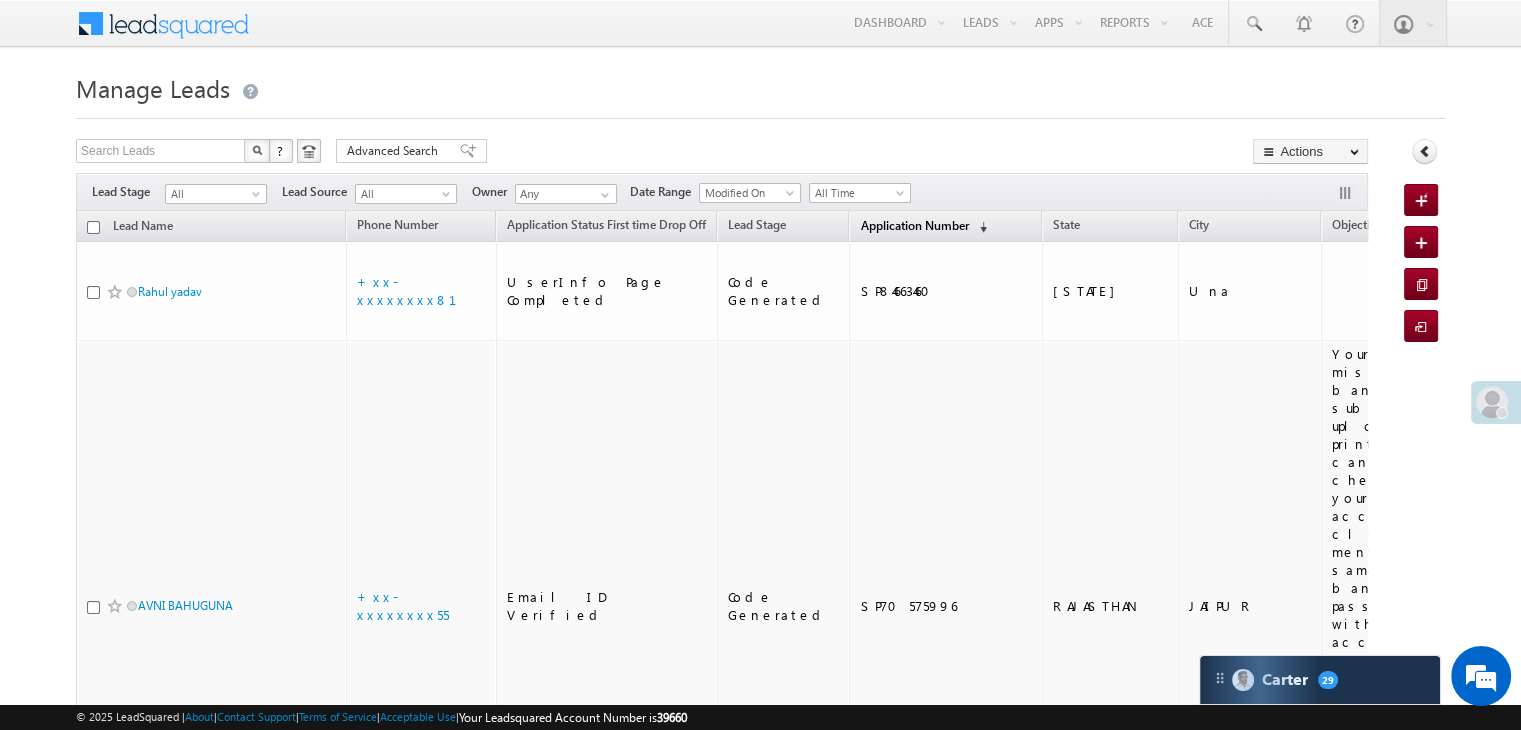 click on "Application Number" at bounding box center [914, 225] 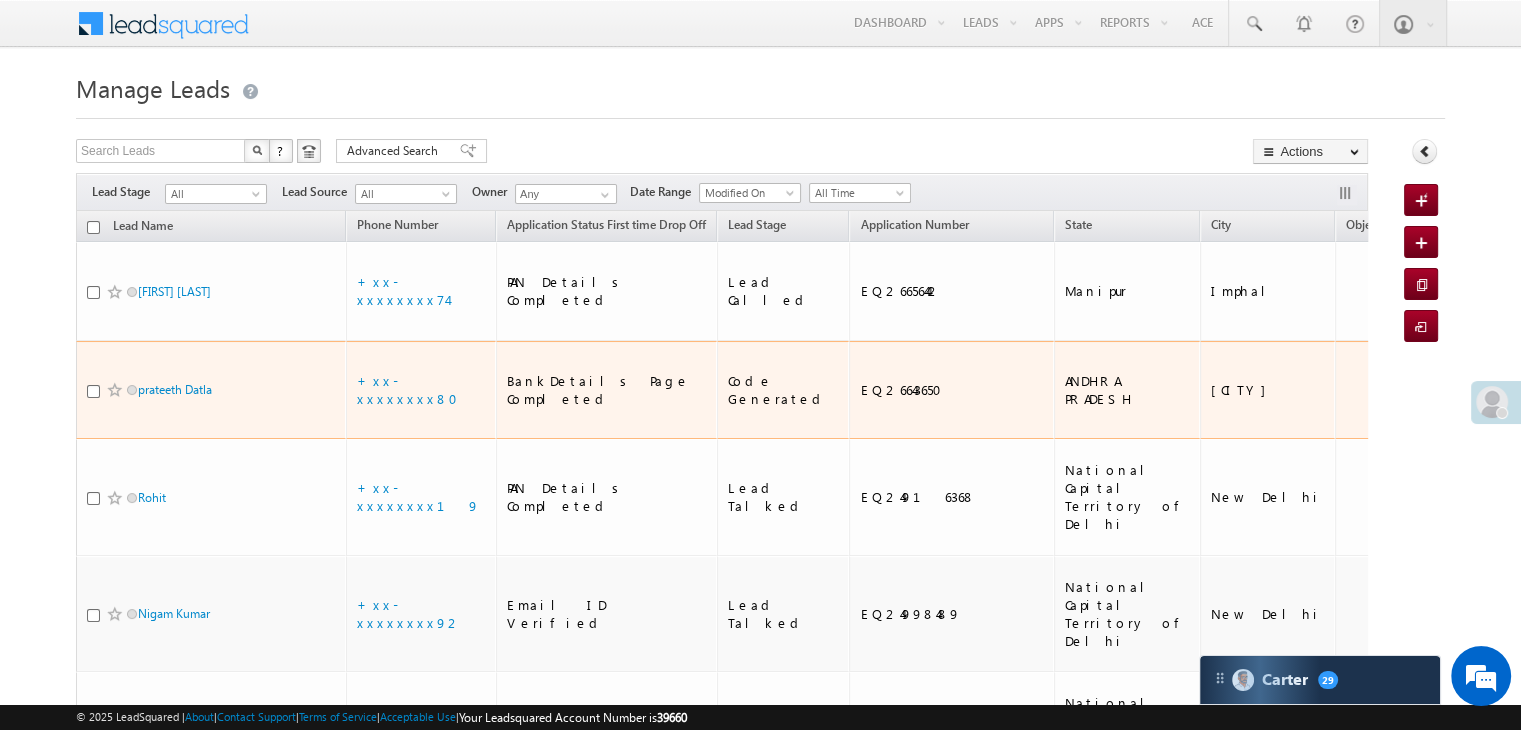 scroll, scrollTop: 0, scrollLeft: 0, axis: both 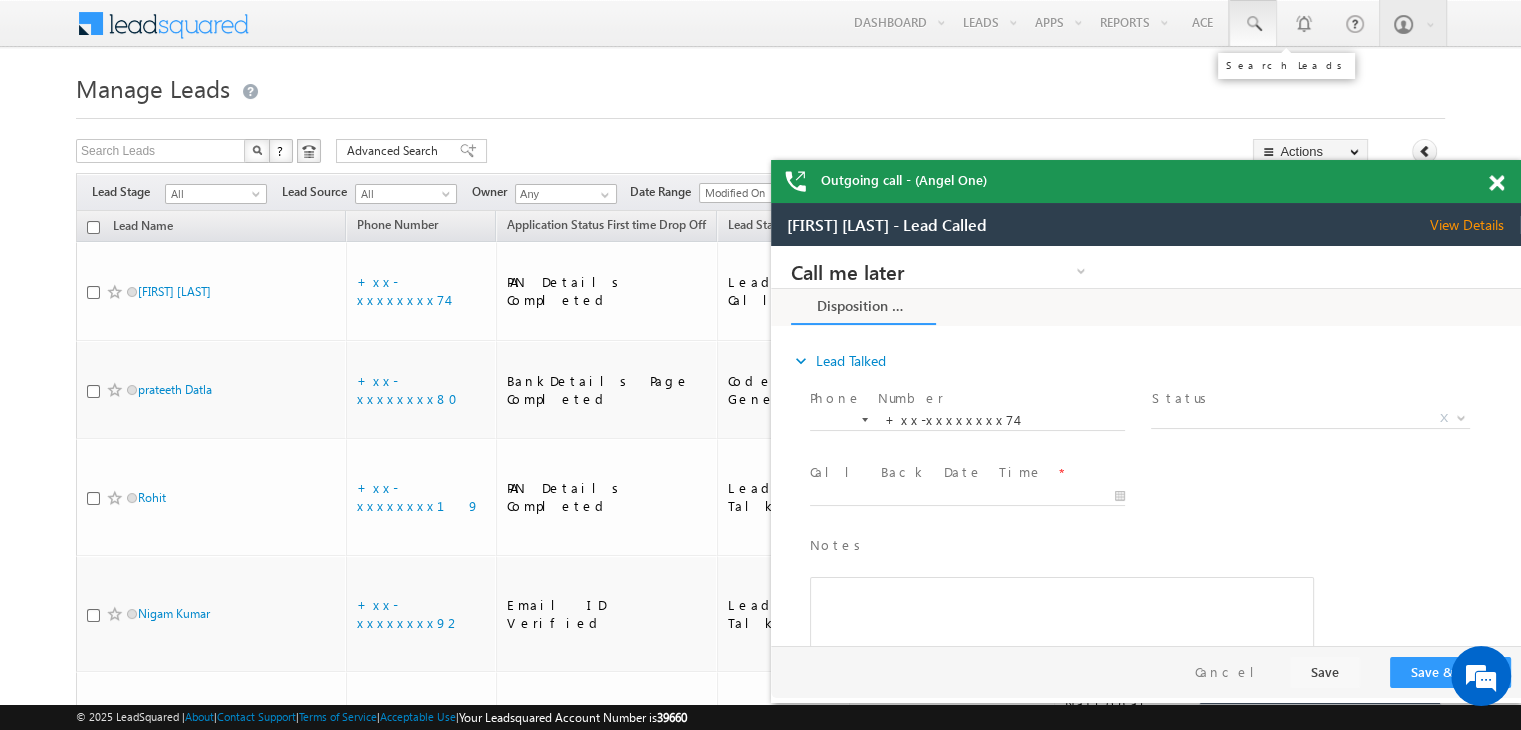click at bounding box center (1253, 24) 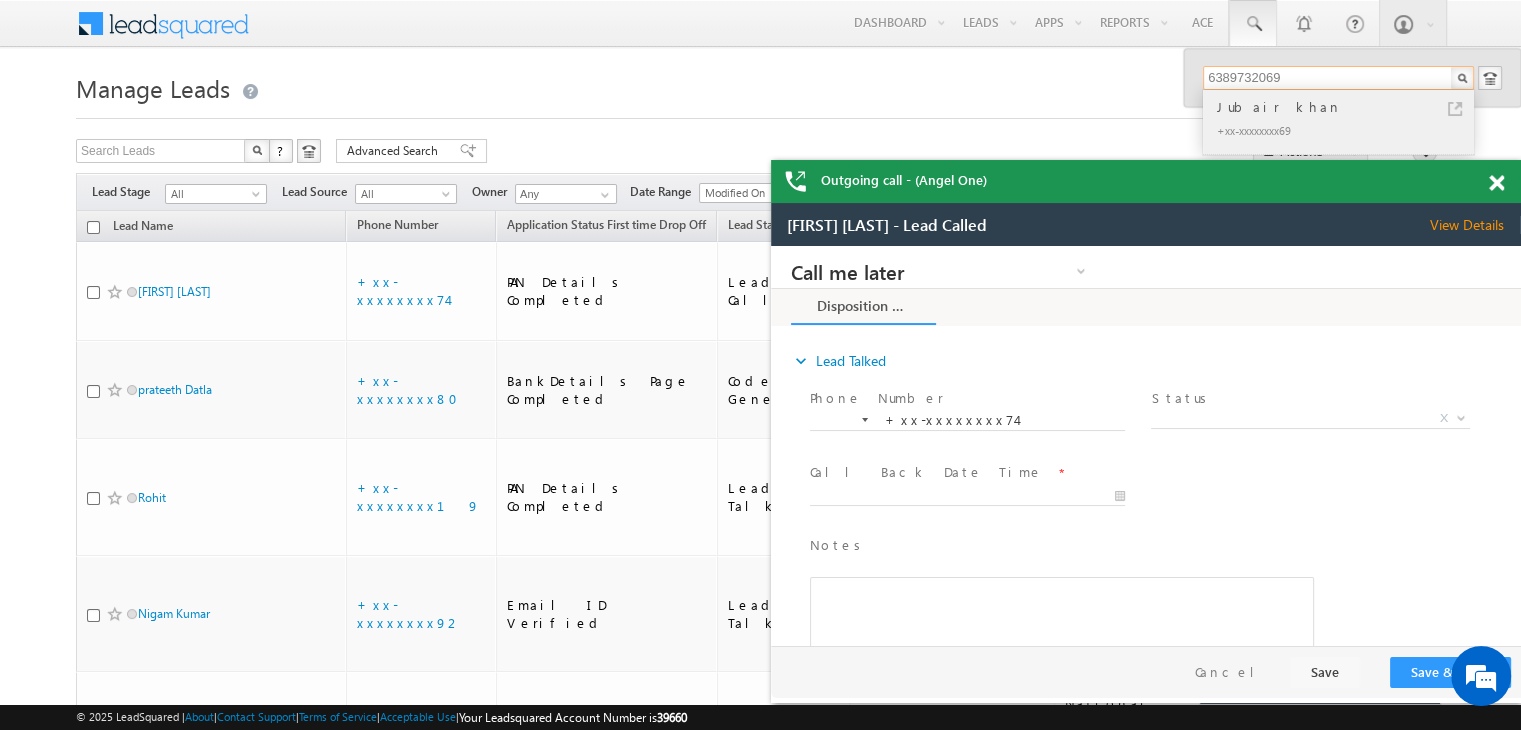 type on "6389732069" 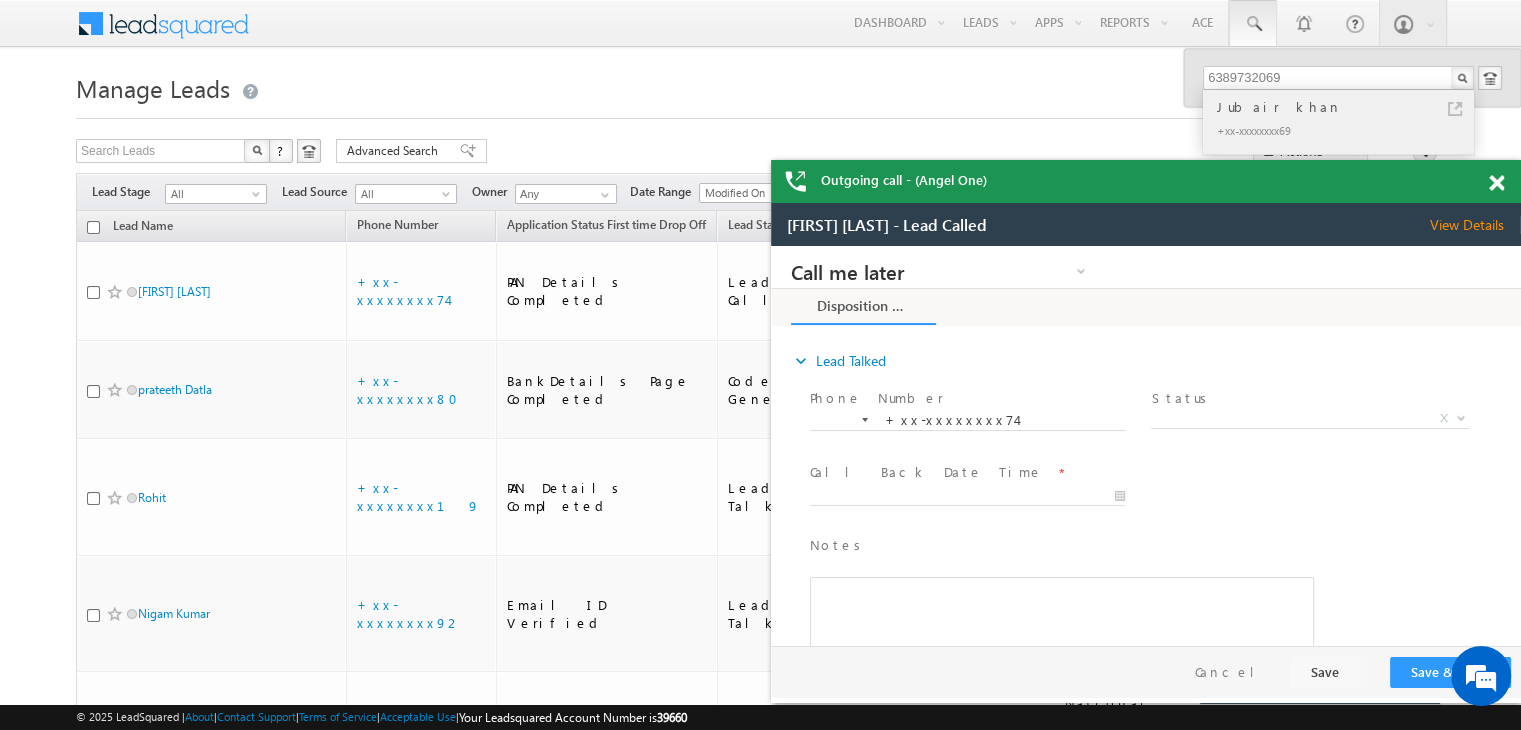 click on "Jubair khan" at bounding box center [1347, 107] 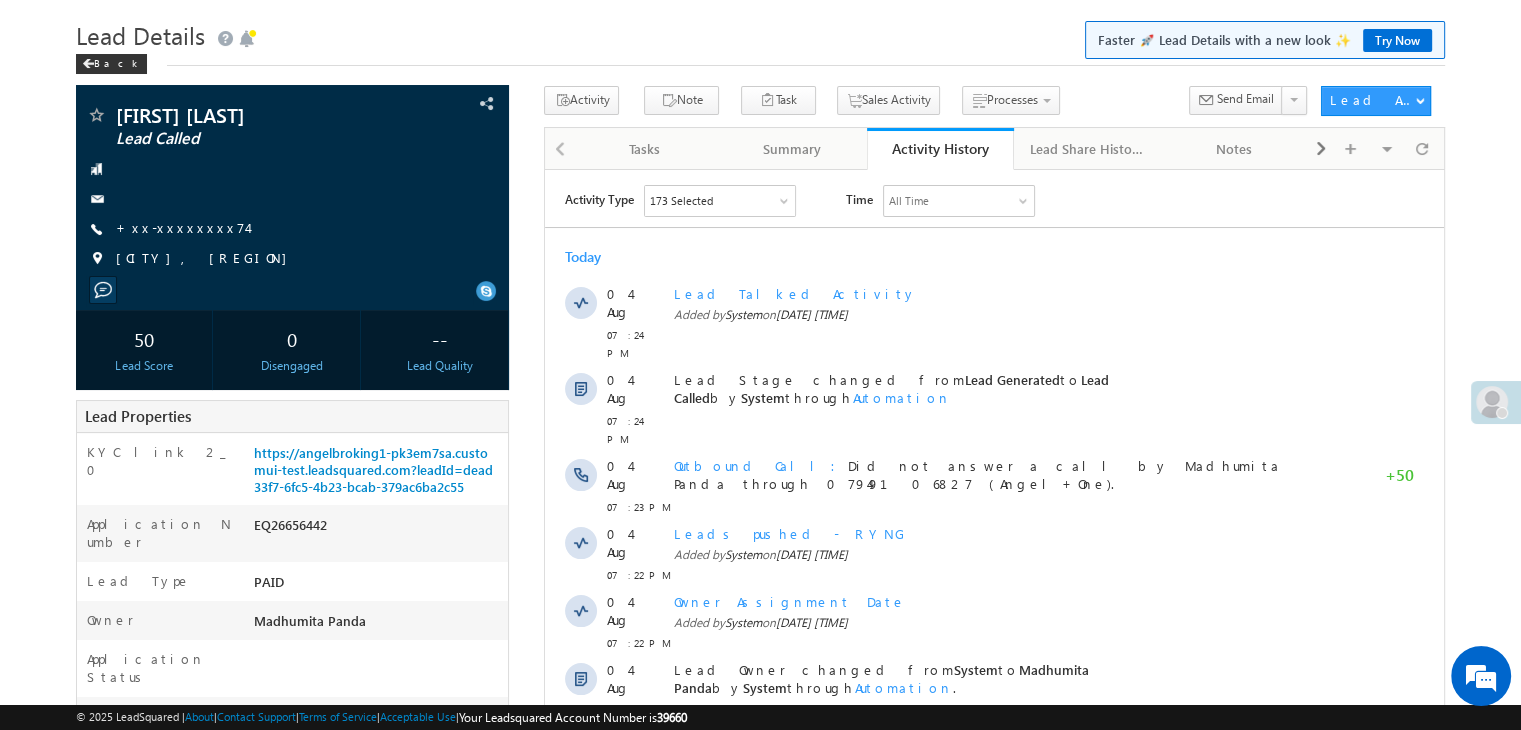 scroll, scrollTop: 0, scrollLeft: 0, axis: both 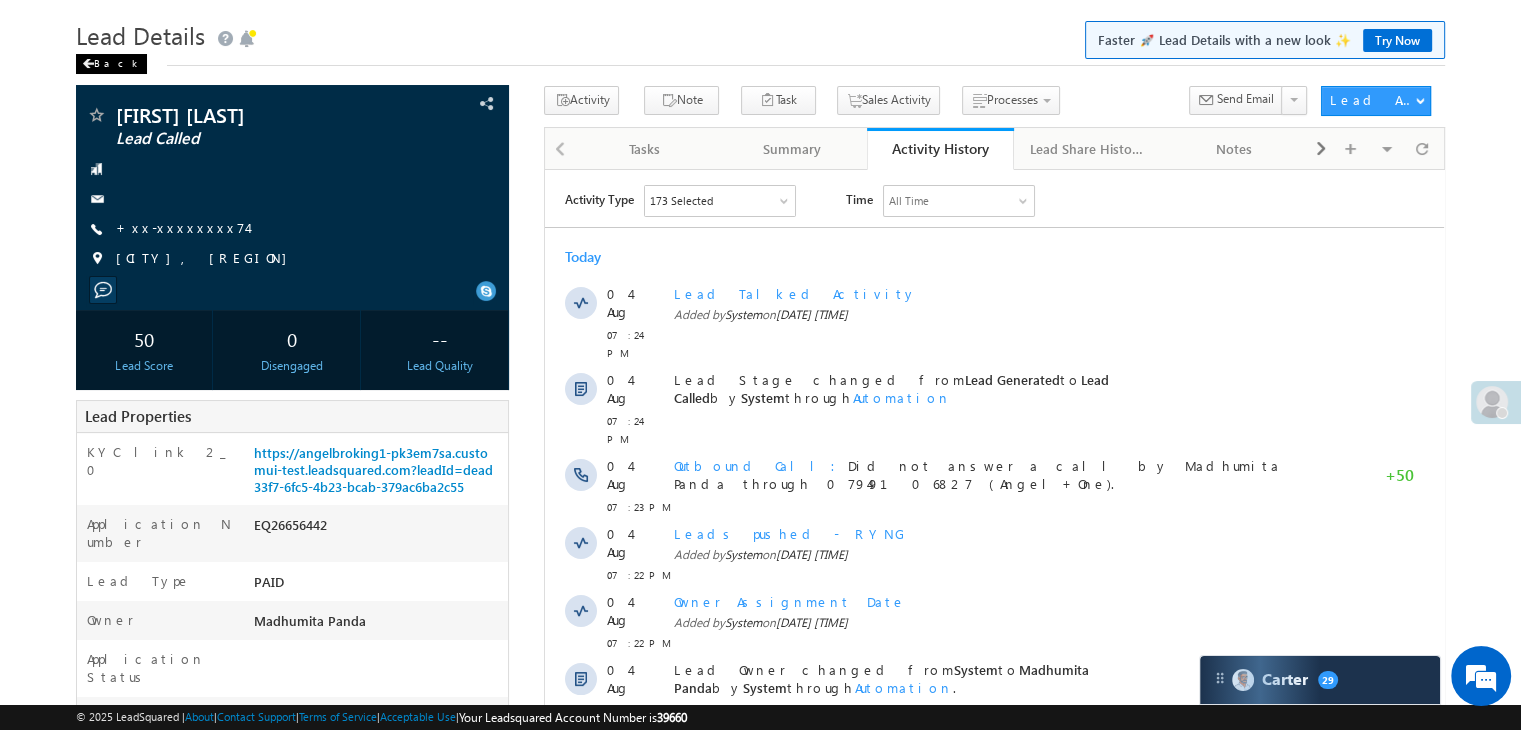 click on "Back" at bounding box center (111, 64) 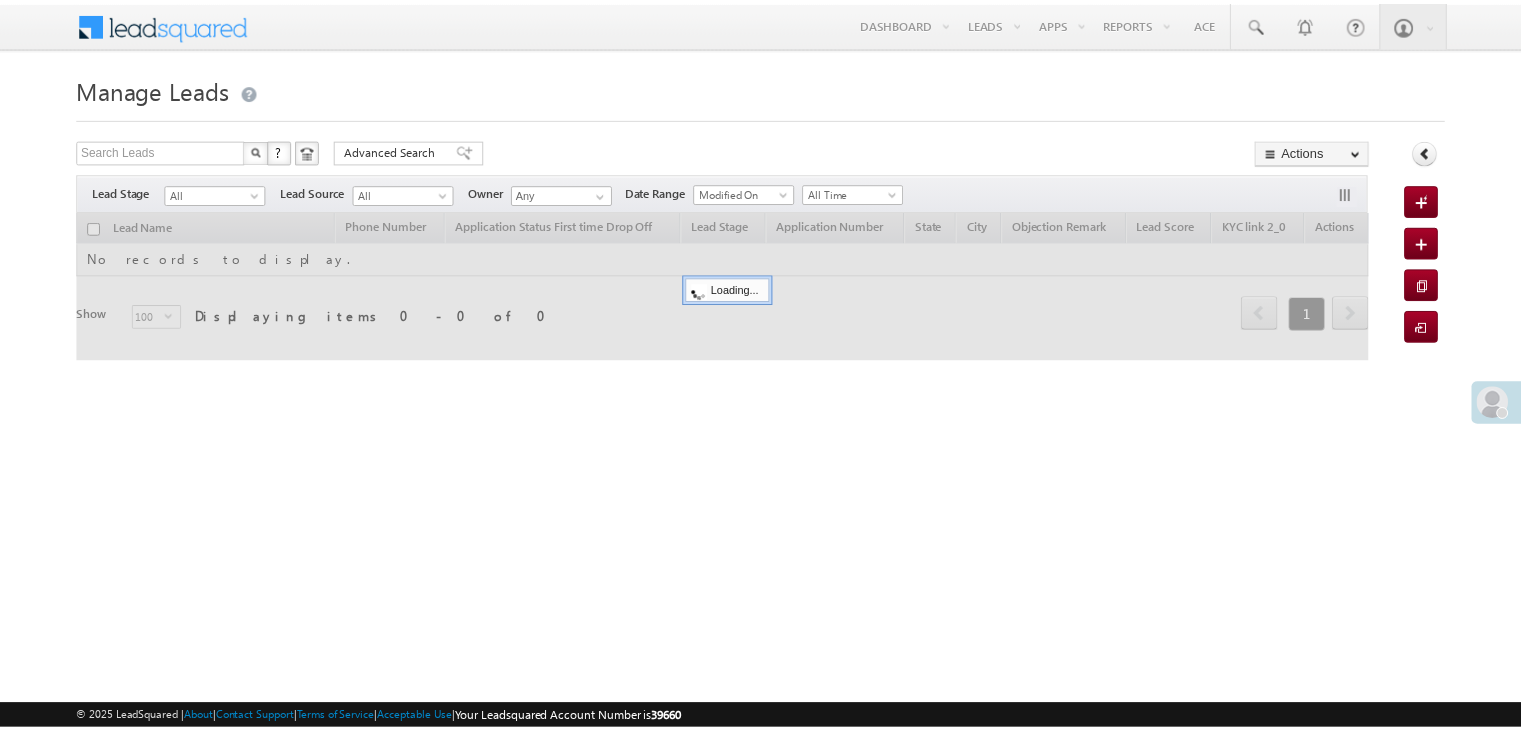 scroll, scrollTop: 0, scrollLeft: 0, axis: both 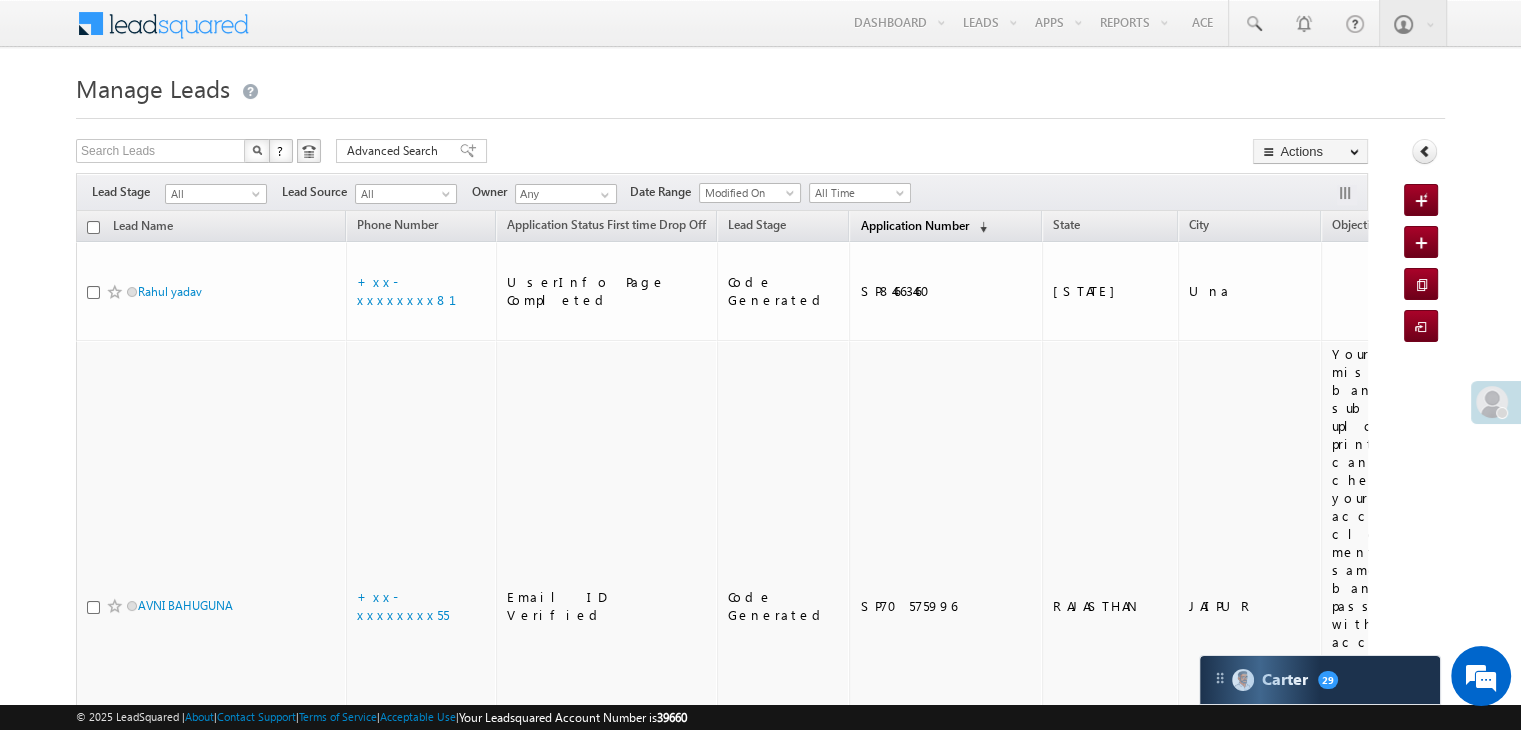 click on "Application Number" at bounding box center (914, 225) 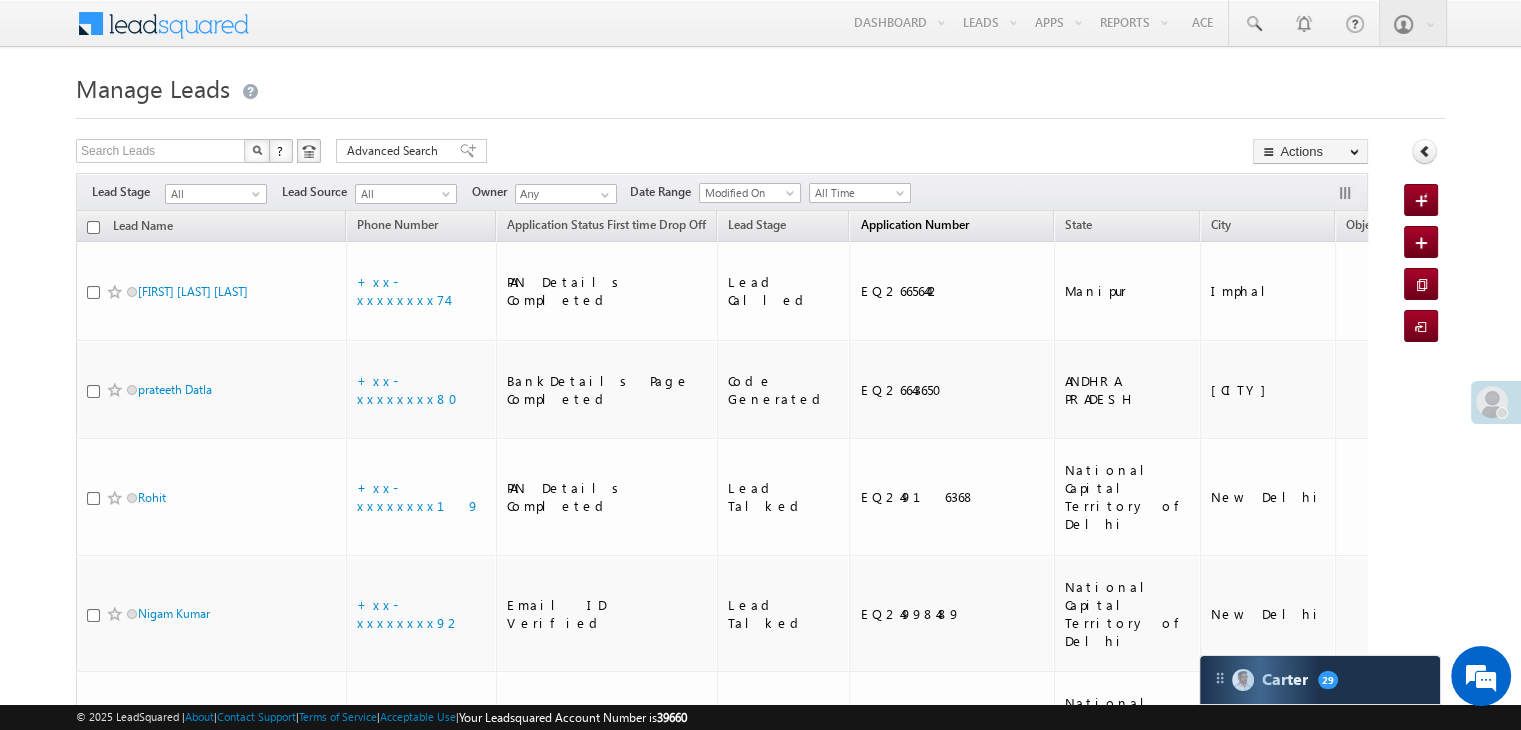 scroll, scrollTop: 0, scrollLeft: 0, axis: both 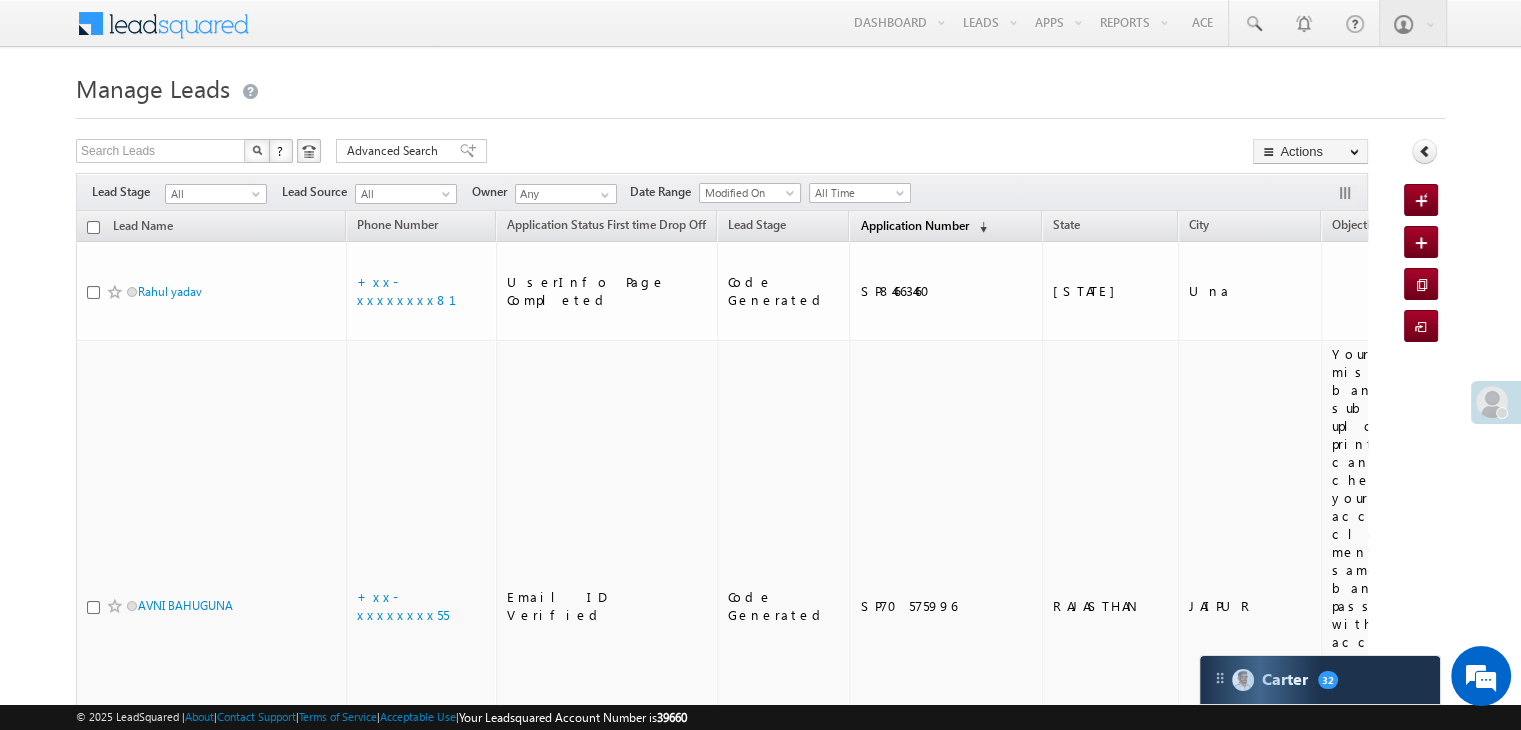 click on "Application Number" at bounding box center (914, 225) 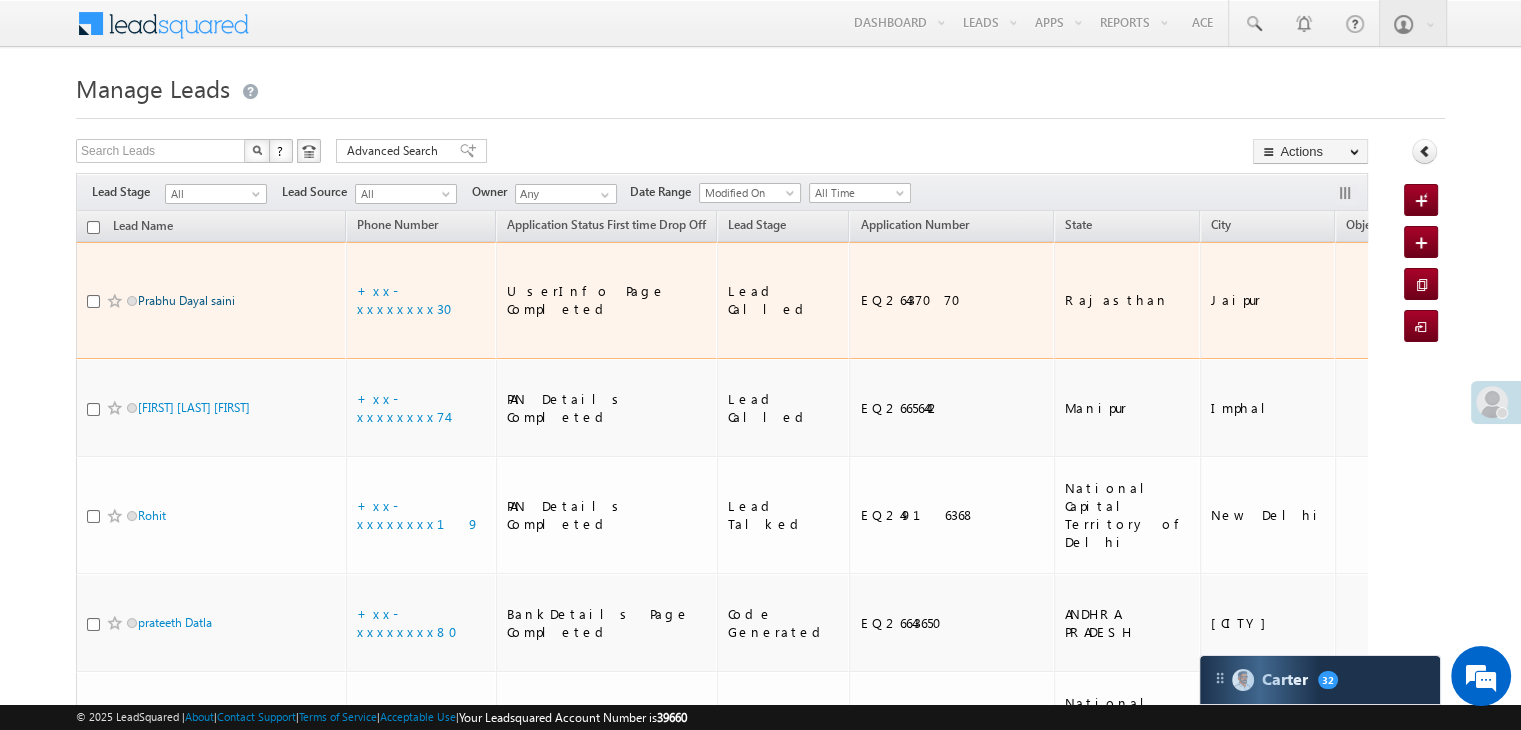click on "Prabhu Dayal saini" at bounding box center (186, 300) 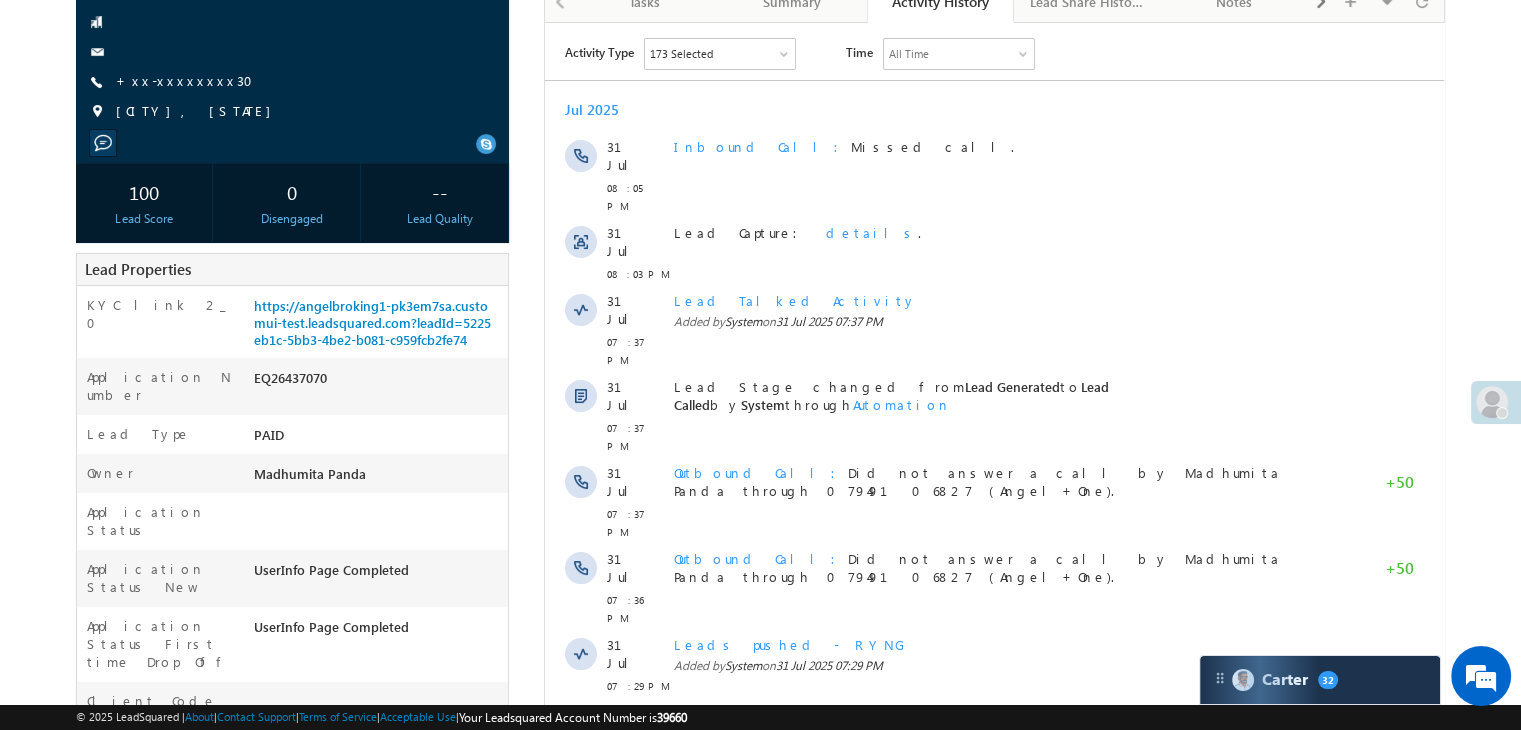 scroll, scrollTop: 0, scrollLeft: 0, axis: both 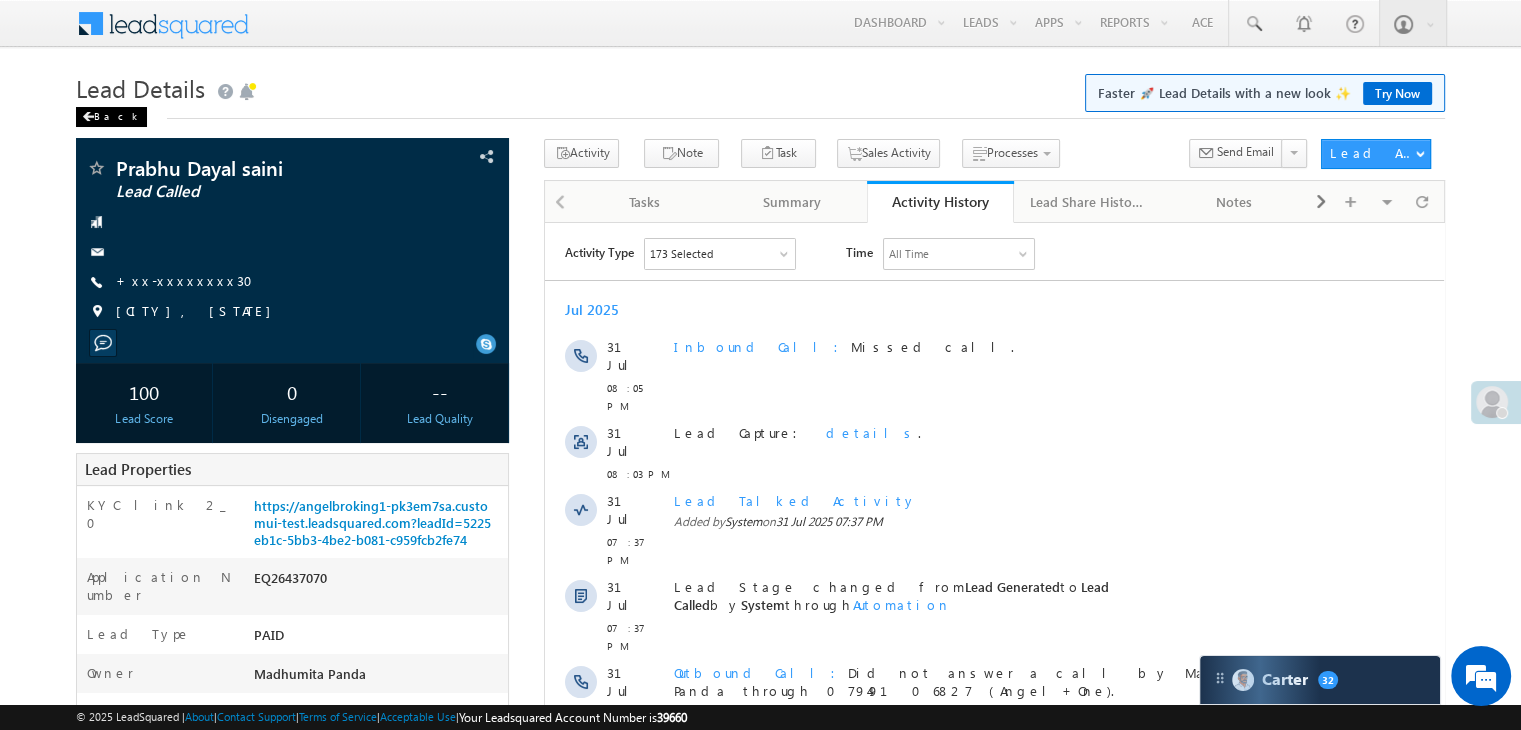 click on "Back" at bounding box center (111, 117) 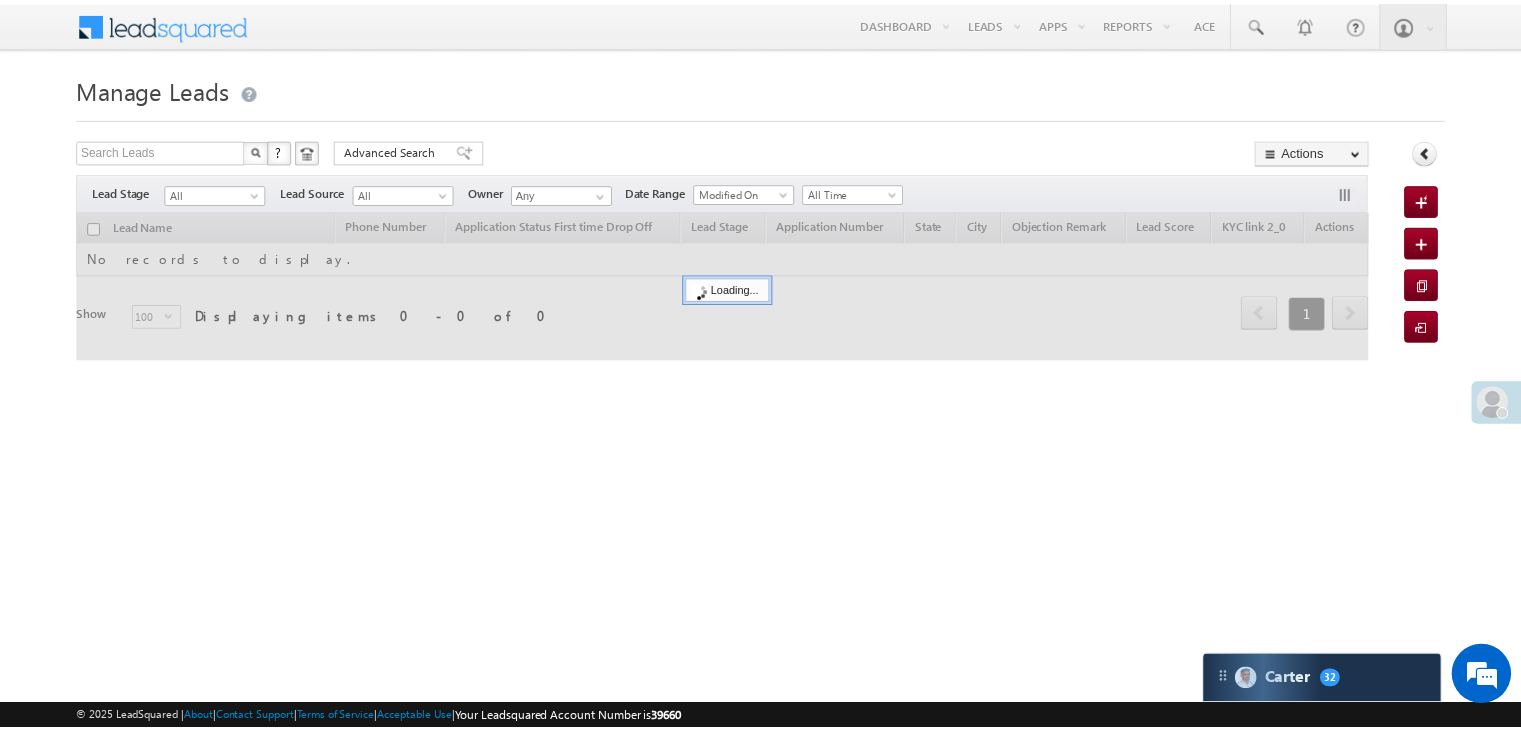 scroll, scrollTop: 0, scrollLeft: 0, axis: both 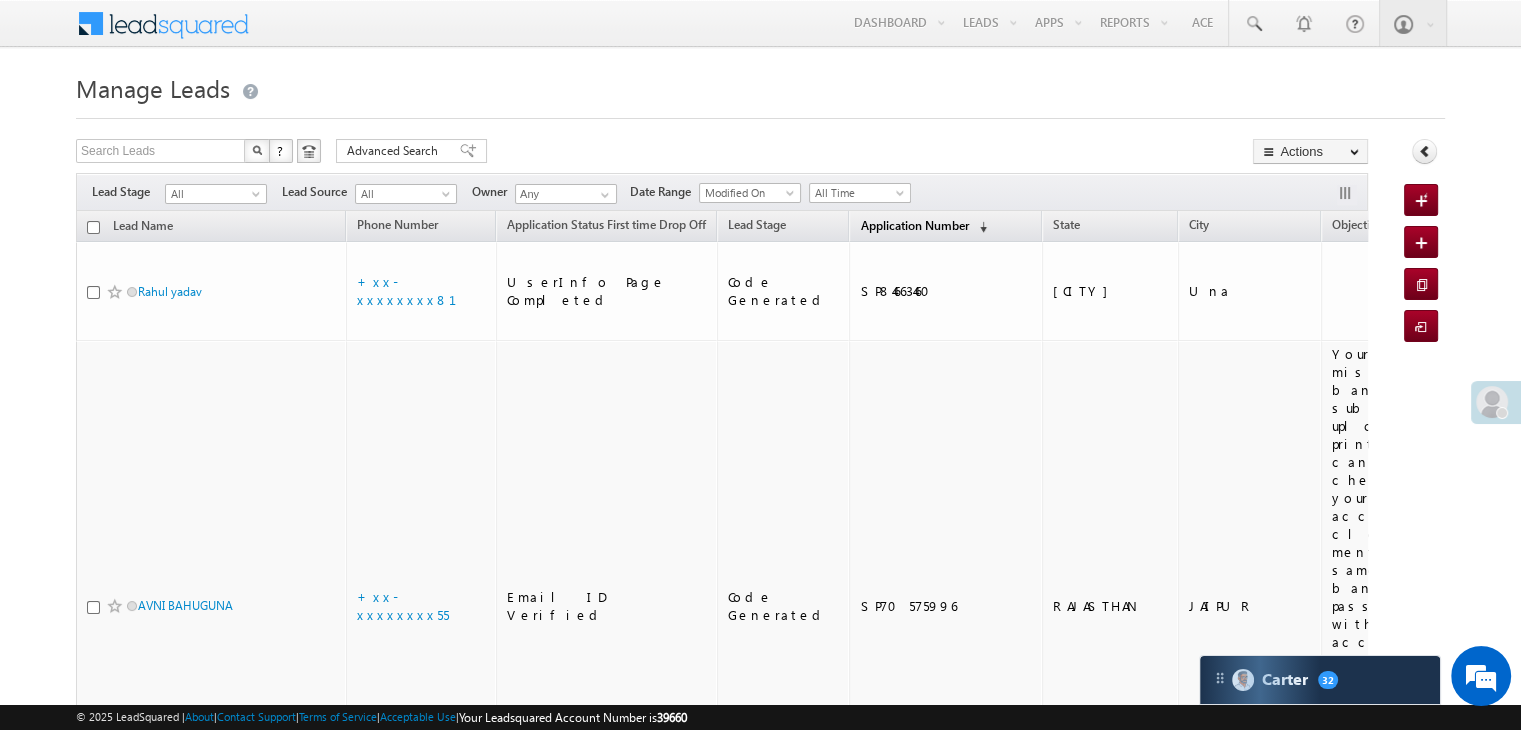 click on "Application Number" at bounding box center (914, 225) 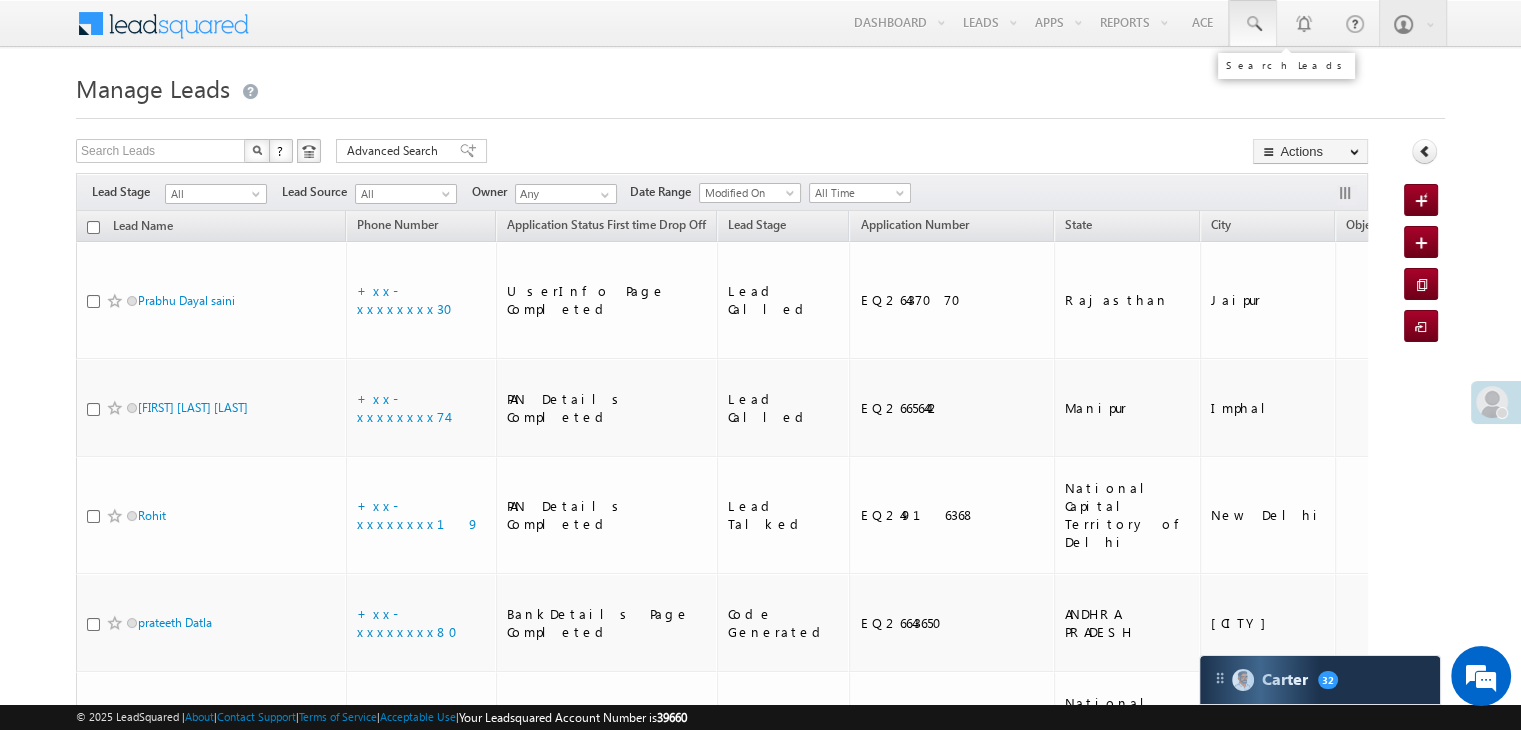 click at bounding box center [1253, 24] 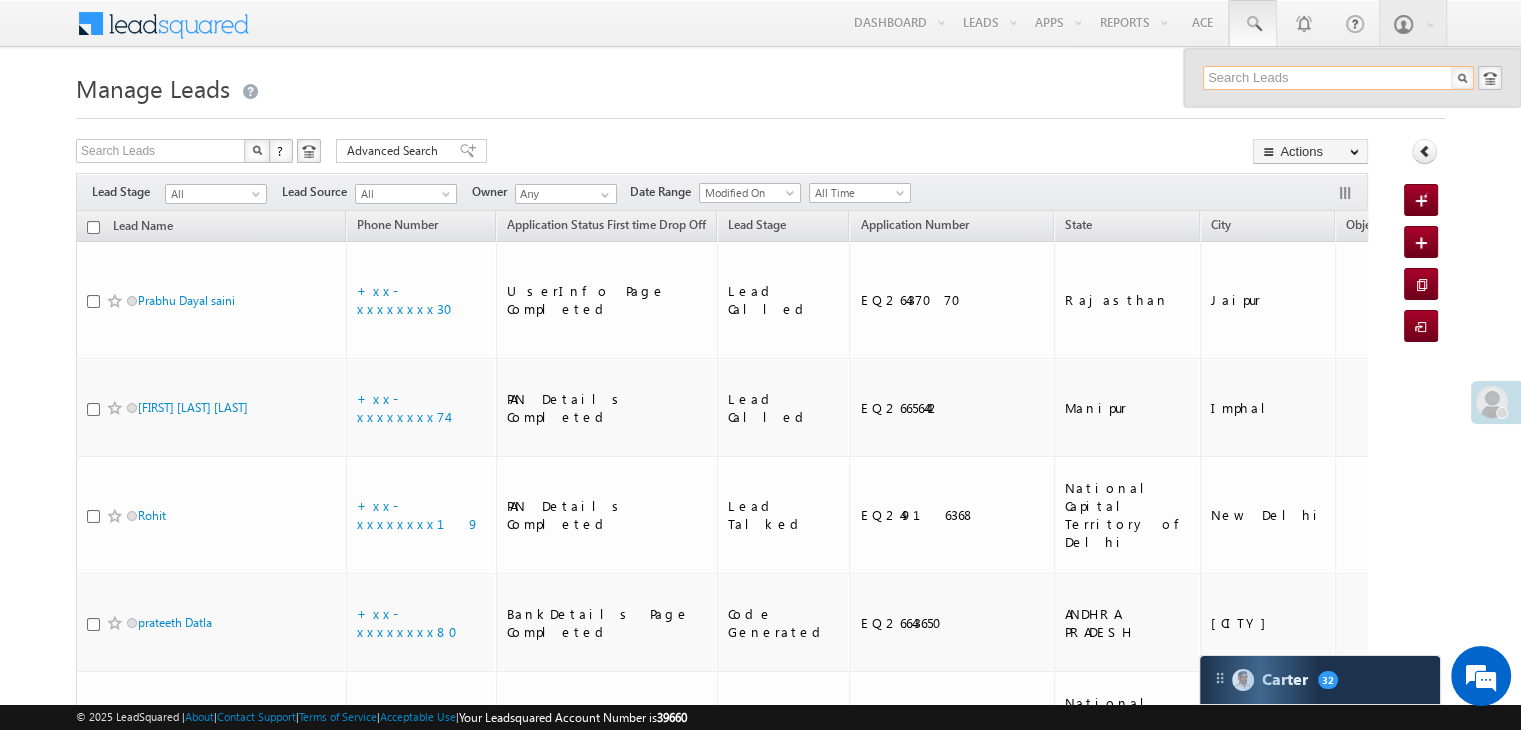 paste on "EQ24778161" 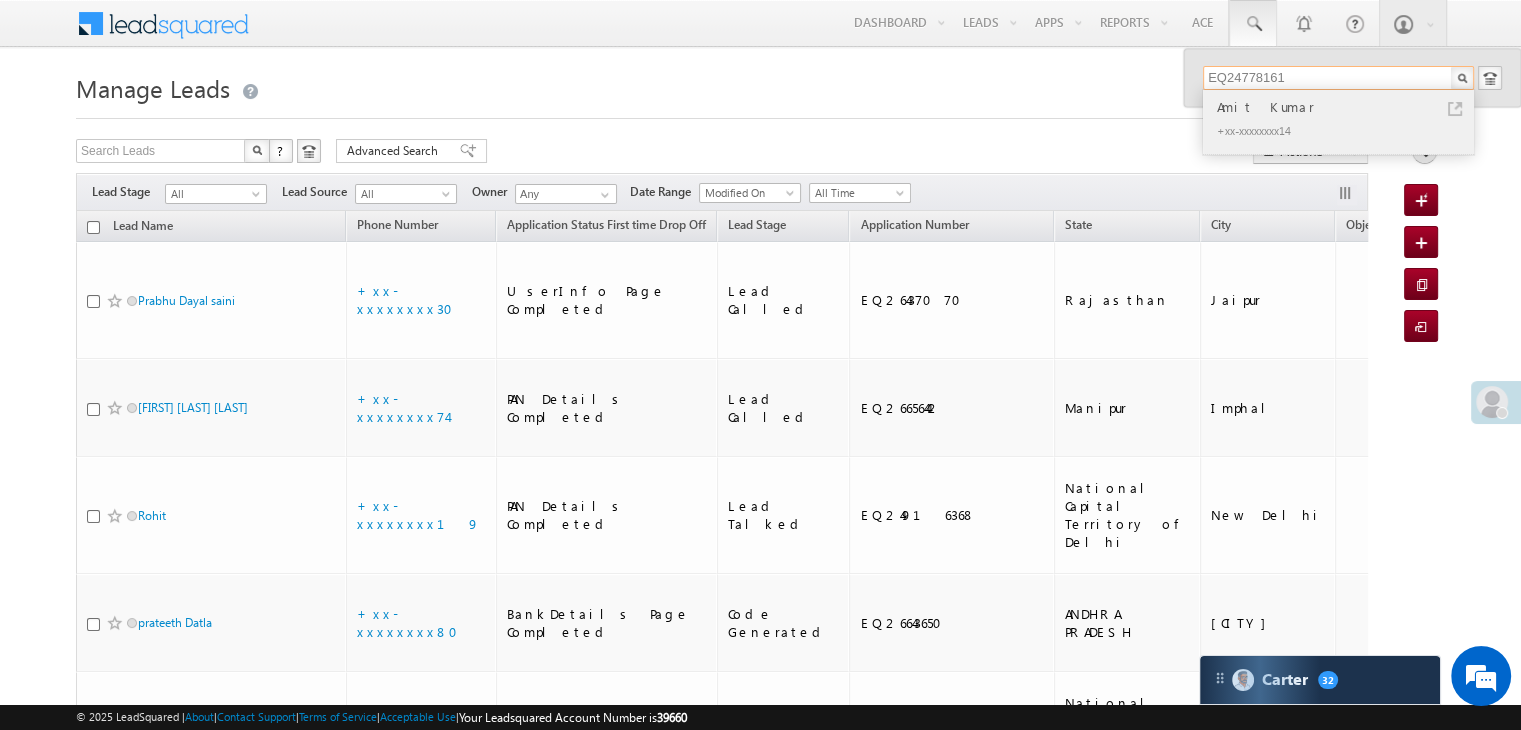 type on "EQ24778161" 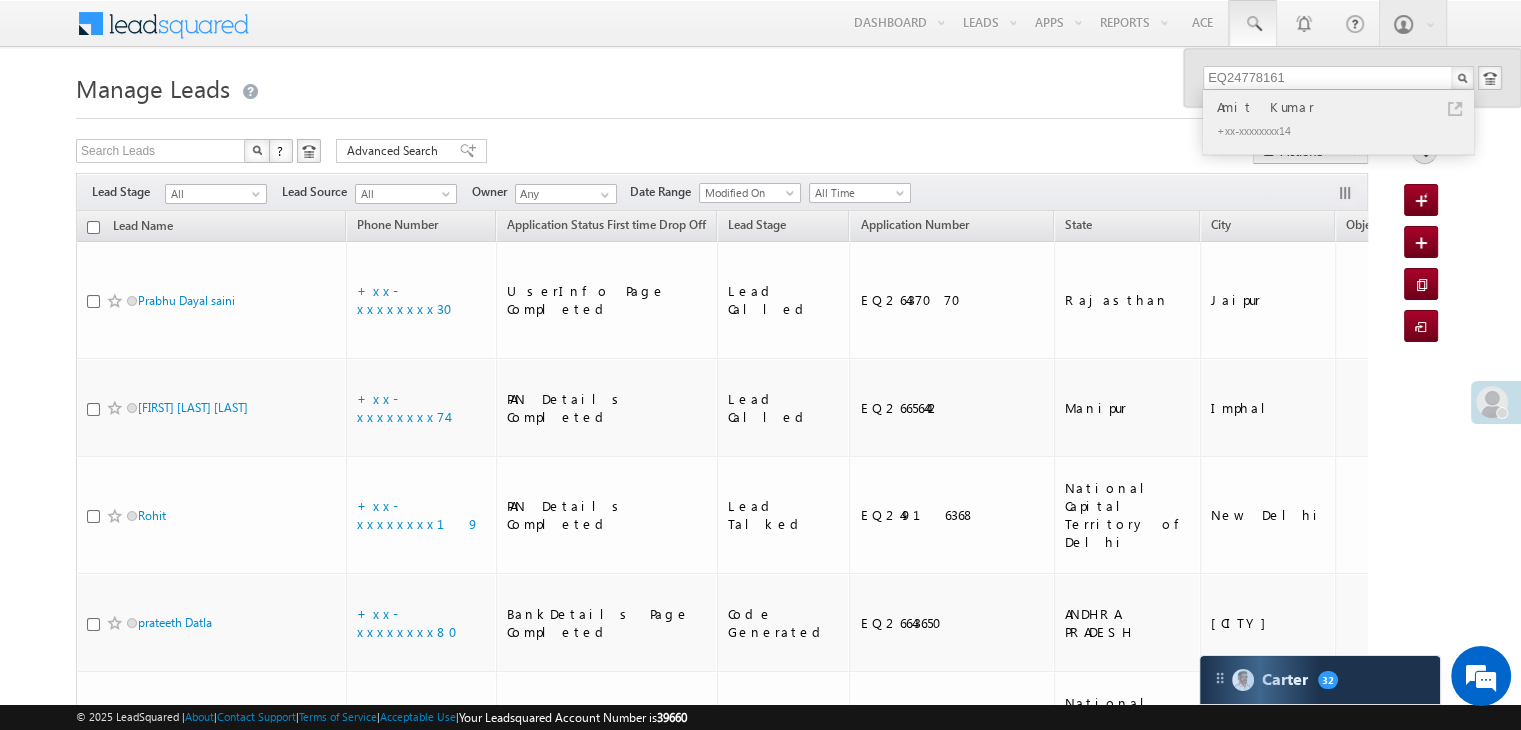 click on "Amit Kumar" at bounding box center (1347, 107) 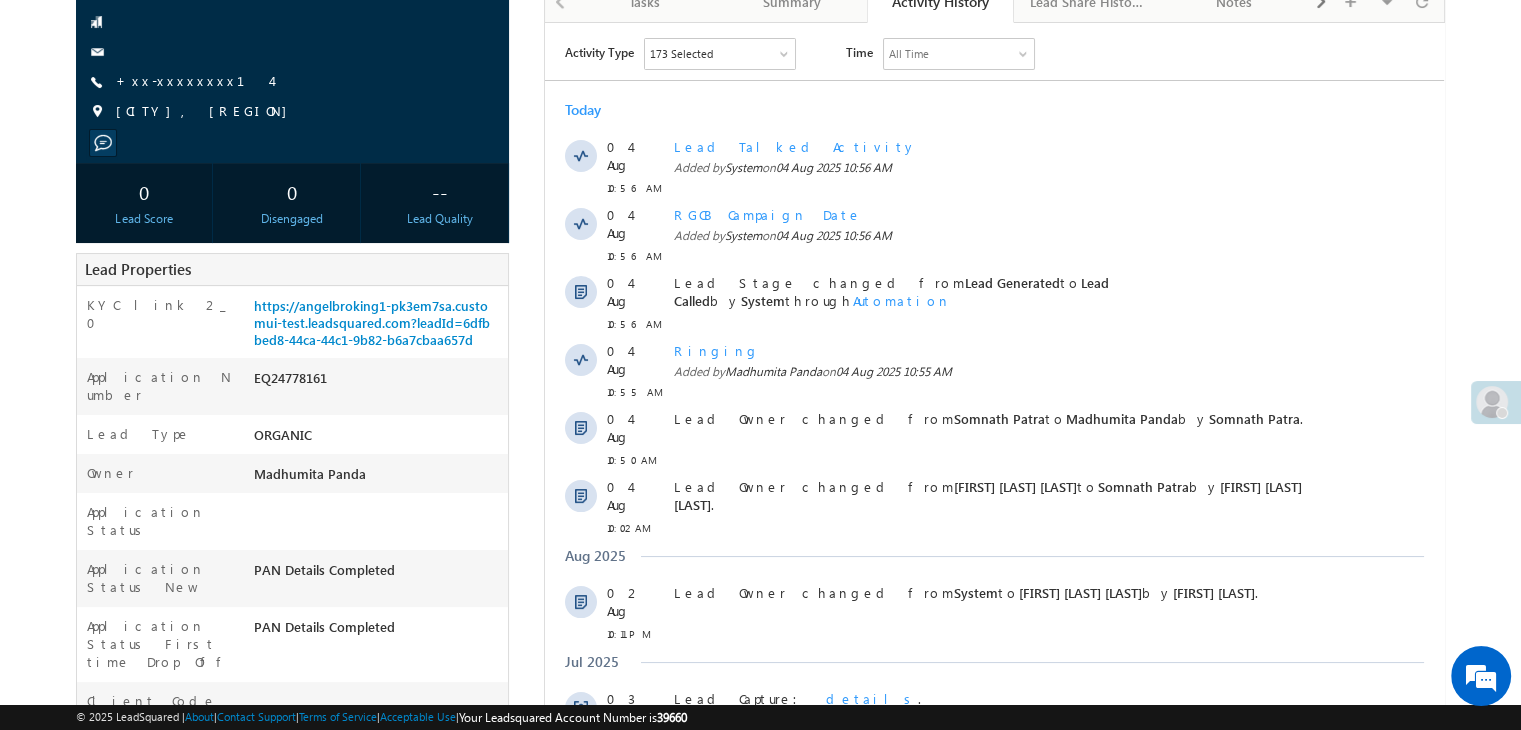 scroll, scrollTop: 0, scrollLeft: 0, axis: both 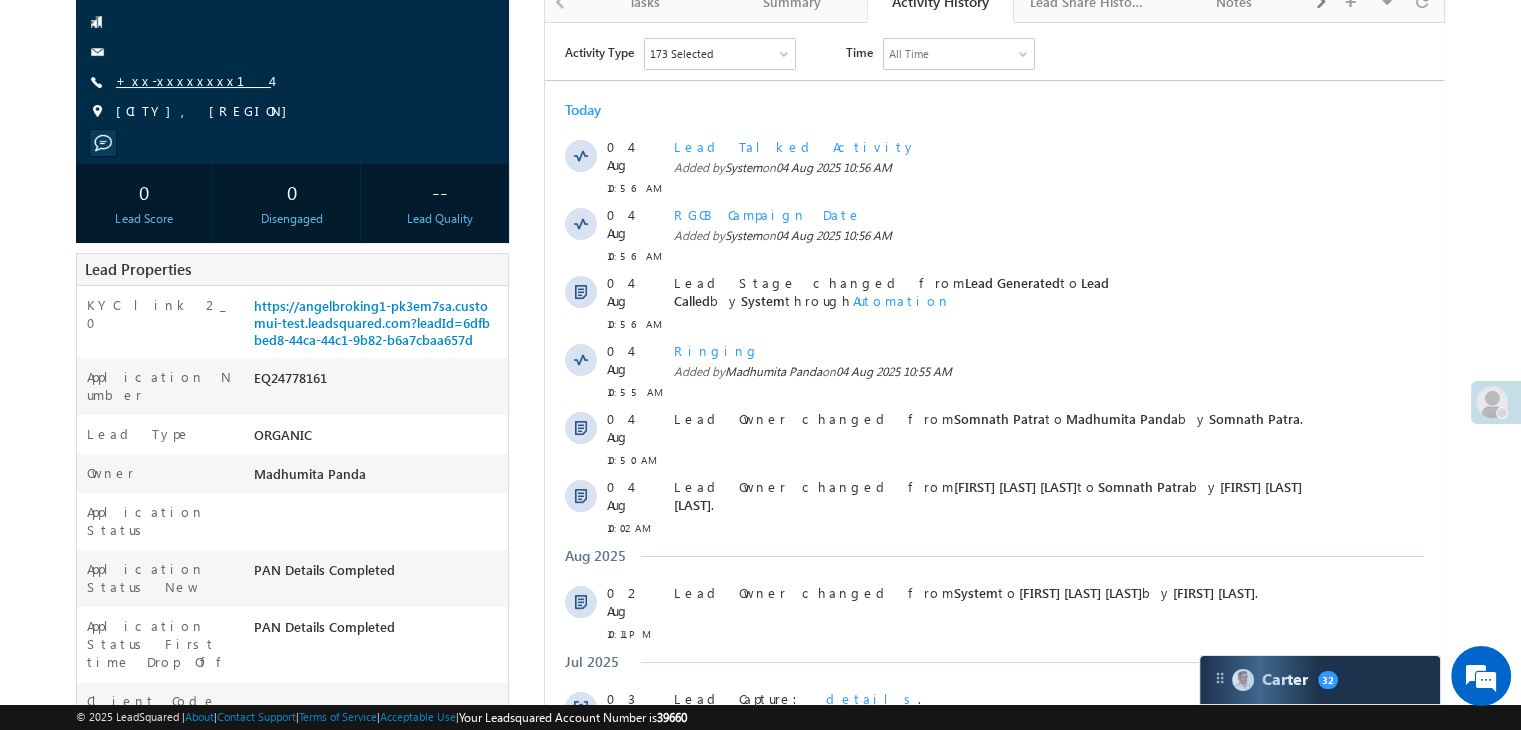 click on "+xx-xxxxxxxx14" at bounding box center [193, 80] 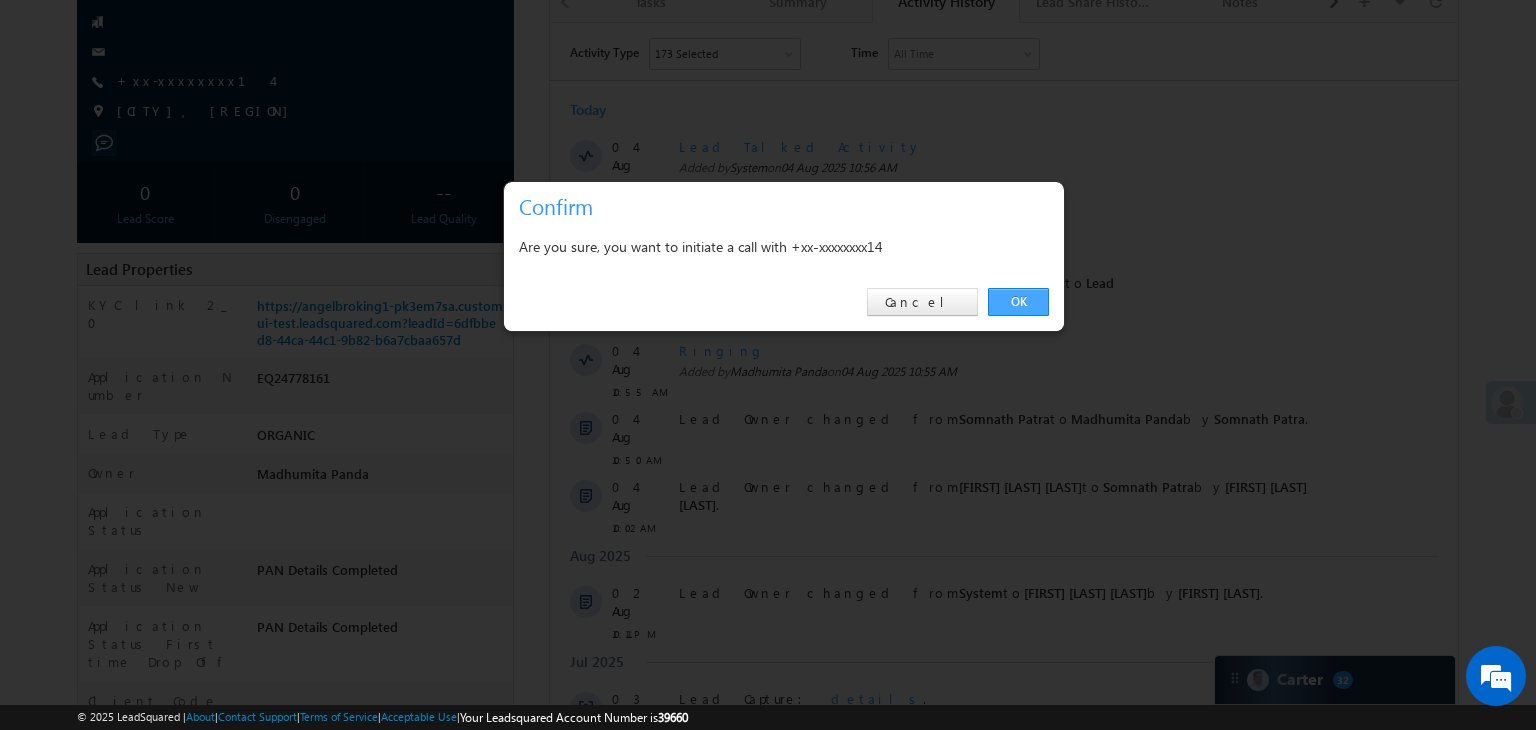 click on "OK" at bounding box center (1018, 302) 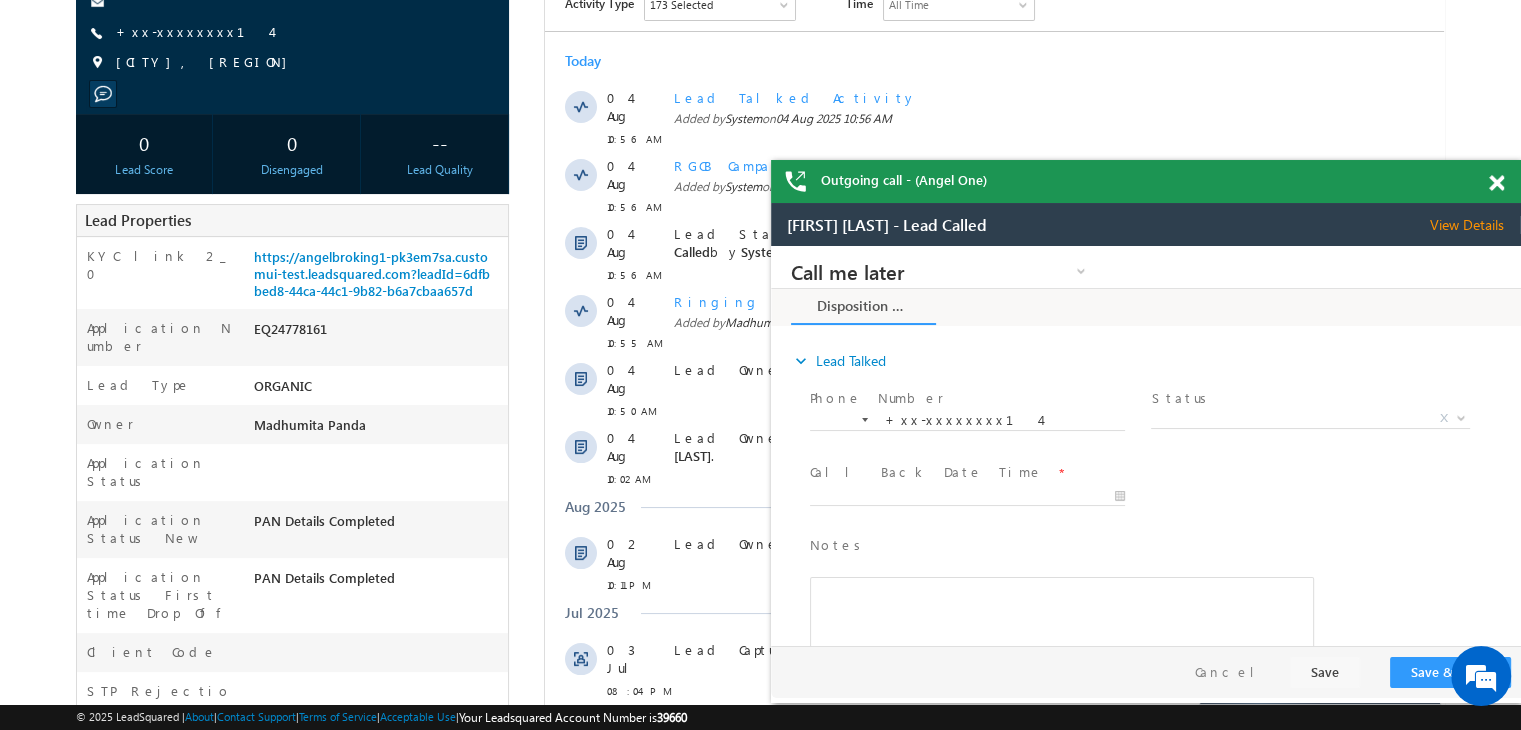 scroll, scrollTop: 0, scrollLeft: 0, axis: both 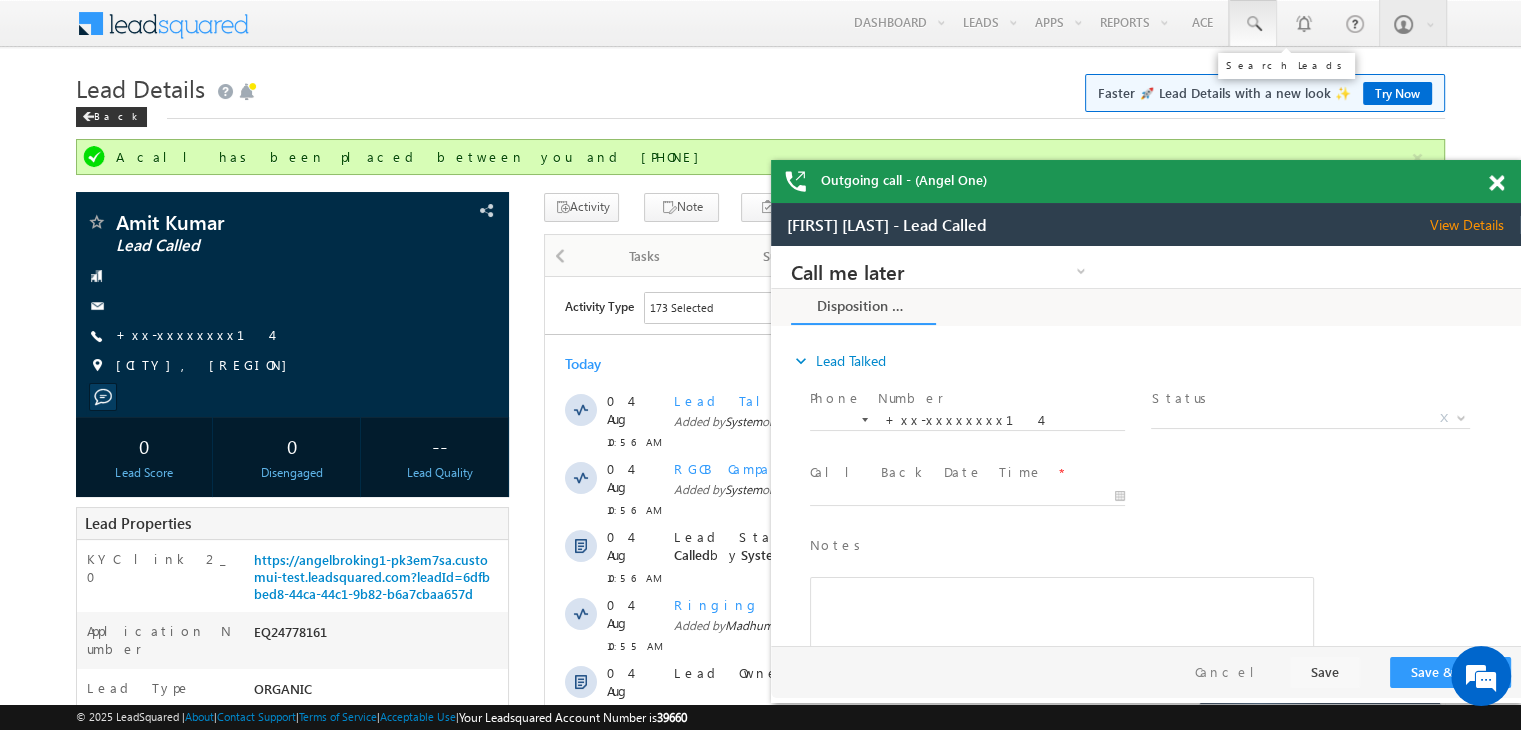 click at bounding box center (1253, 24) 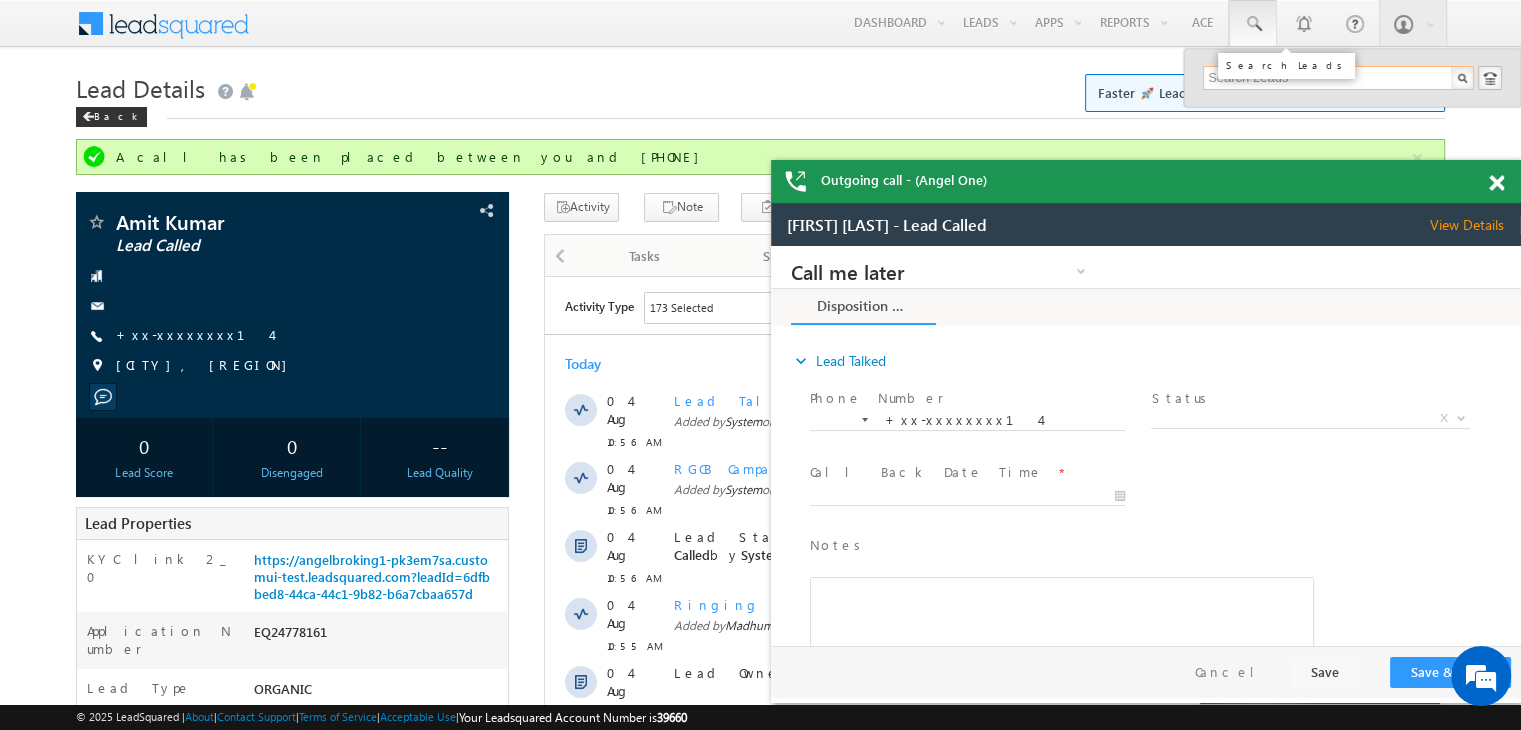 paste on "EQ24905607" 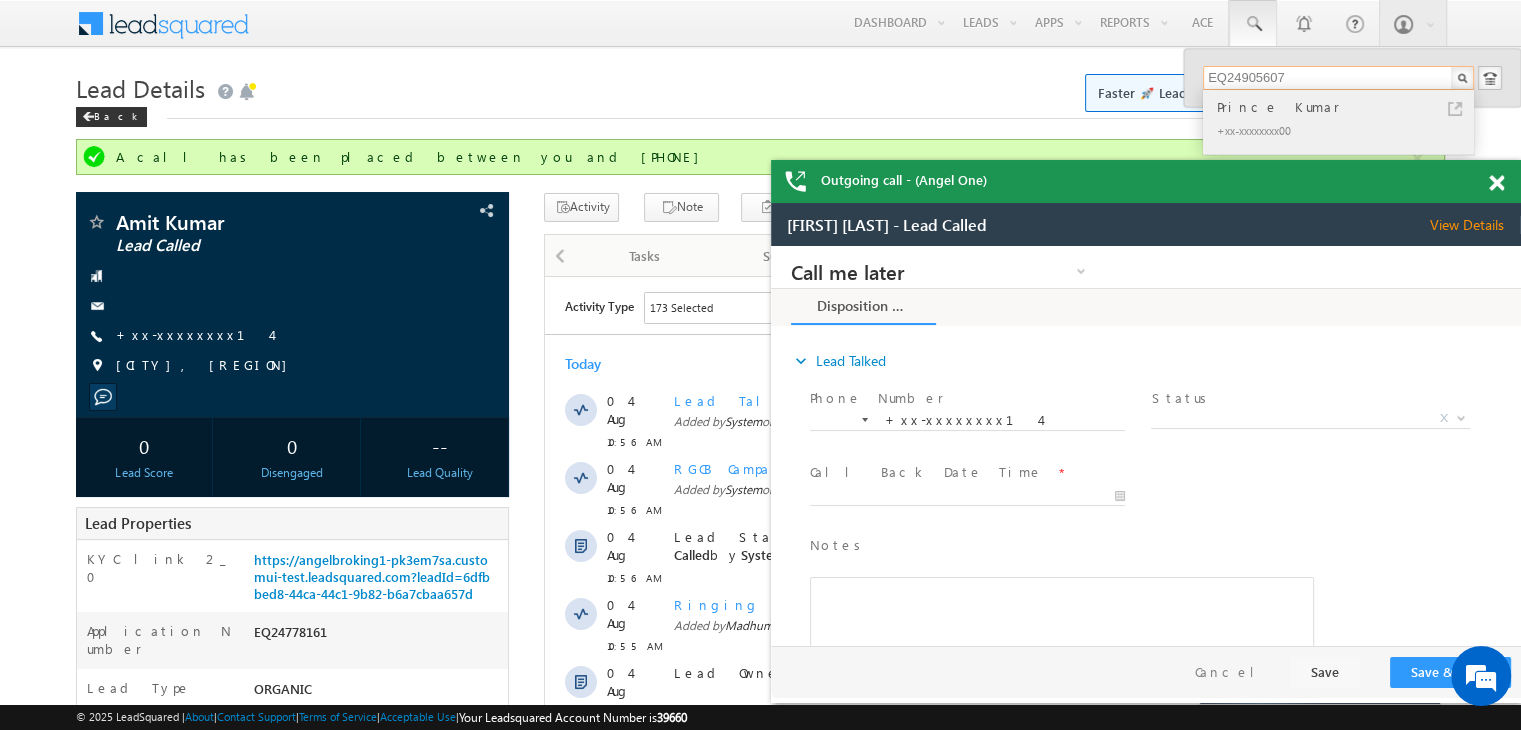 type on "EQ24905607" 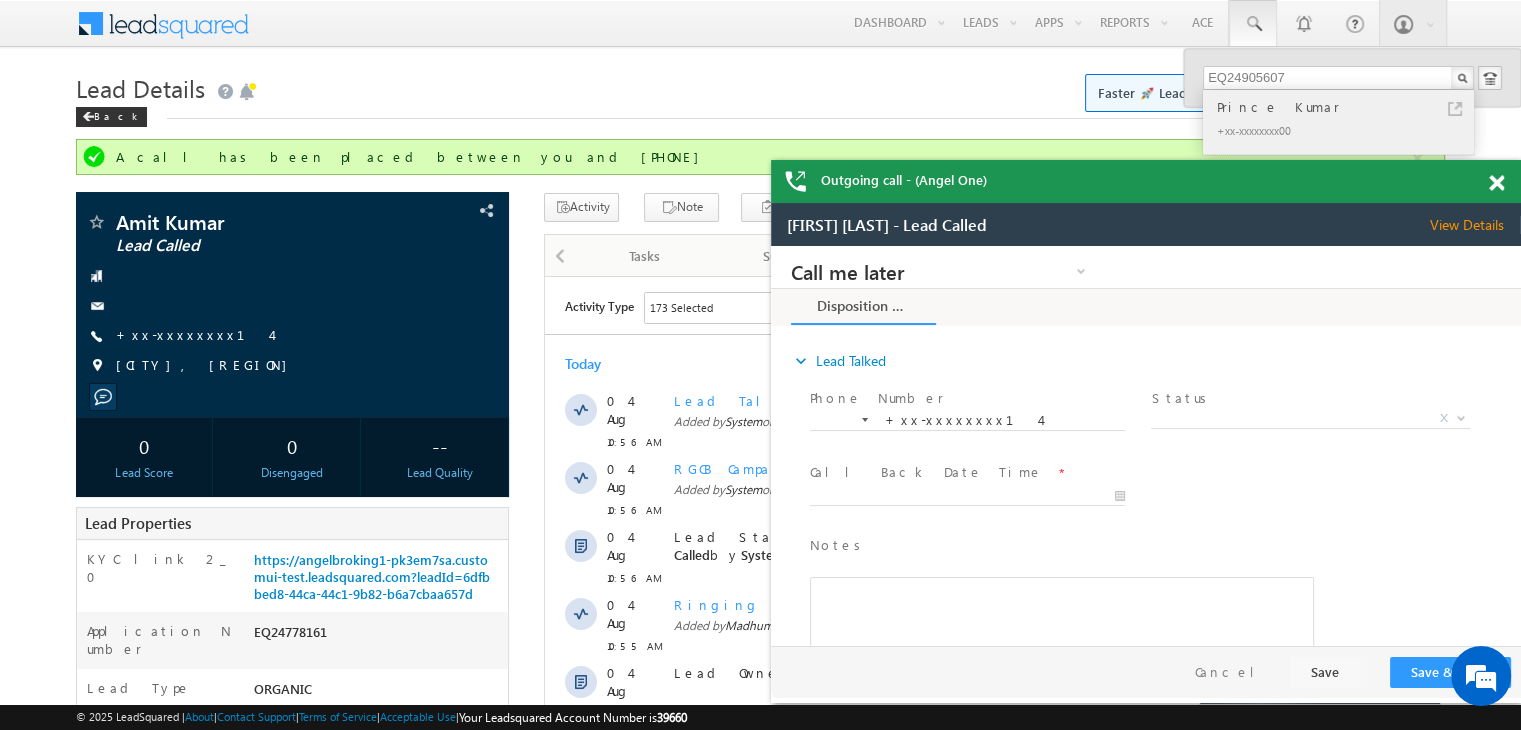 click on "Prince Kumar" at bounding box center [1347, 107] 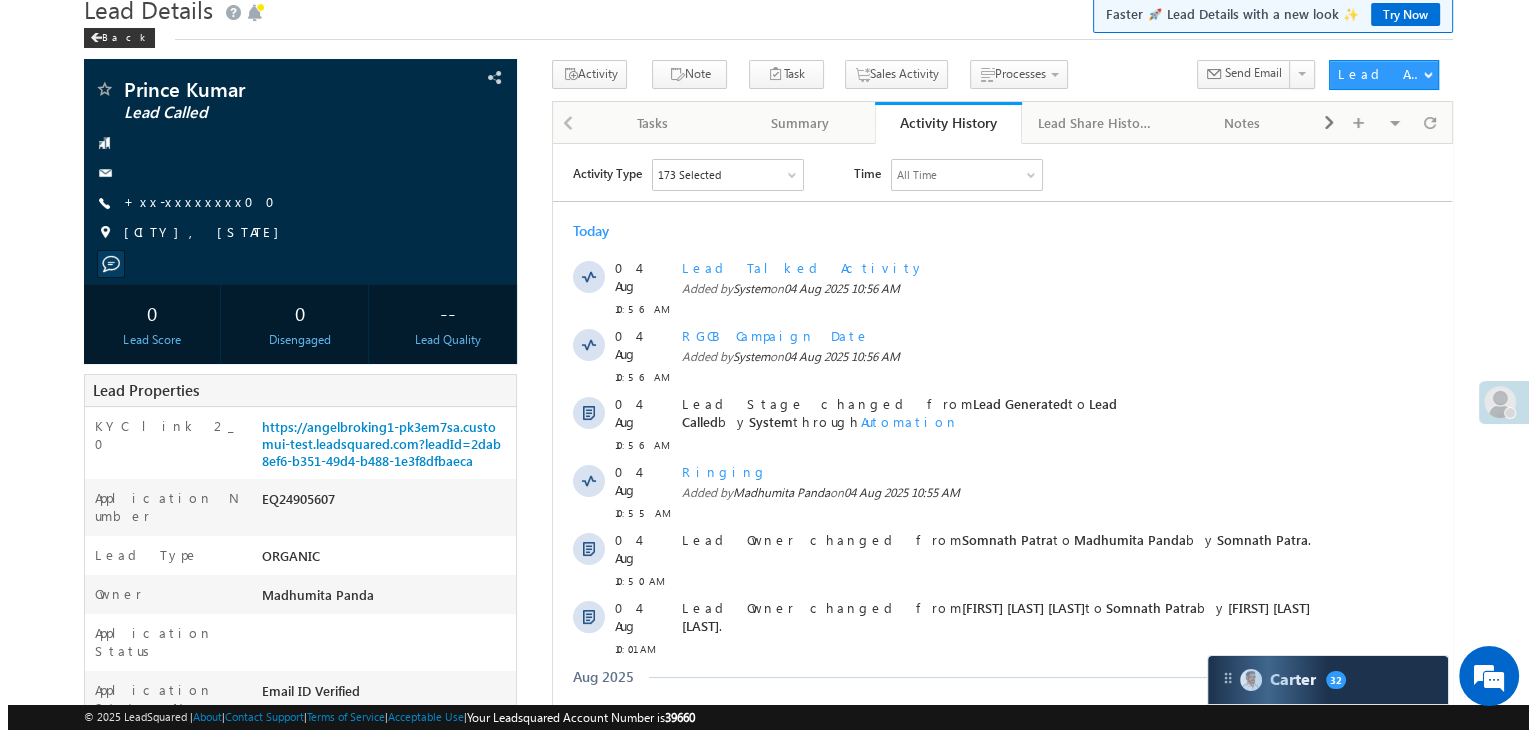 scroll, scrollTop: 200, scrollLeft: 0, axis: vertical 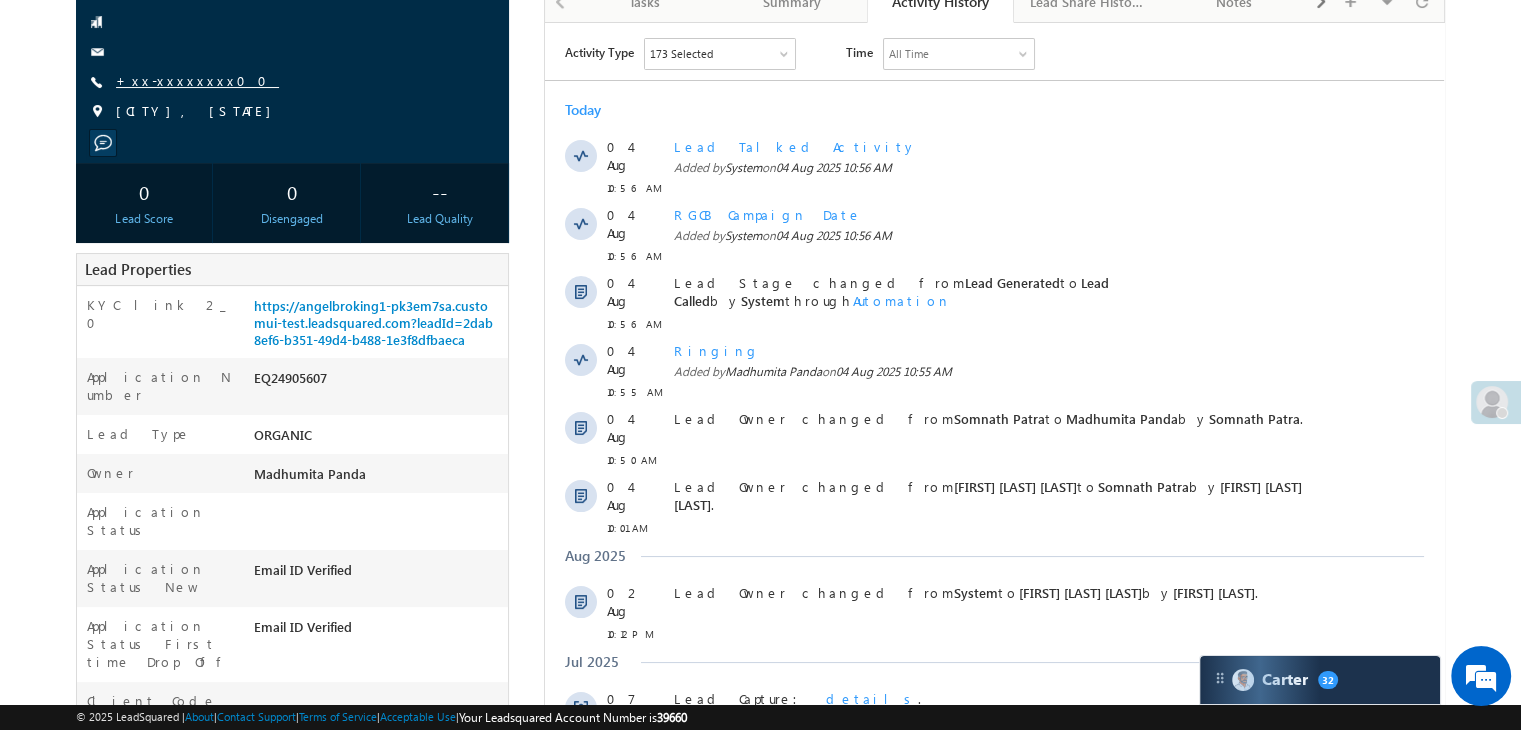 click on "+xx-xxxxxxxx00" at bounding box center (197, 80) 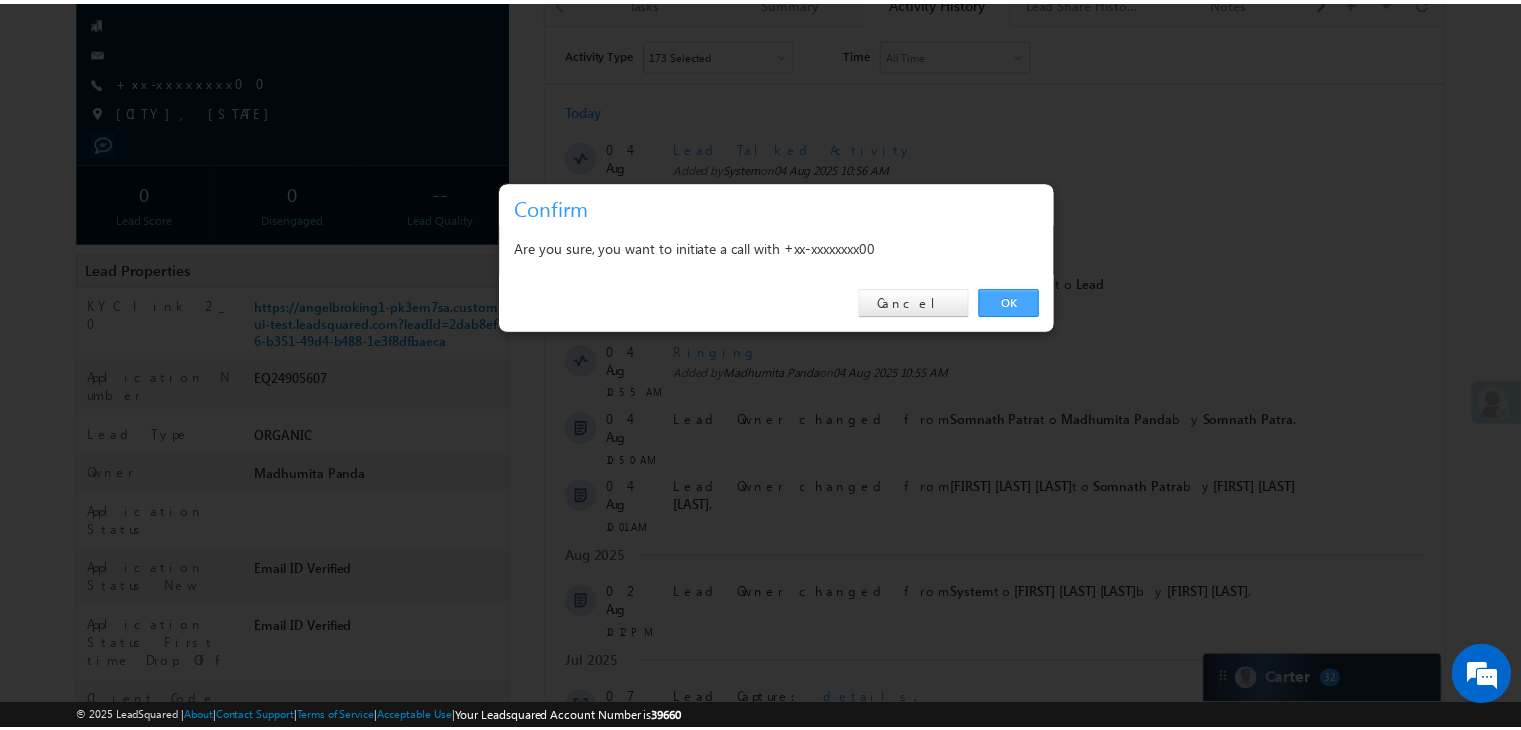 scroll, scrollTop: 0, scrollLeft: 0, axis: both 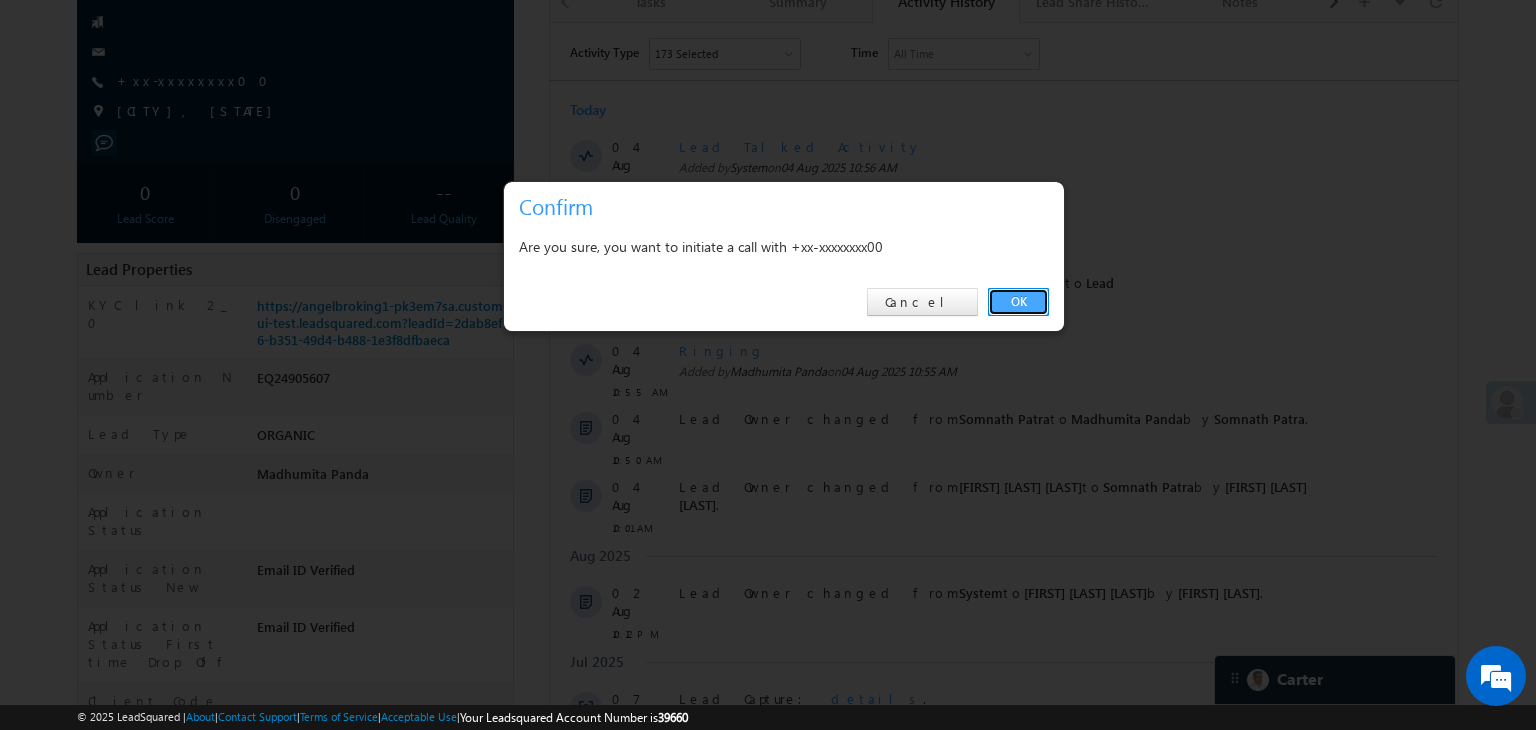click on "OK" at bounding box center [1018, 302] 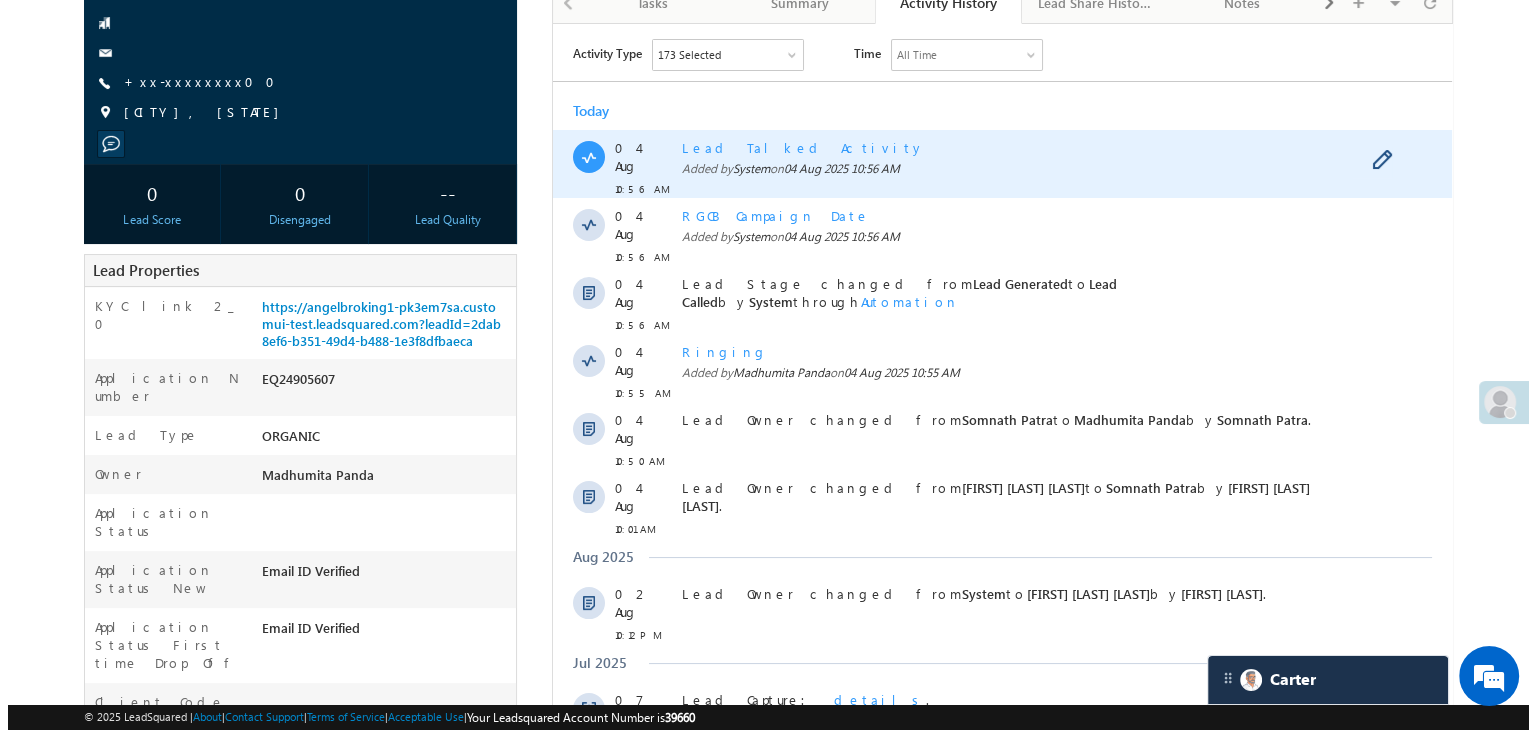 scroll, scrollTop: 53, scrollLeft: 0, axis: vertical 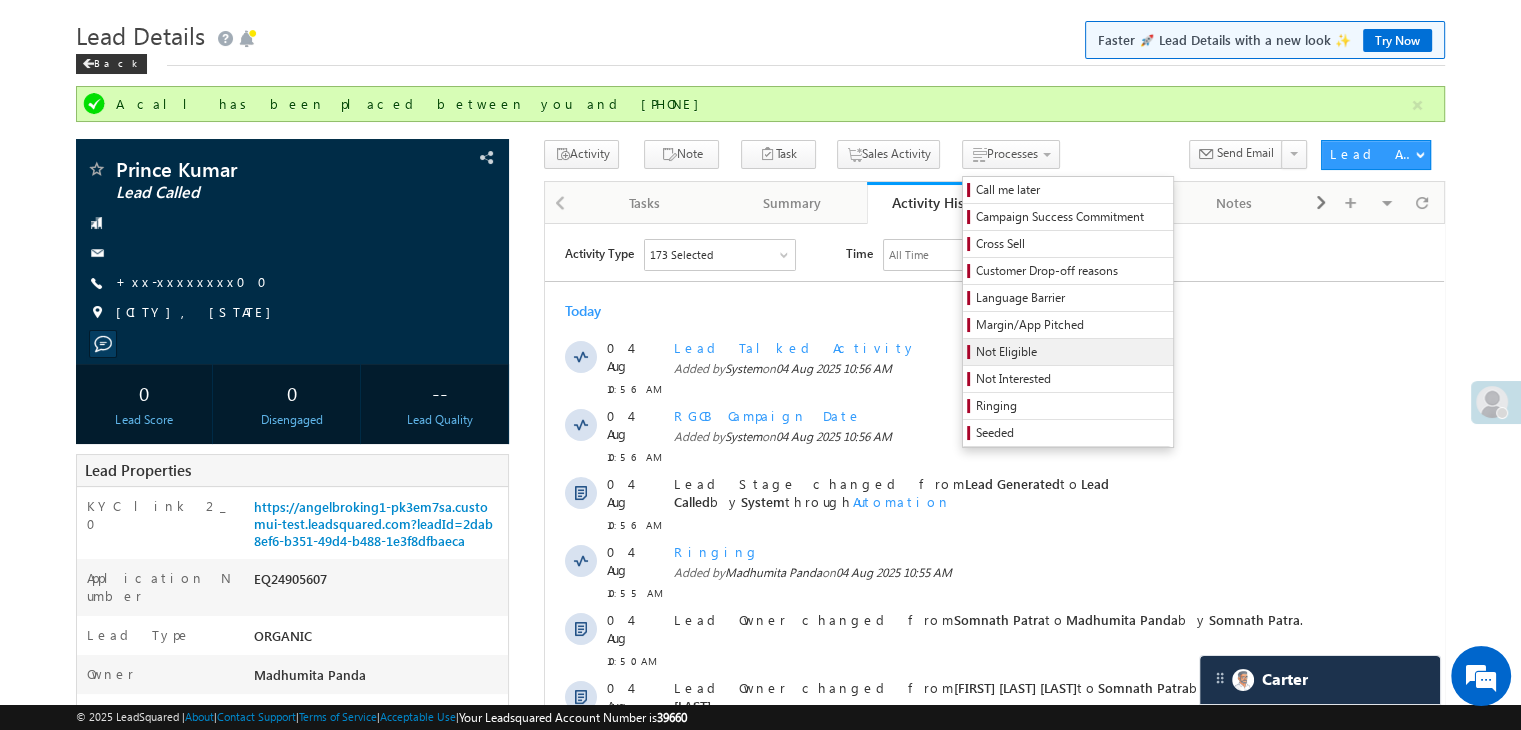 click on "Not Eligible" at bounding box center (1071, 352) 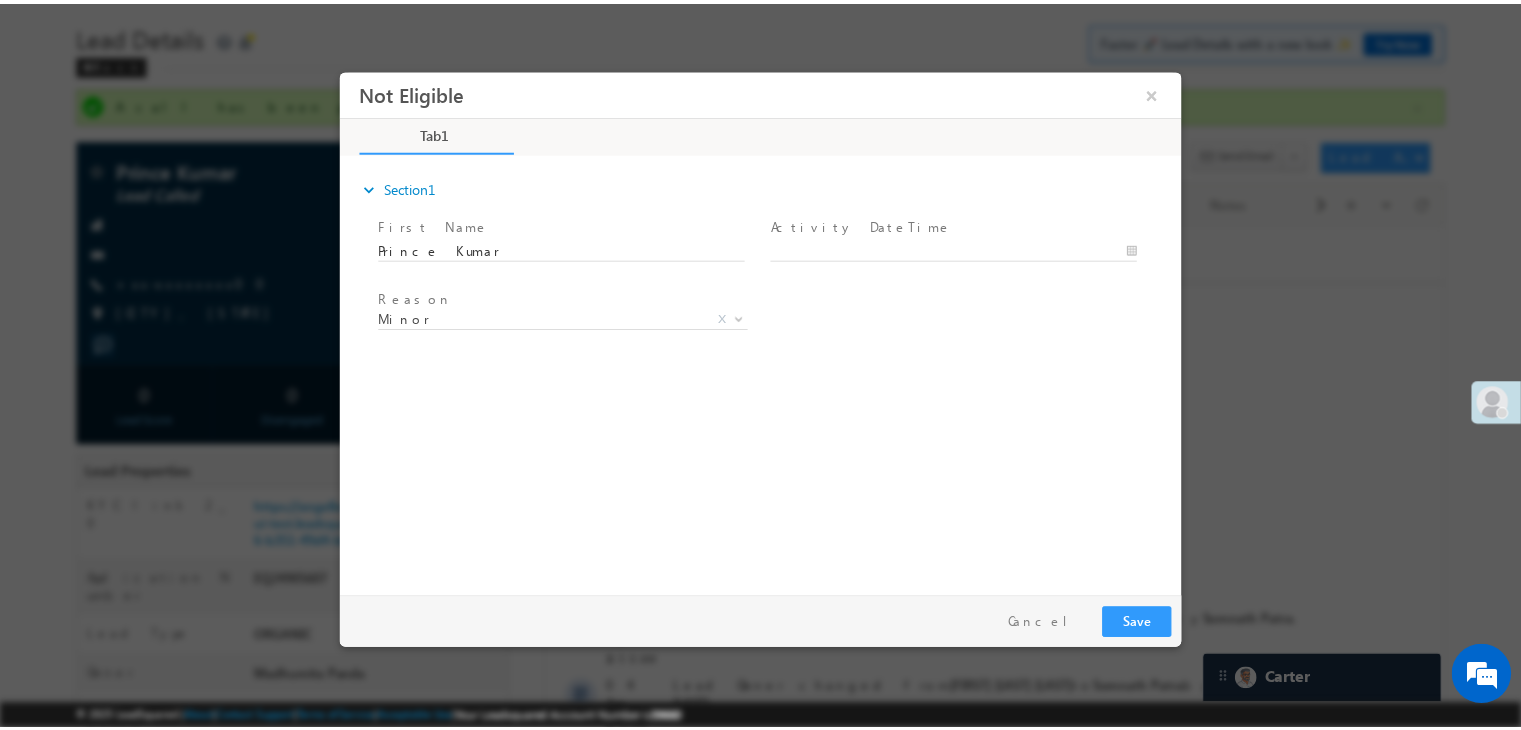 scroll, scrollTop: 0, scrollLeft: 0, axis: both 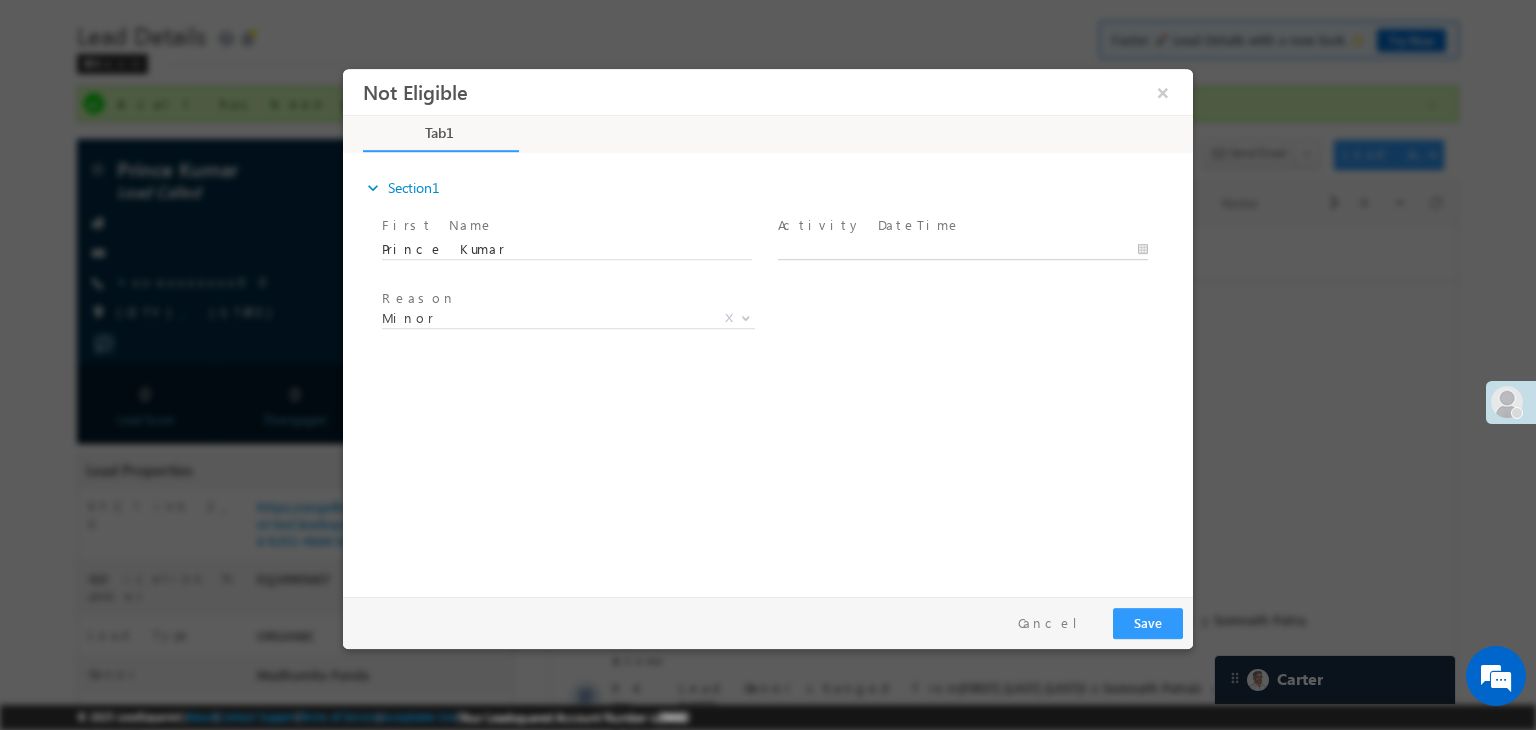 type on "08/04/25 7:37 PM" 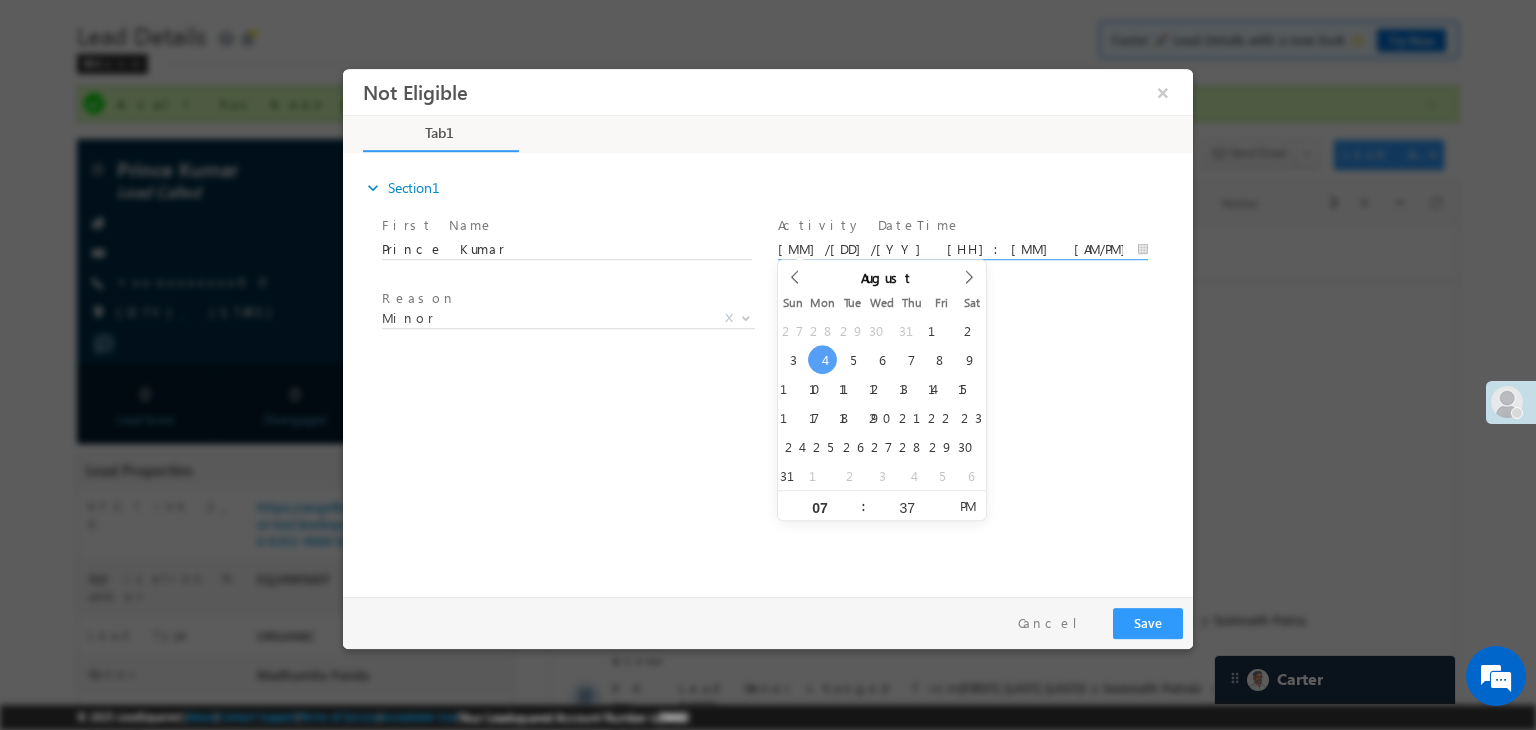 click on "08/04/25 7:37 PM" at bounding box center (963, 250) 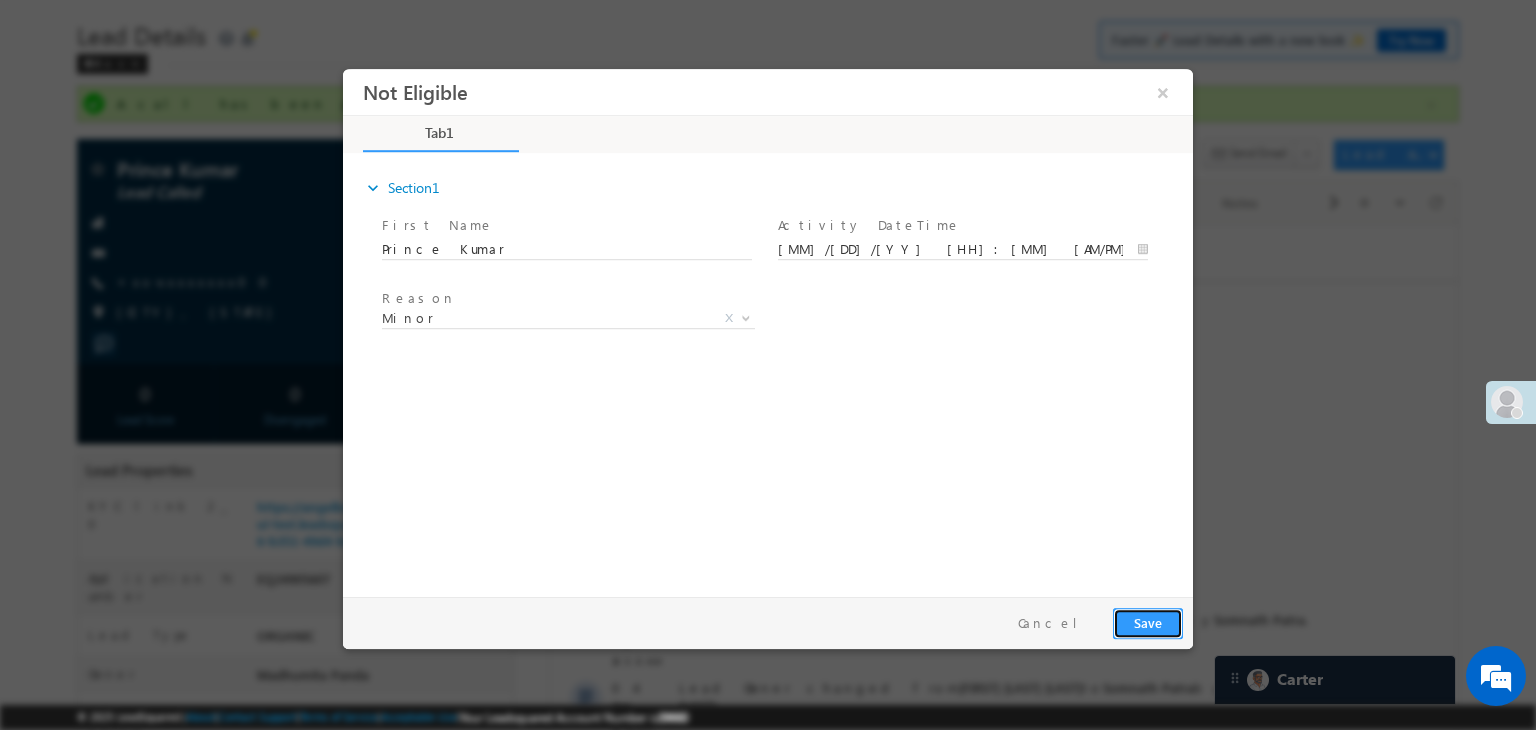 click on "Save" at bounding box center [1148, 623] 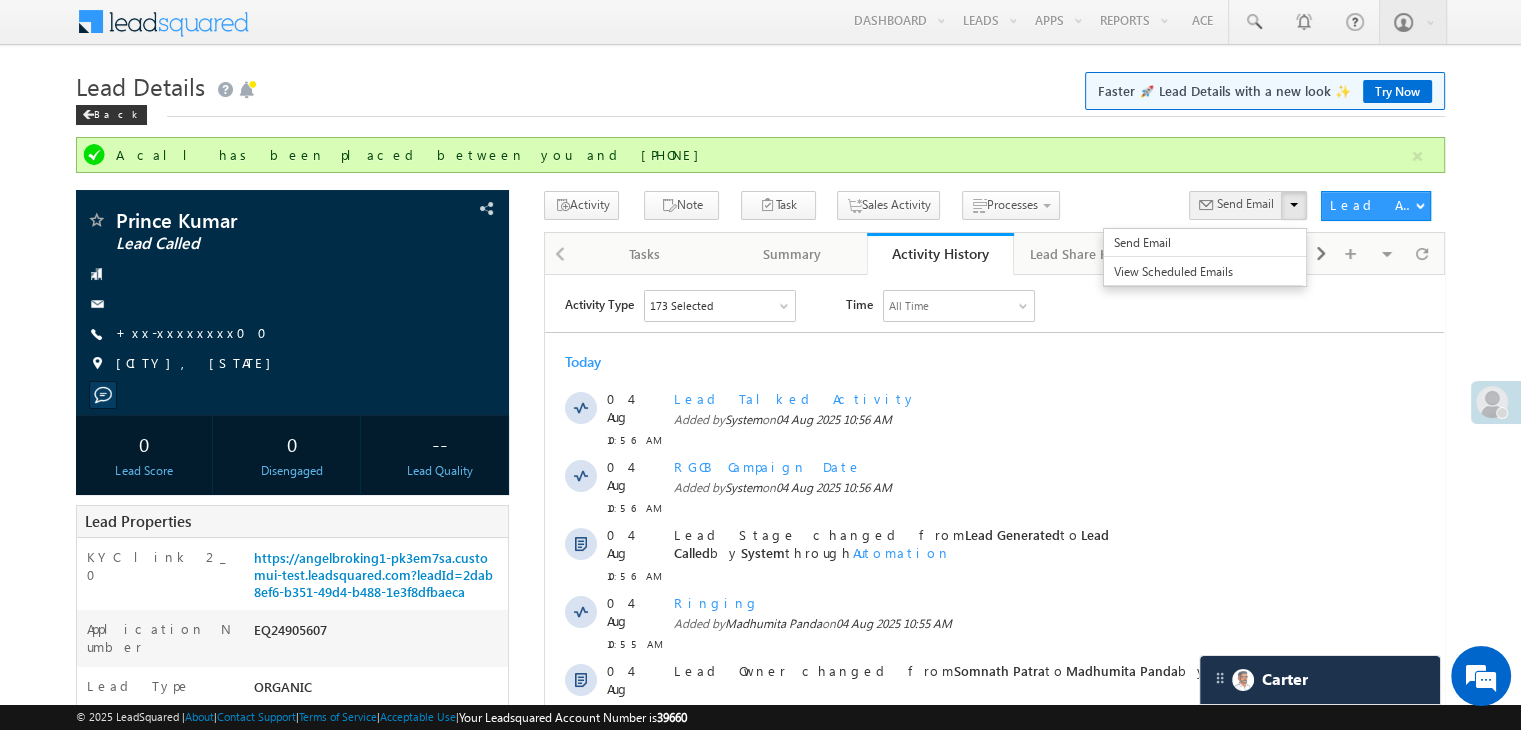 scroll, scrollTop: 0, scrollLeft: 0, axis: both 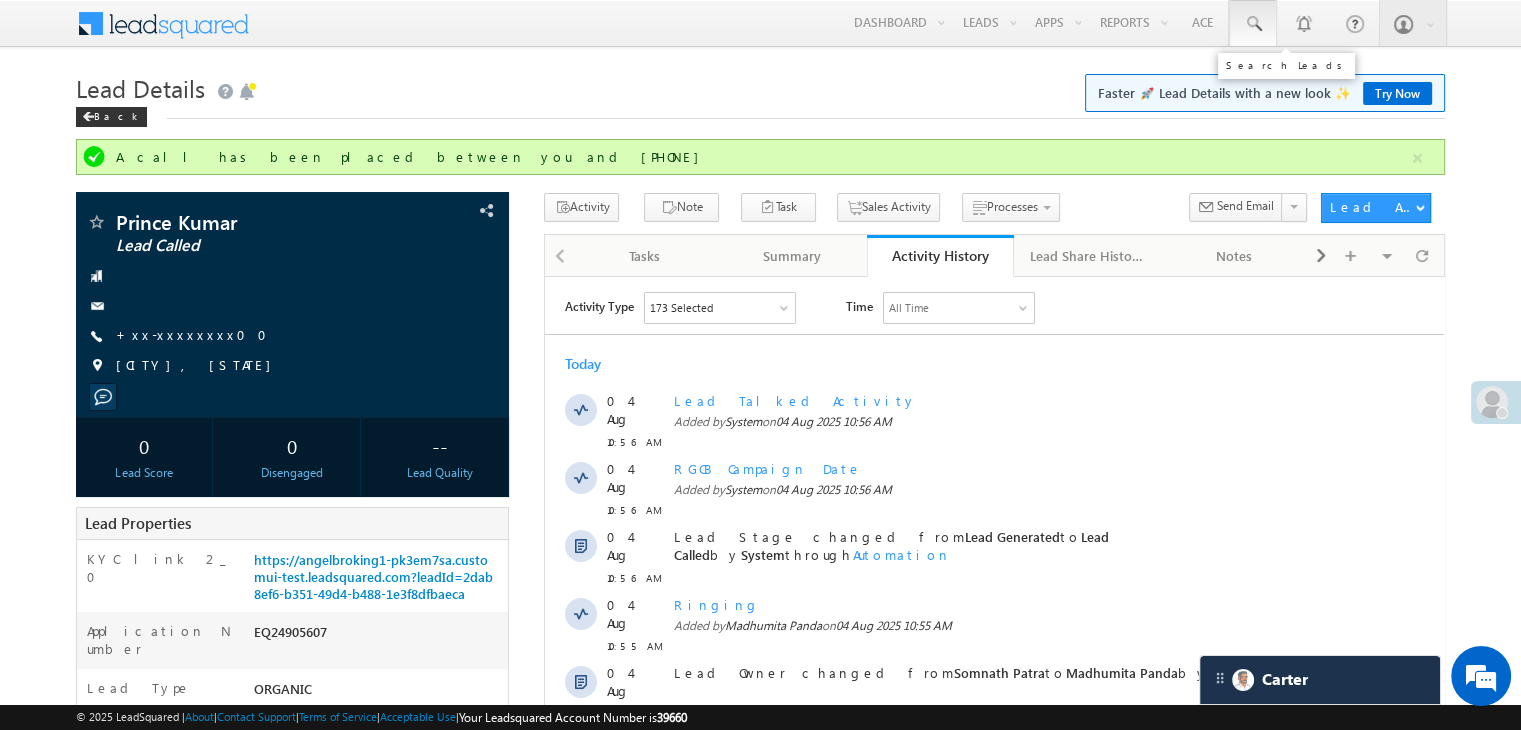 click at bounding box center [1253, 24] 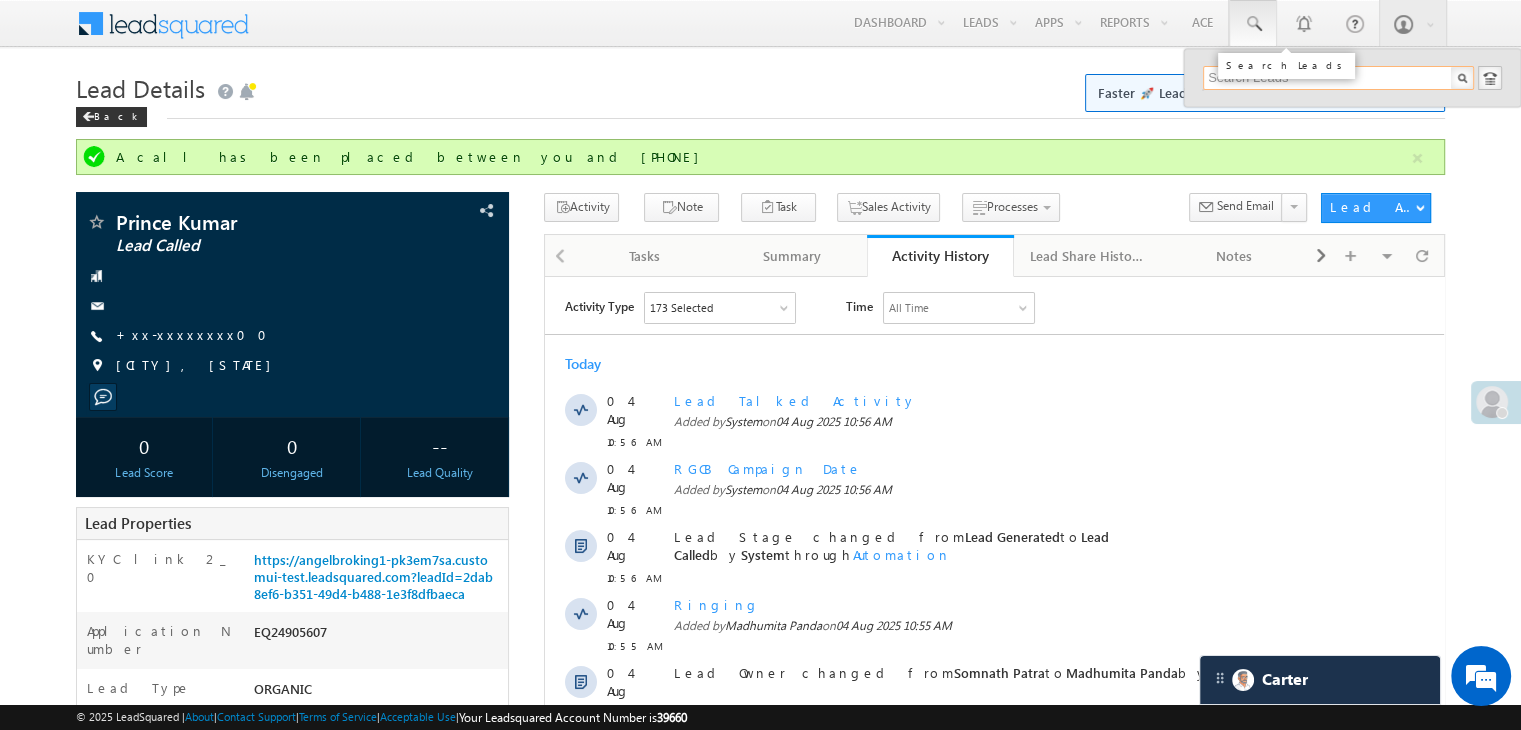 paste on "EQ24980923" 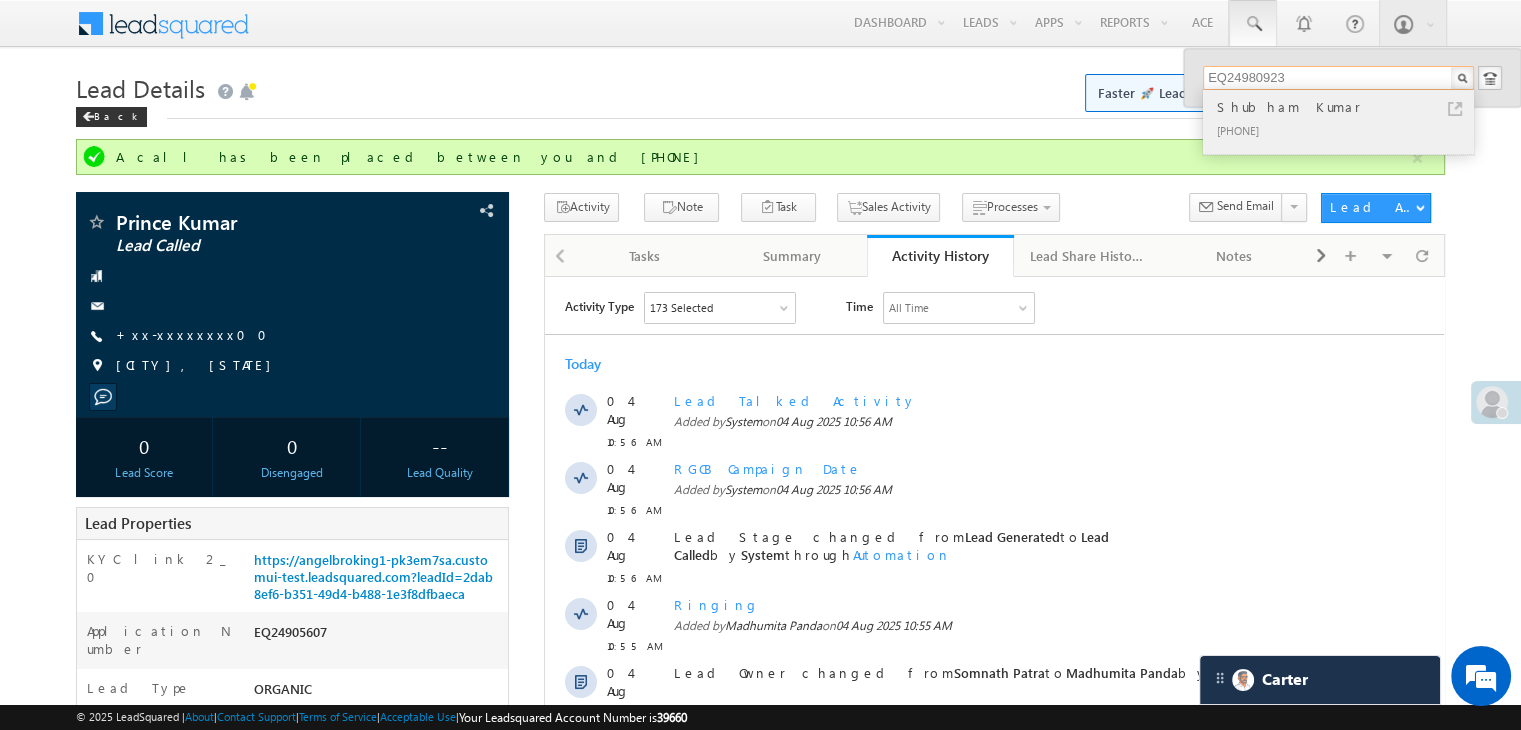 type on "EQ24980923" 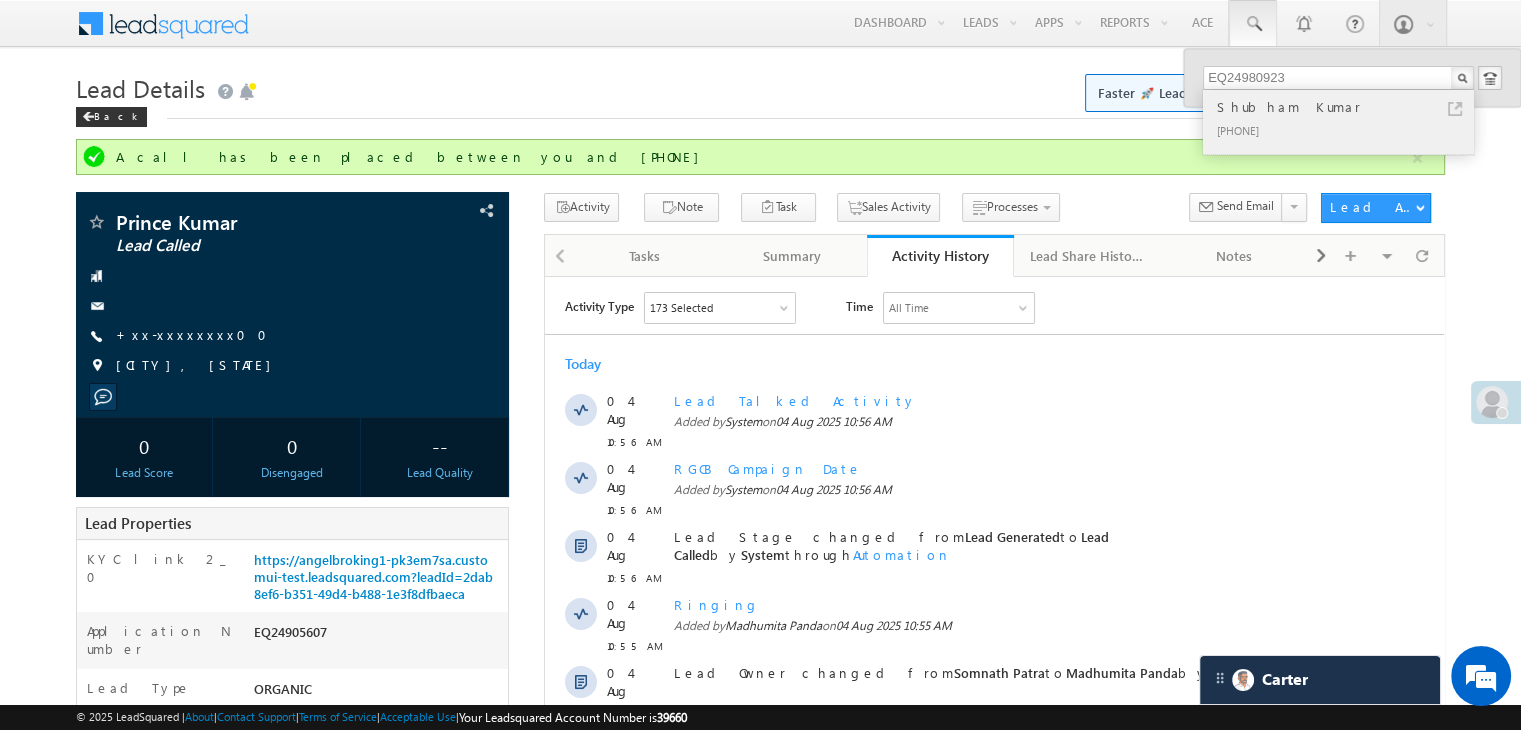 click on "Shubham Kumar" at bounding box center (1347, 107) 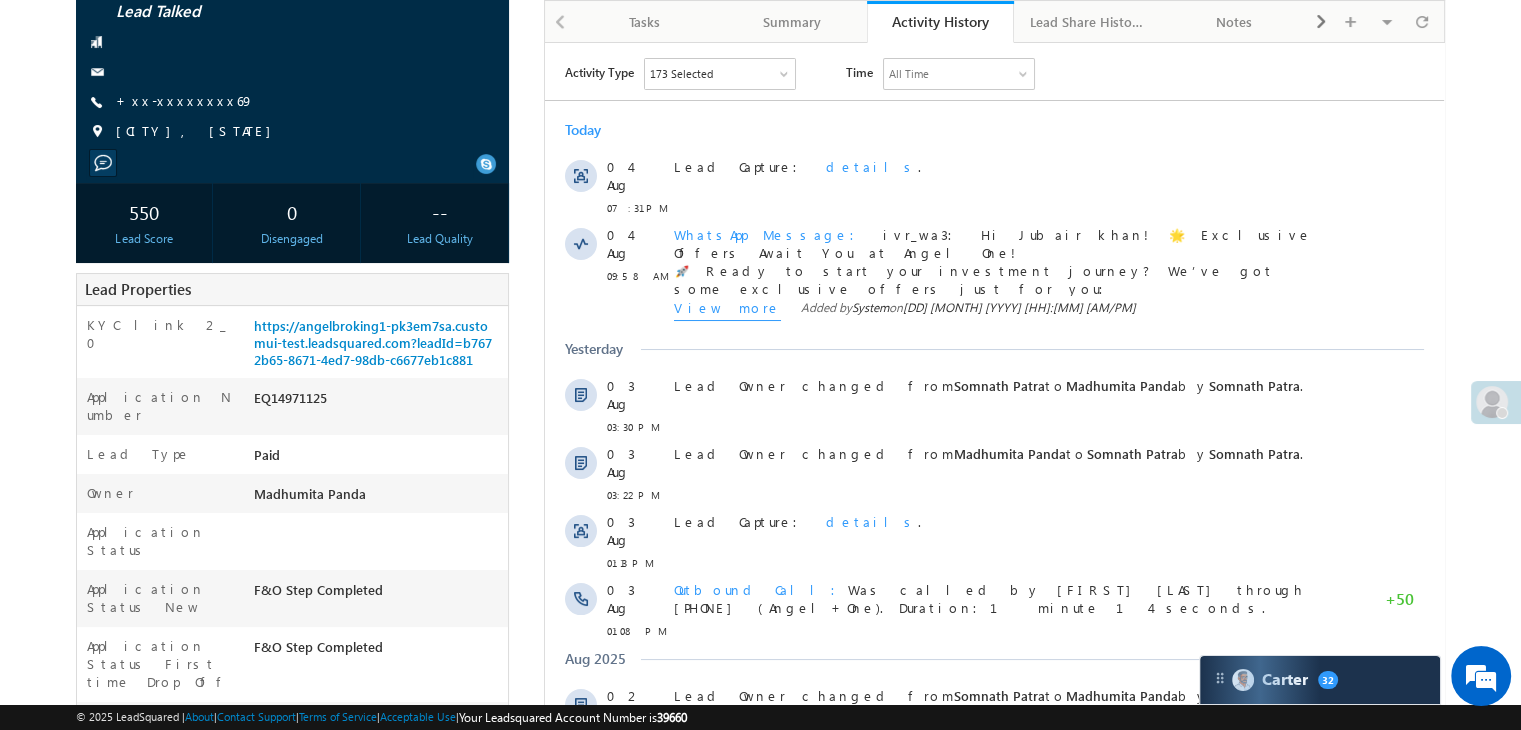 scroll, scrollTop: 200, scrollLeft: 0, axis: vertical 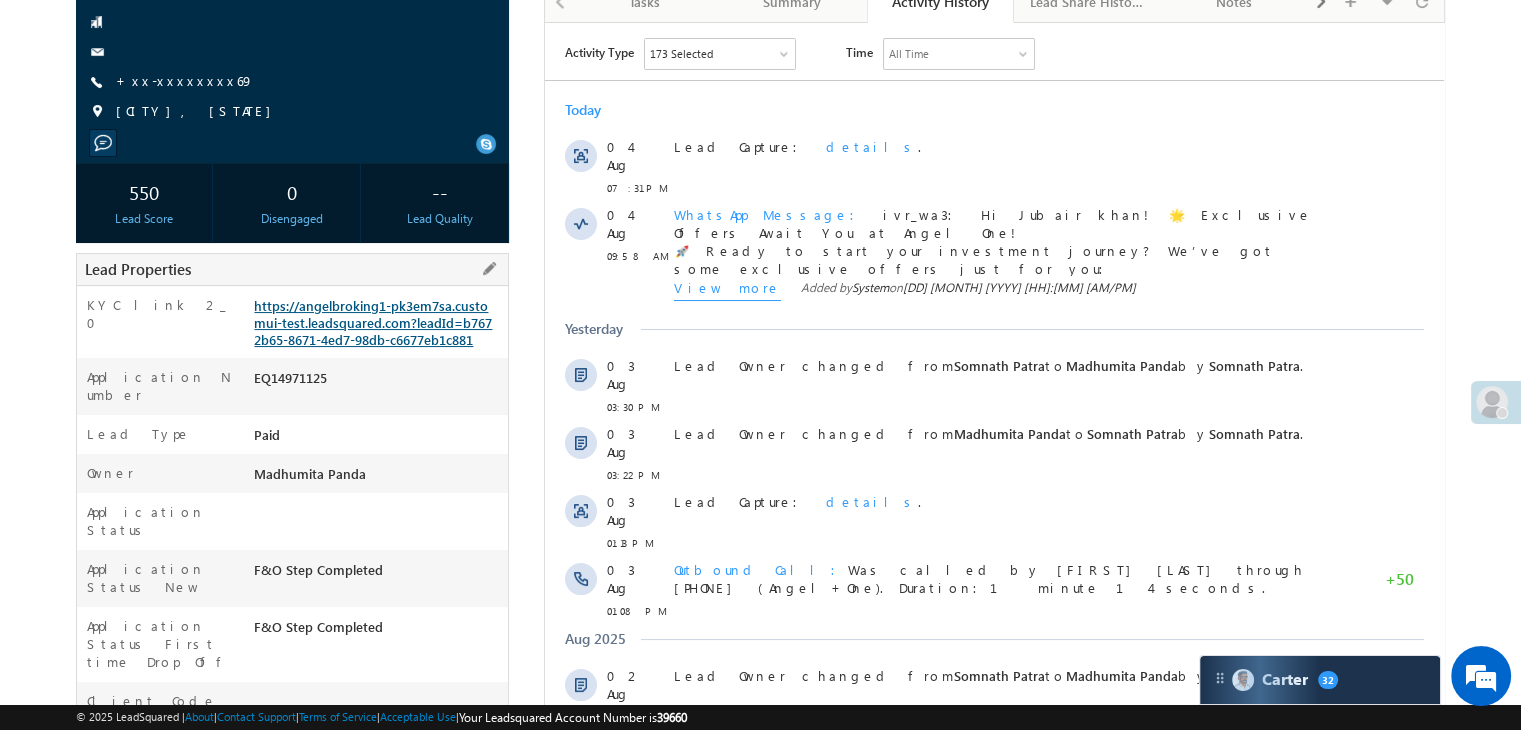 click on "https://angelbroking1-pk3em7sa.customui-test.leadsquared.com?leadId=b7672b65-8671-4ed7-98db-c6677eb1c881" at bounding box center [373, 322] 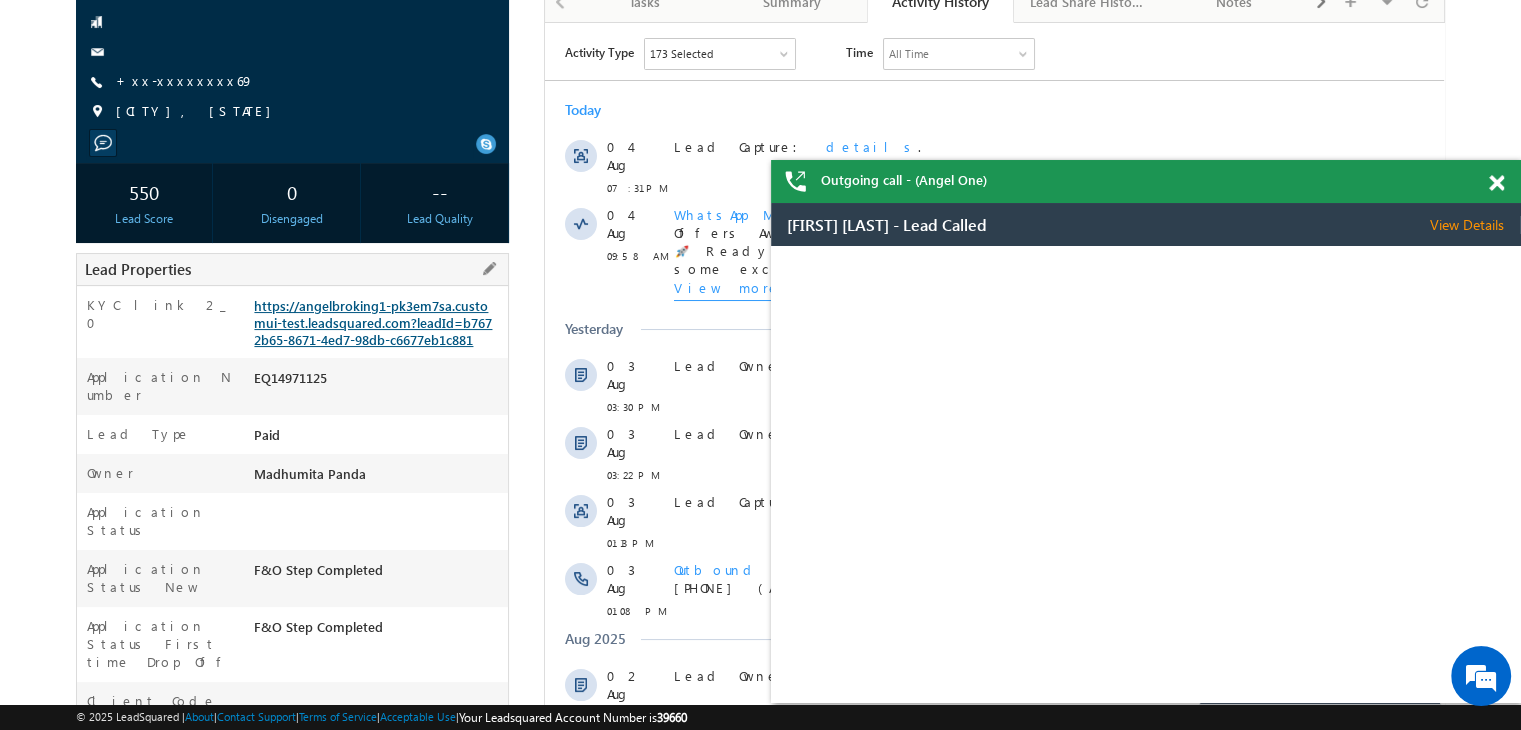 scroll, scrollTop: 0, scrollLeft: 0, axis: both 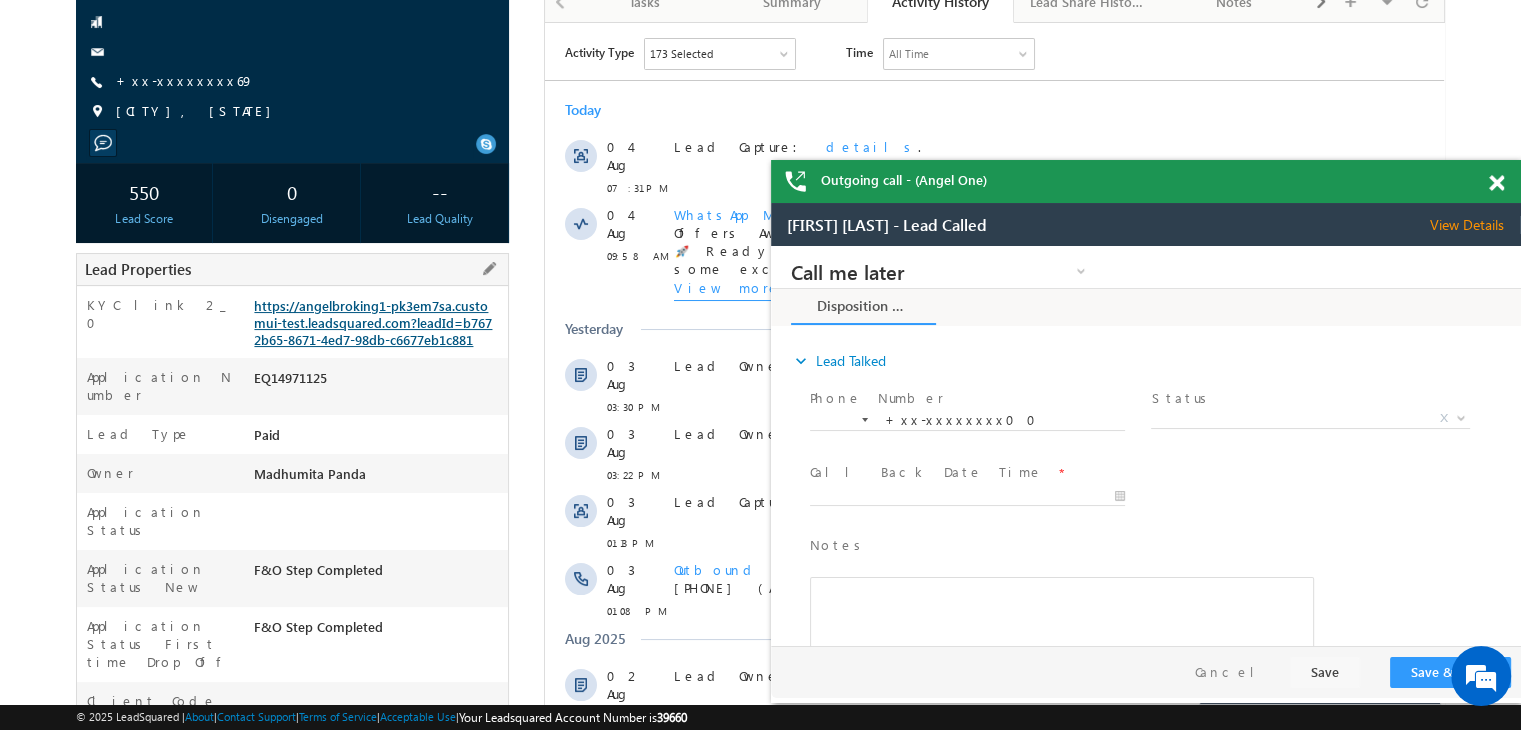 click on "https://angelbroking1-pk3em7sa.customui-test.leadsquared.com?leadId=b7672b65-8671-4ed7-98db-c6677eb1c881" at bounding box center [373, 322] 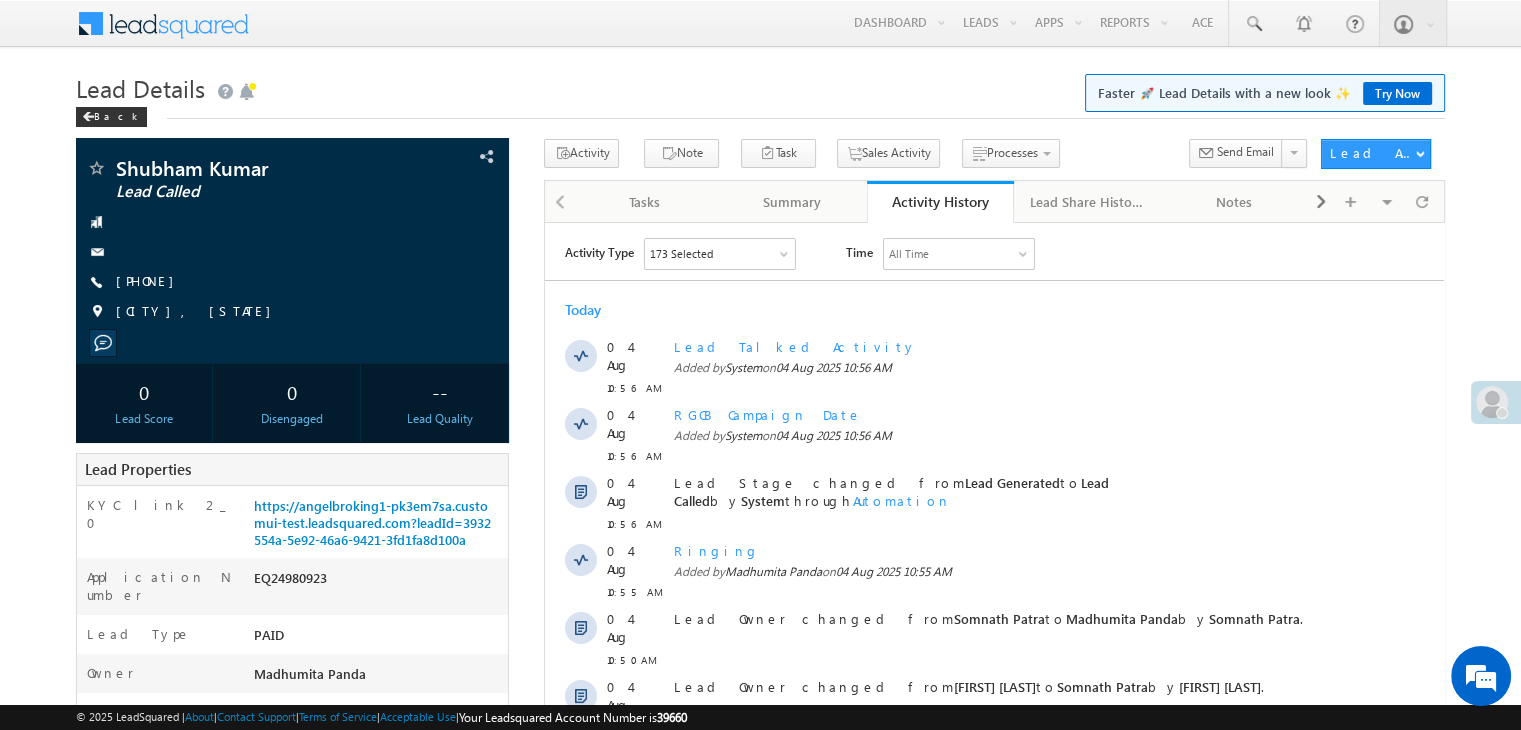 scroll, scrollTop: 0, scrollLeft: 0, axis: both 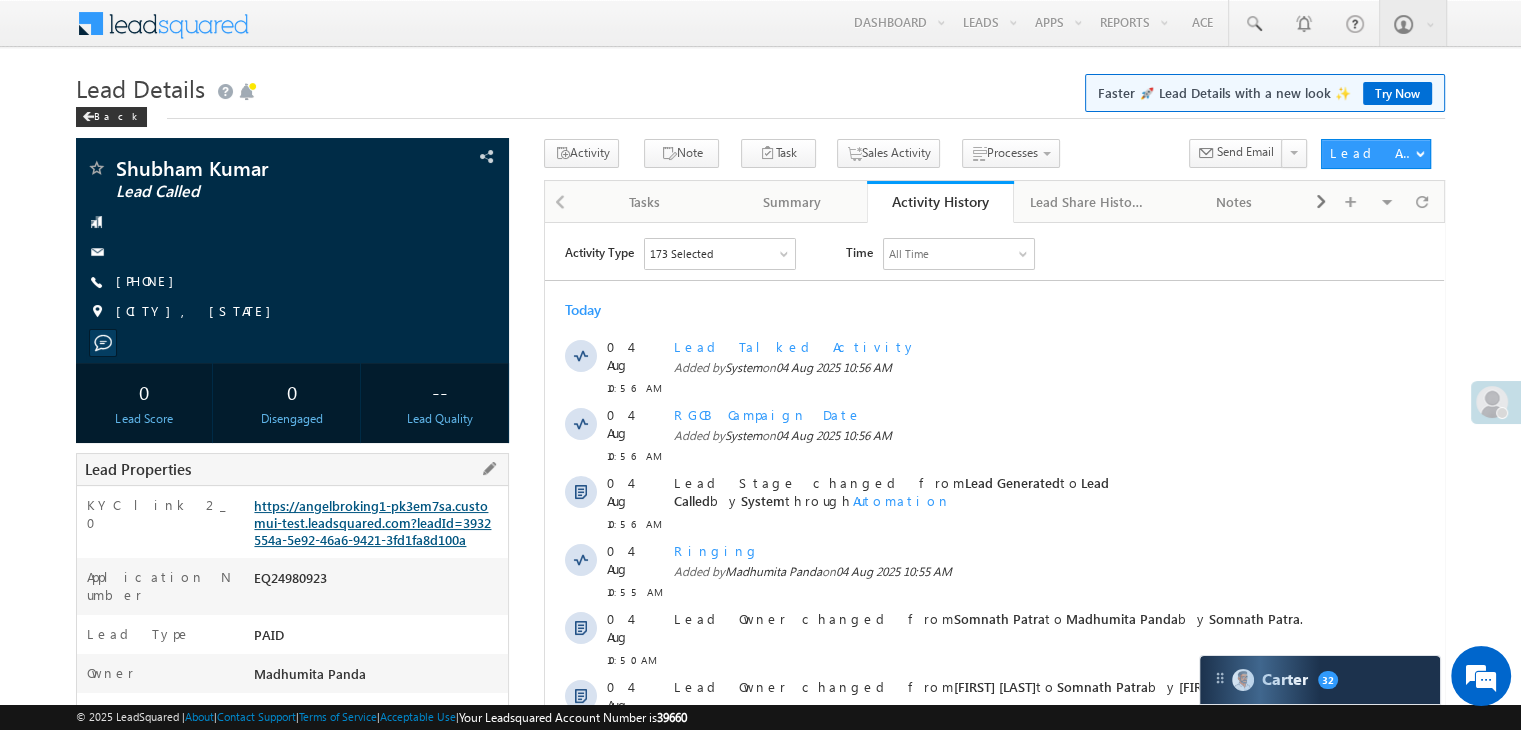 click on "https://angelbroking1-pk3em7sa.customui-test.leadsquared.com?leadId=3932554a-5e92-46a6-9421-3fd1fa8d100a" at bounding box center [372, 522] 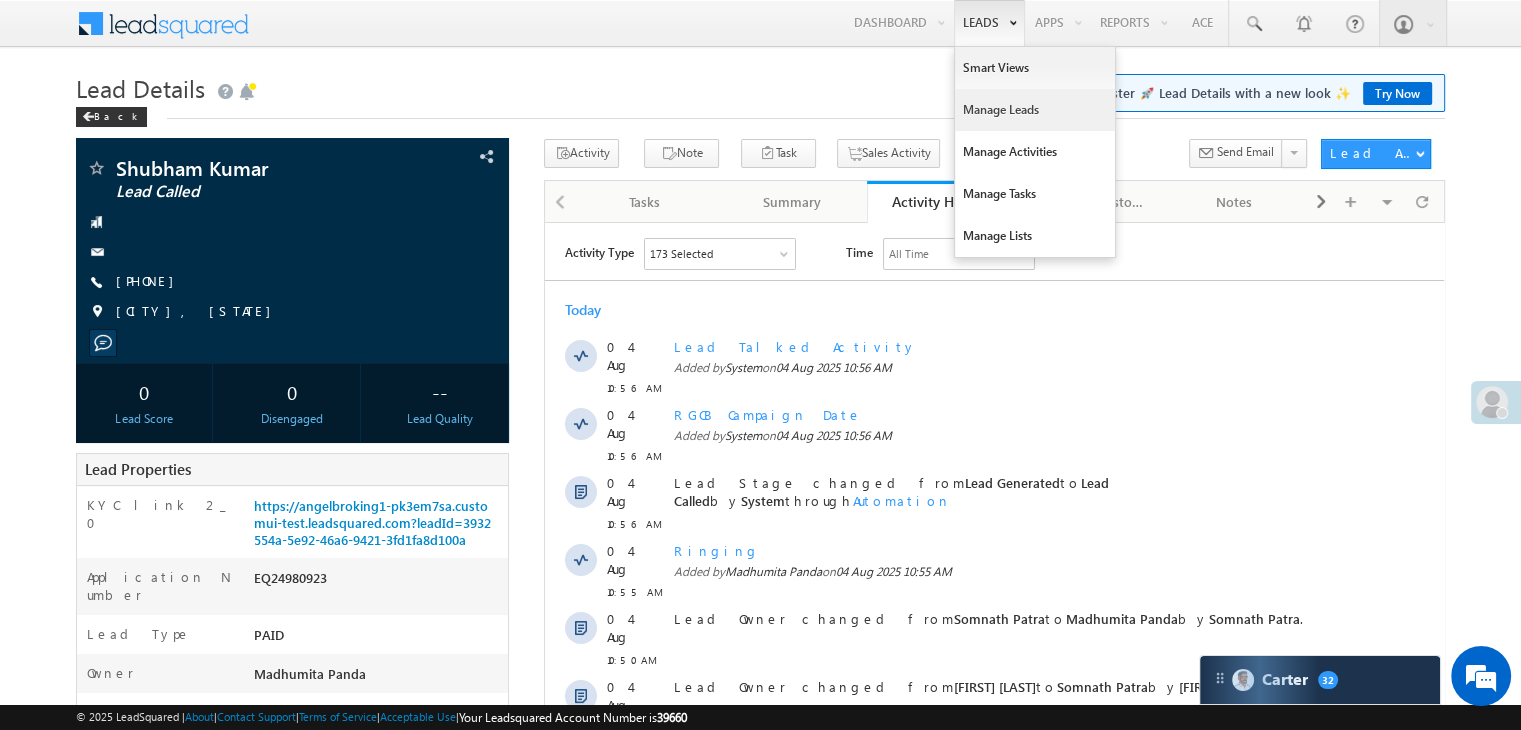 click on "Manage Leads" at bounding box center (1035, 110) 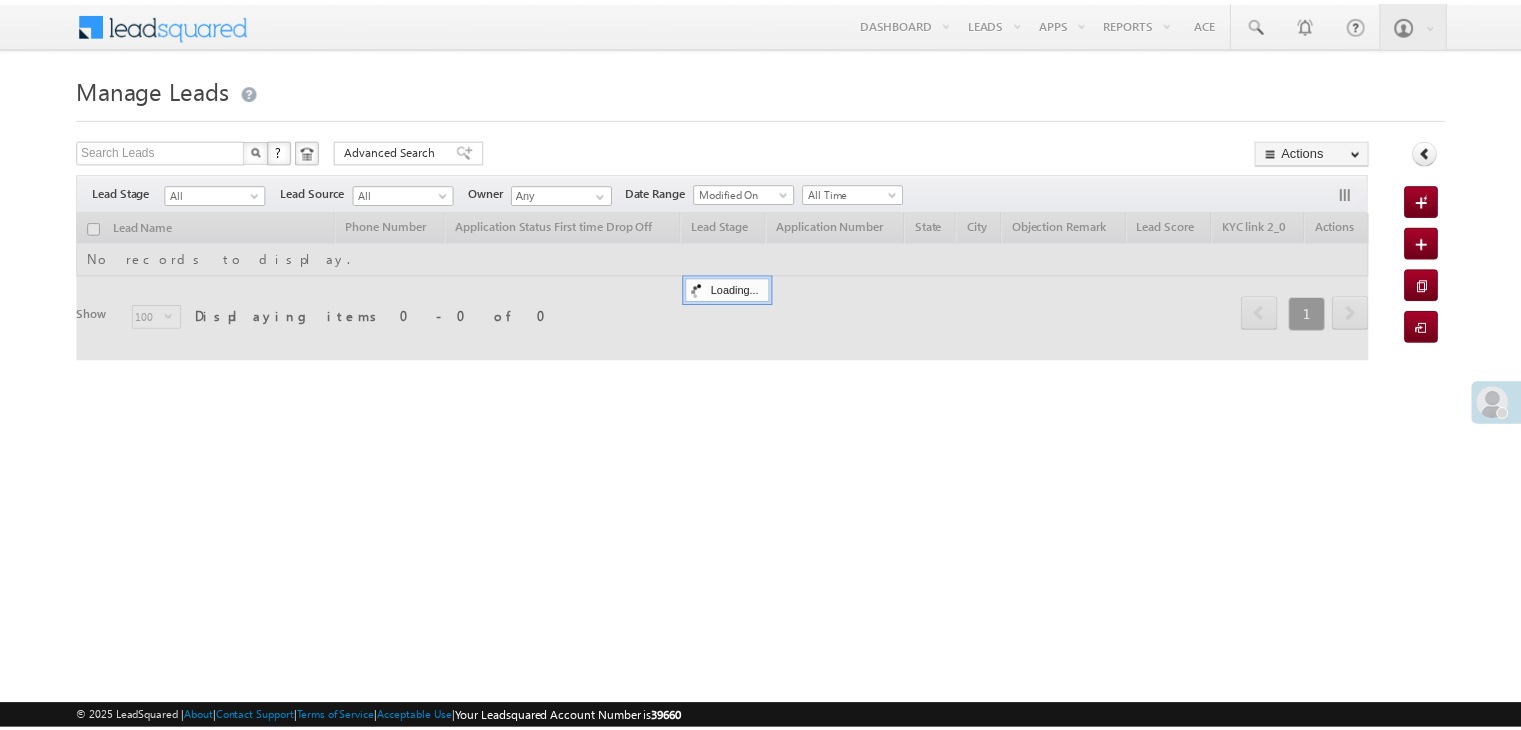 scroll, scrollTop: 0, scrollLeft: 0, axis: both 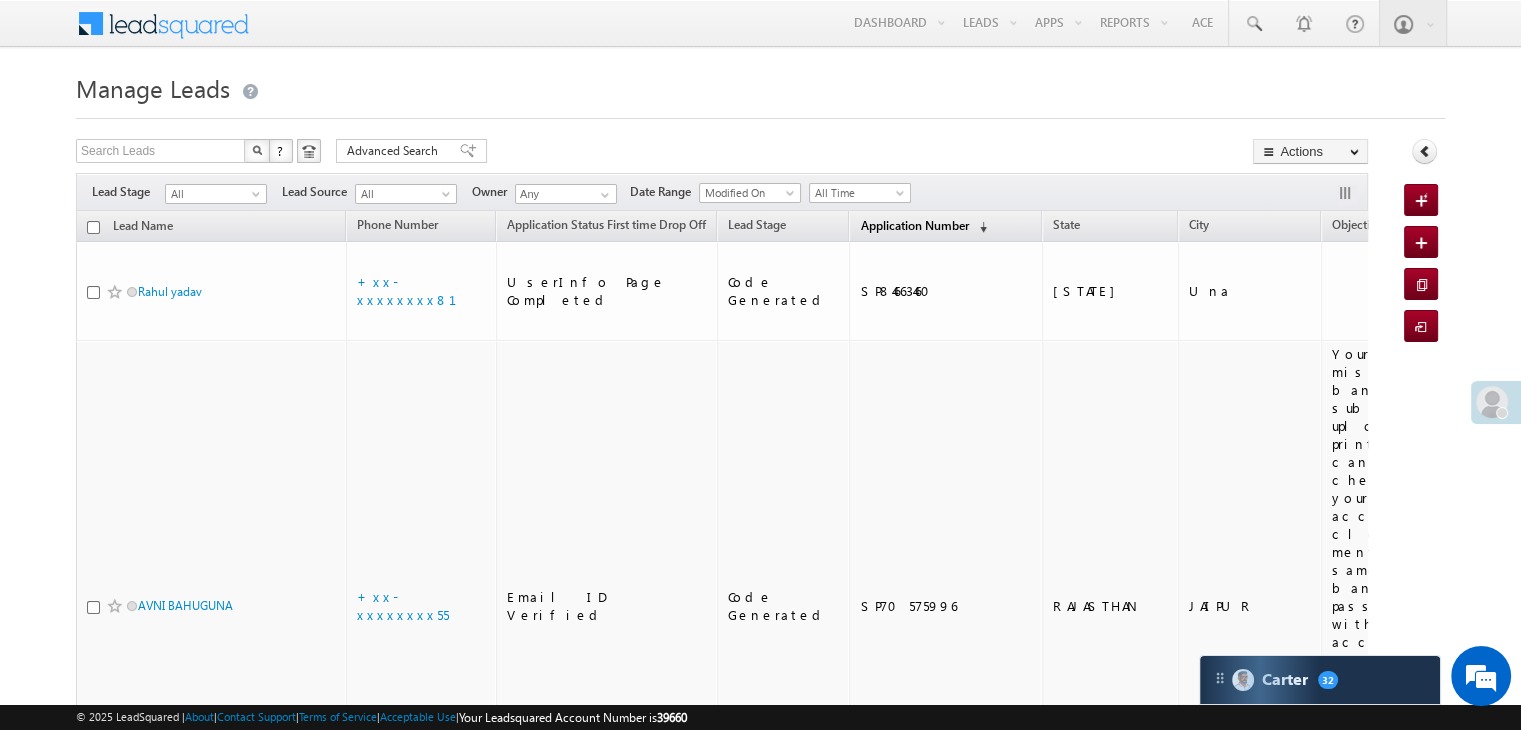 click on "Application Number" at bounding box center [914, 225] 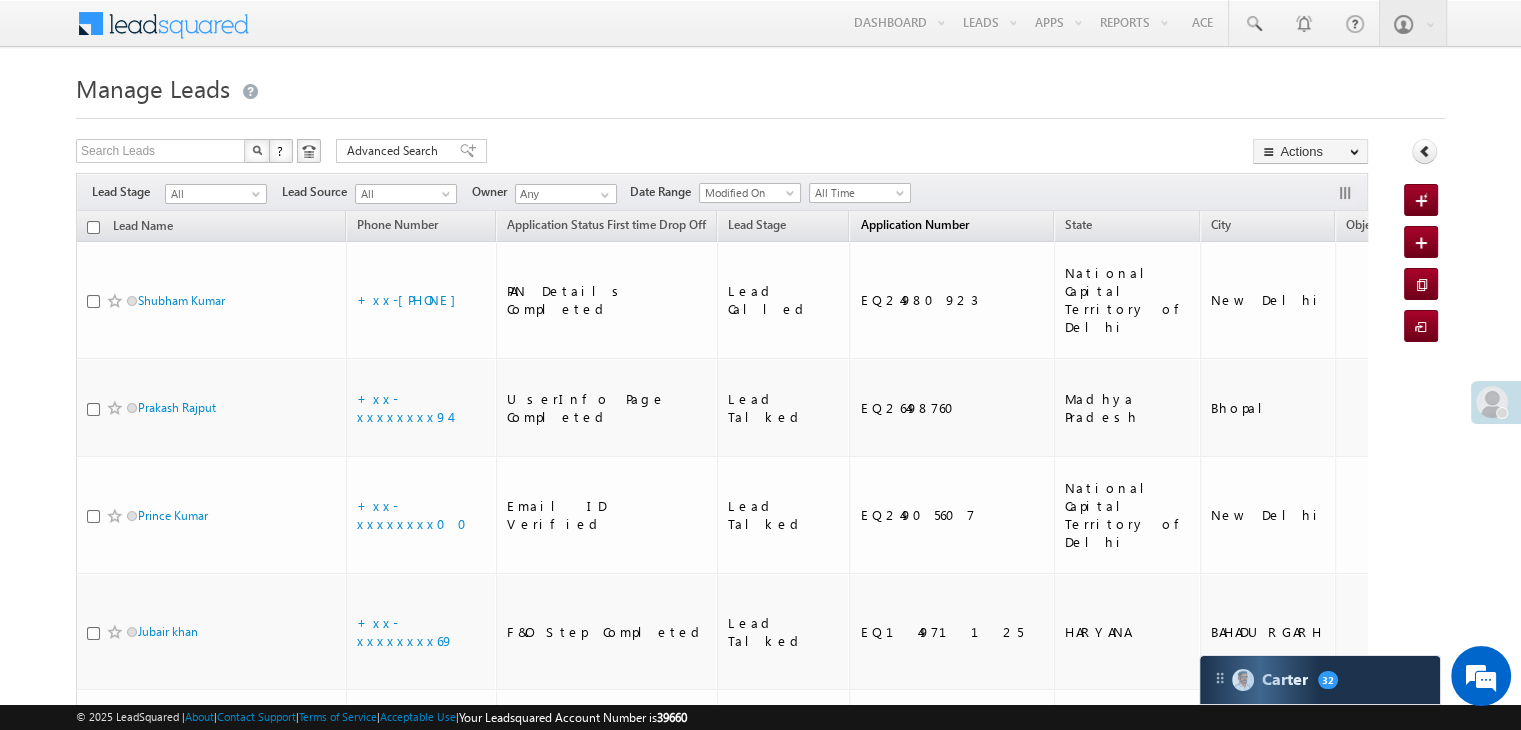 scroll, scrollTop: 0, scrollLeft: 0, axis: both 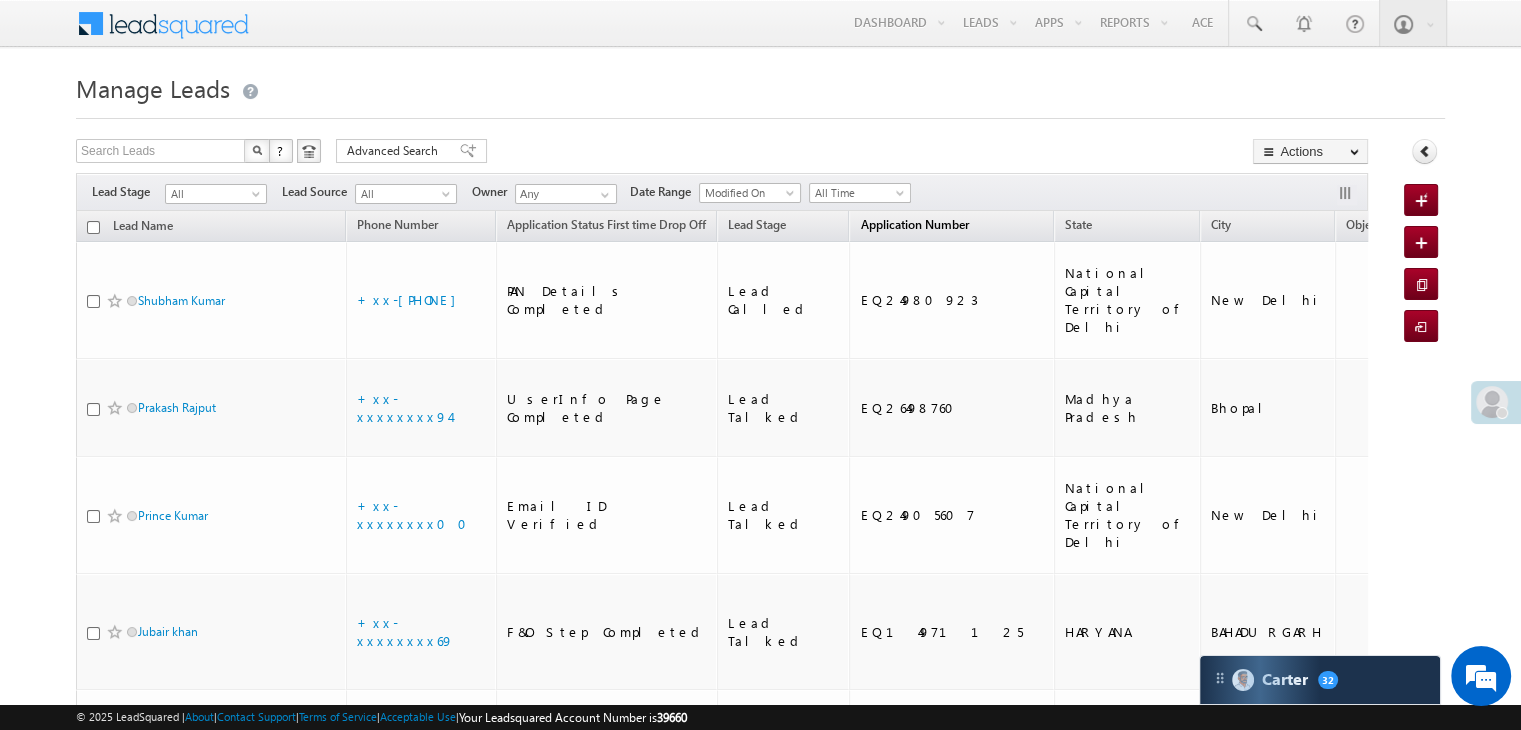 click on "Application Number" at bounding box center [914, 224] 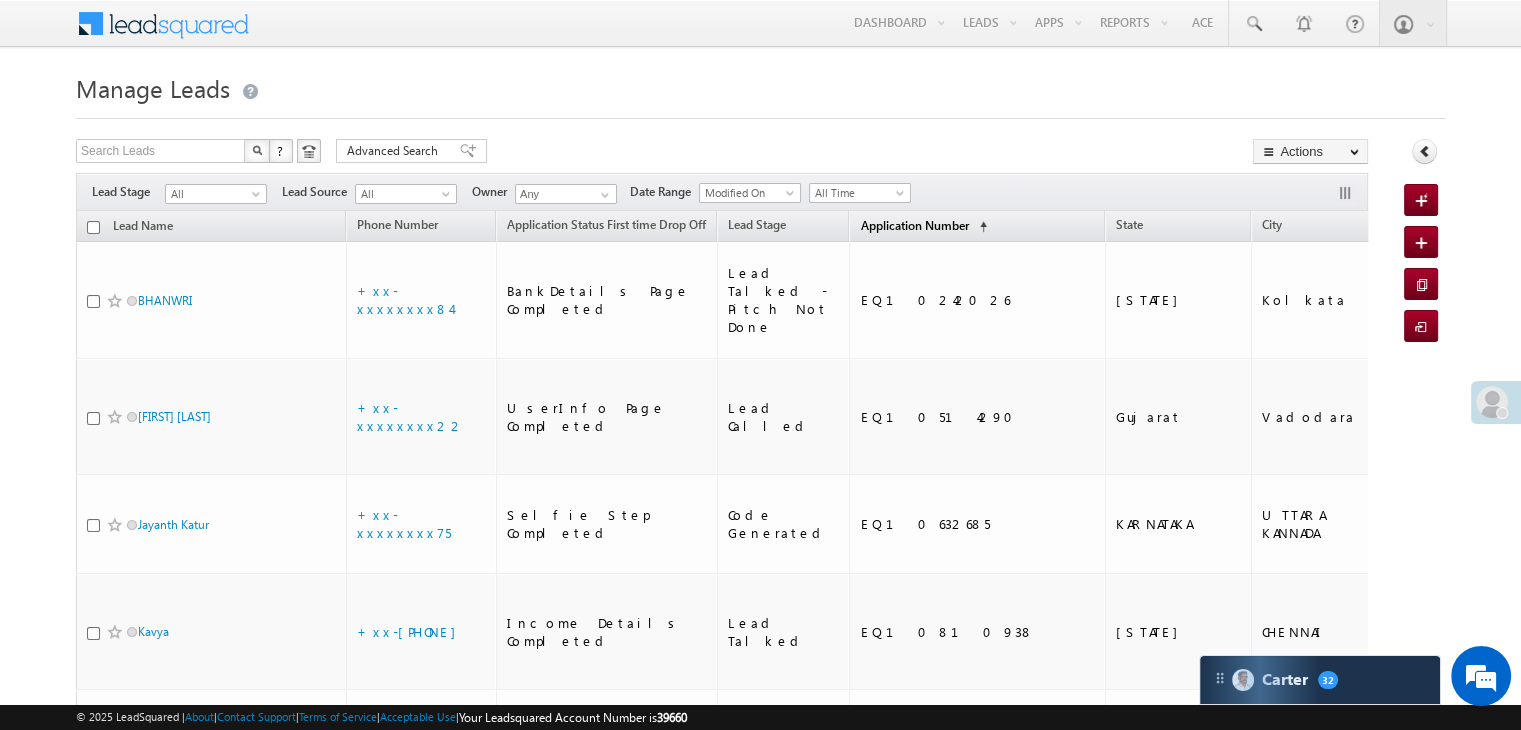 click on "Application Number" at bounding box center (914, 225) 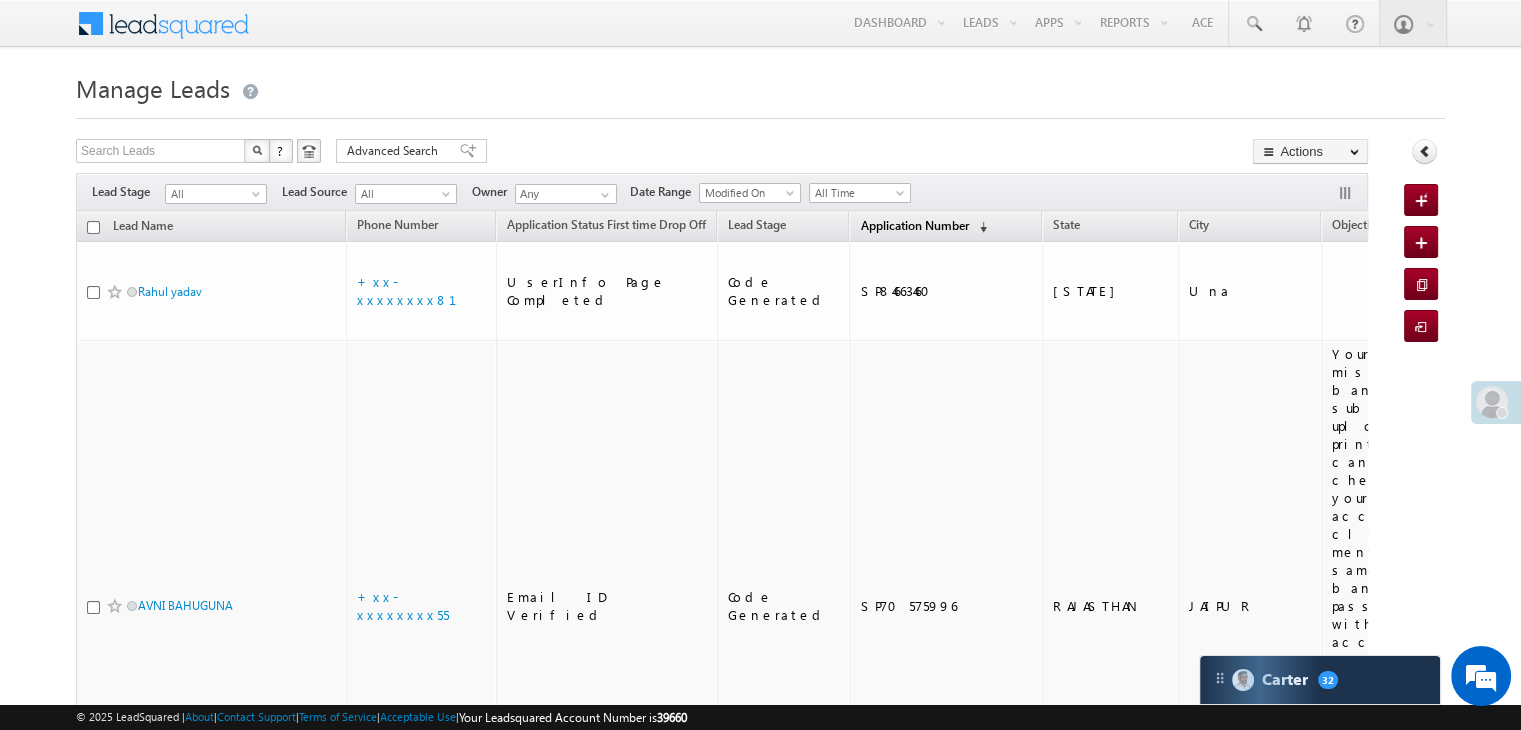 click on "Application Number" at bounding box center [914, 225] 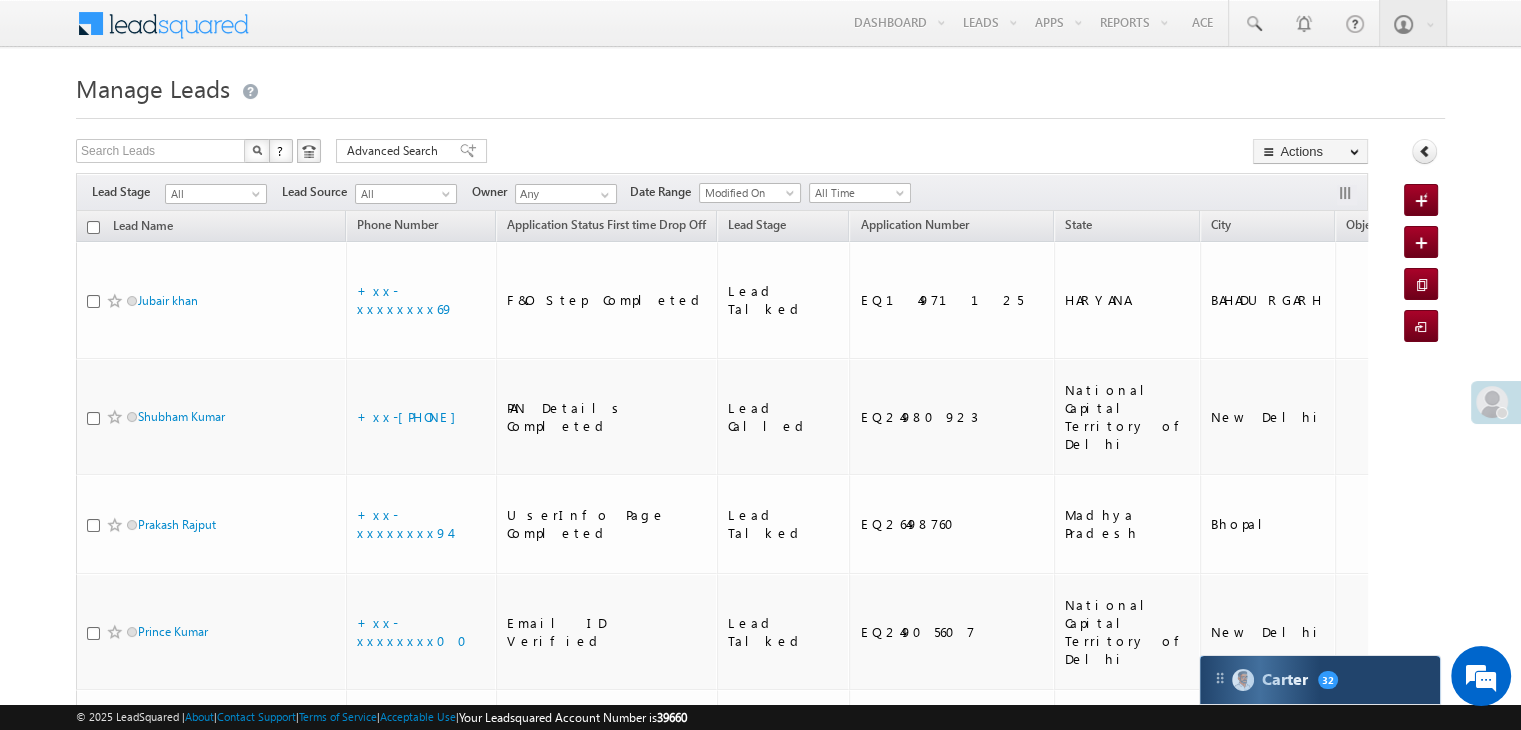 click on "Carter 32" at bounding box center (1320, 680) 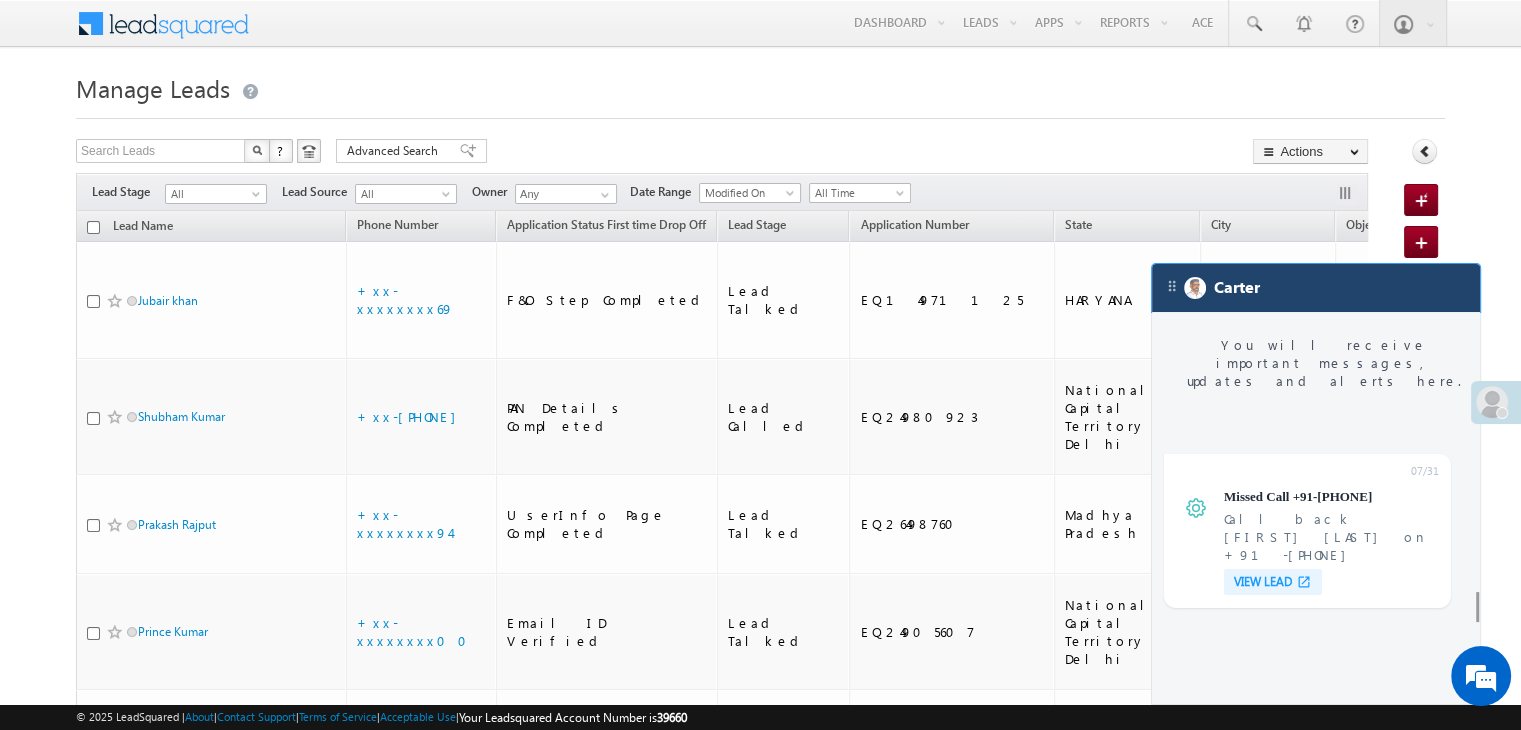 click on "Carter" at bounding box center (1316, 288) 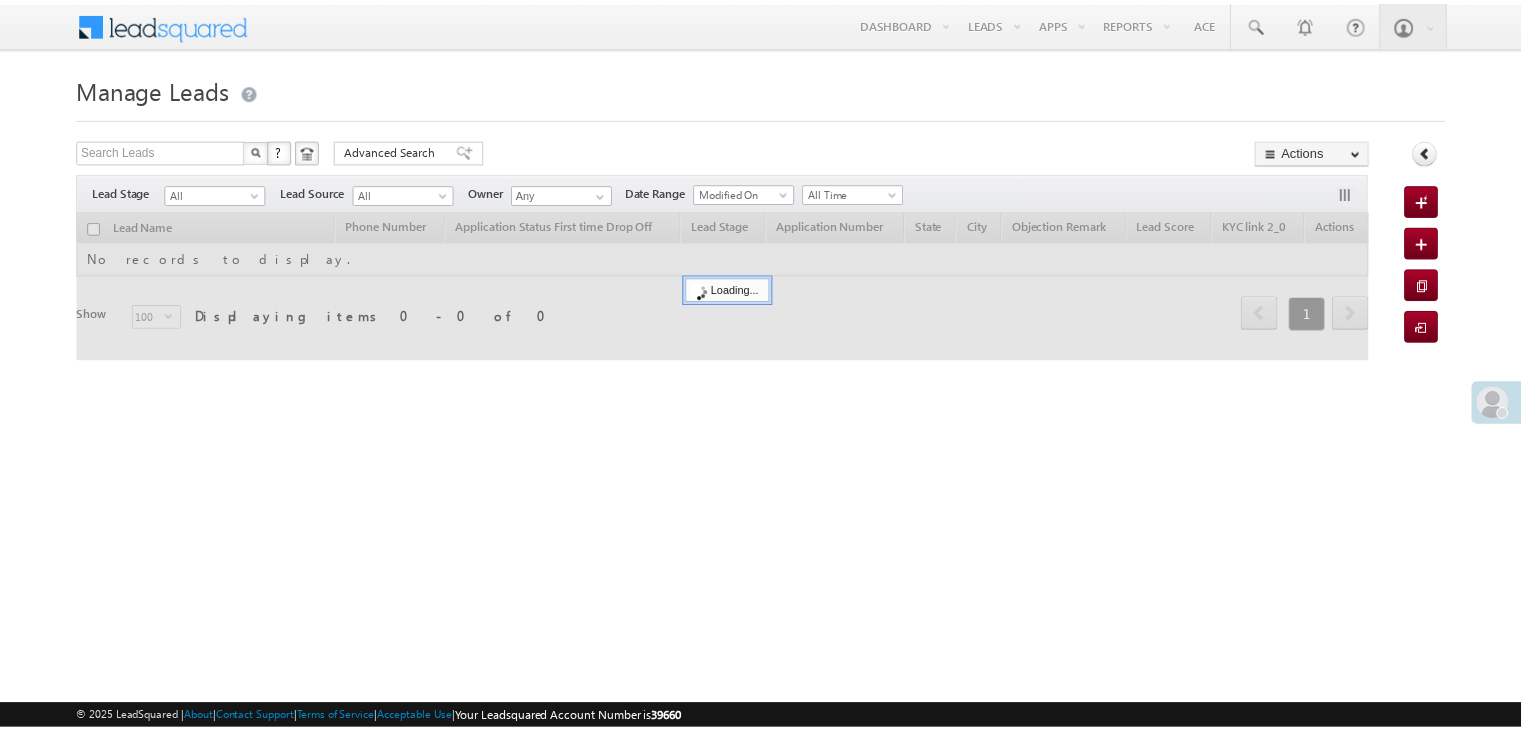 scroll, scrollTop: 0, scrollLeft: 0, axis: both 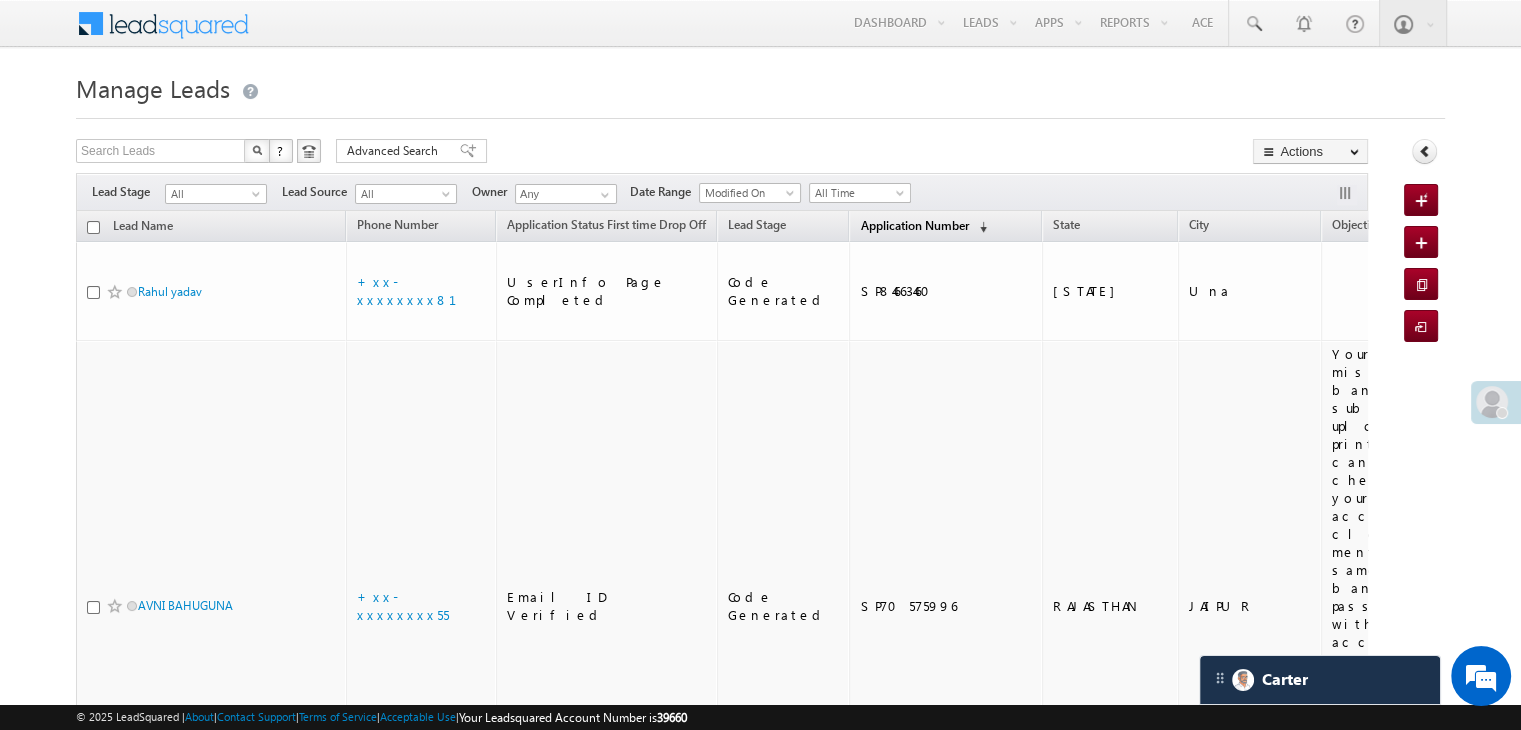 click on "Application Number" at bounding box center [914, 225] 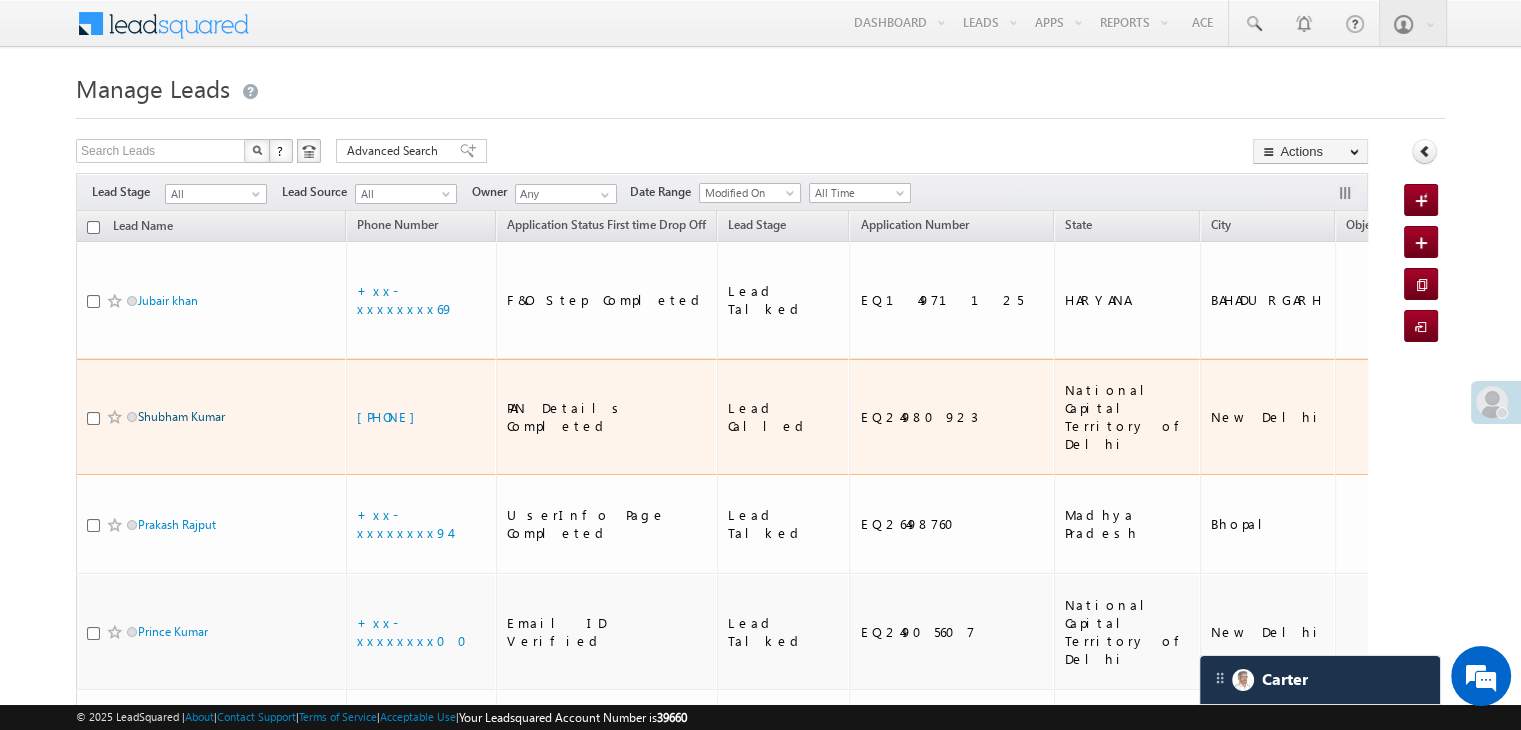 click on "Shubham Kumar" at bounding box center (181, 416) 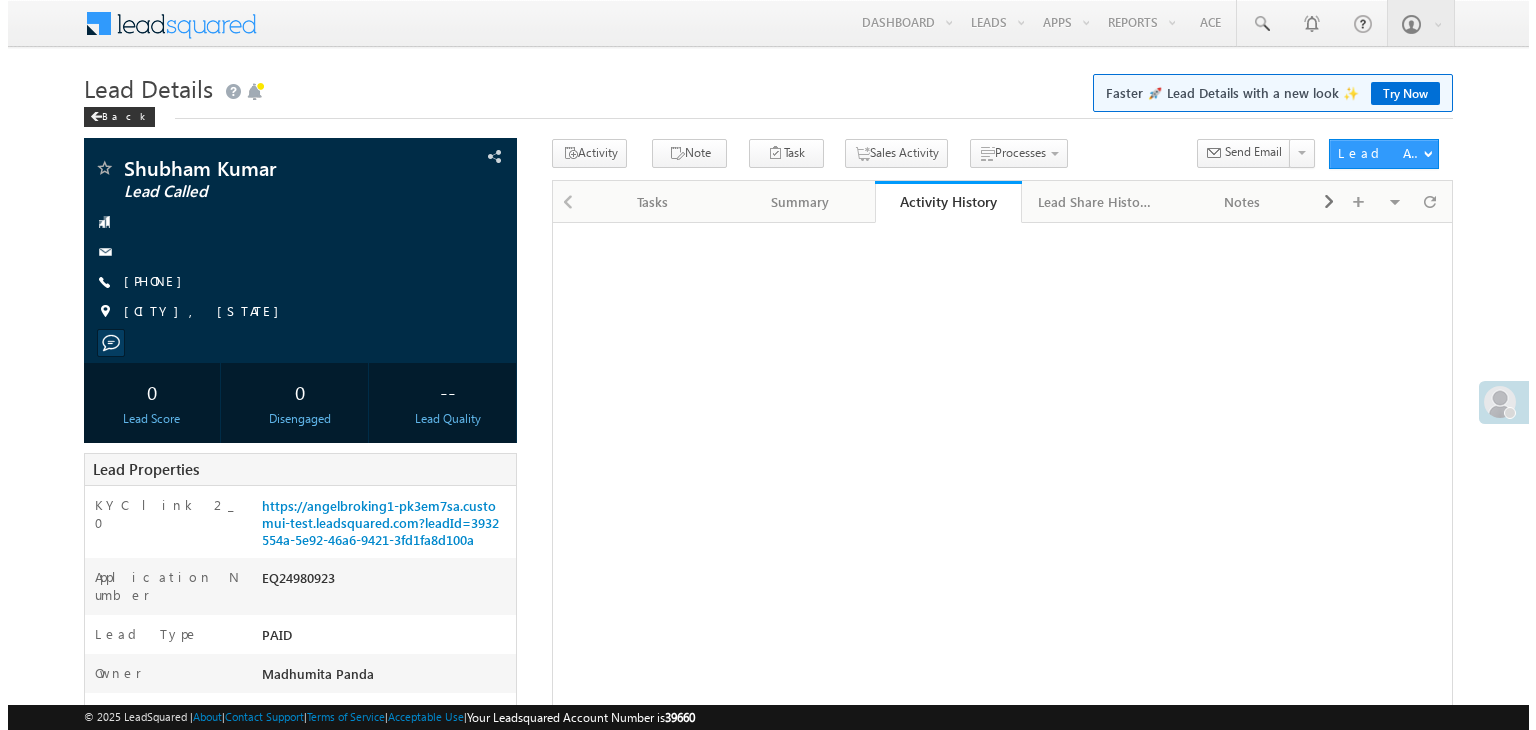 scroll, scrollTop: 0, scrollLeft: 0, axis: both 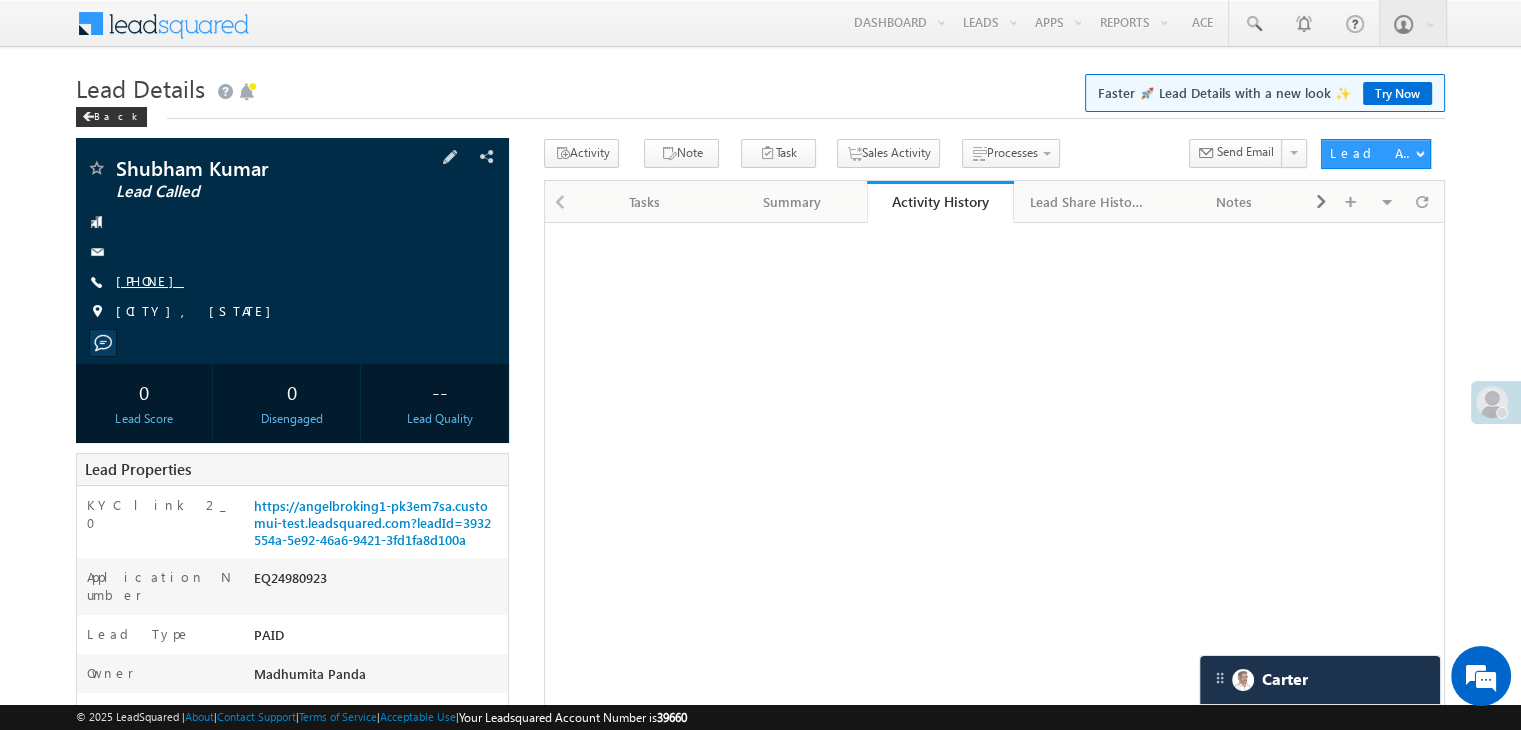 click on "[PHONE]" at bounding box center [150, 280] 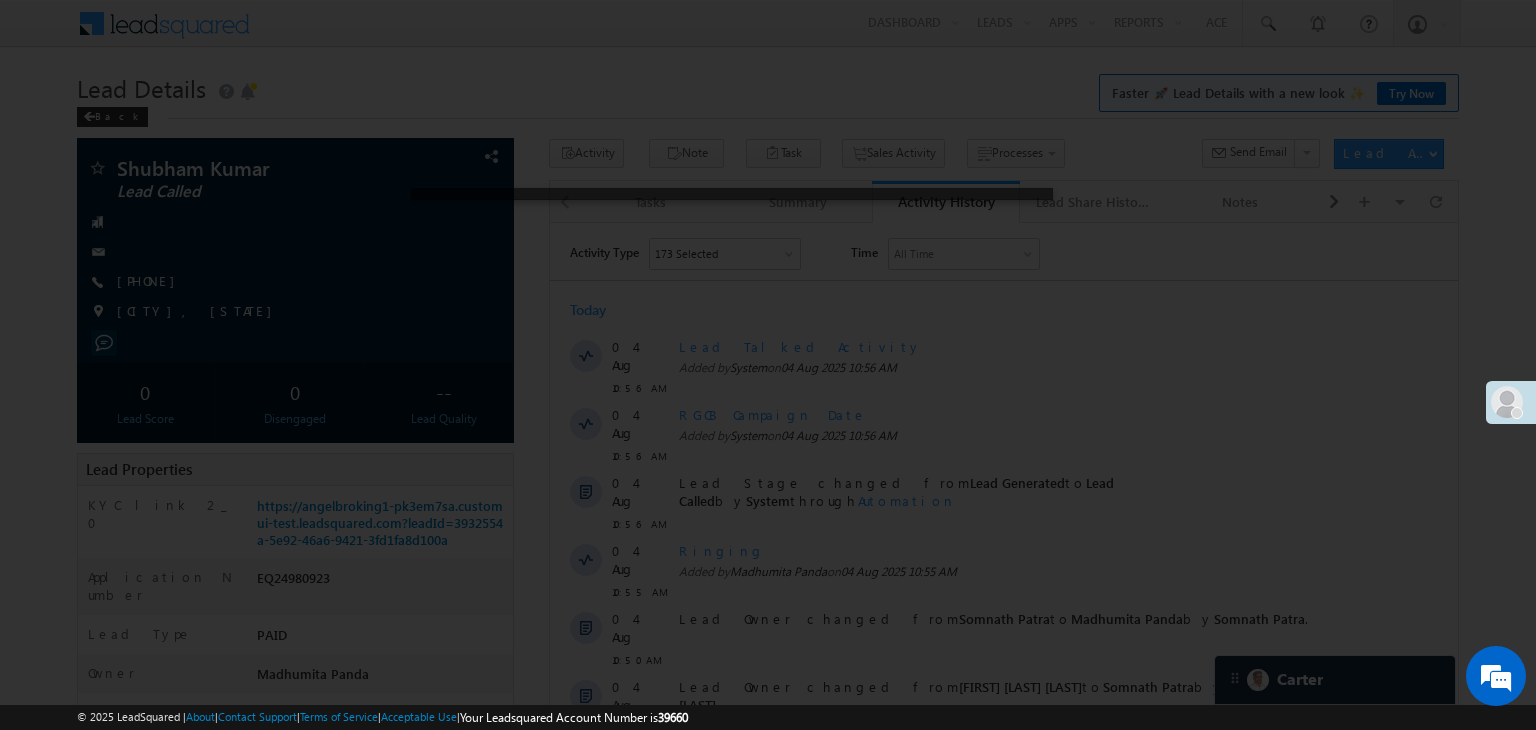 scroll, scrollTop: 0, scrollLeft: 0, axis: both 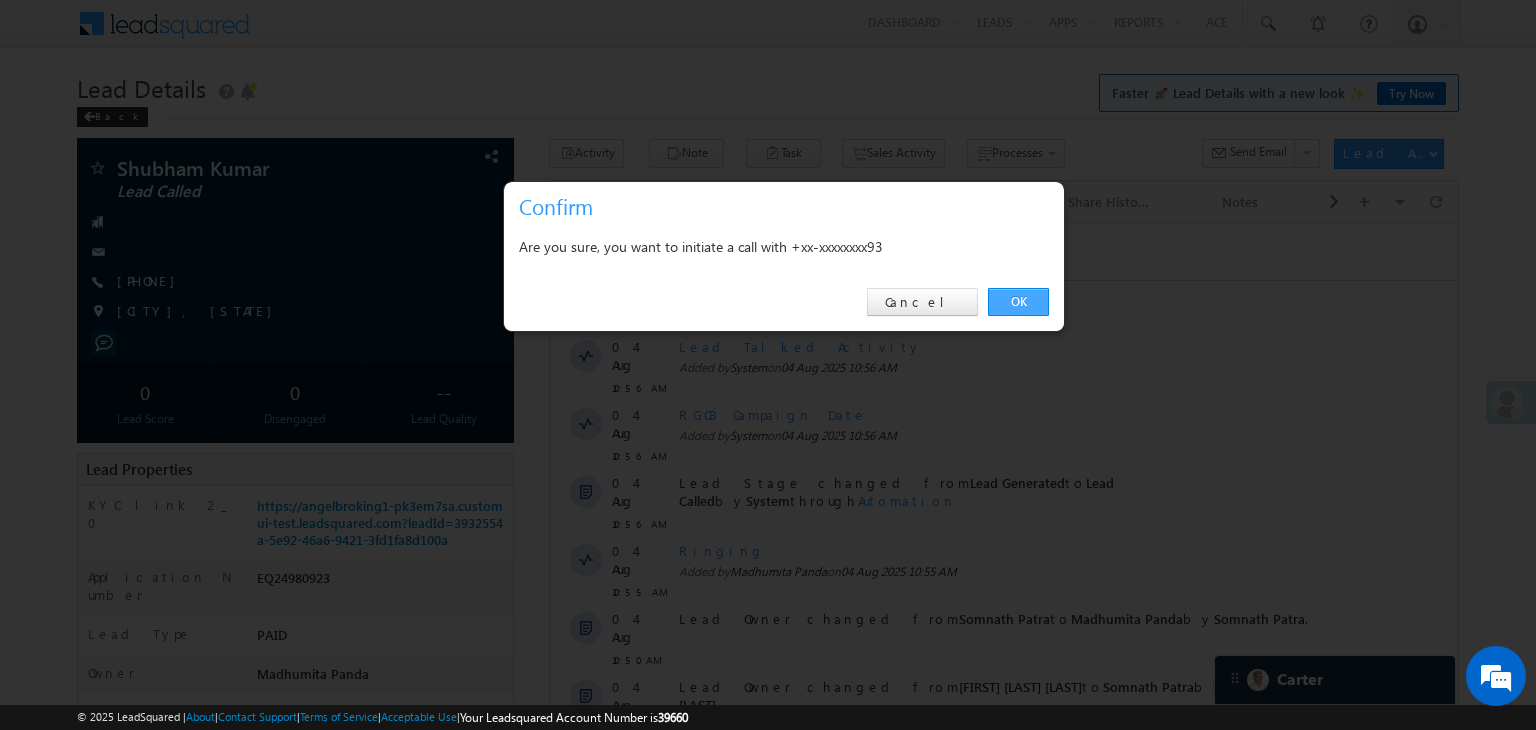 click on "OK" at bounding box center (1018, 302) 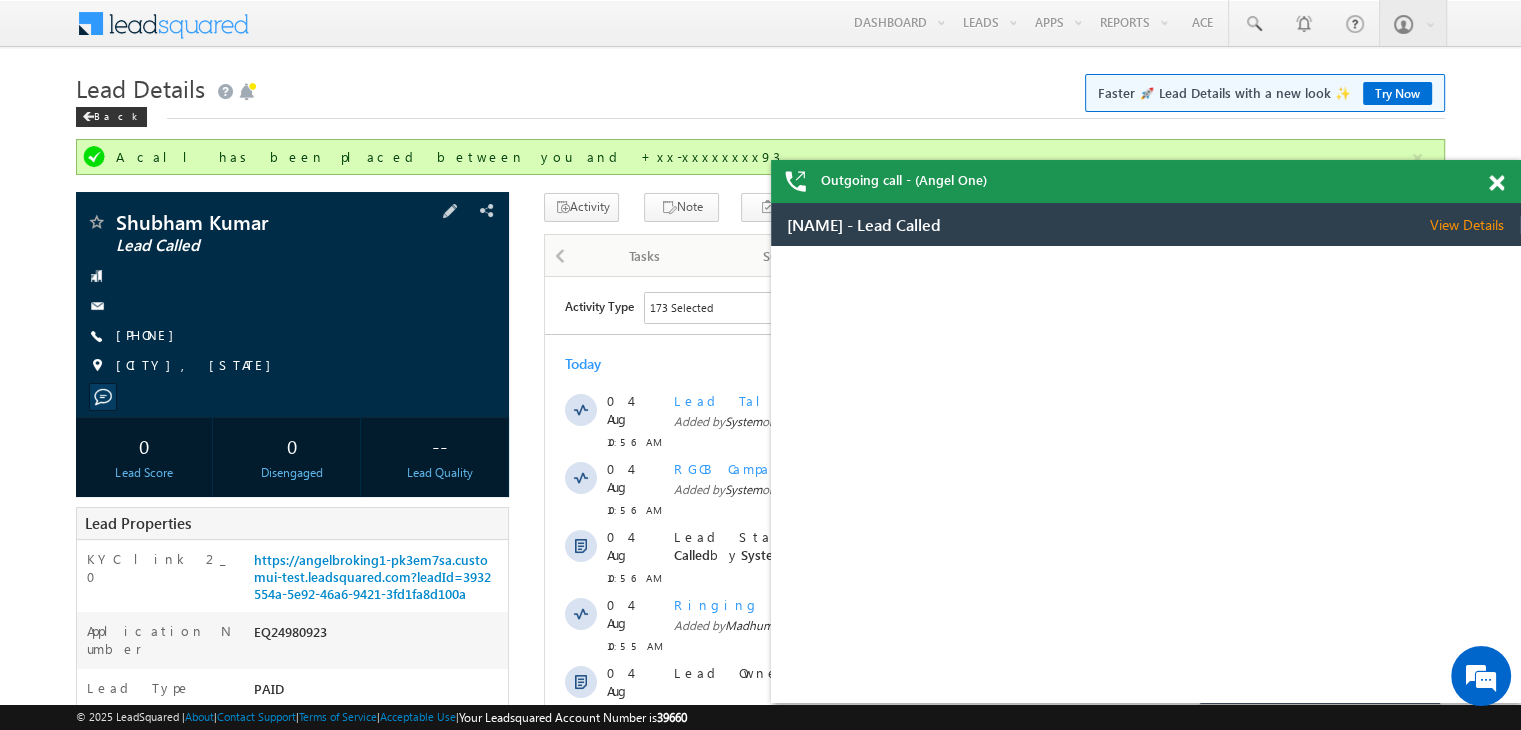 scroll, scrollTop: 0, scrollLeft: 0, axis: both 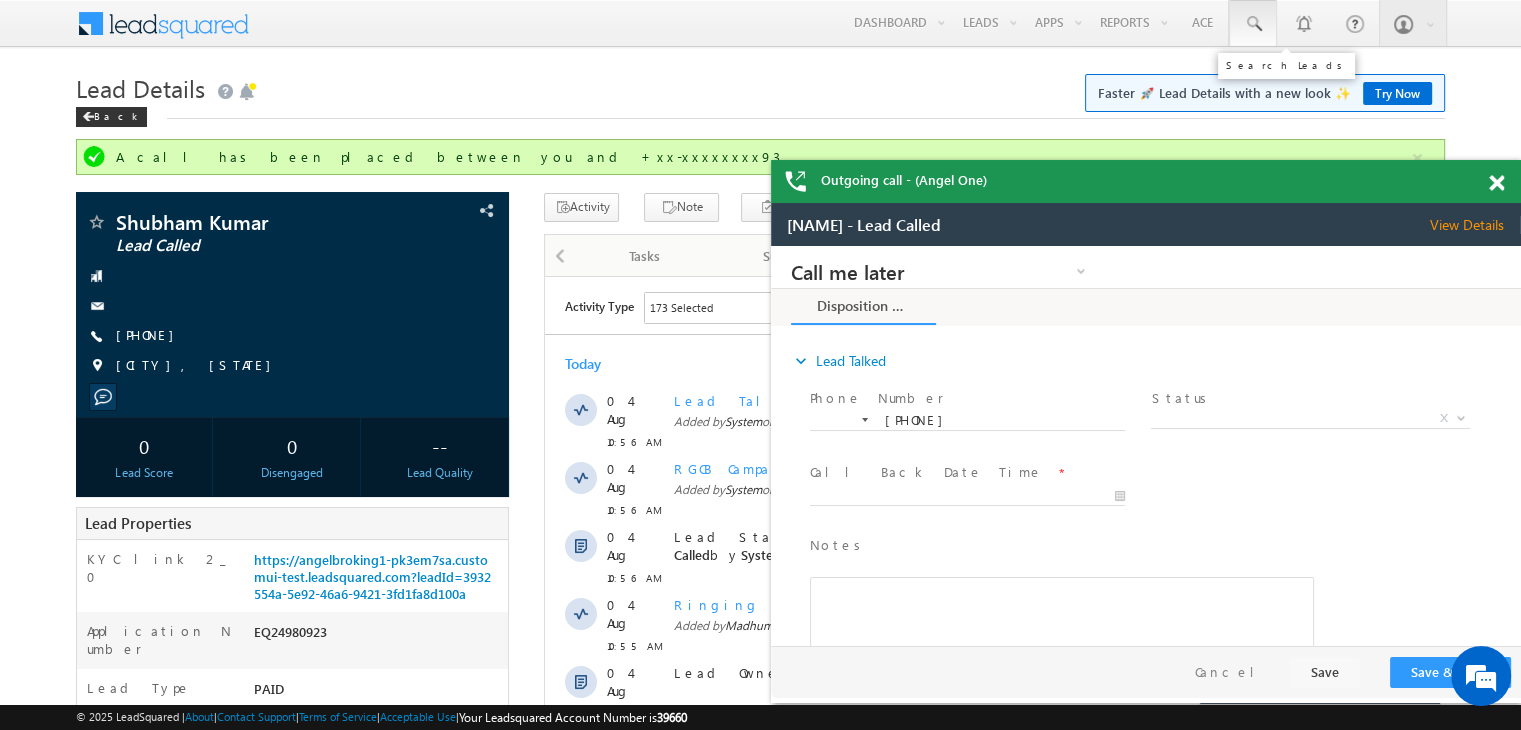 click at bounding box center [1253, 24] 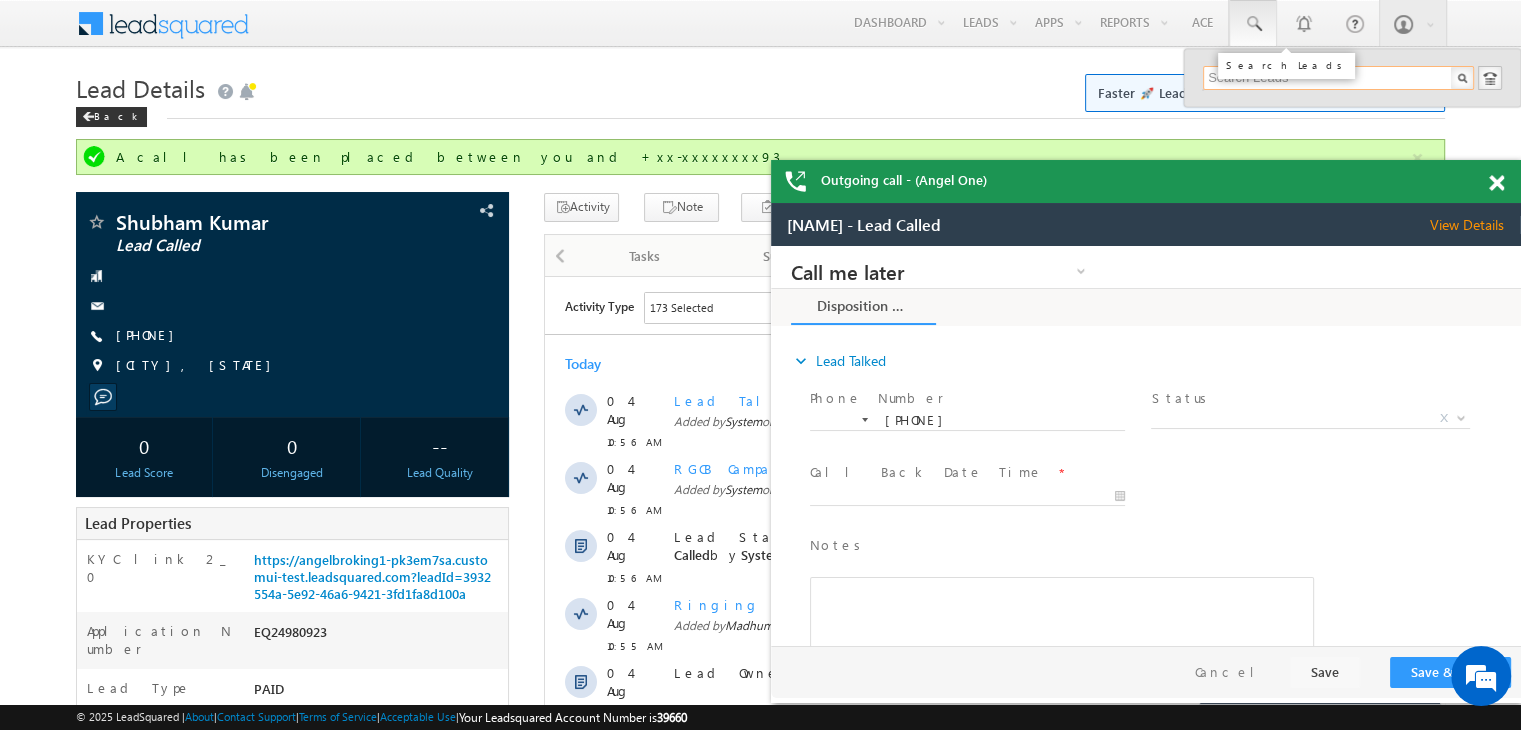 paste on "EQ25000936" 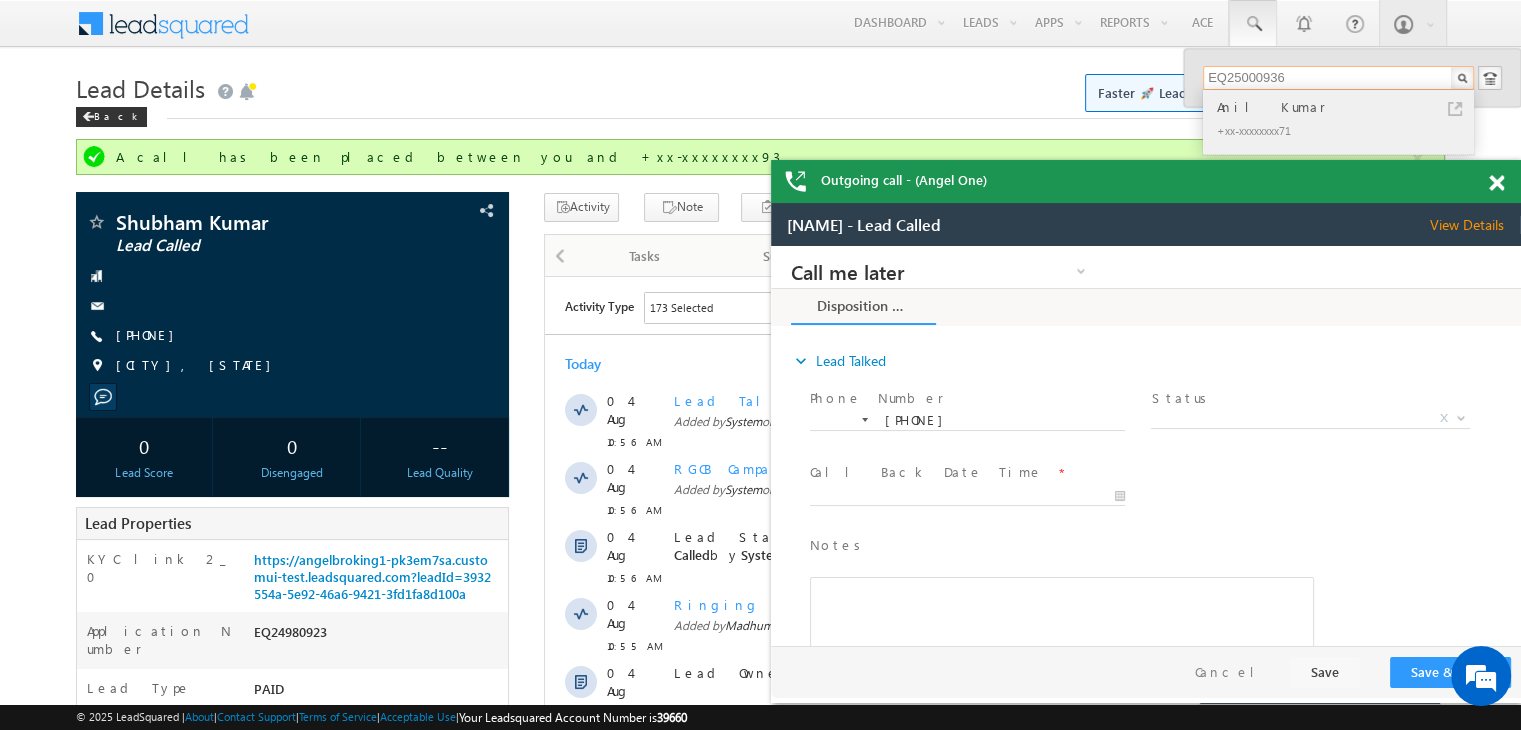type on "EQ25000936" 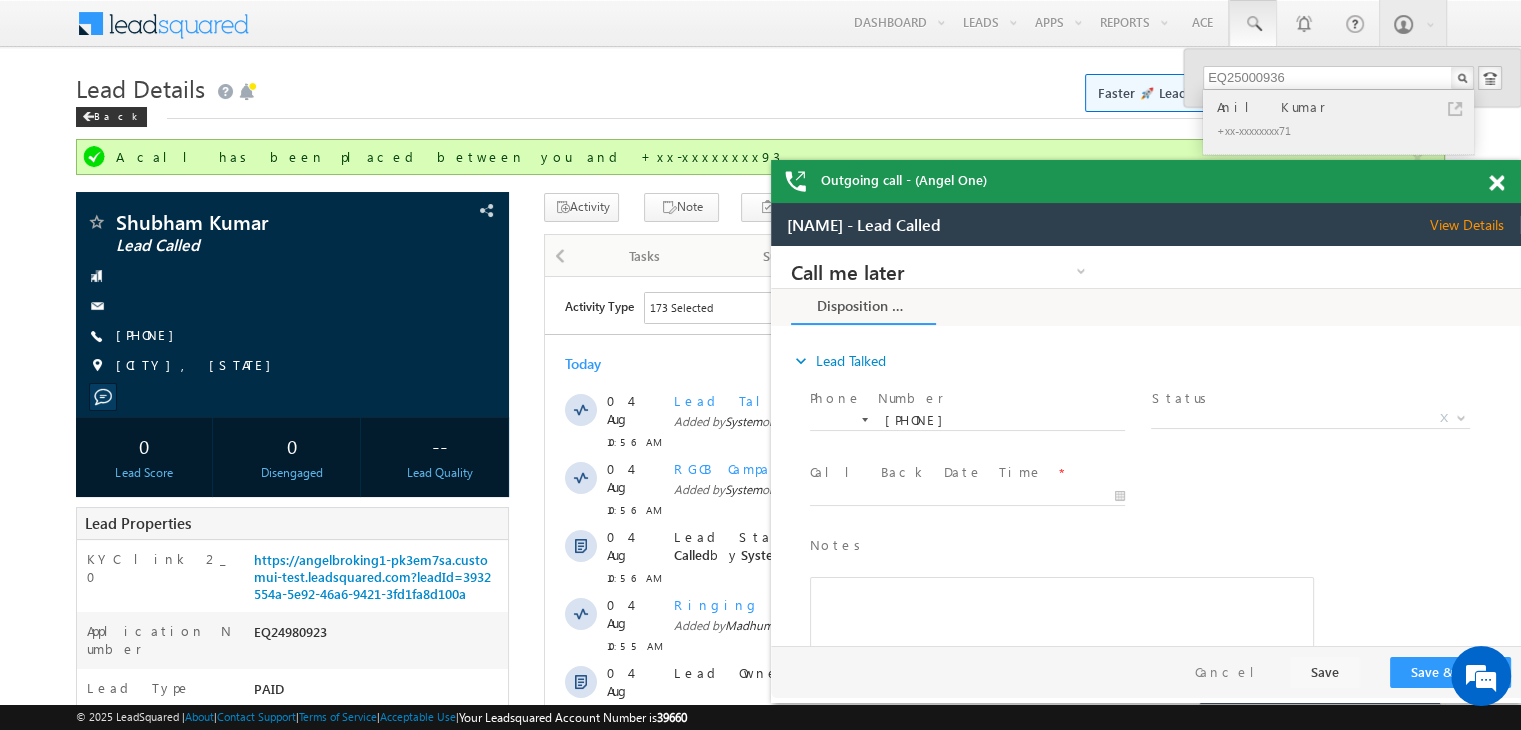 click on "Anil Kumar" at bounding box center (1347, 107) 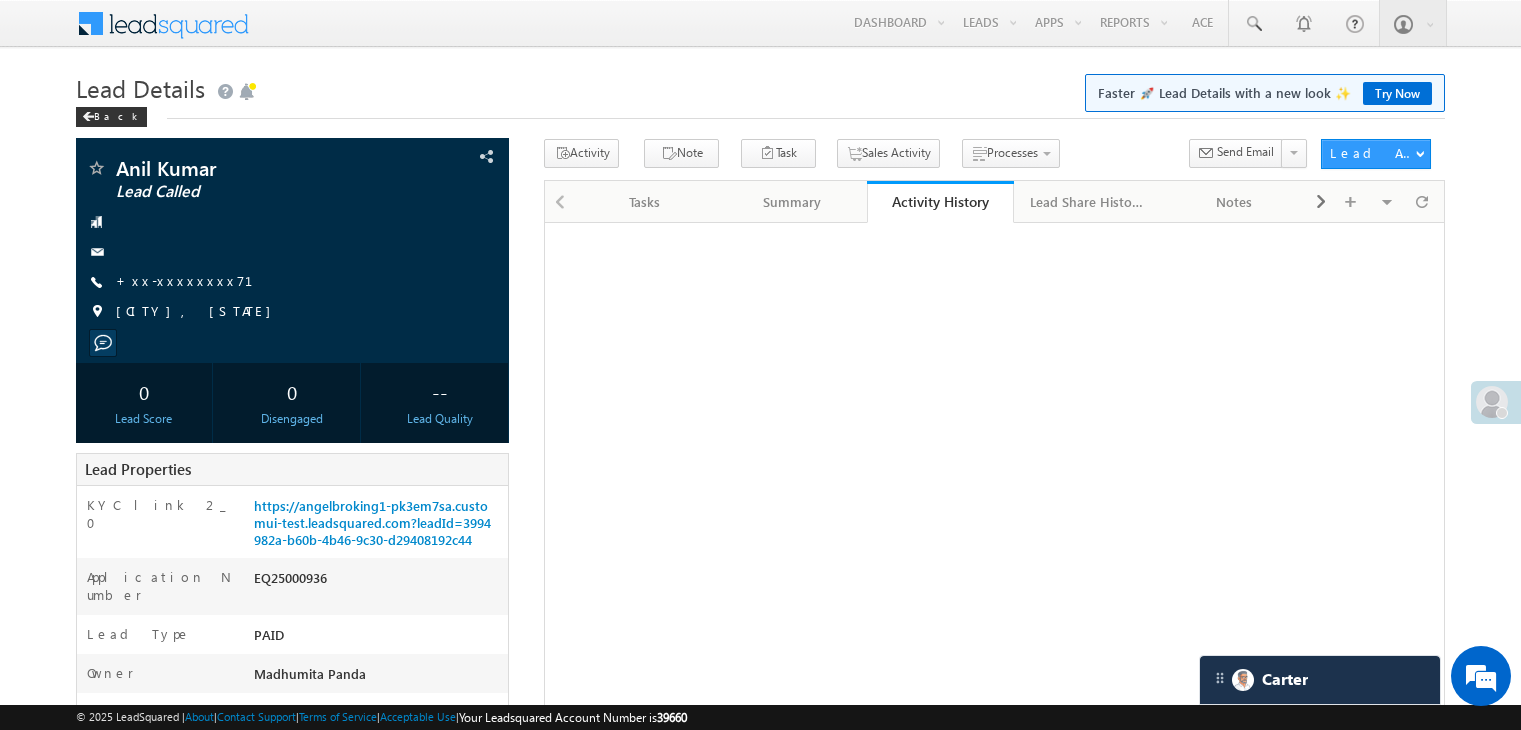 scroll, scrollTop: 0, scrollLeft: 0, axis: both 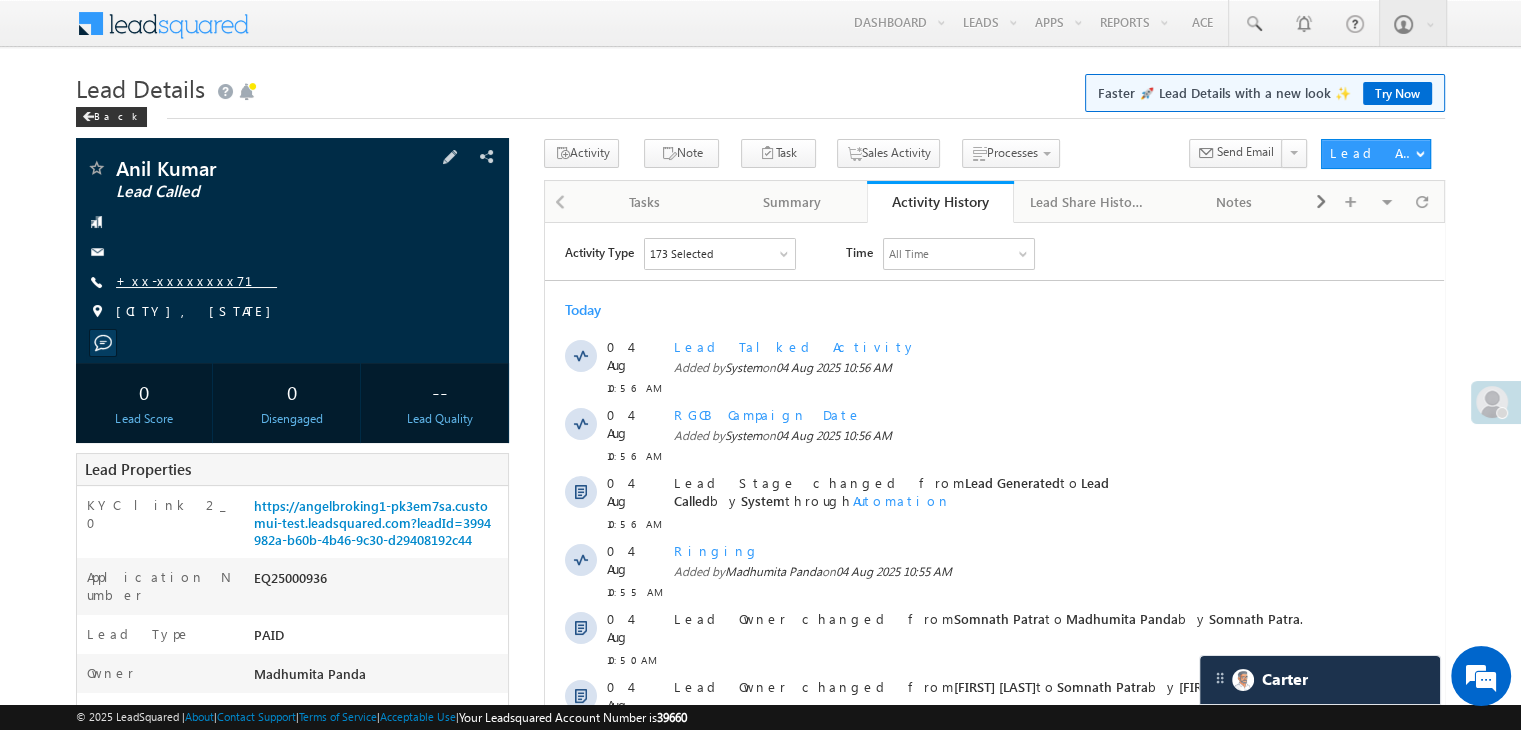 click on "+xx-xxxxxxxx71" at bounding box center (196, 280) 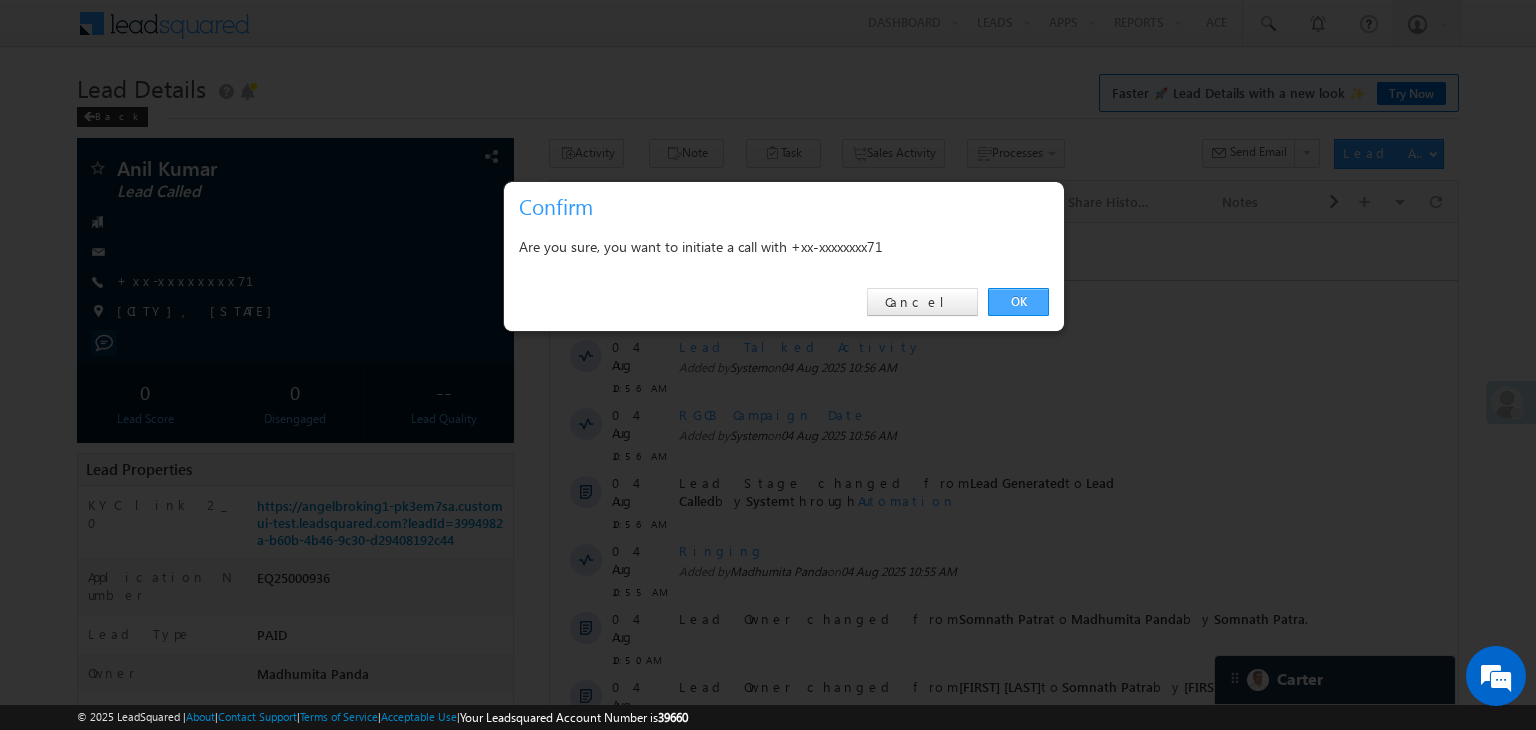 click on "OK" at bounding box center [1018, 302] 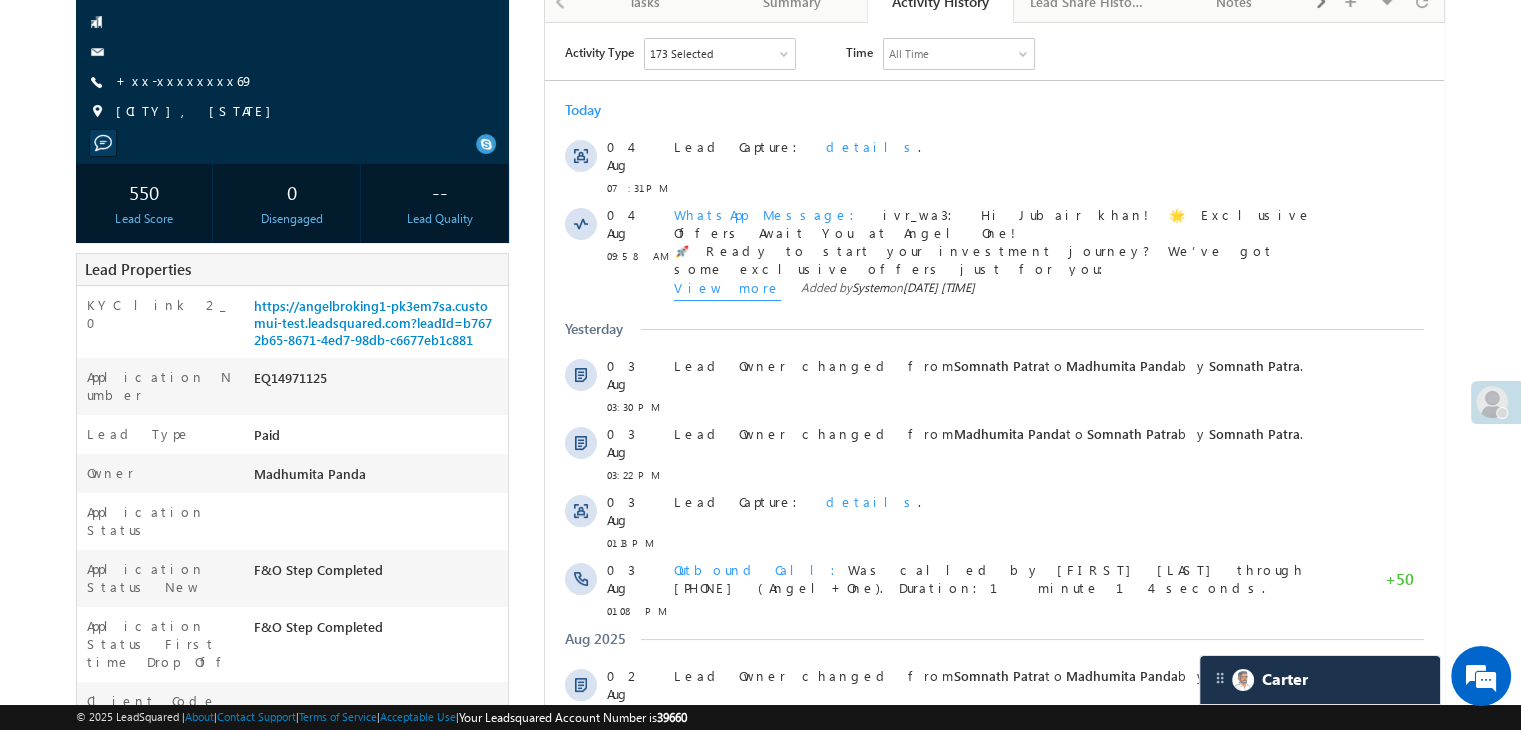 scroll, scrollTop: 0, scrollLeft: 0, axis: both 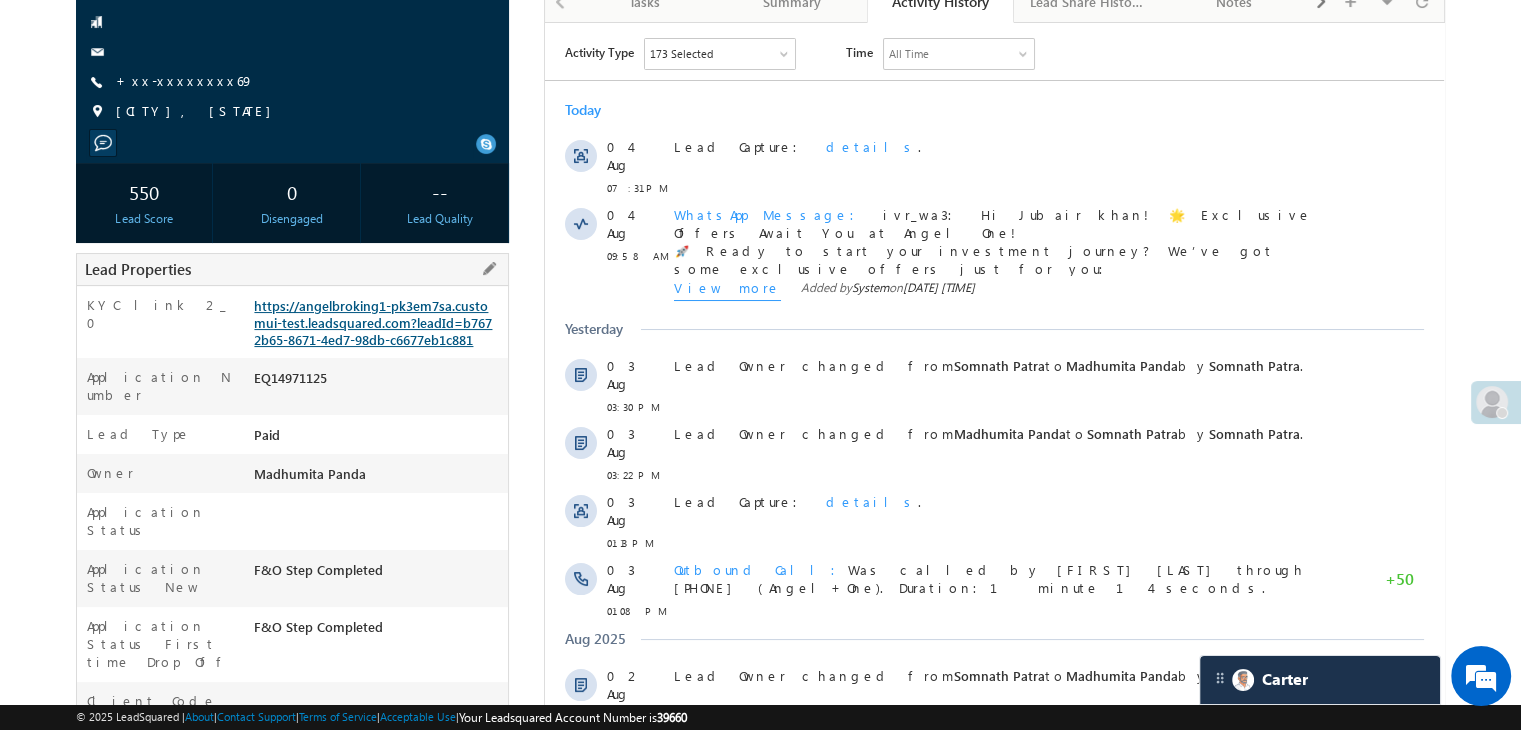 click on "https://angelbroking1-pk3em7sa.customui-test.leadsquared.com?leadId=b7672b65-8671-4ed7-98db-c6677eb1c881" at bounding box center [373, 322] 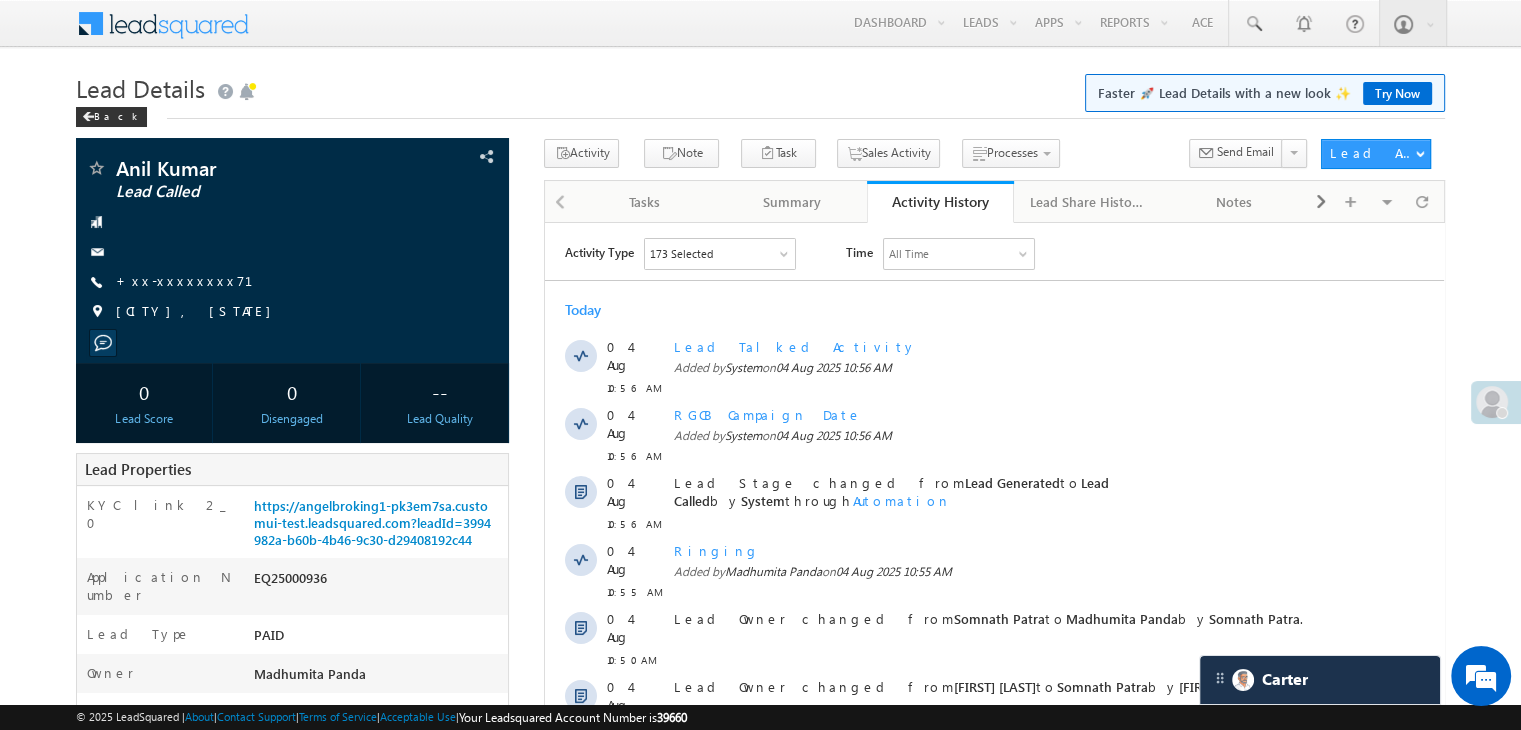 scroll, scrollTop: 0, scrollLeft: 0, axis: both 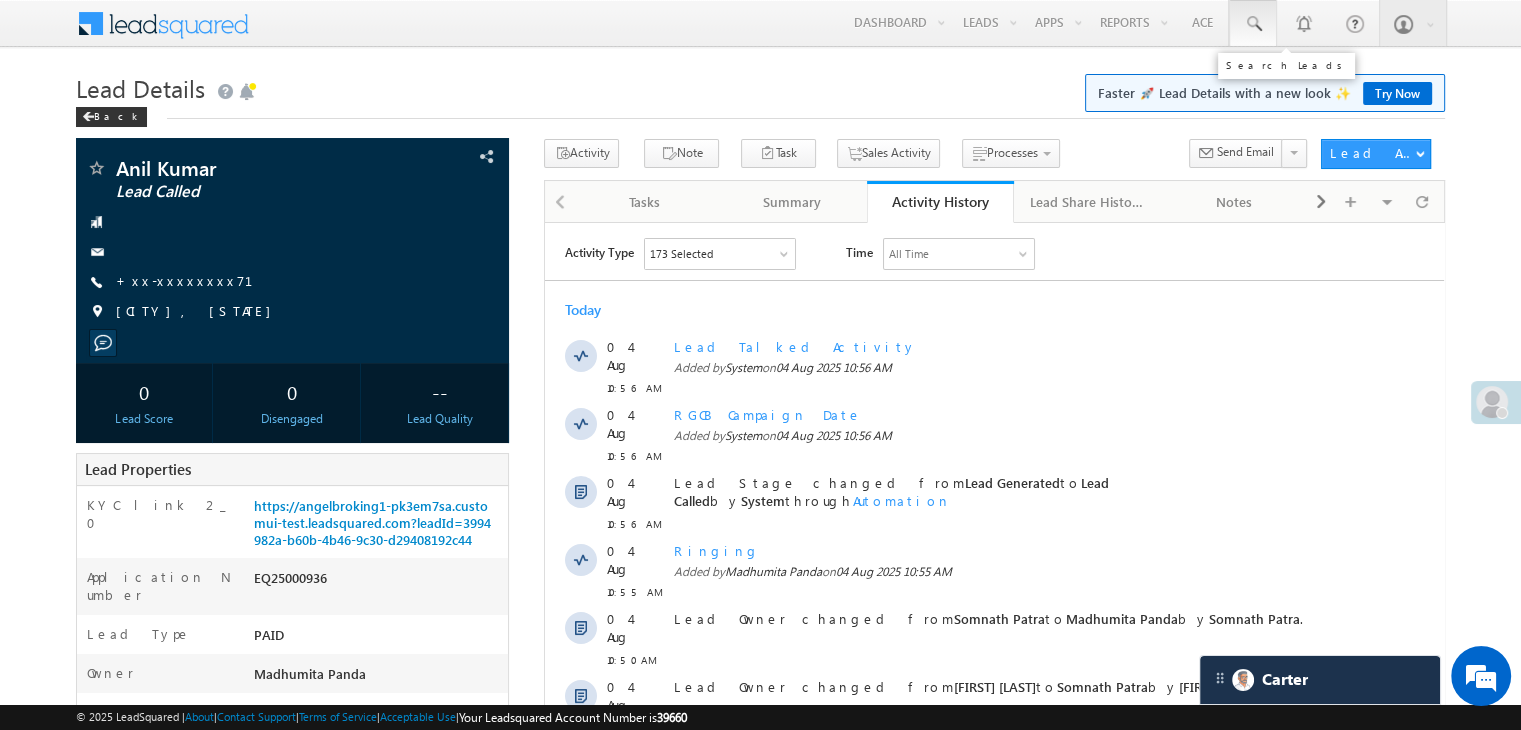 click at bounding box center (1253, 24) 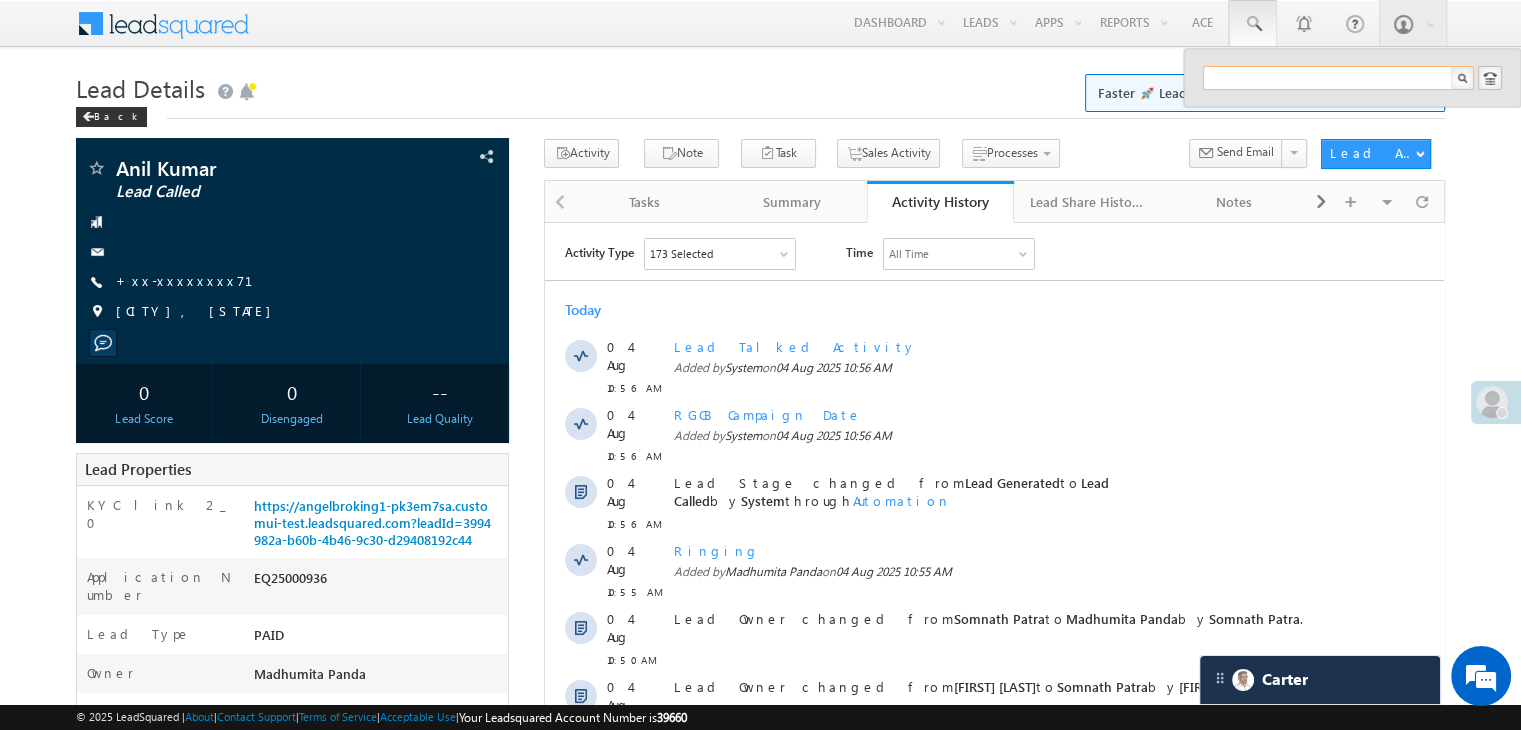 click at bounding box center [1338, 78] 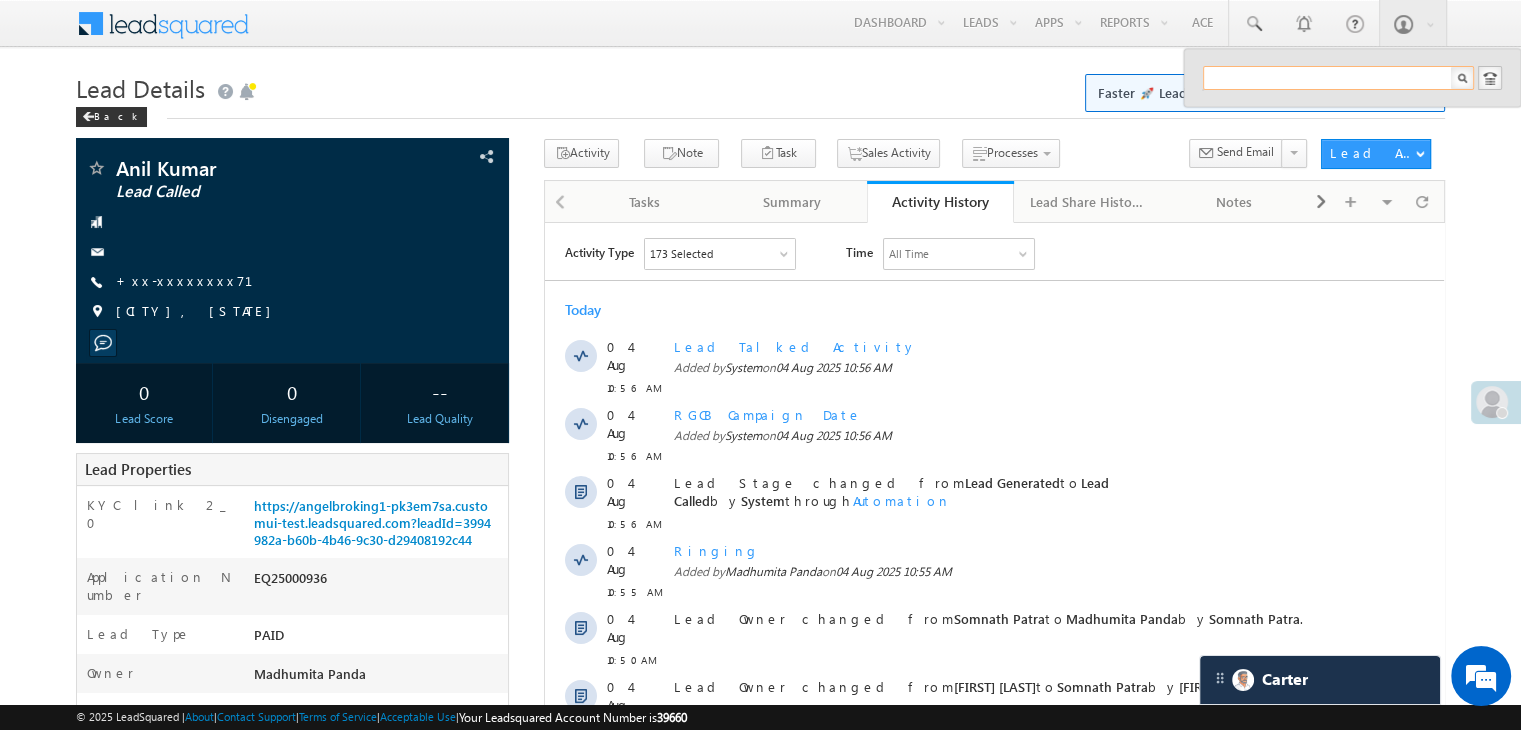 paste on "EQ24910487" 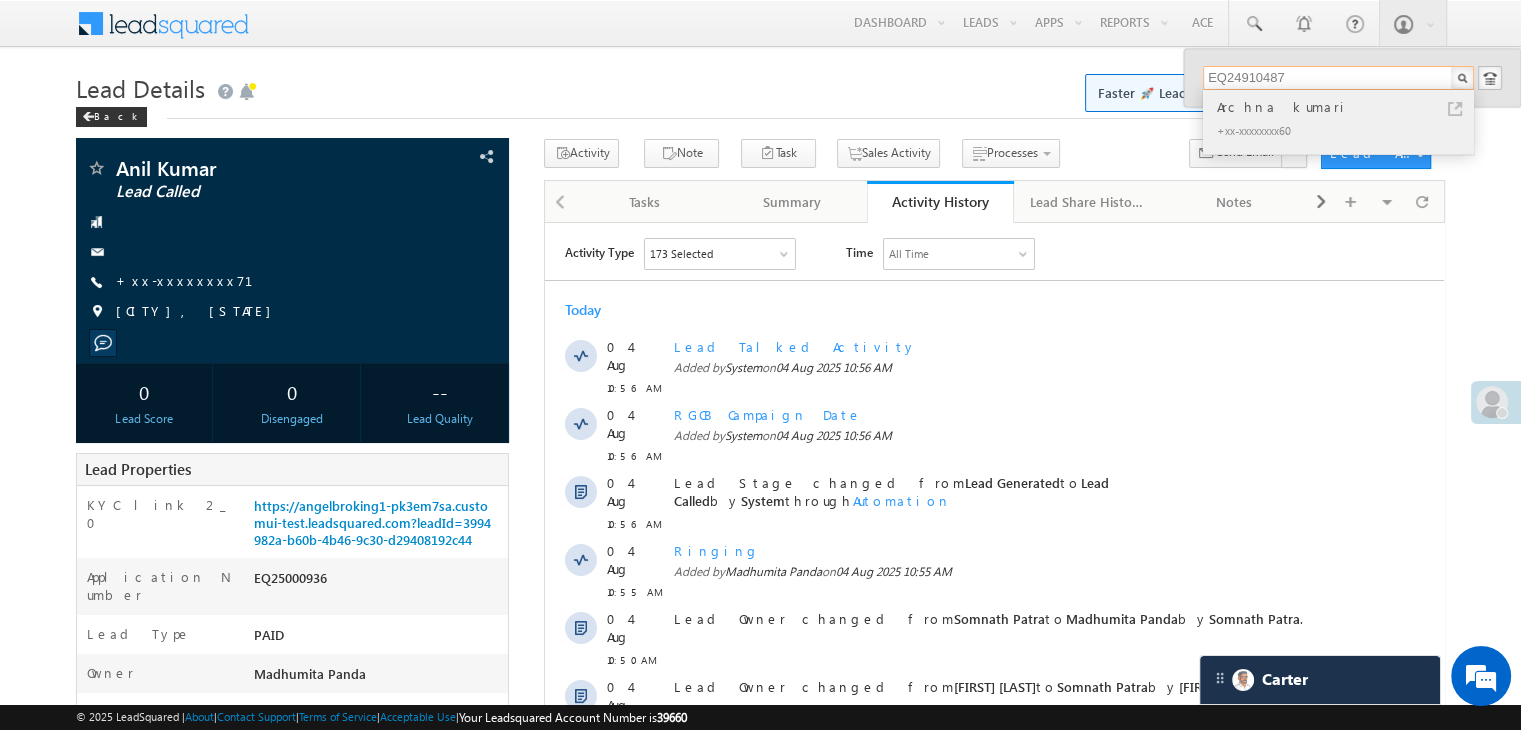 type on "EQ24910487" 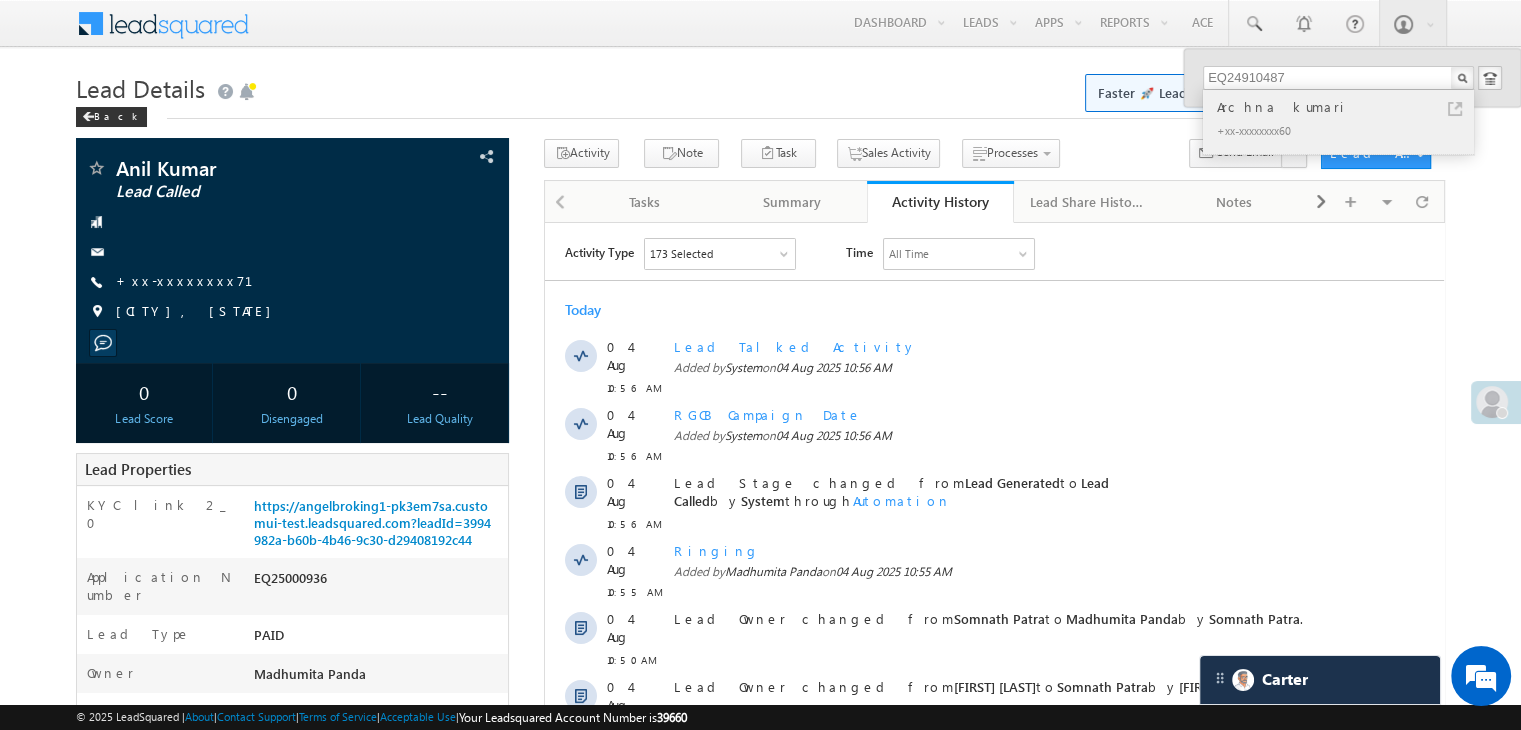 click on "Archna kumari" at bounding box center [1347, 107] 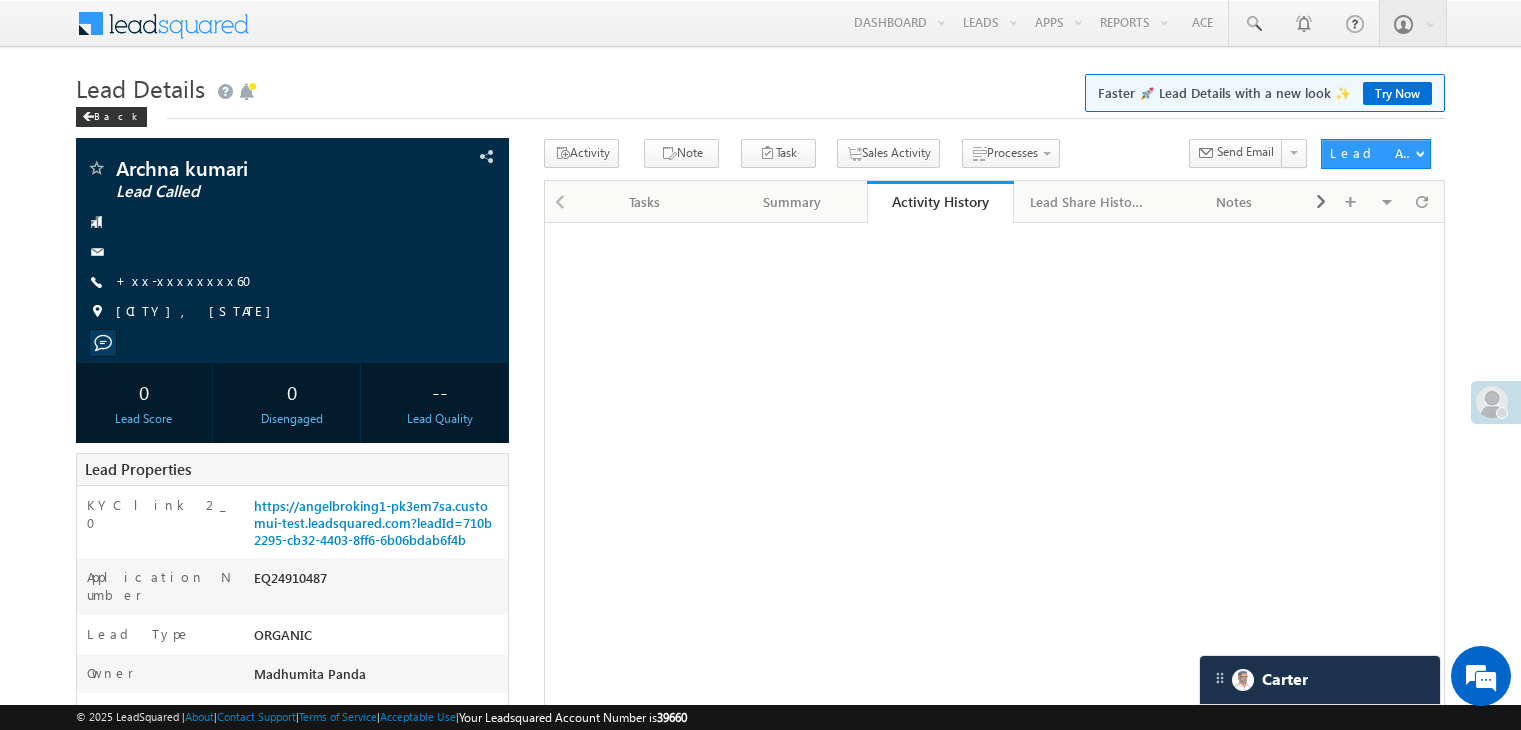 scroll, scrollTop: 0, scrollLeft: 0, axis: both 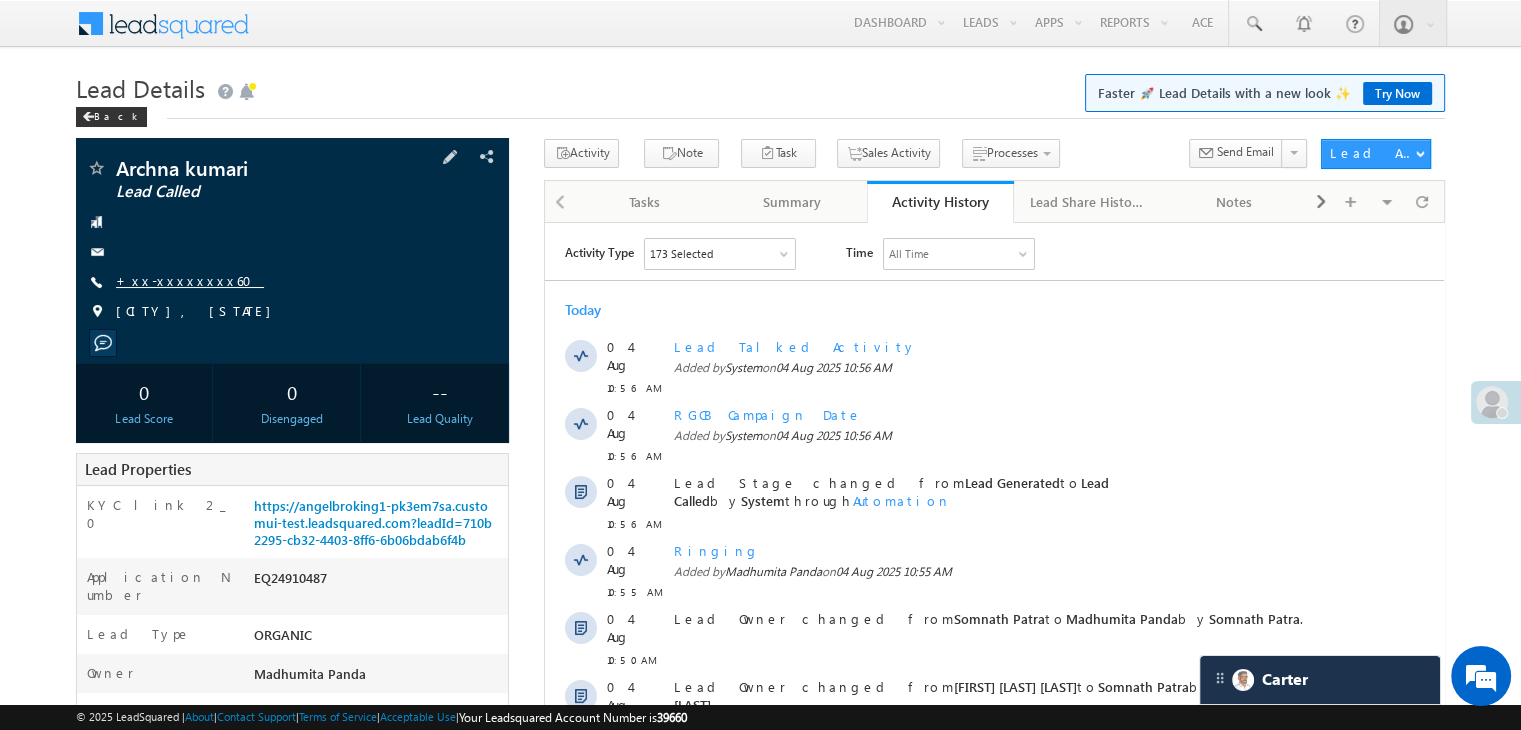 click on "+xx-xxxxxxxx60" at bounding box center [190, 280] 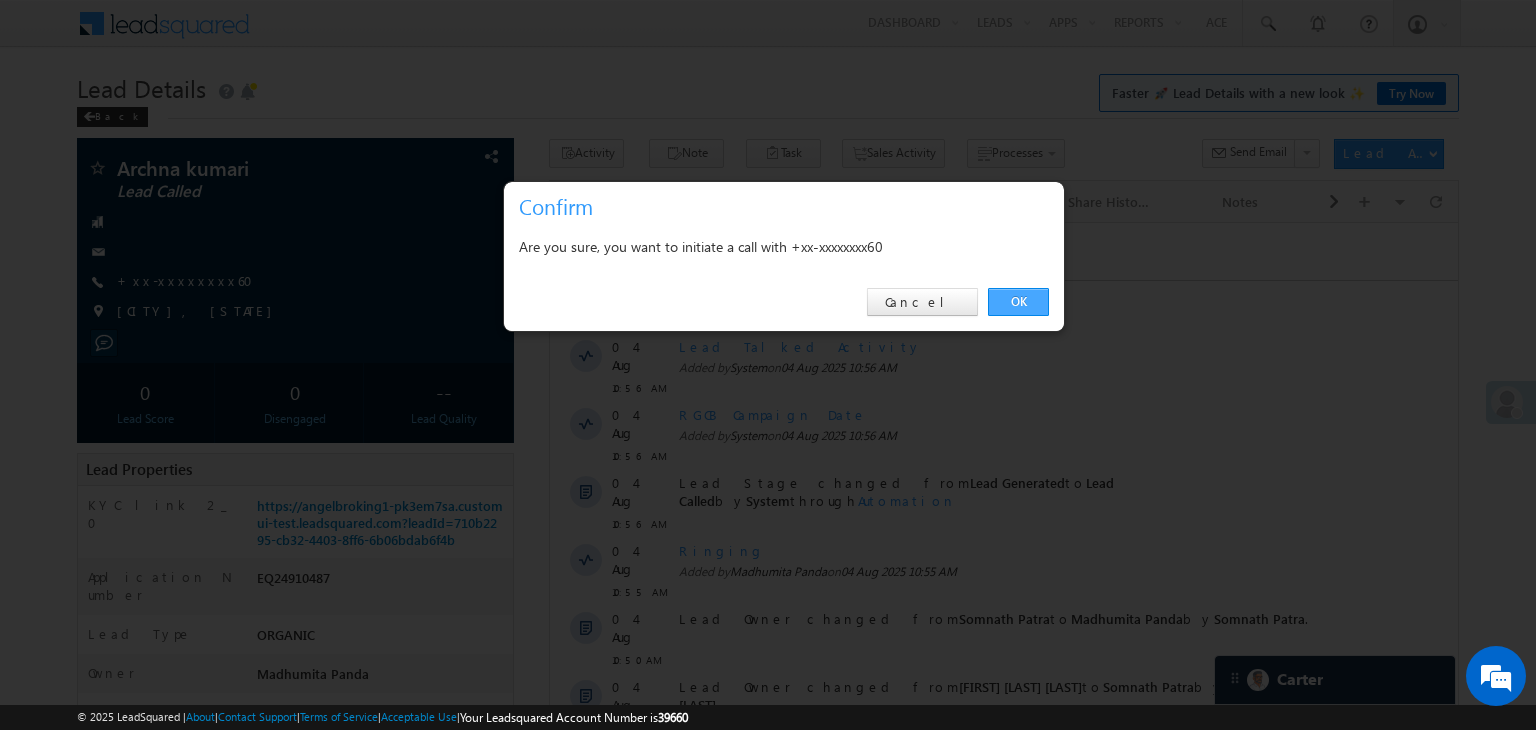 drag, startPoint x: 449, startPoint y: 69, endPoint x: 1002, endPoint y: 293, distance: 596.6448 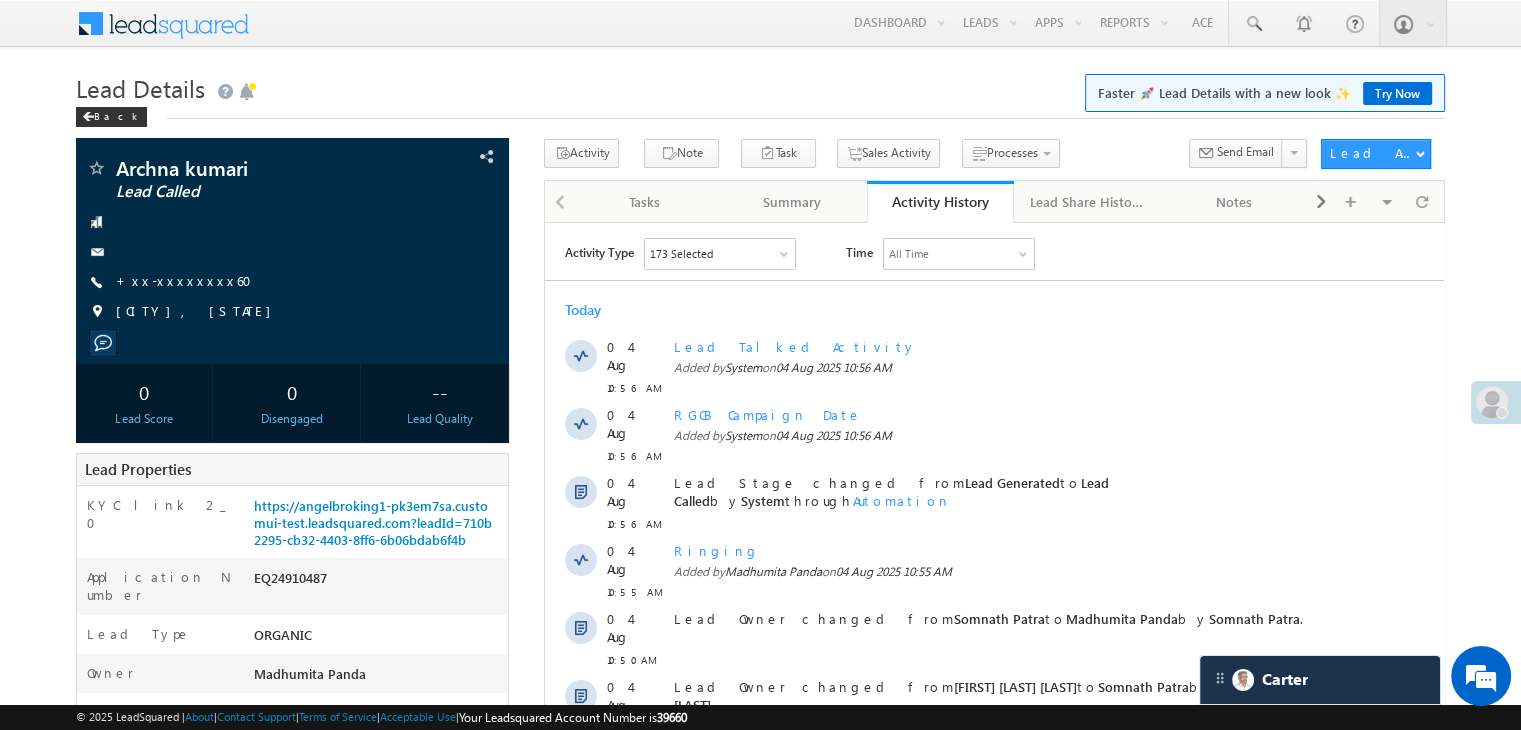 scroll, scrollTop: 0, scrollLeft: 0, axis: both 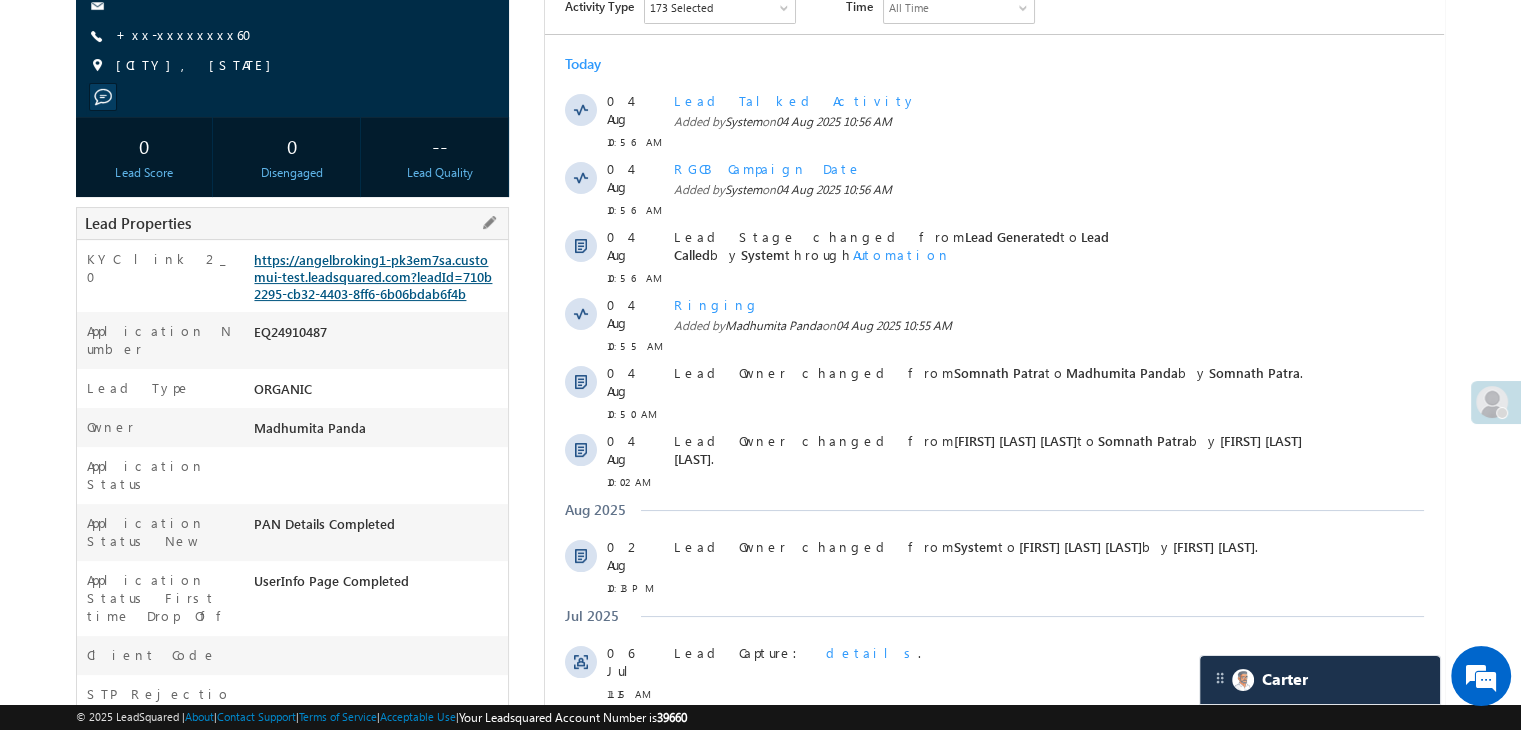 click on "https://angelbroking1-pk3em7sa.customui-test.leadsquared.com?leadId=710b2295-cb32-4403-8ff6-6b06bdab6f4b" at bounding box center (373, 276) 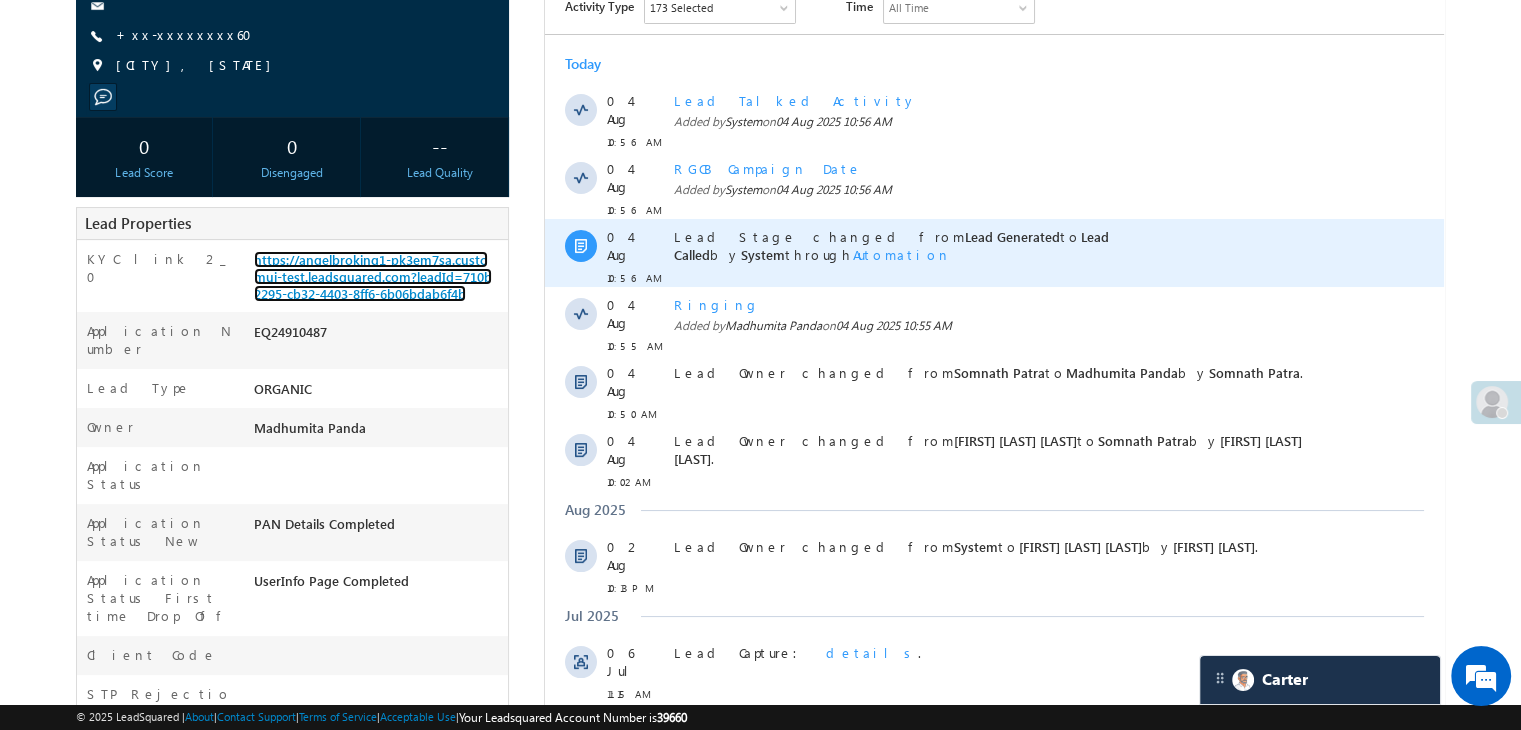 scroll, scrollTop: 0, scrollLeft: 0, axis: both 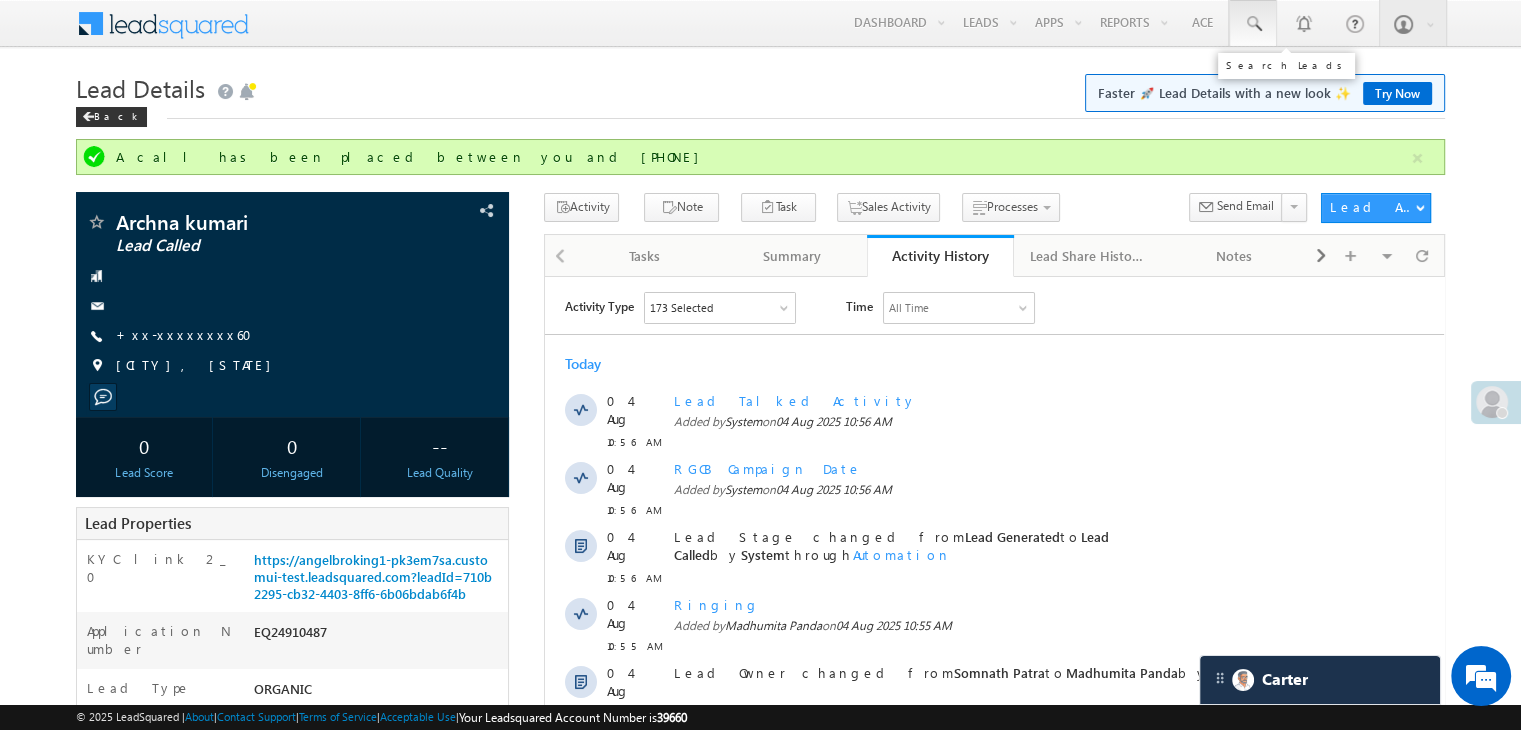 click at bounding box center (1253, 24) 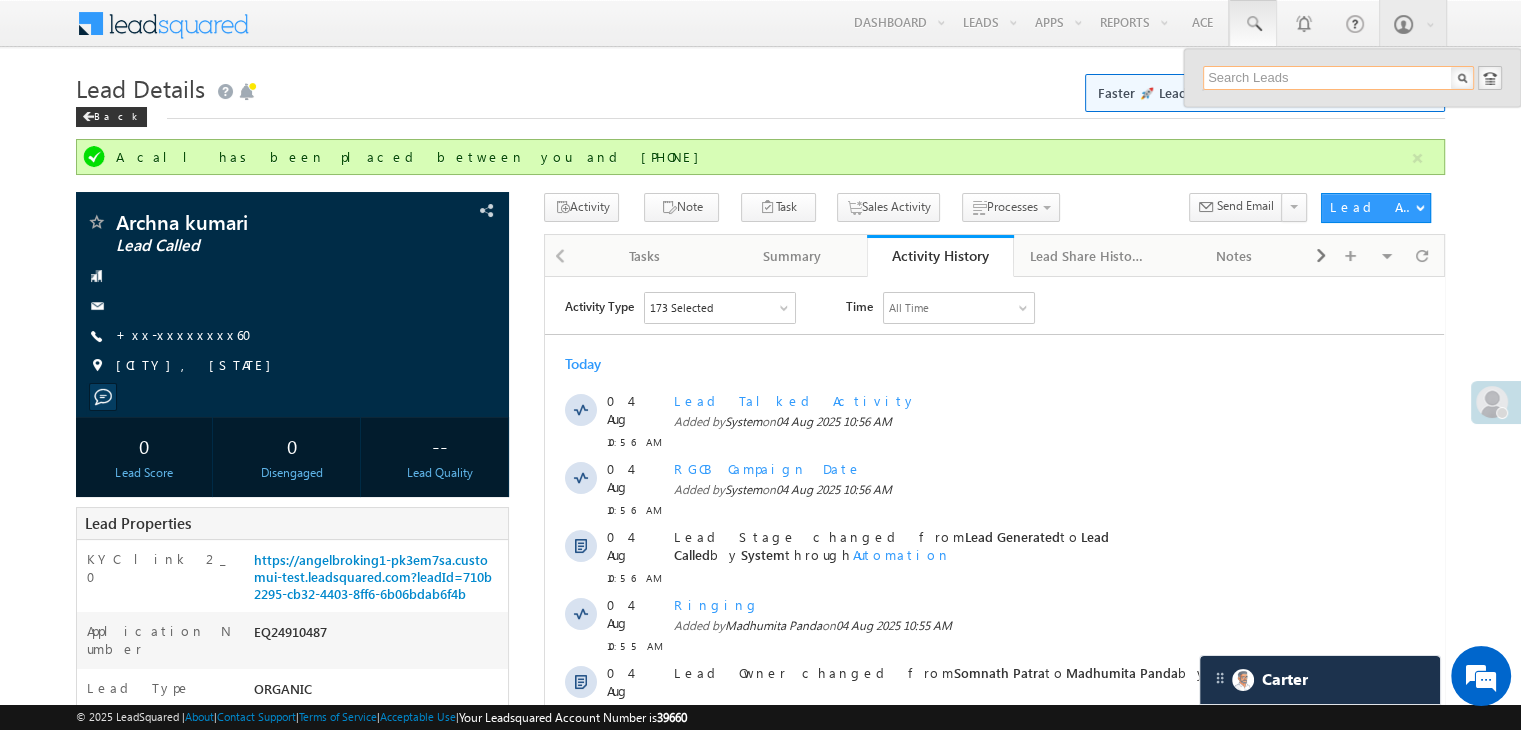 paste on "EQ24911640" 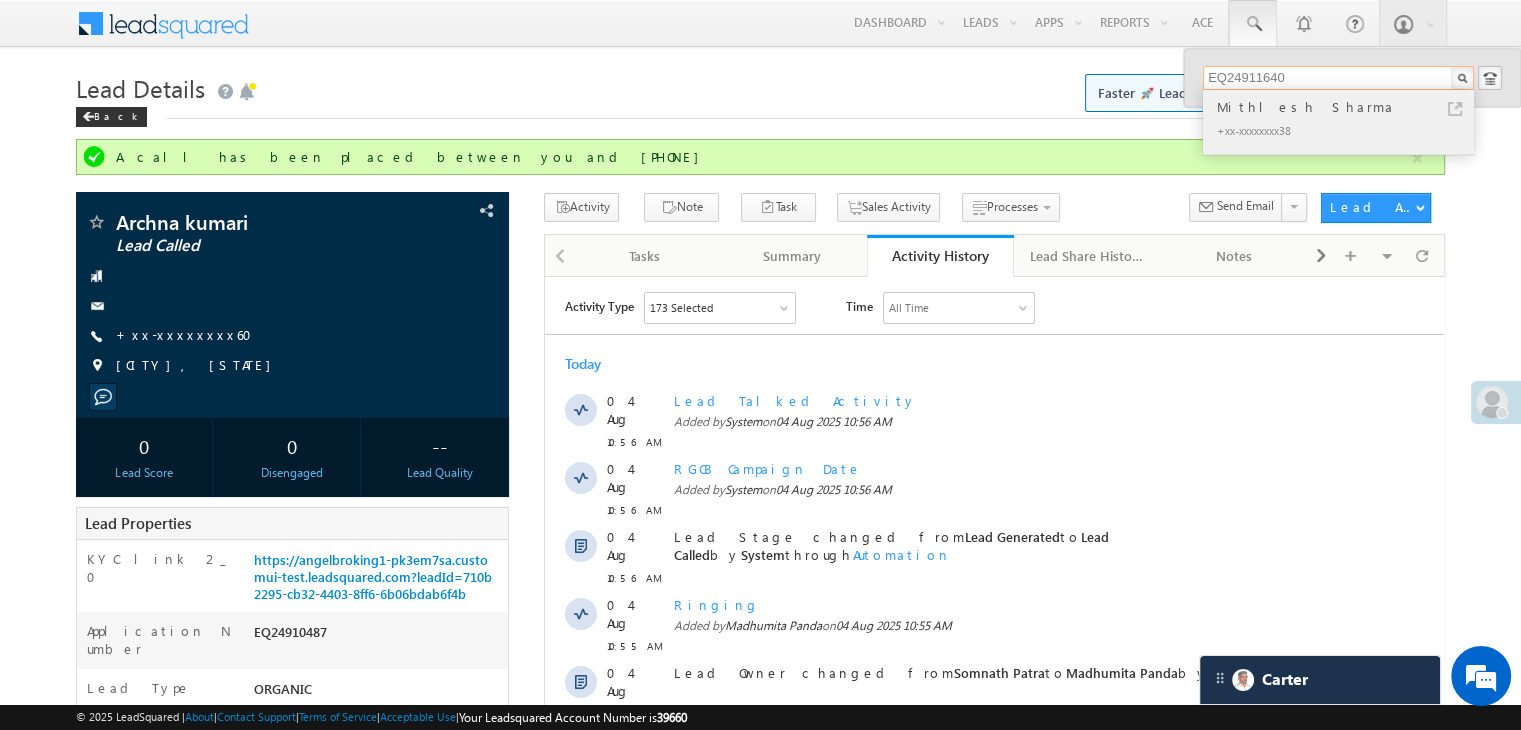 type on "EQ24911640" 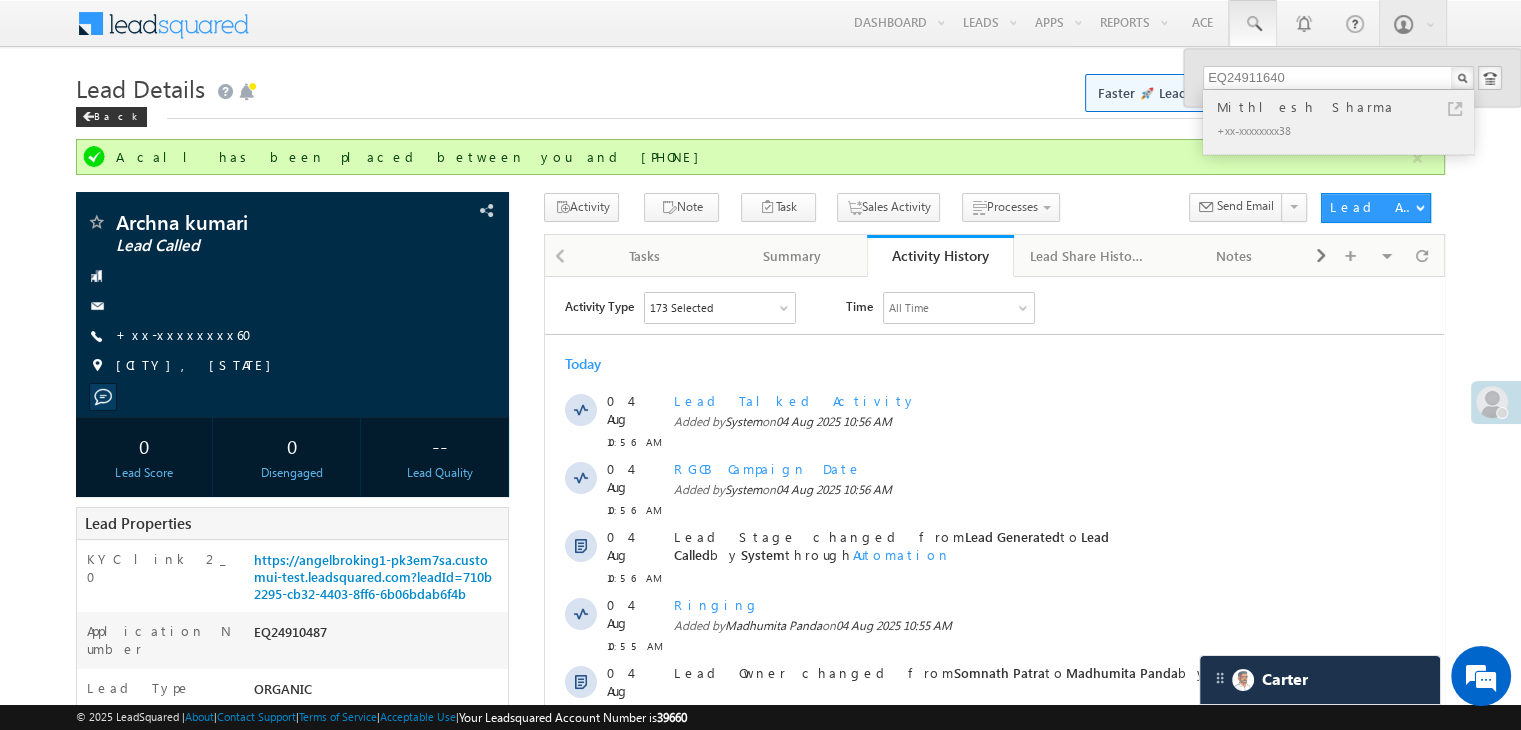 click on "Mithlesh Sharma" at bounding box center [1347, 107] 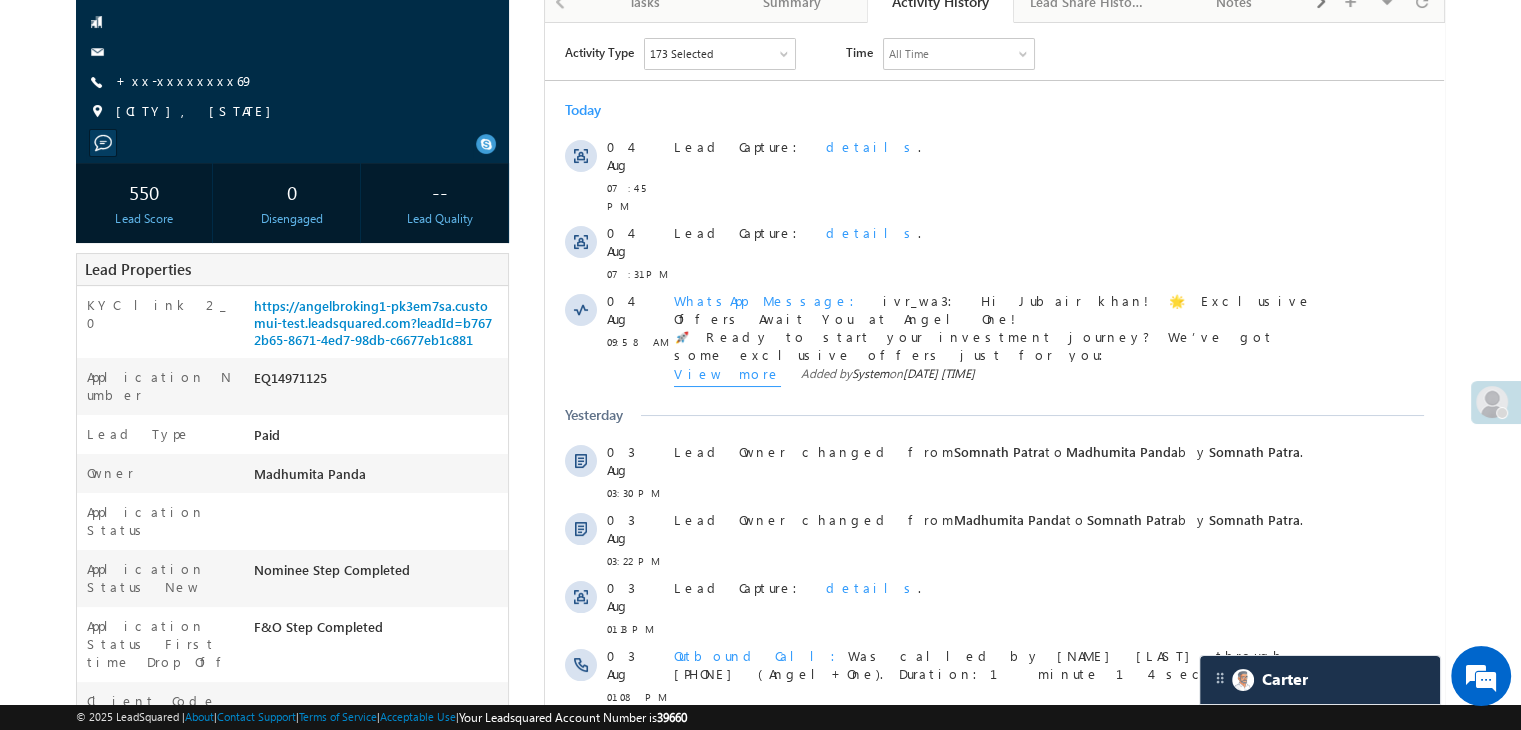 scroll, scrollTop: 0, scrollLeft: 0, axis: both 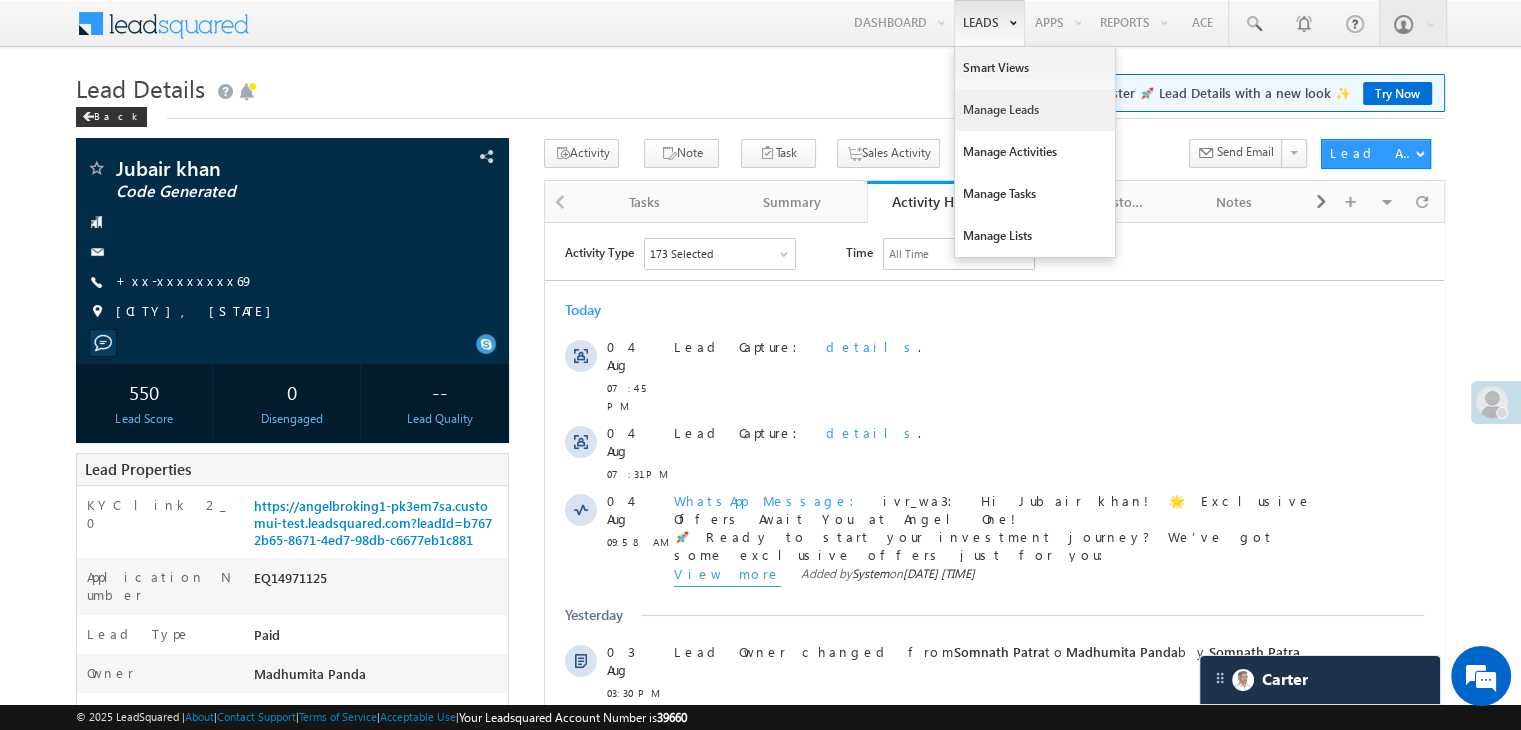 click on "Manage Leads" at bounding box center (1035, 110) 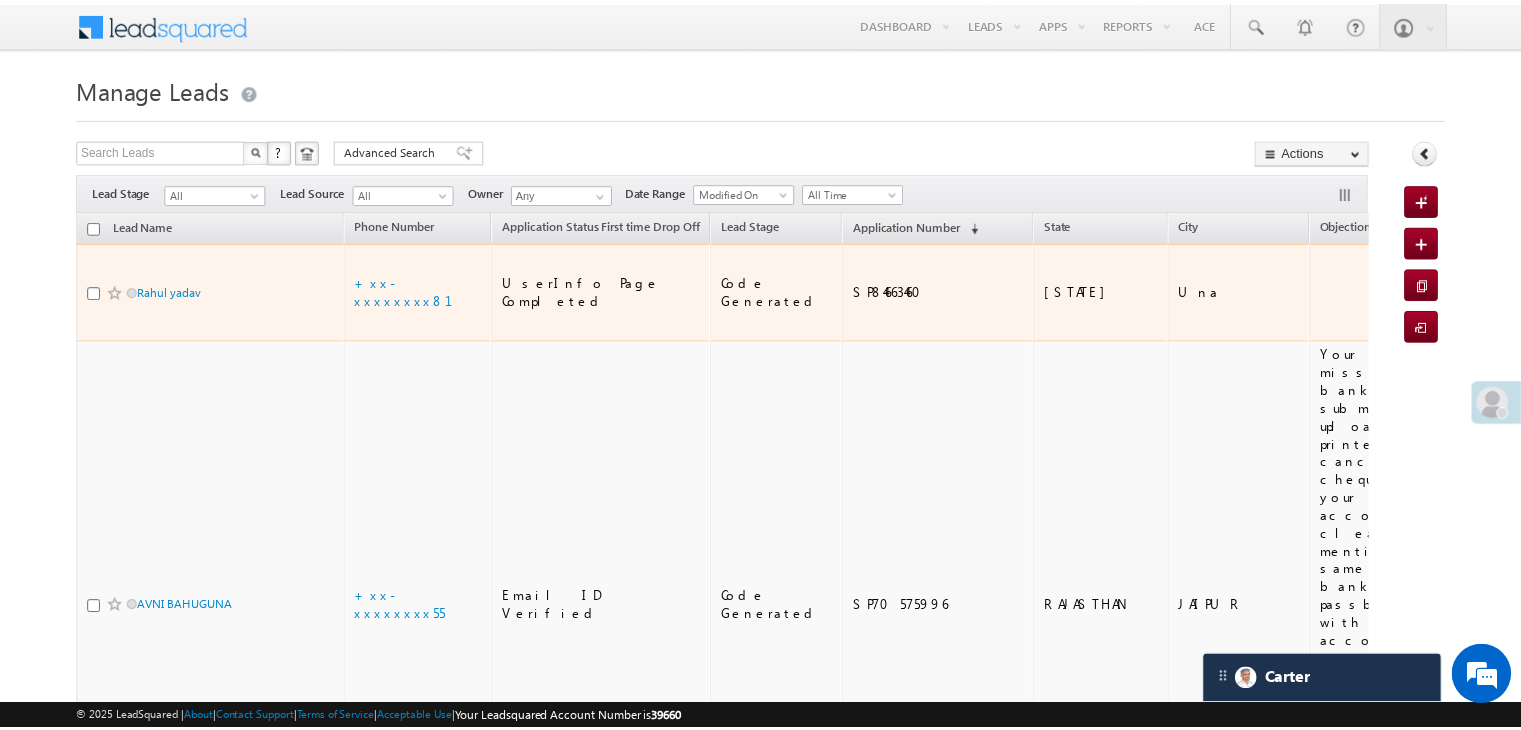scroll, scrollTop: 0, scrollLeft: 0, axis: both 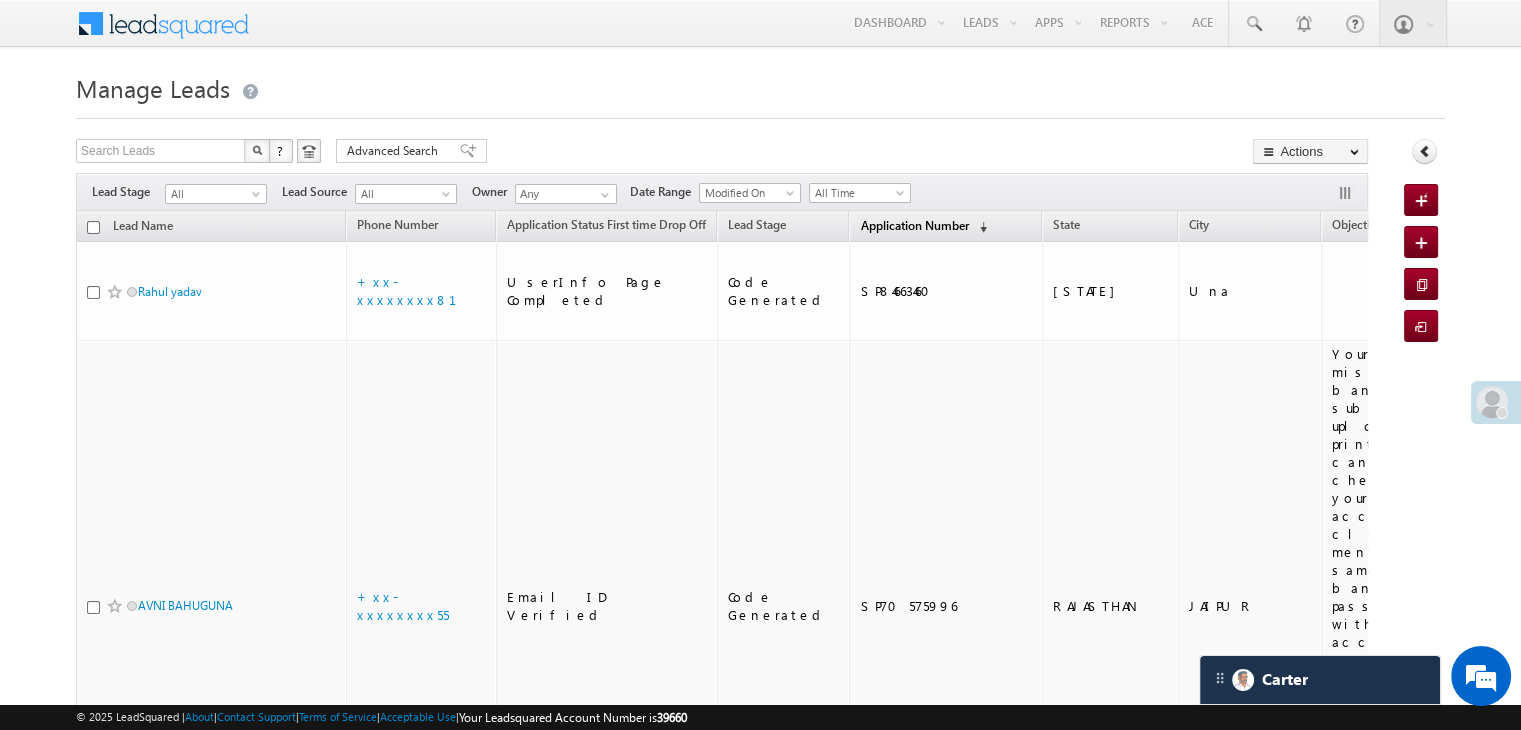 click on "Application Number" at bounding box center (914, 225) 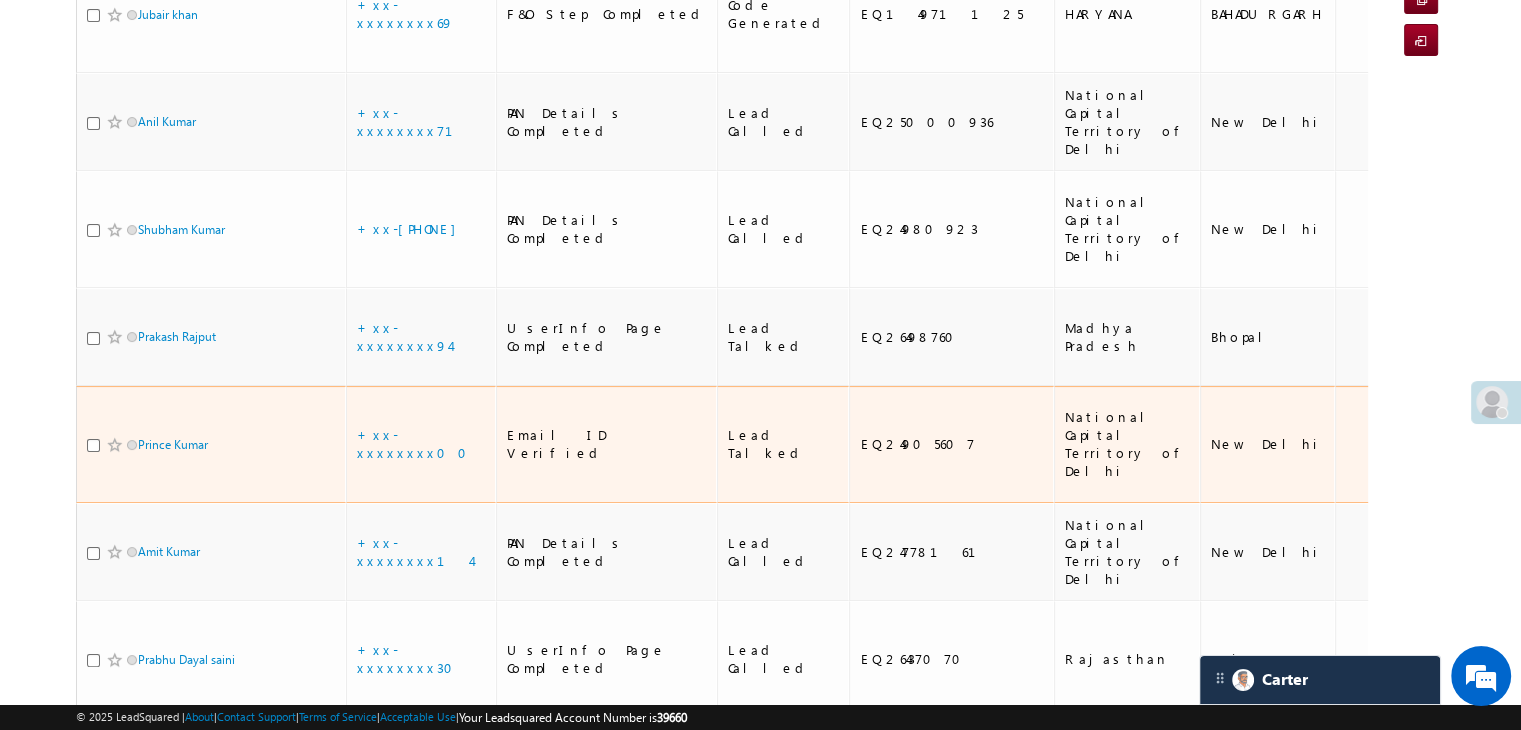 scroll, scrollTop: 300, scrollLeft: 0, axis: vertical 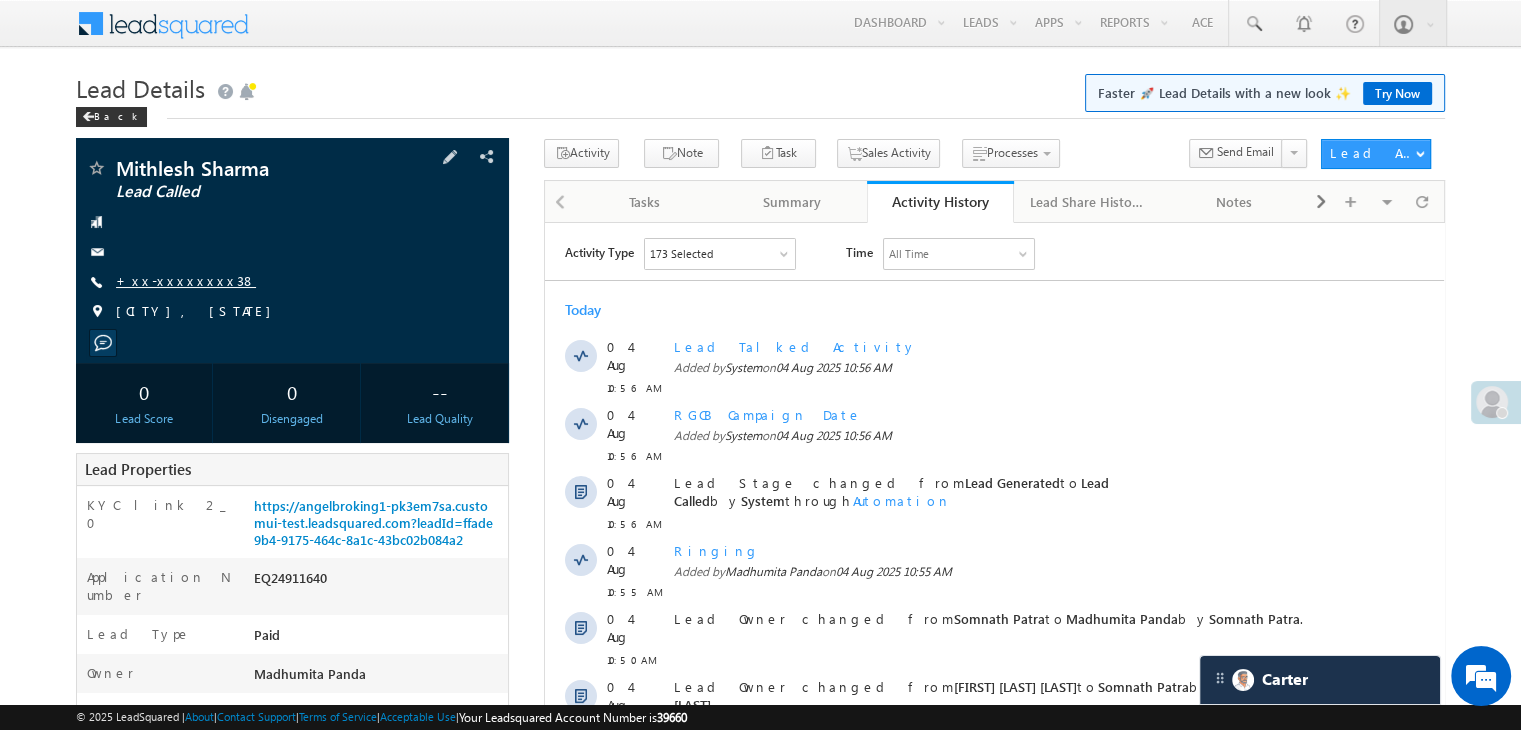 click on "+xx-xxxxxxxx38" at bounding box center (186, 280) 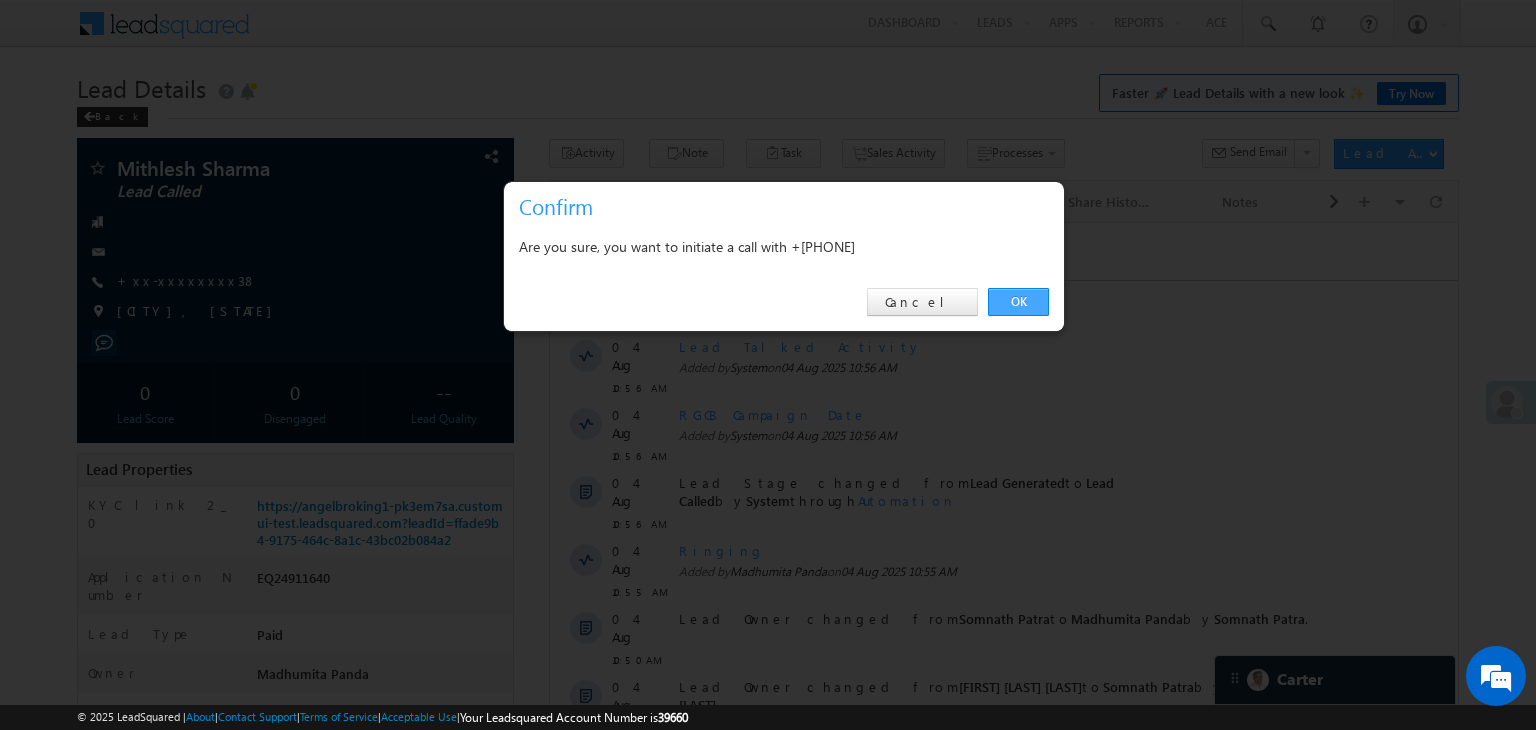 drag, startPoint x: 1022, startPoint y: 293, endPoint x: 477, endPoint y: 67, distance: 590.00085 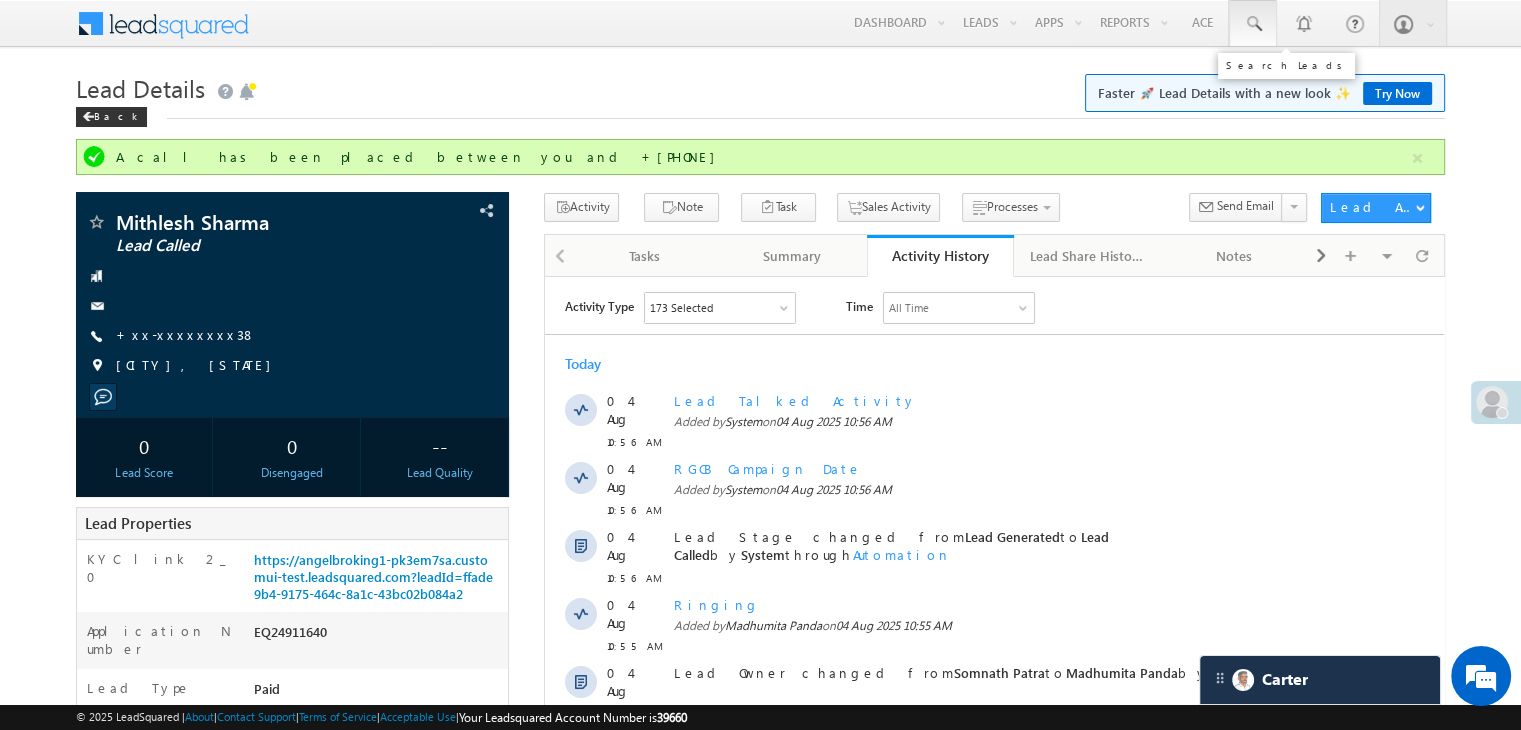 click at bounding box center [1253, 24] 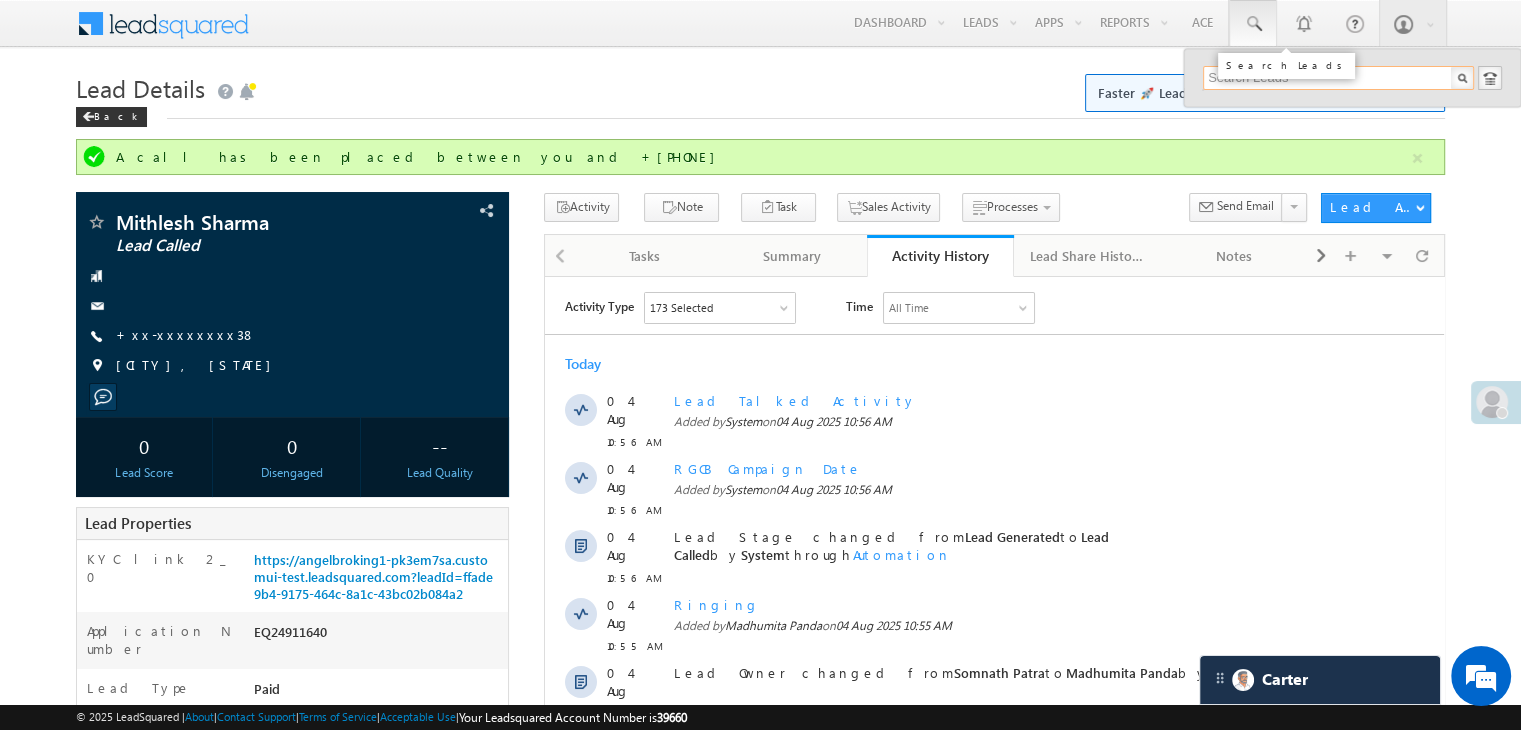 paste on "EQ24980647" 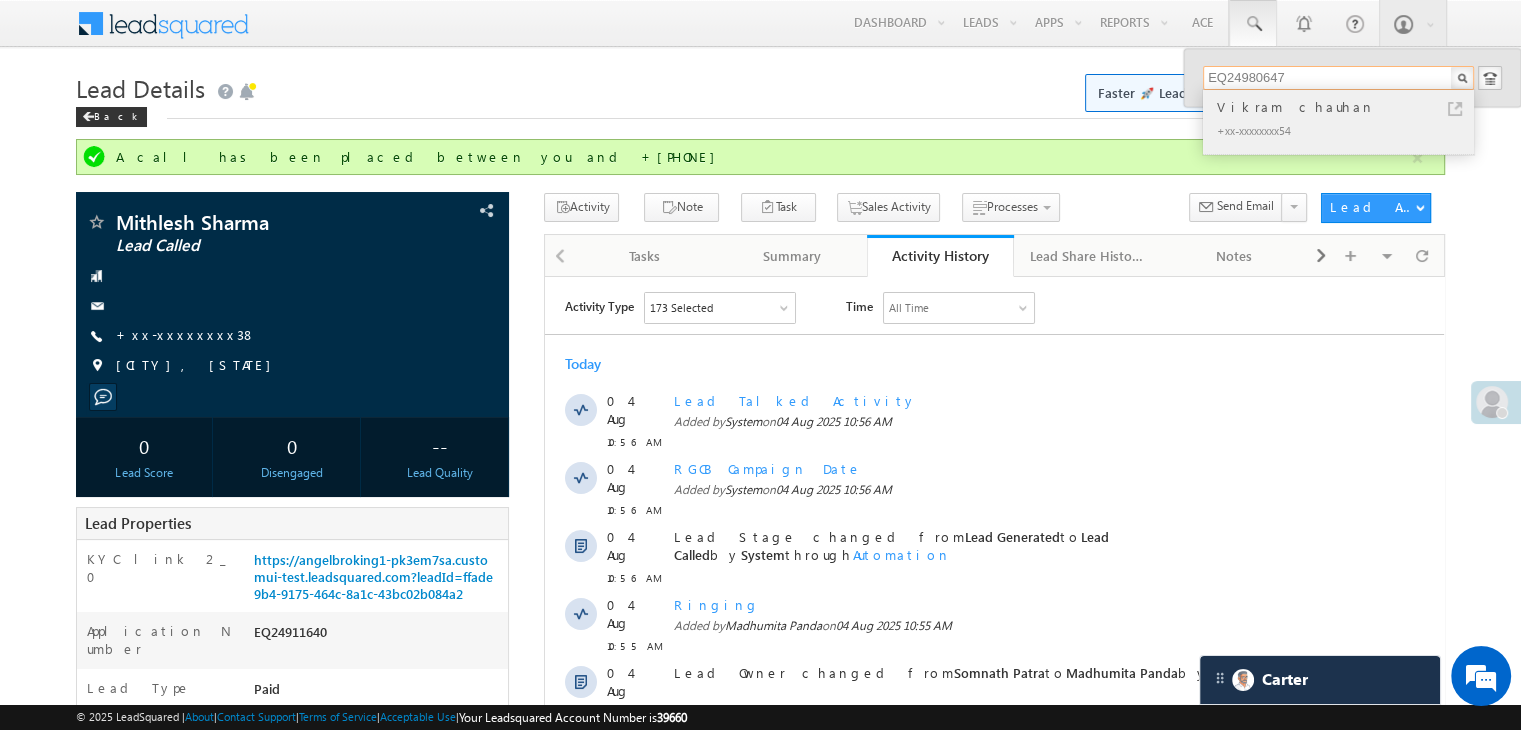 type on "EQ24980647" 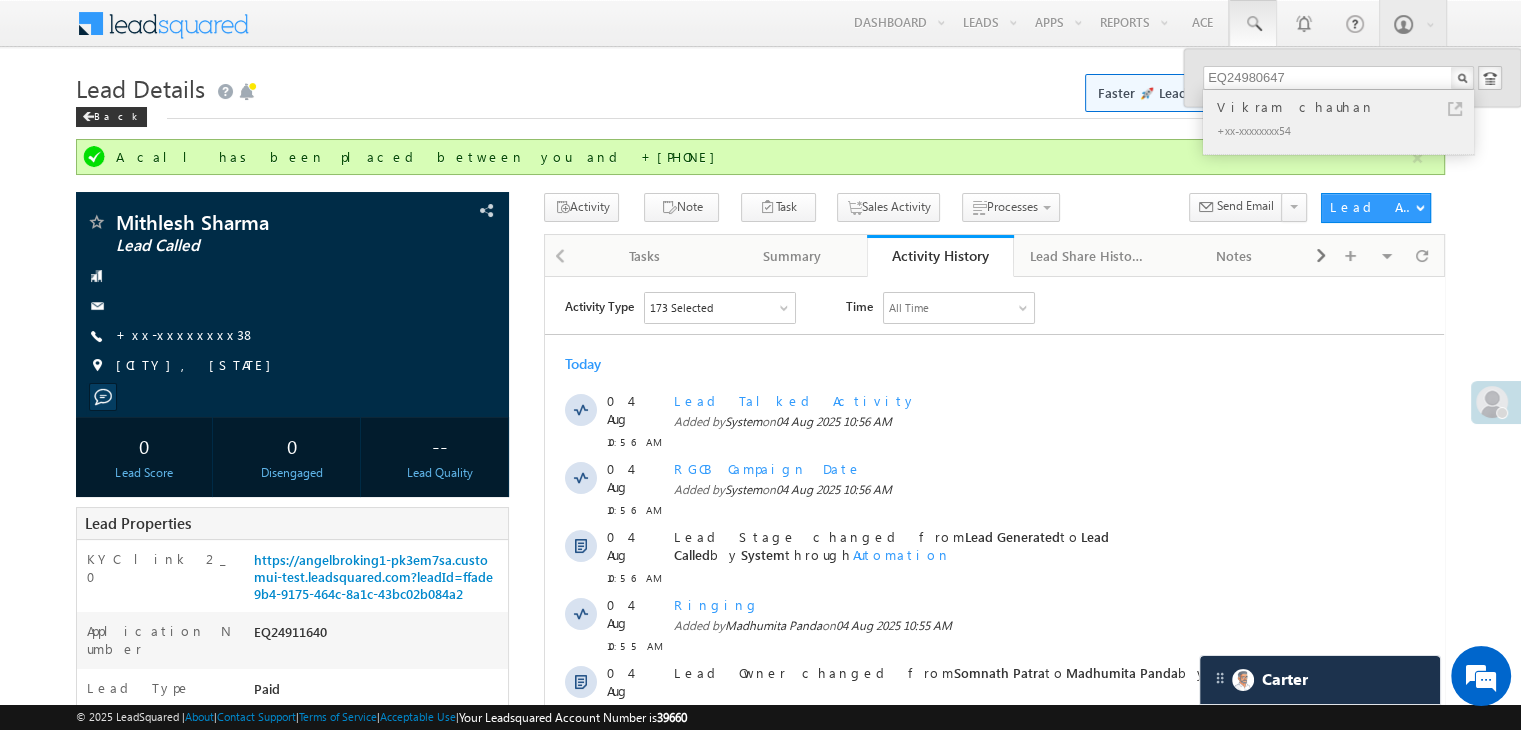click on "Vikram chauhan" at bounding box center [1347, 107] 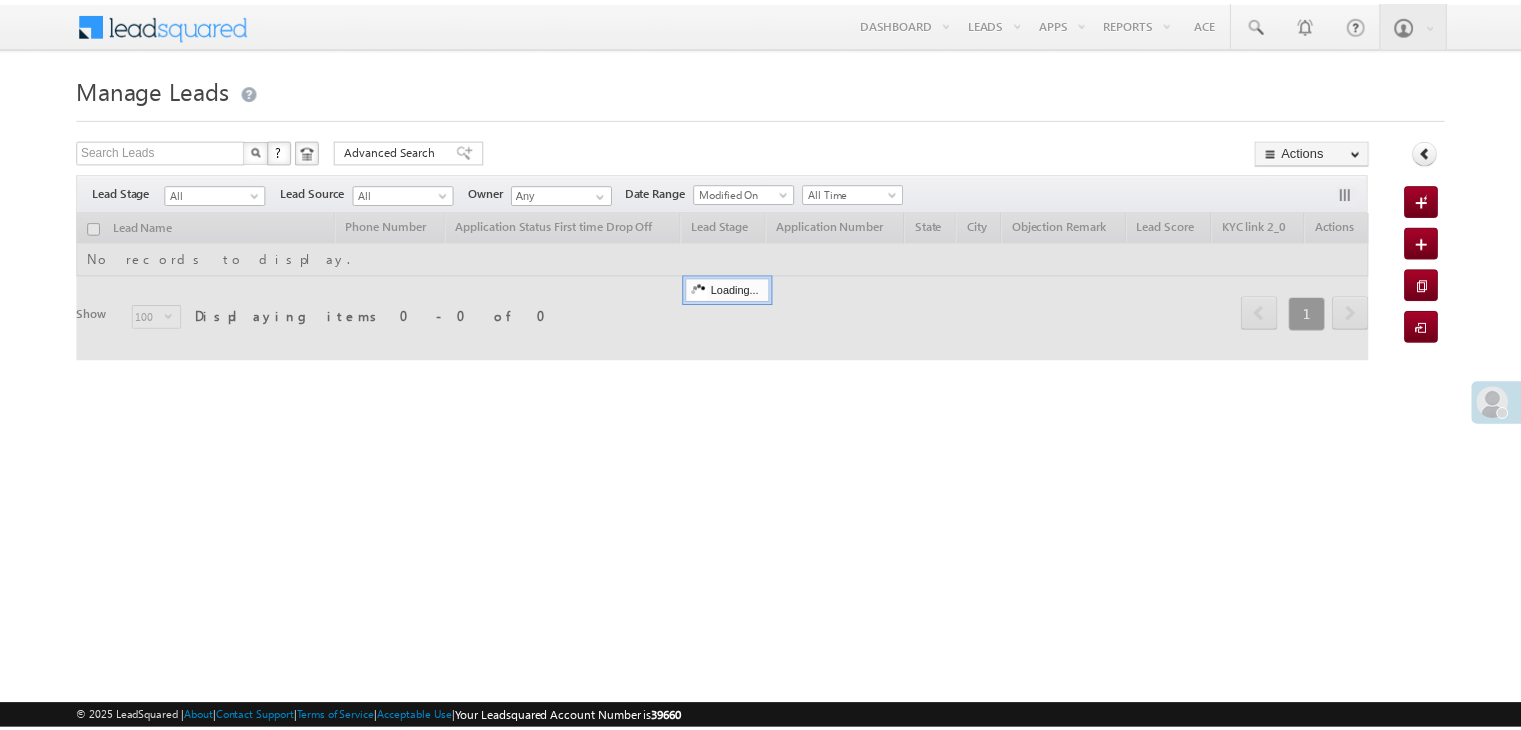 scroll, scrollTop: 0, scrollLeft: 0, axis: both 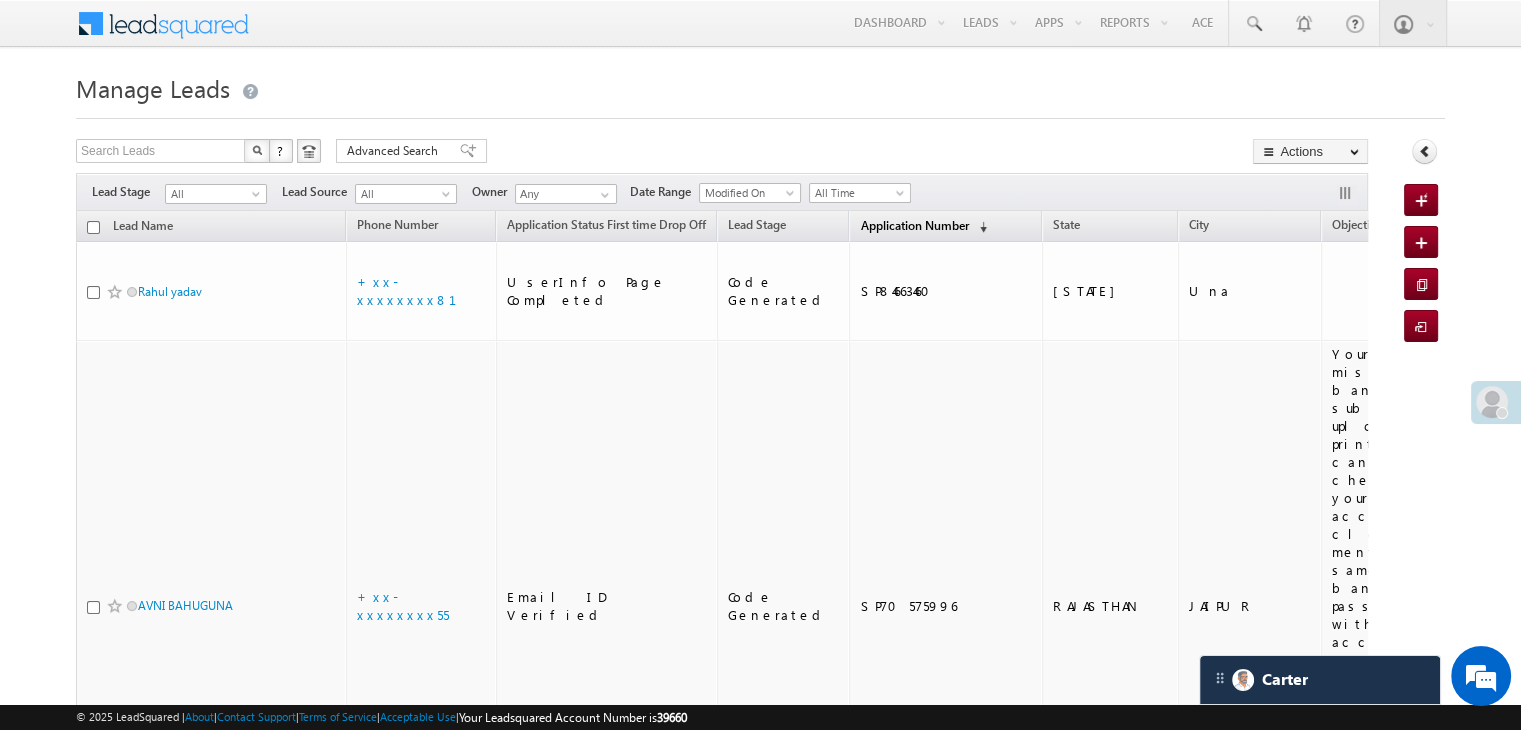 click on "Application Number" at bounding box center [914, 225] 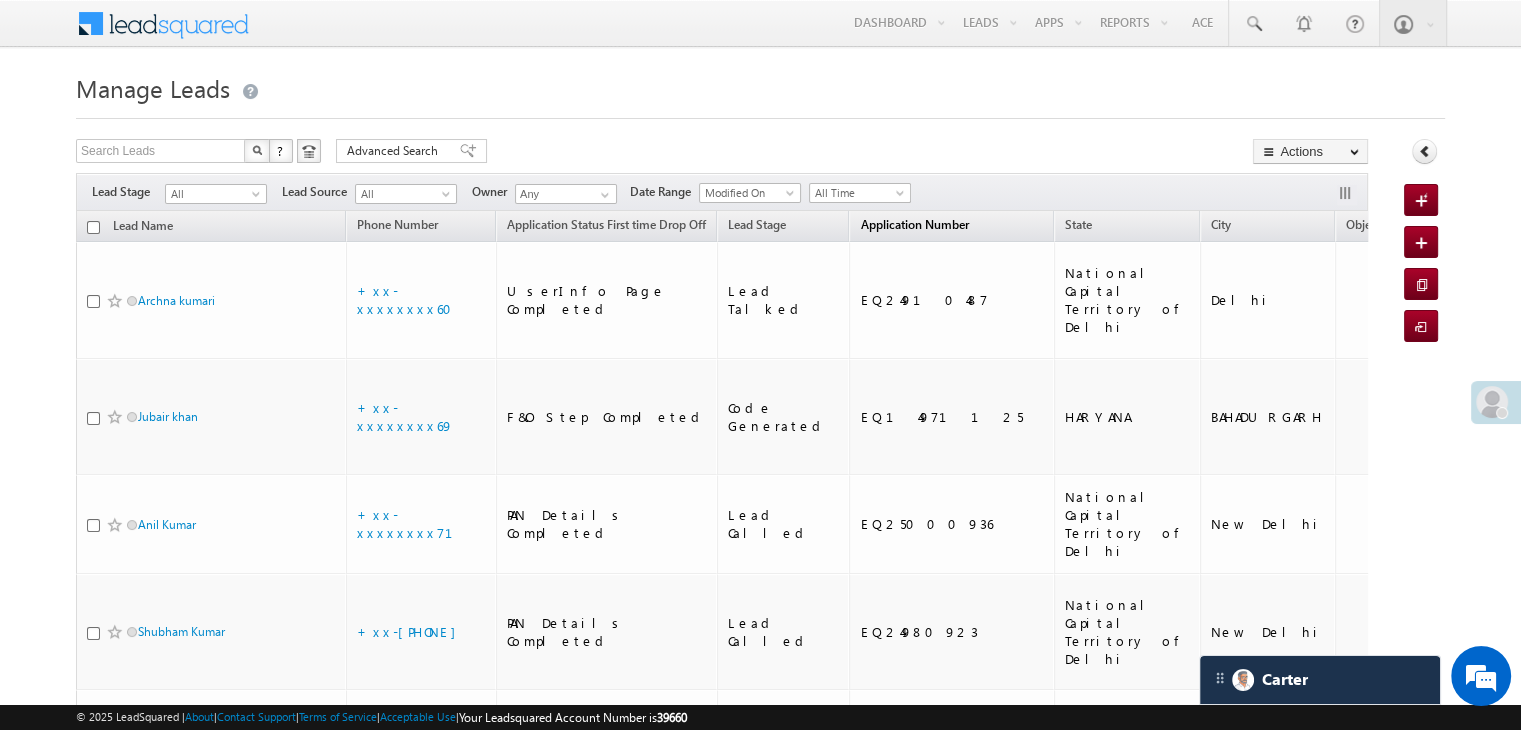 scroll, scrollTop: 0, scrollLeft: 0, axis: both 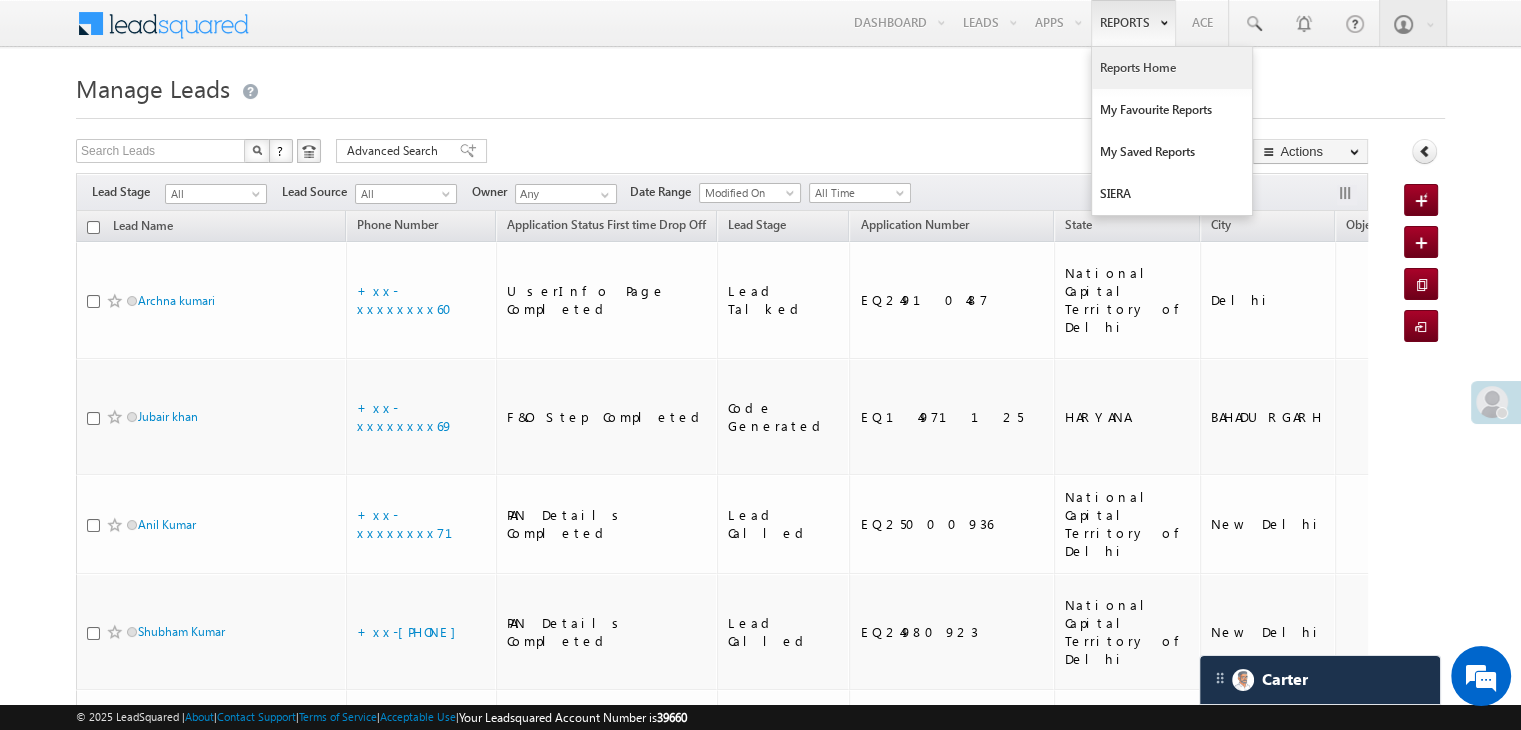 click on "Reports Home" at bounding box center (1172, 68) 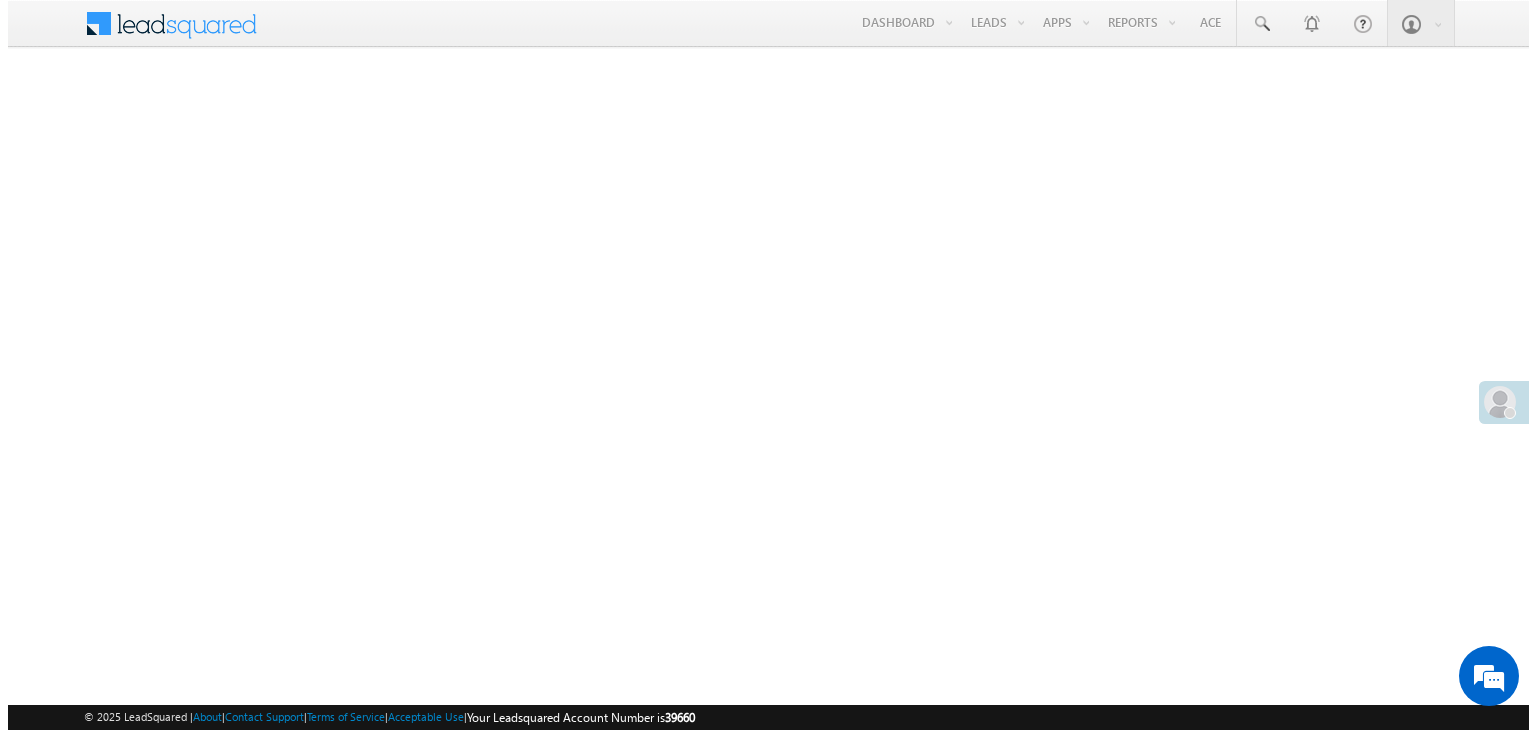 scroll, scrollTop: 0, scrollLeft: 0, axis: both 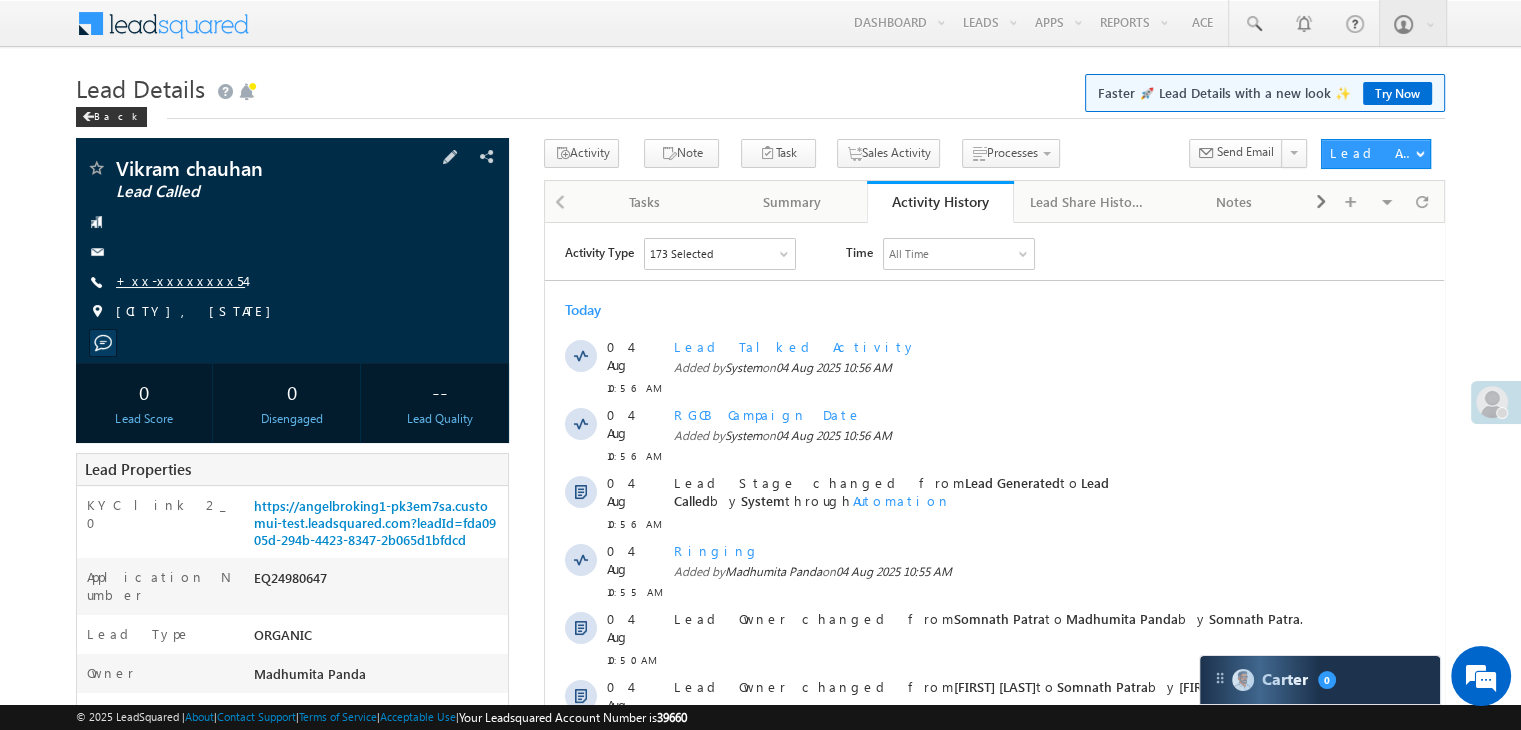 click on "+xx-xxxxxxxx54" at bounding box center [180, 280] 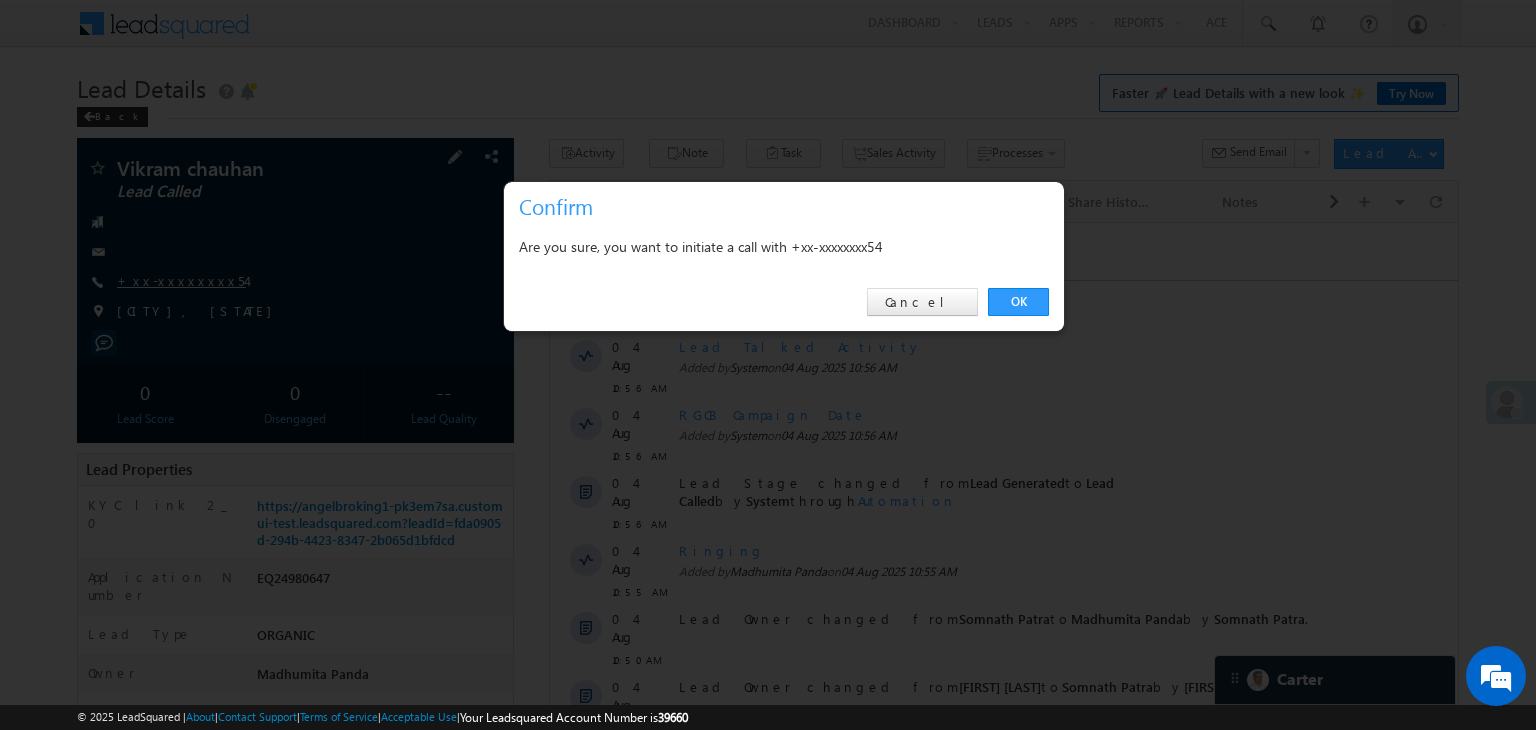 scroll, scrollTop: 8835, scrollLeft: 0, axis: vertical 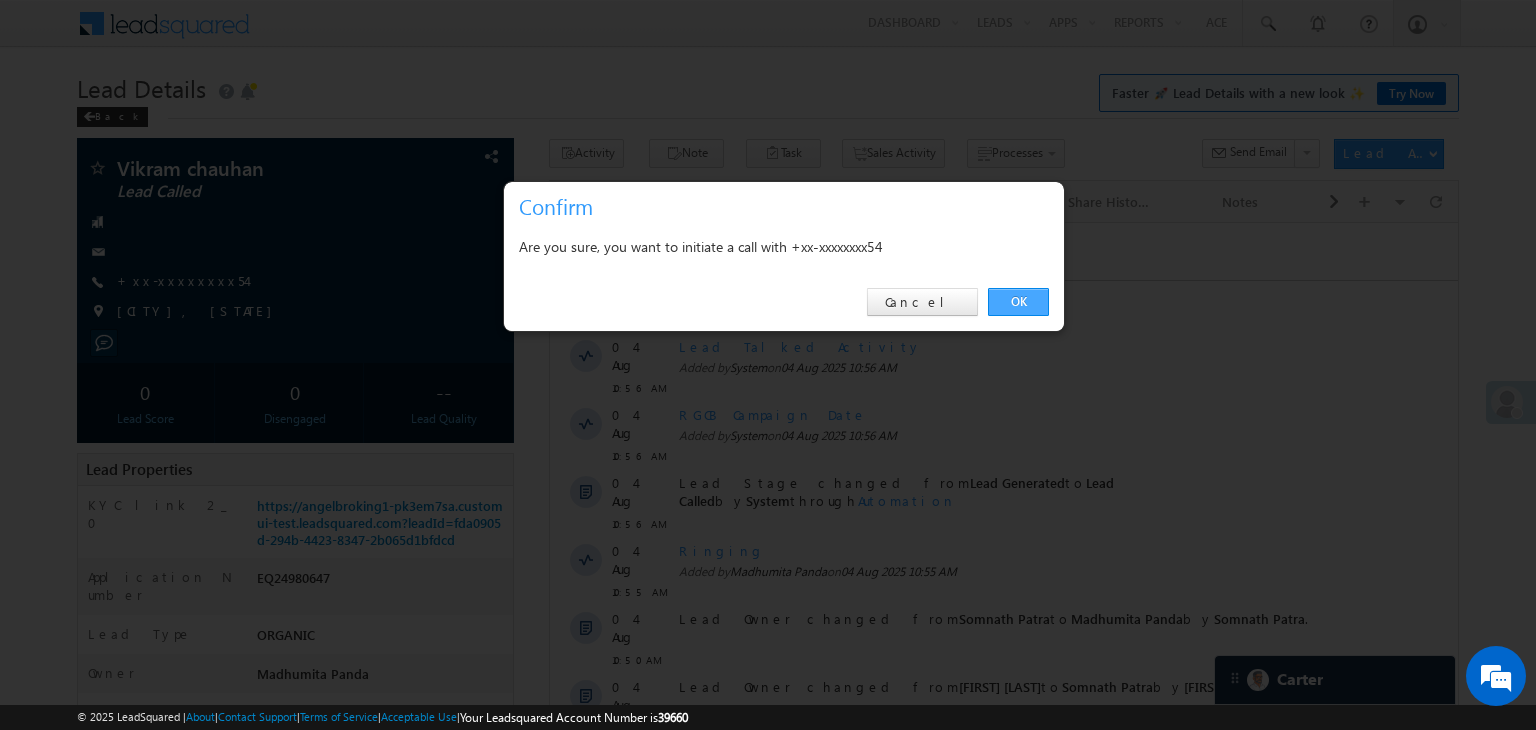 click on "OK" at bounding box center [1018, 302] 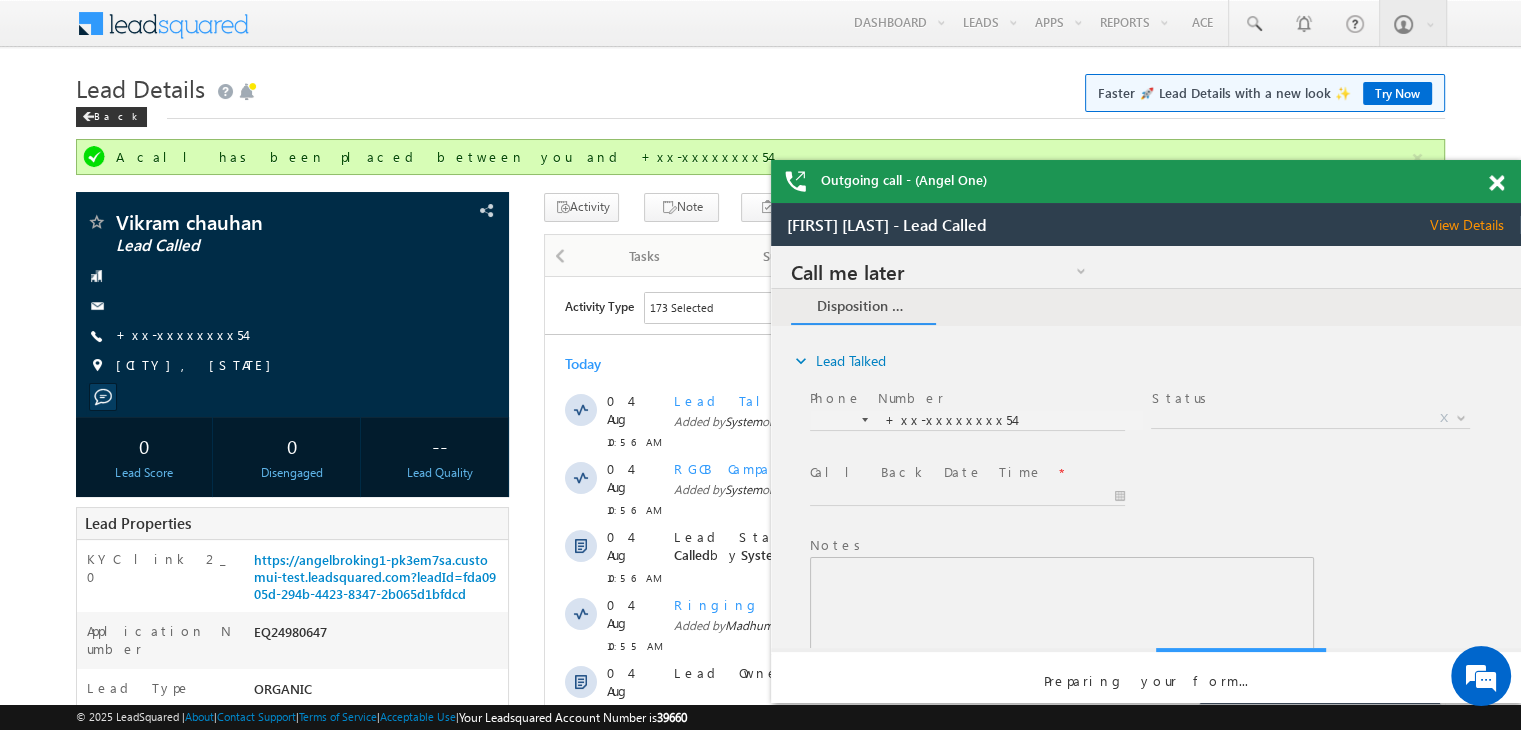 scroll, scrollTop: 0, scrollLeft: 0, axis: both 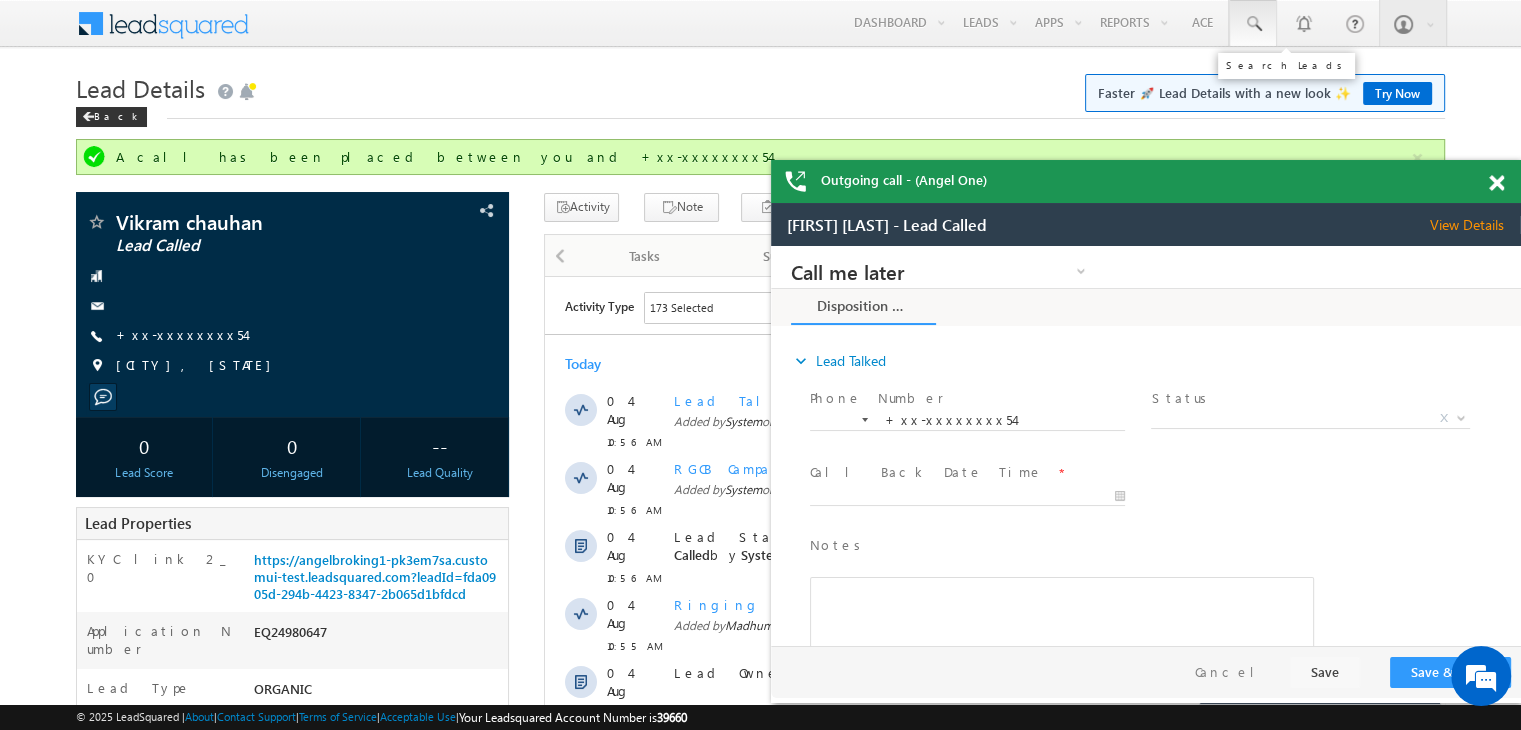 click at bounding box center [1253, 24] 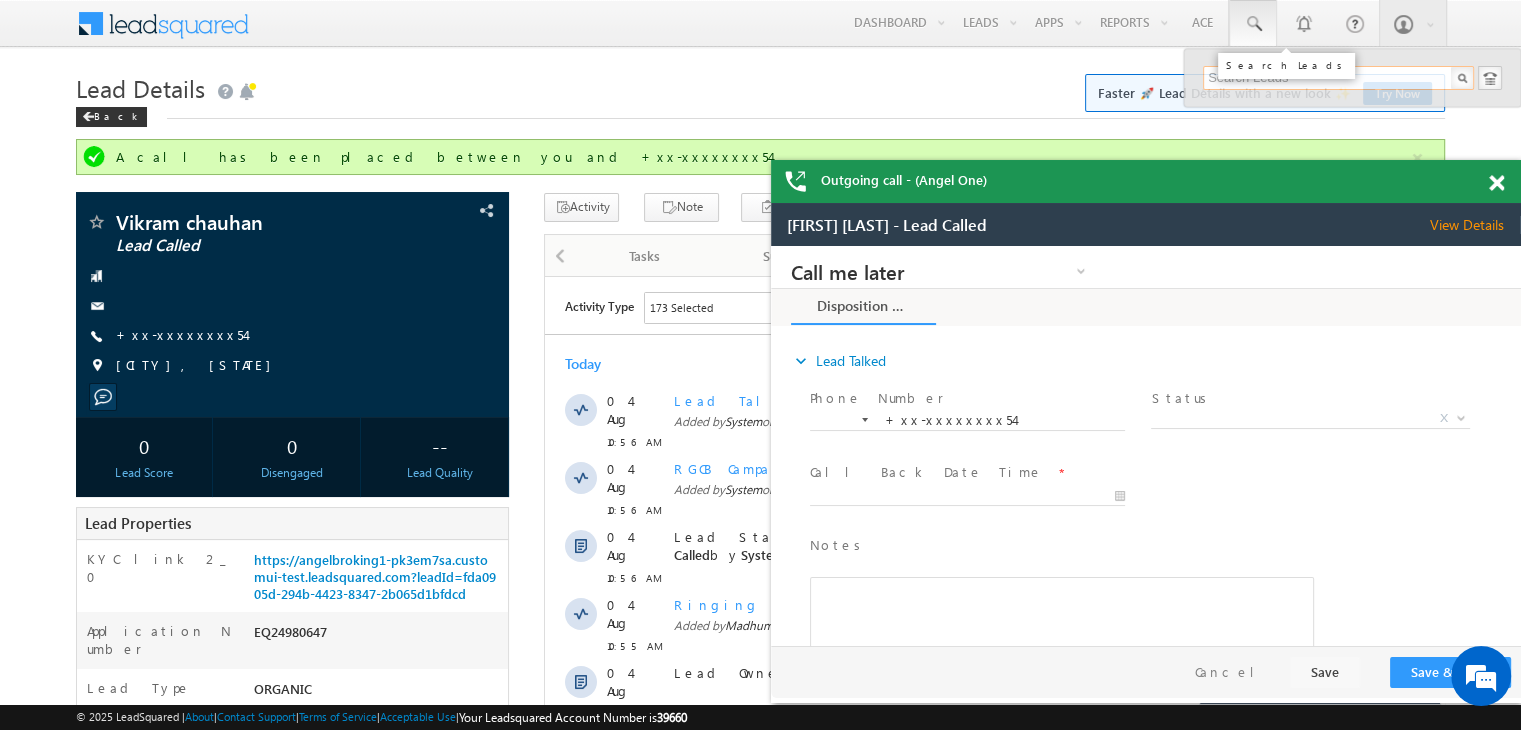 paste on "EQ24855798" 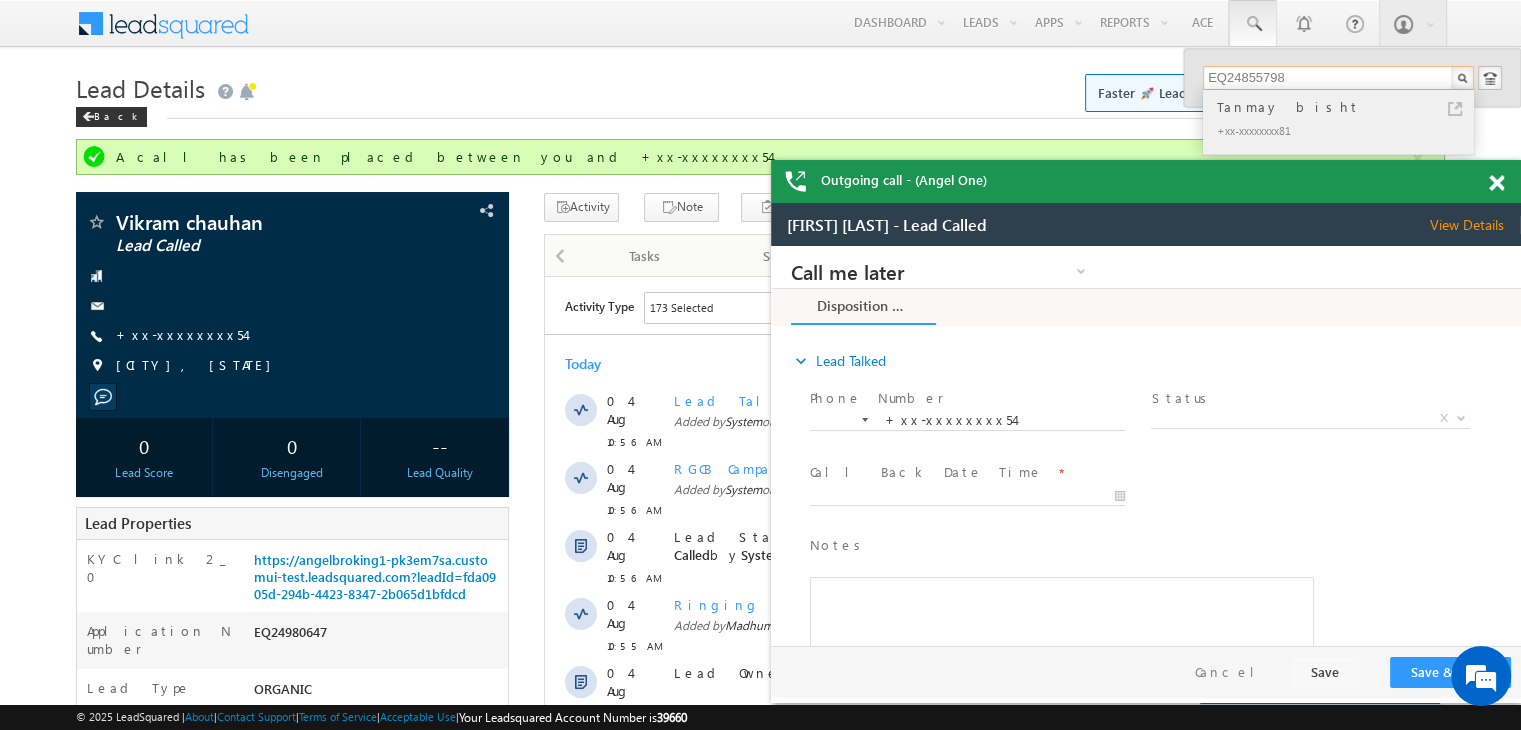 type on "EQ24855798" 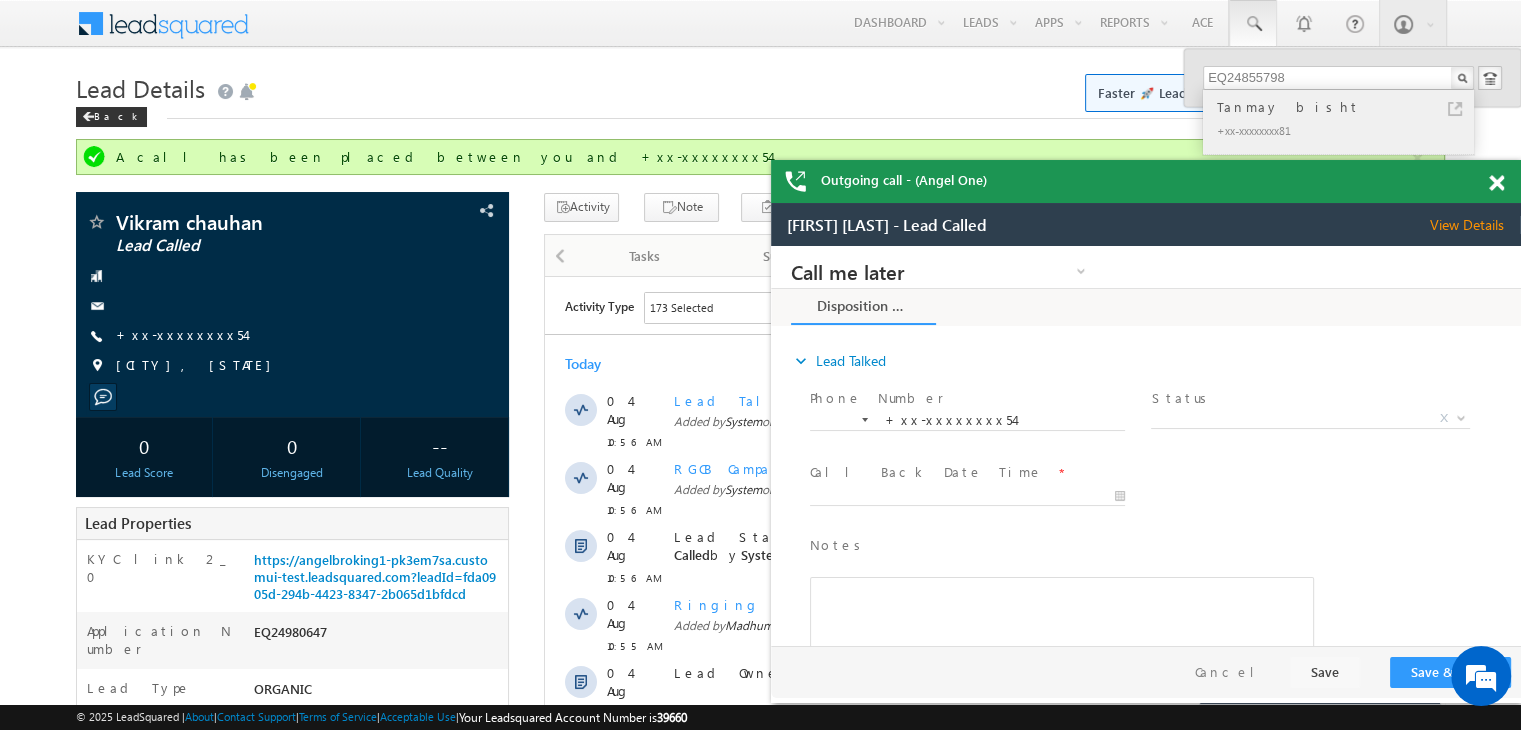 click on "Tanmay bisht" at bounding box center (1347, 107) 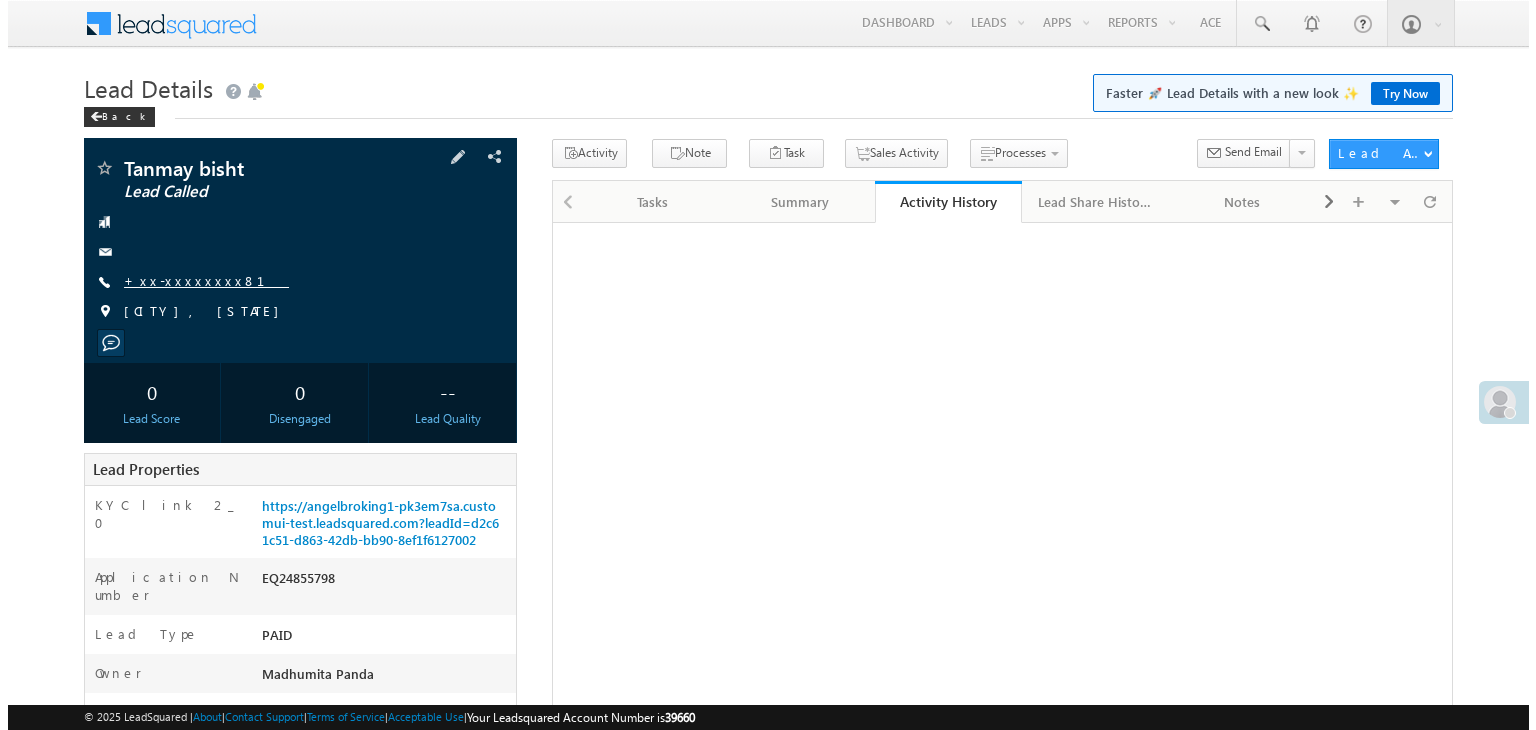scroll, scrollTop: 0, scrollLeft: 0, axis: both 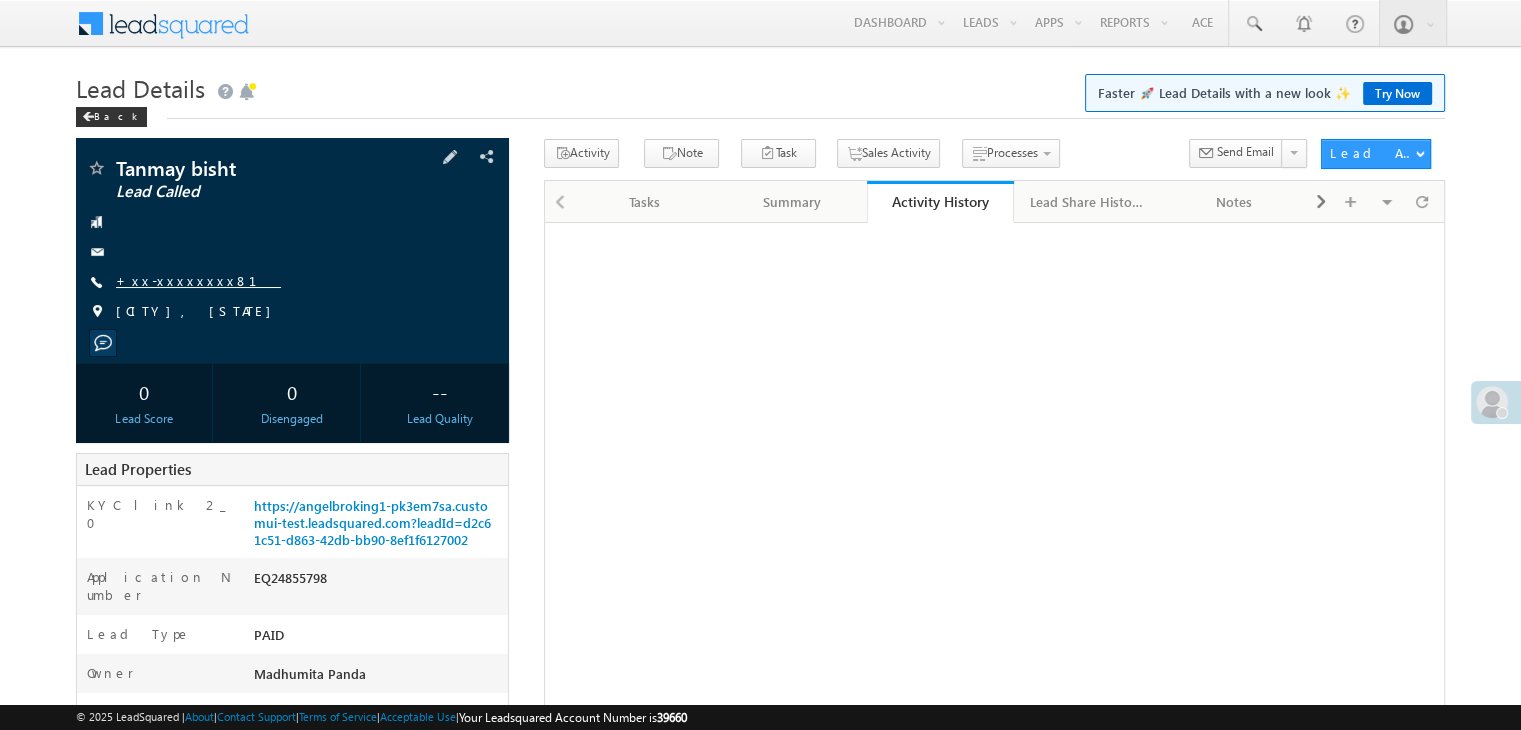 click on "+xx-xxxxxxxx81" at bounding box center (198, 280) 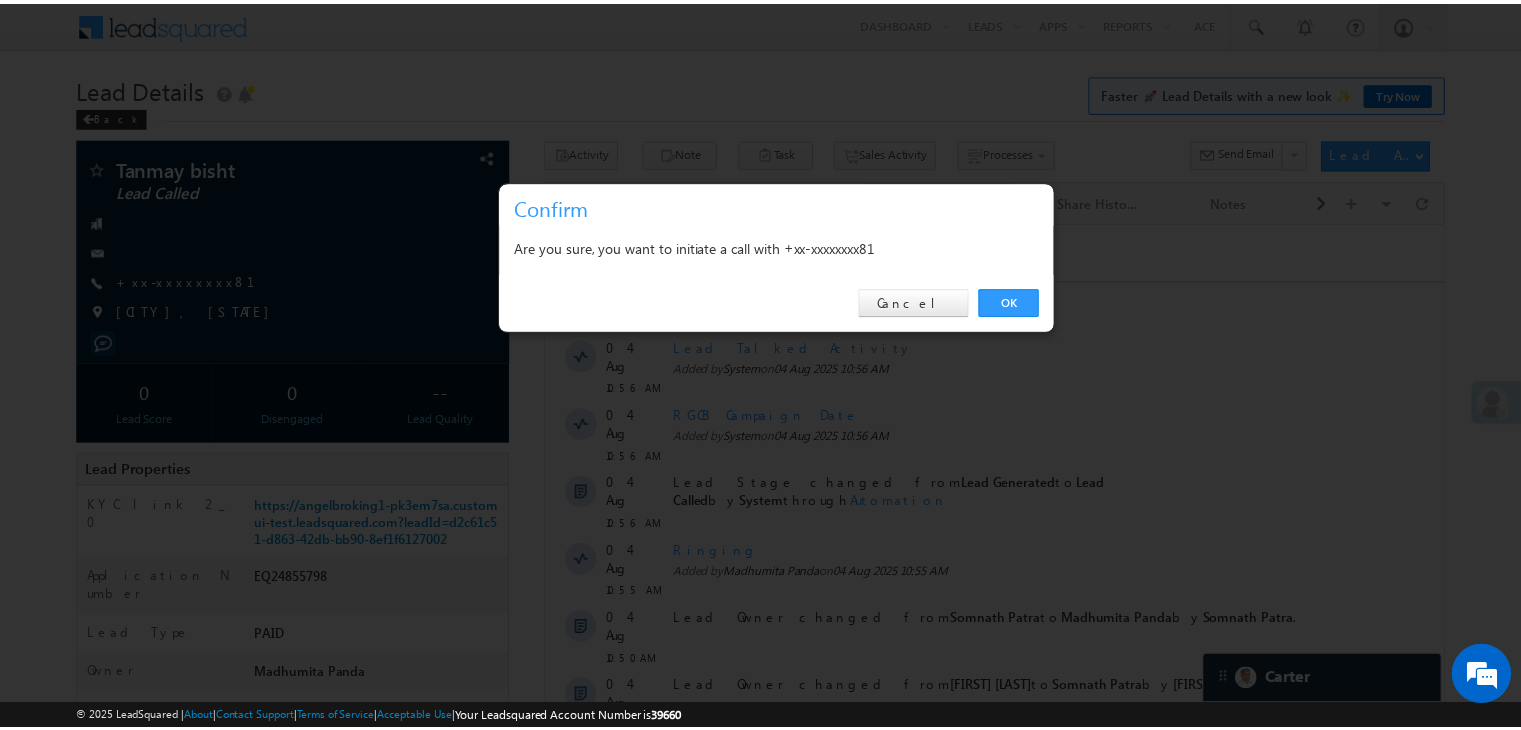 scroll, scrollTop: 0, scrollLeft: 0, axis: both 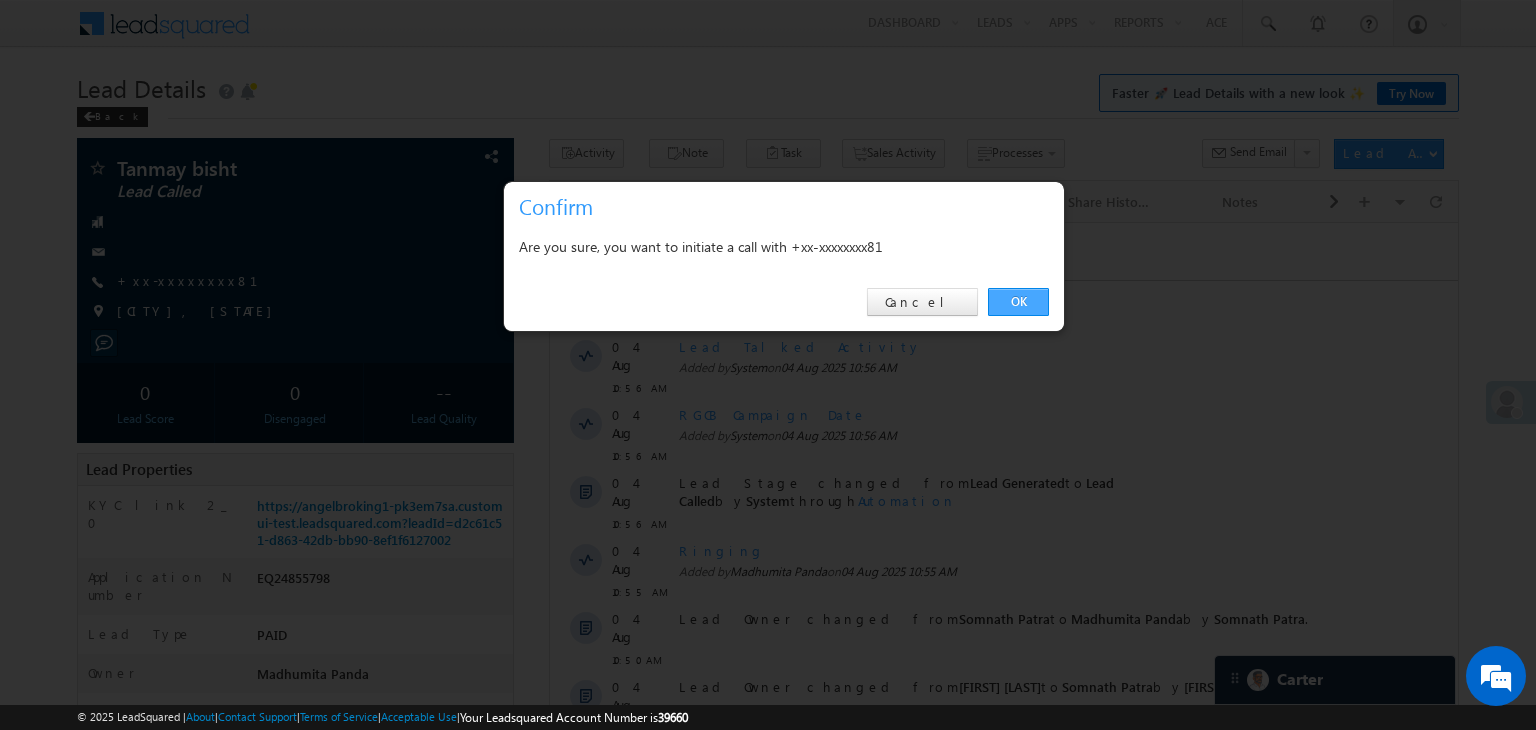 click on "OK" at bounding box center (1018, 302) 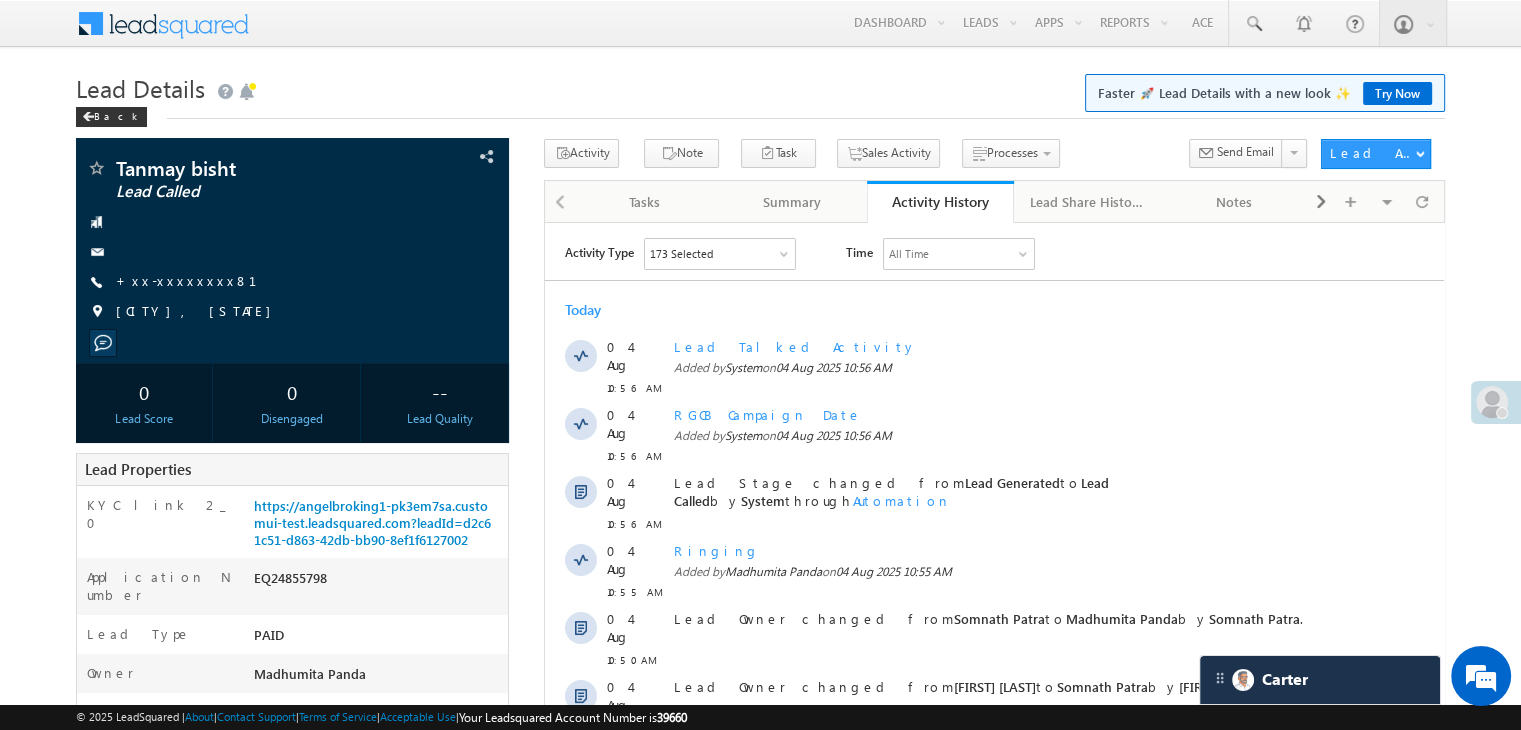 scroll, scrollTop: 8835, scrollLeft: 0, axis: vertical 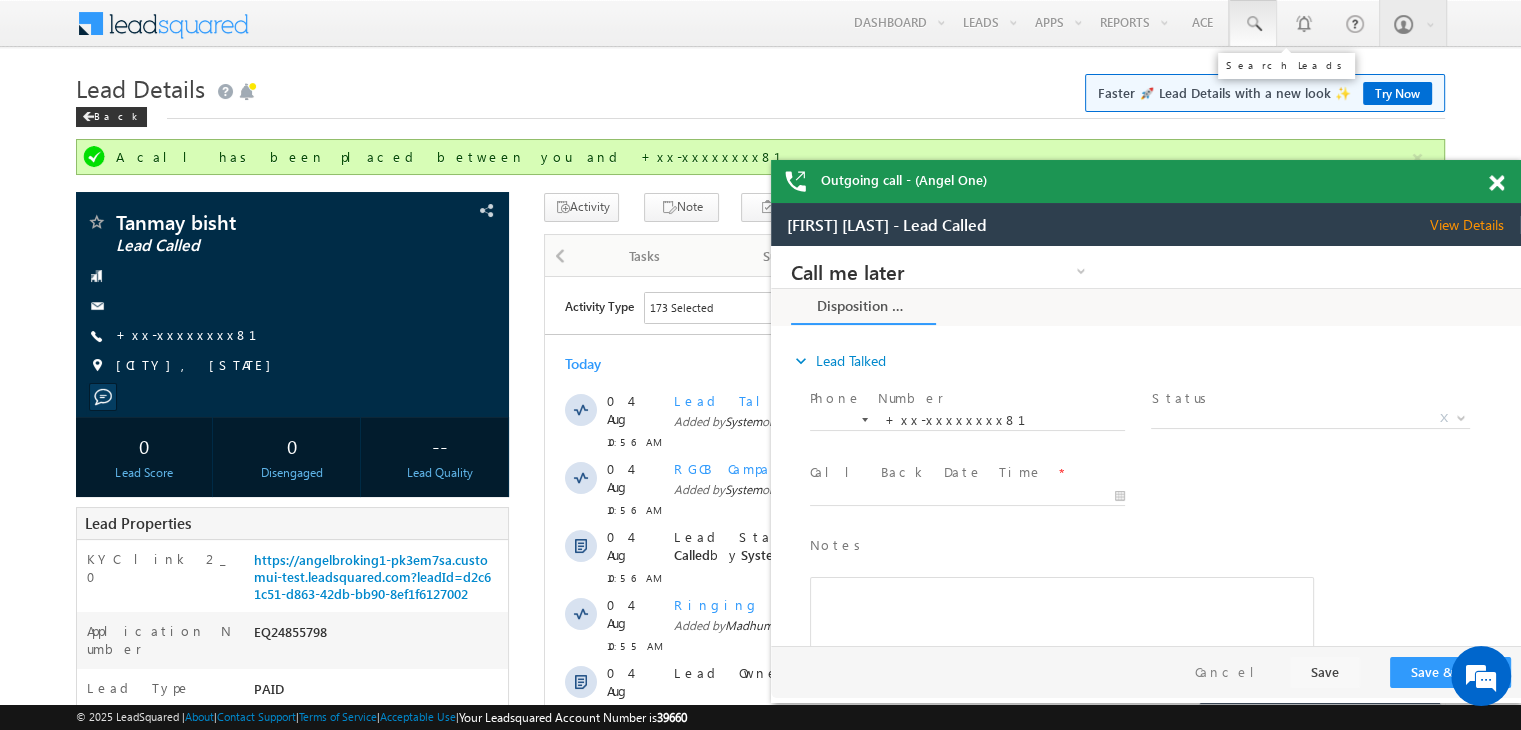 click at bounding box center (1253, 24) 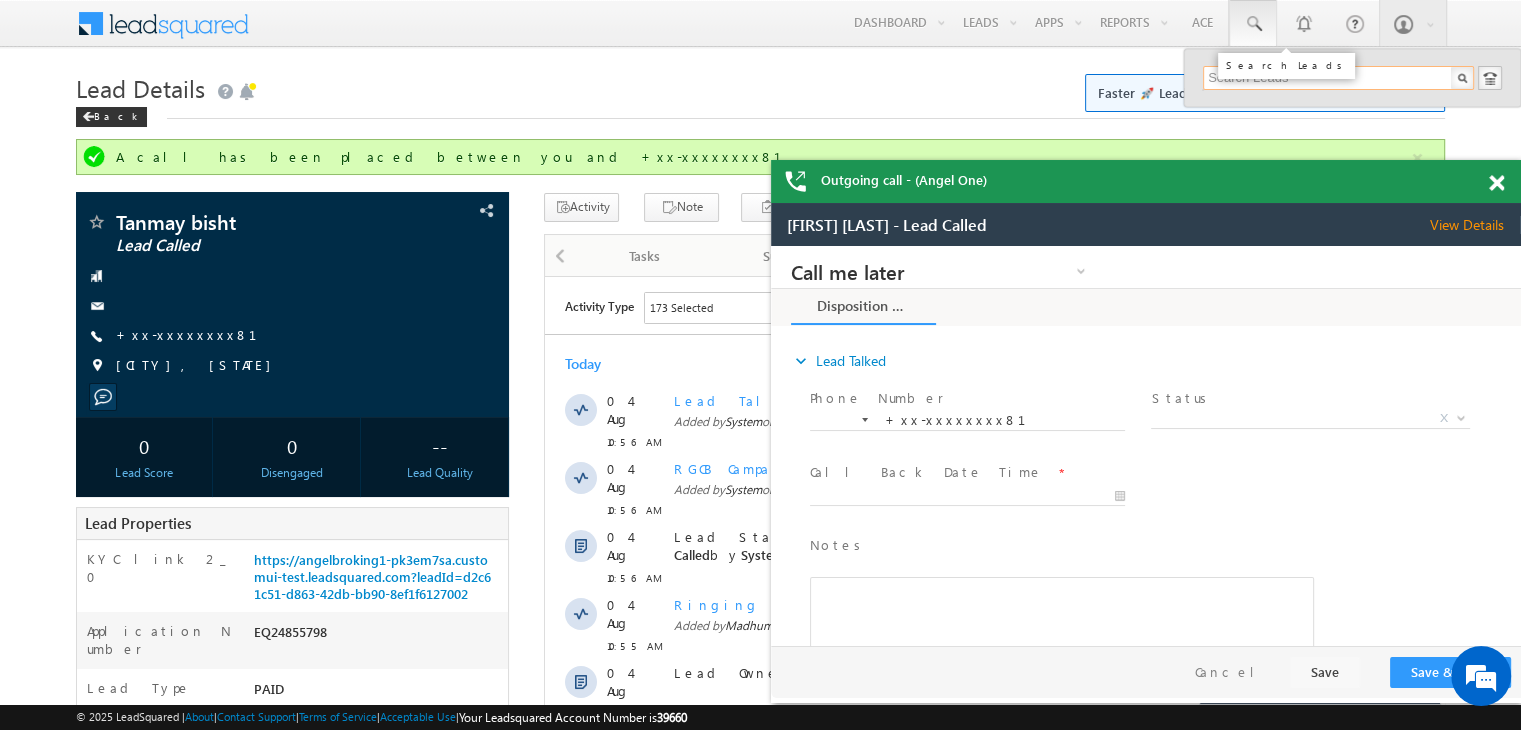 paste on "EQ25287915" 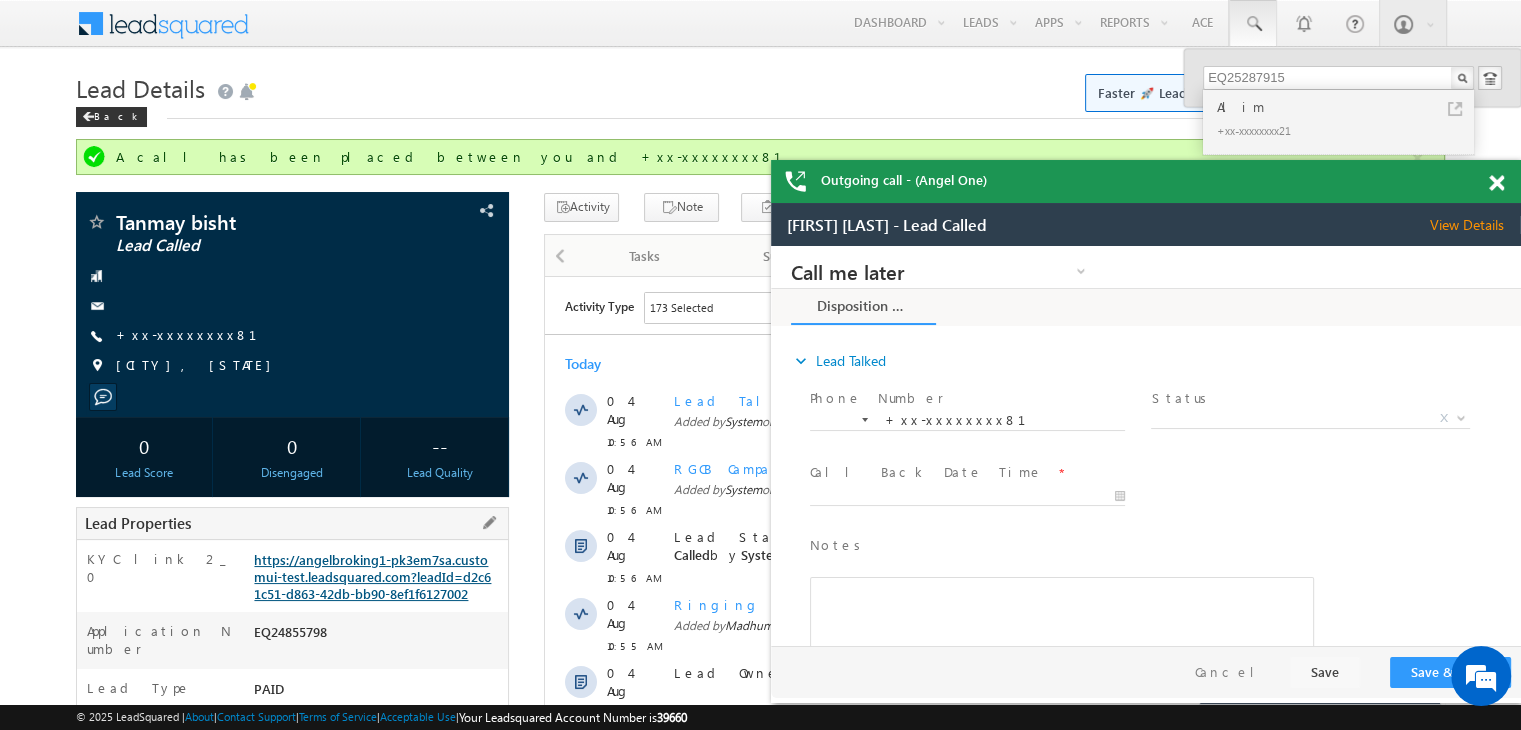 click on "https://angelbroking1-pk3em7sa.customui-test.leadsquared.com?leadId=d2c61c51-d863-42db-bb90-8ef1f6127002" at bounding box center [372, 576] 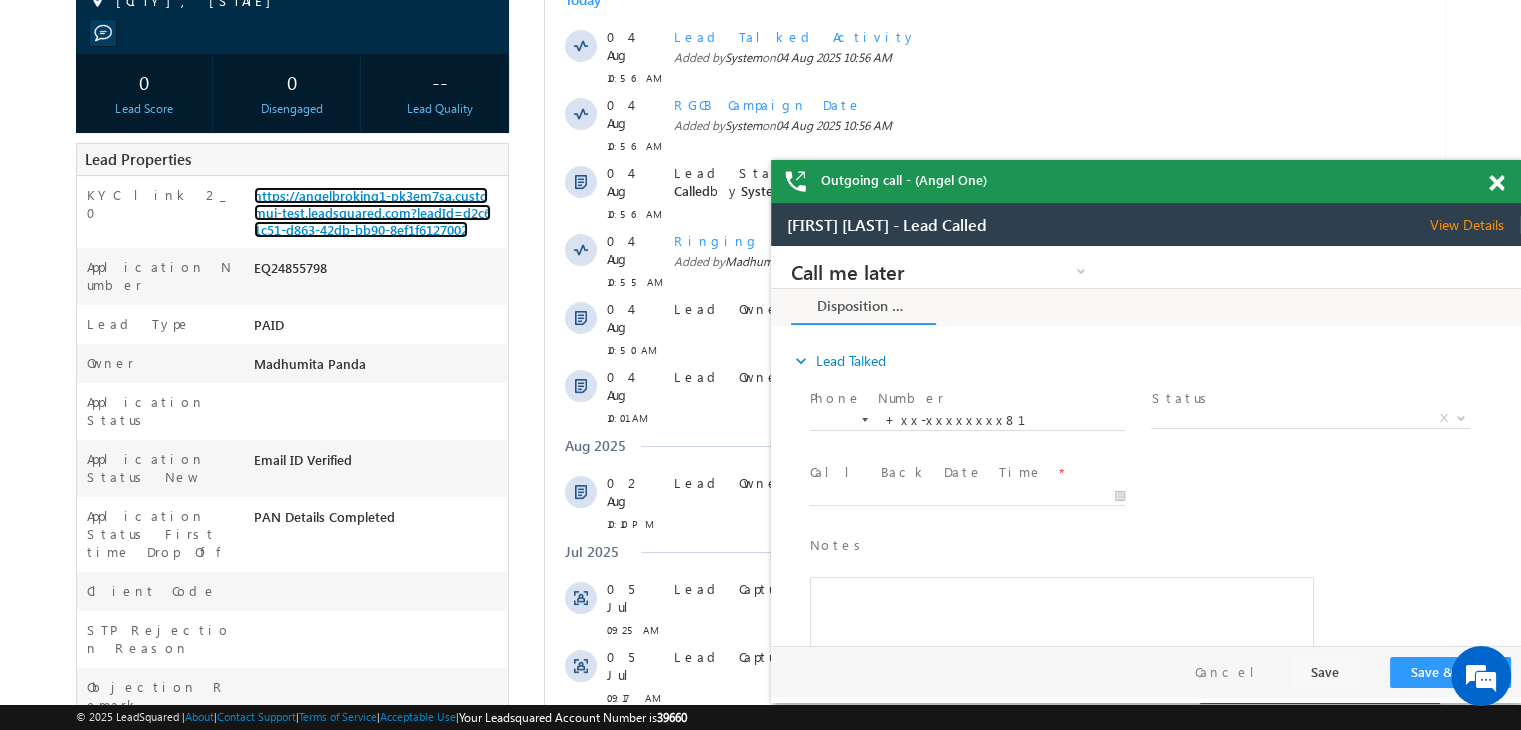 scroll, scrollTop: 400, scrollLeft: 0, axis: vertical 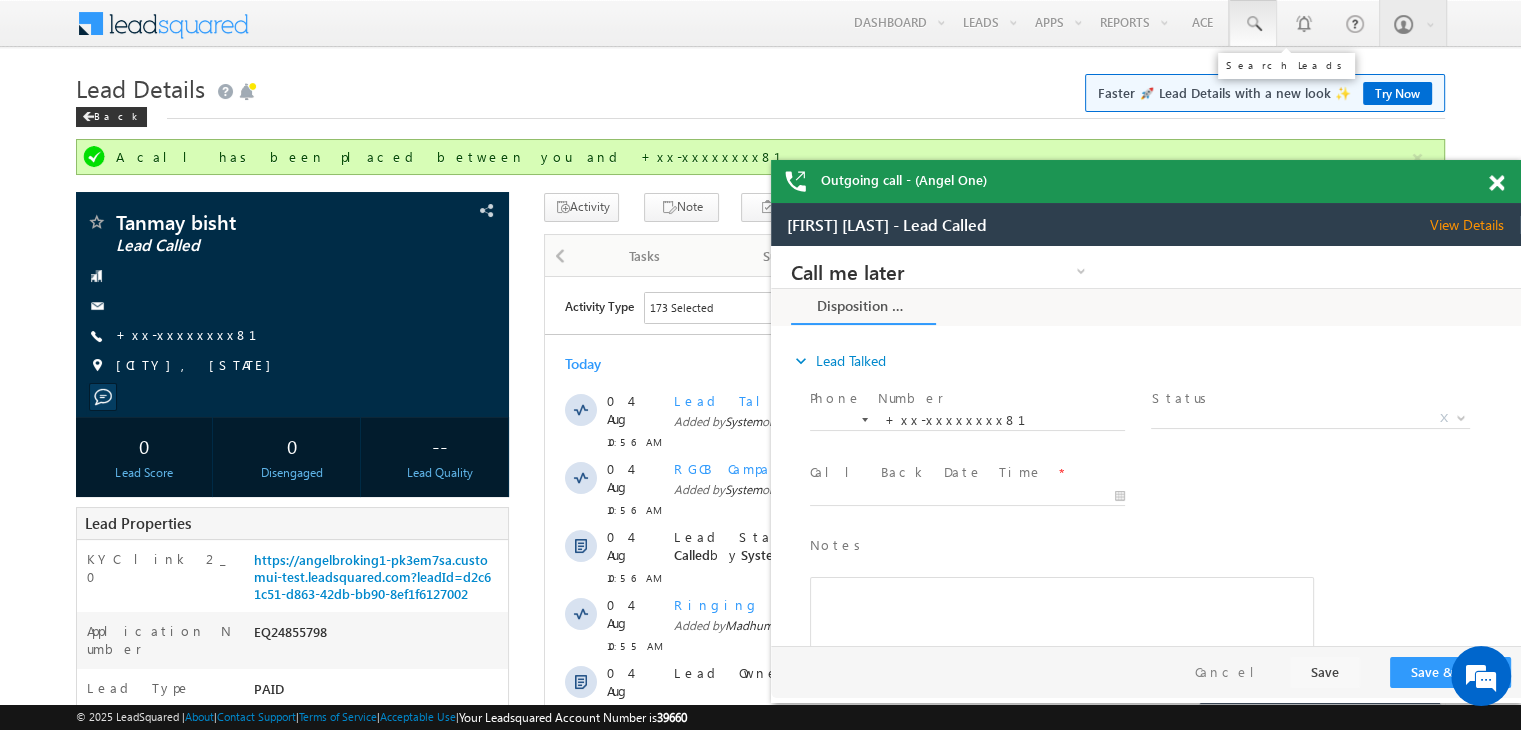 click at bounding box center [1253, 24] 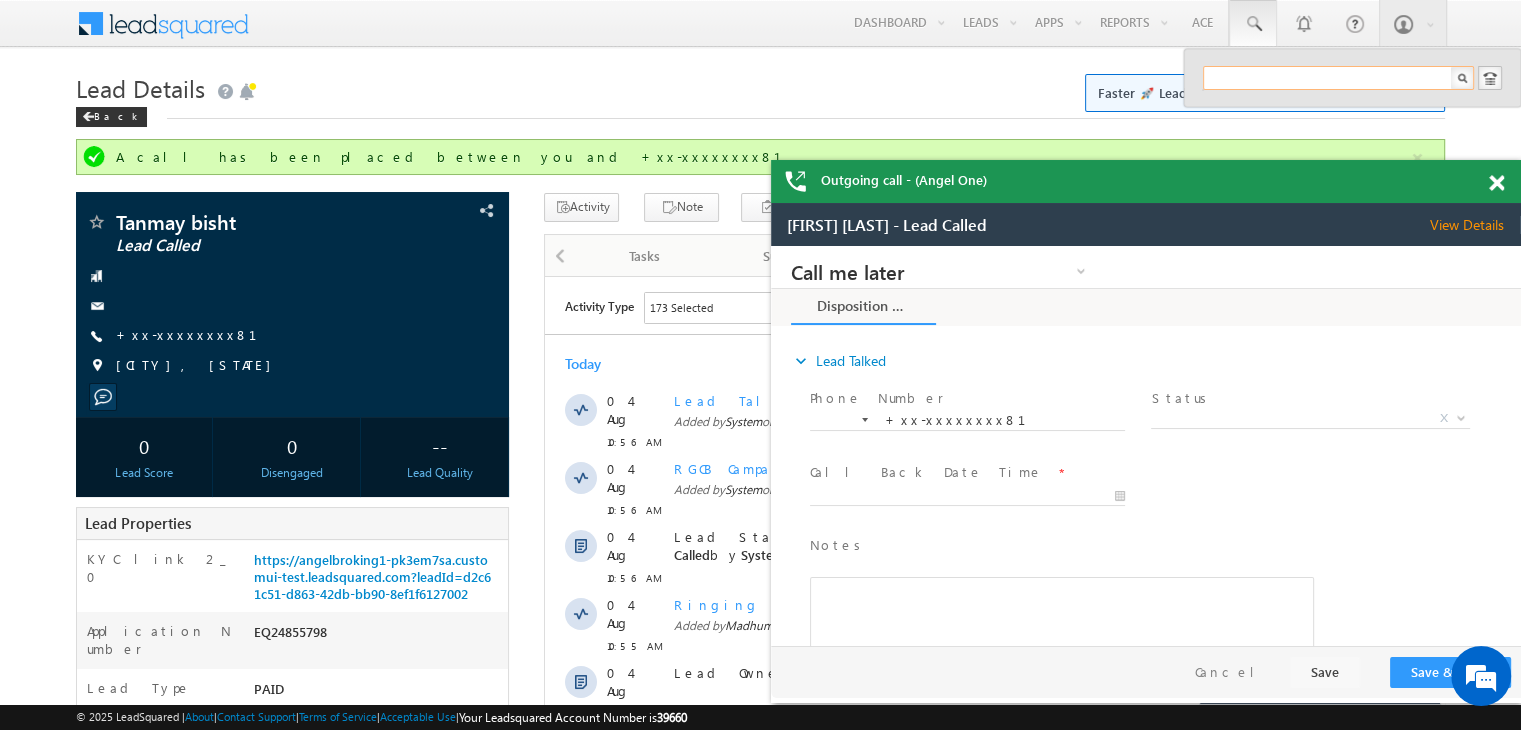 click at bounding box center [1338, 78] 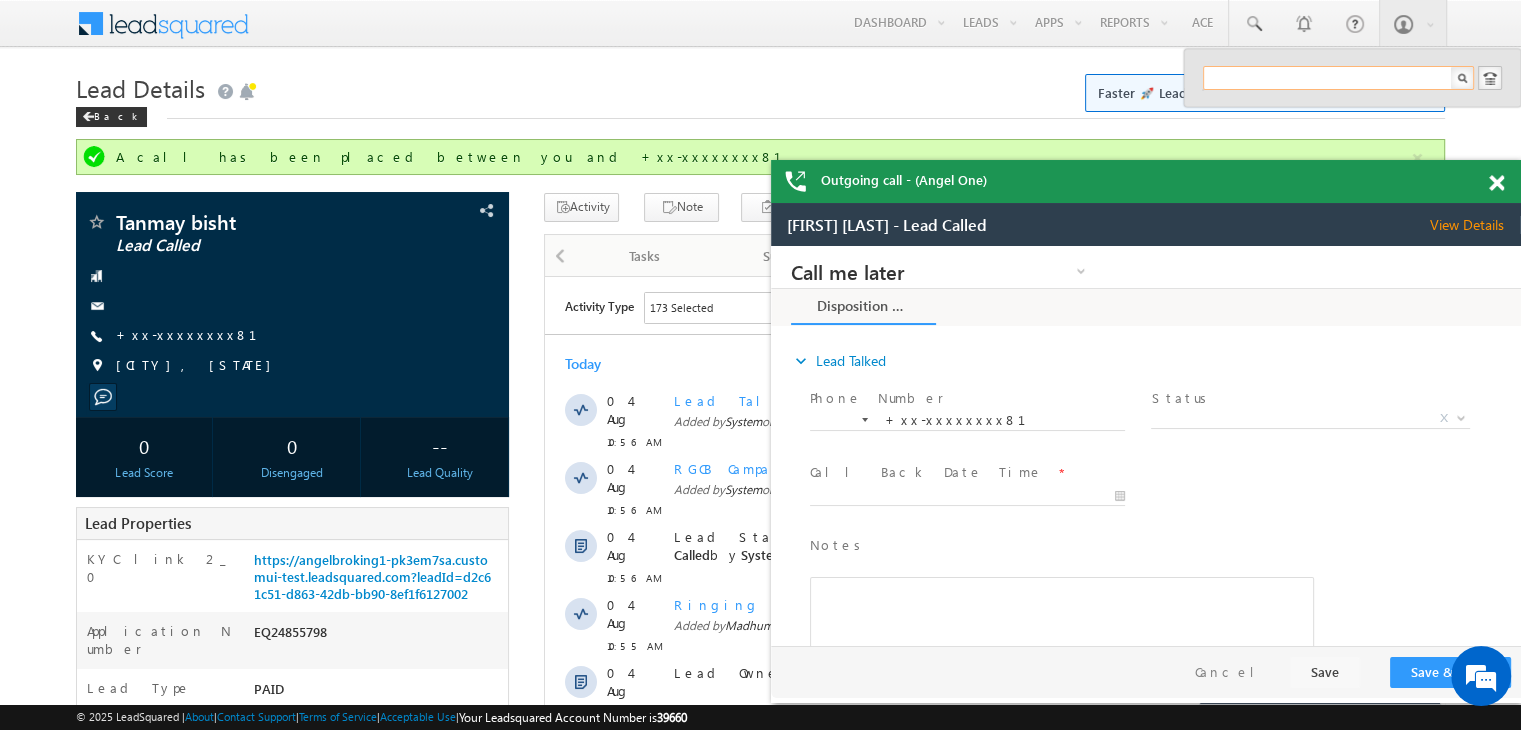 paste on "EQ25287915" 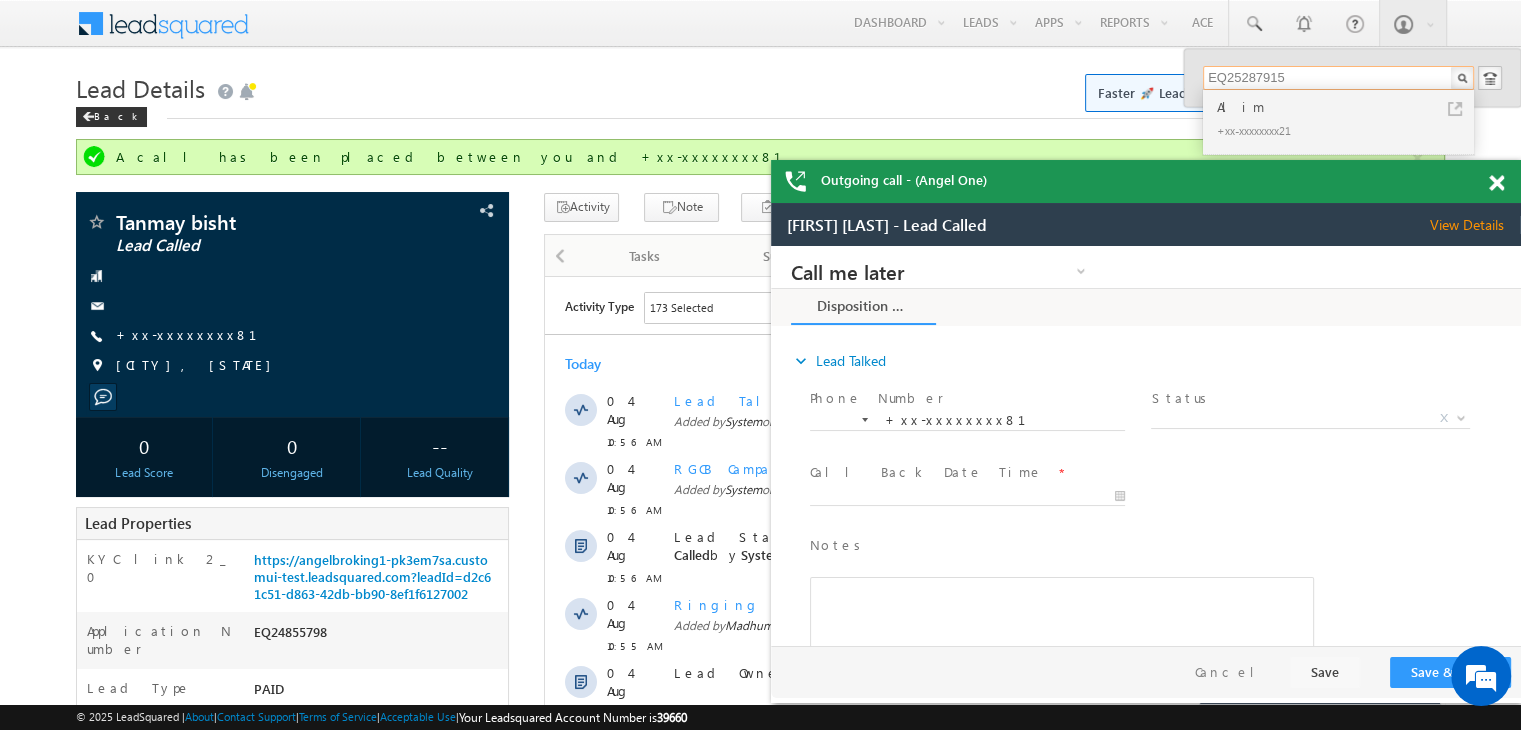 type on "EQ25287915" 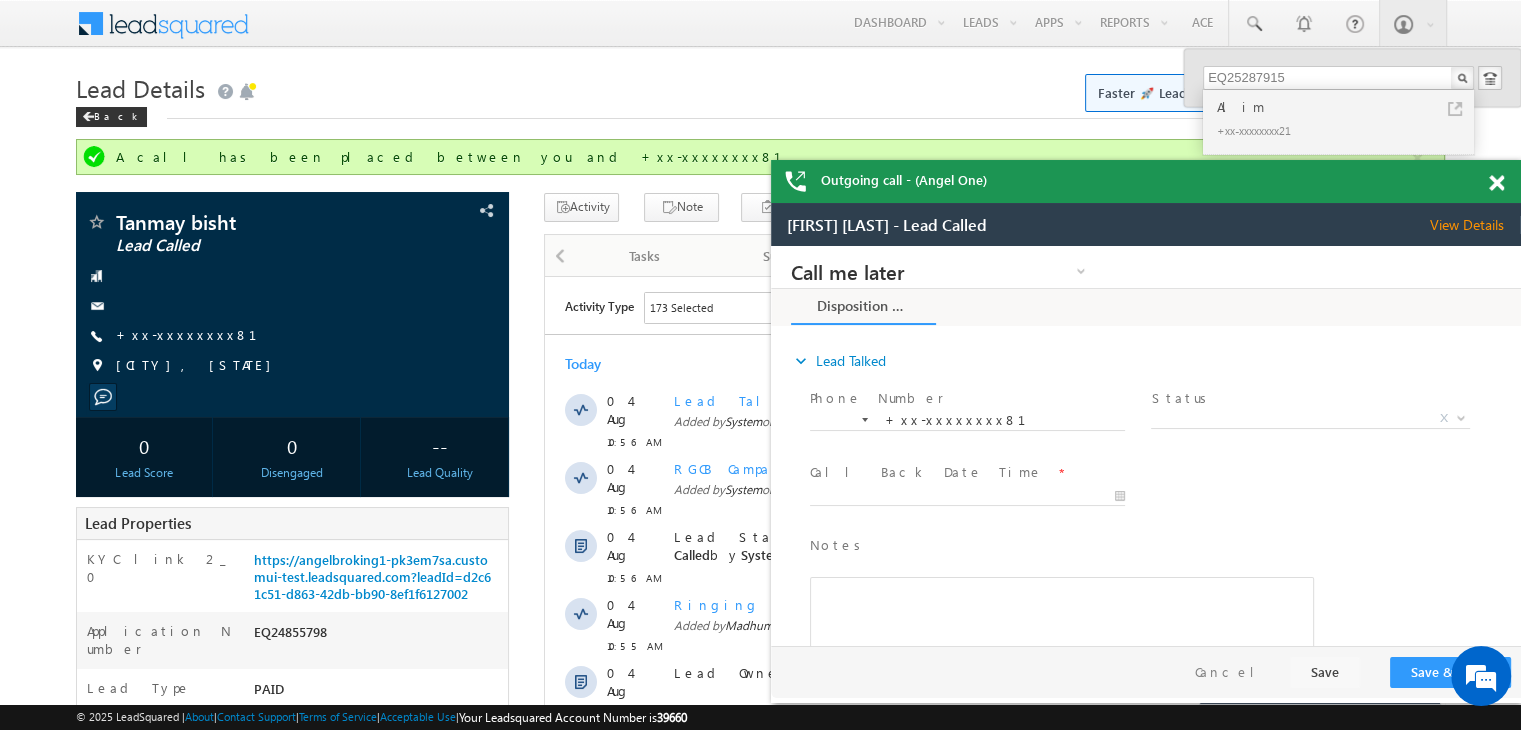 click on "Alim" at bounding box center (1347, 107) 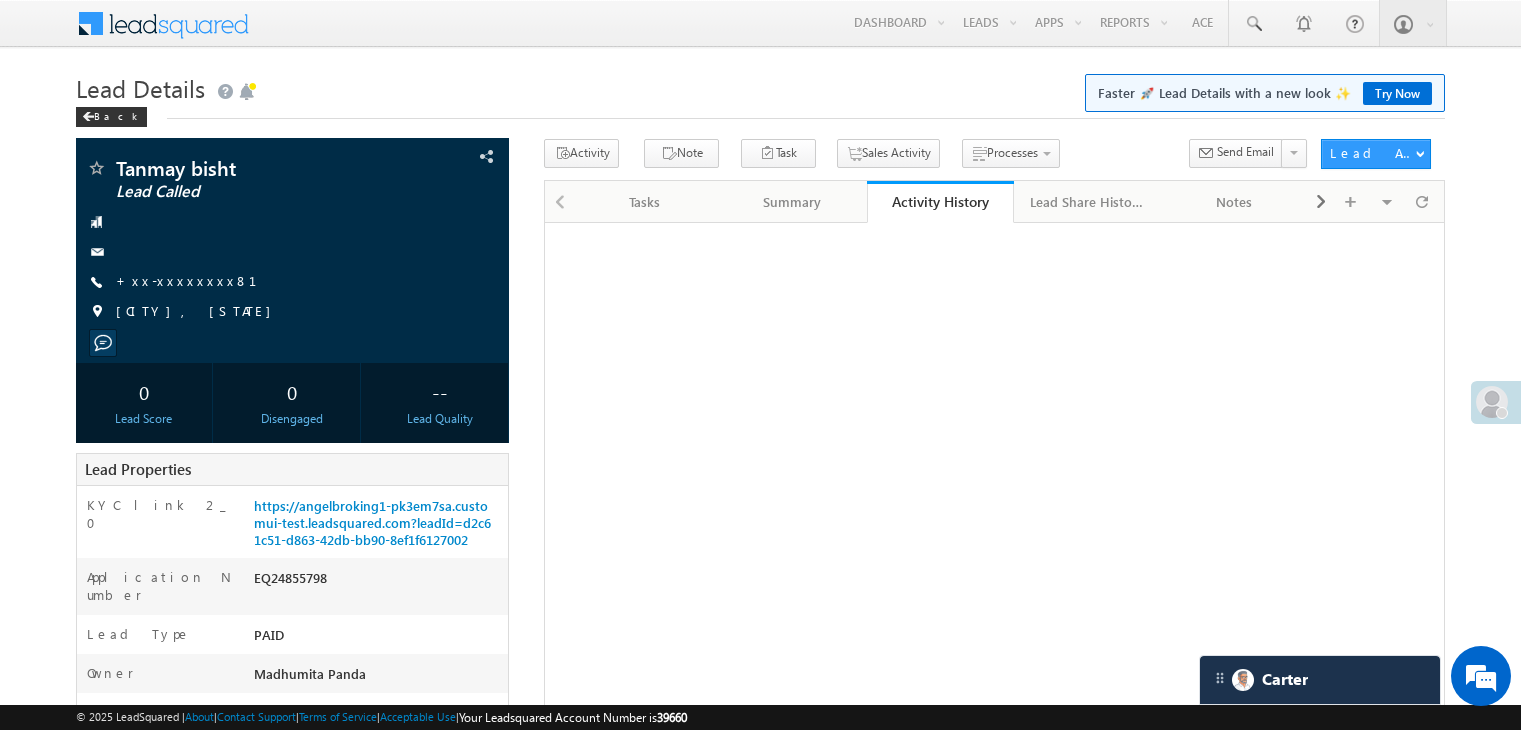scroll, scrollTop: 0, scrollLeft: 0, axis: both 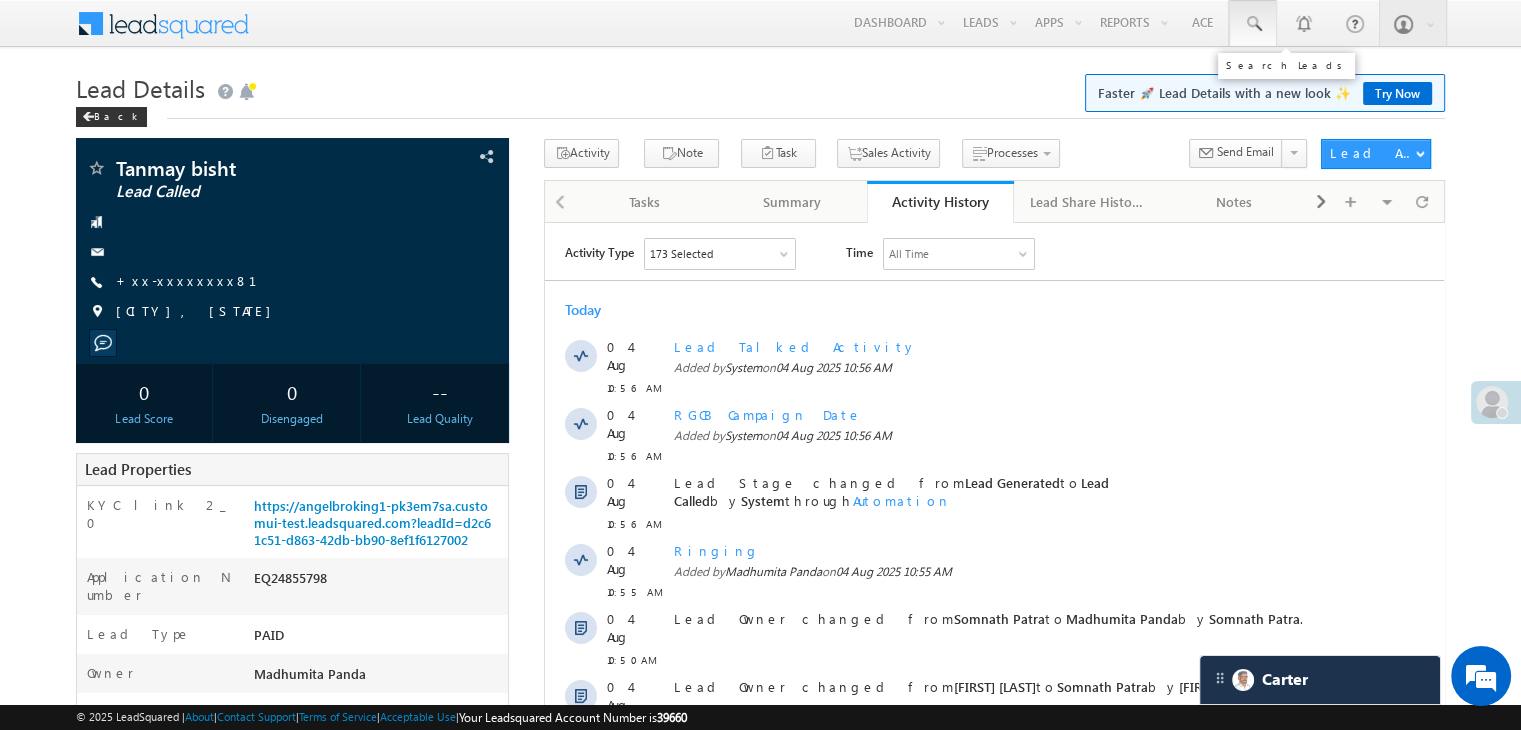 click at bounding box center (1253, 24) 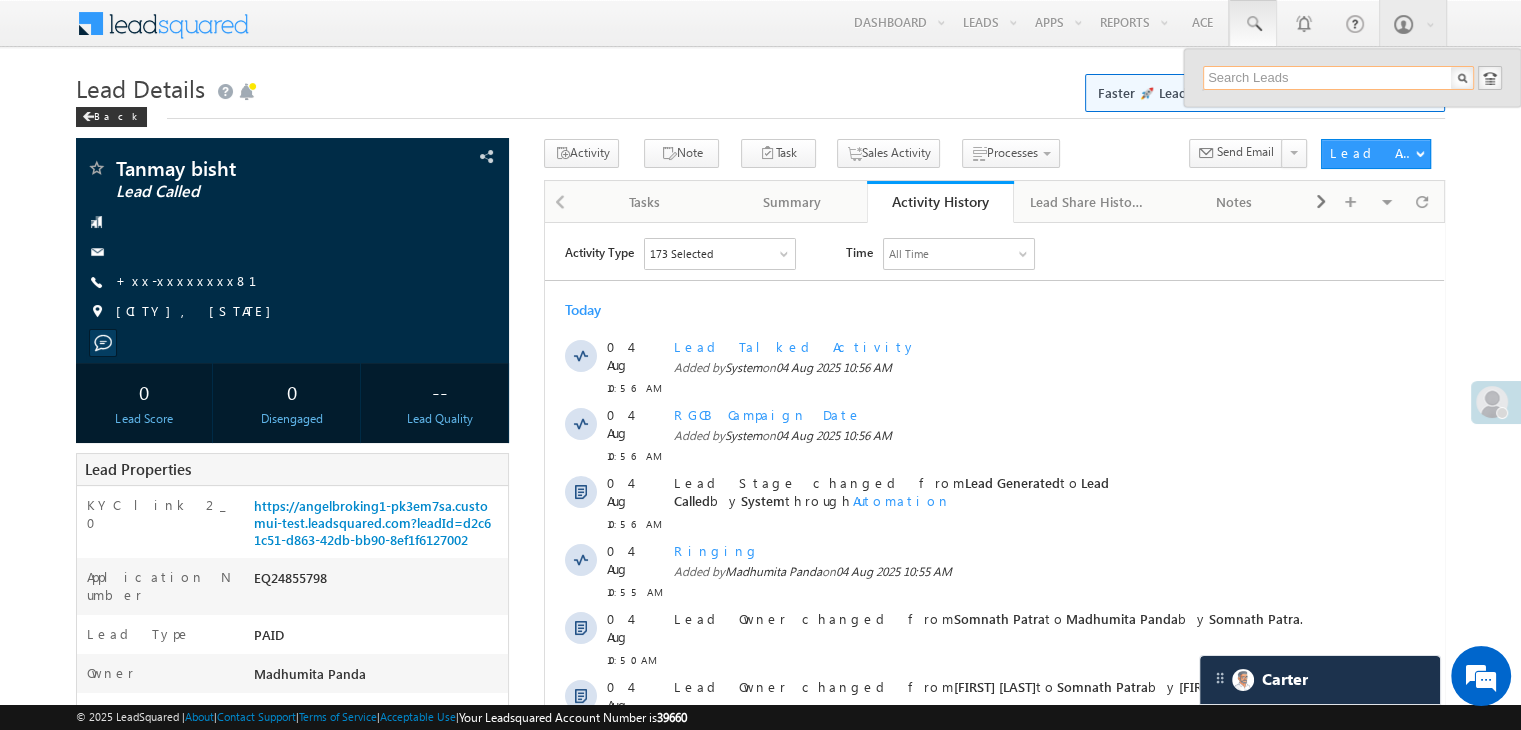 click at bounding box center (1338, 78) 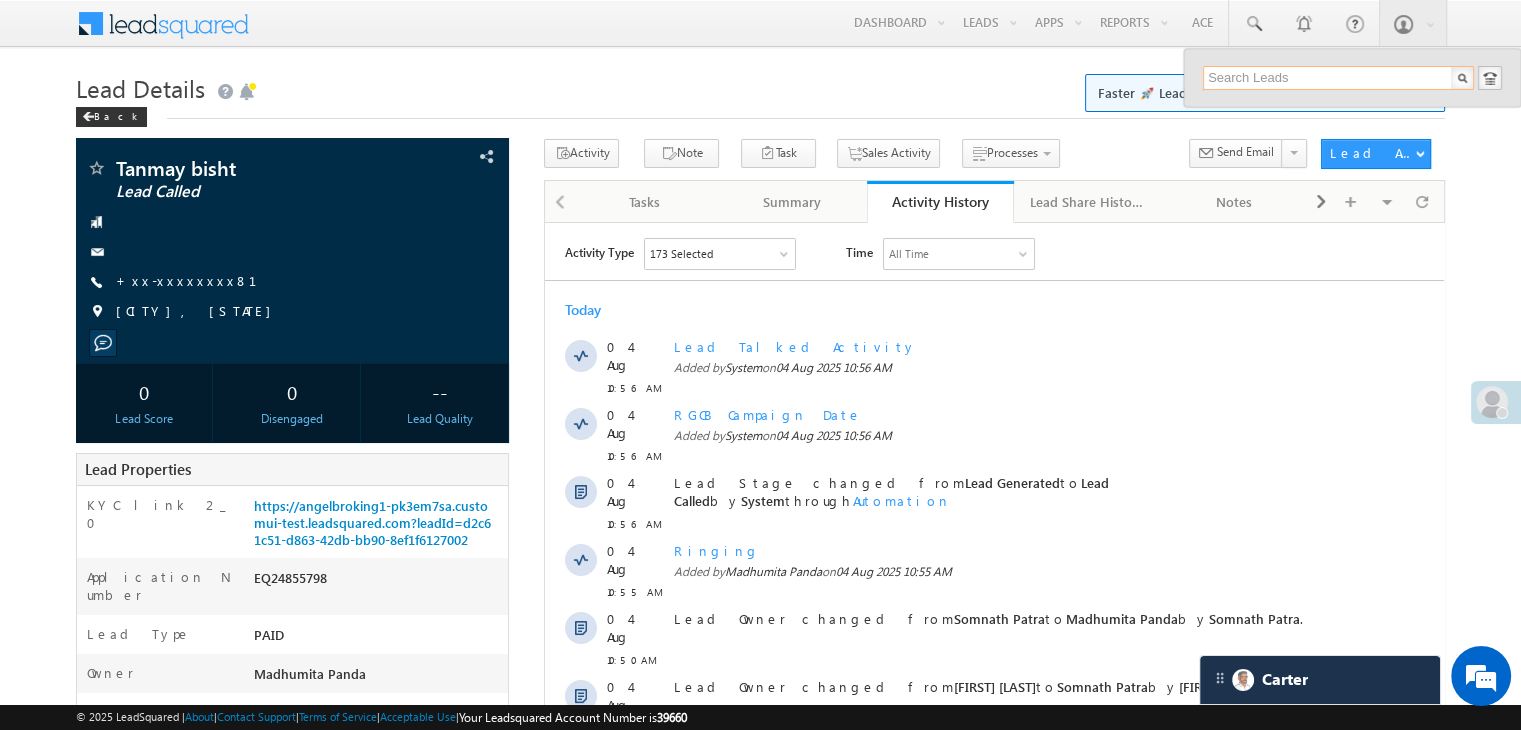 paste on "EQ25287915" 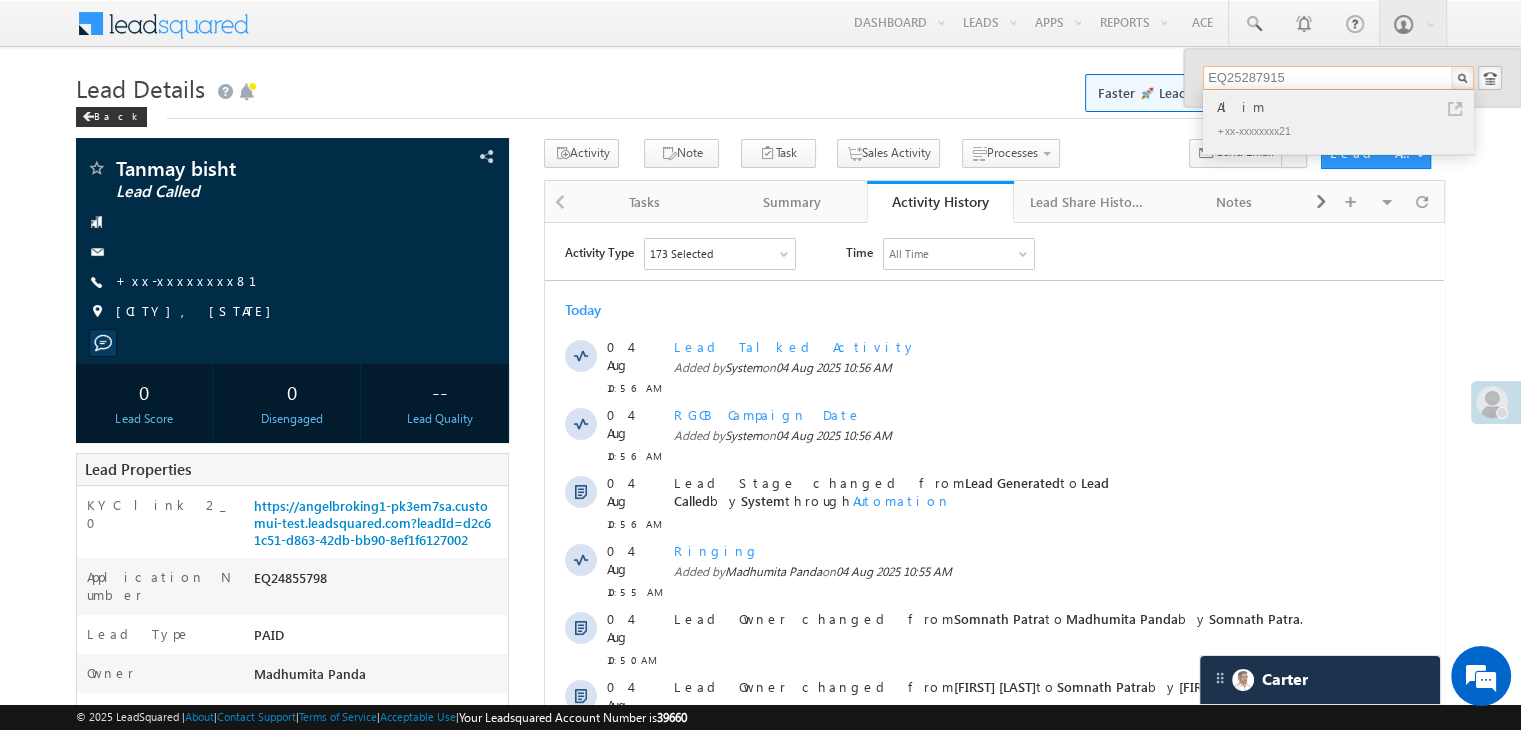 type on "EQ25287915" 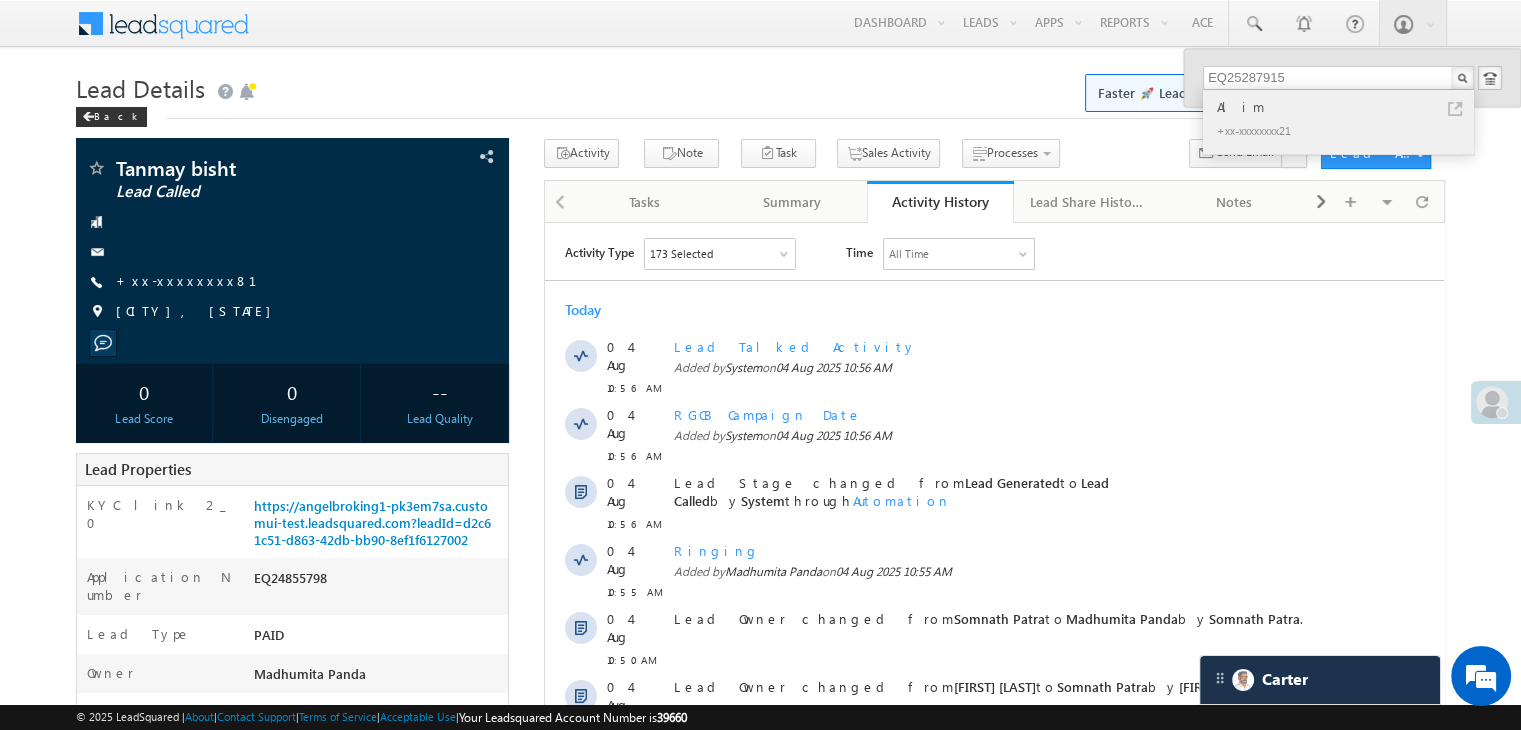 click on "Alim" at bounding box center [1347, 107] 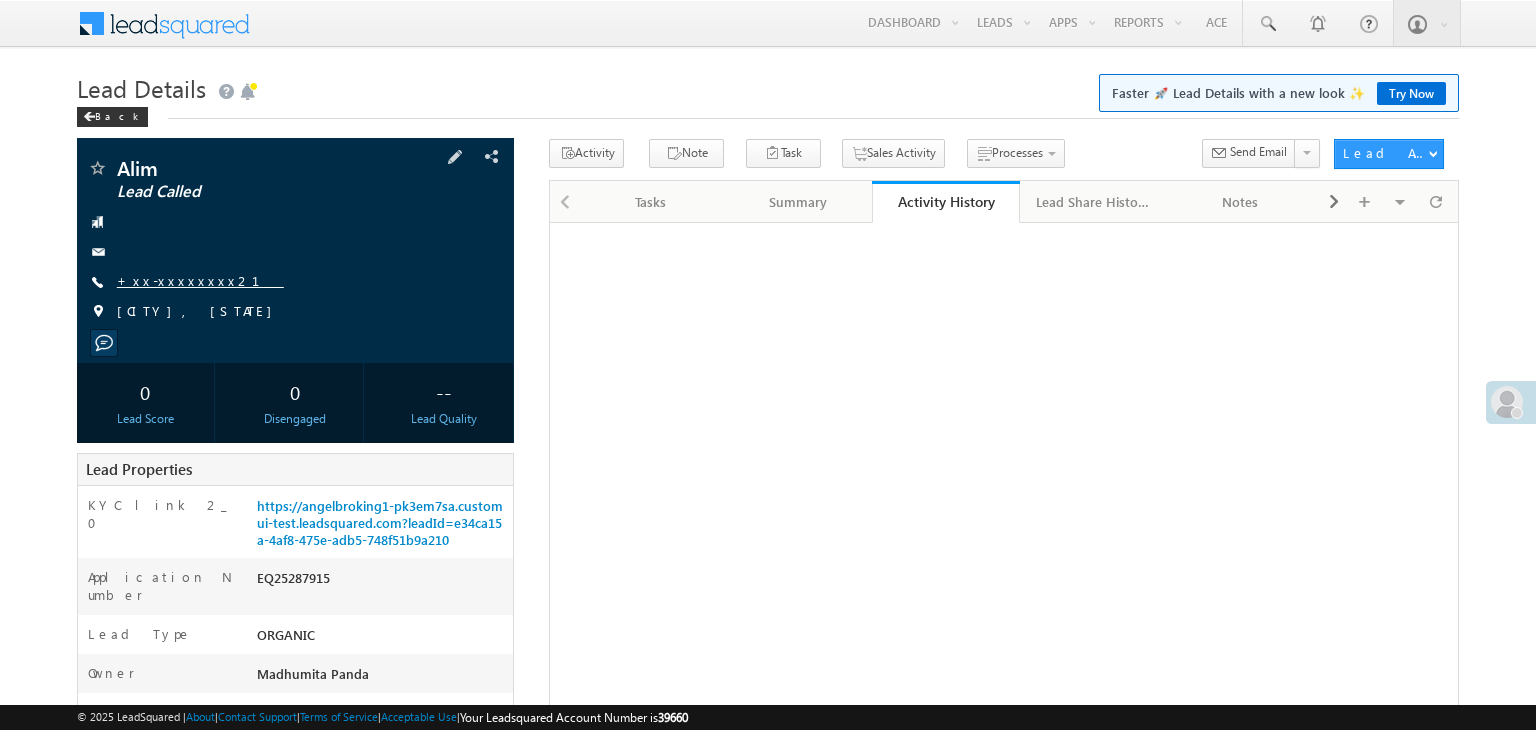 scroll, scrollTop: 0, scrollLeft: 0, axis: both 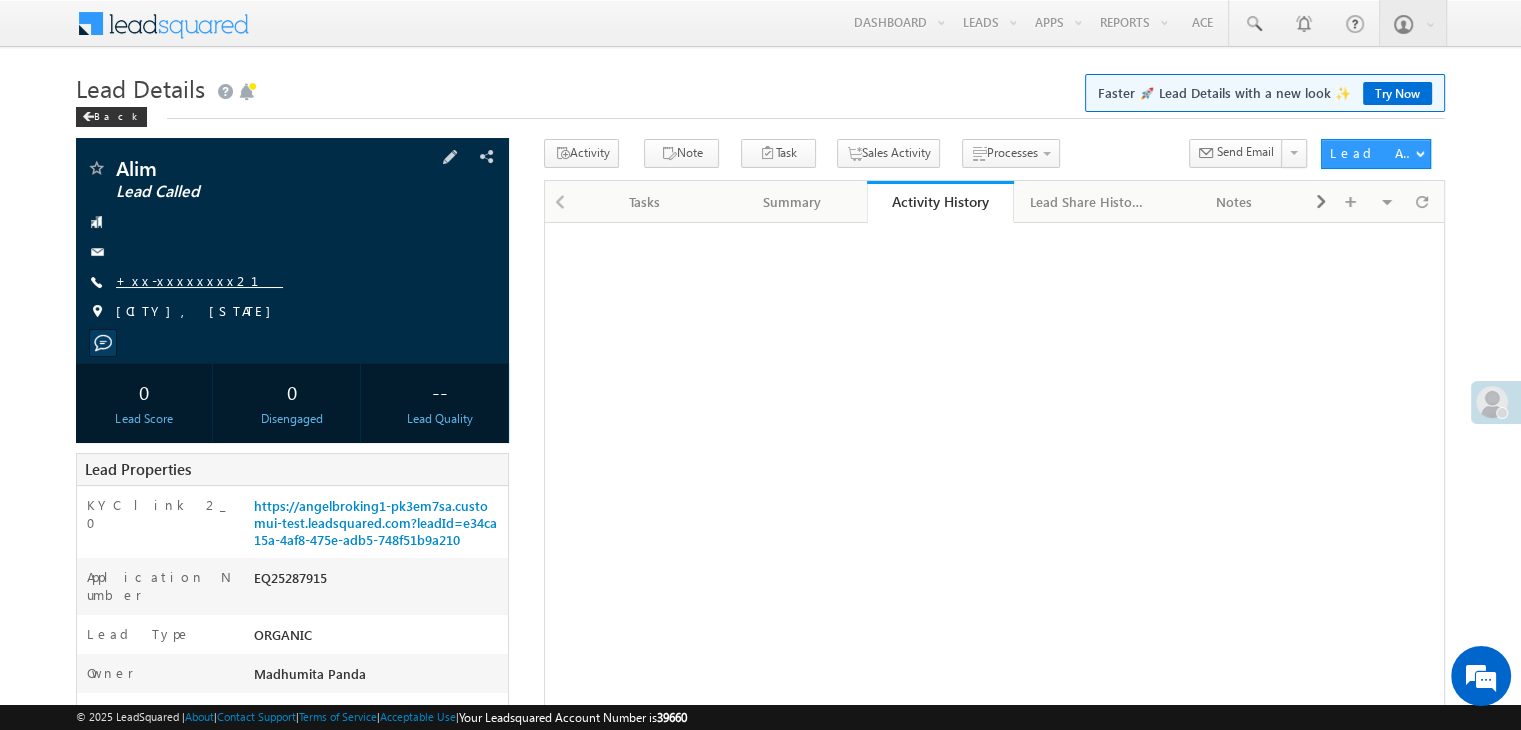 click on "+xx-xxxxxxxx21" at bounding box center [199, 280] 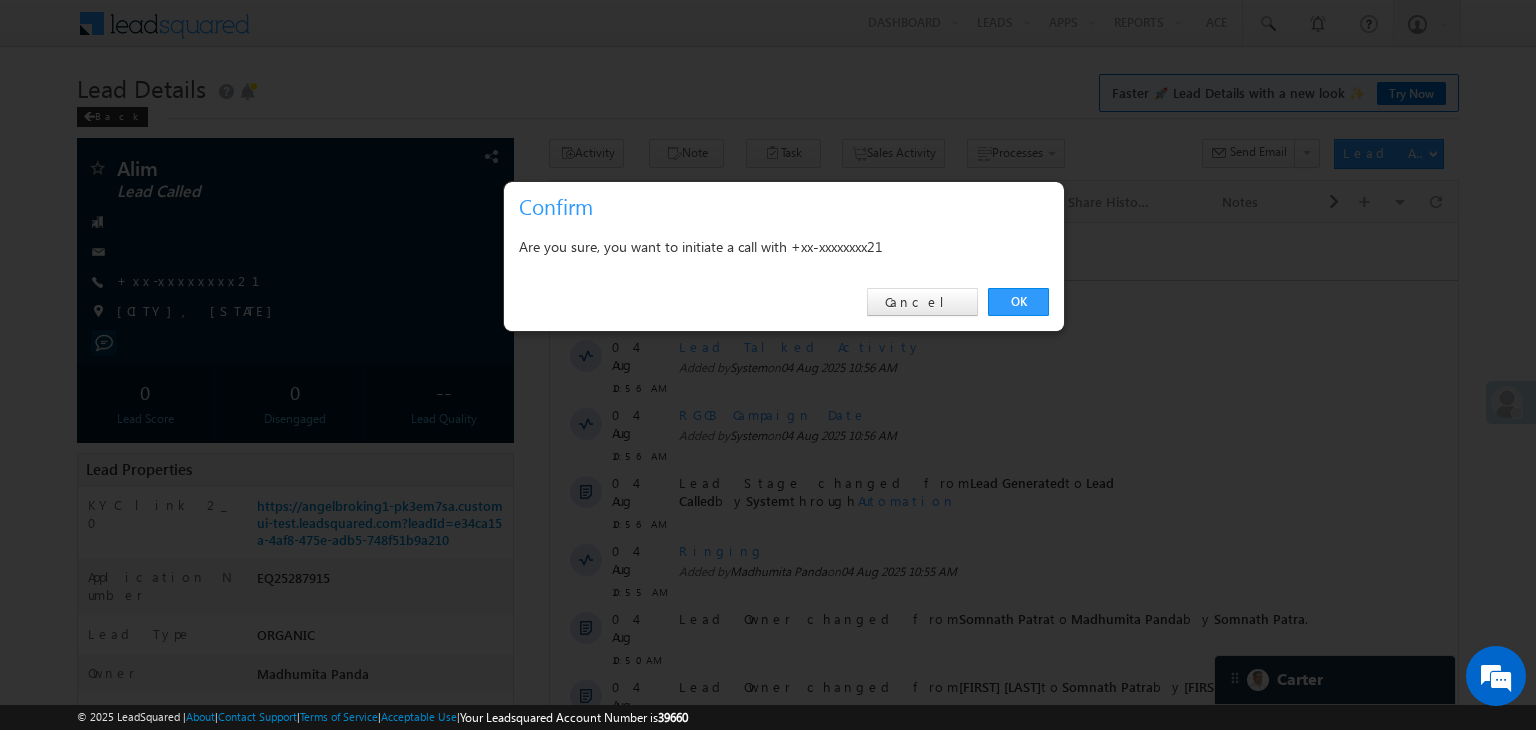 scroll, scrollTop: 0, scrollLeft: 0, axis: both 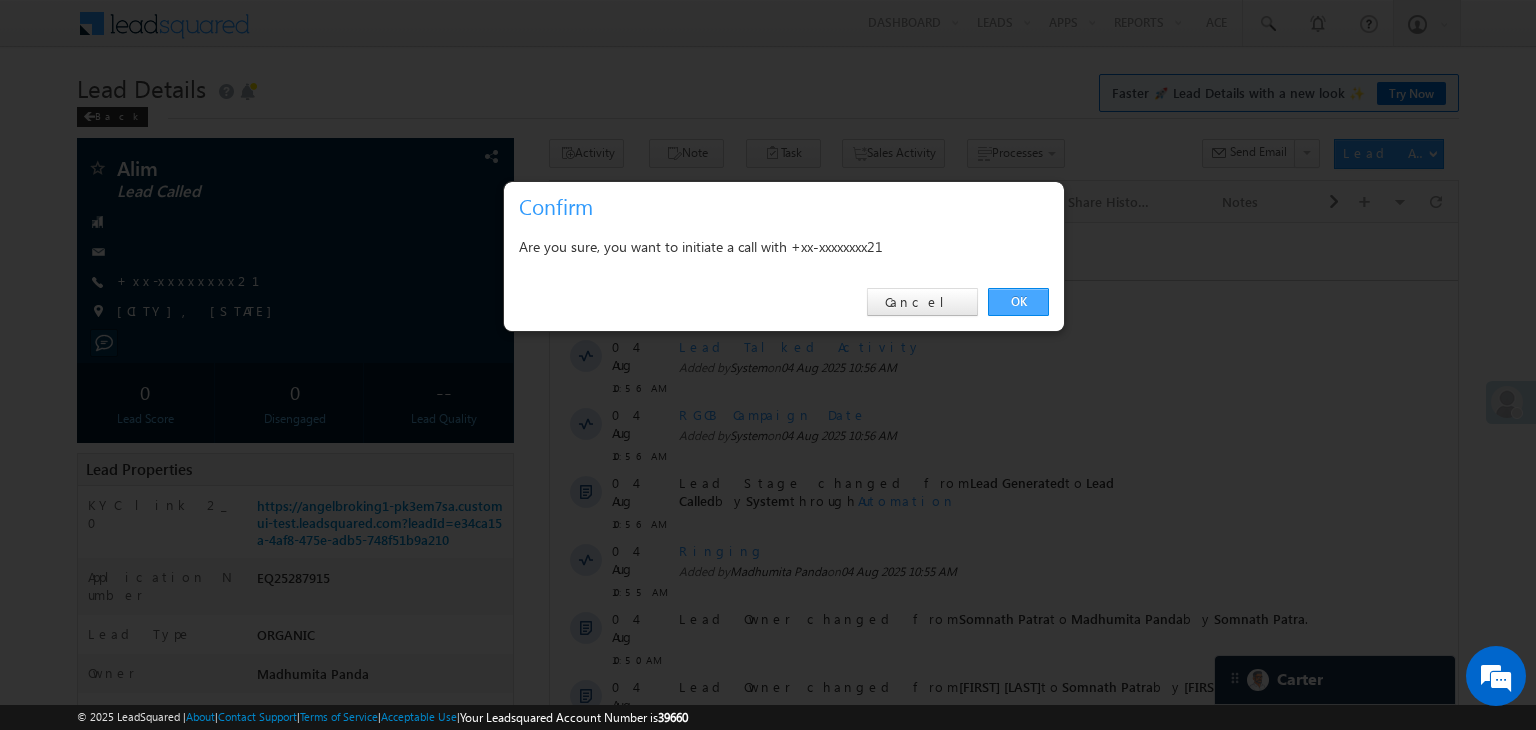 click on "OK" at bounding box center [1018, 302] 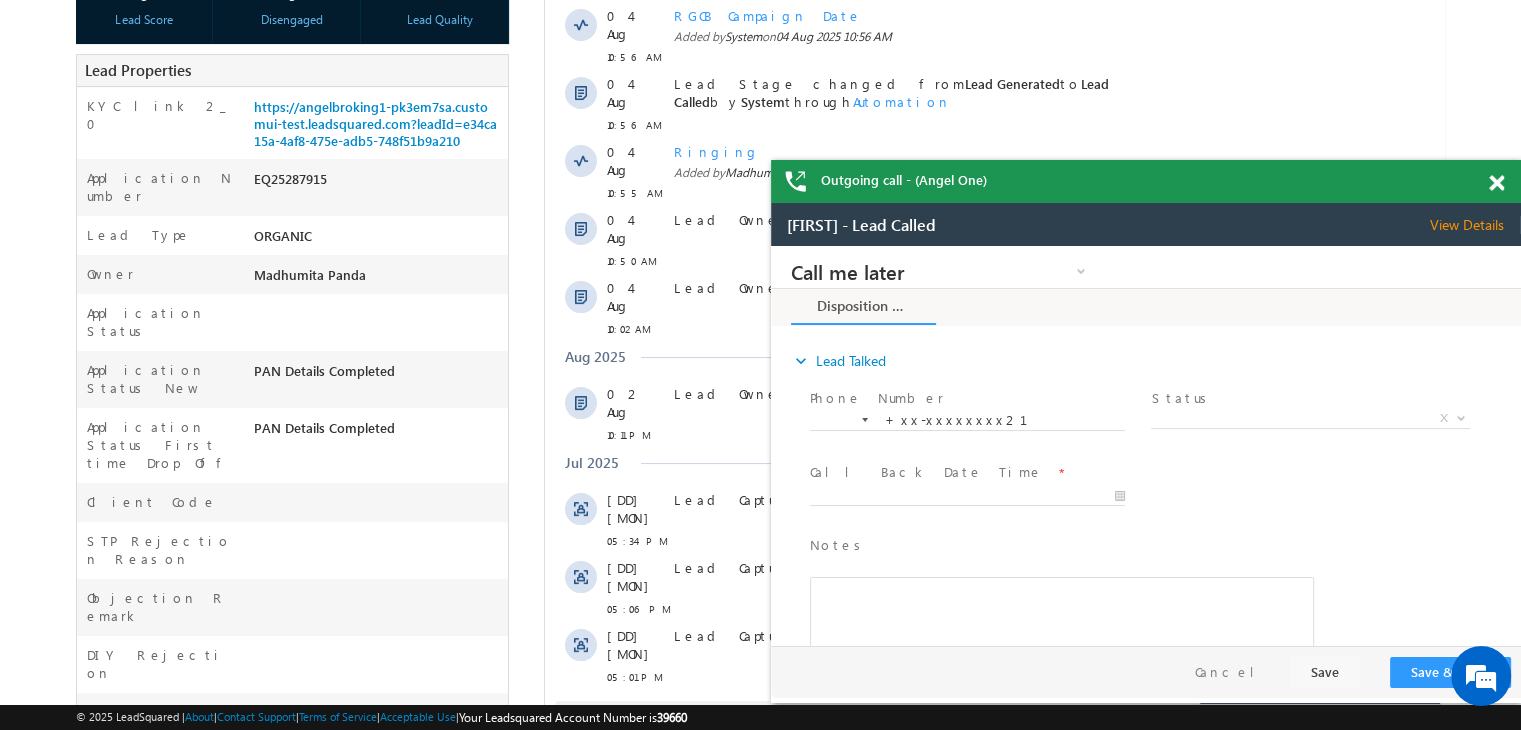 scroll, scrollTop: 0, scrollLeft: 0, axis: both 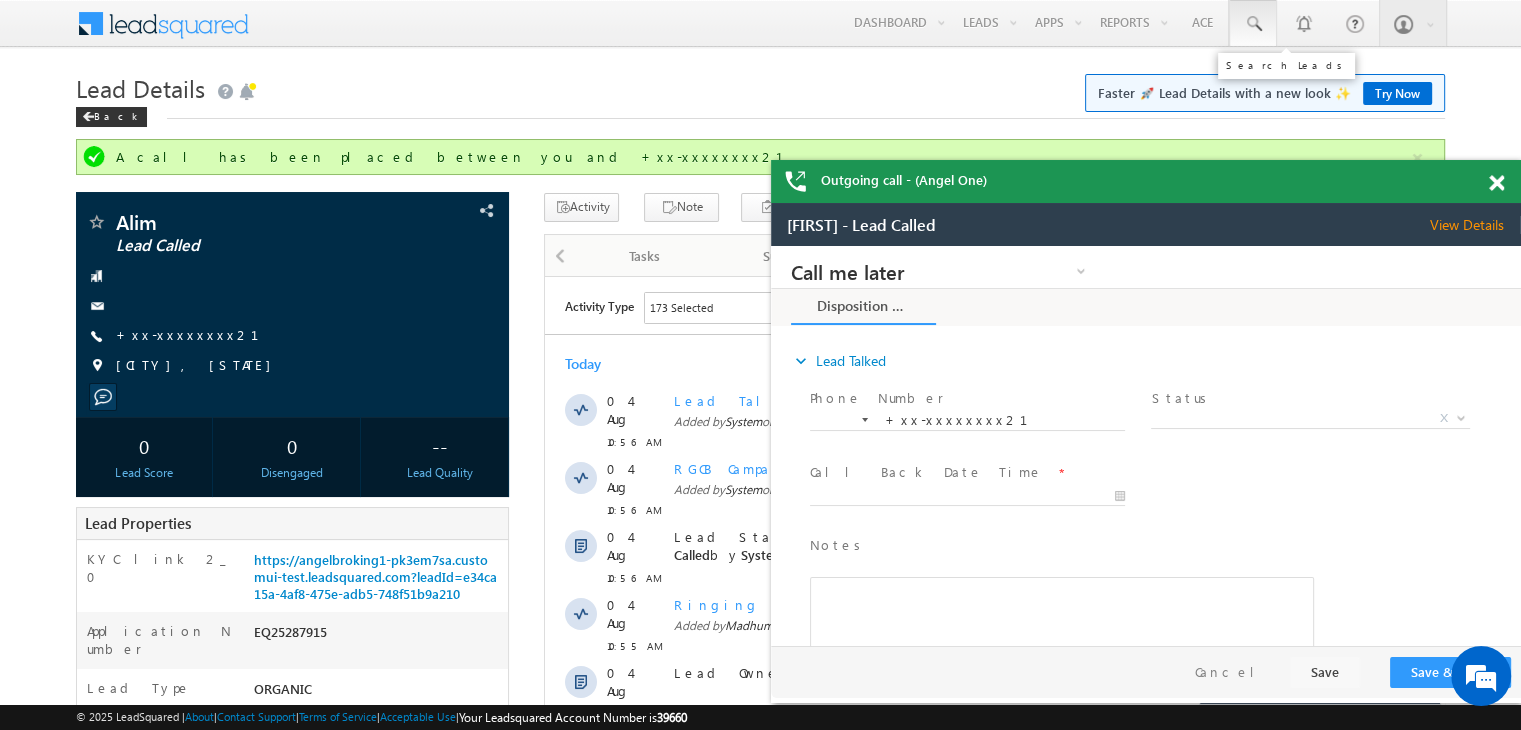 click at bounding box center [1253, 24] 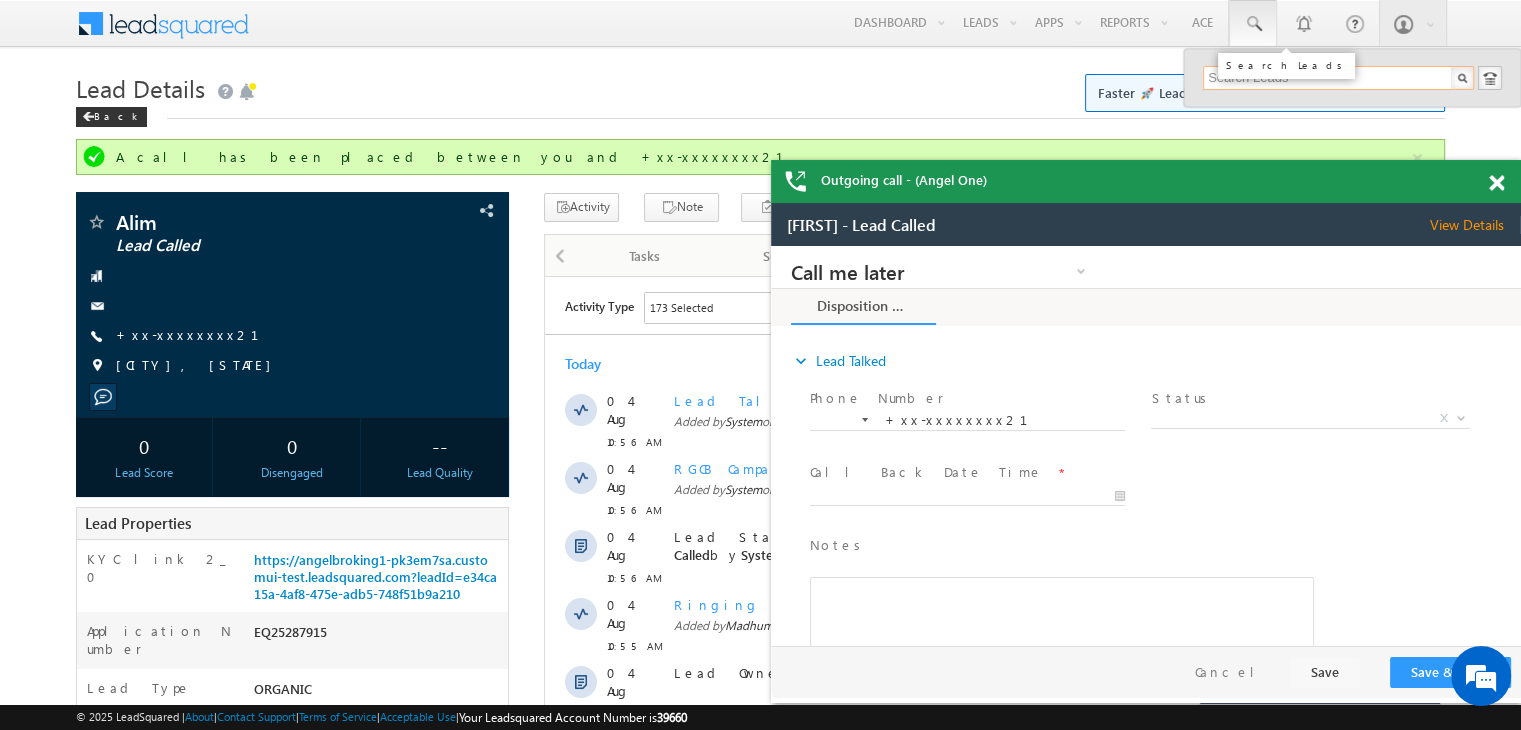 paste on "EQ24984945" 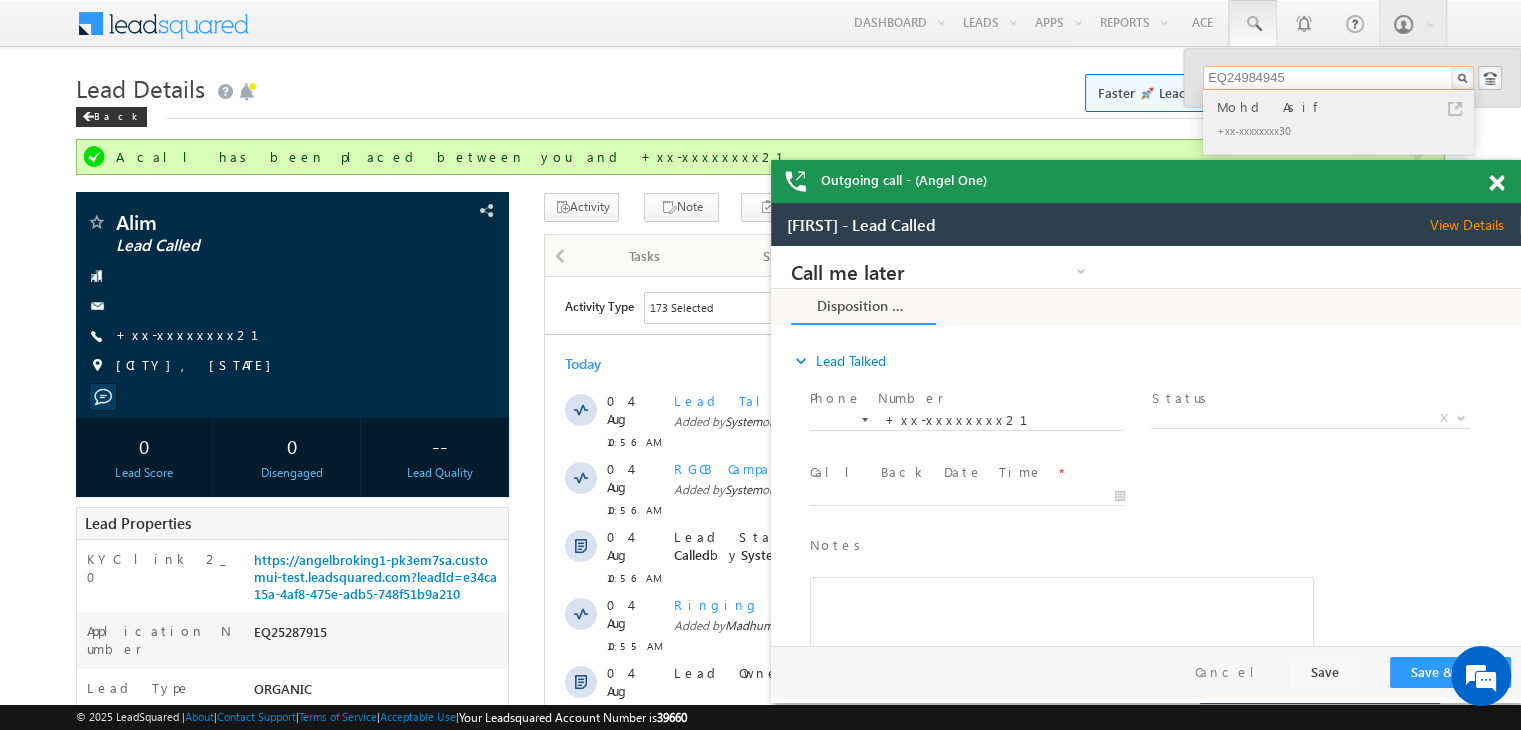 type on "EQ24984945" 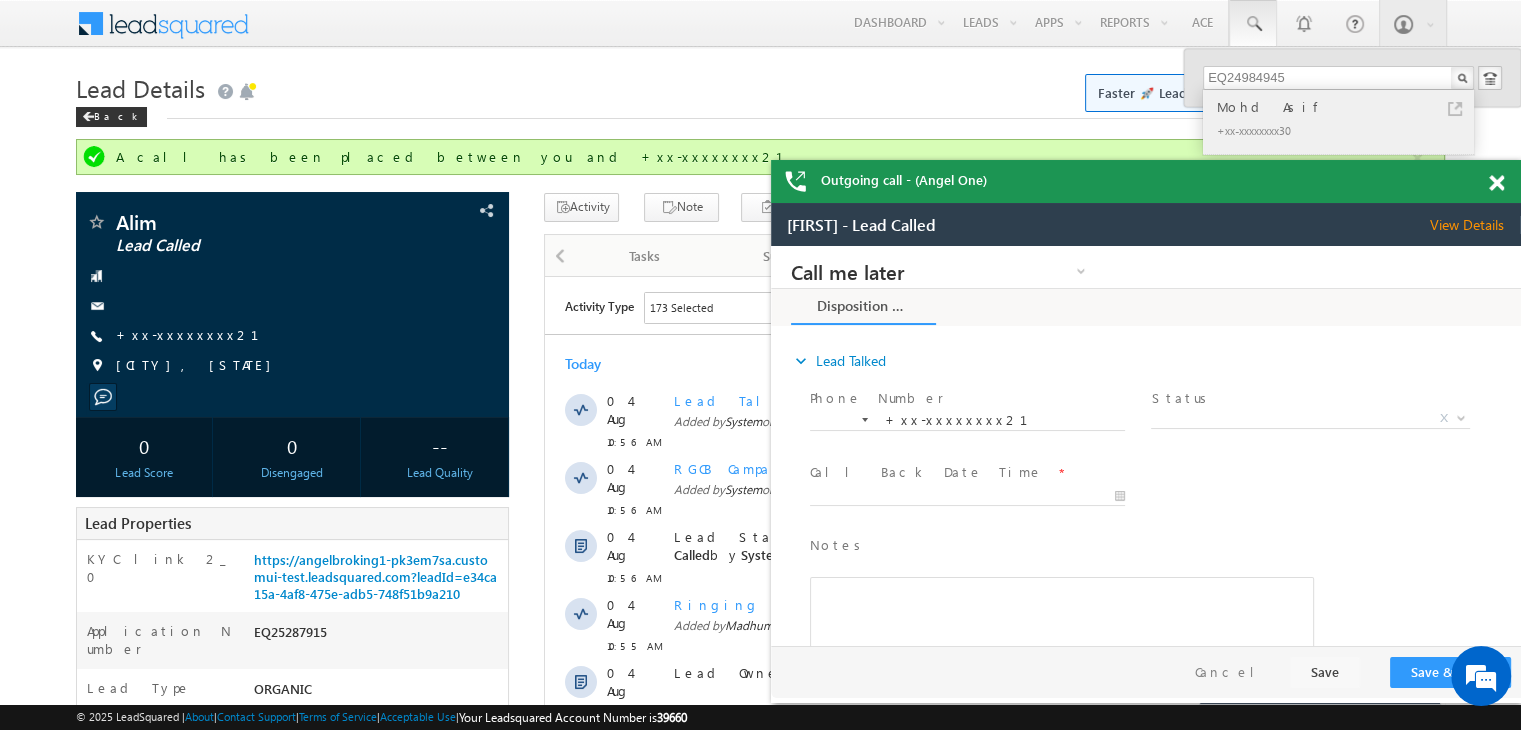 click on "Mohd Asif" at bounding box center (1347, 107) 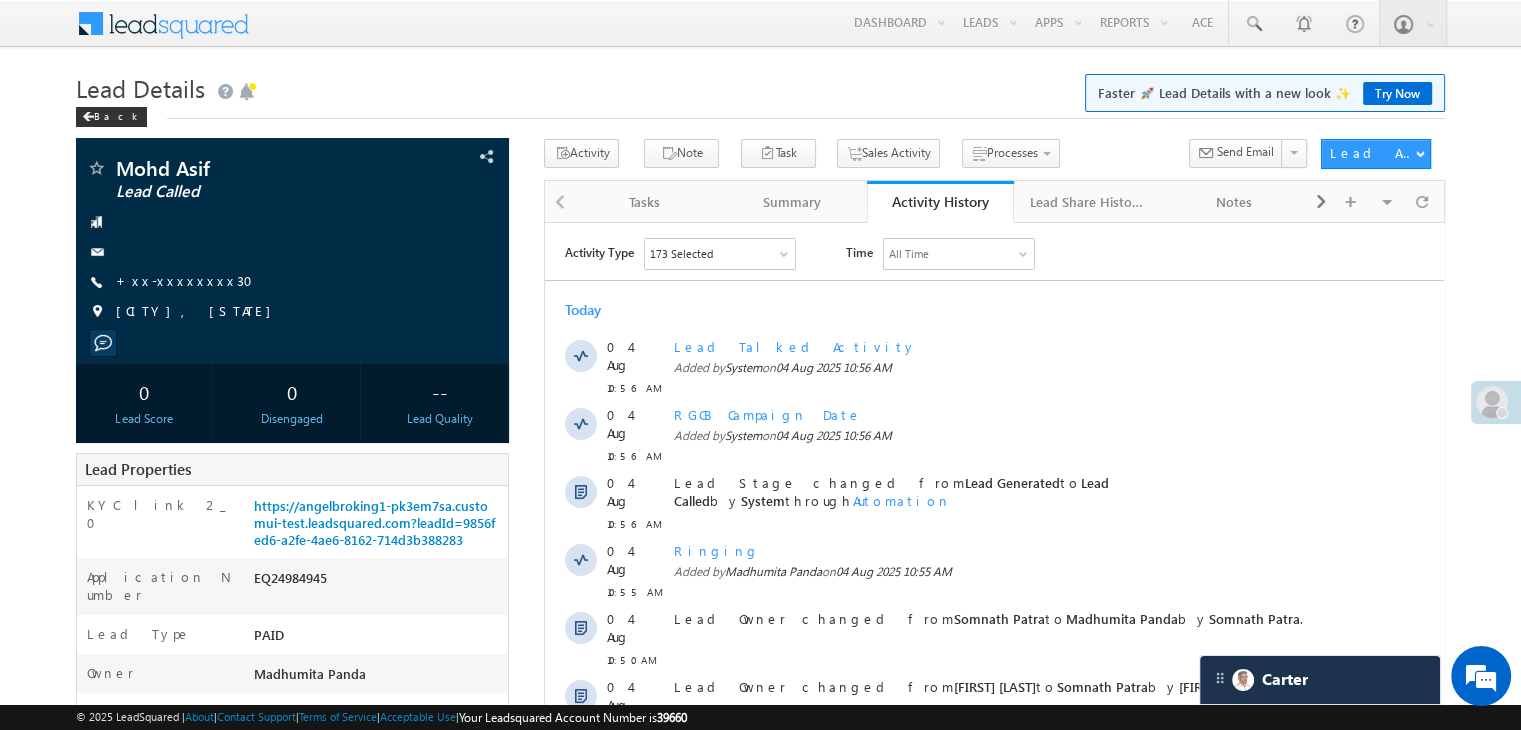 scroll, scrollTop: 0, scrollLeft: 0, axis: both 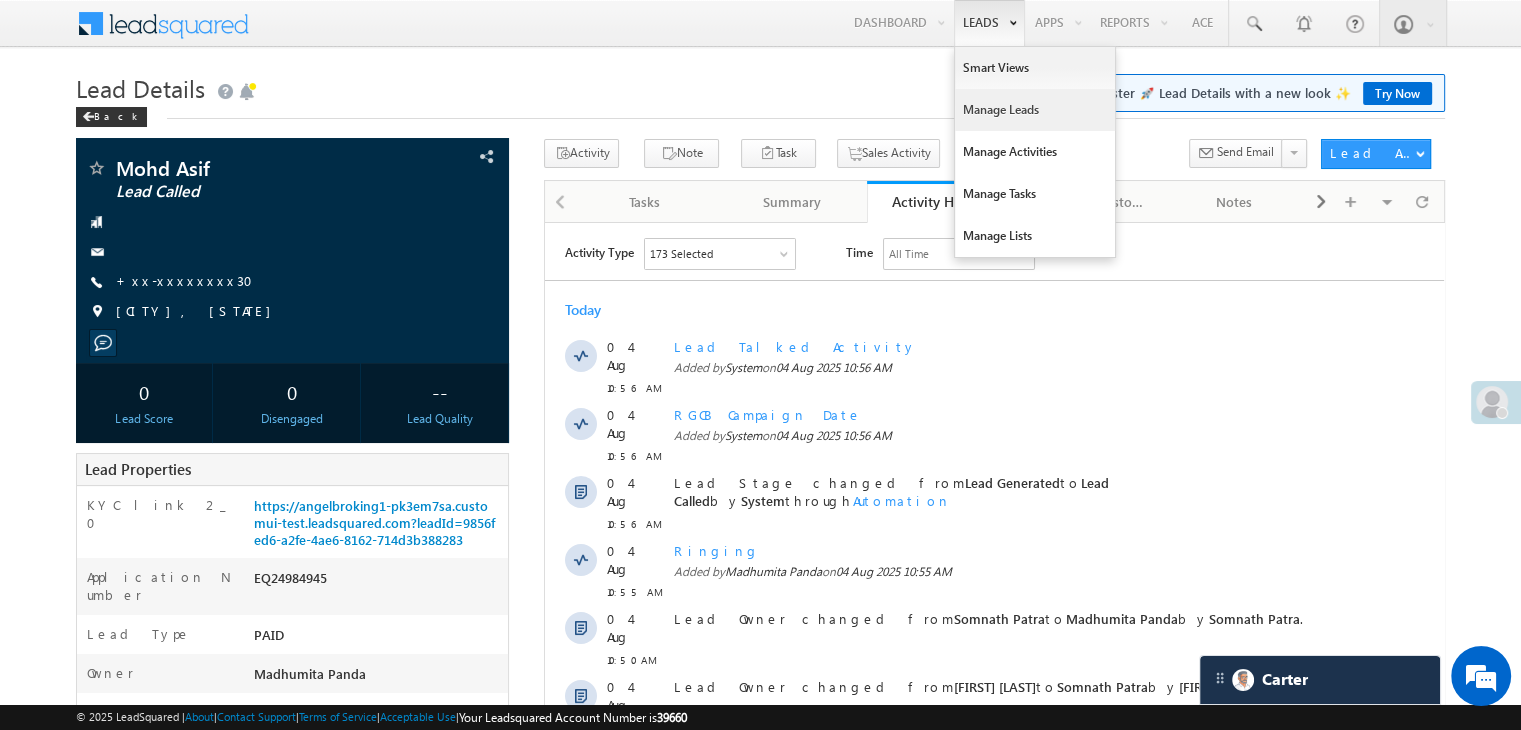 click on "Manage Leads" at bounding box center [1035, 110] 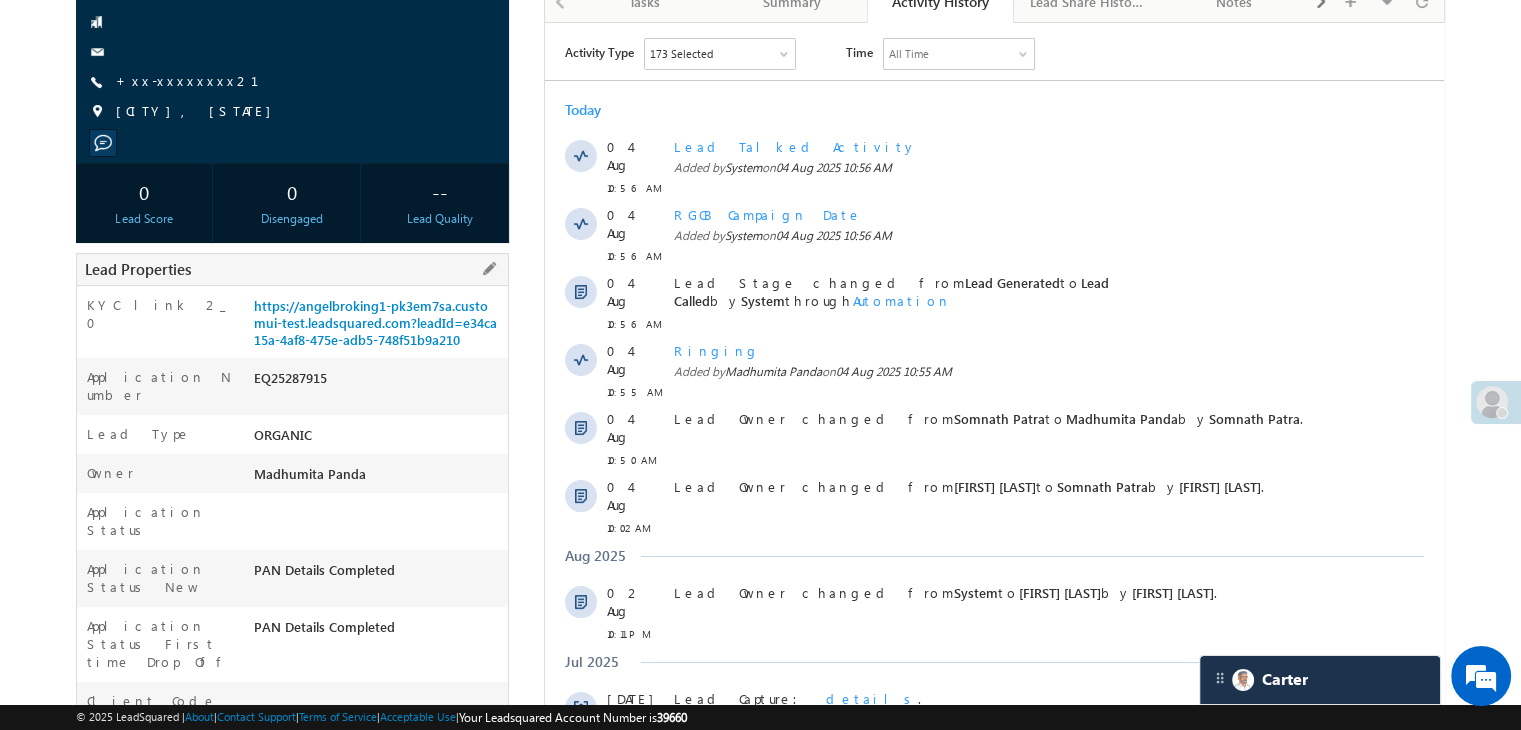scroll, scrollTop: 0, scrollLeft: 0, axis: both 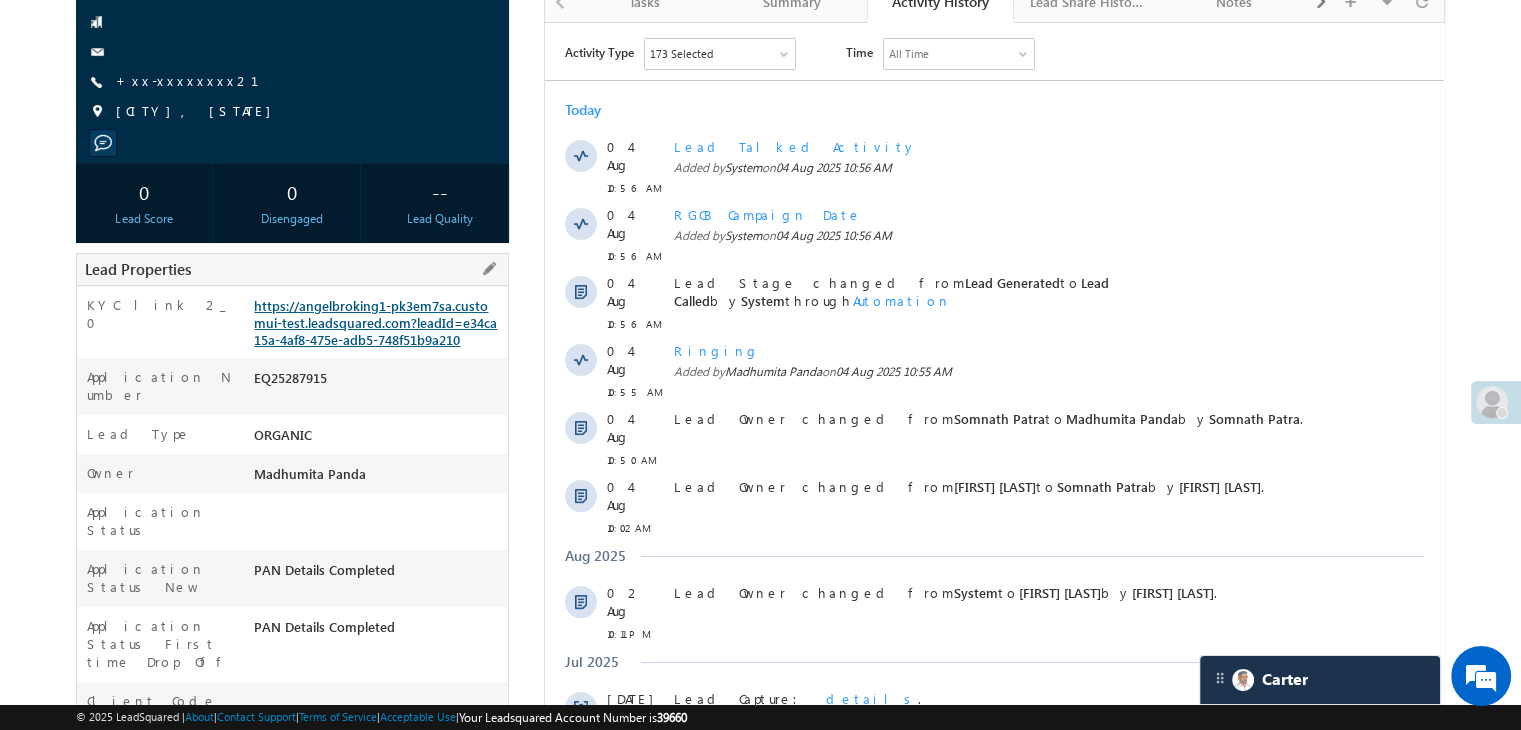click on "https://angelbroking1-pk3em7sa.customui-test.leadsquared.com?leadId=e34ca15a-4af8-475e-adb5-748f51b9a210" at bounding box center [375, 322] 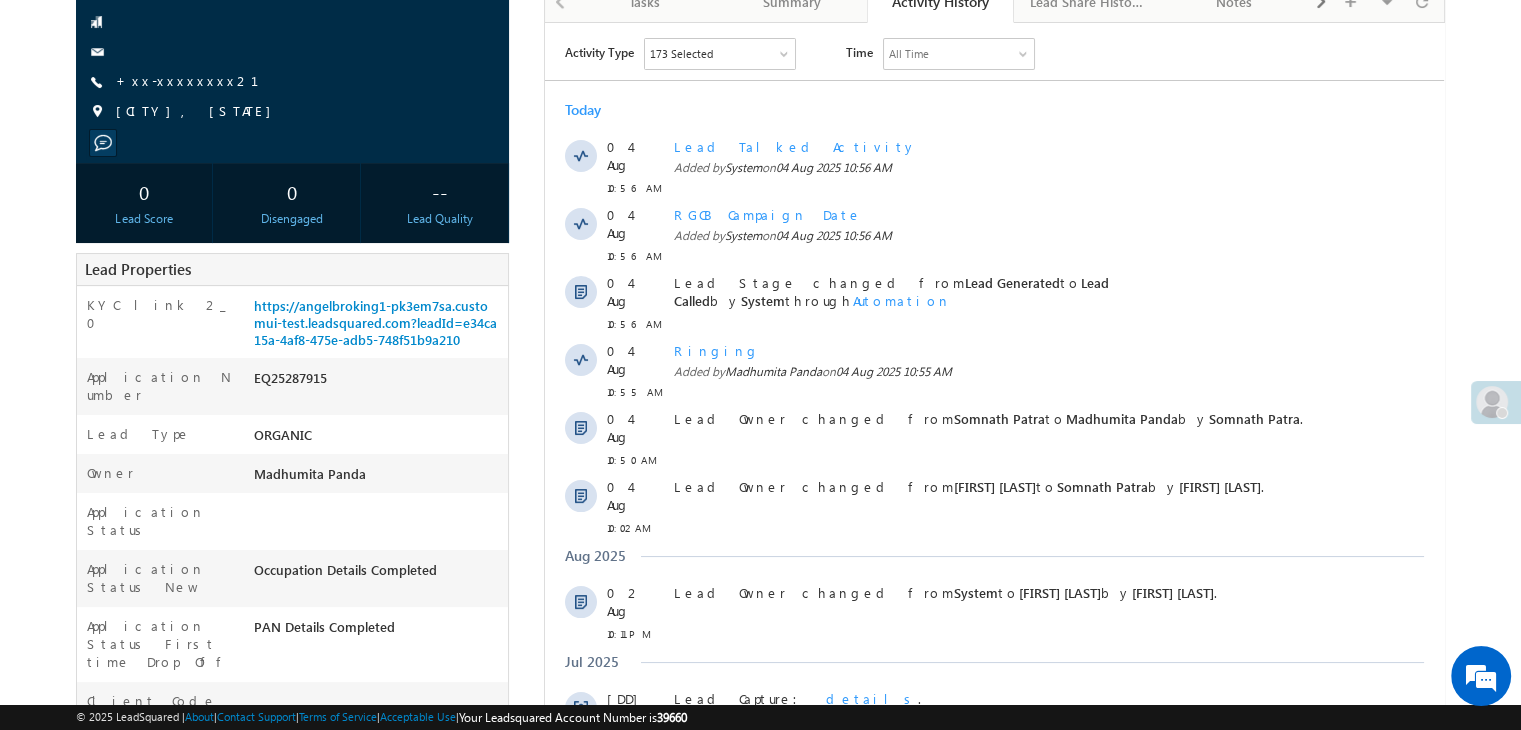 scroll, scrollTop: 0, scrollLeft: 0, axis: both 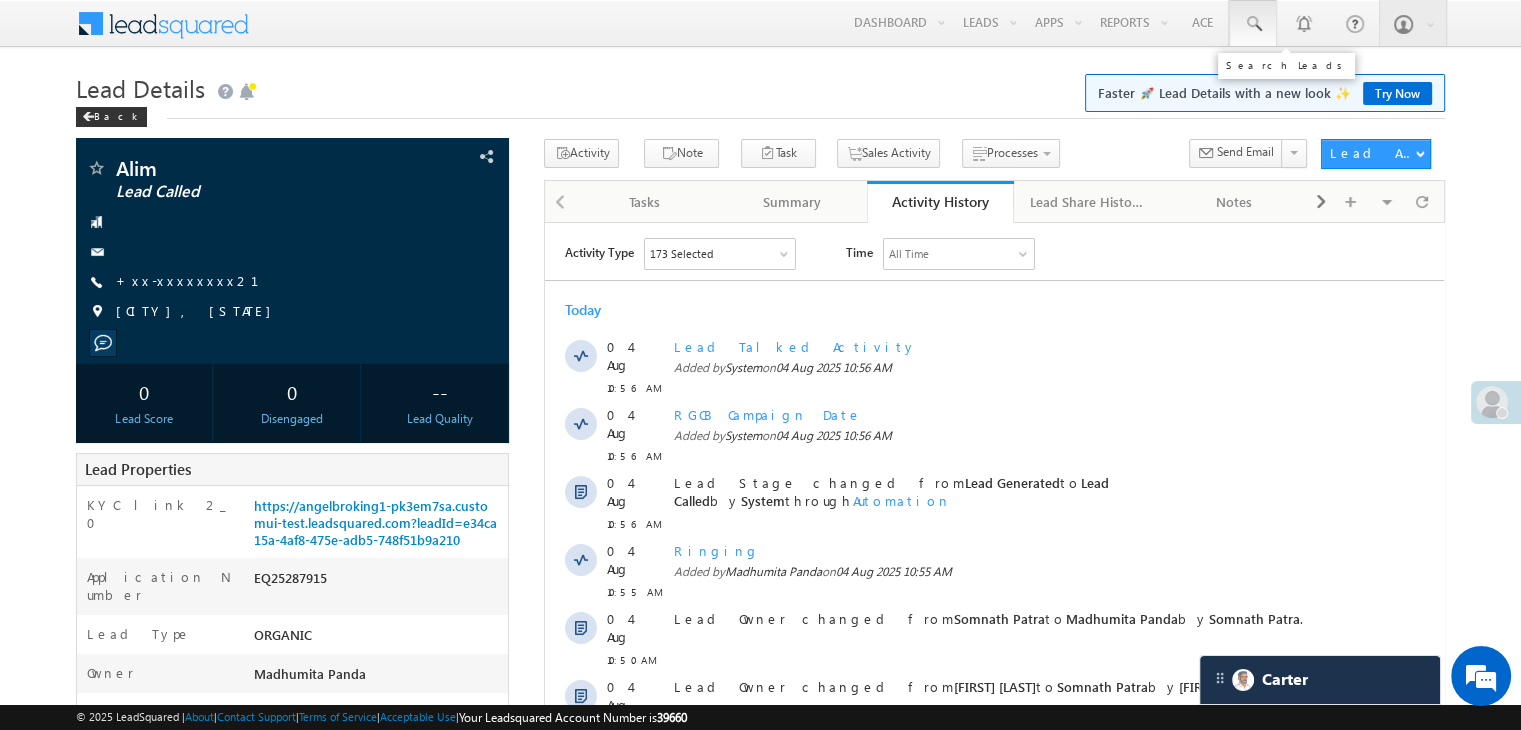 click at bounding box center (1253, 24) 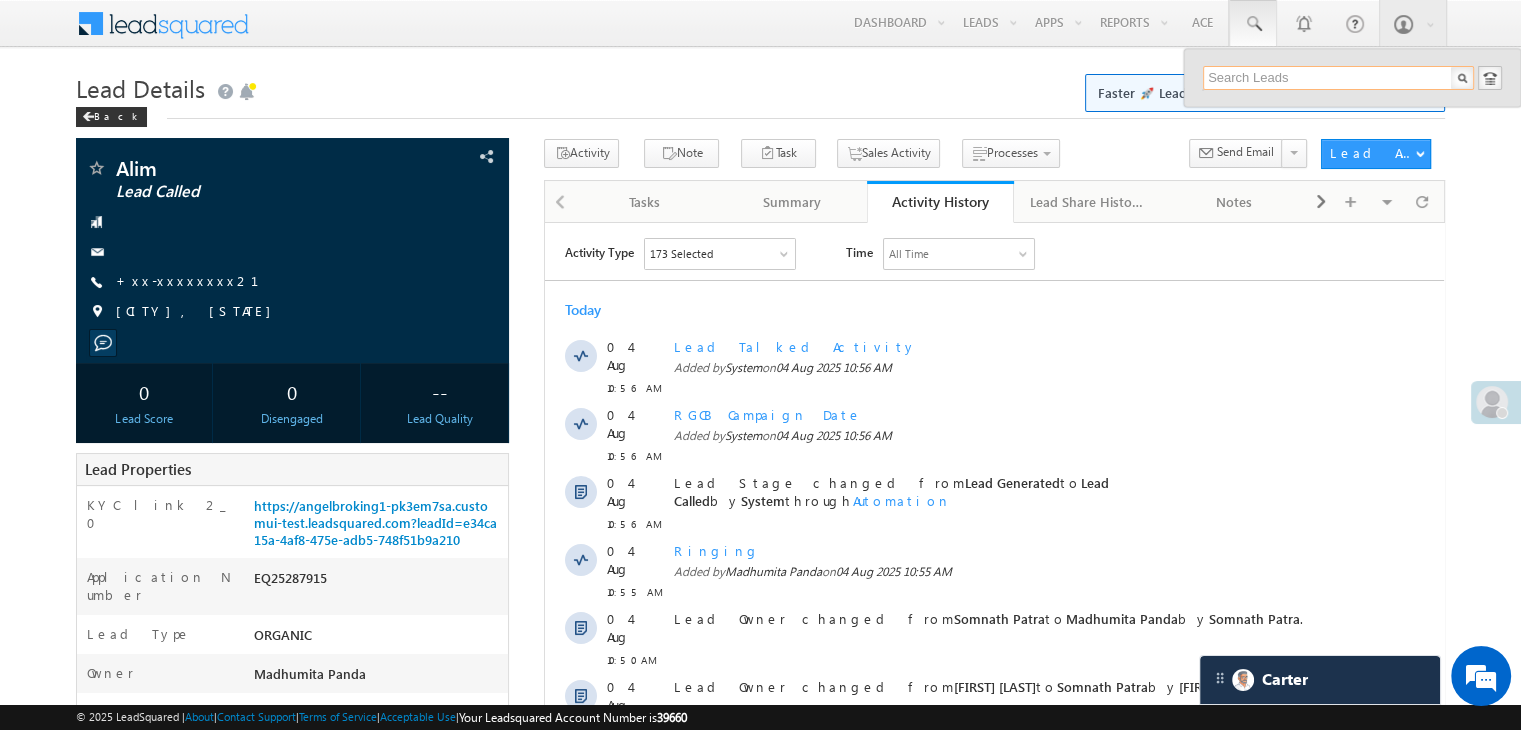 paste on "EQ24984945" 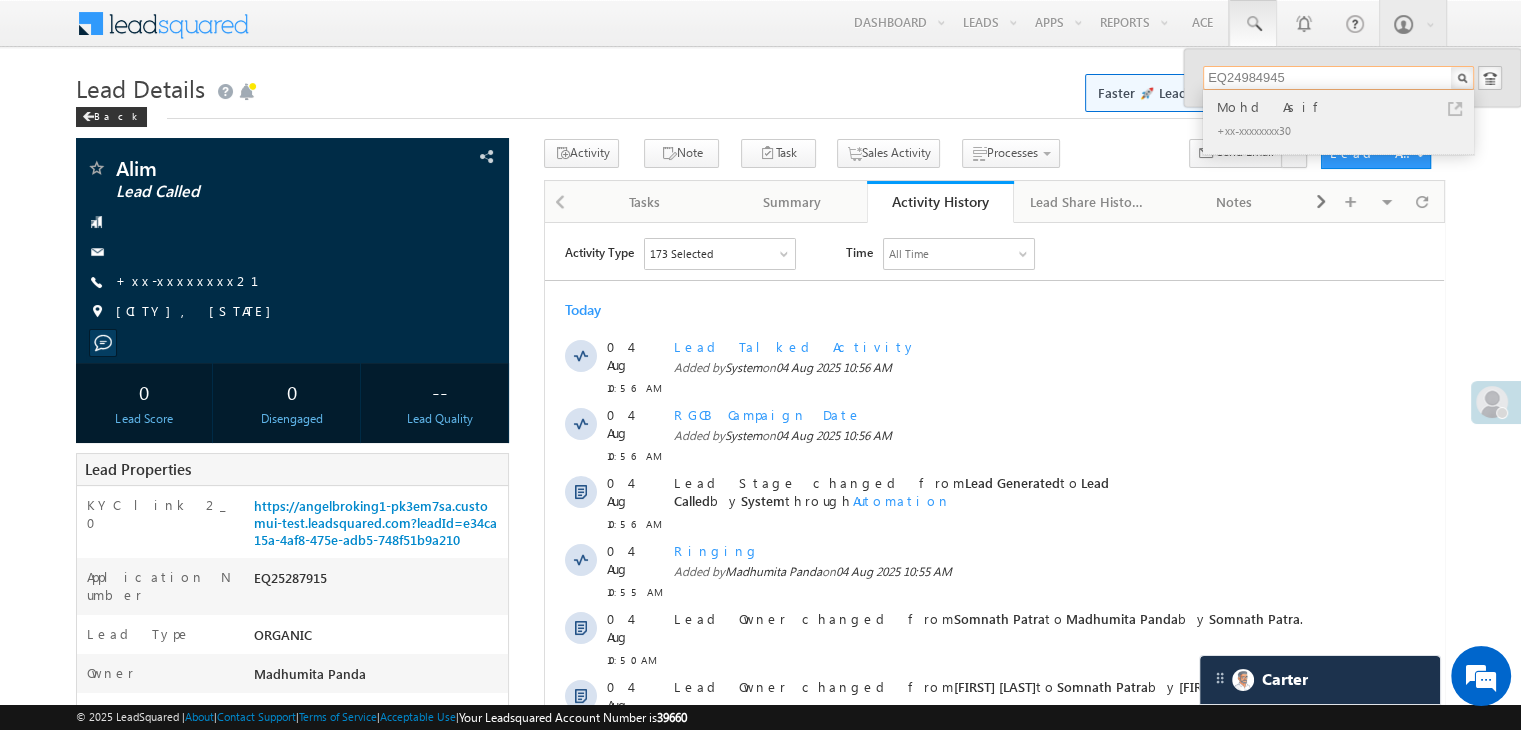 type on "EQ24984945" 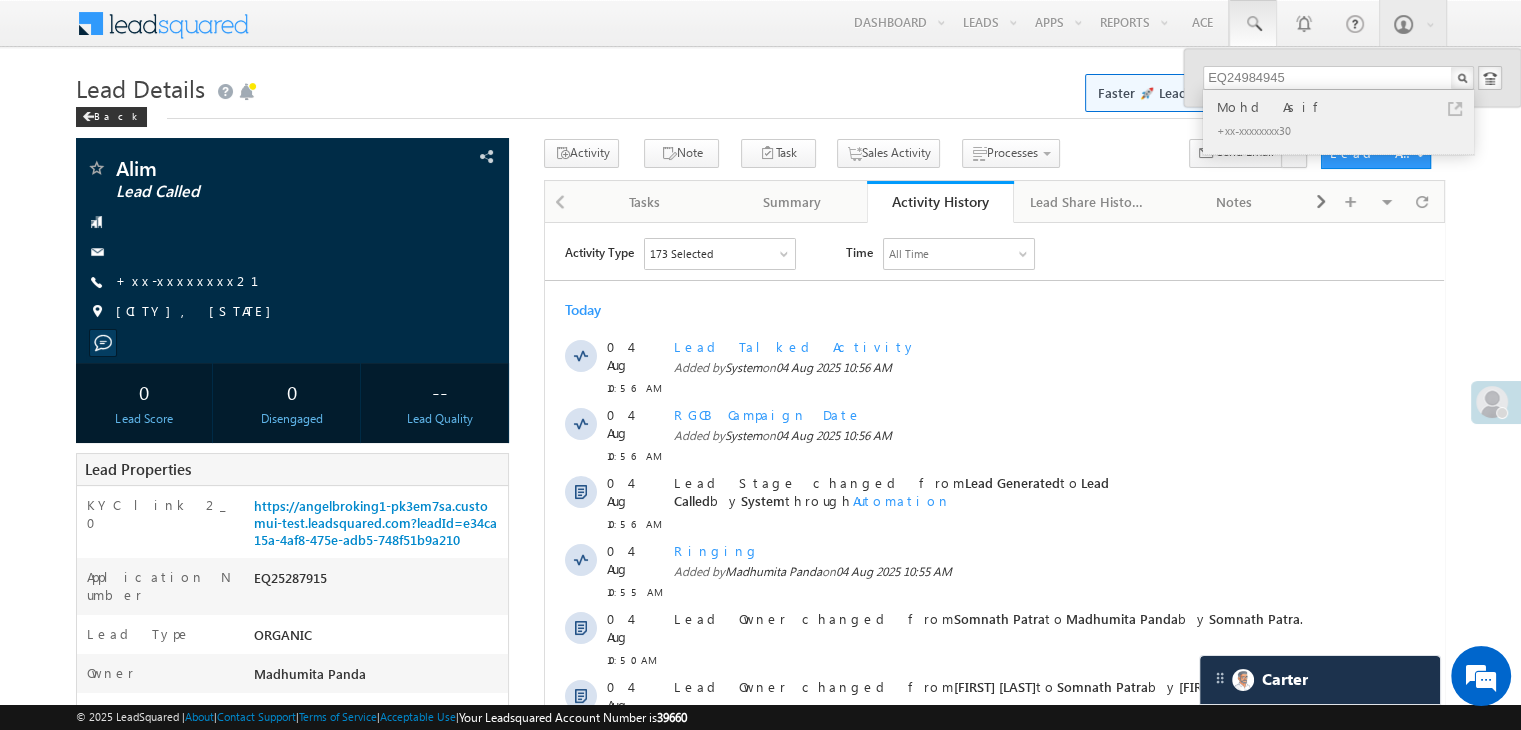 click on "Mohd Asif" at bounding box center [1347, 107] 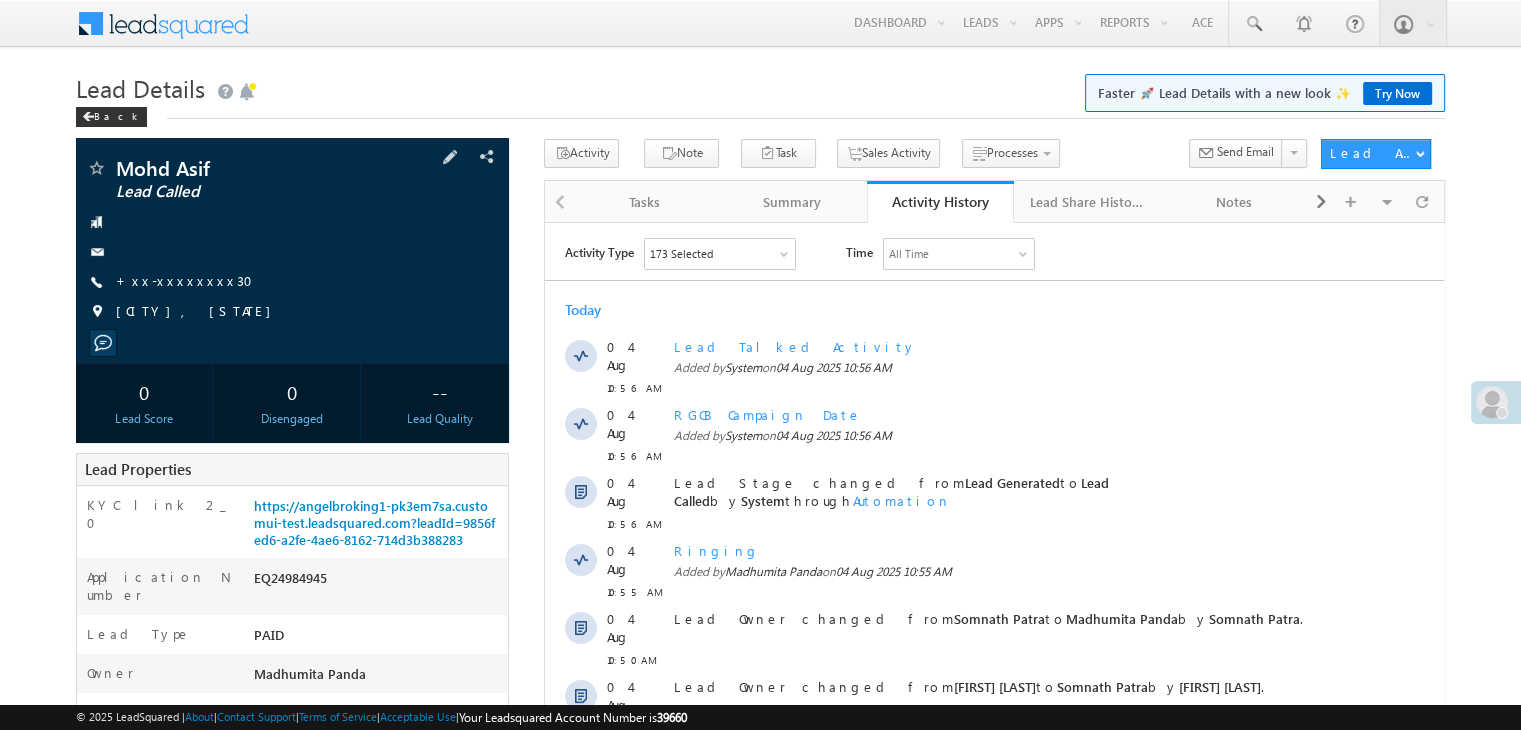 scroll, scrollTop: 0, scrollLeft: 0, axis: both 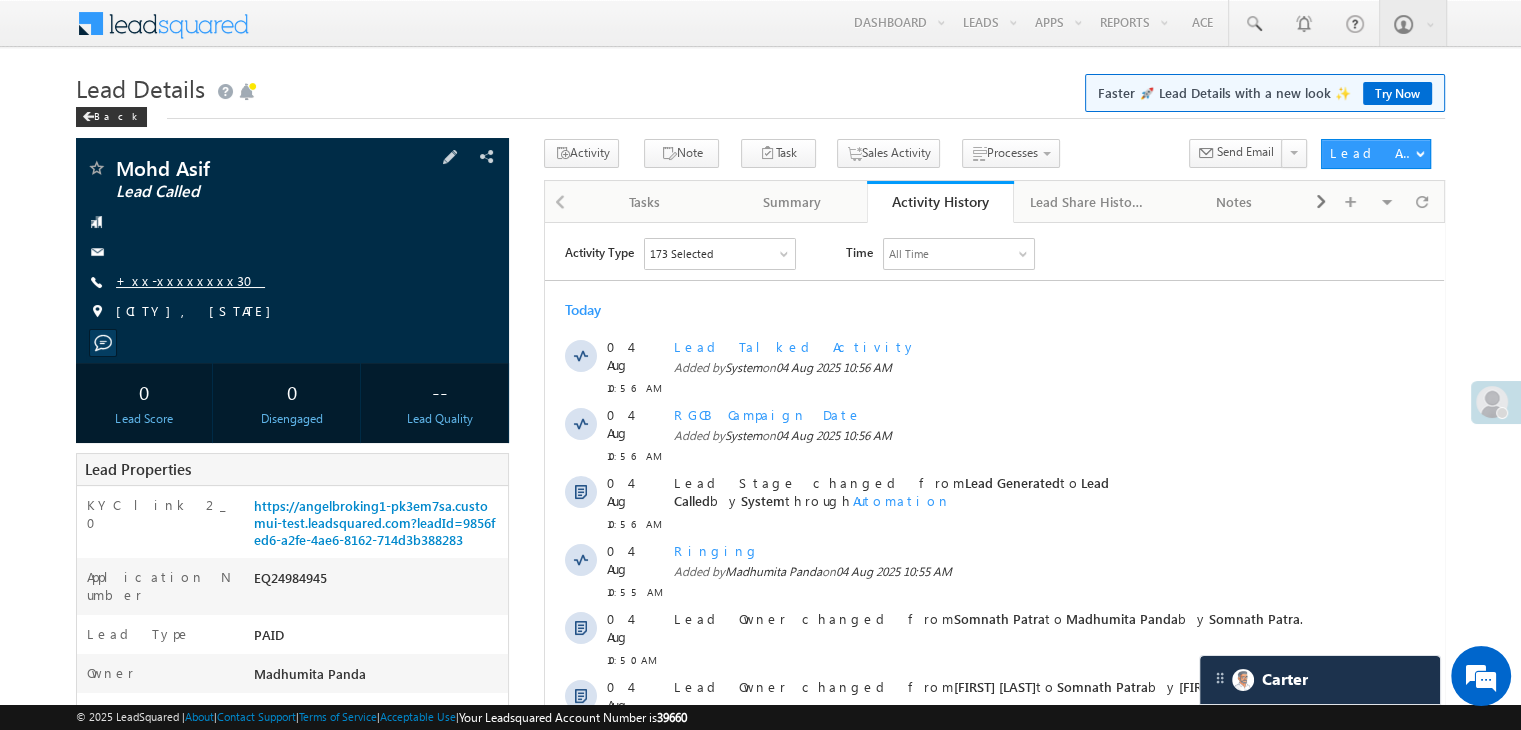 click on "+xx-xxxxxxxx30" at bounding box center (190, 280) 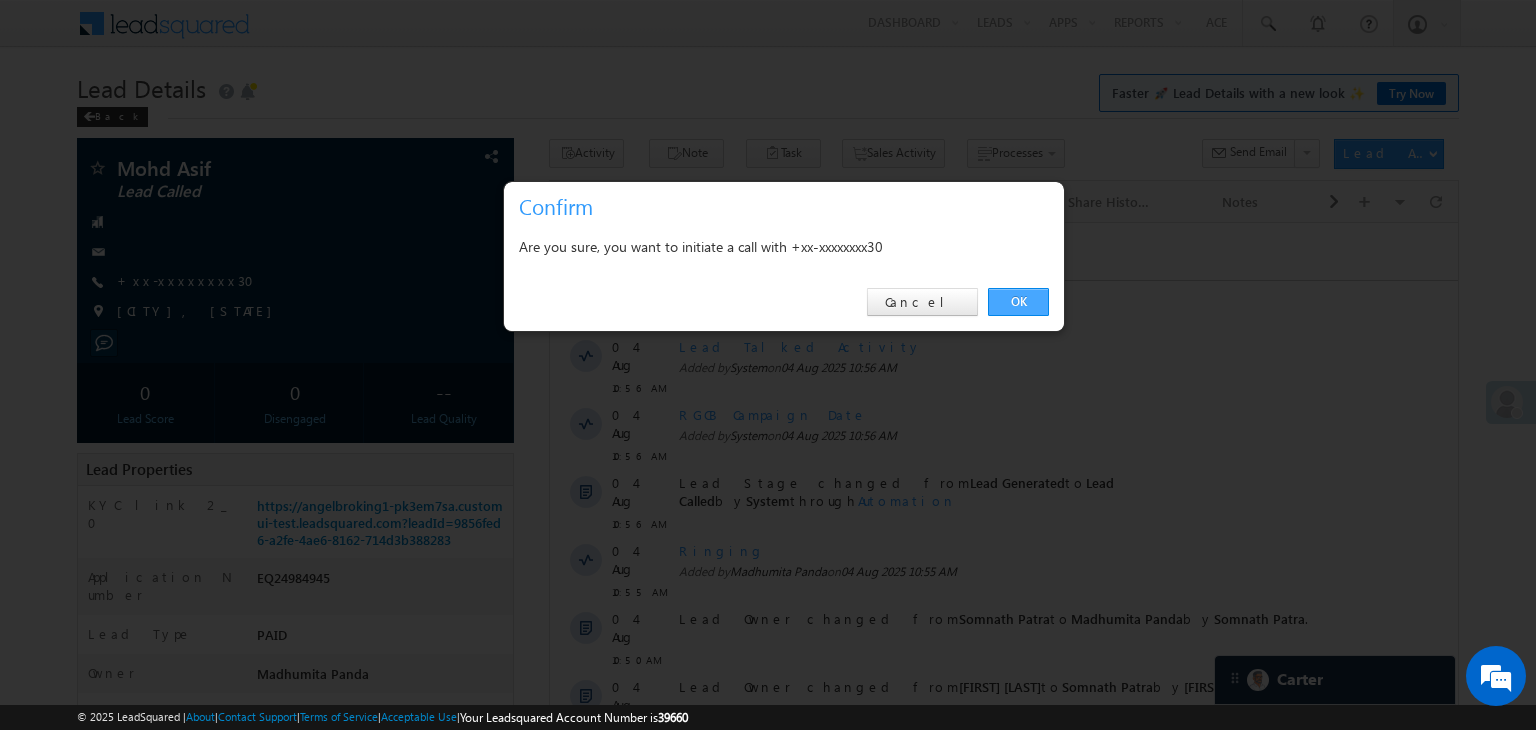click on "OK" at bounding box center (1018, 302) 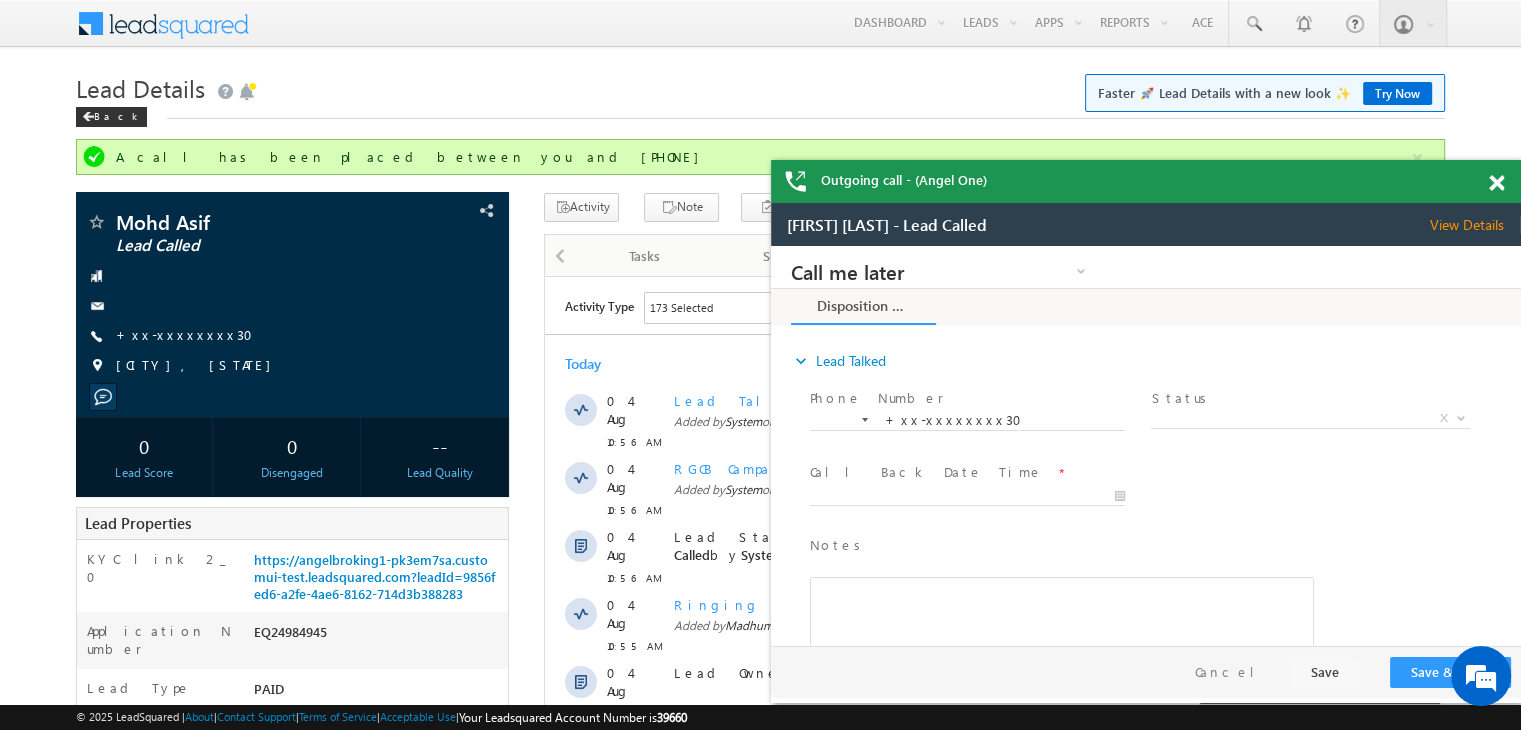 scroll, scrollTop: 0, scrollLeft: 0, axis: both 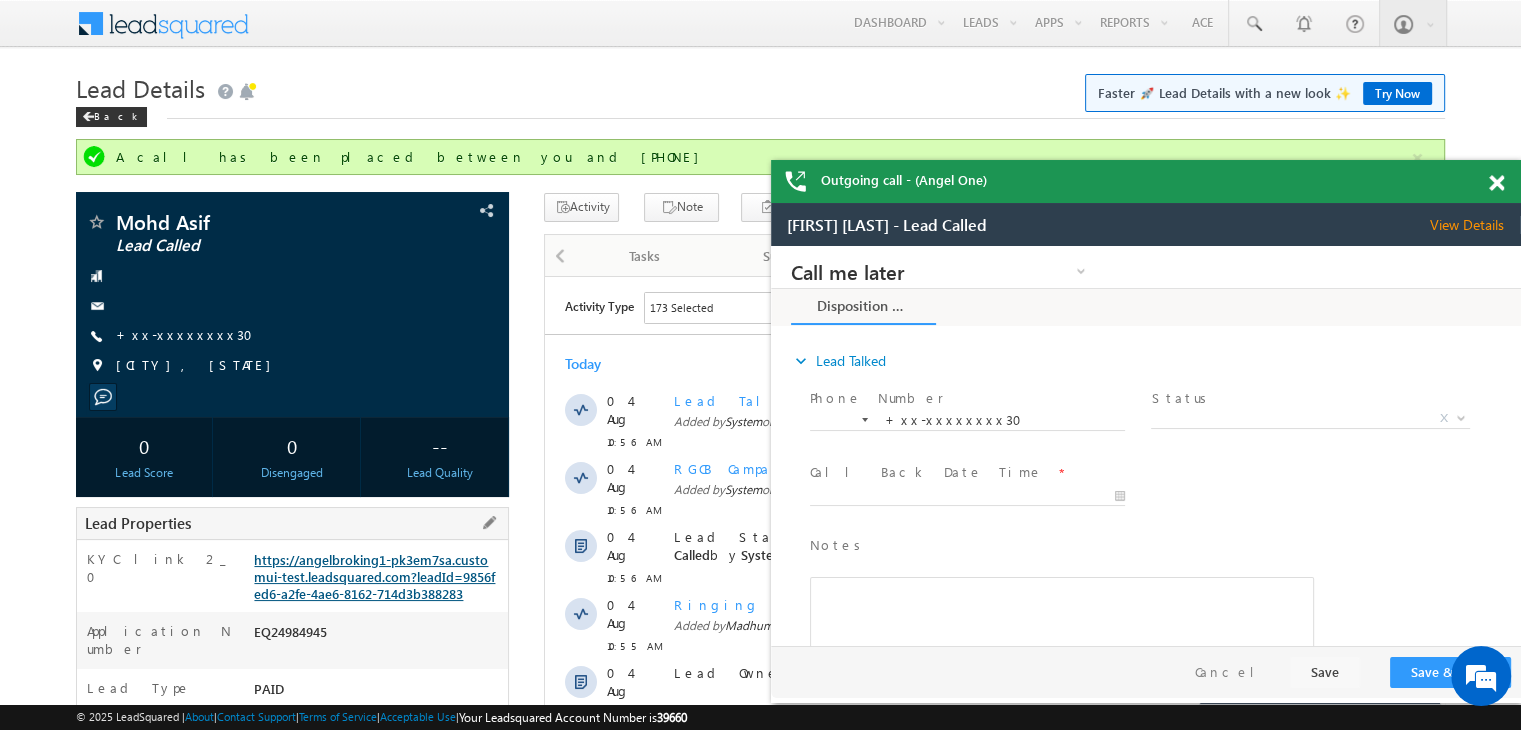click on "https://angelbroking1-pk3em7sa.customui-test.leadsquared.com?leadId=9856fed6-a2fe-4ae6-8162-714d3b388283" at bounding box center (374, 576) 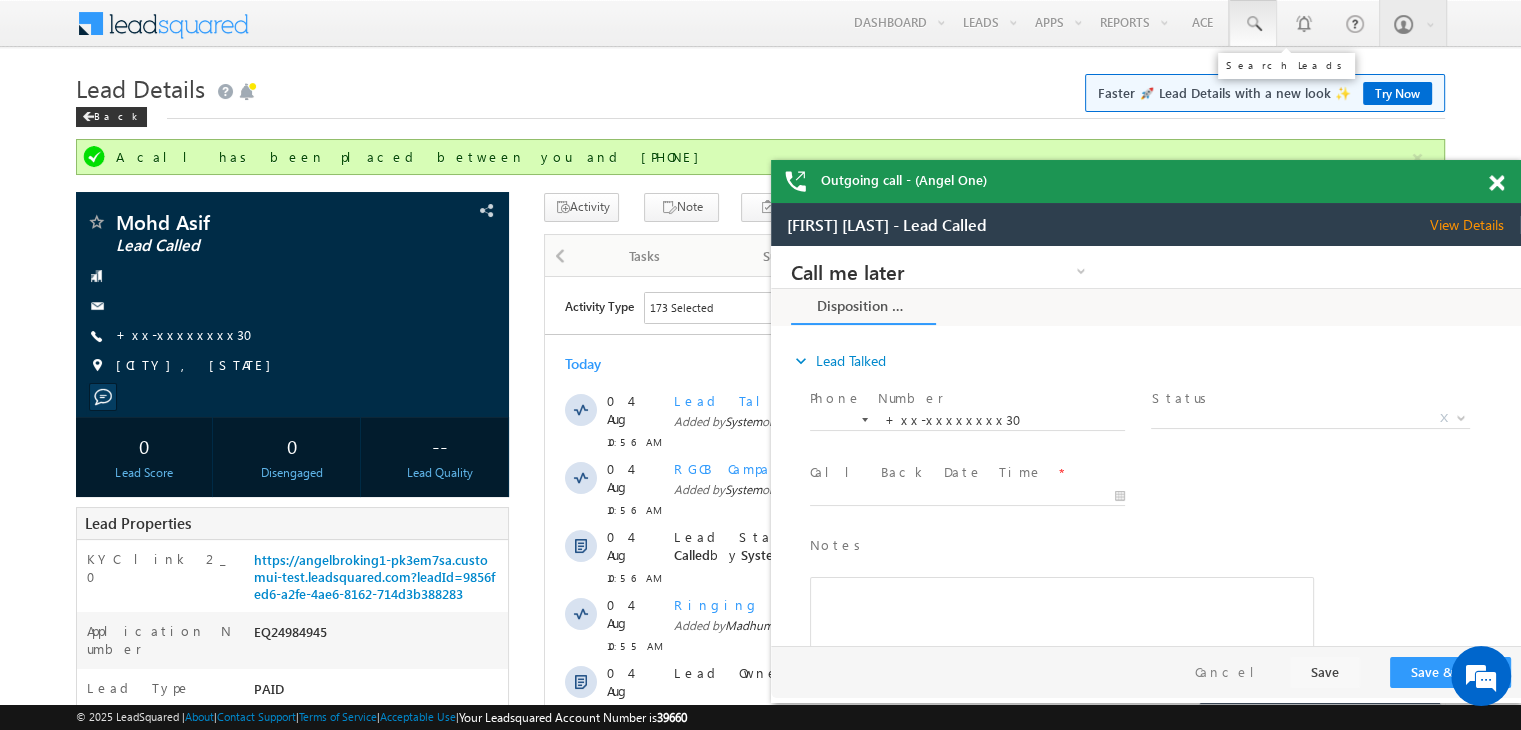 click at bounding box center (1253, 24) 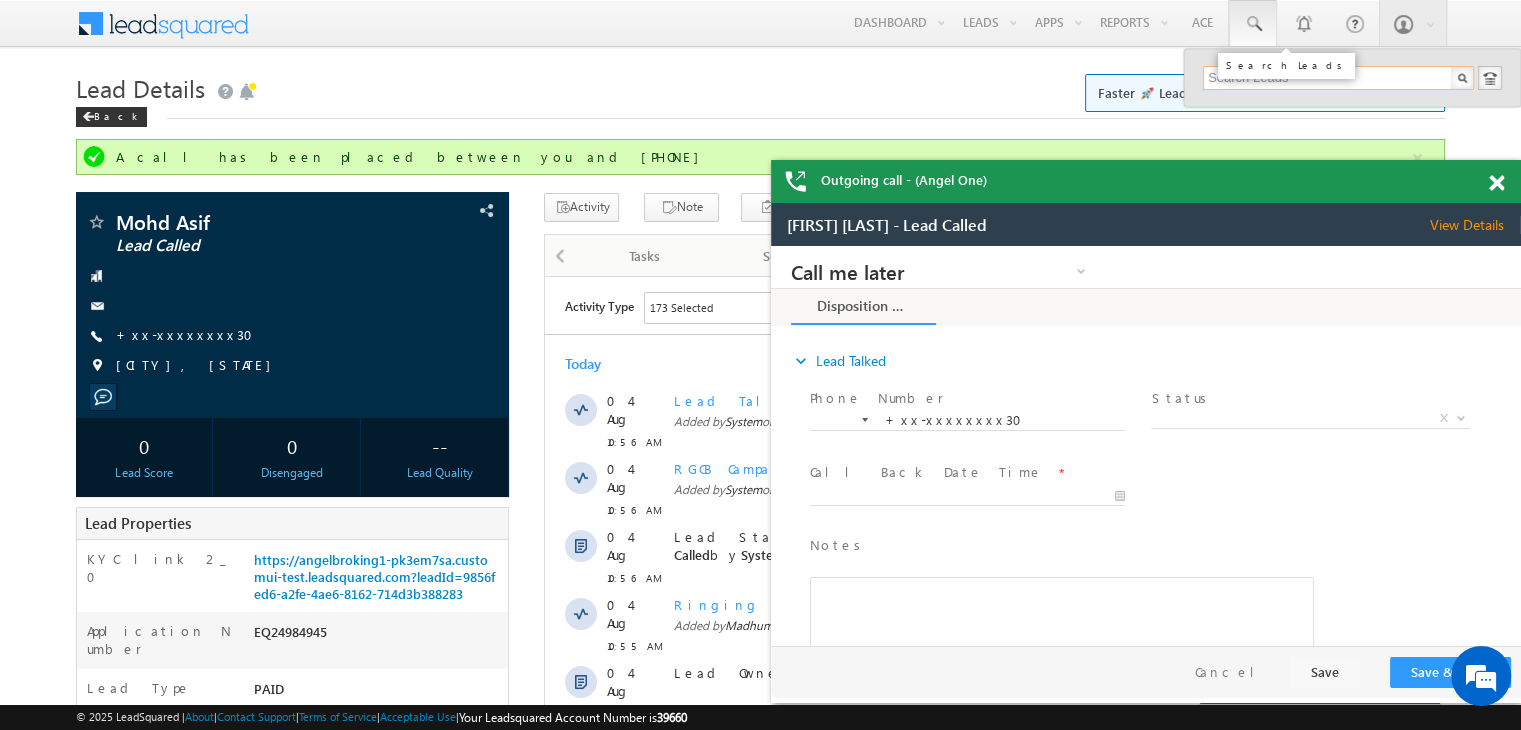 paste on "EQ24900342" 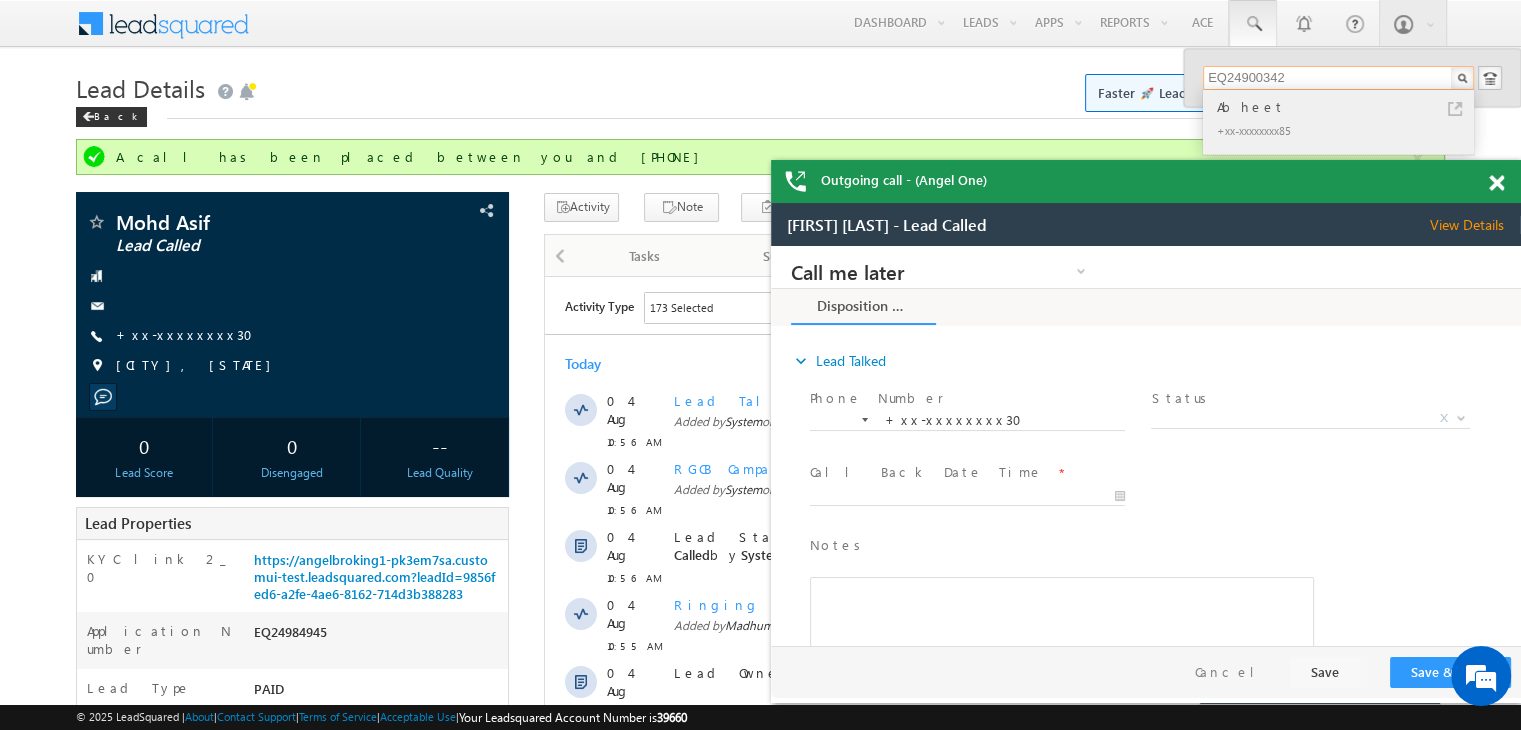 type on "EQ24900342" 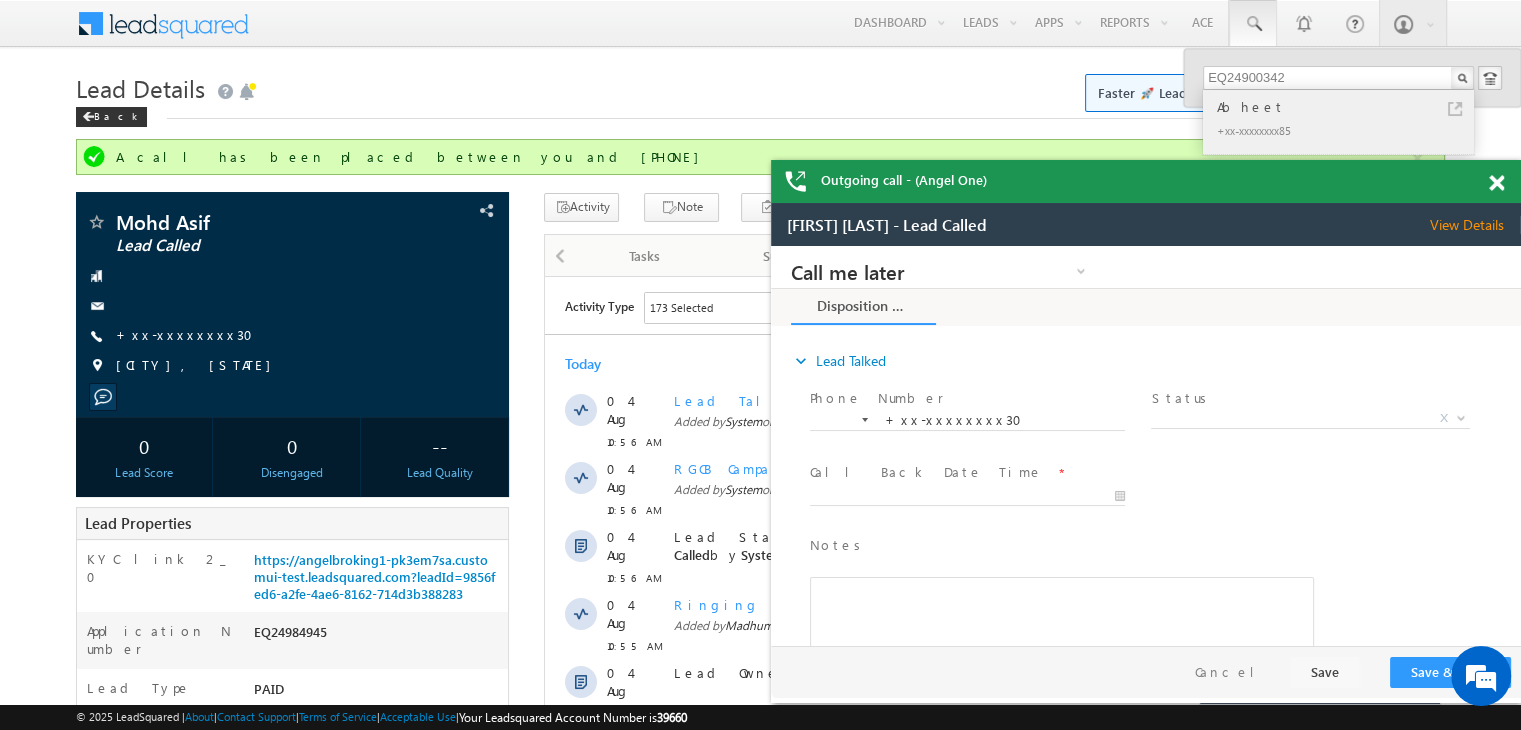 click on "Abheet" at bounding box center [1347, 107] 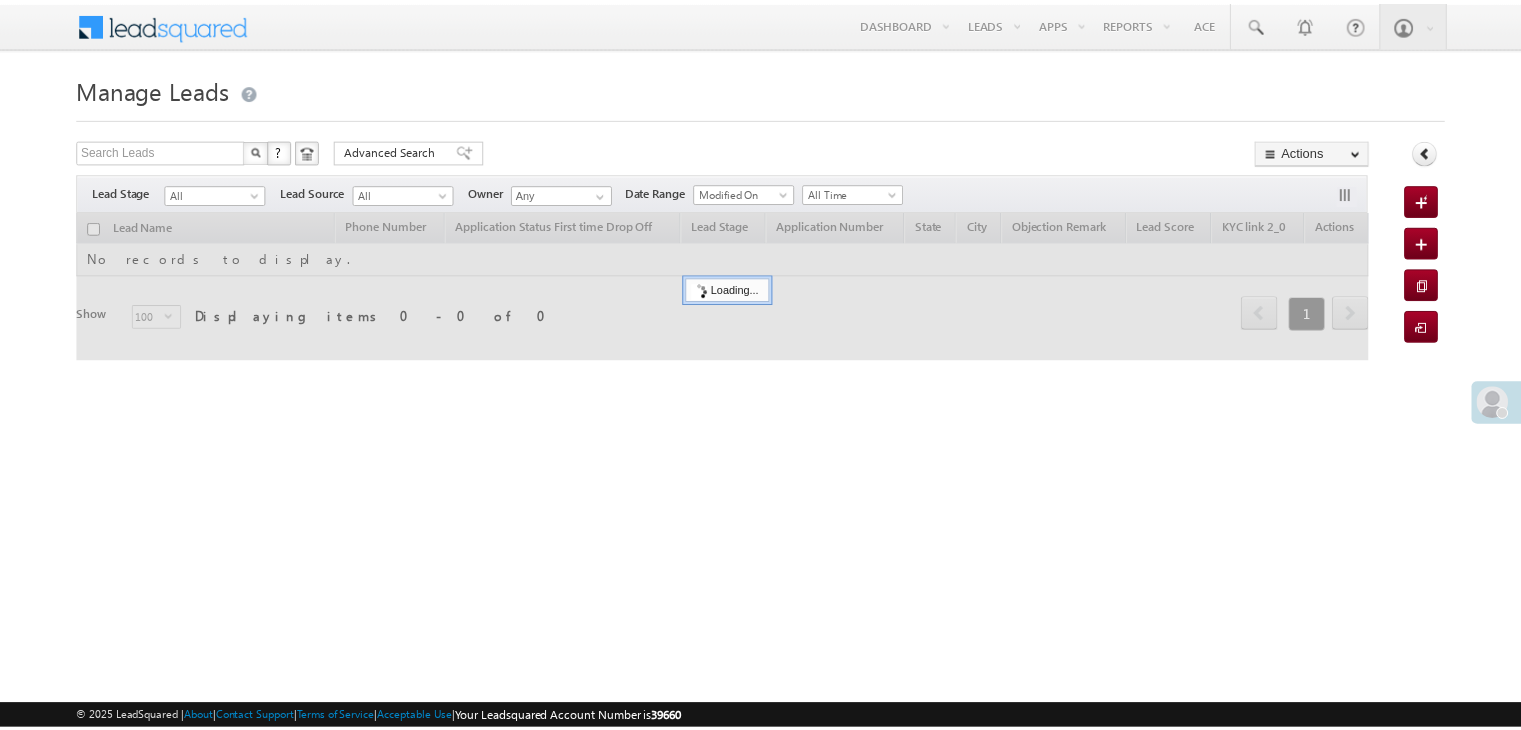 scroll, scrollTop: 0, scrollLeft: 0, axis: both 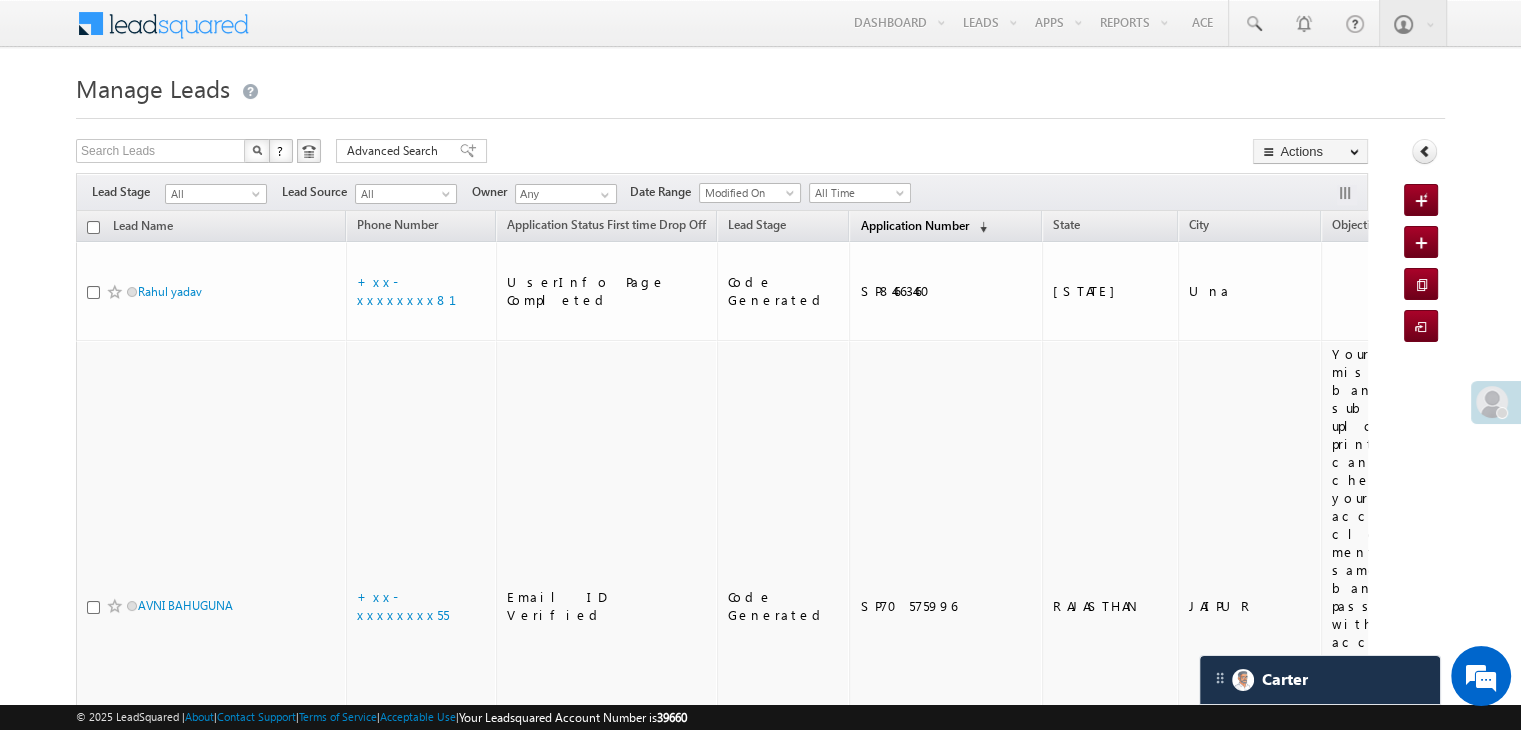 click on "Application Number" at bounding box center [914, 225] 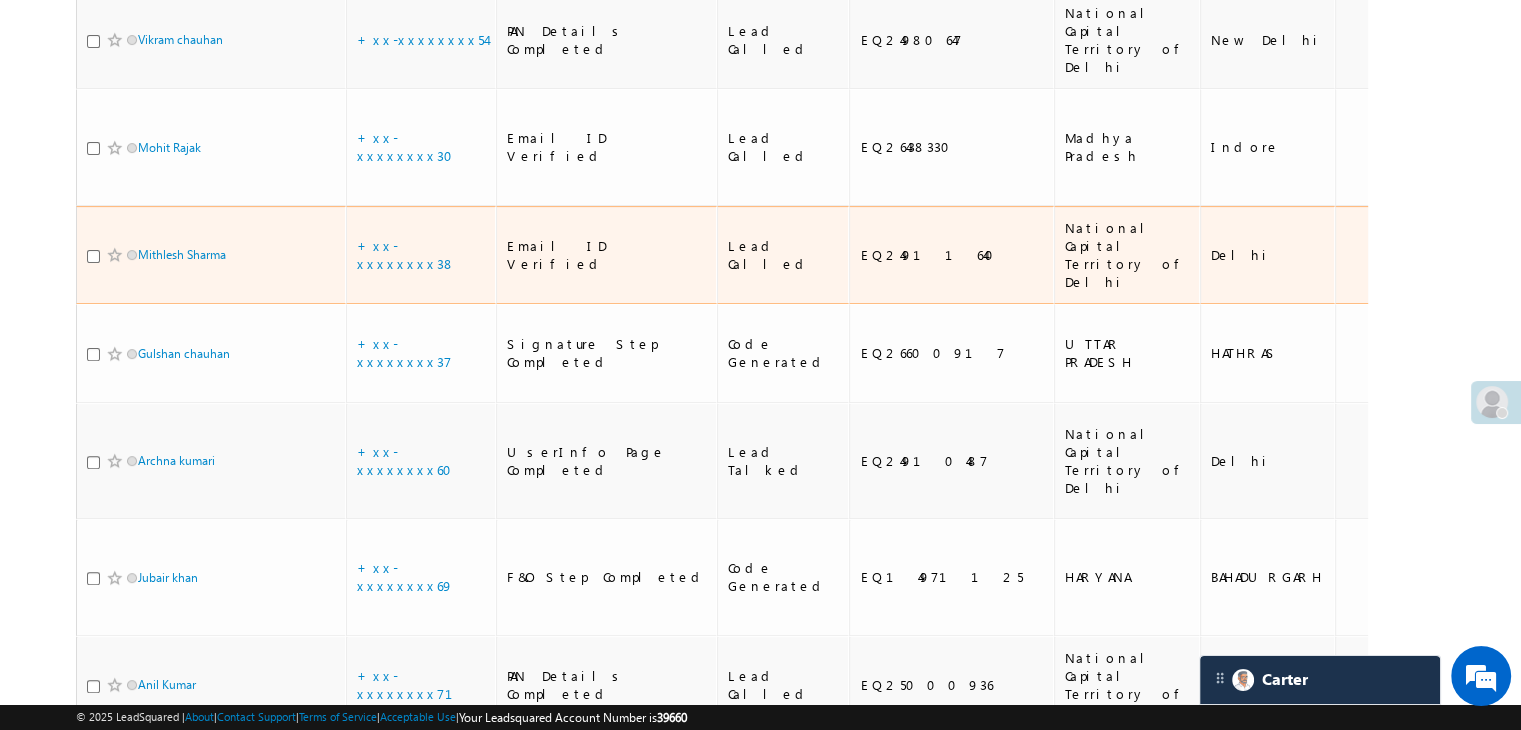 scroll, scrollTop: 669, scrollLeft: 0, axis: vertical 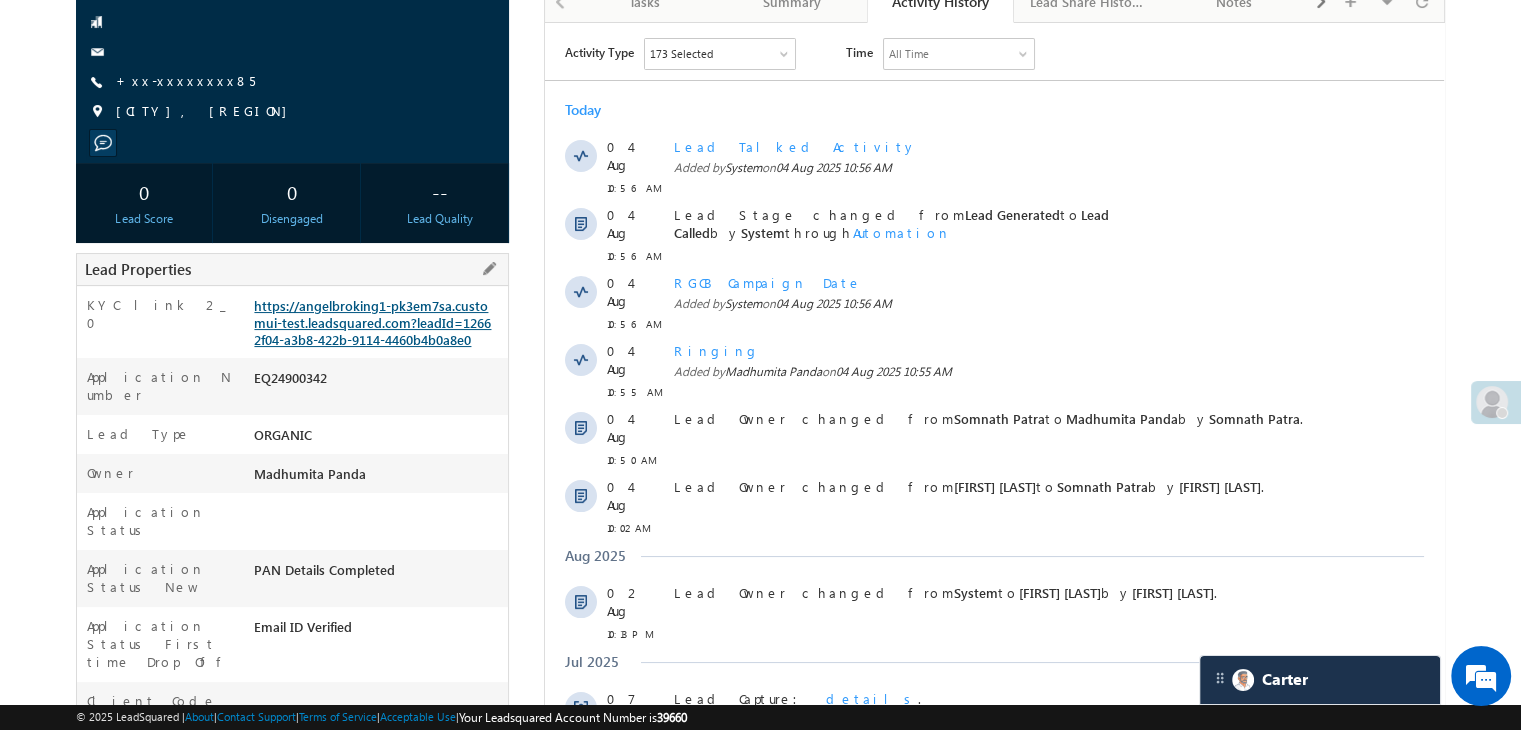 click on "https://angelbroking1-pk3em7sa.customui-test.leadsquared.com?leadId=12662f04-a3b8-422b-9114-4460b4b0a8e0" at bounding box center (372, 322) 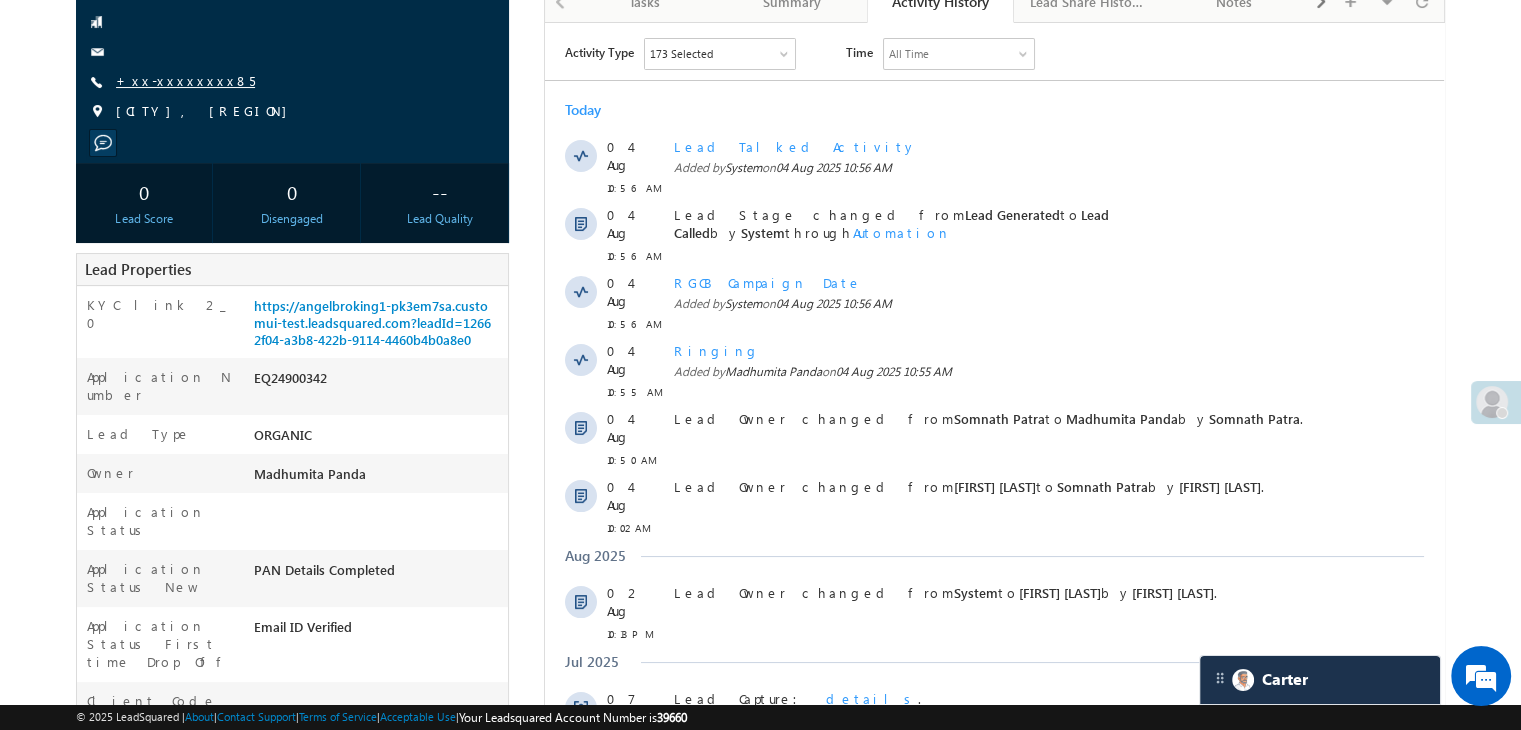 click on "+xx-xxxxxxxx85" at bounding box center [185, 80] 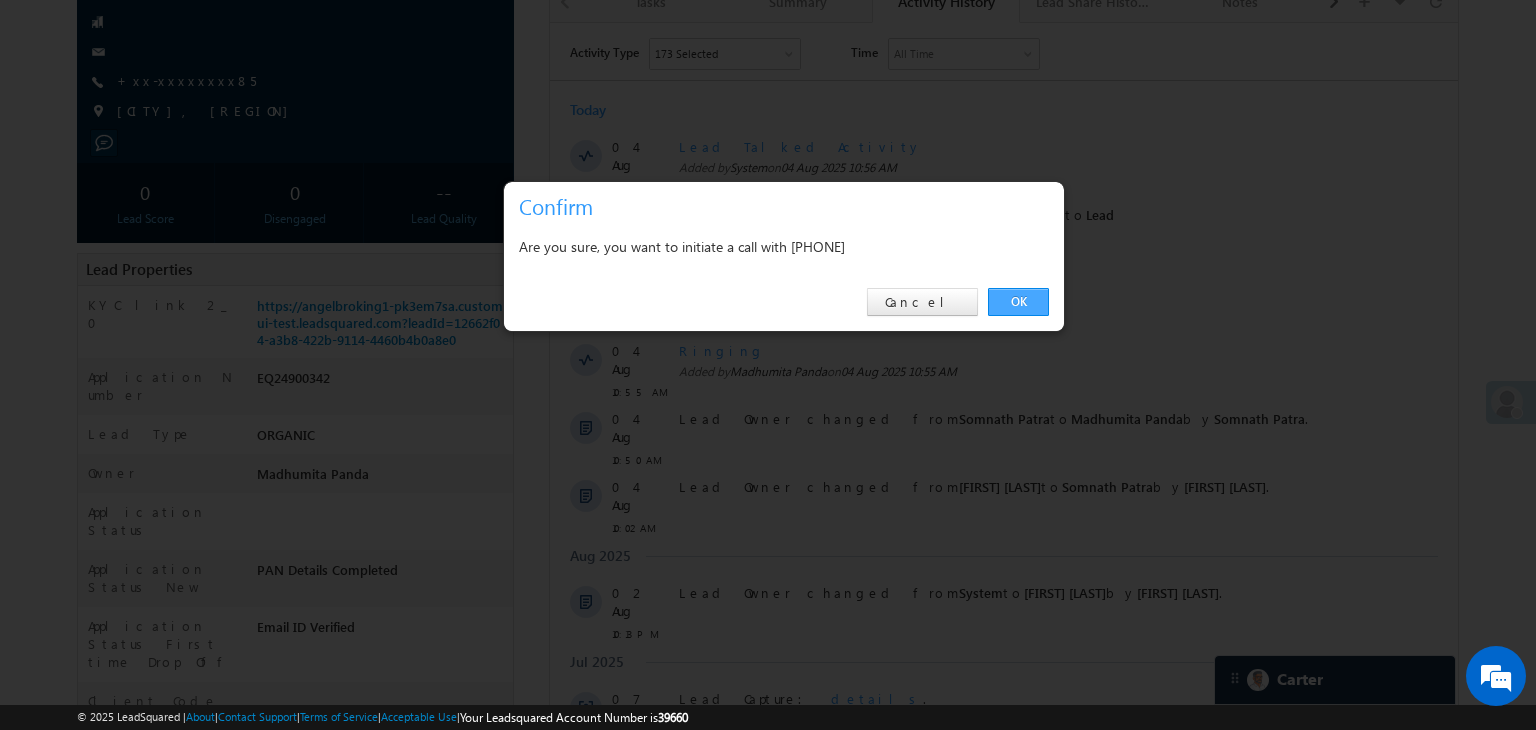 click on "OK" at bounding box center [1018, 302] 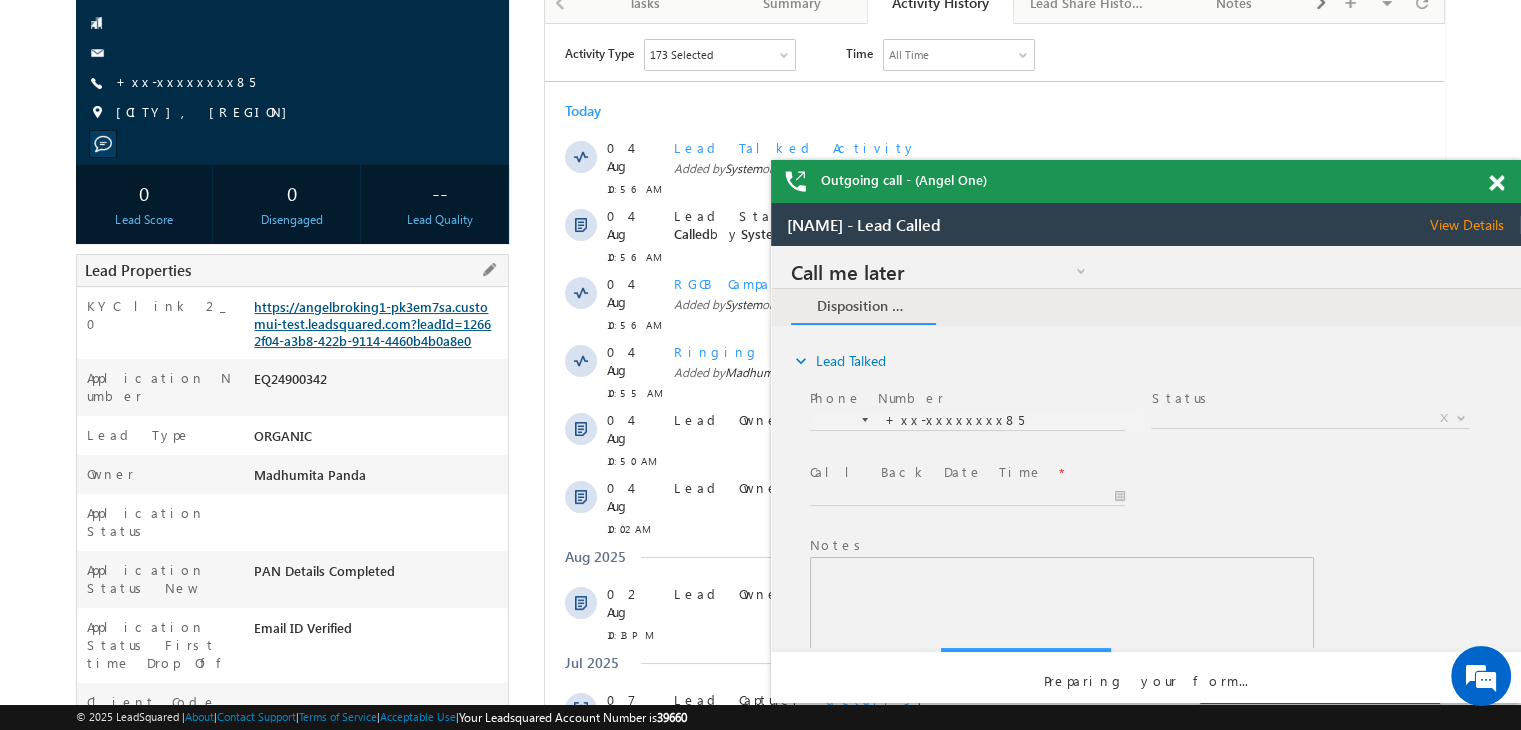 scroll, scrollTop: 0, scrollLeft: 0, axis: both 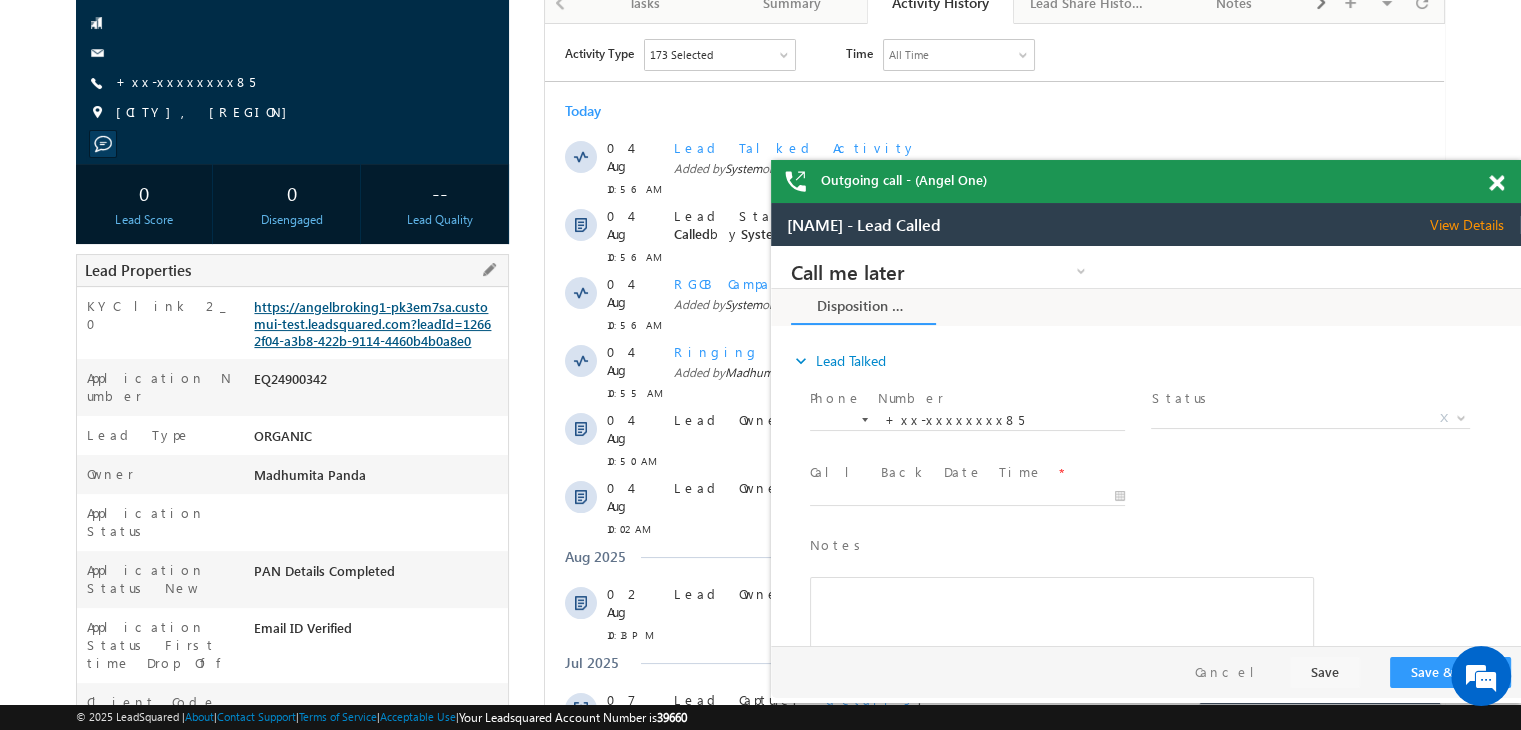 click on "https://angelbroking1-pk3em7sa.customui-test.leadsquared.com?leadId=12662f04-a3b8-422b-9114-4460b4b0a8e0" at bounding box center (372, 323) 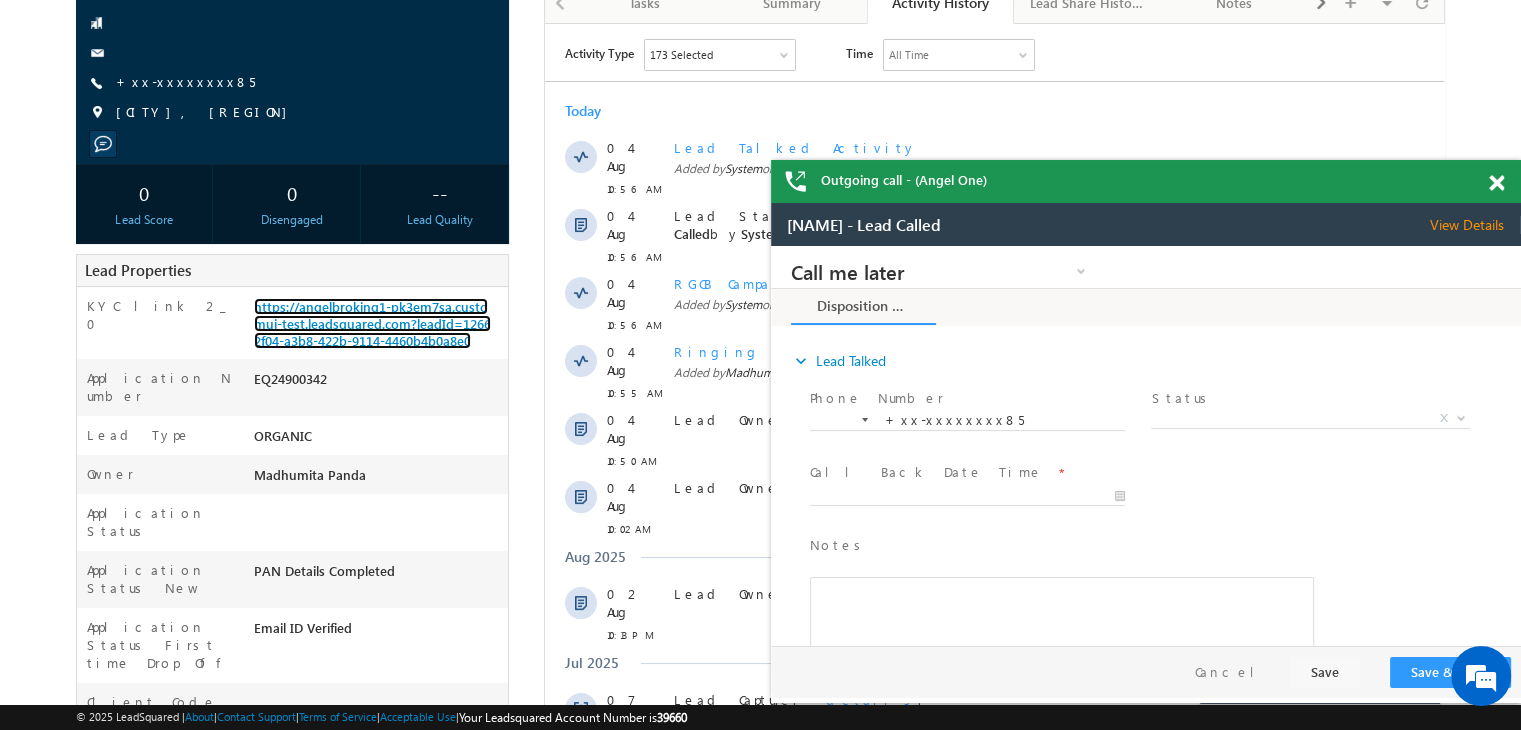 click at bounding box center [1496, 183] 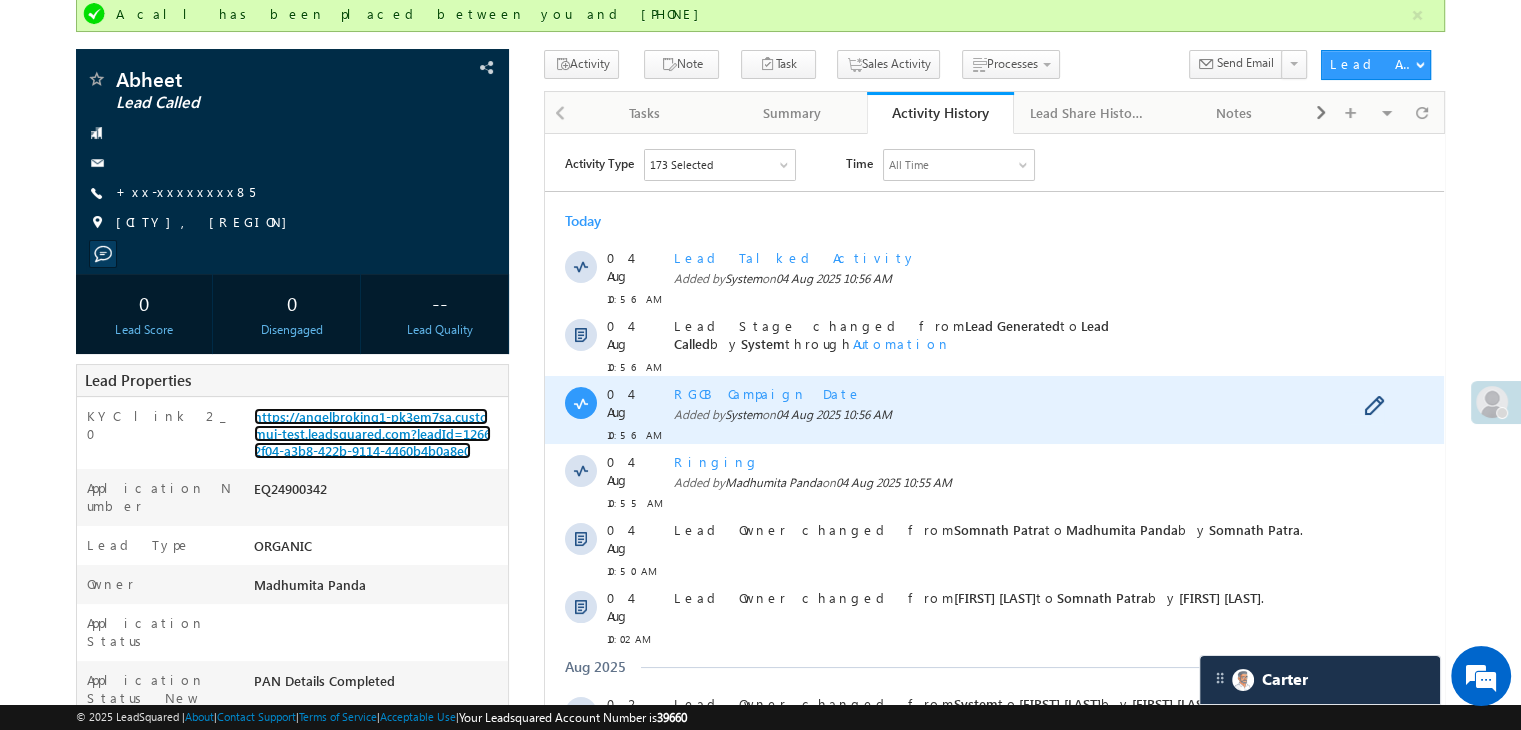 scroll, scrollTop: 0, scrollLeft: 0, axis: both 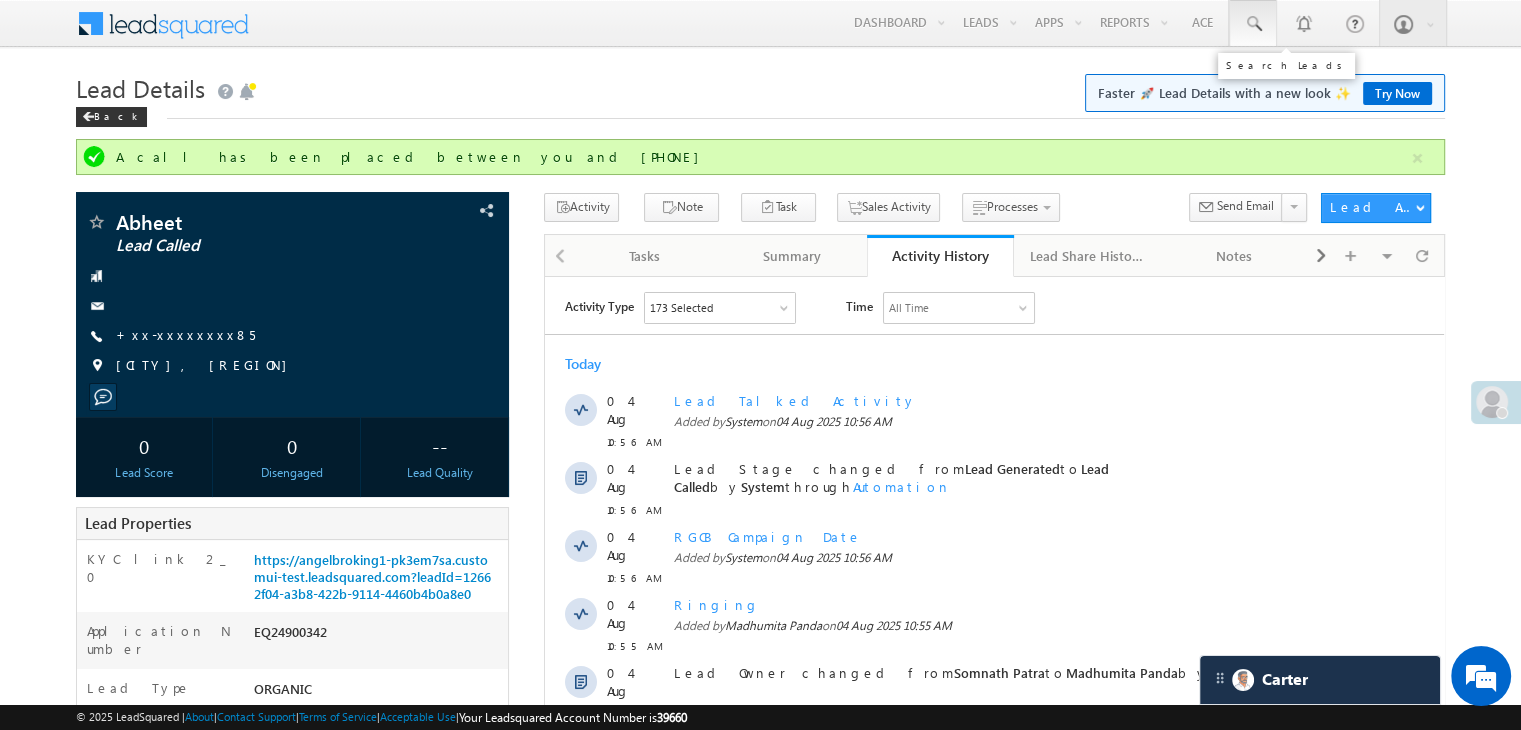 click at bounding box center (1253, 24) 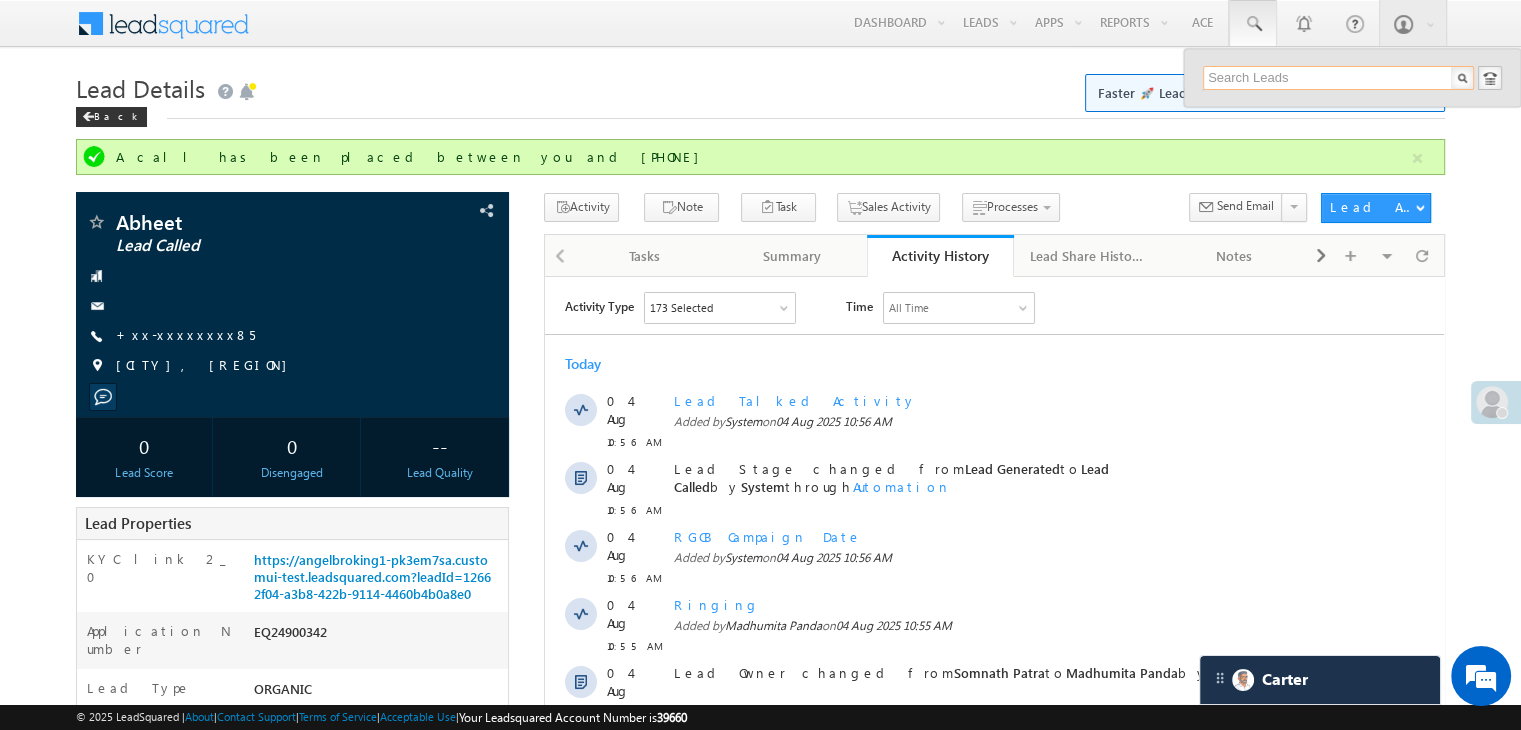 paste on "EQ24900342" 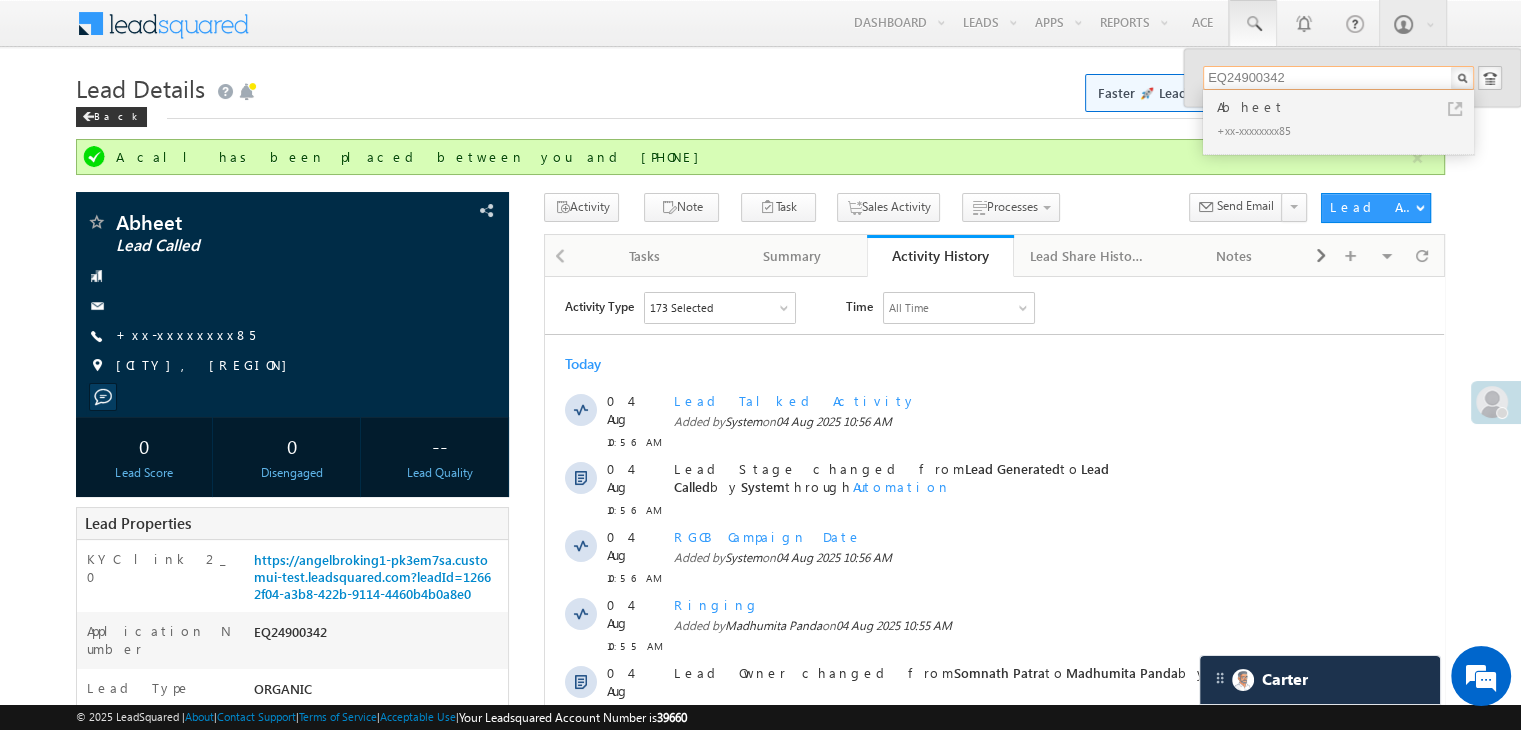 click on "EQ24900342" at bounding box center (1338, 78) 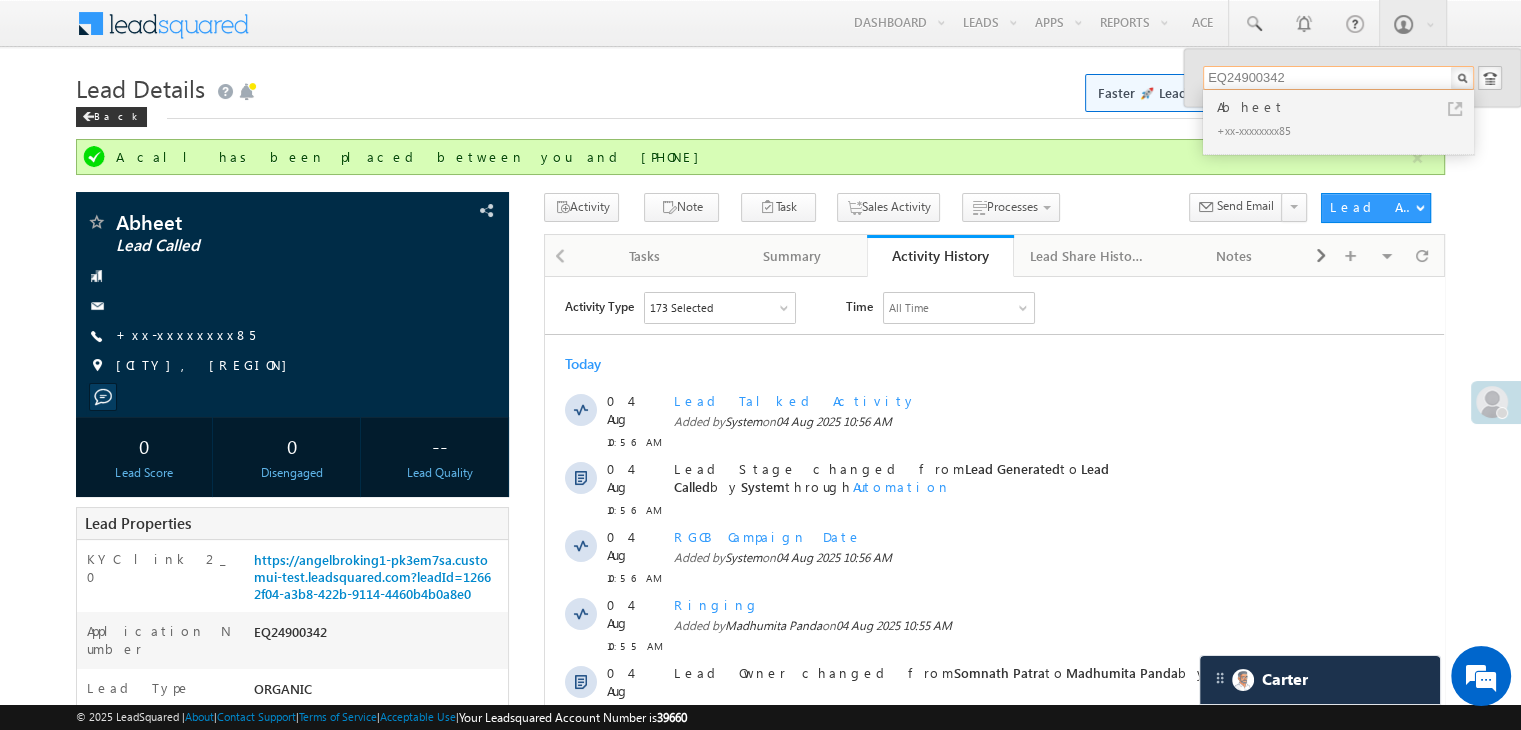 paste on "23490" 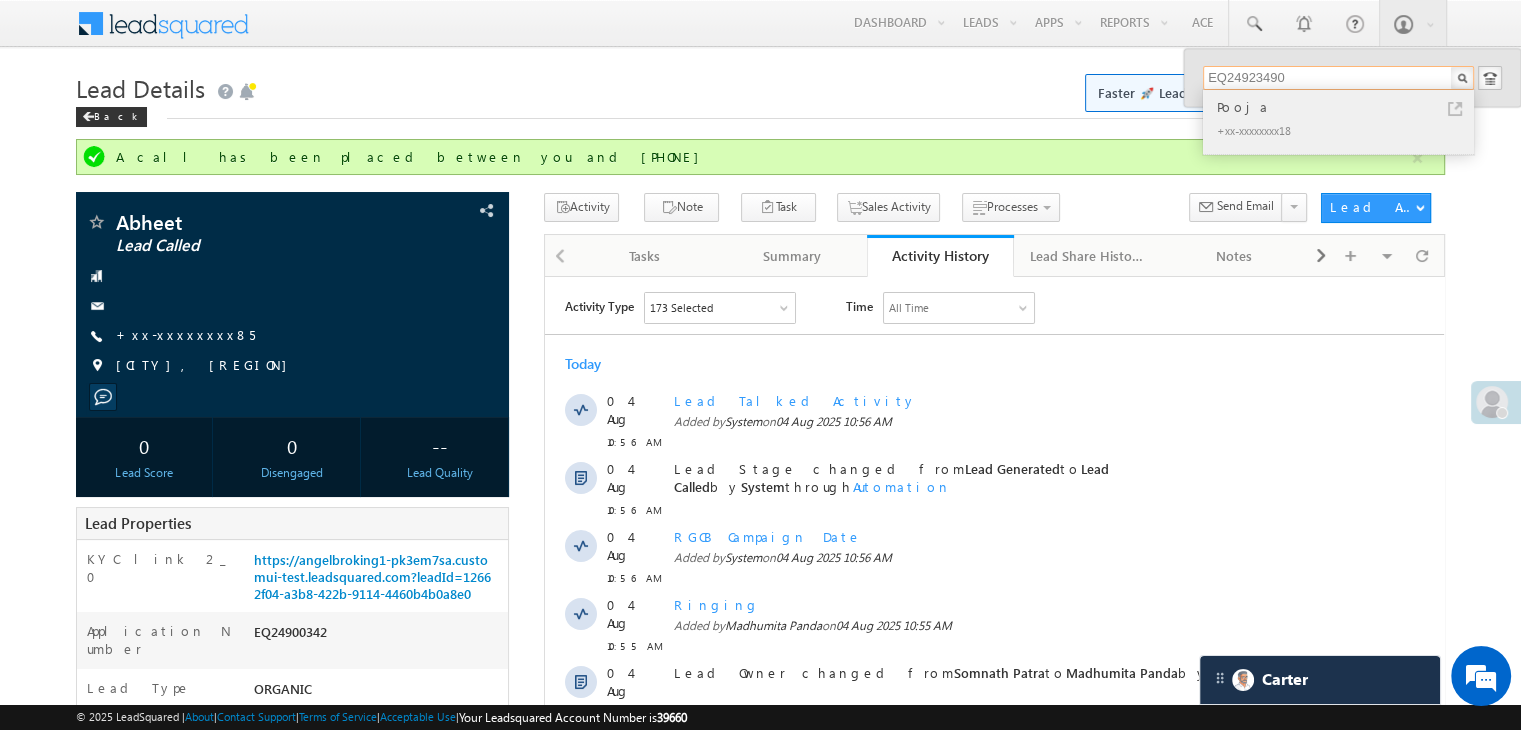 type on "EQ24923490" 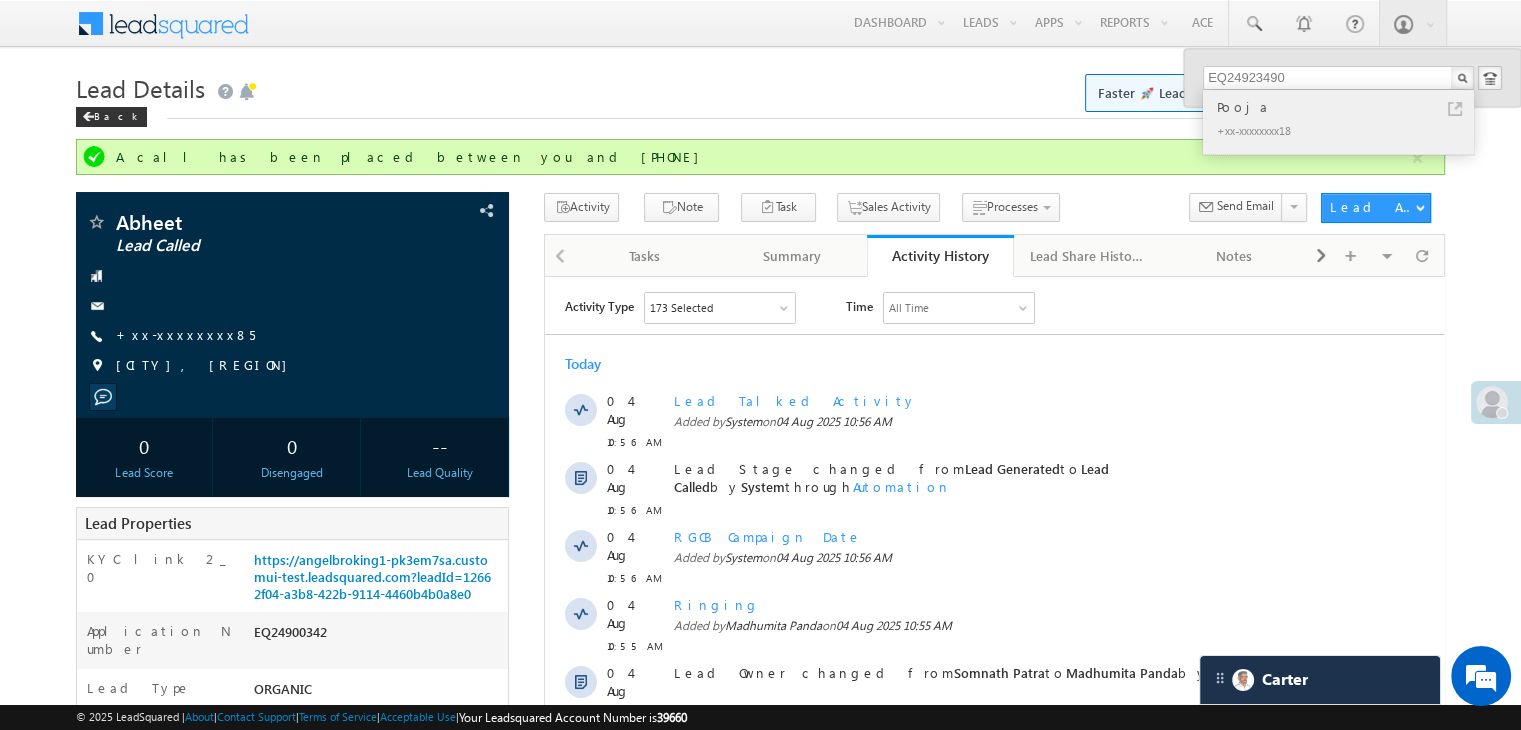 click on "Pooja" at bounding box center [1347, 107] 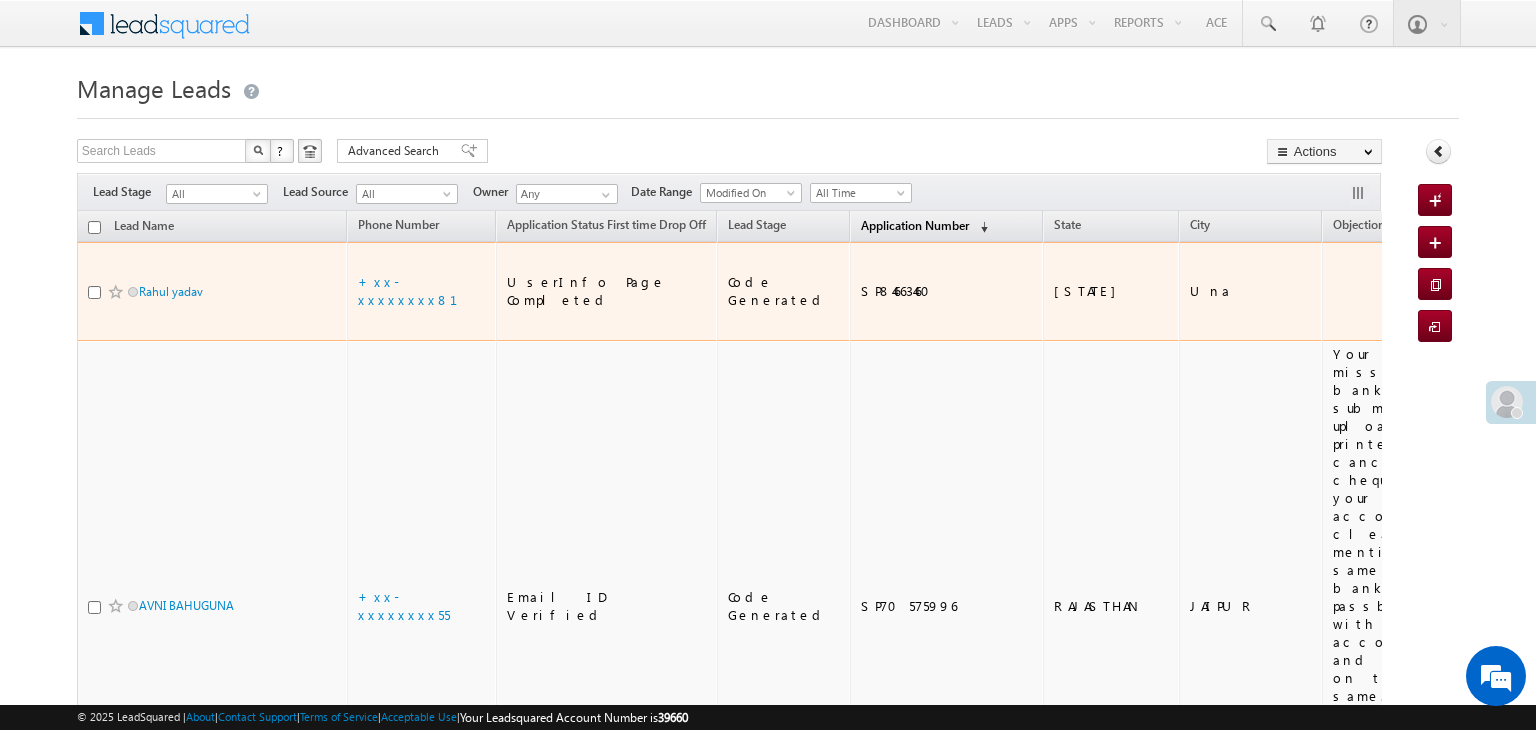 click on "Application Number" at bounding box center (915, 225) 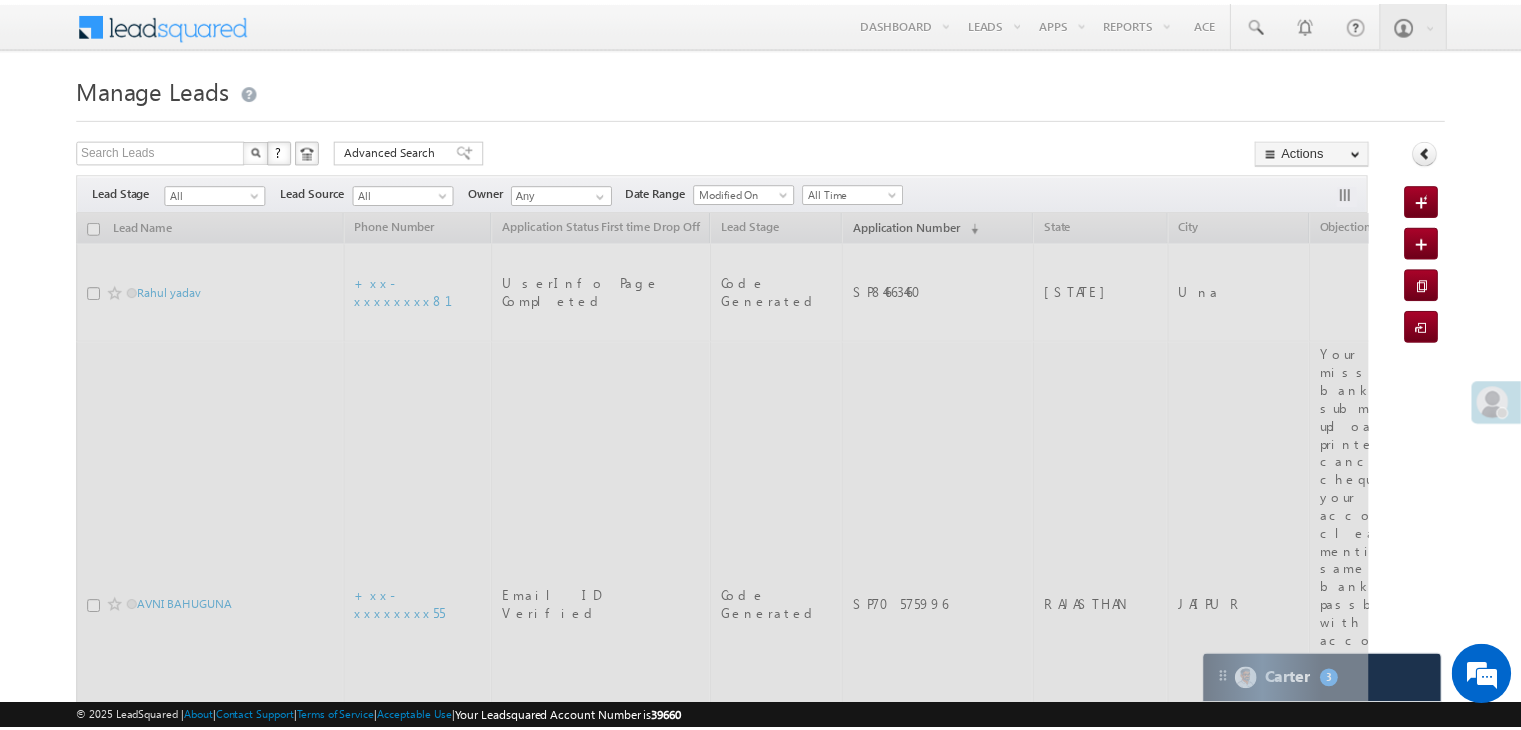 scroll, scrollTop: 0, scrollLeft: 0, axis: both 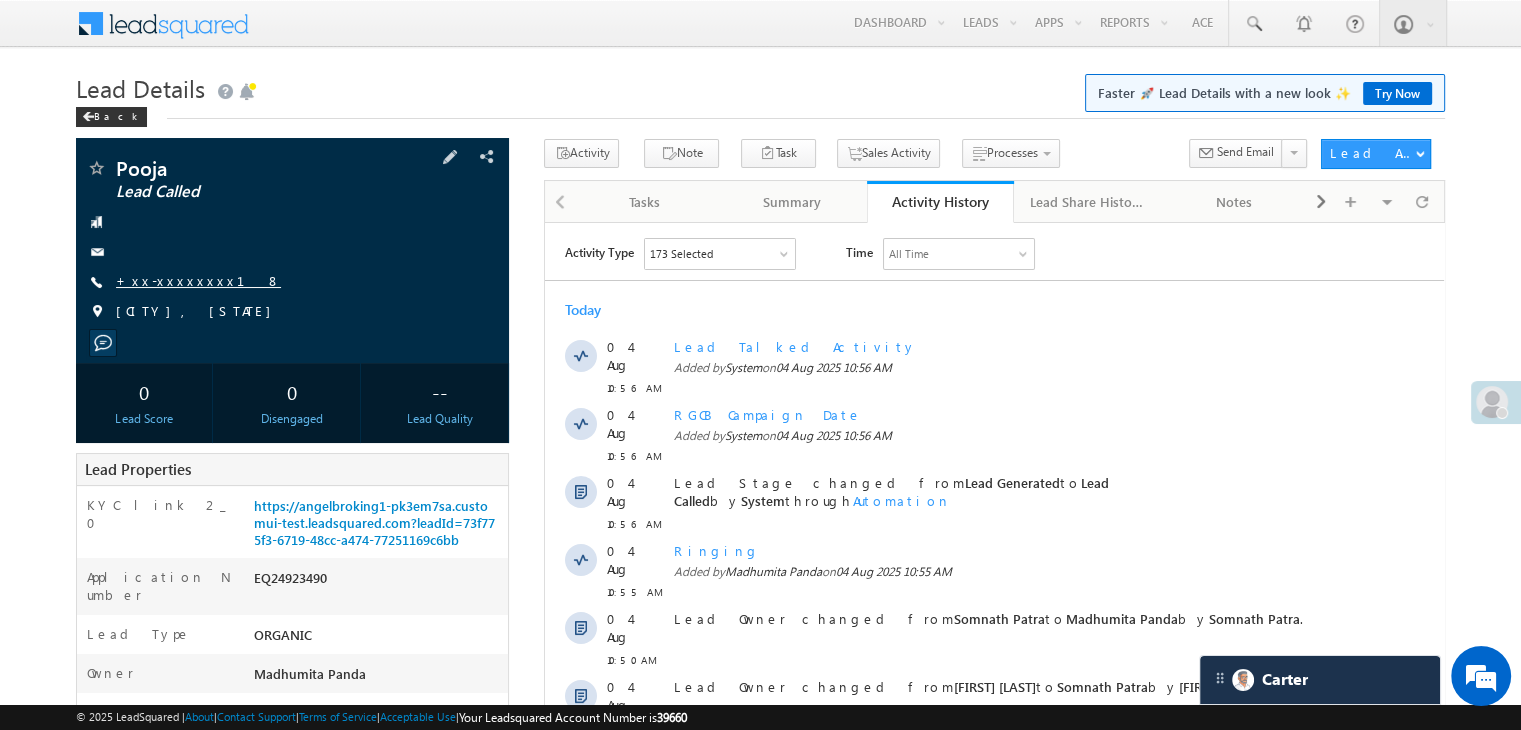 click on "+xx-xxxxxxxx18" at bounding box center [198, 280] 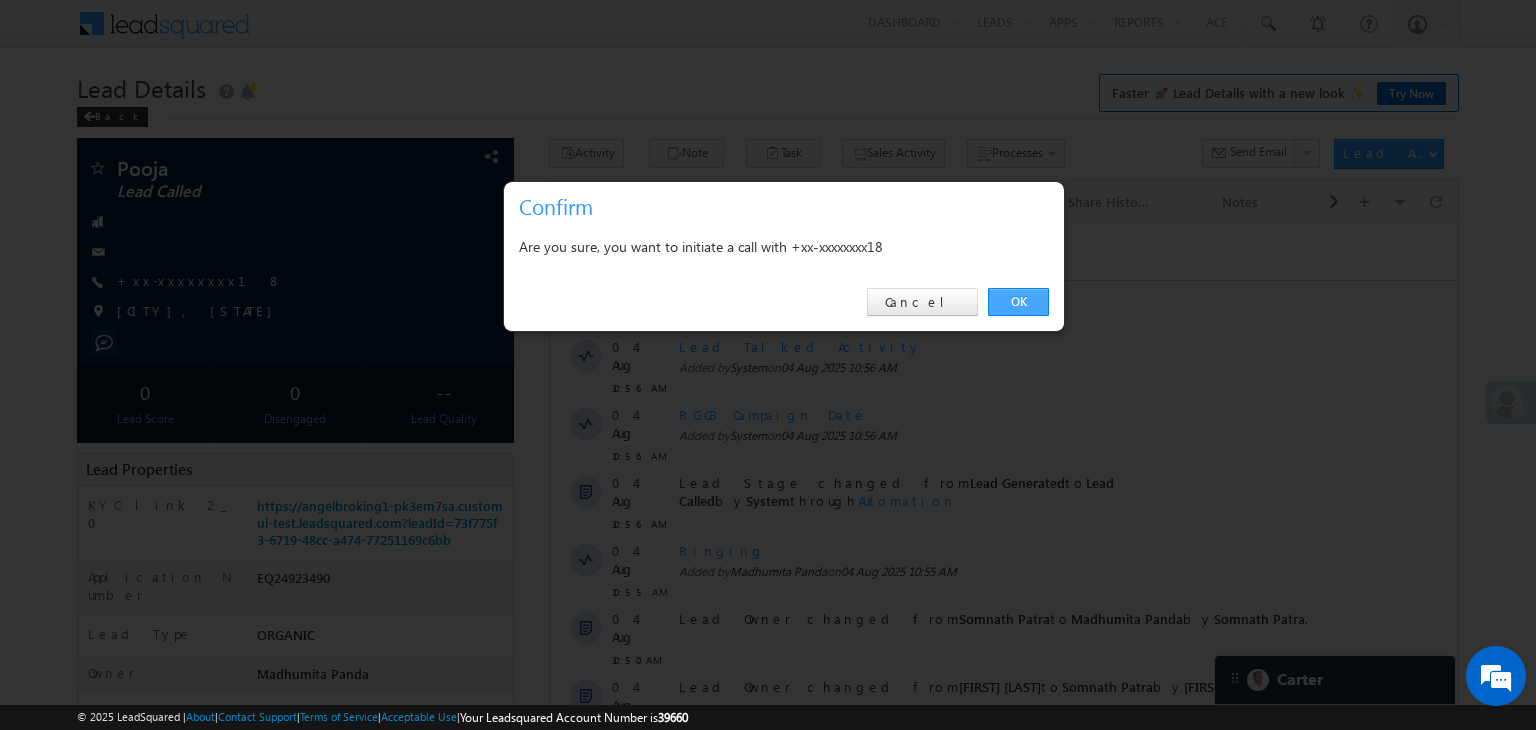 click on "OK" at bounding box center [1018, 302] 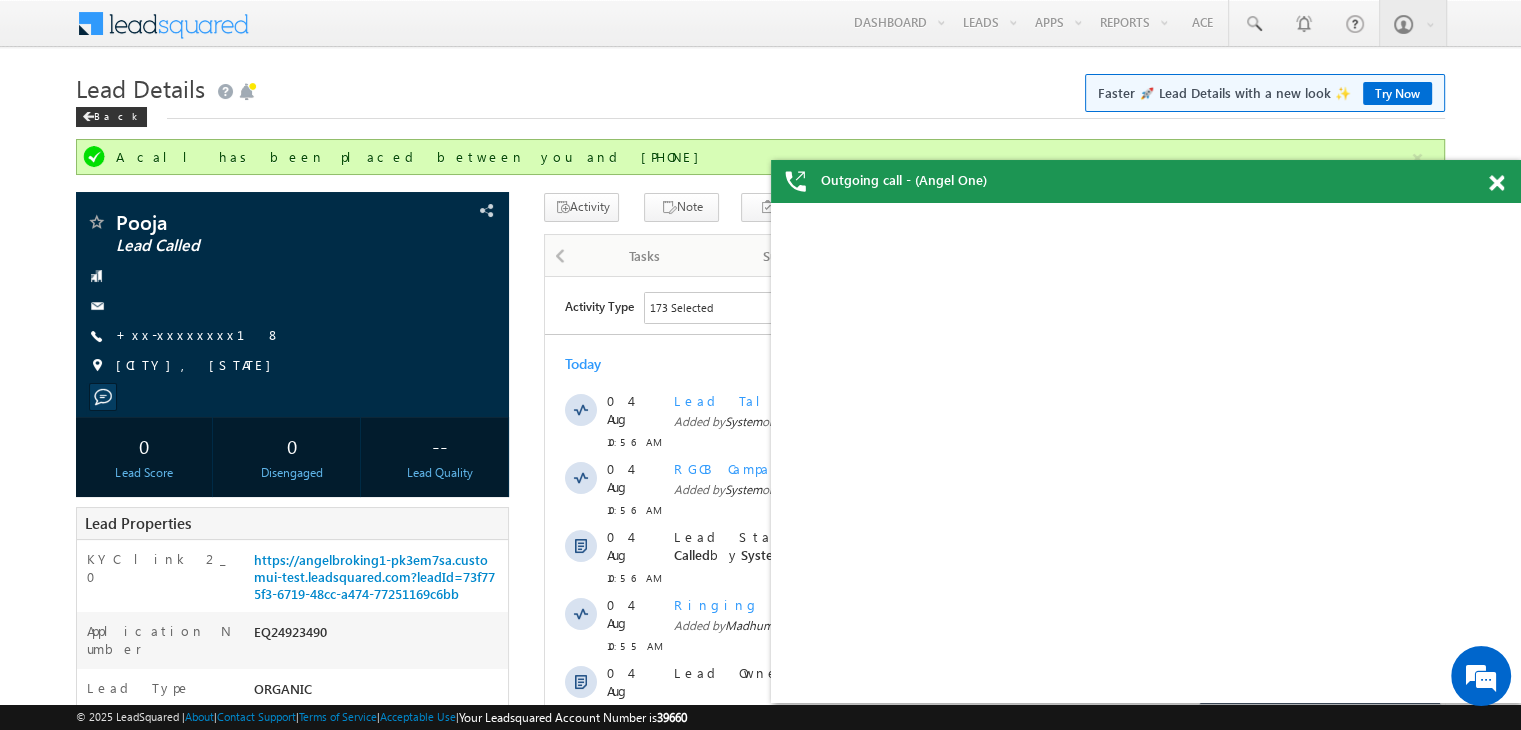 scroll, scrollTop: 0, scrollLeft: 0, axis: both 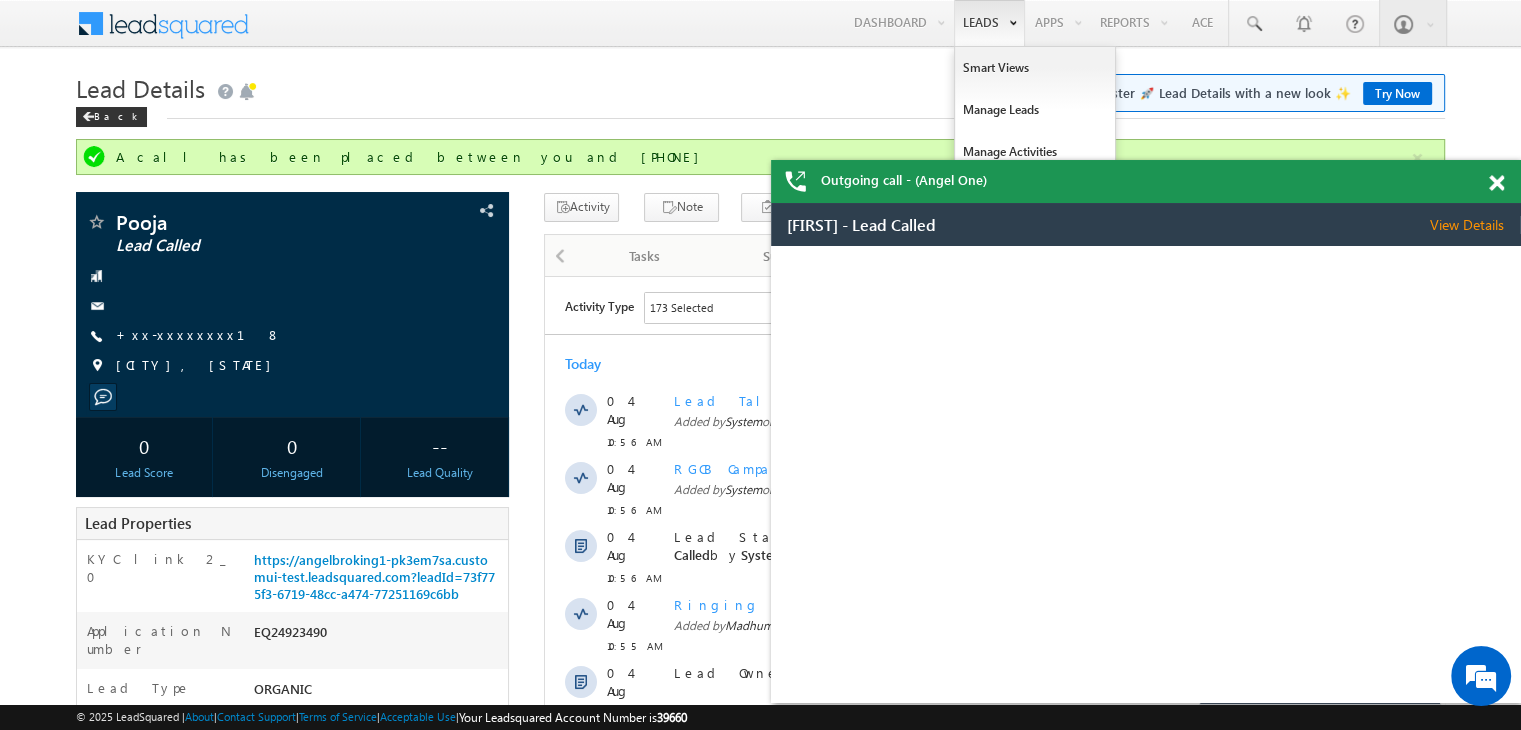 click on "Leads" at bounding box center (989, 23) 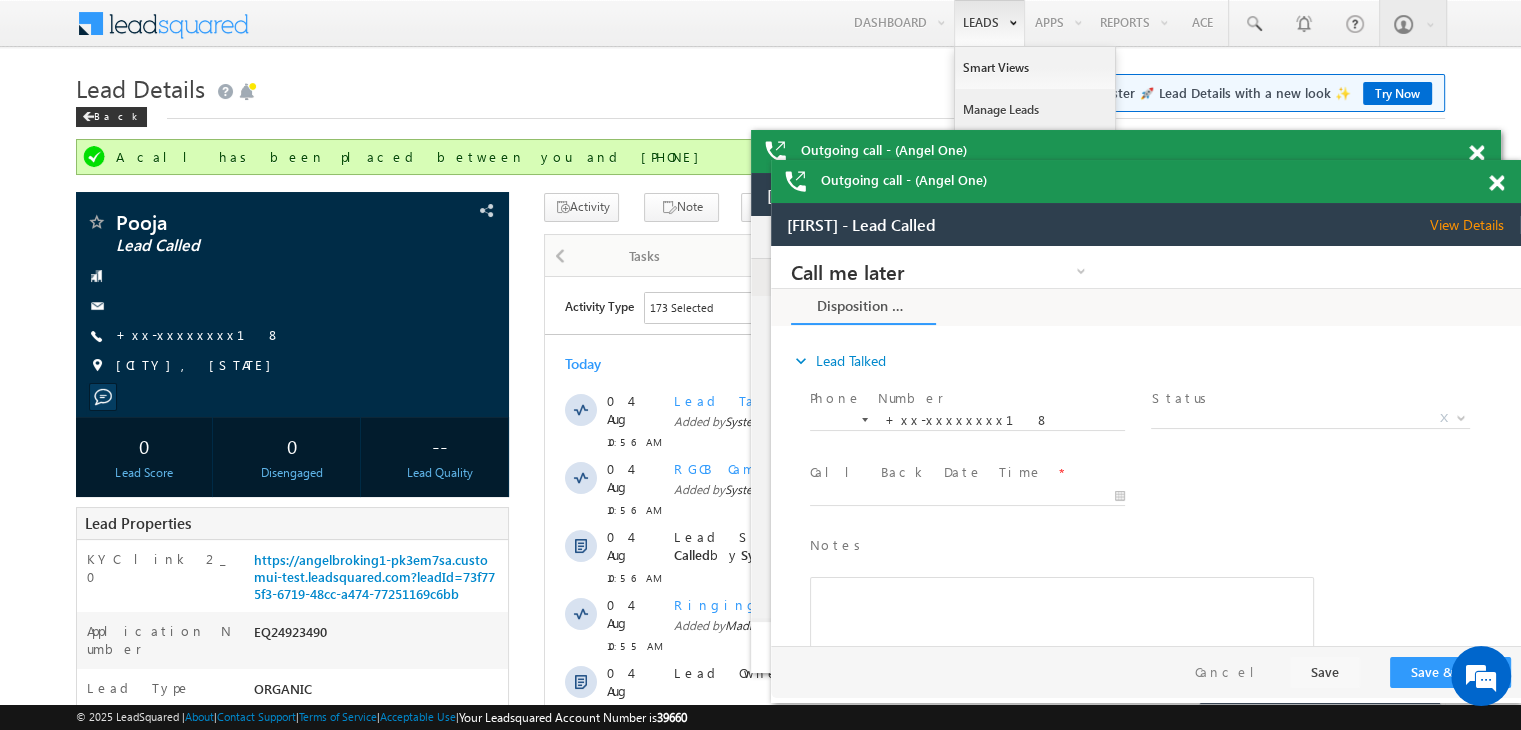 scroll, scrollTop: 0, scrollLeft: 0, axis: both 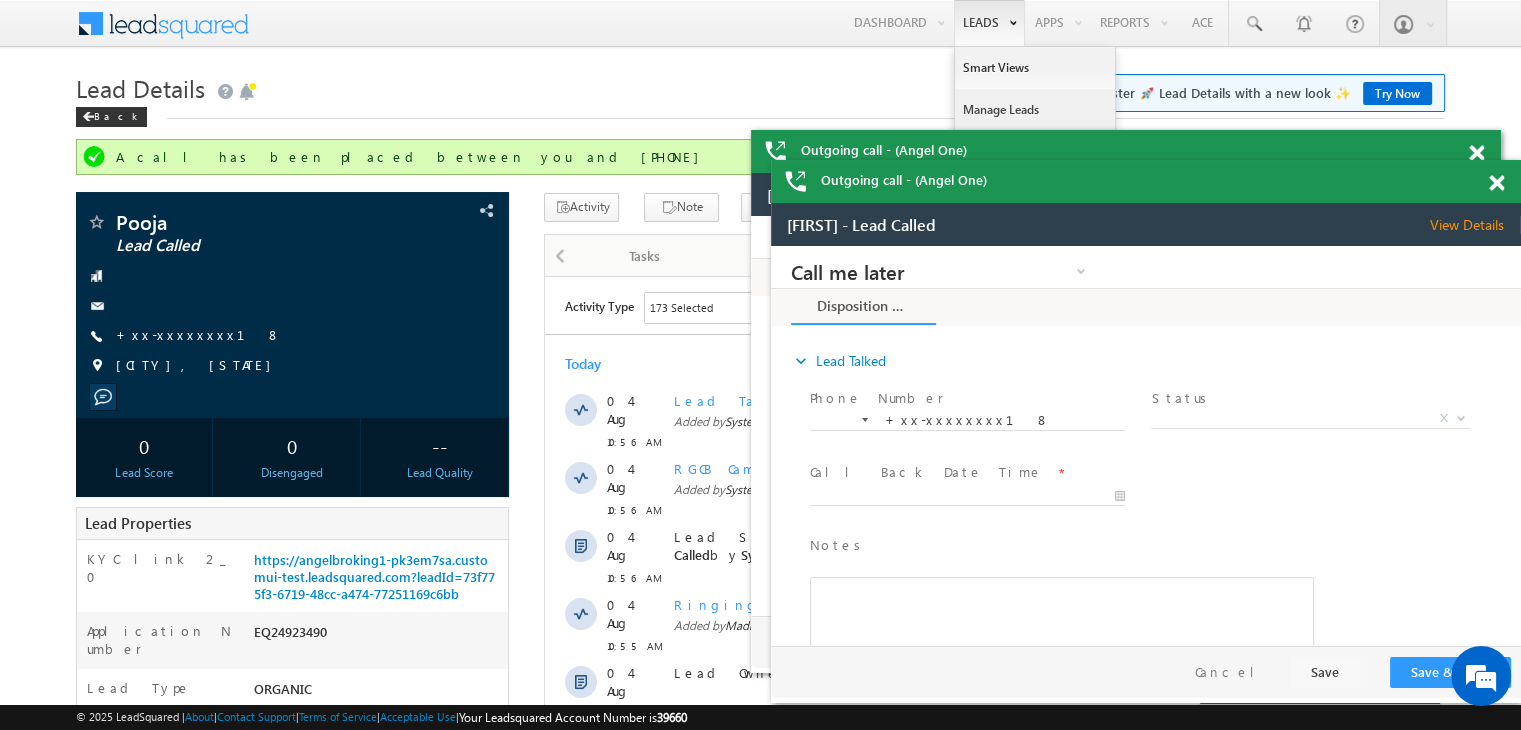 click on "Manage Leads" at bounding box center [1035, 110] 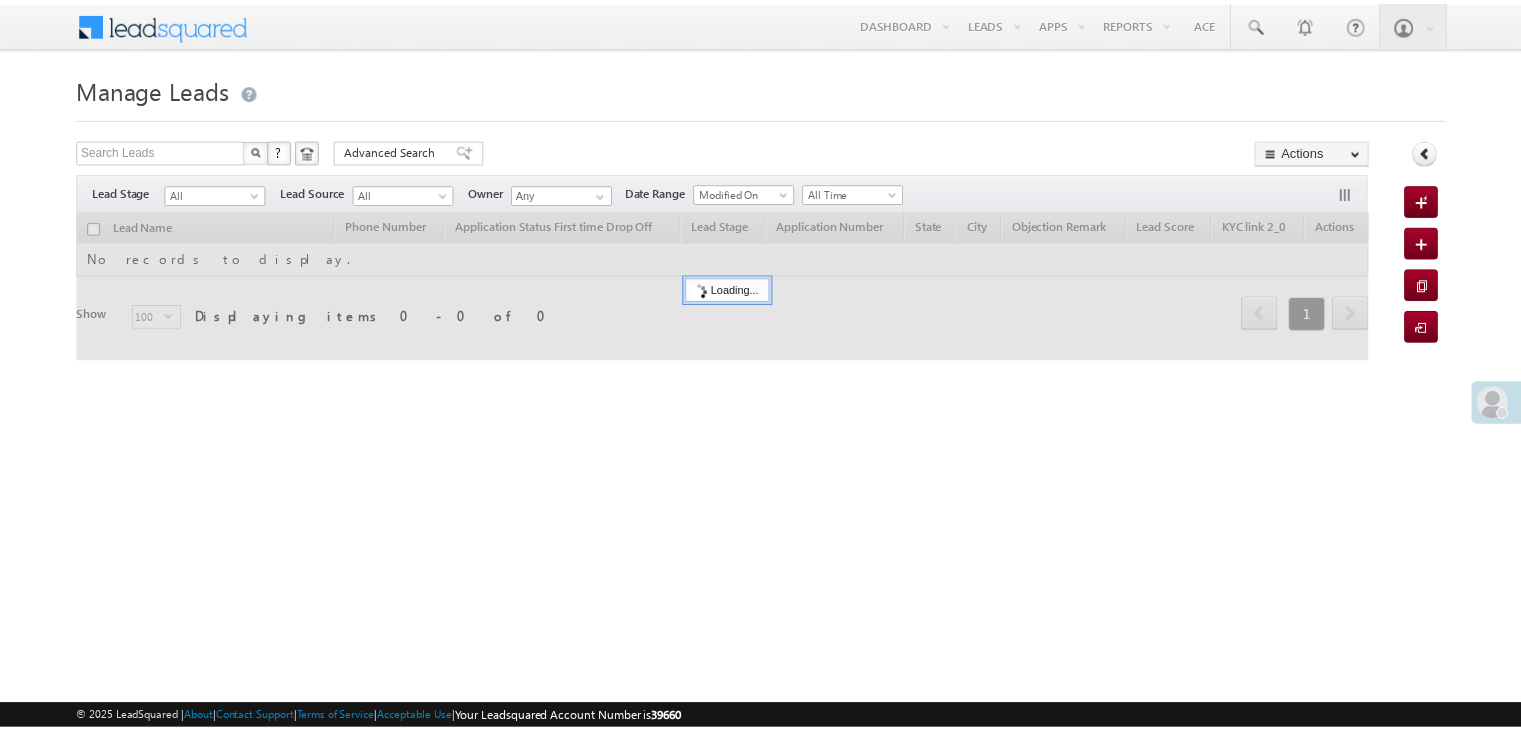 scroll, scrollTop: 0, scrollLeft: 0, axis: both 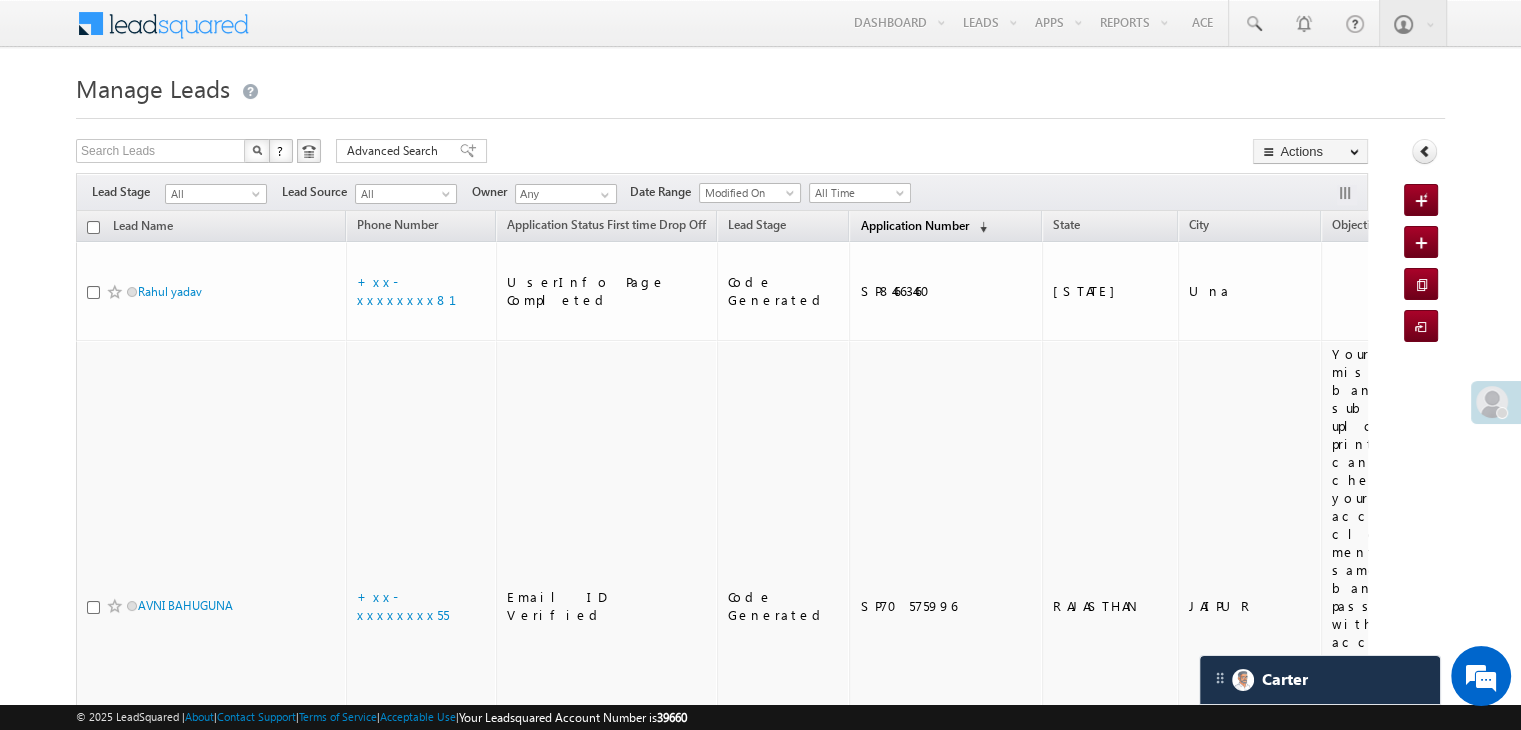 click on "Application Number" at bounding box center [914, 225] 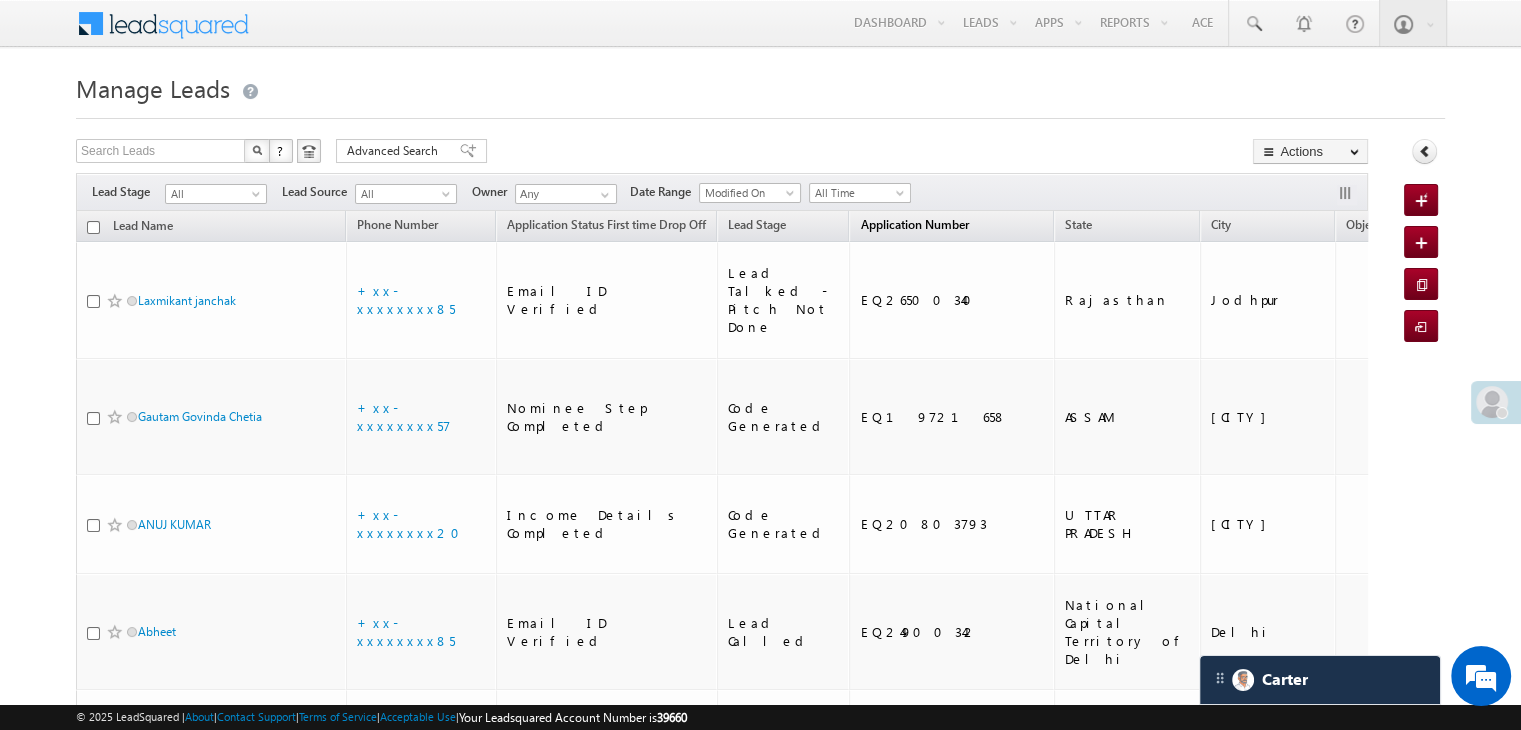 click on "Application Number" at bounding box center (914, 224) 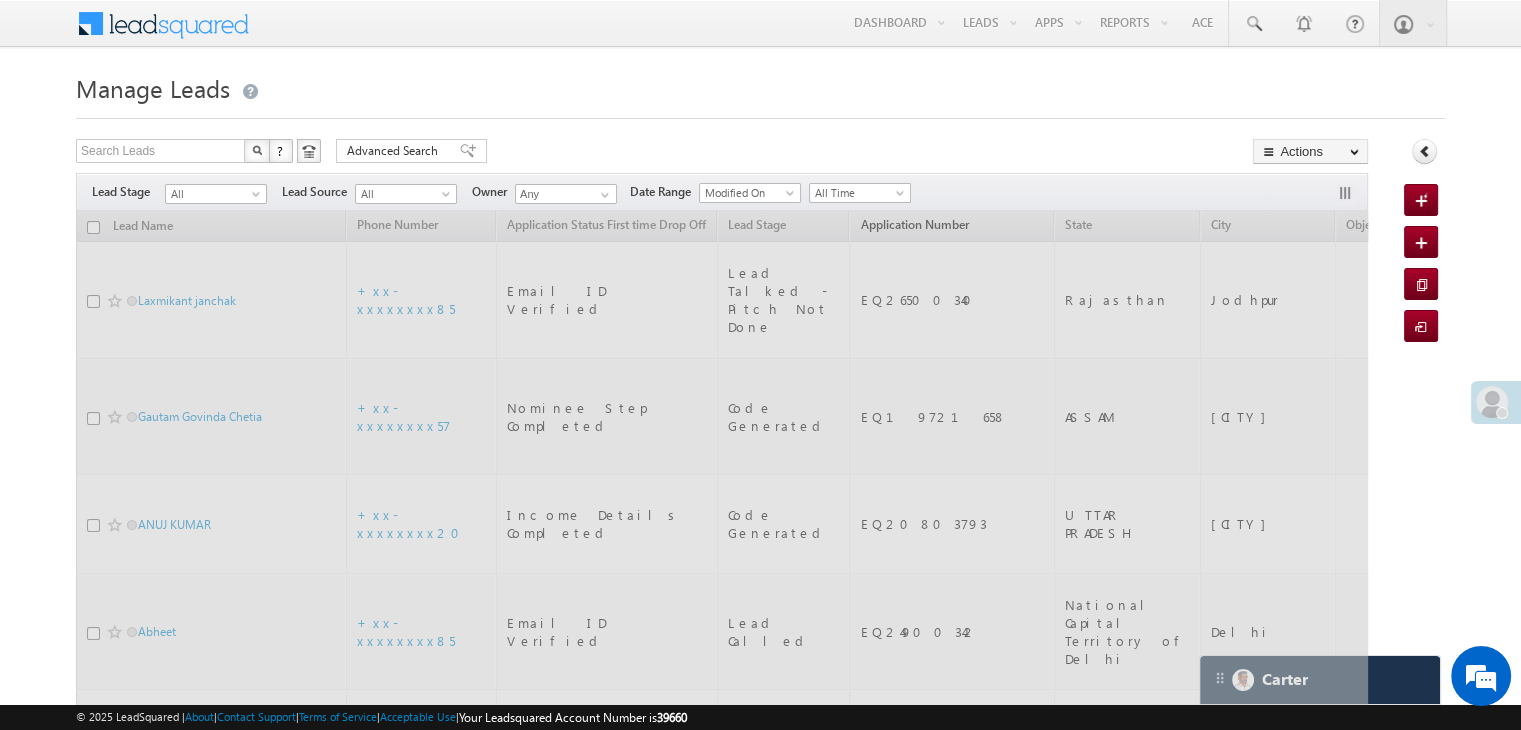 scroll, scrollTop: 0, scrollLeft: 0, axis: both 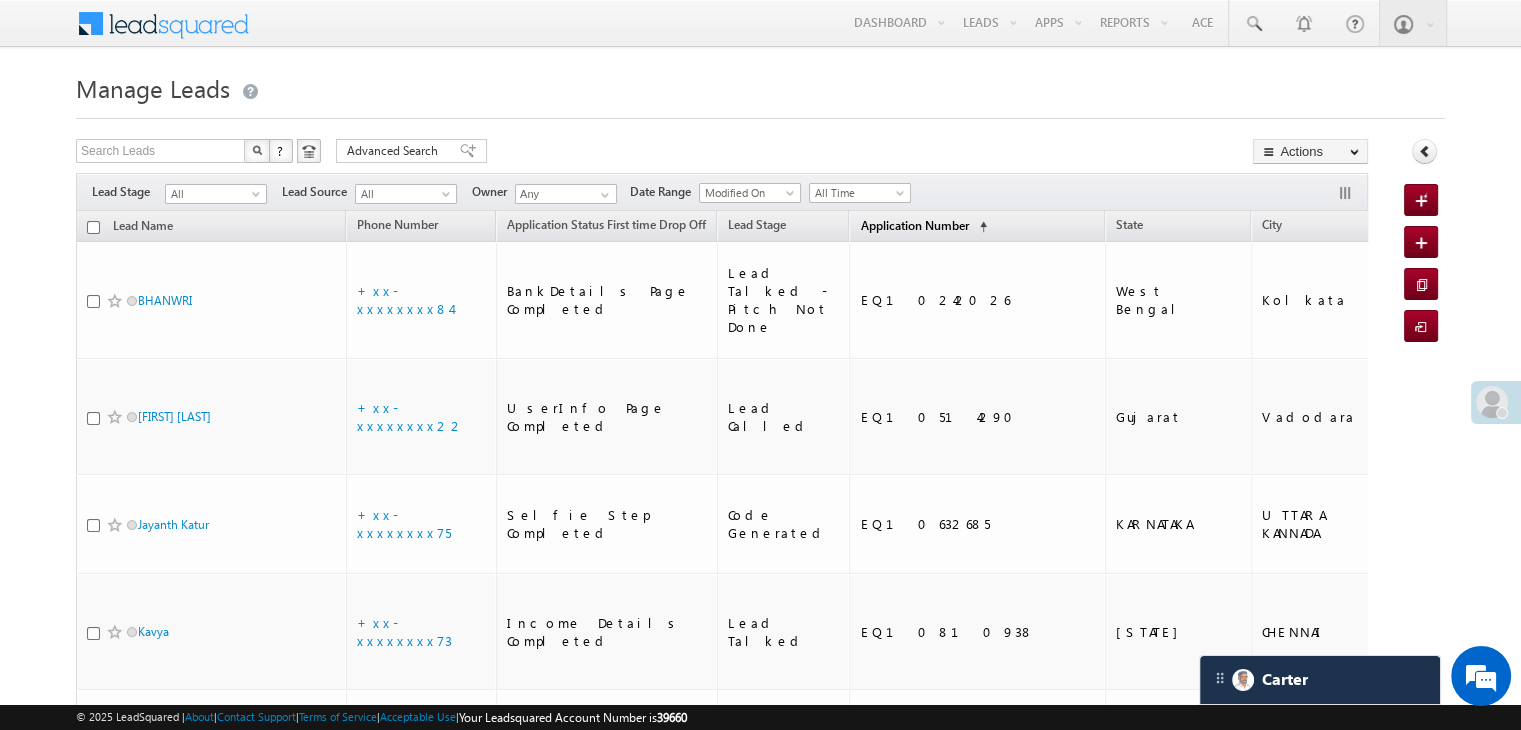 click on "Application Number" at bounding box center [914, 225] 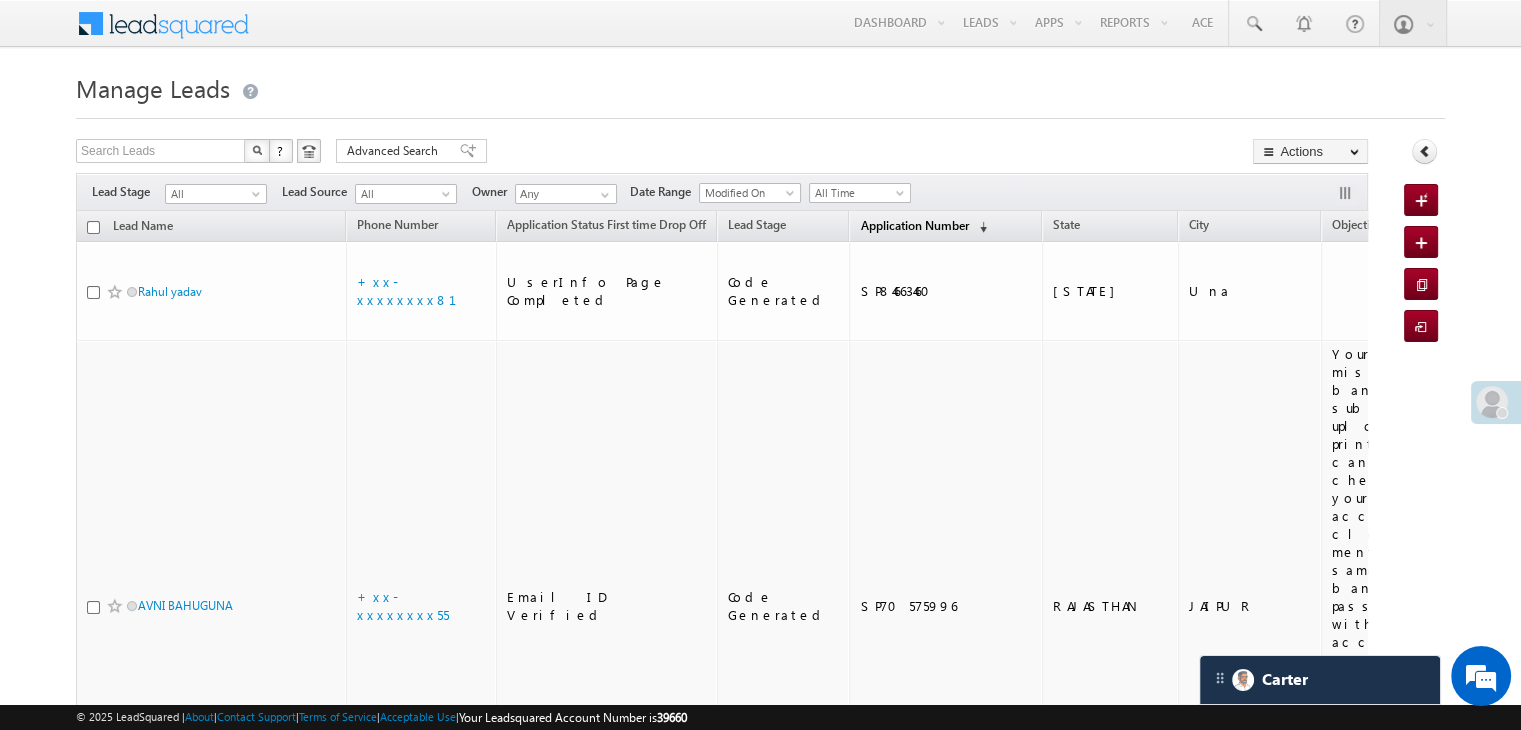 click on "Application Number" at bounding box center (914, 225) 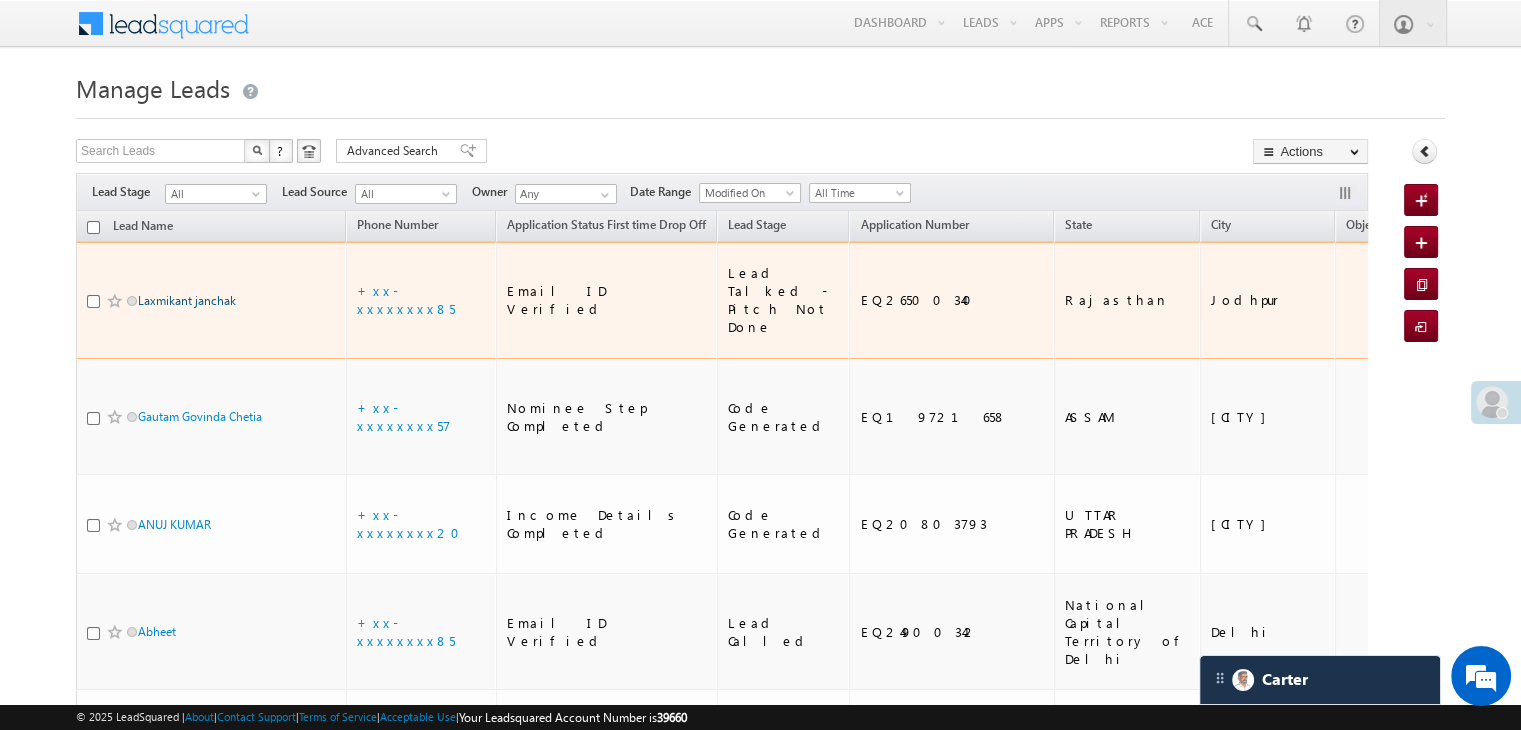 click on "Laxmikant janchak" at bounding box center [187, 300] 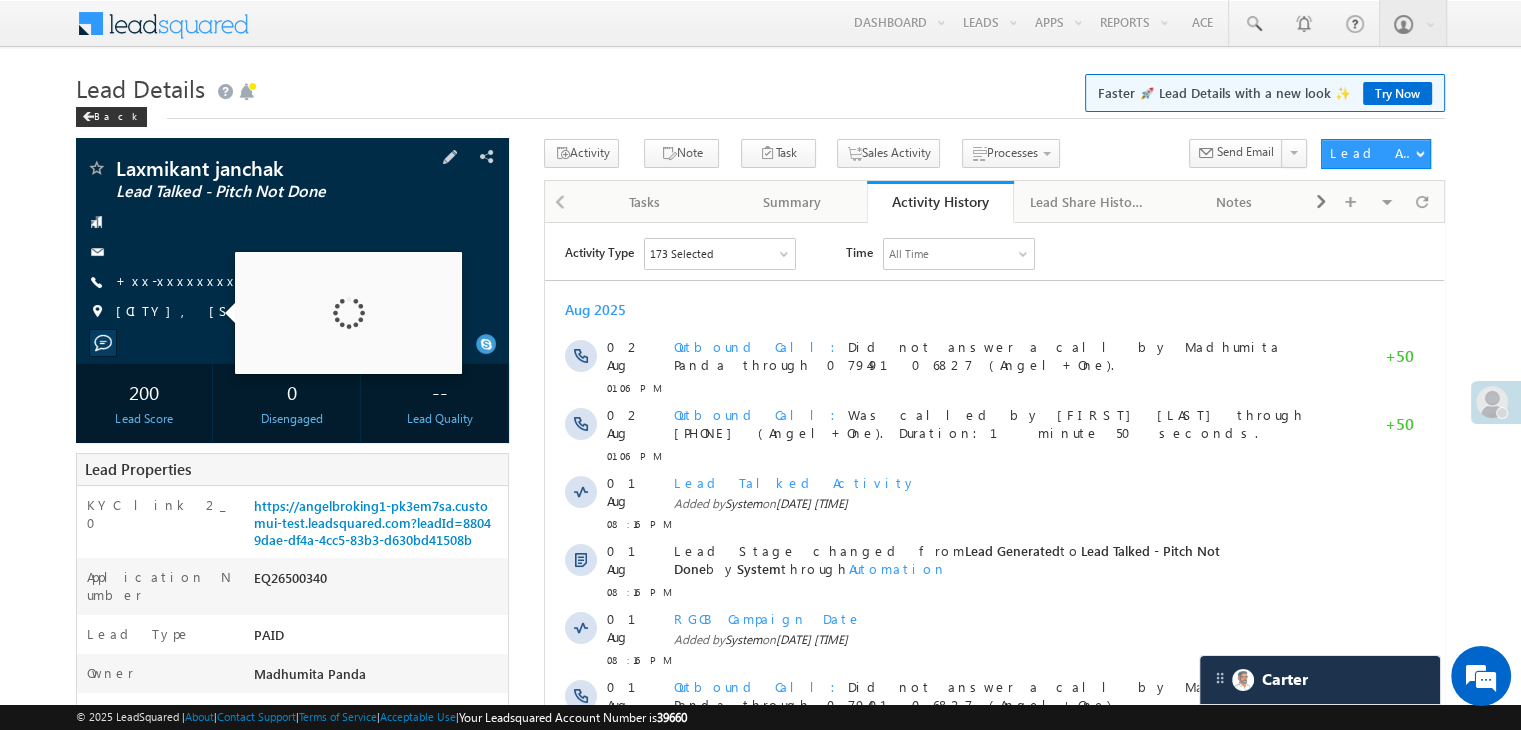 scroll, scrollTop: 0, scrollLeft: 0, axis: both 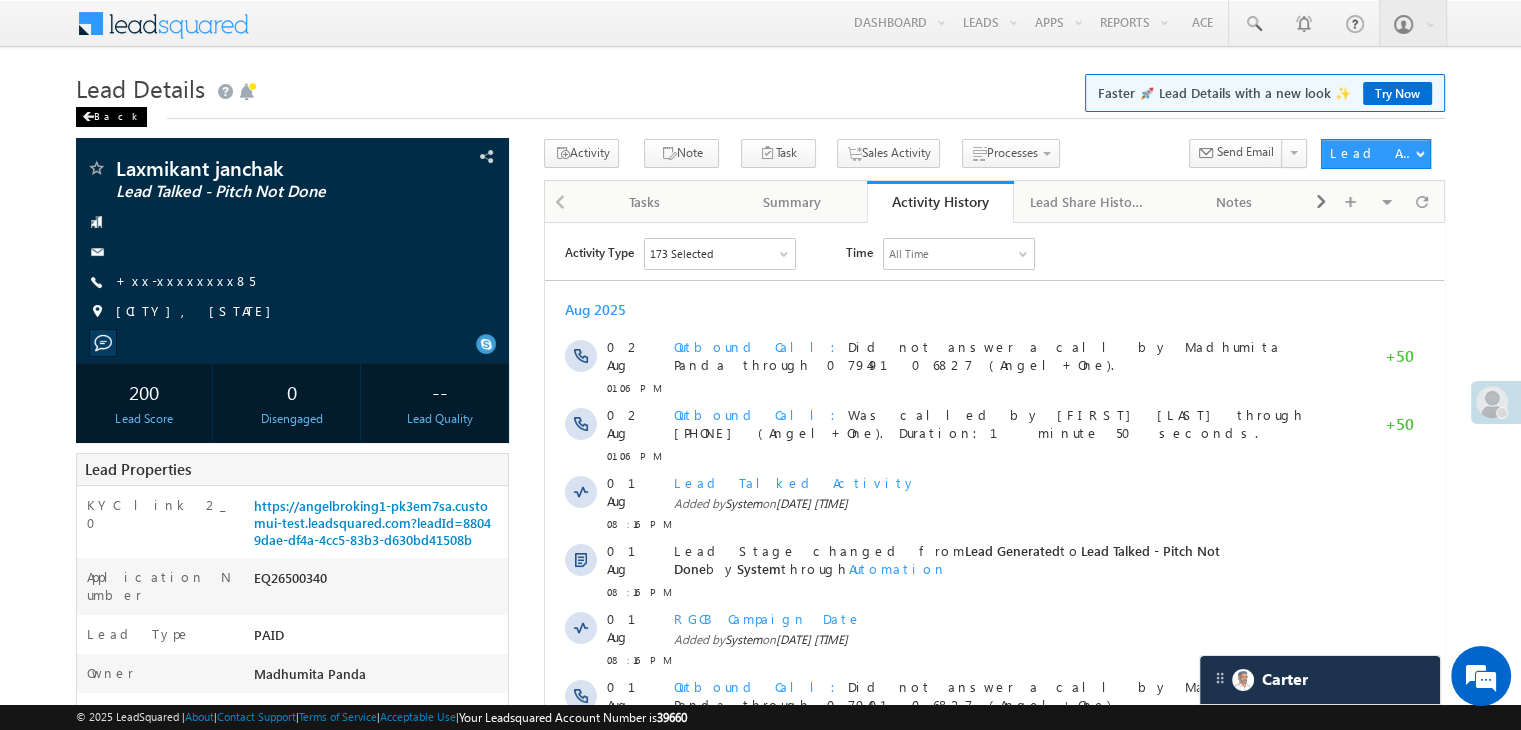 click on "Back" at bounding box center (111, 117) 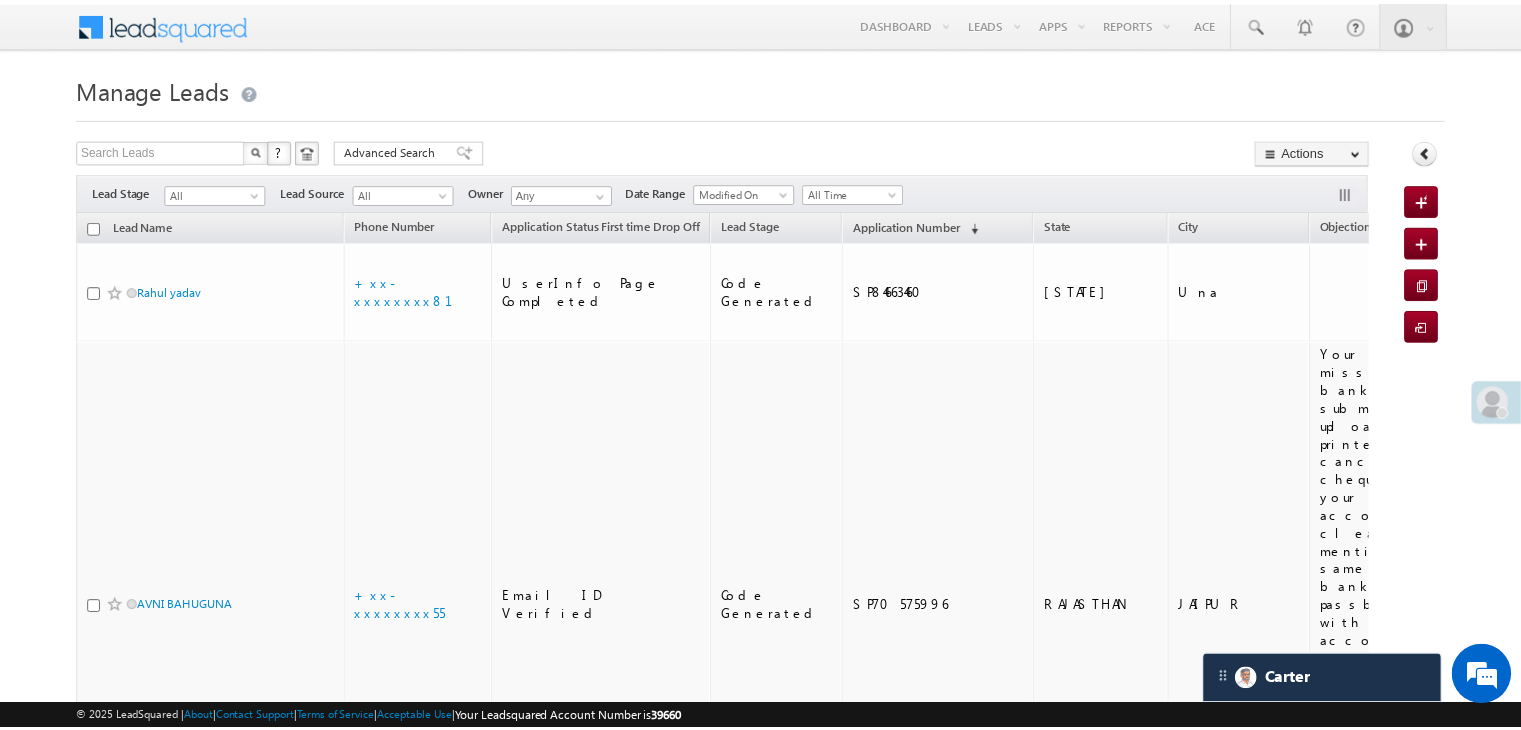 scroll, scrollTop: 0, scrollLeft: 0, axis: both 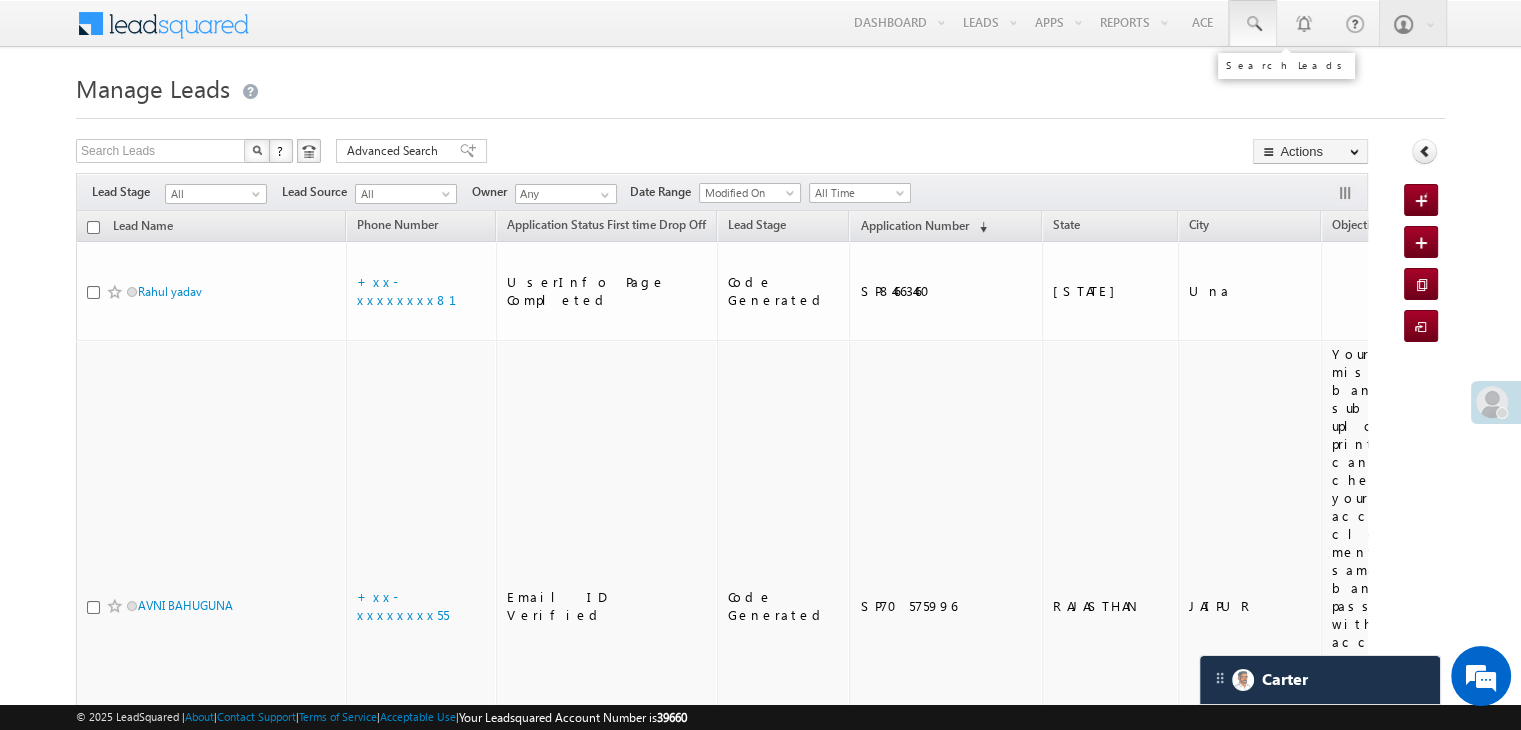 click at bounding box center [1253, 24] 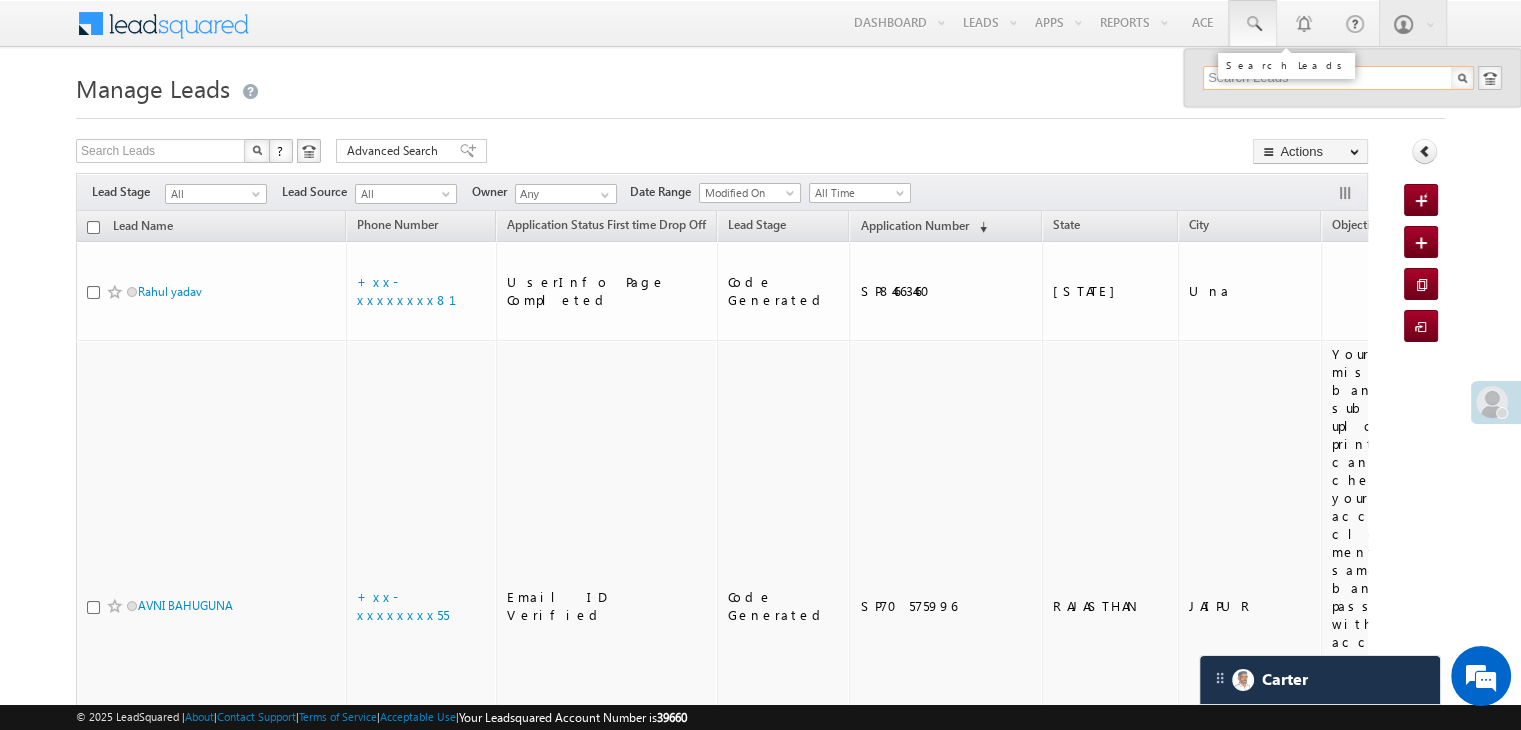paste on "EQ20515643" 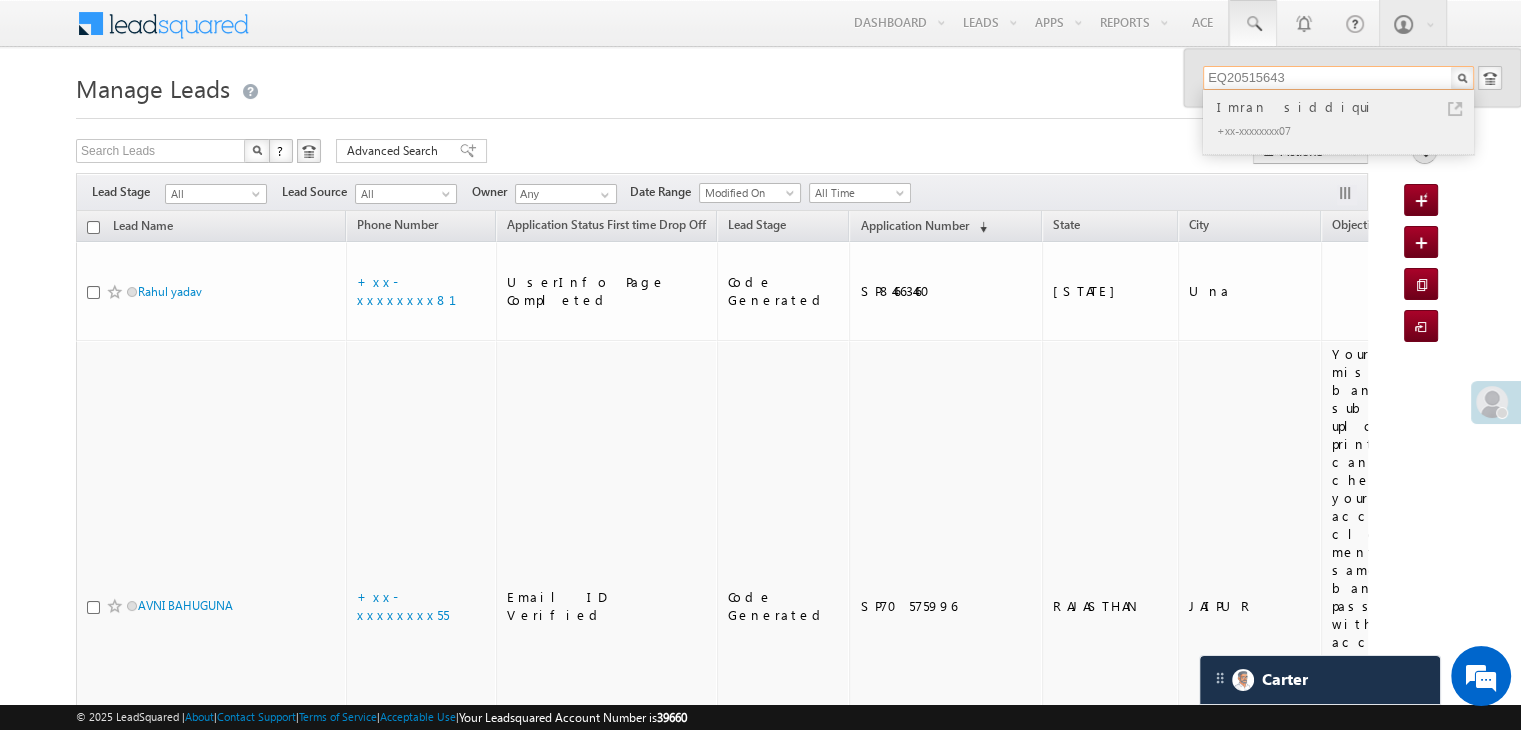 type on "EQ20515643" 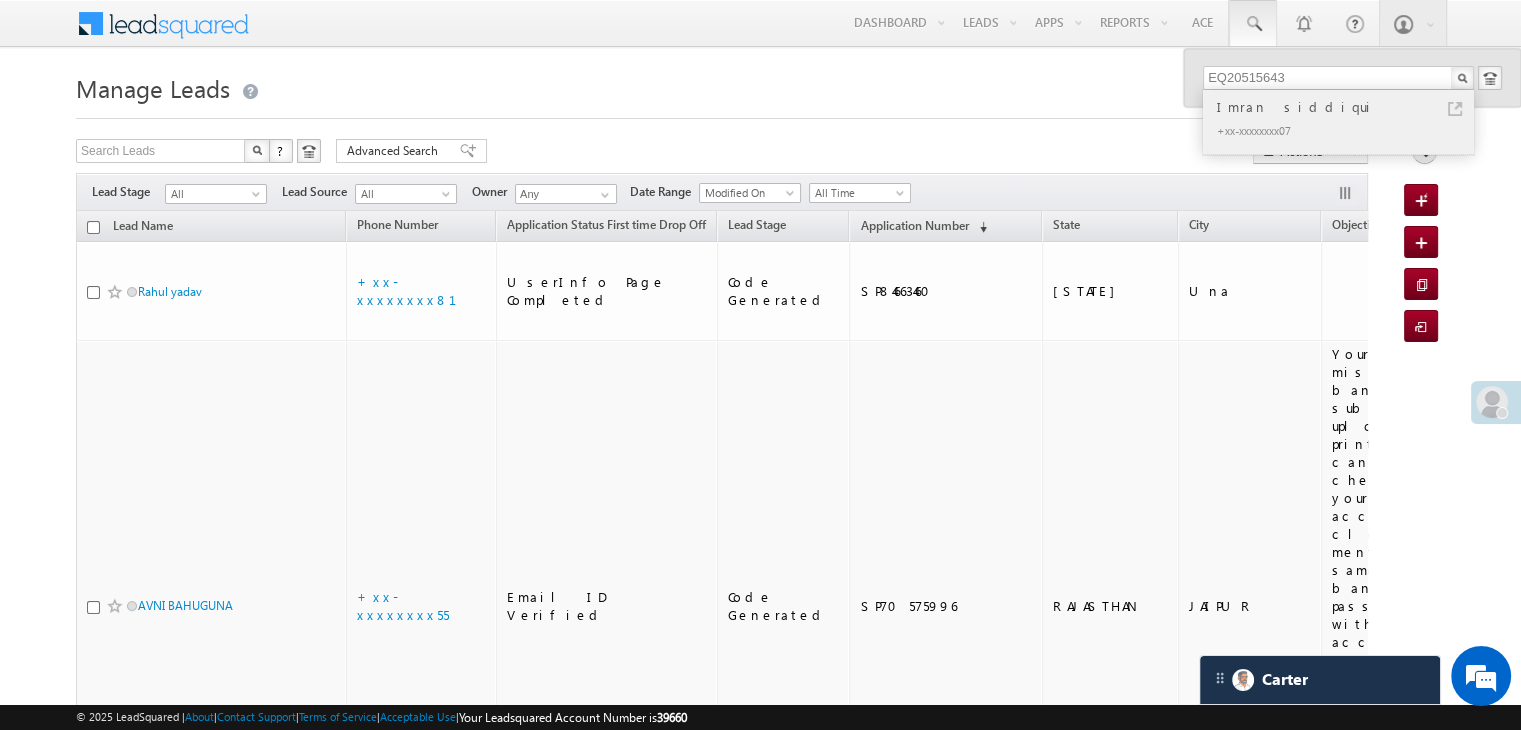 click on "Imran siddiqui" at bounding box center (1347, 107) 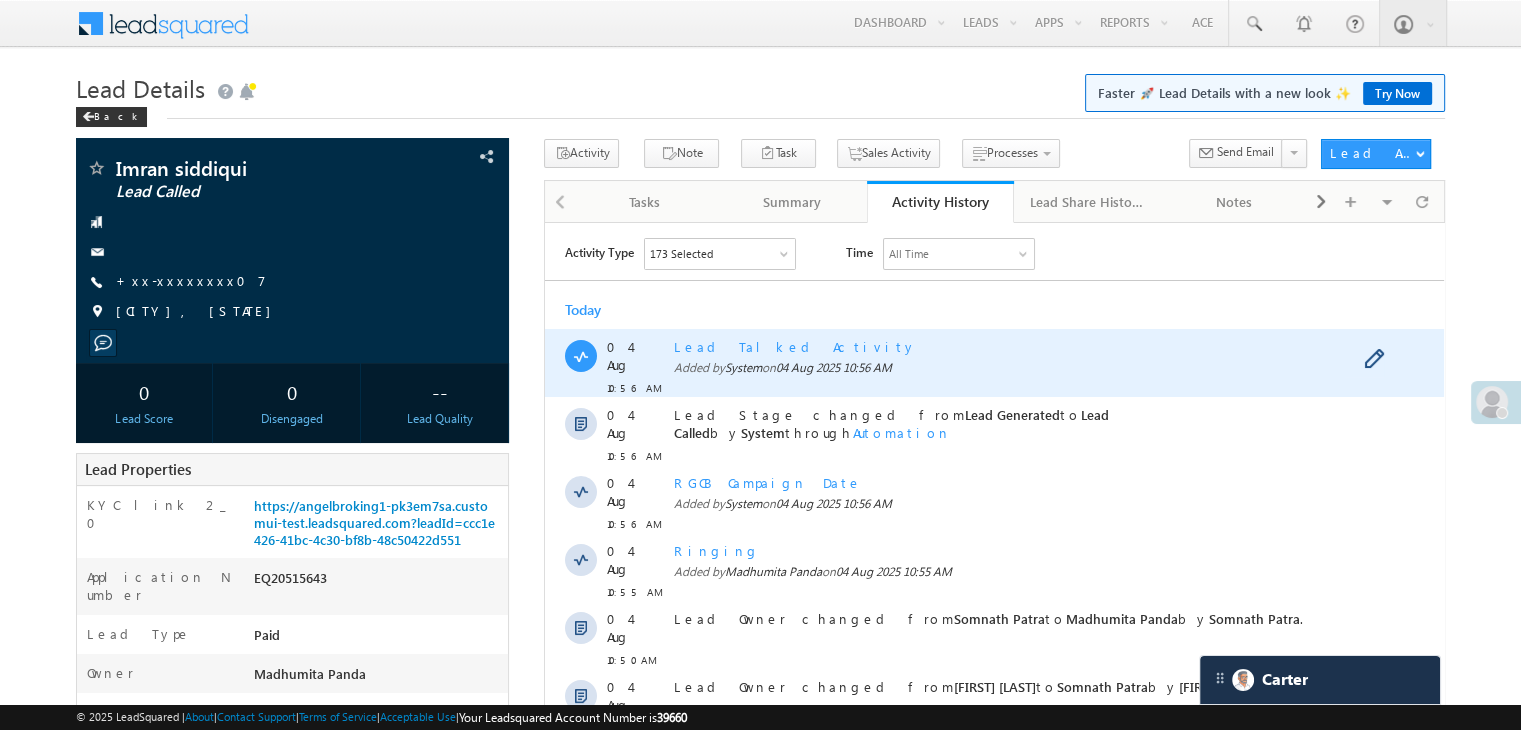 scroll, scrollTop: 0, scrollLeft: 0, axis: both 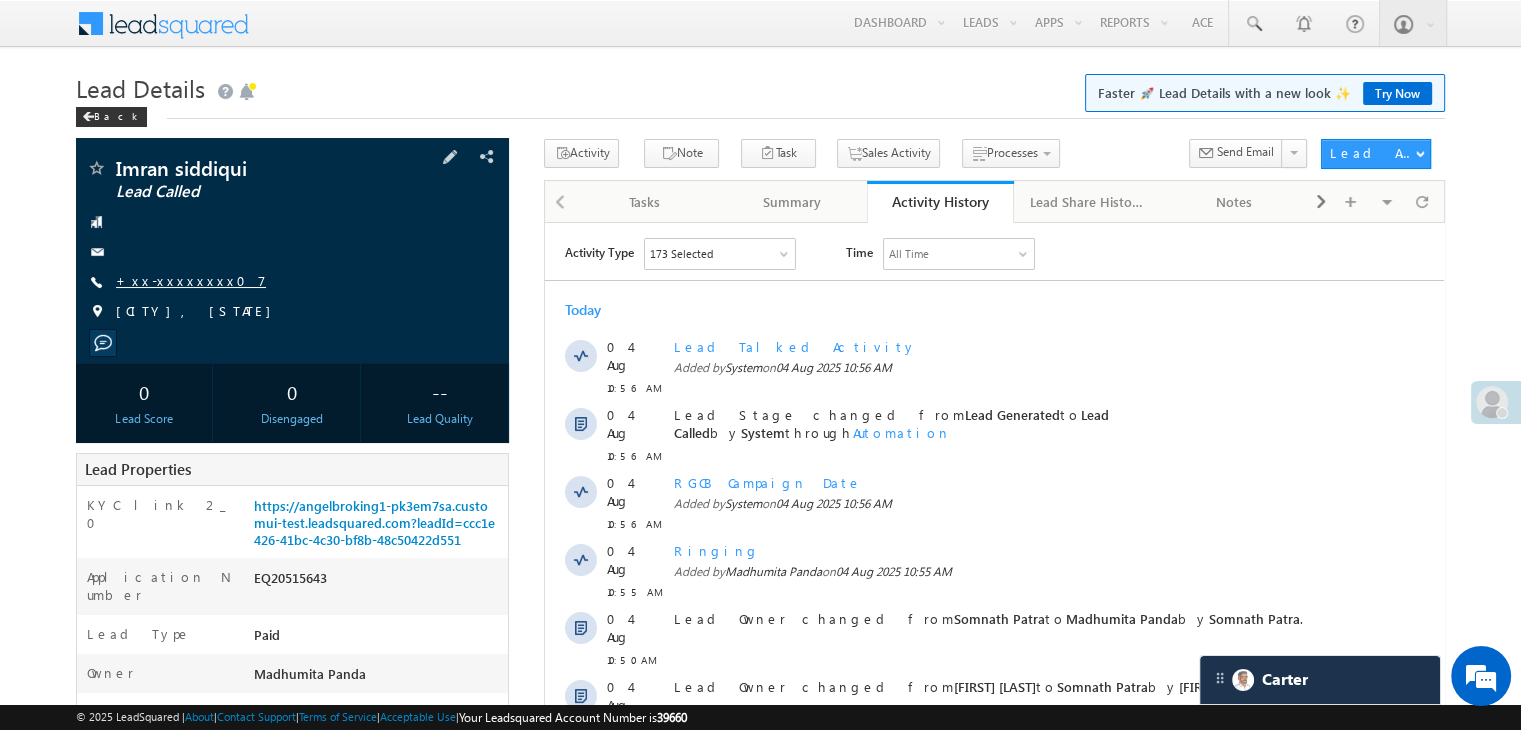 click on "+xx-xxxxxxxx07" at bounding box center (191, 280) 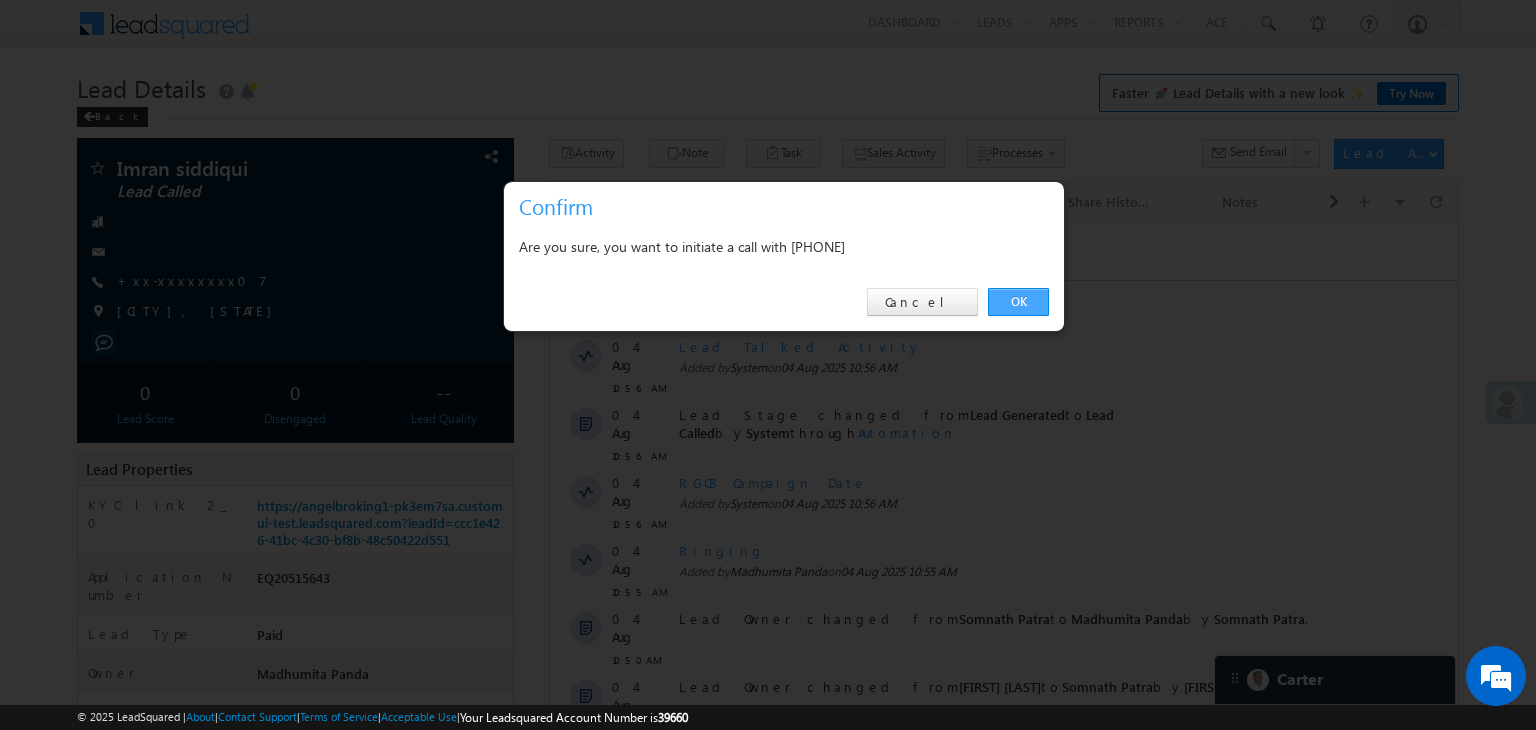 click on "OK" at bounding box center (1018, 302) 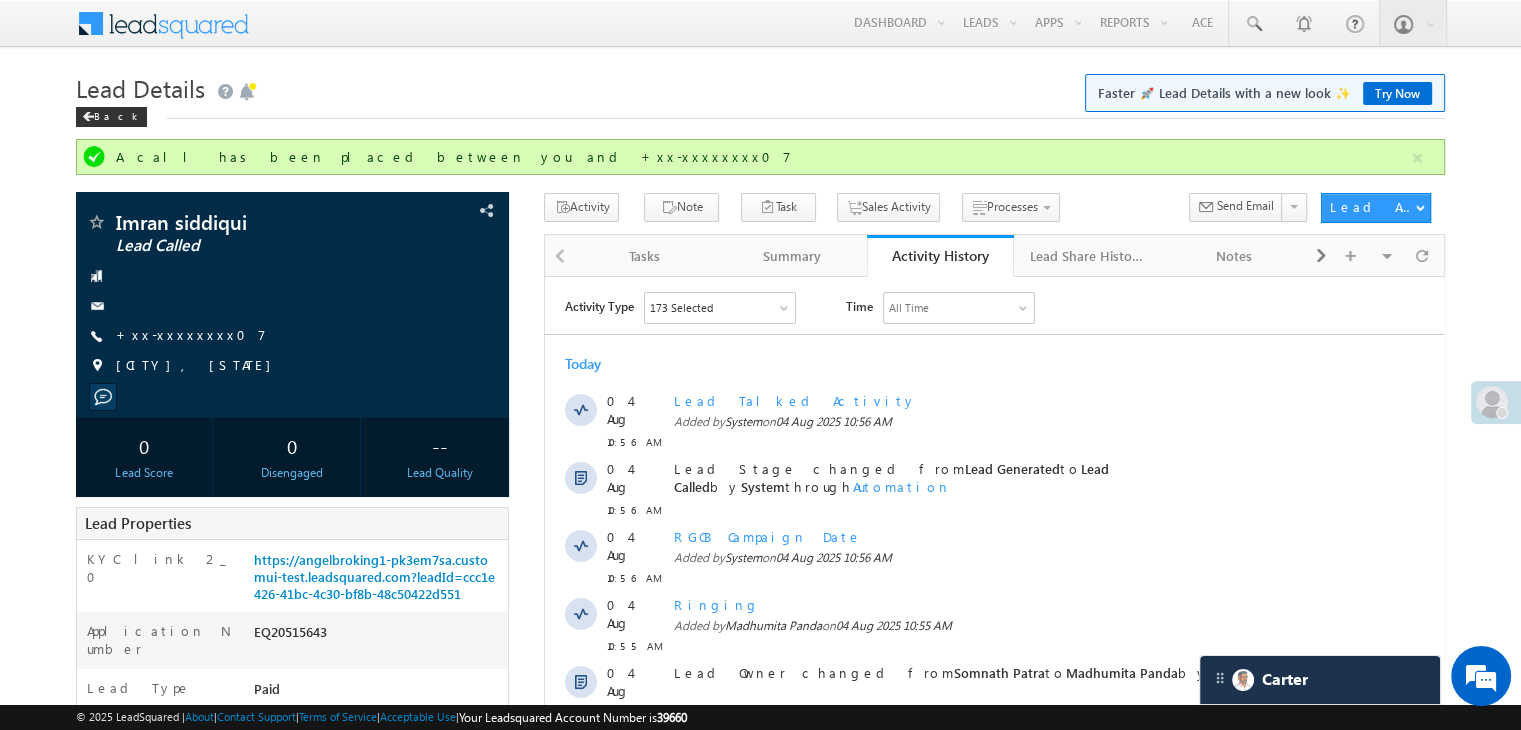 scroll, scrollTop: 0, scrollLeft: 0, axis: both 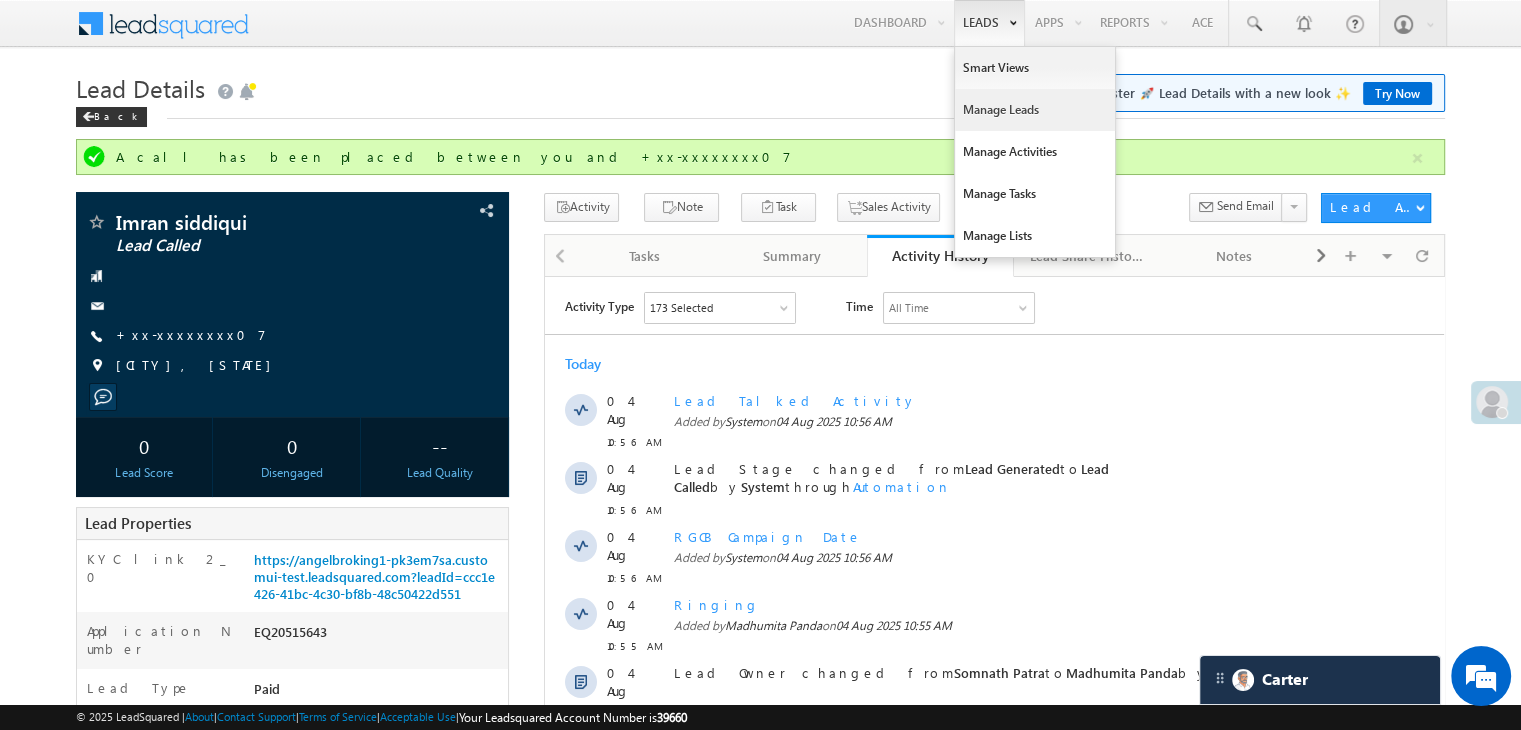 click on "Manage Leads" at bounding box center (1035, 110) 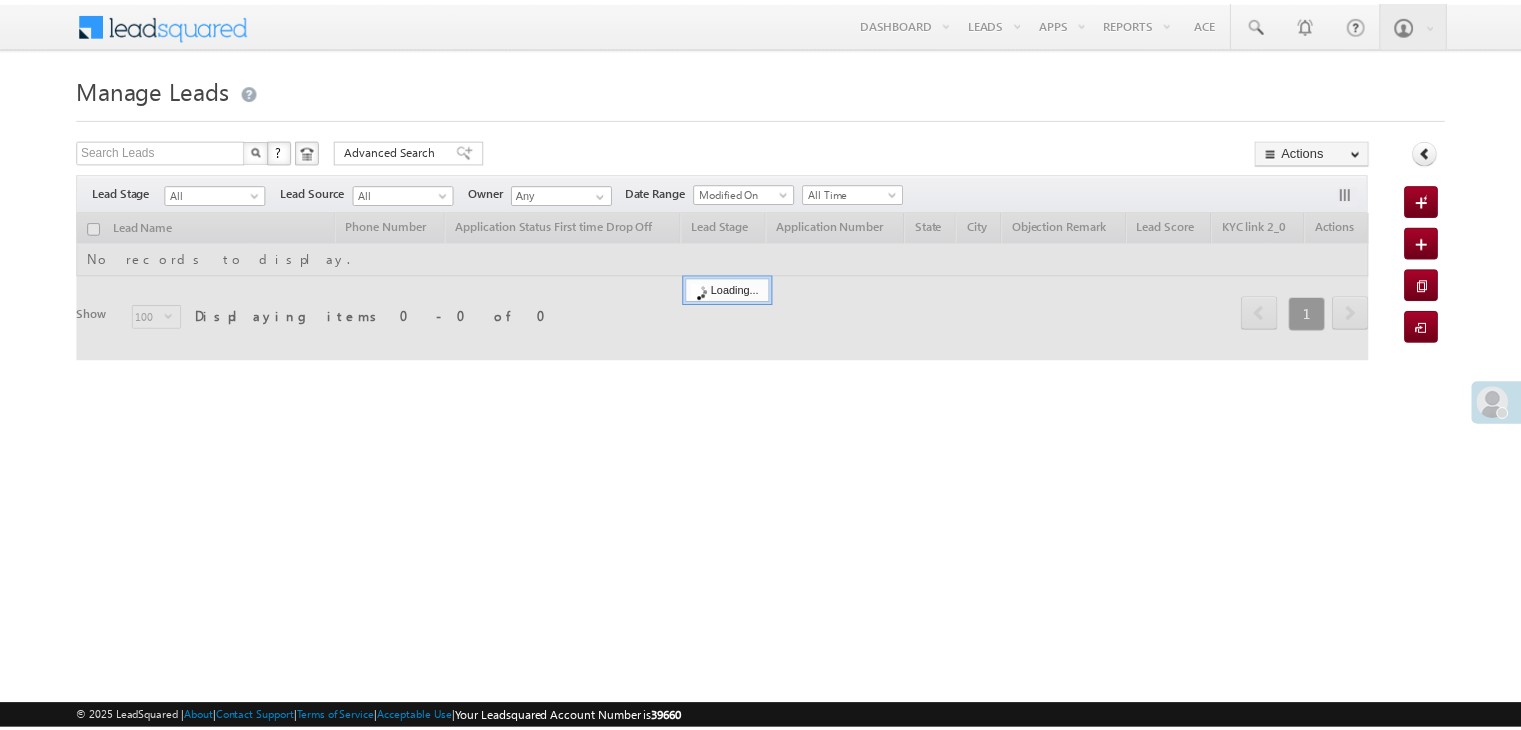 scroll, scrollTop: 0, scrollLeft: 0, axis: both 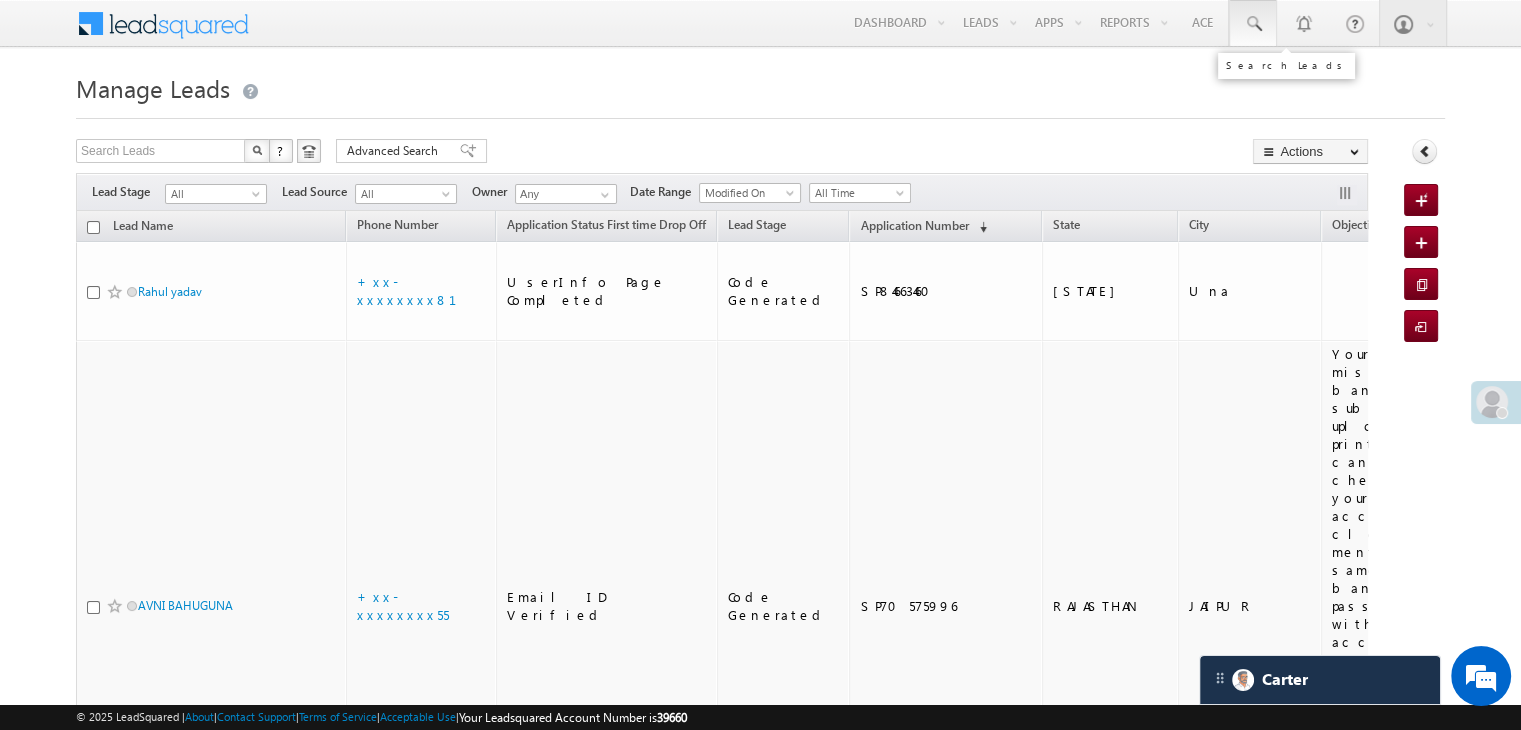 click at bounding box center [1253, 24] 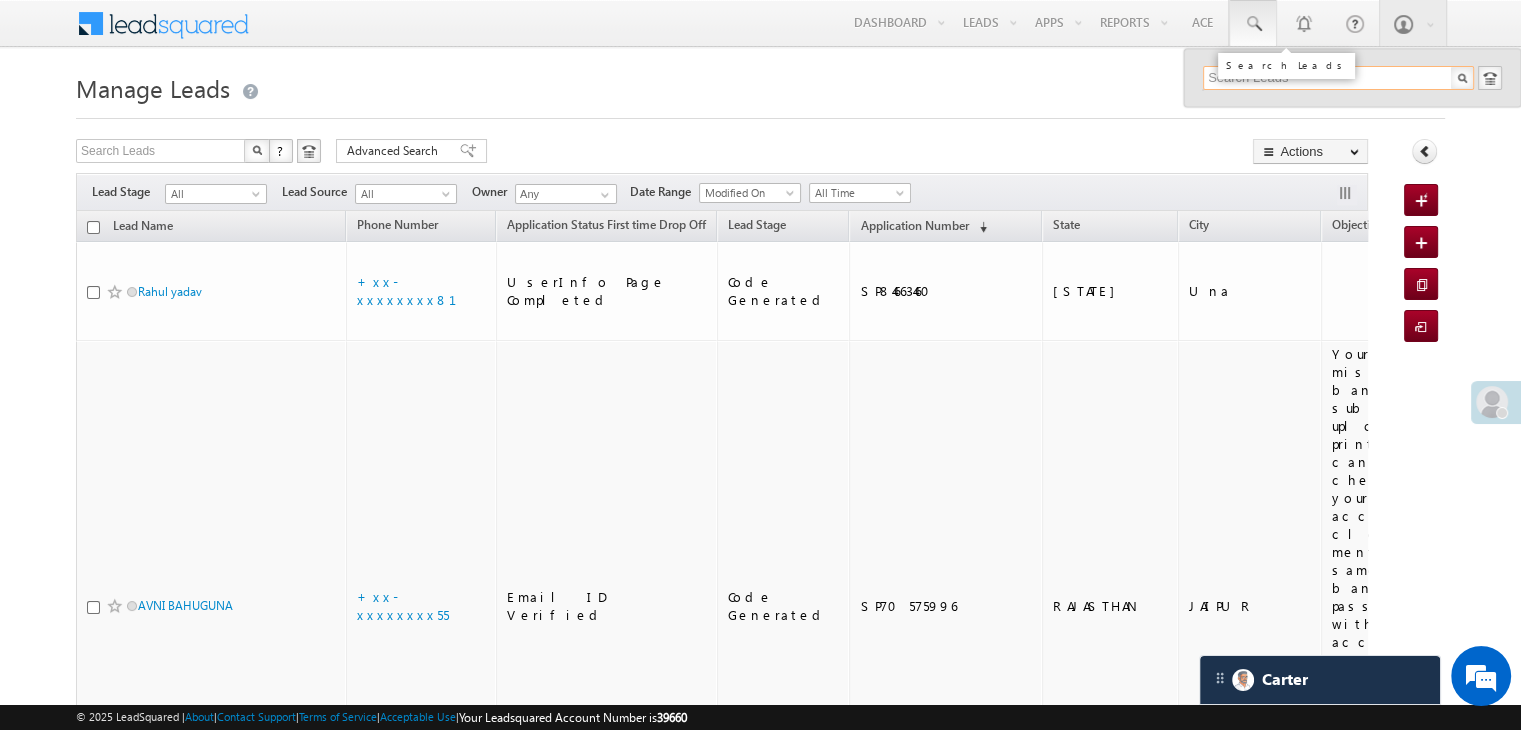 paste on "EQ24832462" 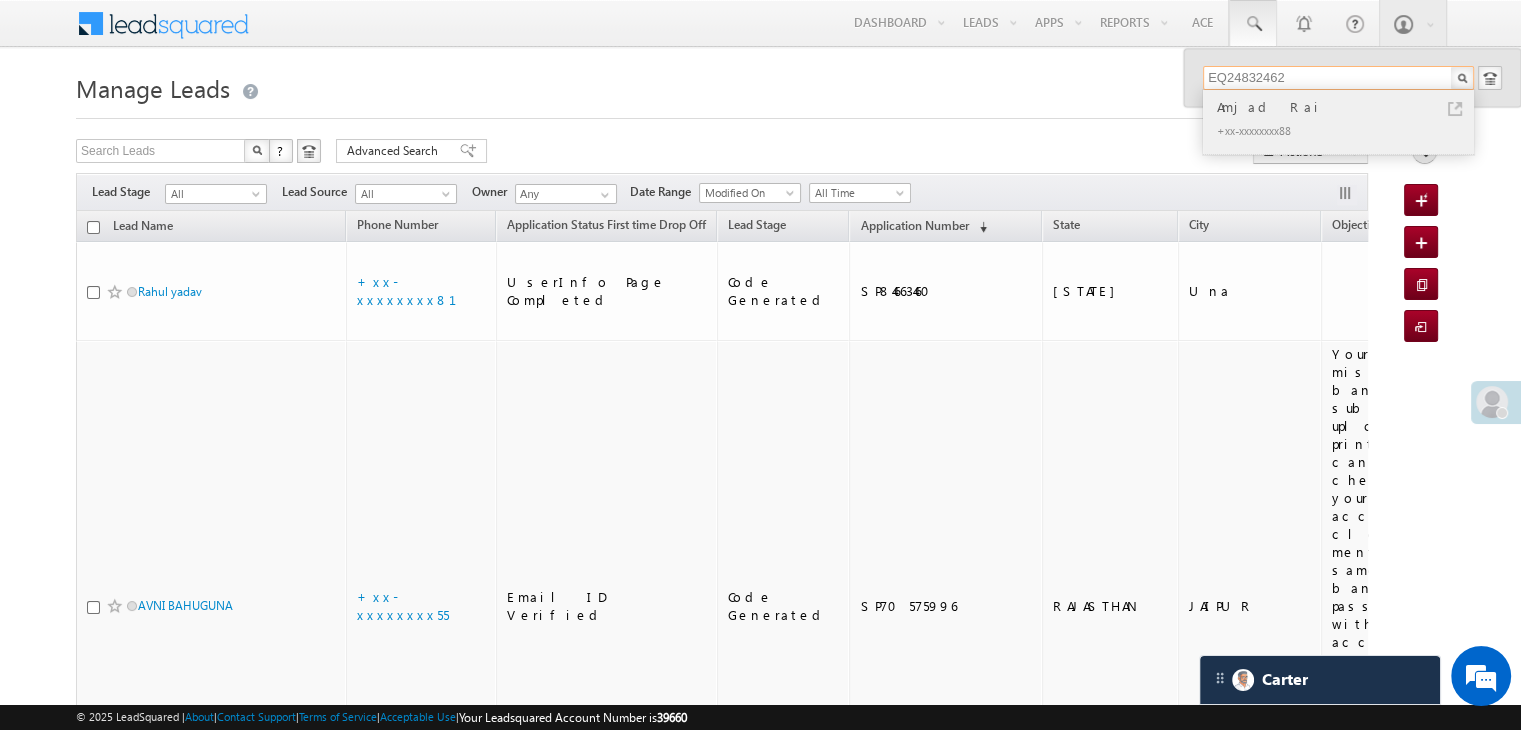 type on "EQ24832462" 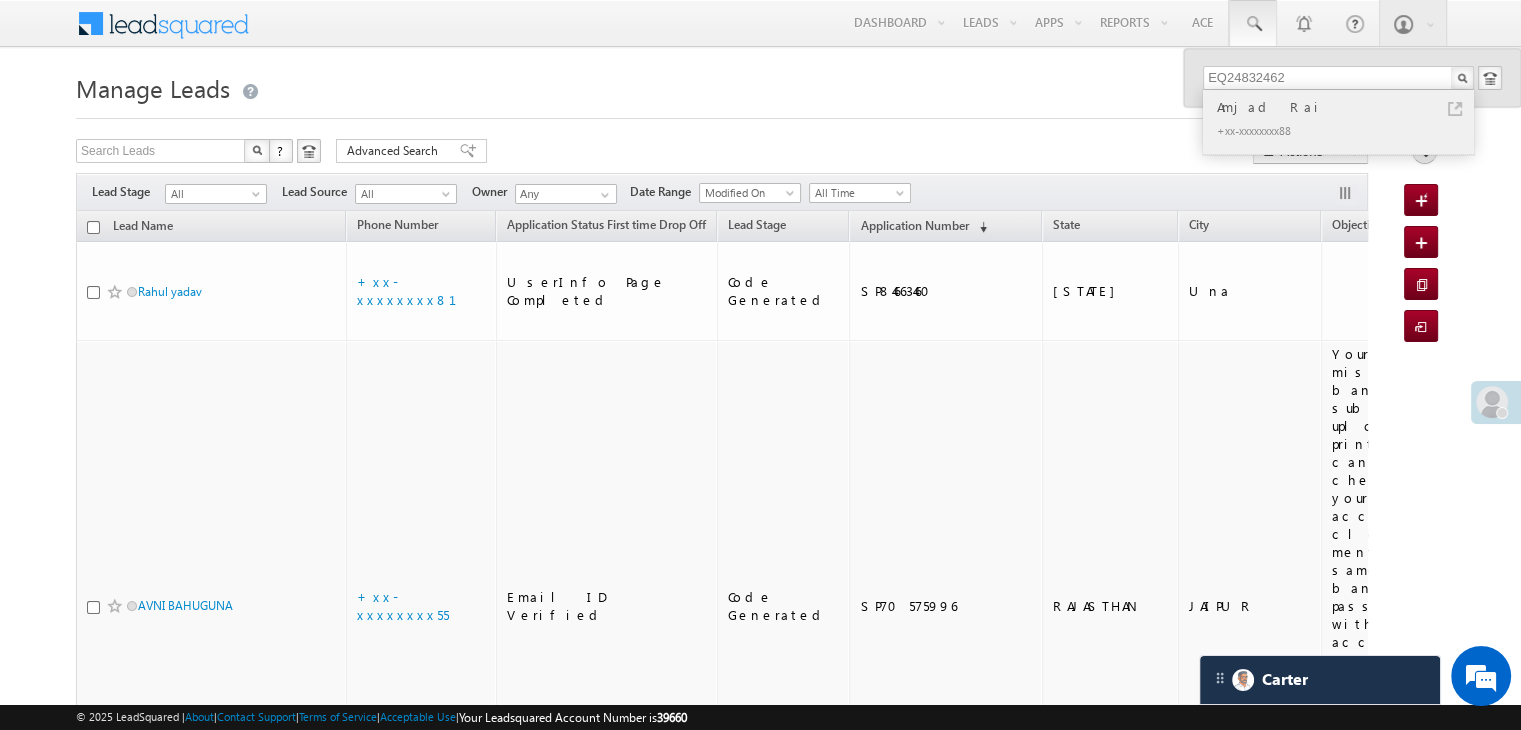 click on "Amjad Rai" at bounding box center (1347, 107) 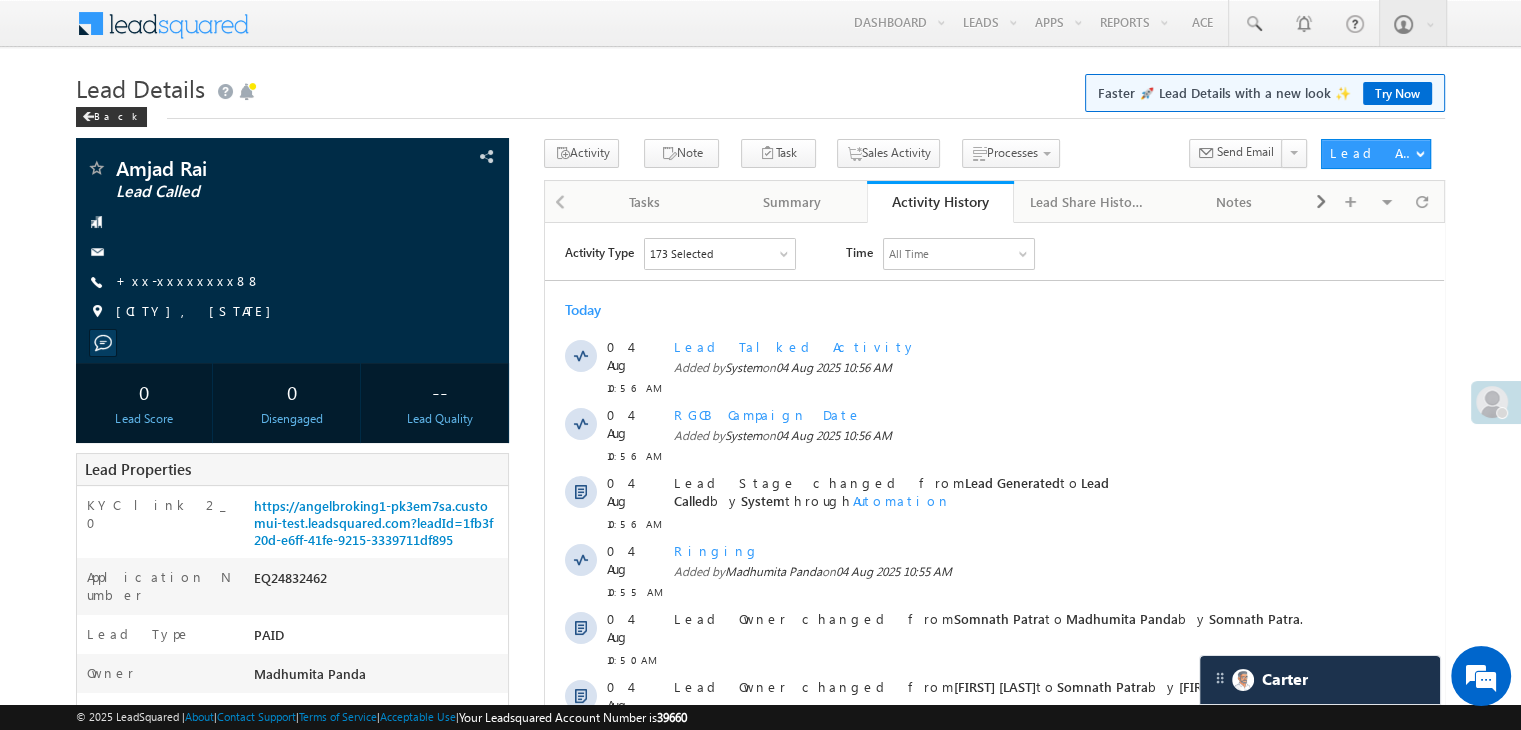 scroll, scrollTop: 0, scrollLeft: 0, axis: both 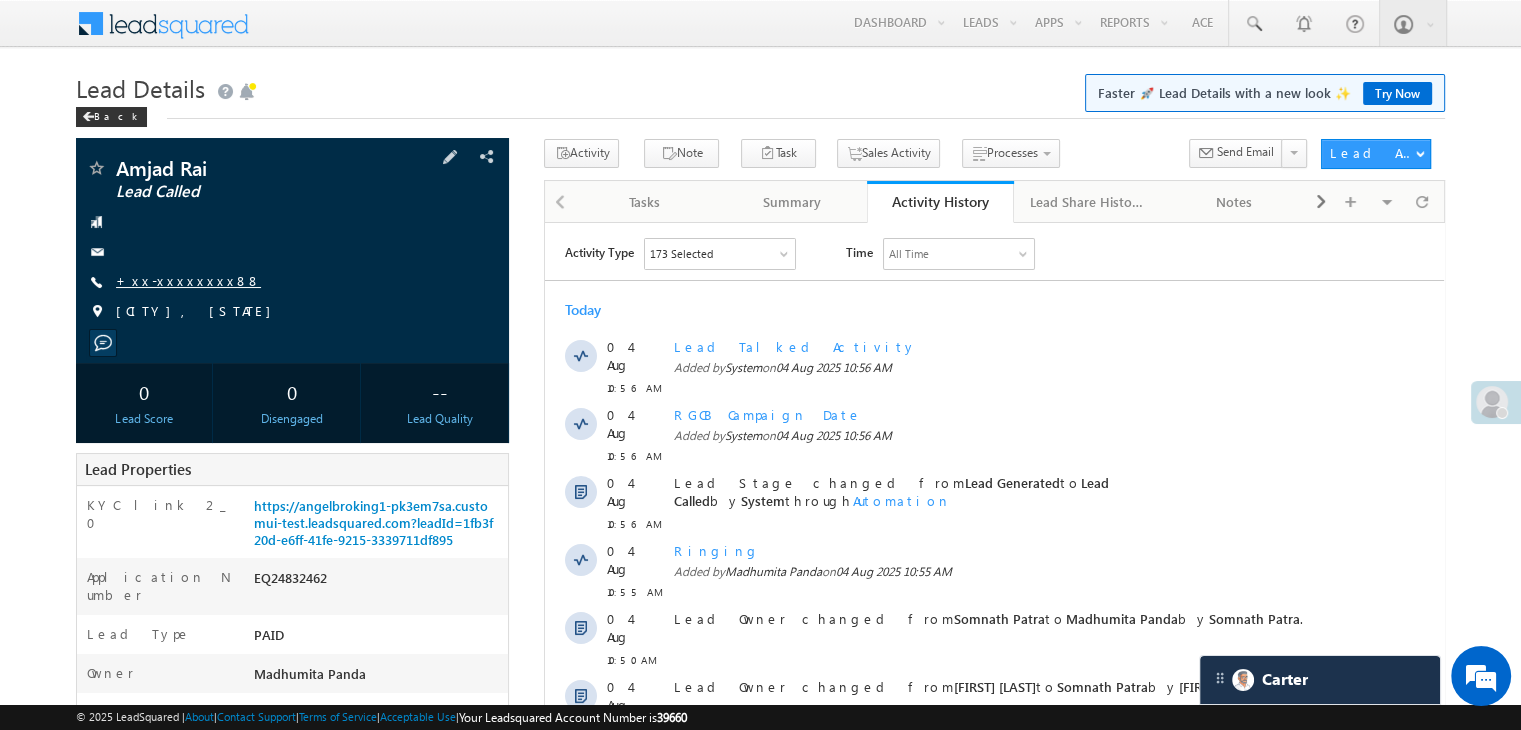 click on "+xx-xxxxxxxx88" at bounding box center (188, 280) 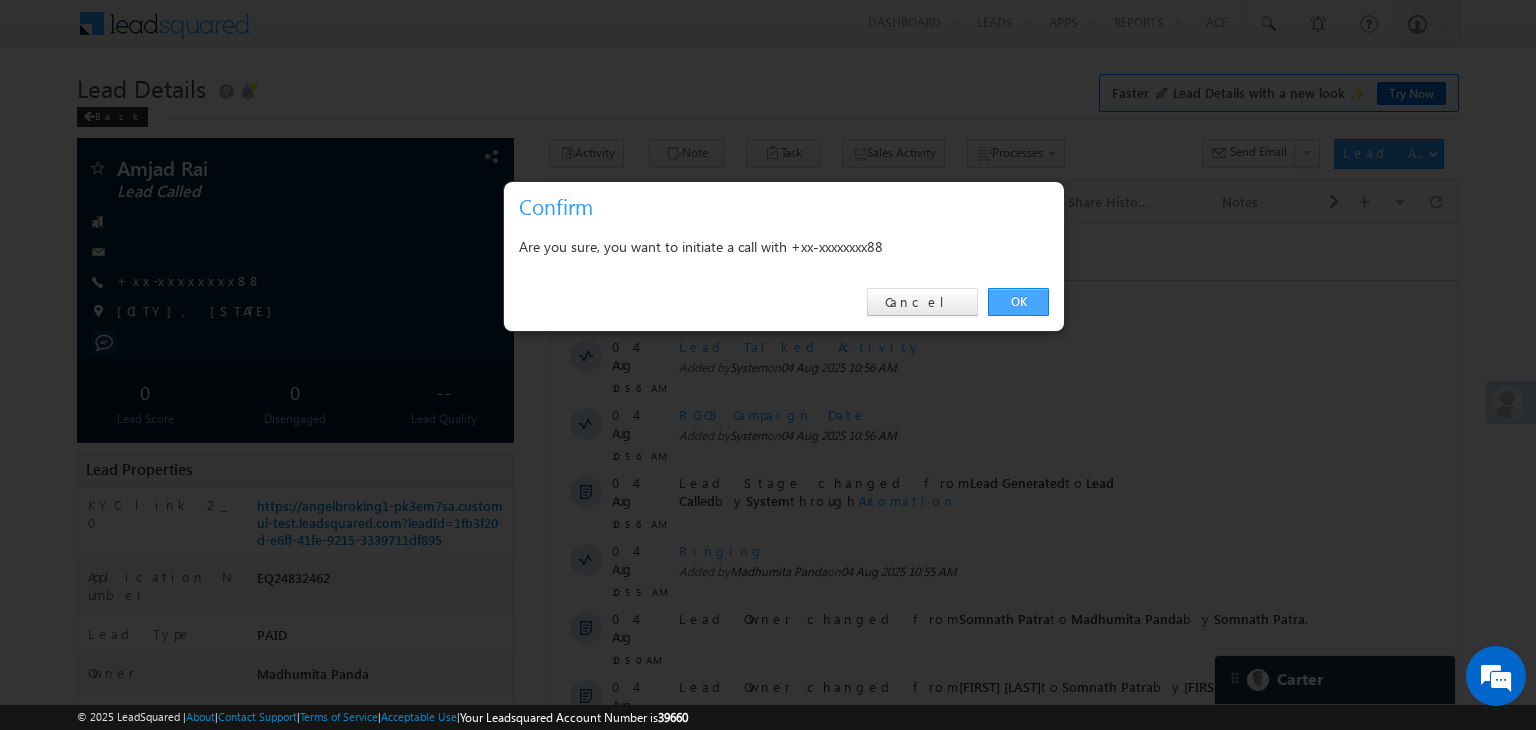 click on "OK" at bounding box center [1018, 302] 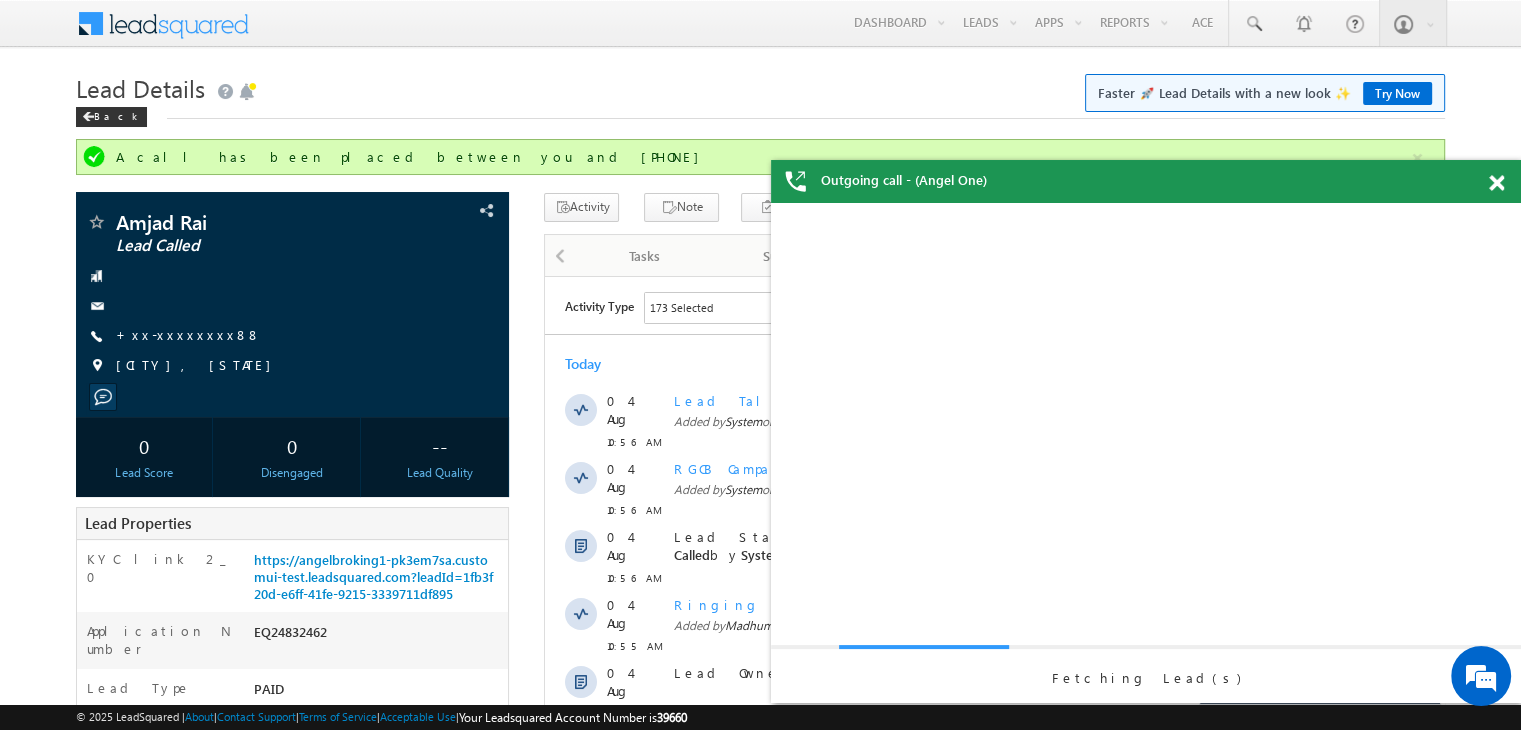 scroll, scrollTop: 0, scrollLeft: 0, axis: both 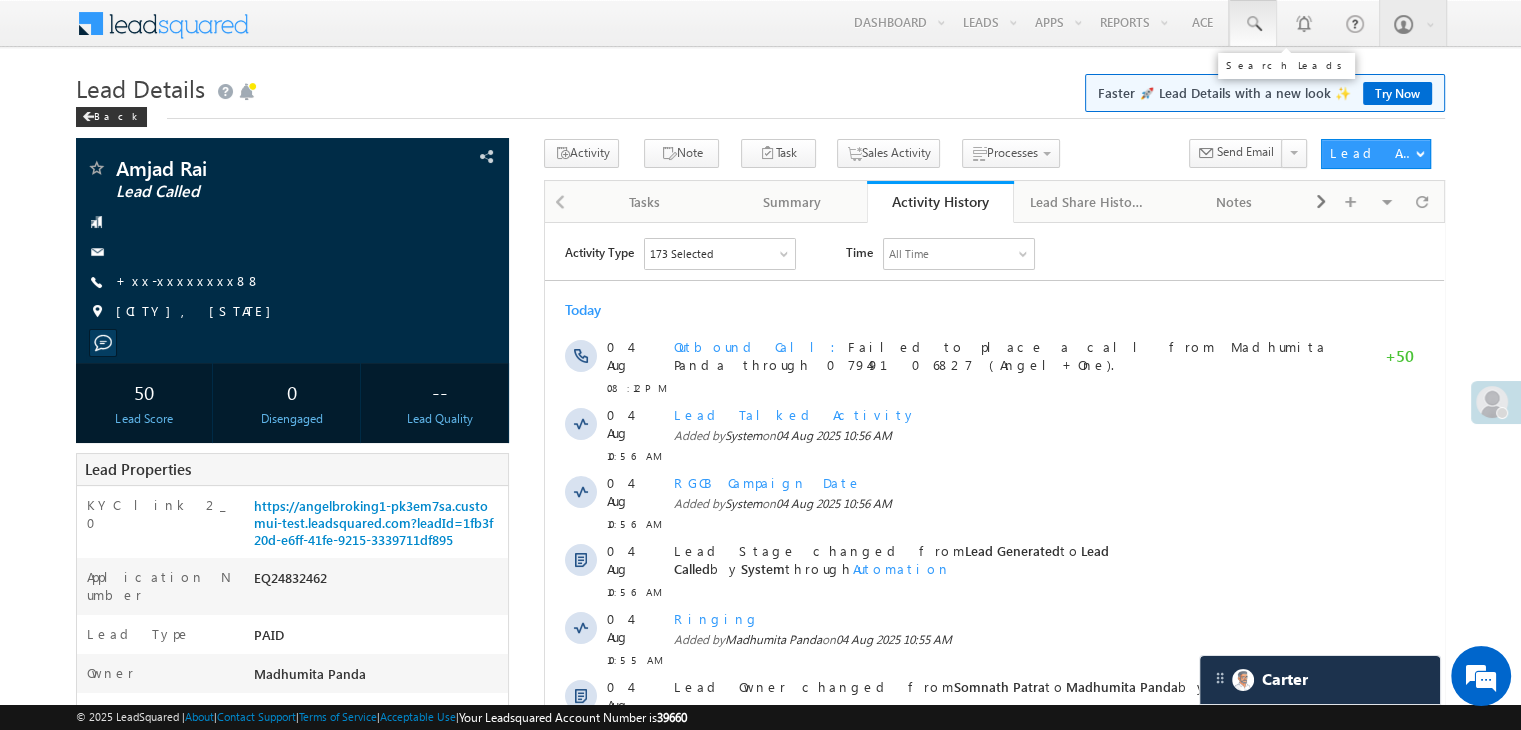 click at bounding box center (1253, 24) 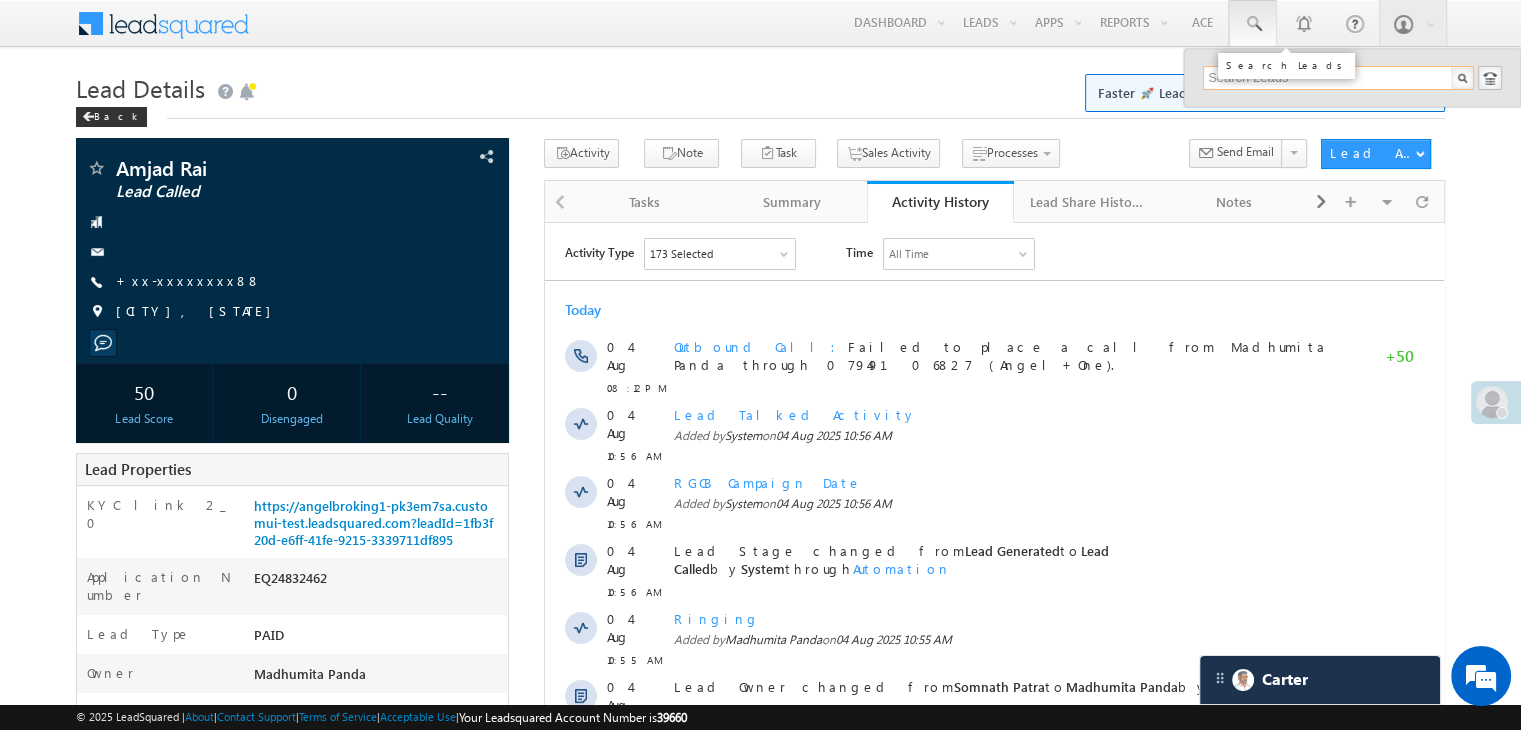 paste on "EQ24887934" 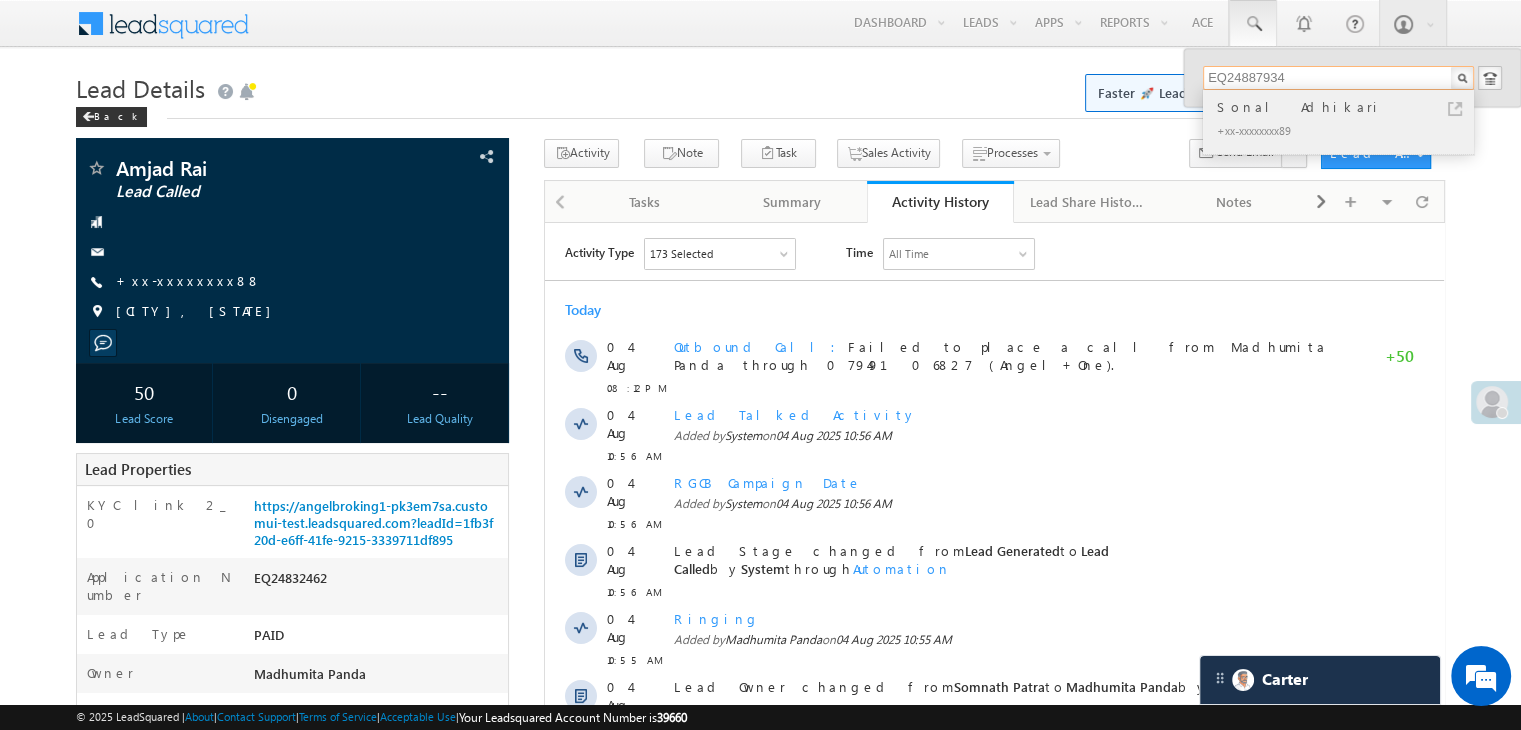 type on "EQ24887934" 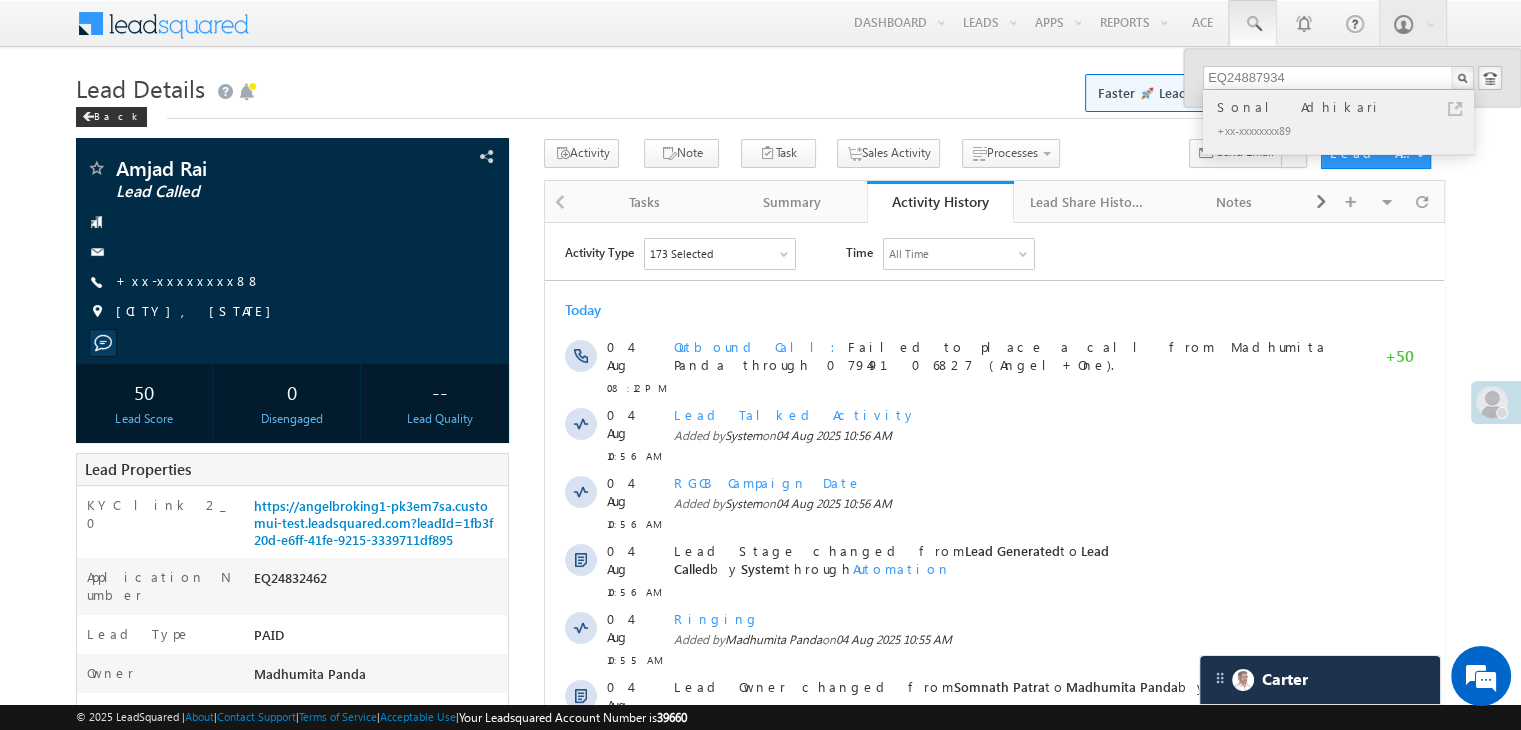 click on "Sonal Adhikari" at bounding box center (1347, 107) 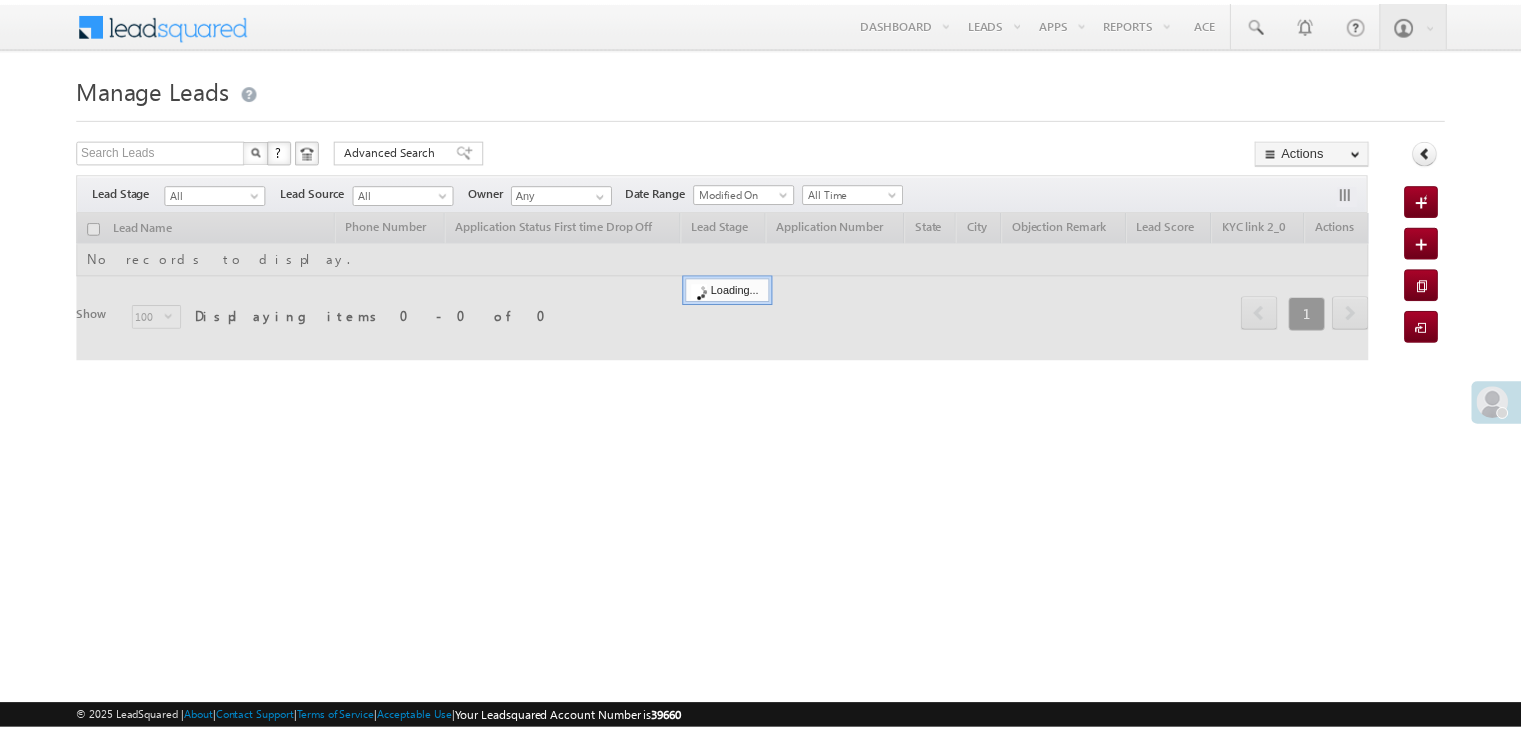 scroll, scrollTop: 0, scrollLeft: 0, axis: both 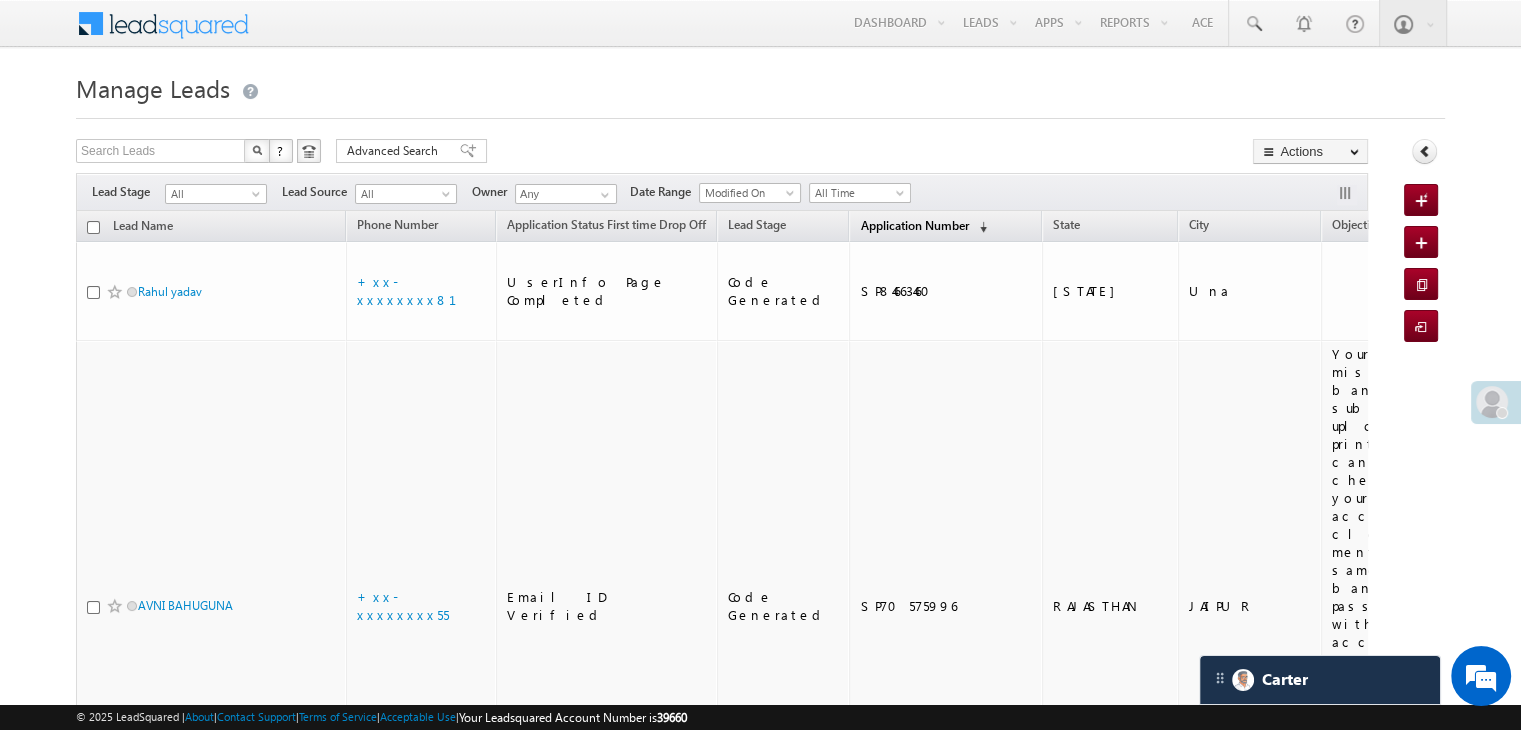 click on "Application Number" at bounding box center (914, 225) 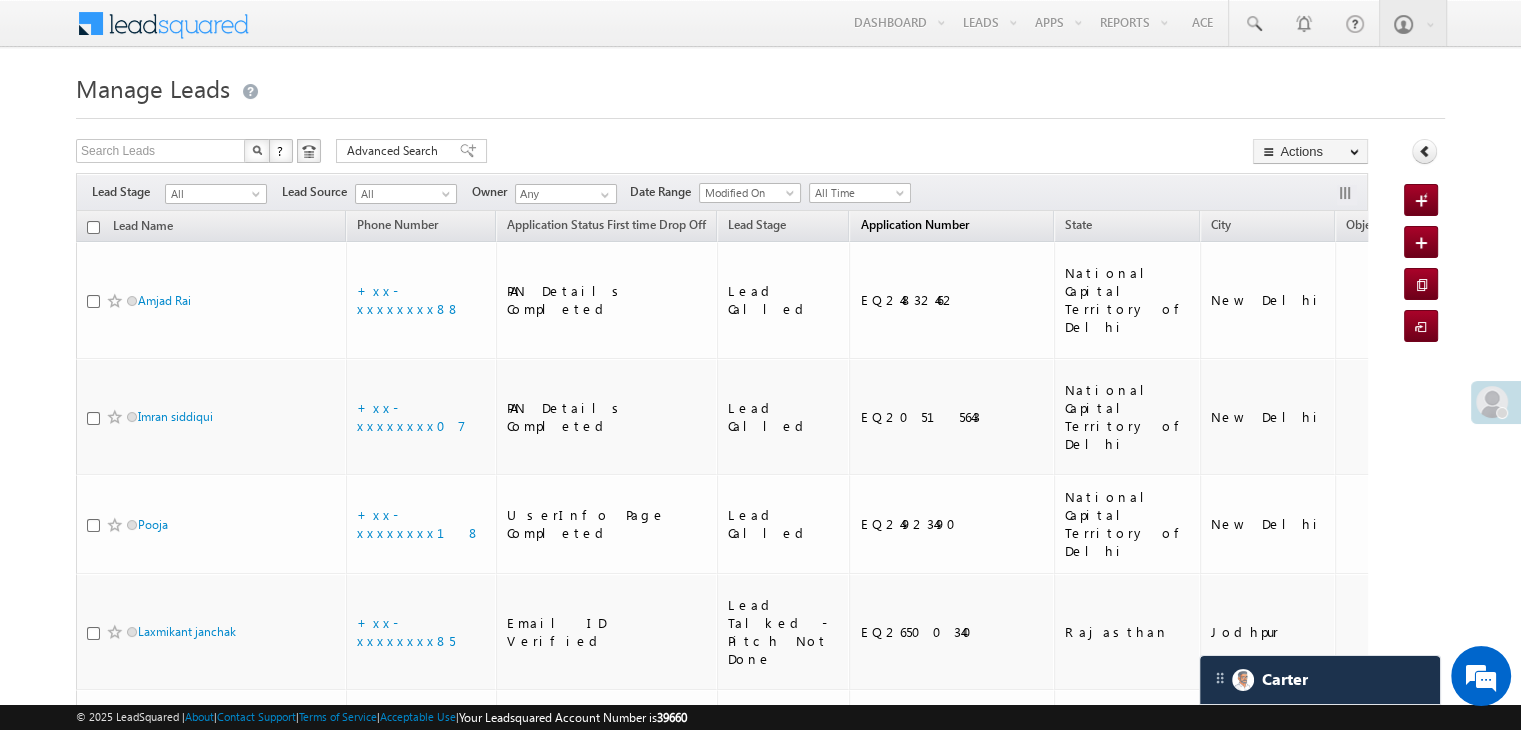 scroll, scrollTop: 0, scrollLeft: 0, axis: both 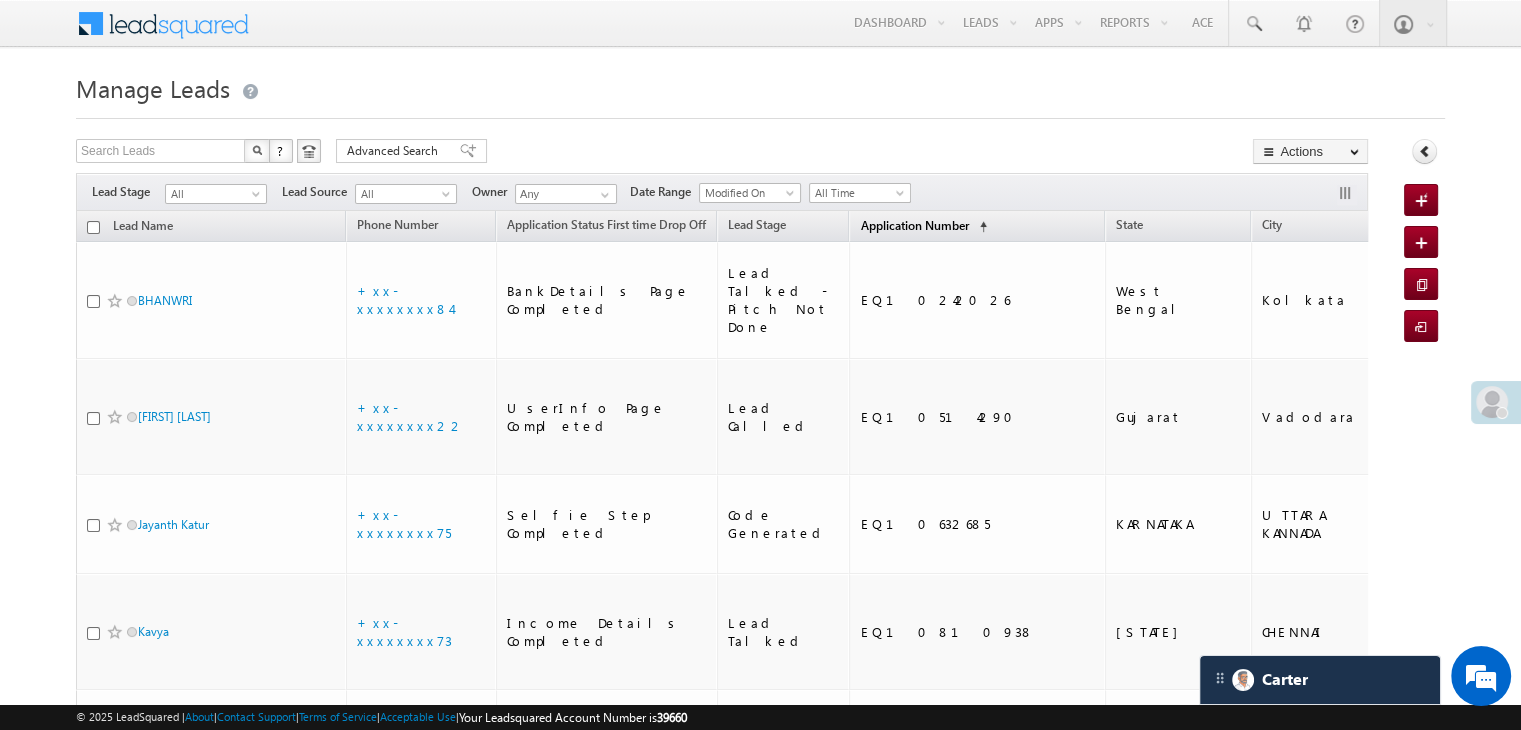click on "Application Number" at bounding box center [914, 225] 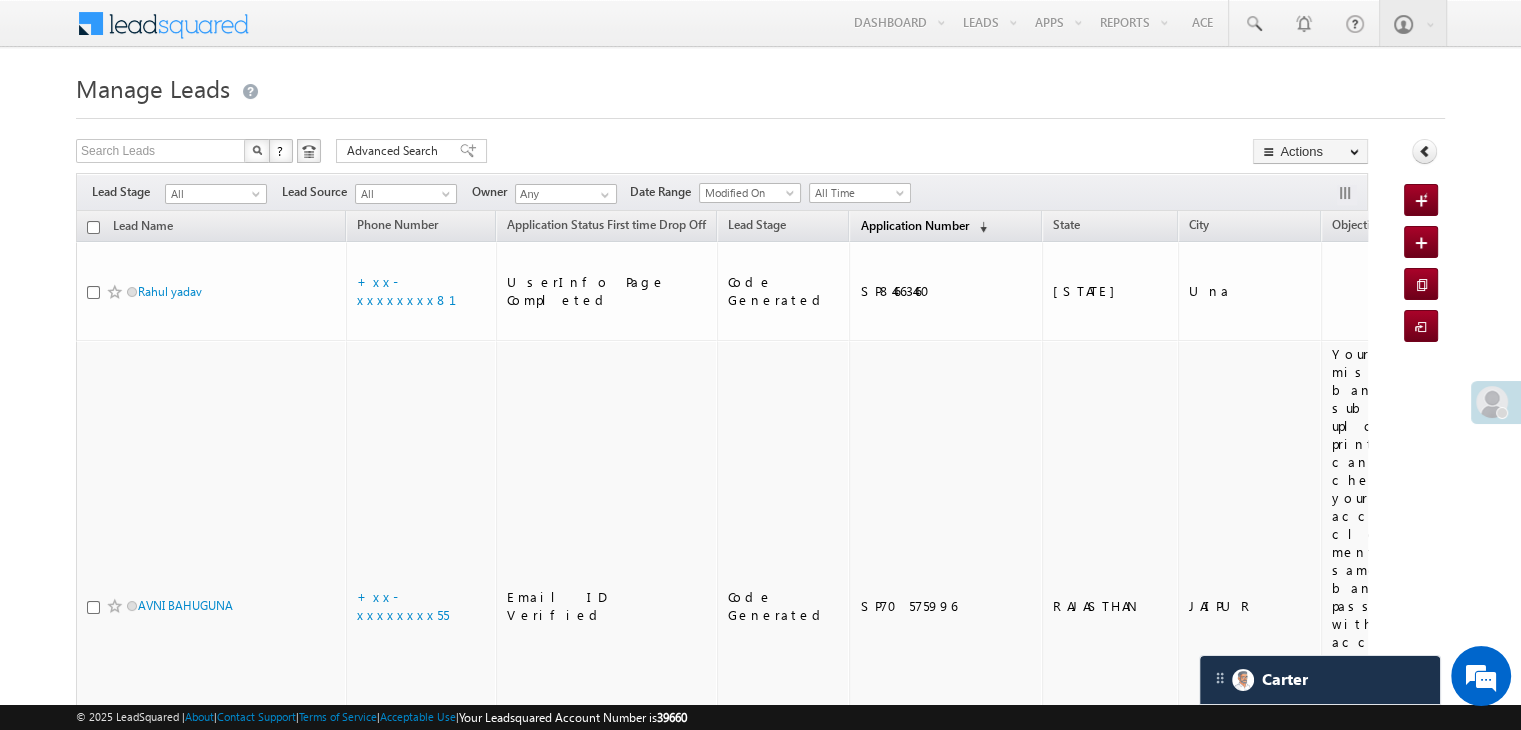 click on "Application Number" at bounding box center (914, 225) 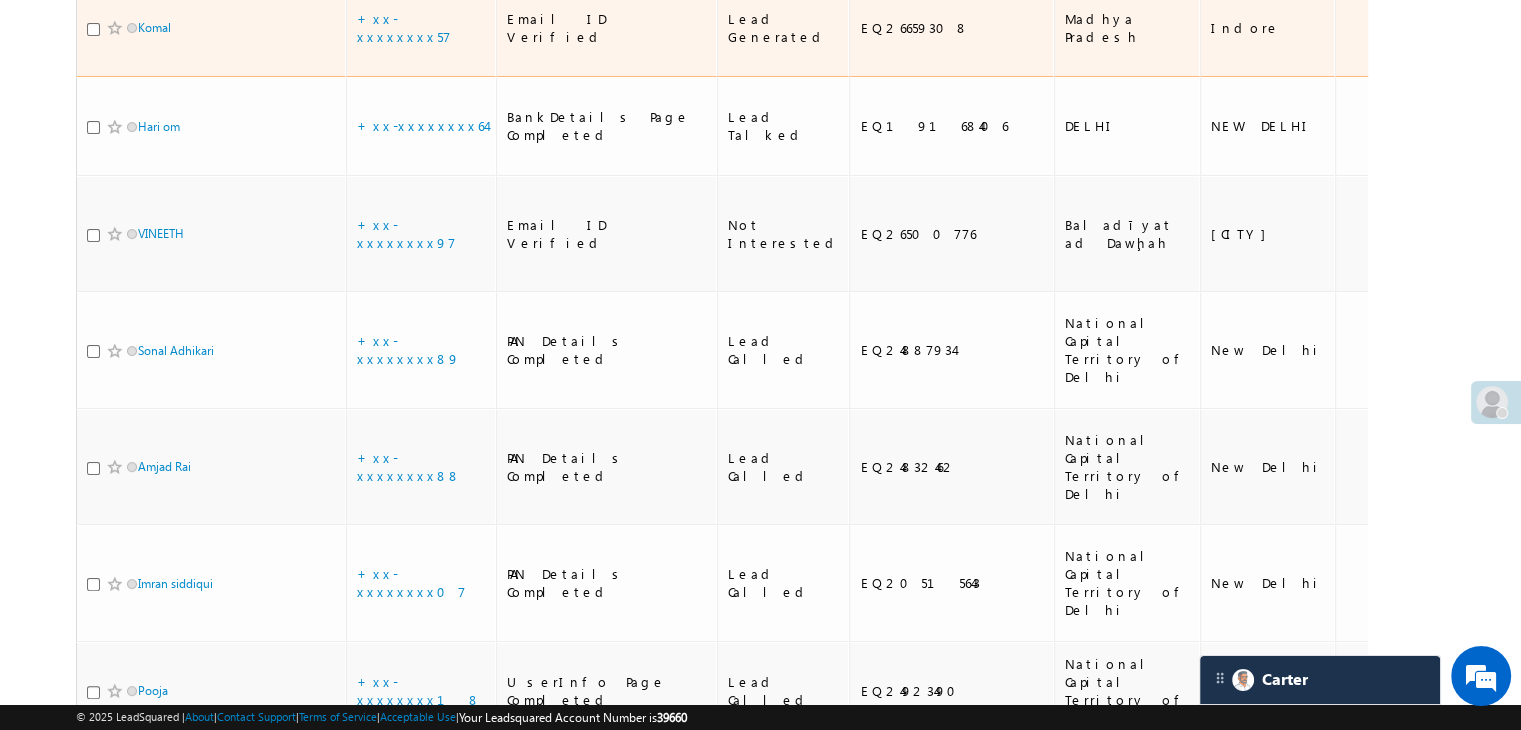 scroll, scrollTop: 400, scrollLeft: 0, axis: vertical 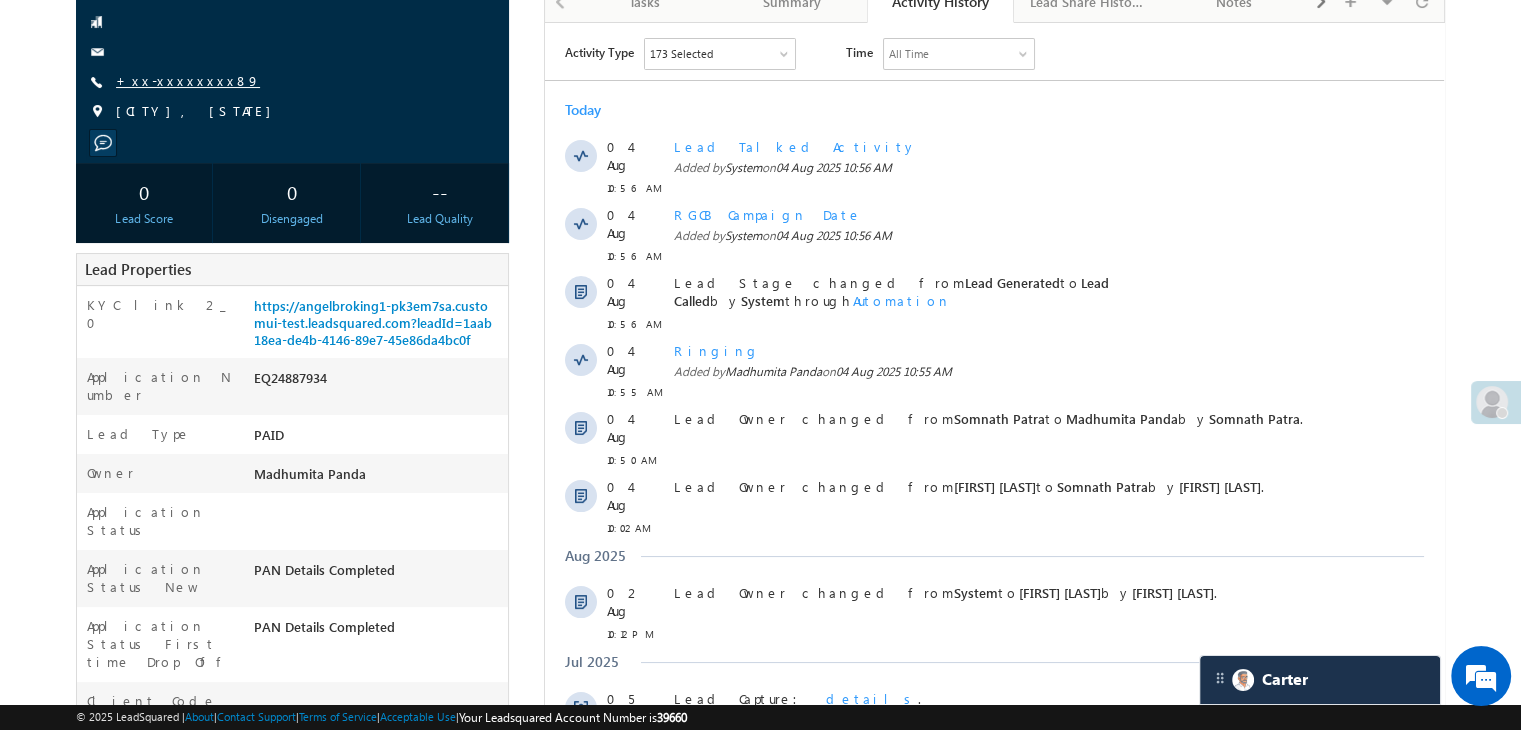 click on "+xx-xxxxxxxx89" at bounding box center (188, 80) 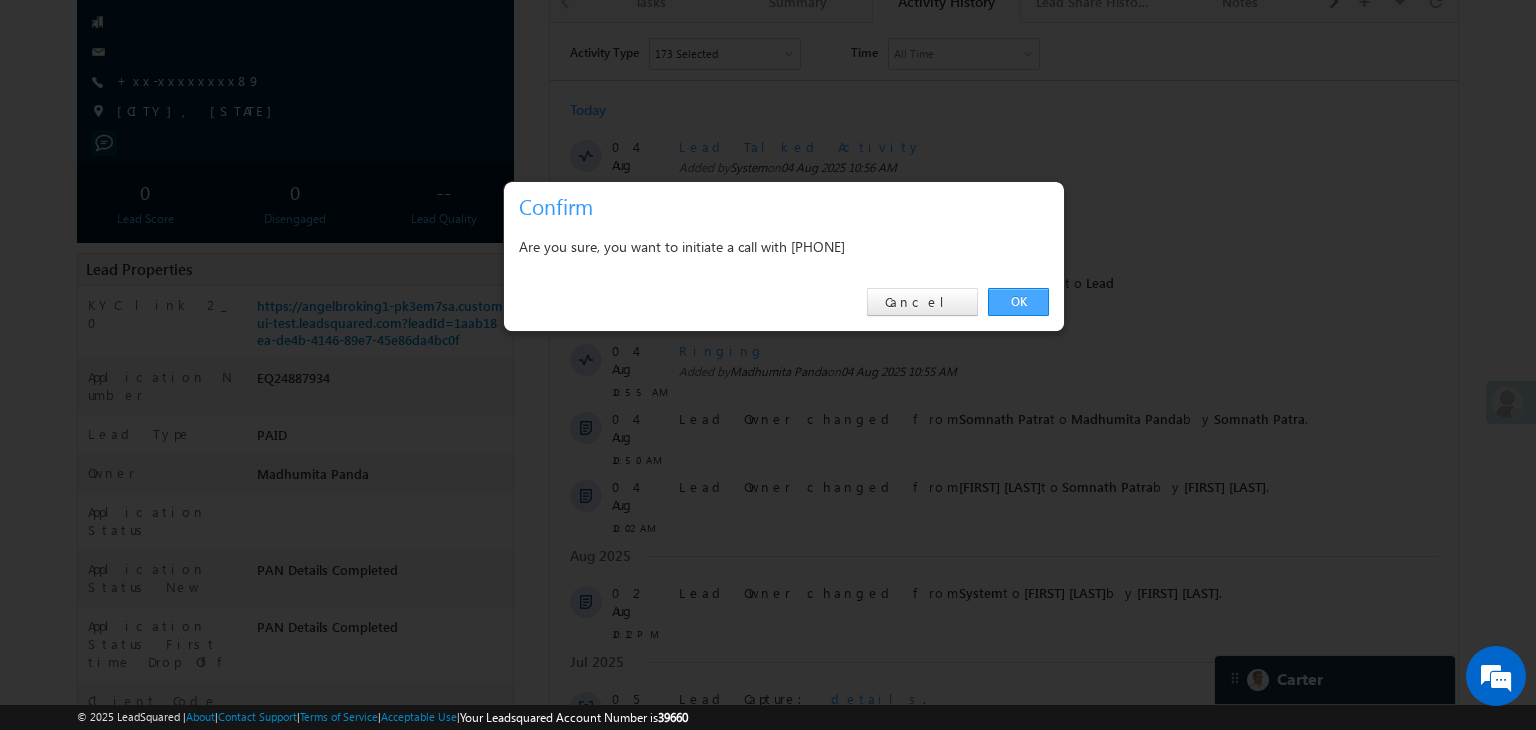 click on "OK" at bounding box center [1018, 302] 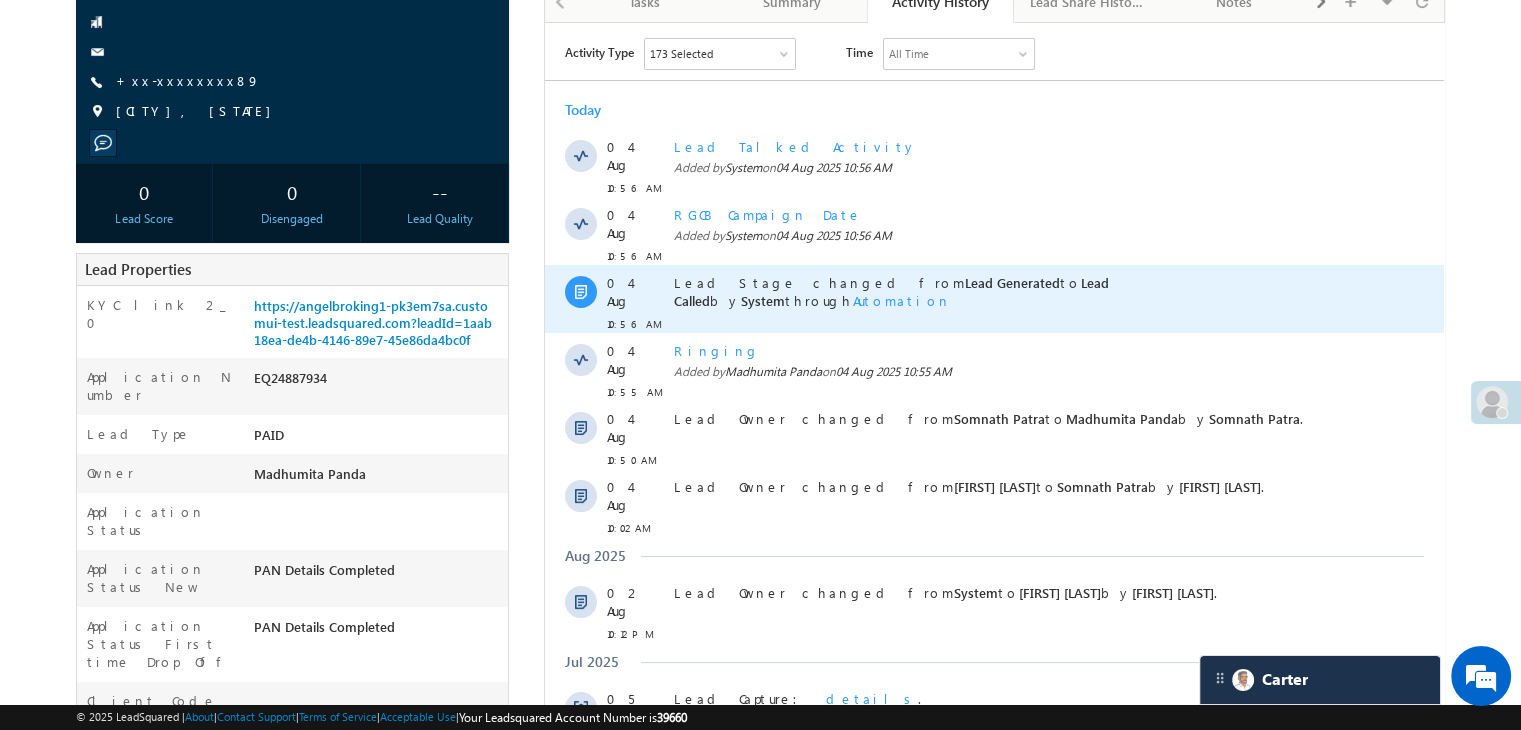 scroll, scrollTop: 0, scrollLeft: 0, axis: both 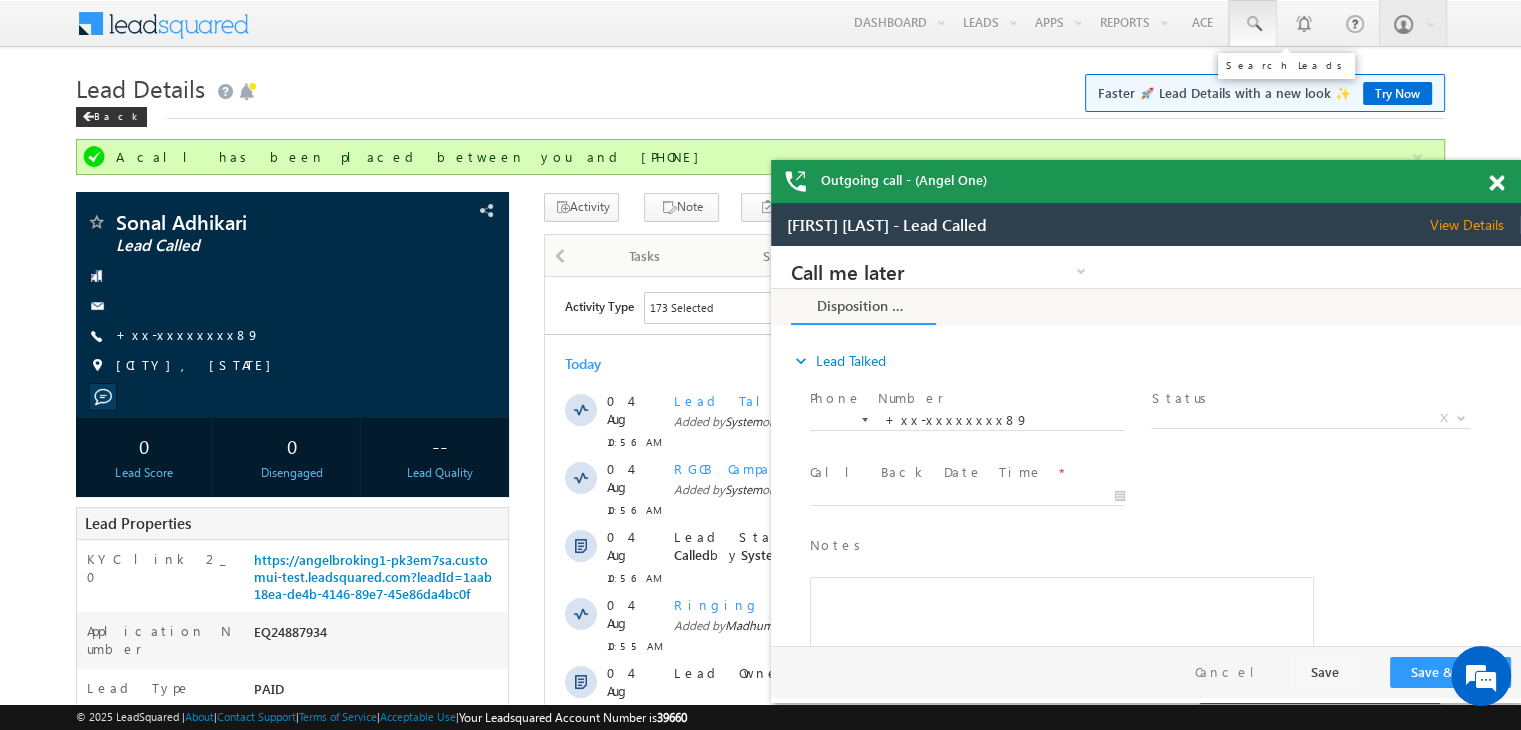 click at bounding box center [1253, 24] 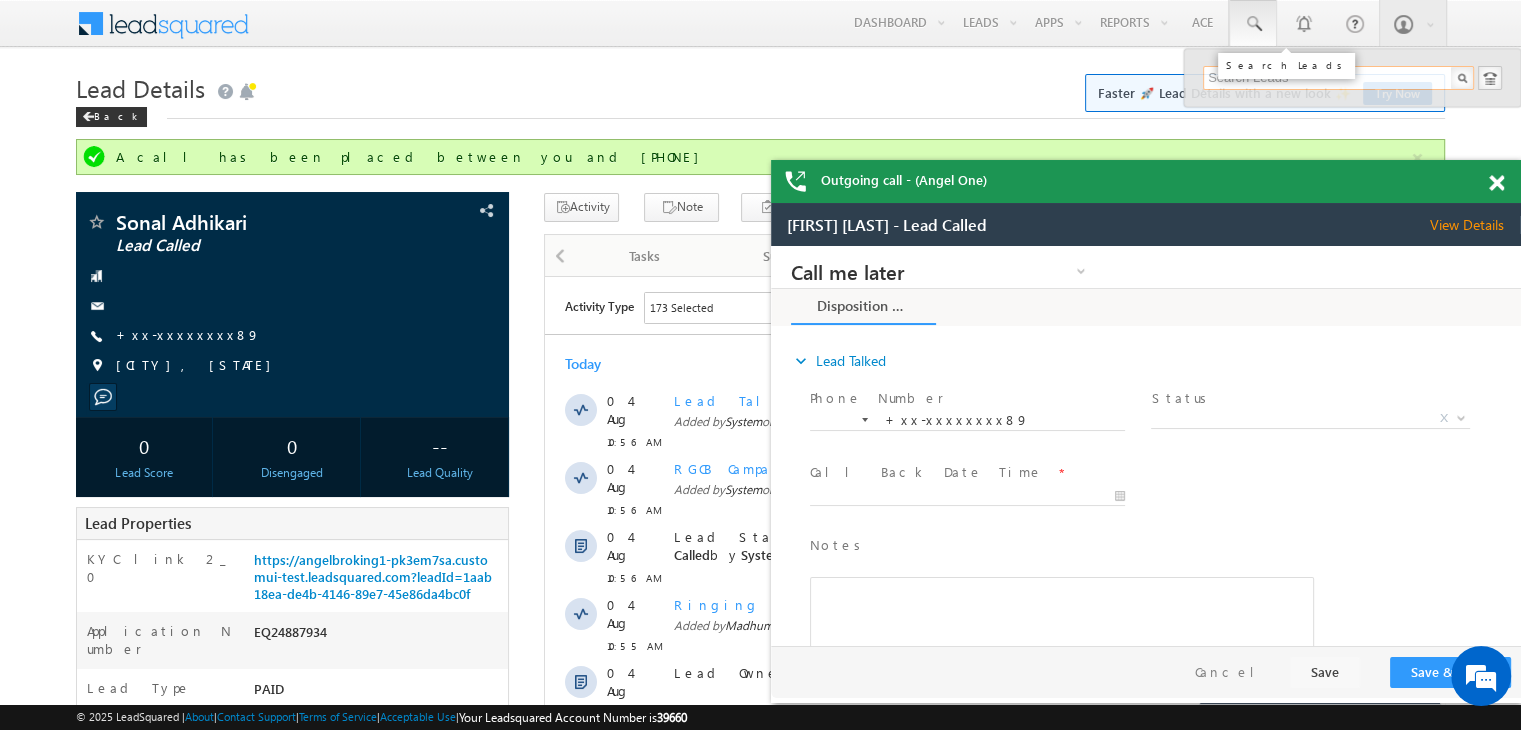 paste on "EQ19168406" 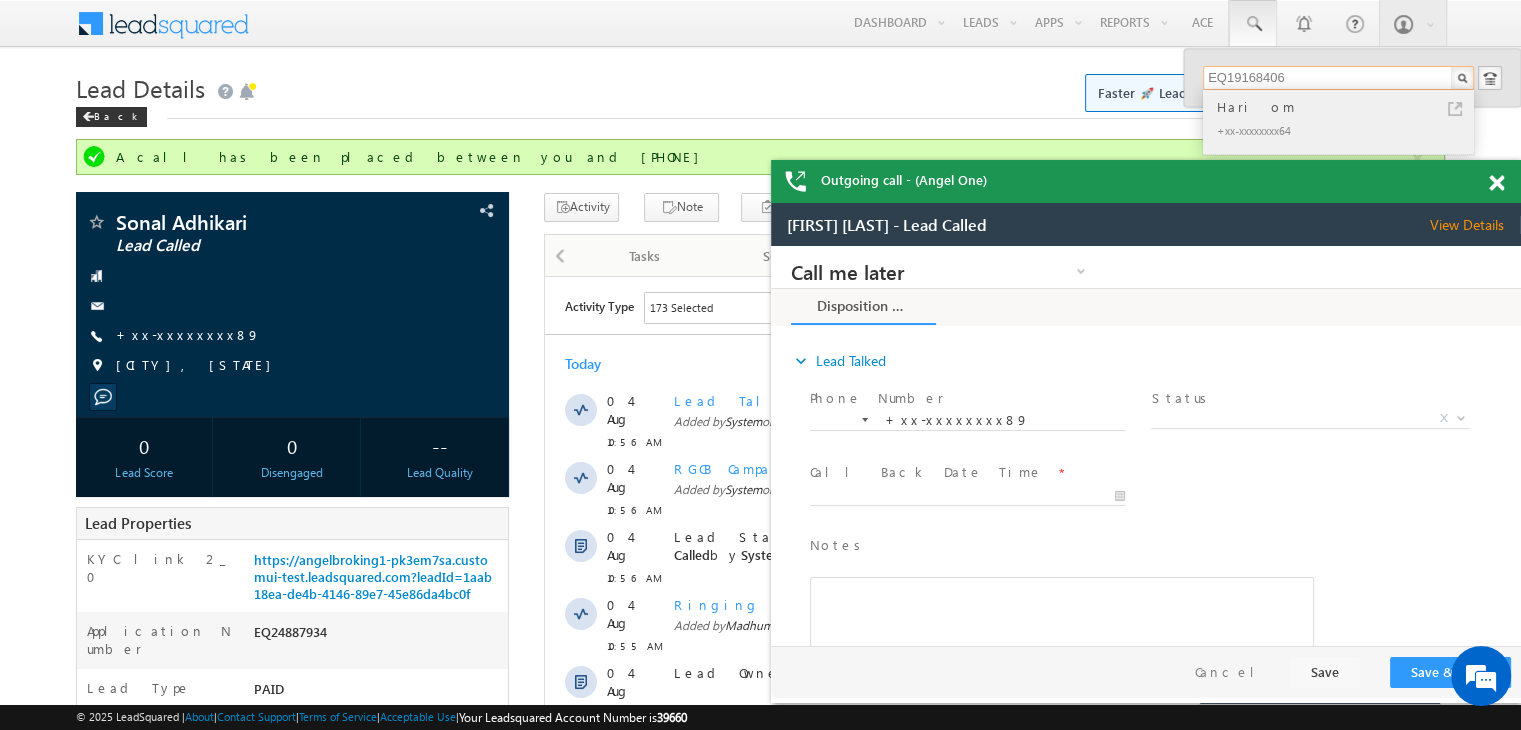 type on "EQ19168406" 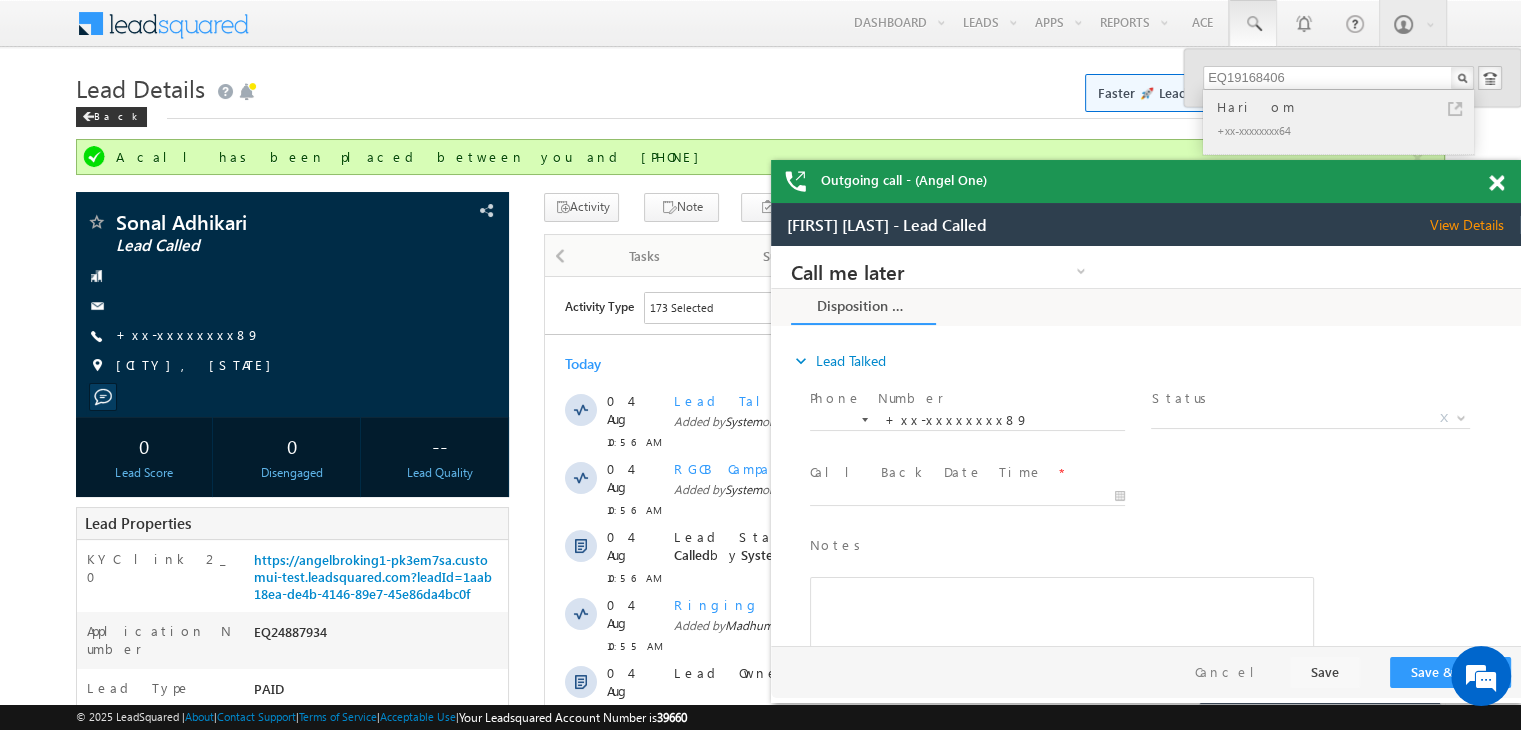 click on "Hari om" at bounding box center (1347, 107) 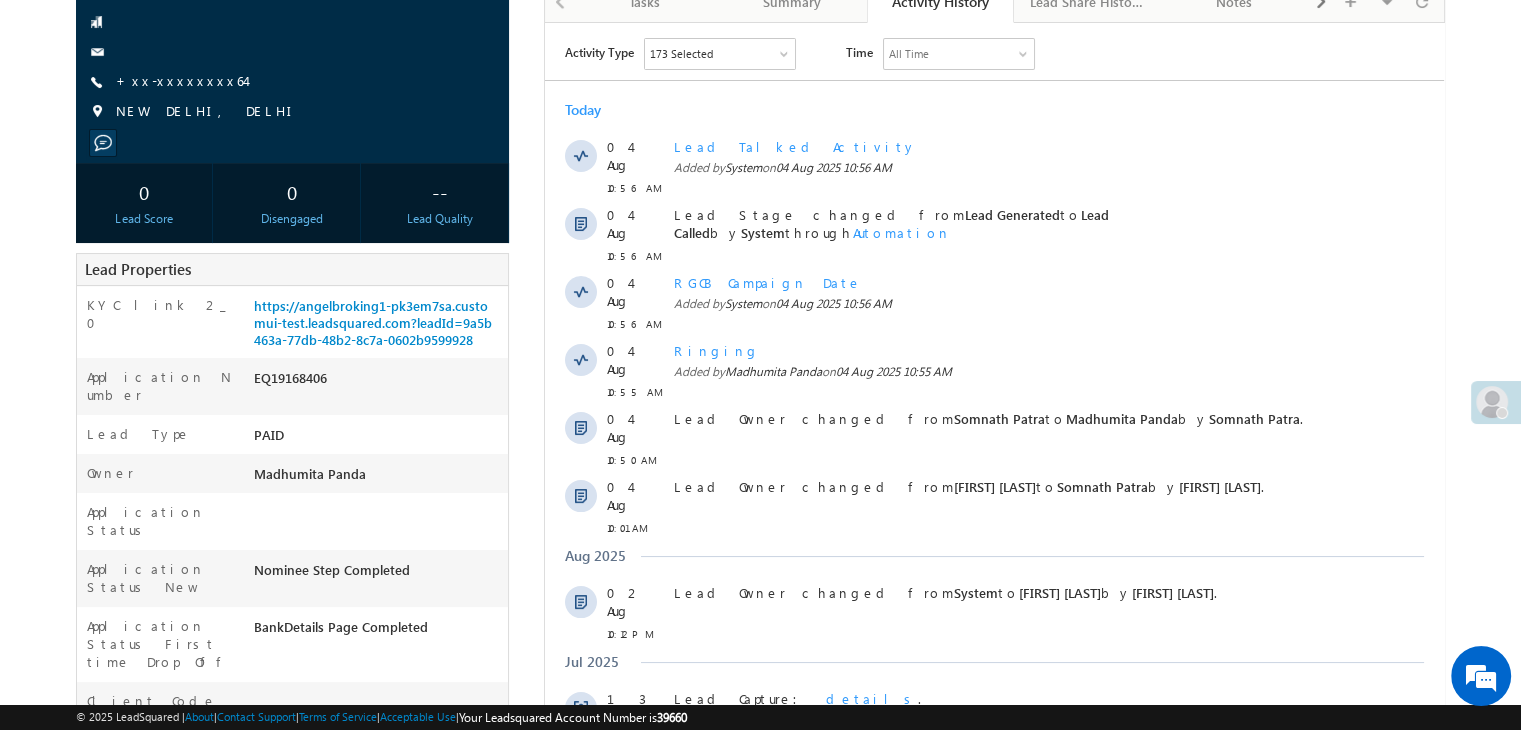 scroll, scrollTop: 0, scrollLeft: 0, axis: both 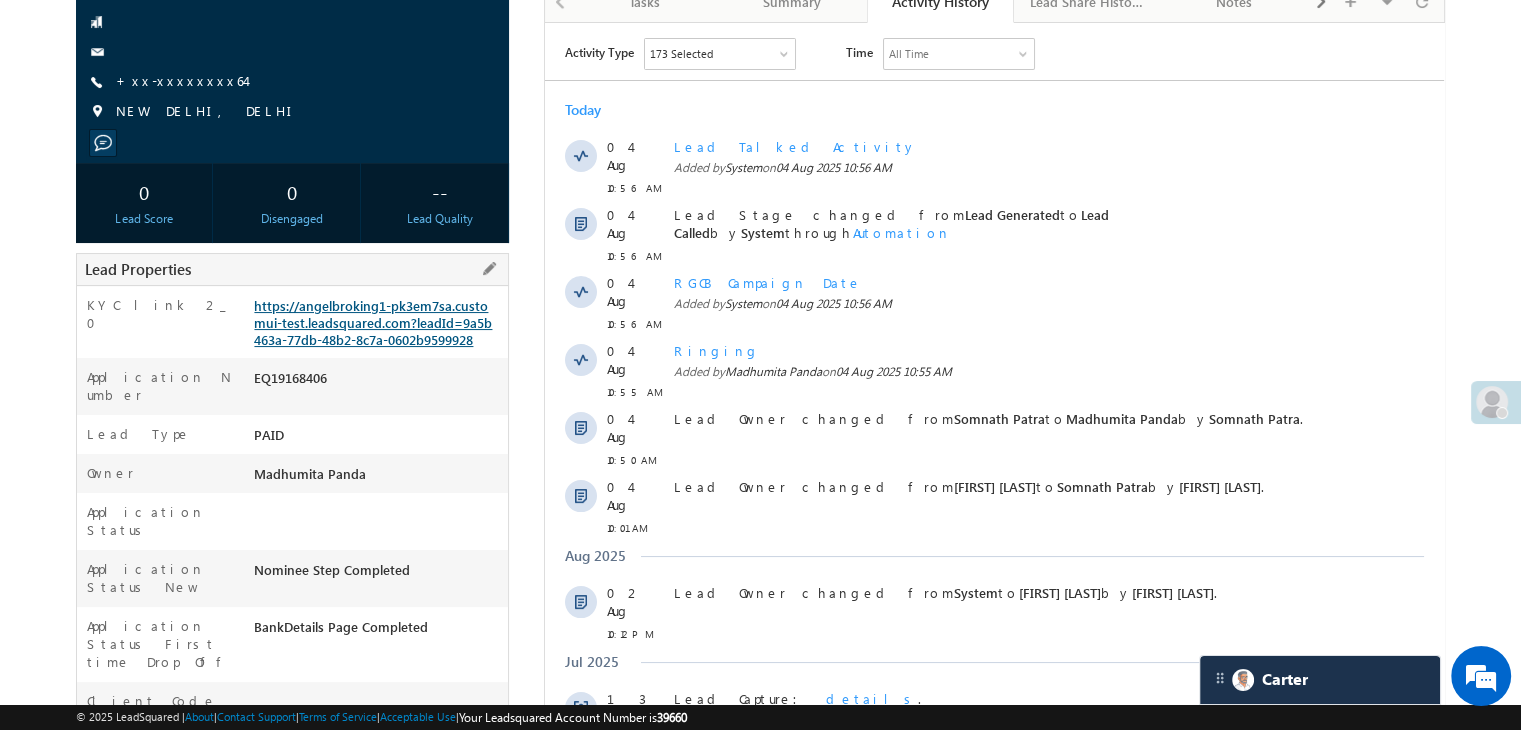 click on "https://angelbroking1-pk3em7sa.customui-test.leadsquared.com?leadId=9a5b463a-77db-48b2-8c7a-0602b9599928" at bounding box center (373, 322) 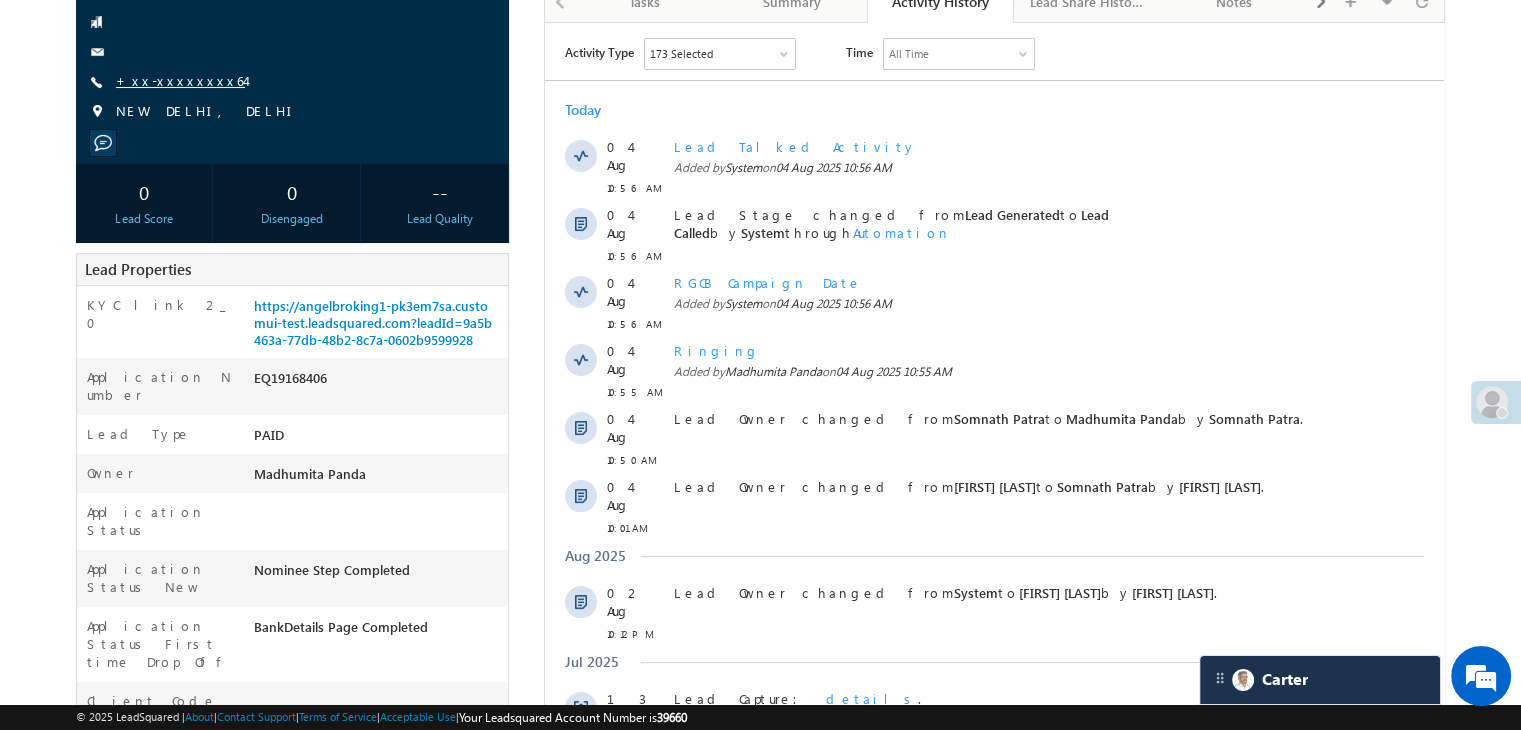 click on "+xx-xxxxxxxx64" at bounding box center [180, 80] 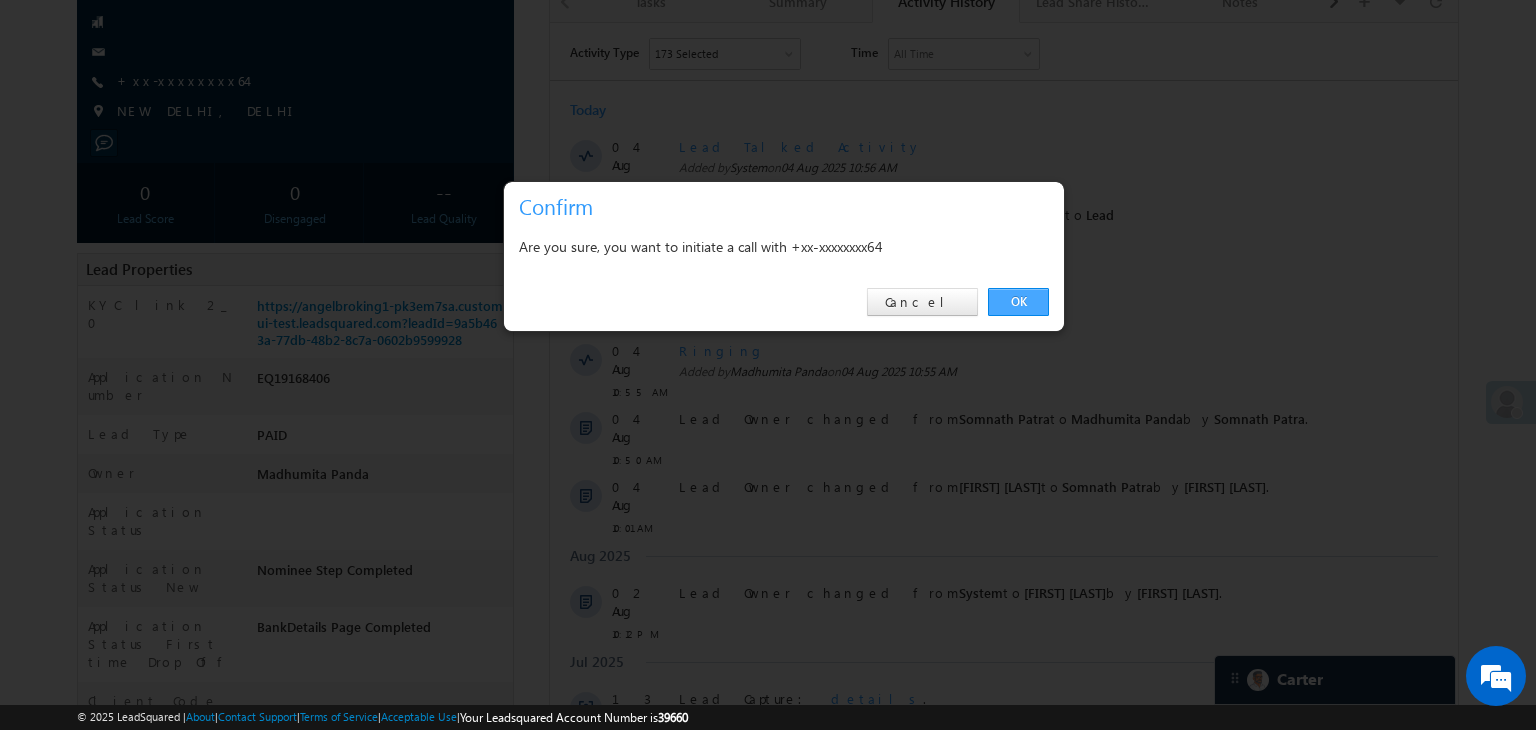 click on "OK" at bounding box center (1018, 302) 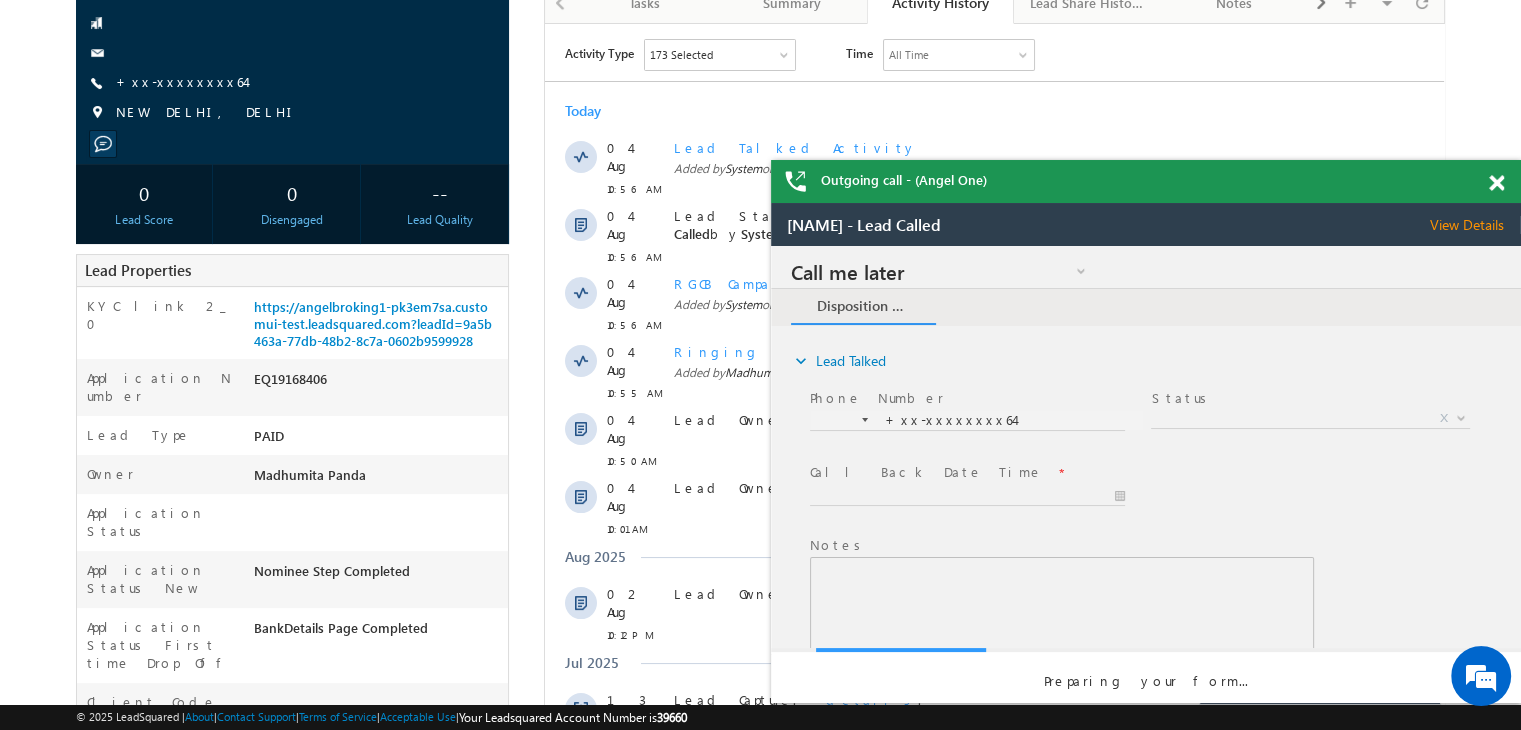 scroll, scrollTop: 0, scrollLeft: 0, axis: both 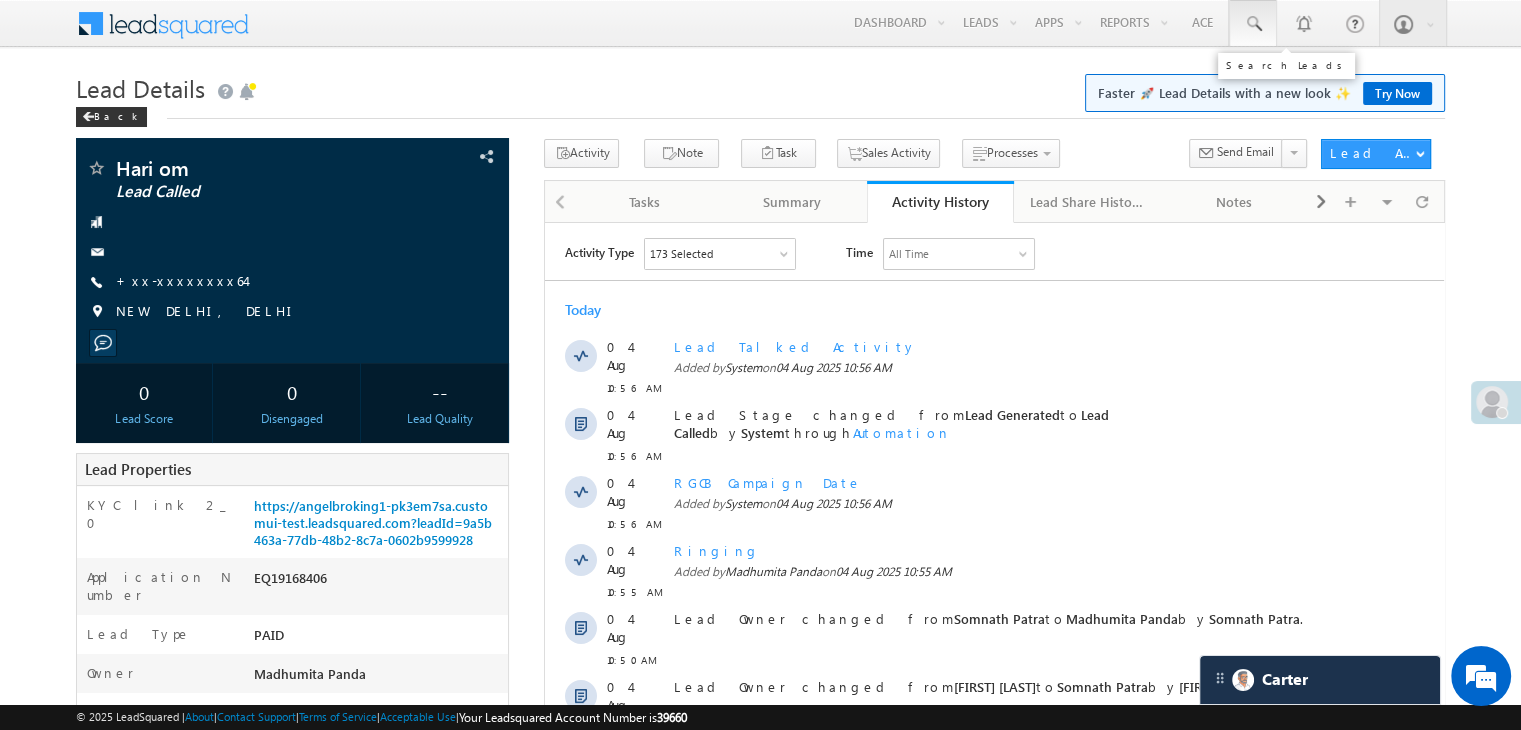 click at bounding box center [1253, 24] 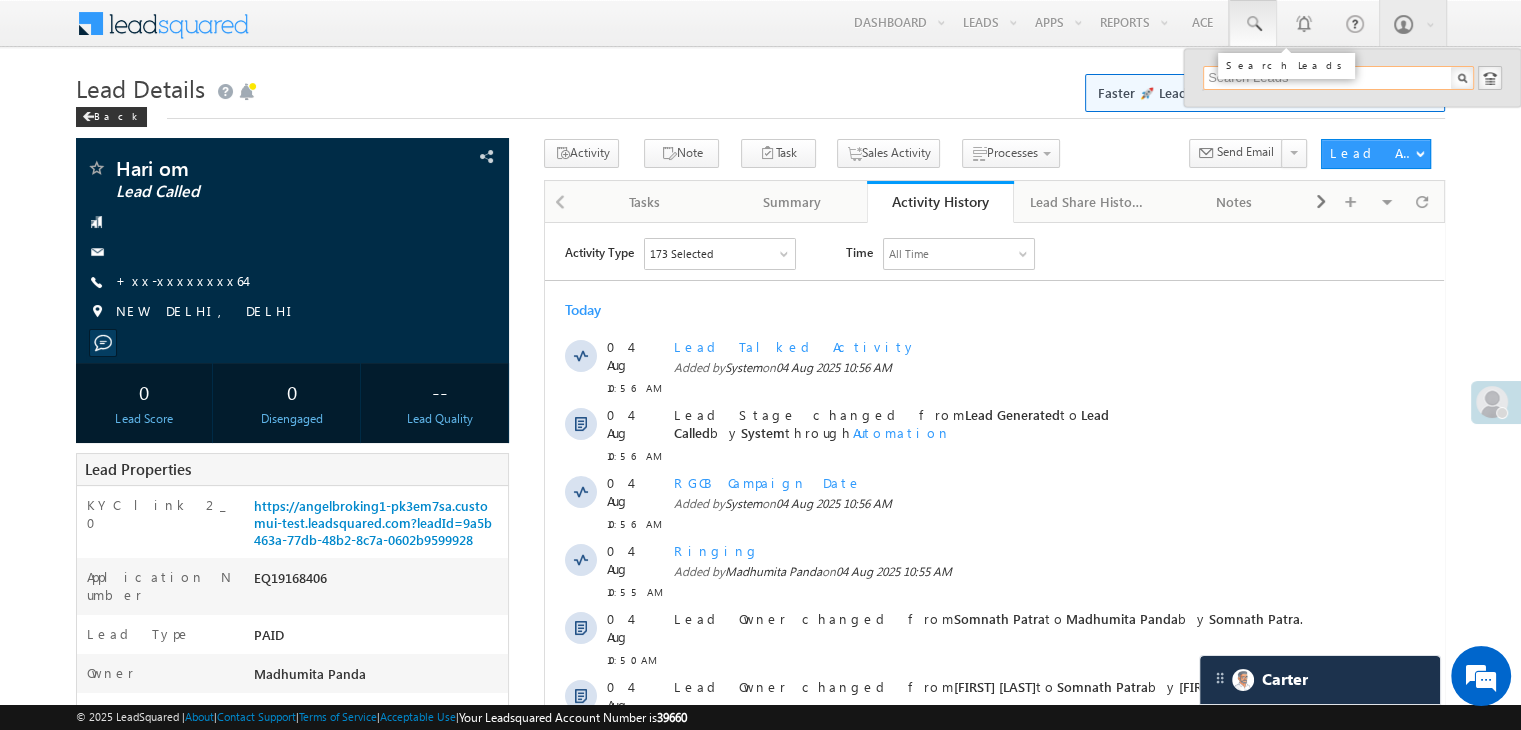 paste on "EQ24881851" 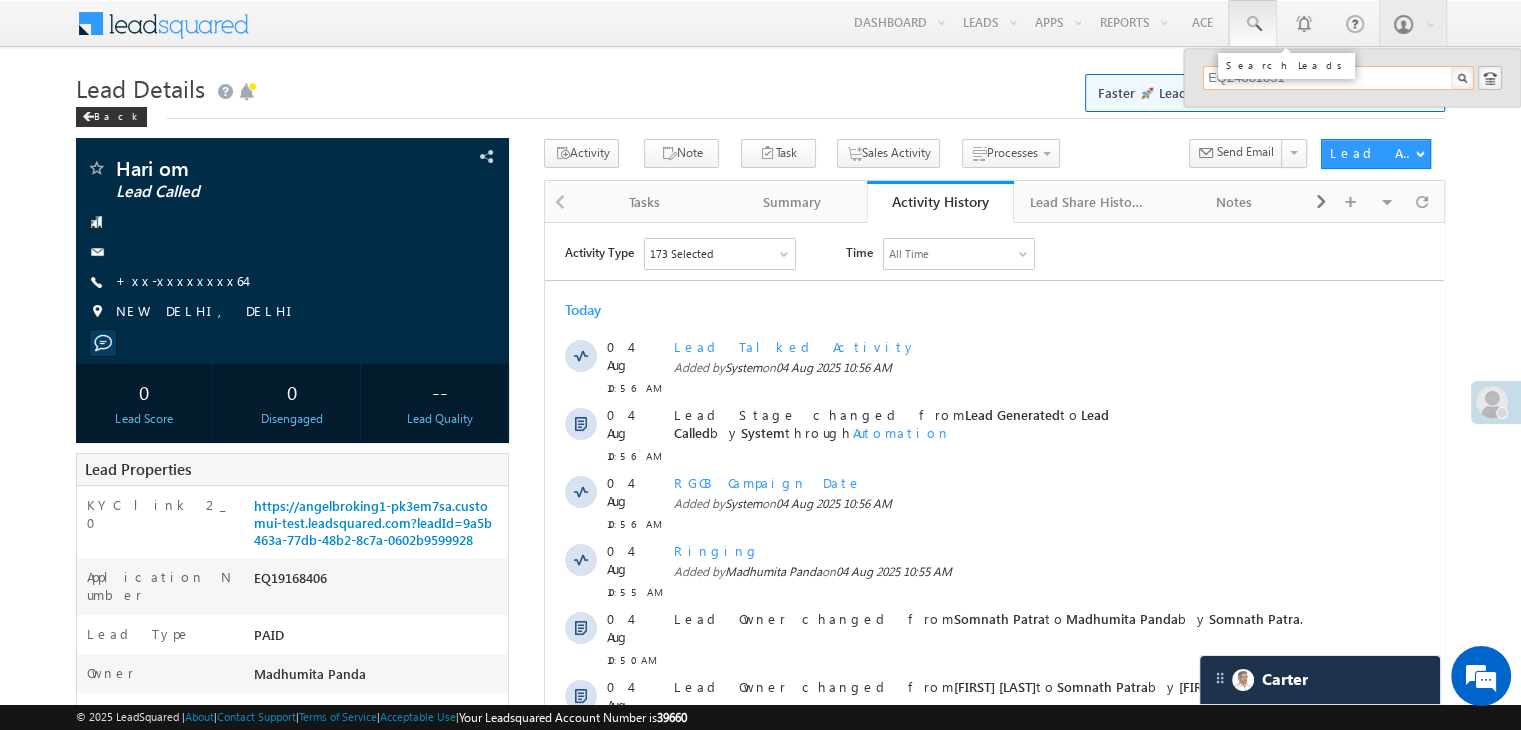 type on "EQ24881851" 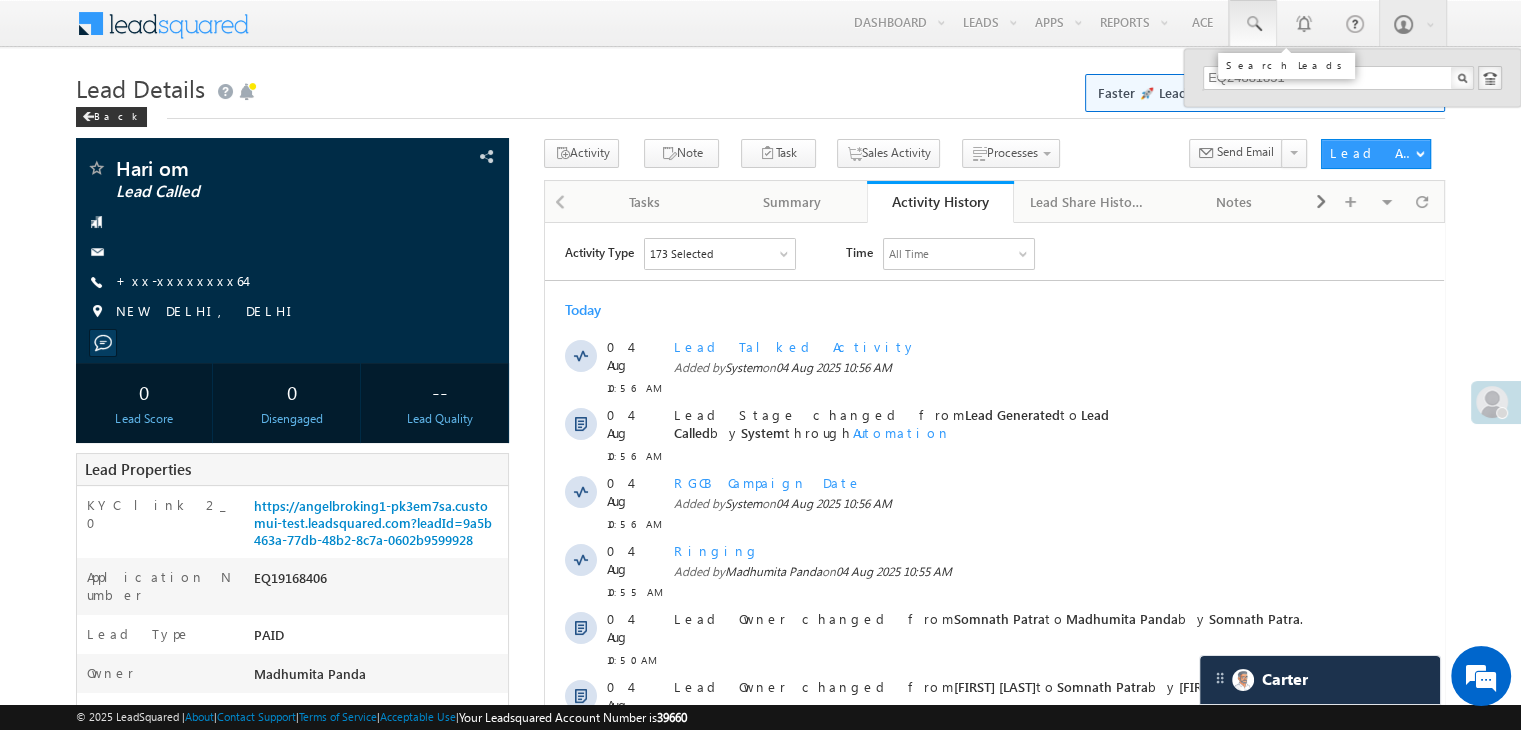 click at bounding box center [1253, 24] 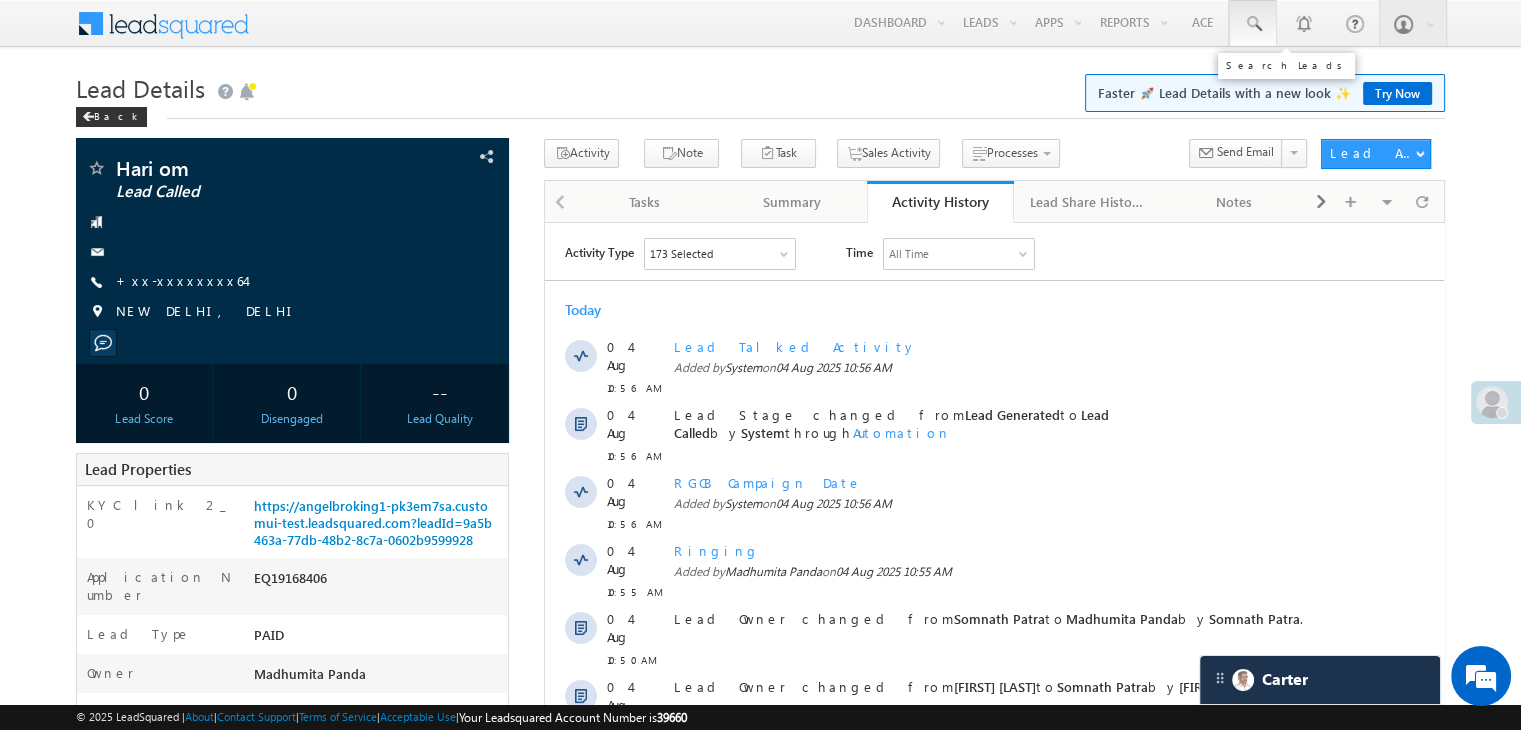 click at bounding box center (1253, 24) 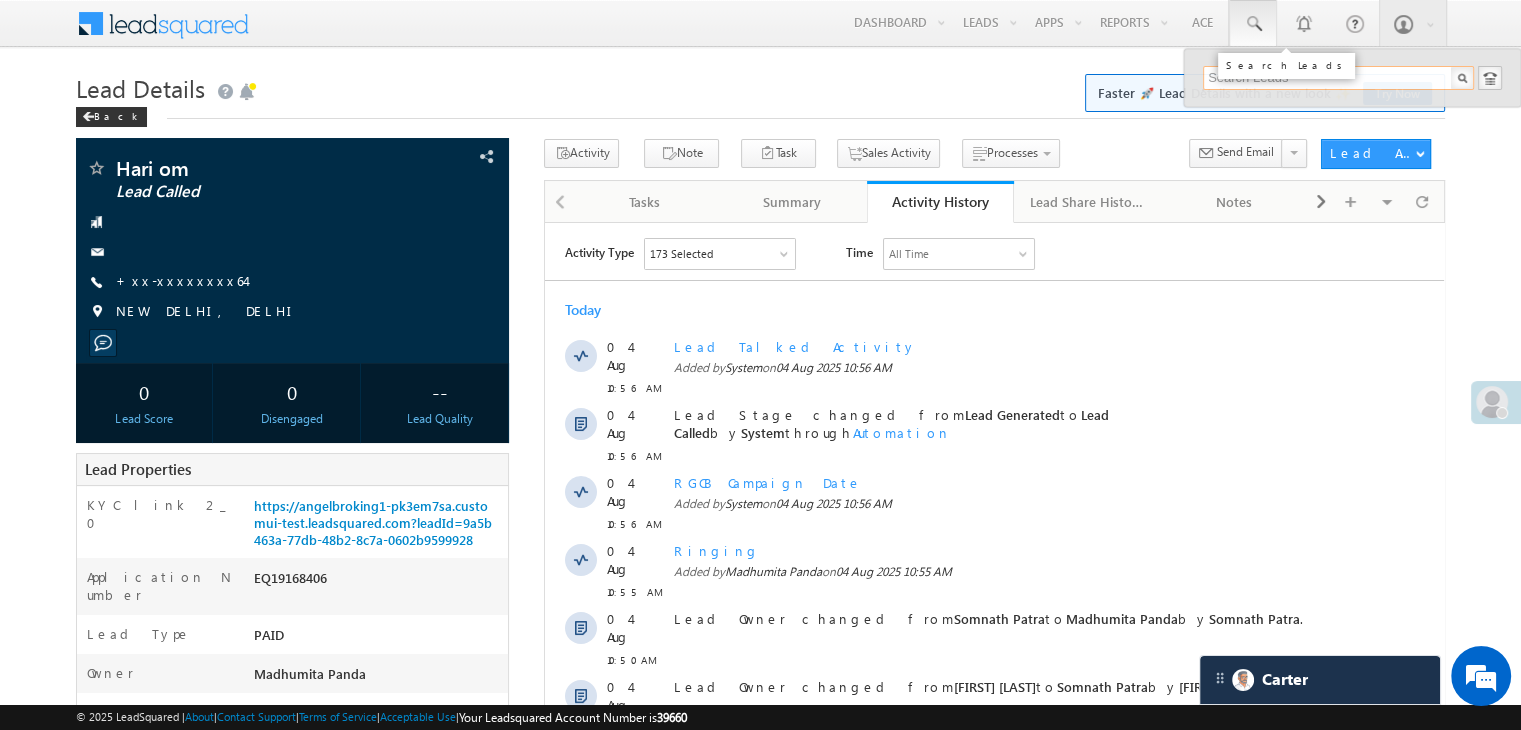 paste on "EQ24881851" 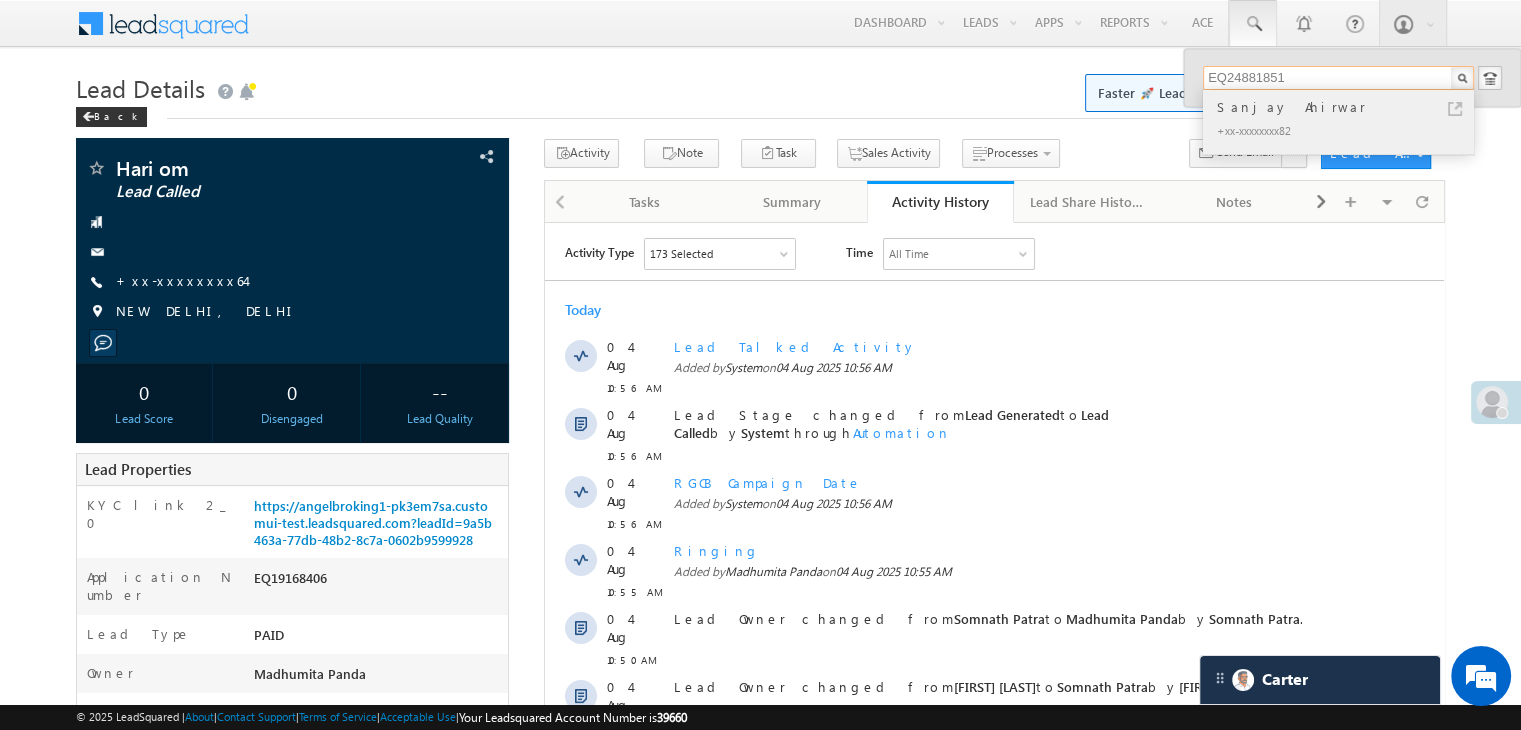 type on "EQ24881851" 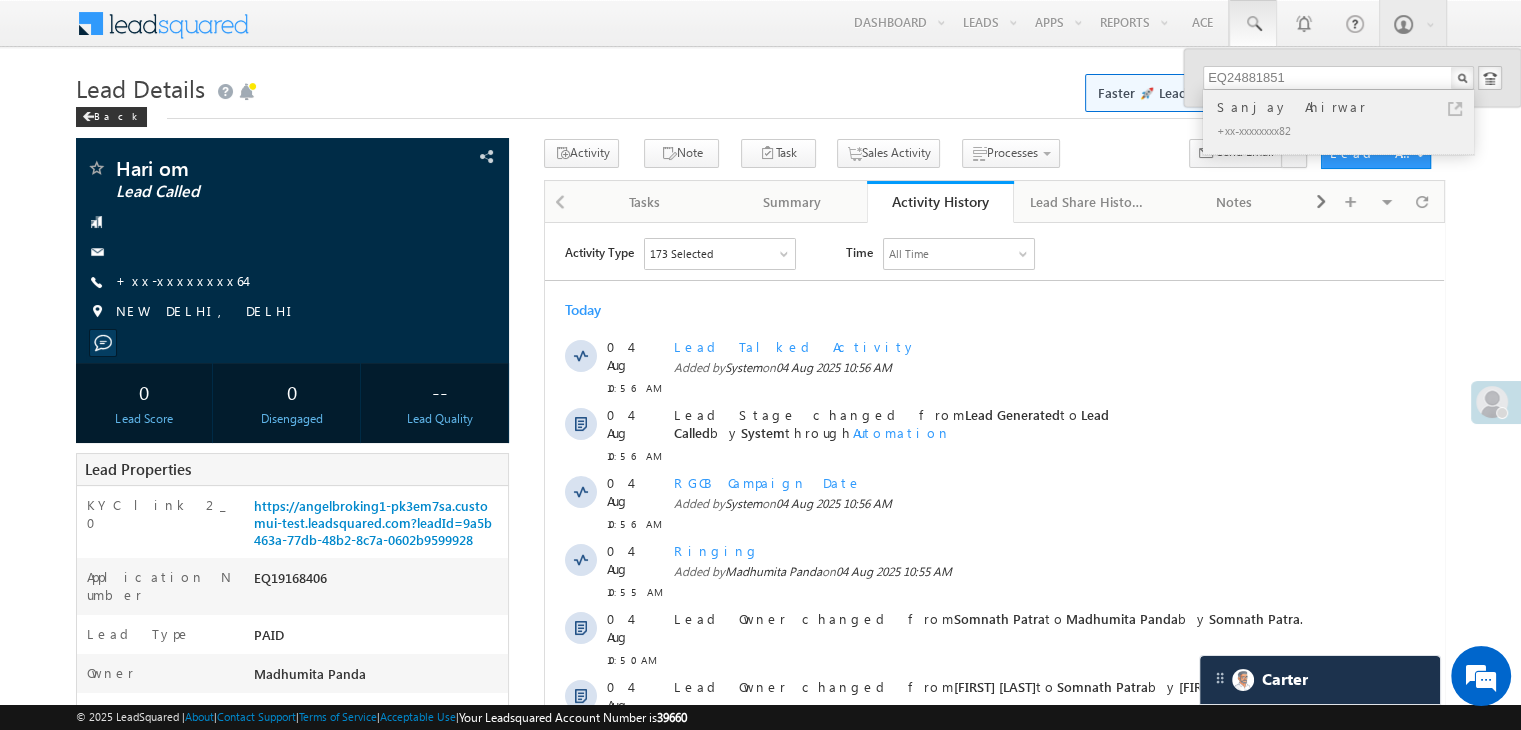 click on "Sanjay Ahirwar" at bounding box center [1347, 107] 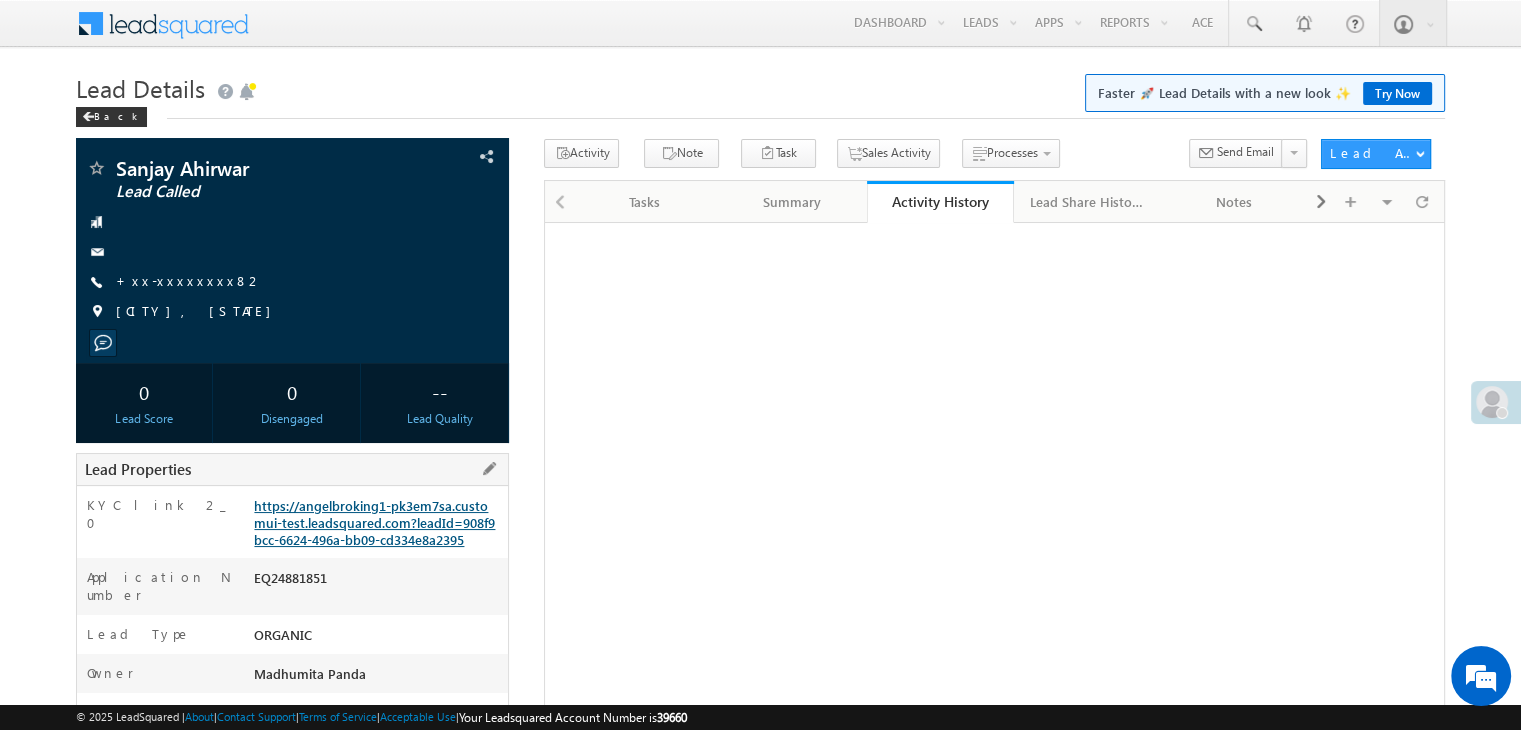 scroll, scrollTop: 300, scrollLeft: 0, axis: vertical 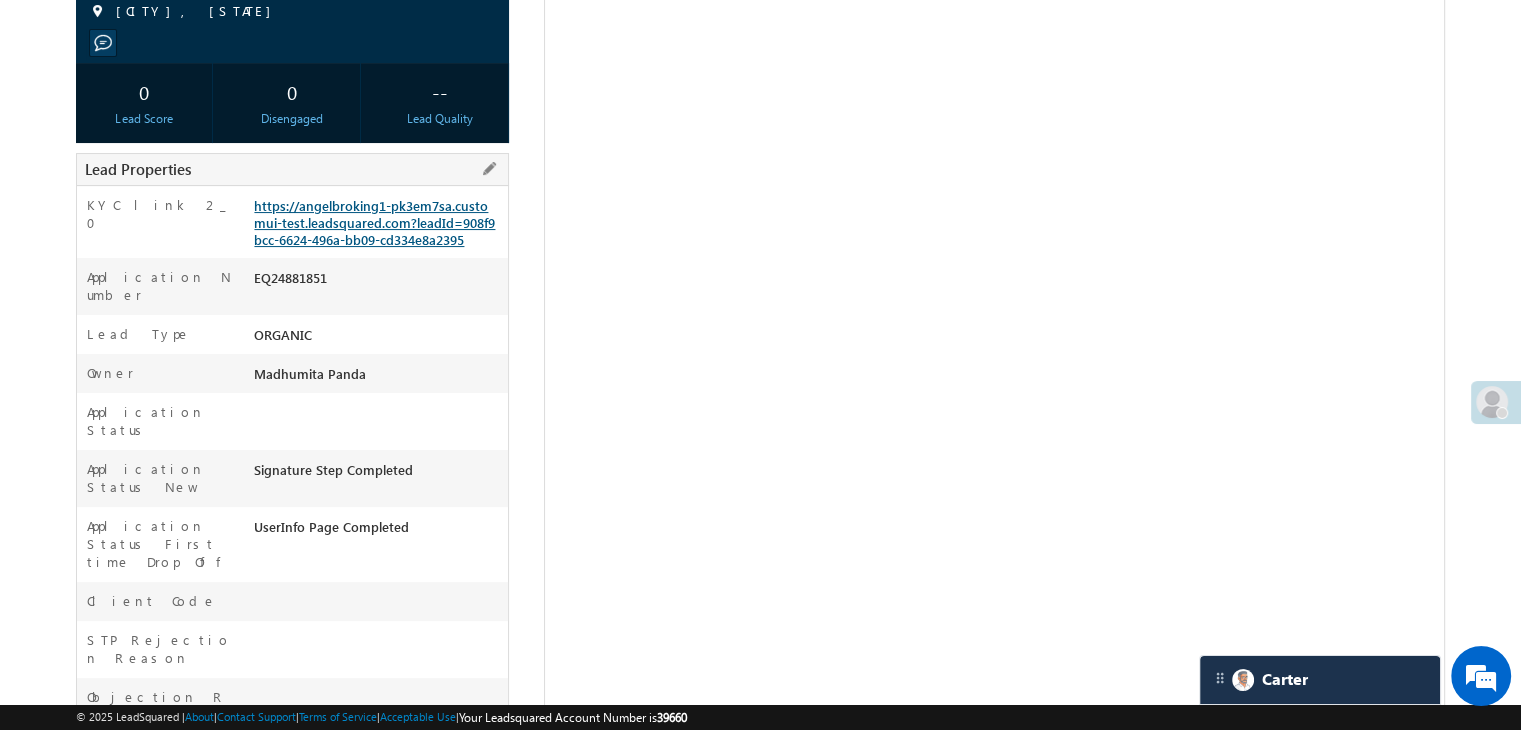 click on "https://angelbroking1-pk3em7sa.customui-test.leadsquared.com?leadId=908f9bcc-6624-496a-bb09-cd334e8a2395" at bounding box center (374, 222) 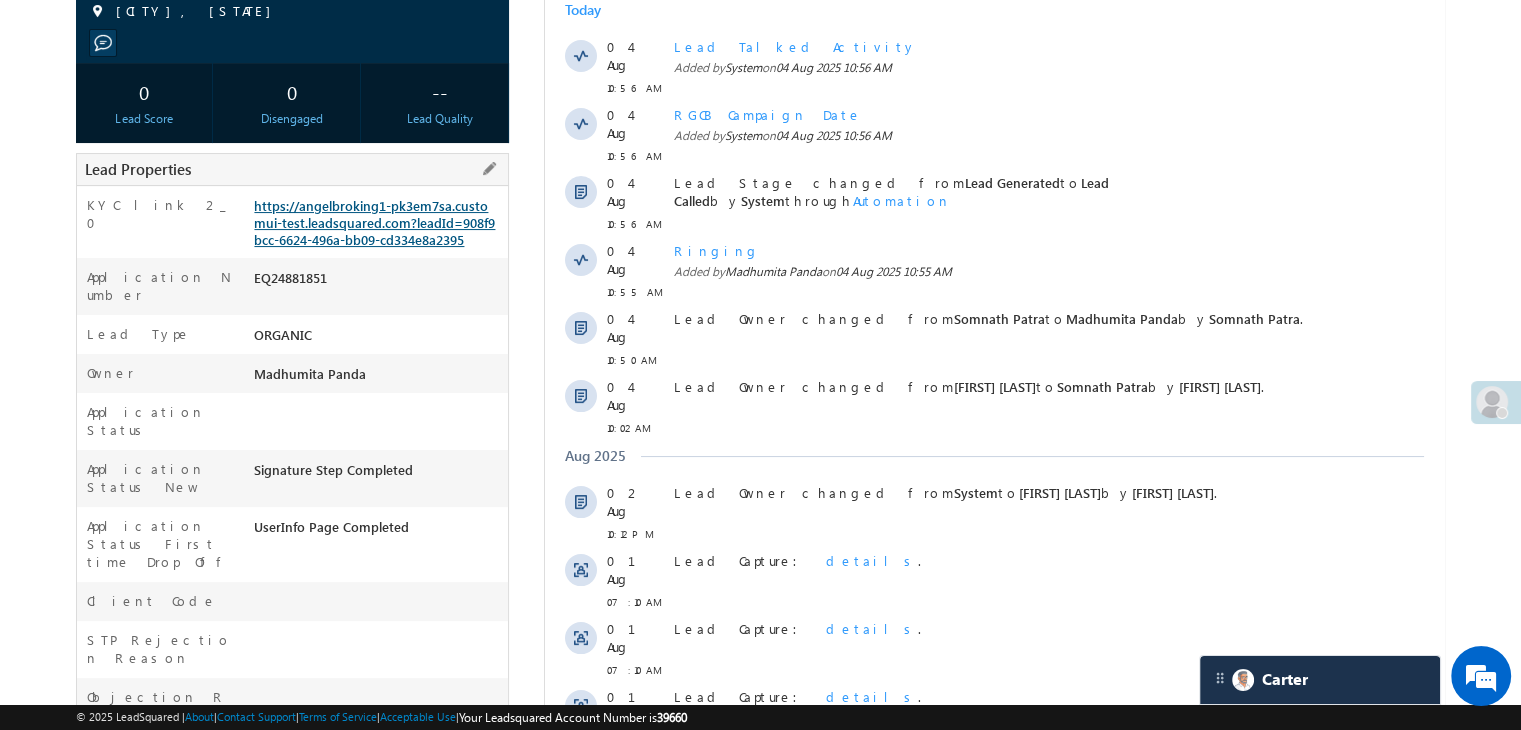 scroll, scrollTop: 8835, scrollLeft: 0, axis: vertical 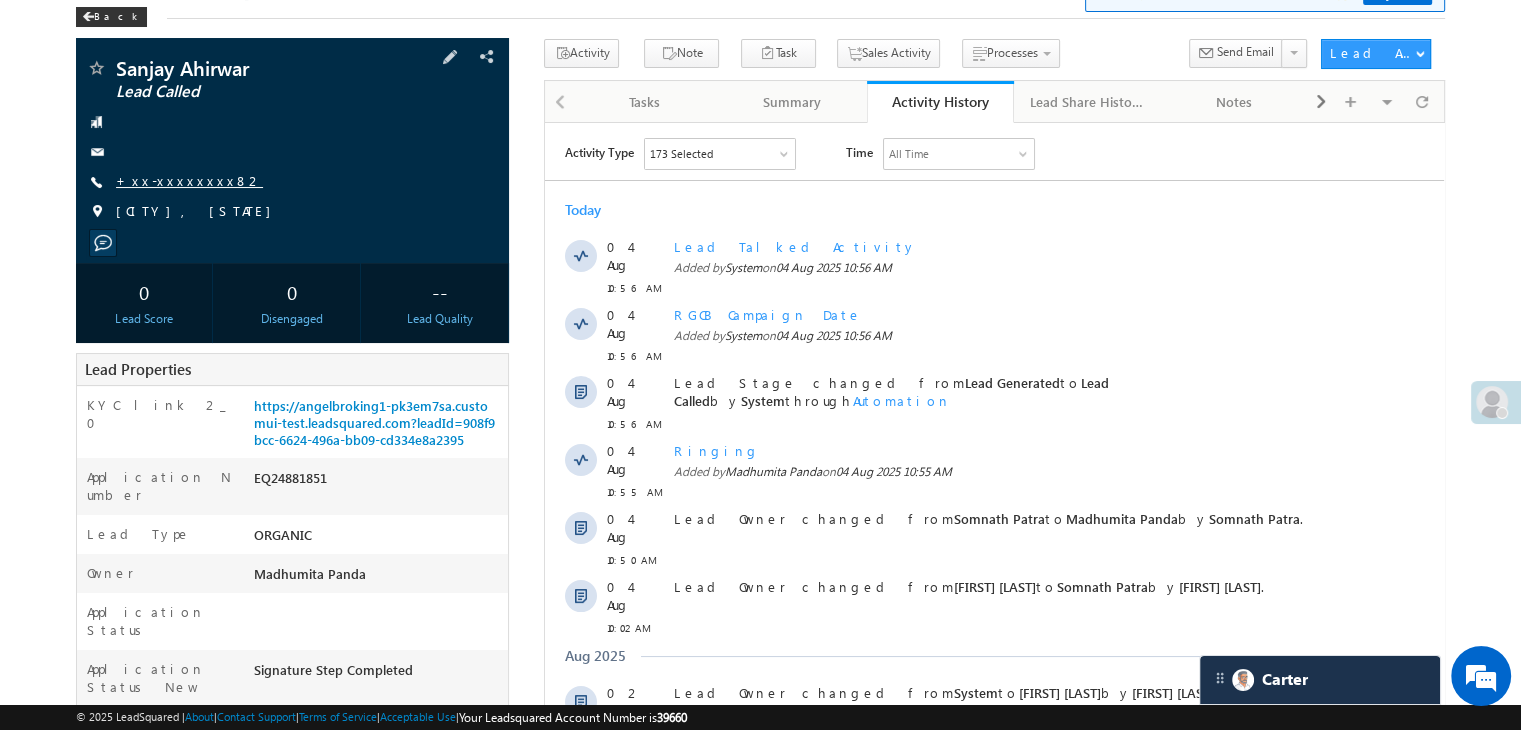 click on "+xx-xxxxxxxx82" at bounding box center [189, 180] 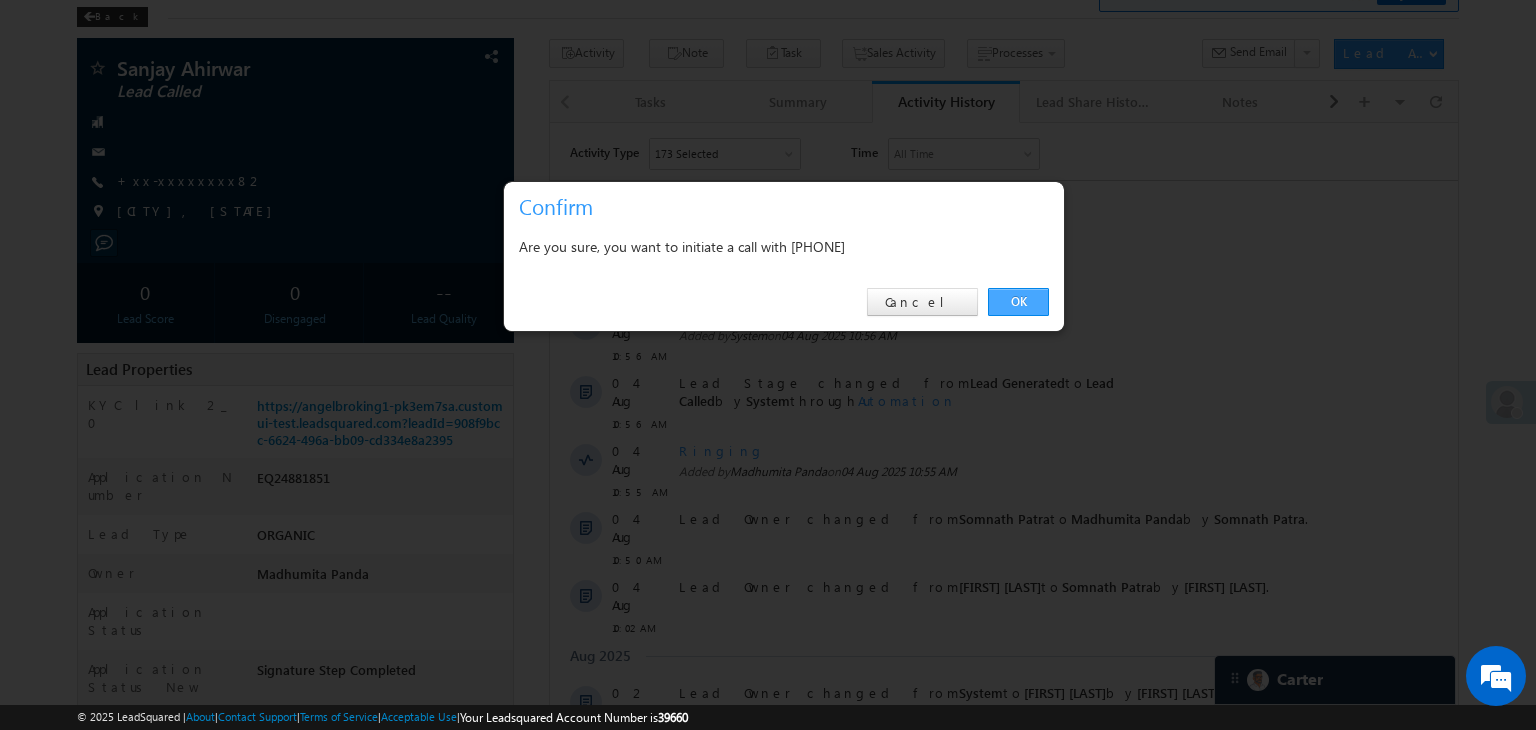 click on "OK" at bounding box center (1018, 302) 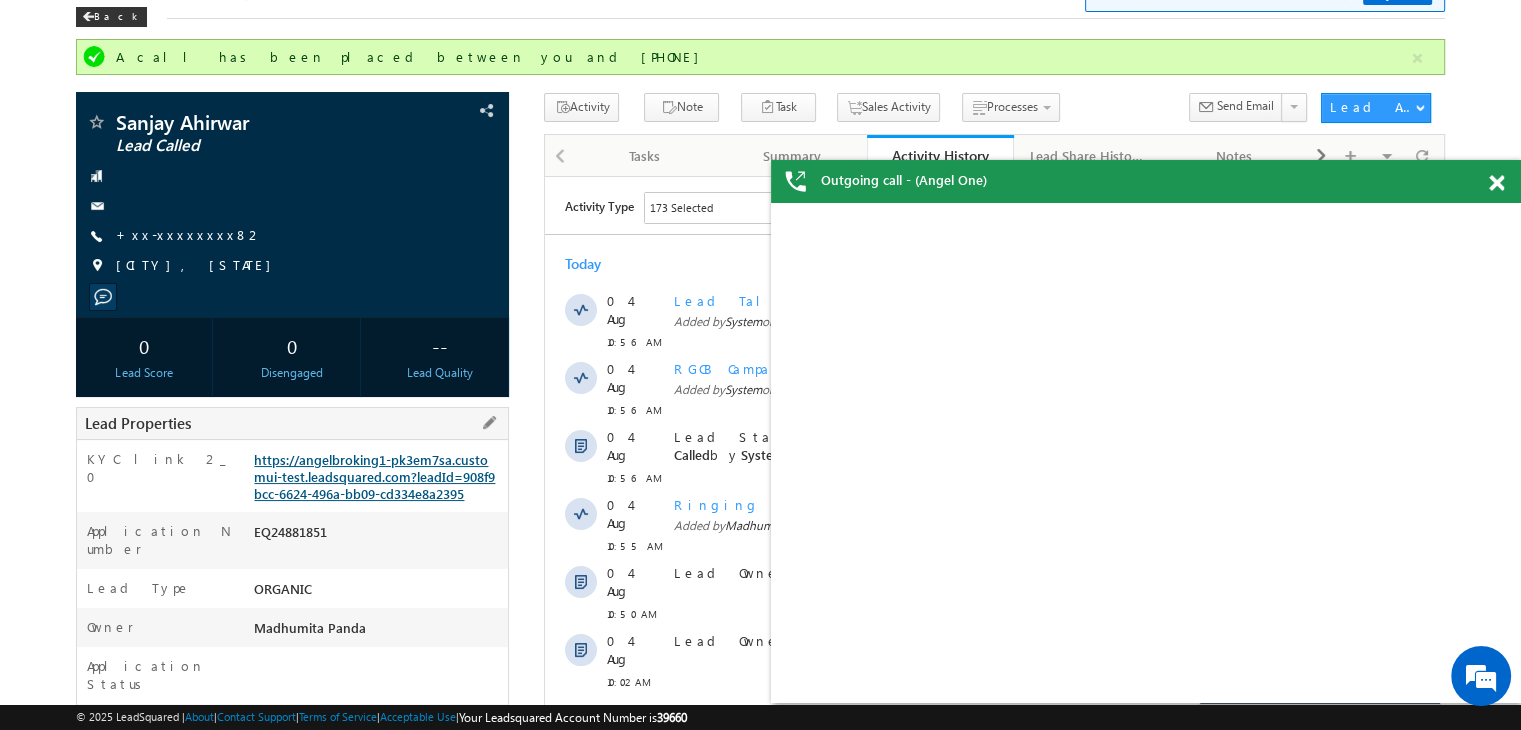 scroll, scrollTop: 0, scrollLeft: 0, axis: both 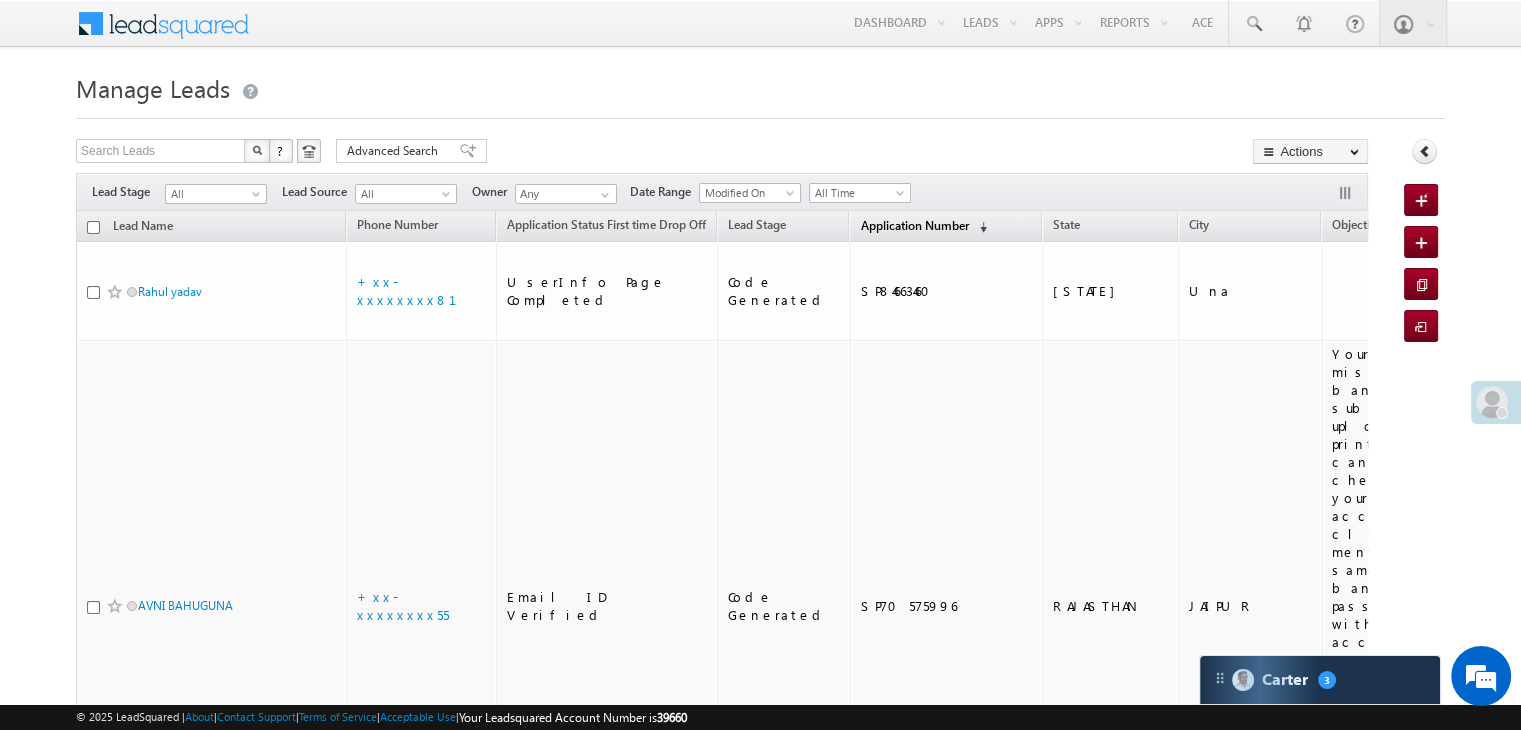 click on "Application Number" at bounding box center [914, 225] 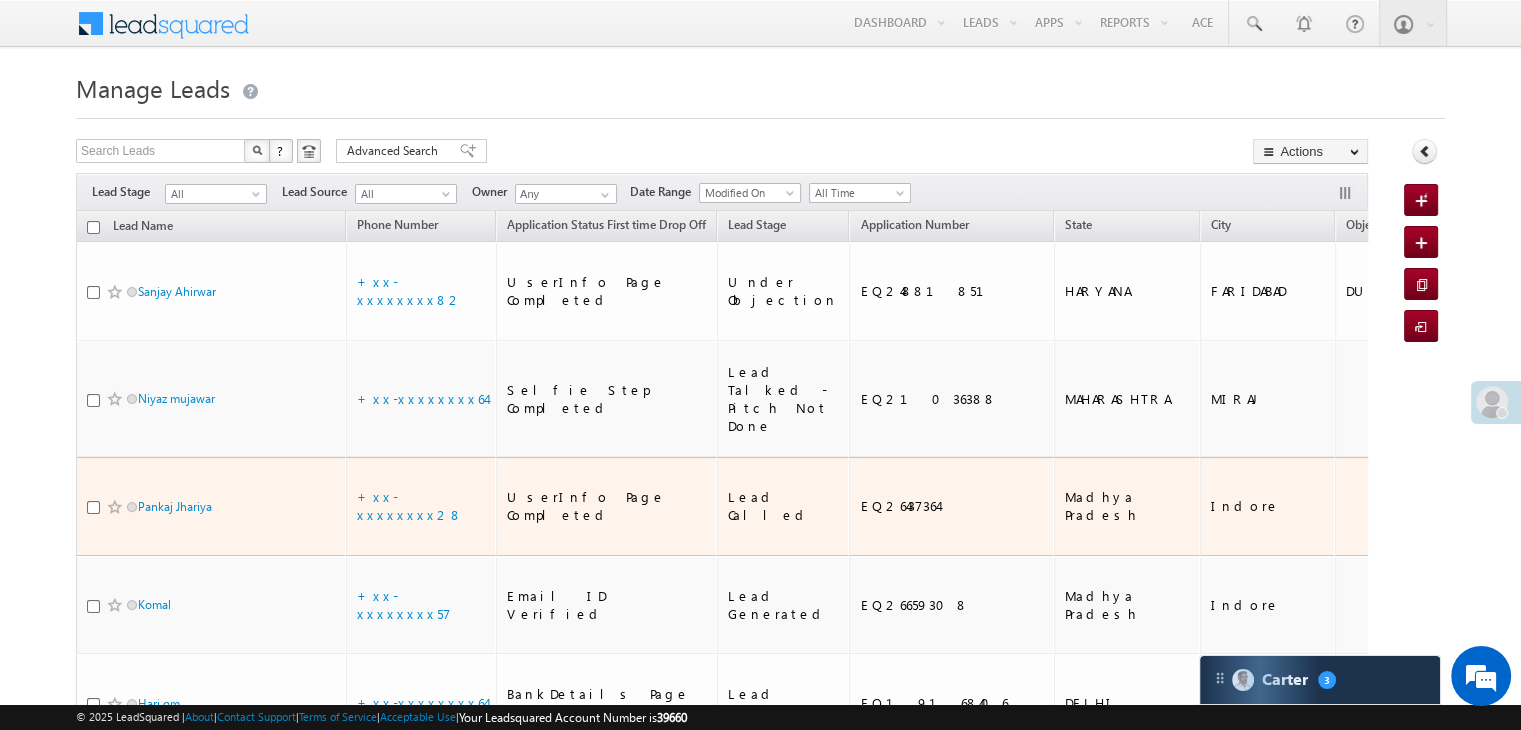 scroll, scrollTop: 0, scrollLeft: 0, axis: both 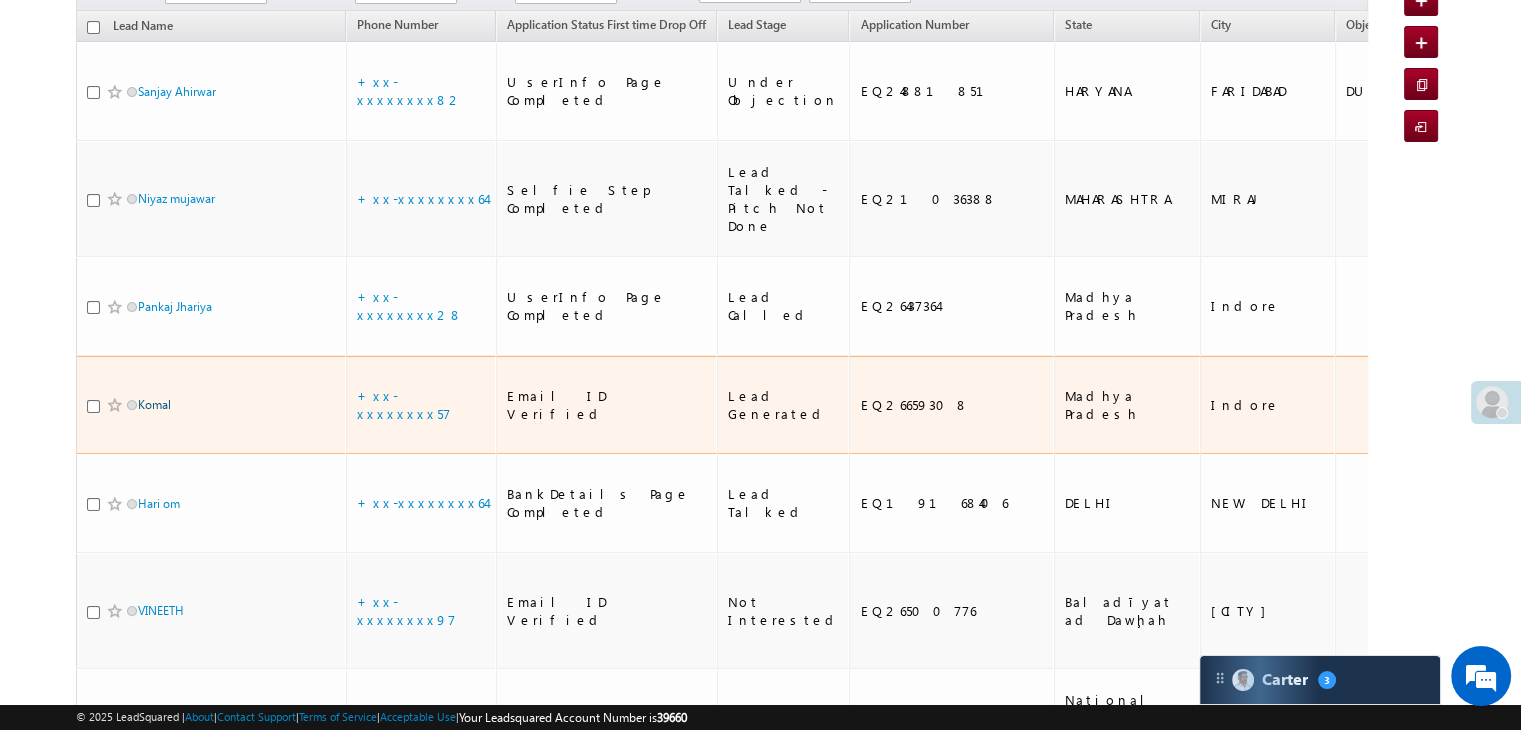 click on "Komal" at bounding box center (154, 404) 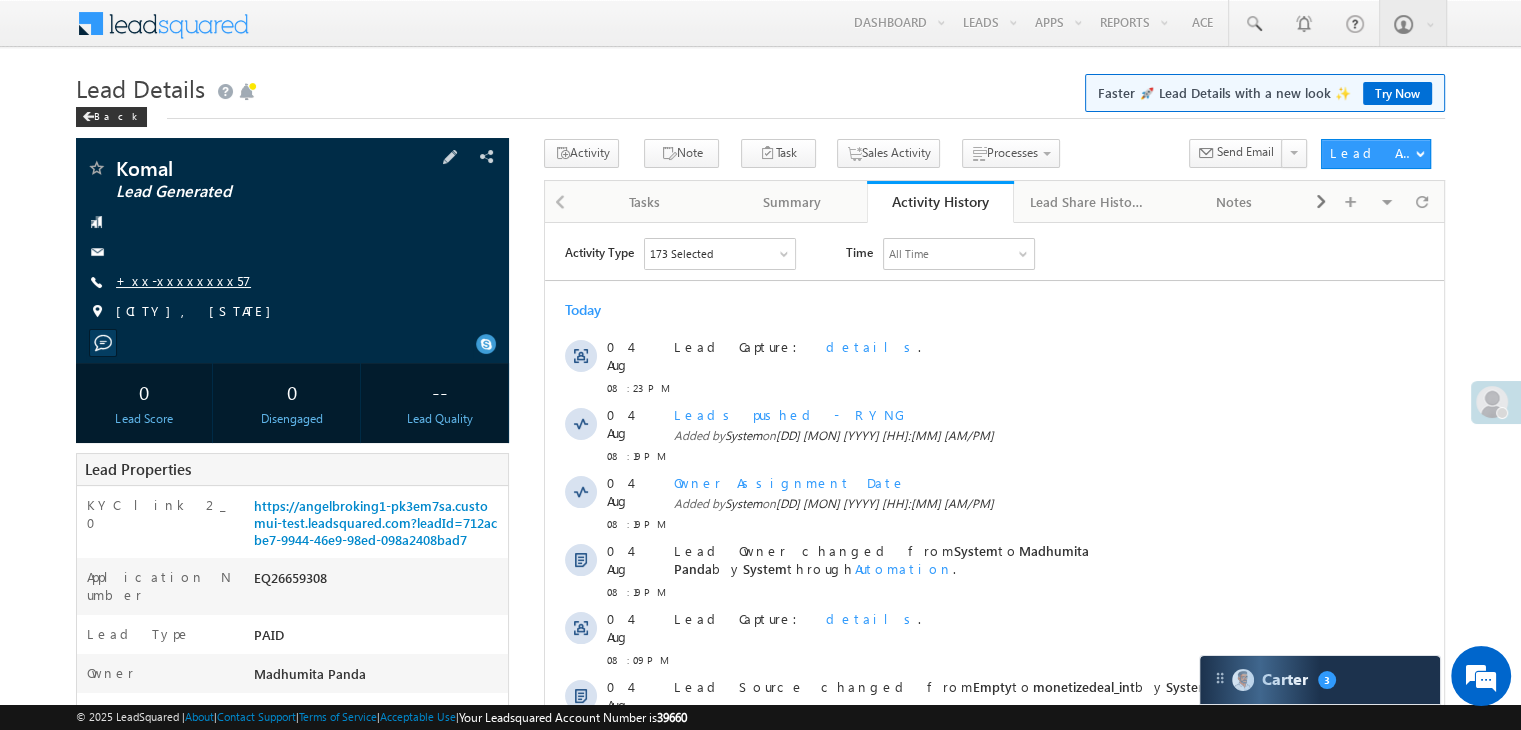 scroll, scrollTop: 0, scrollLeft: 0, axis: both 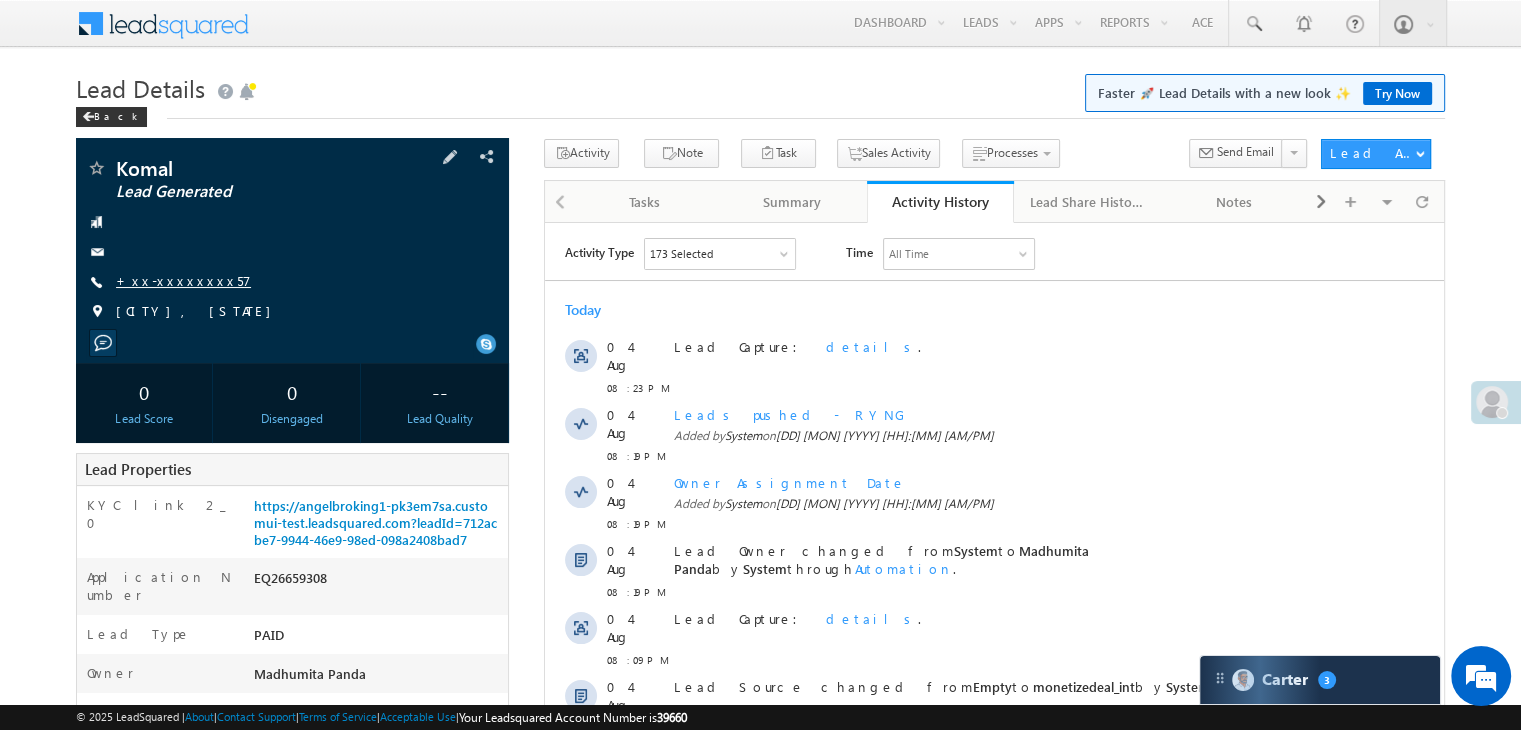 click on "+xx-xxxxxxxx57" at bounding box center [183, 280] 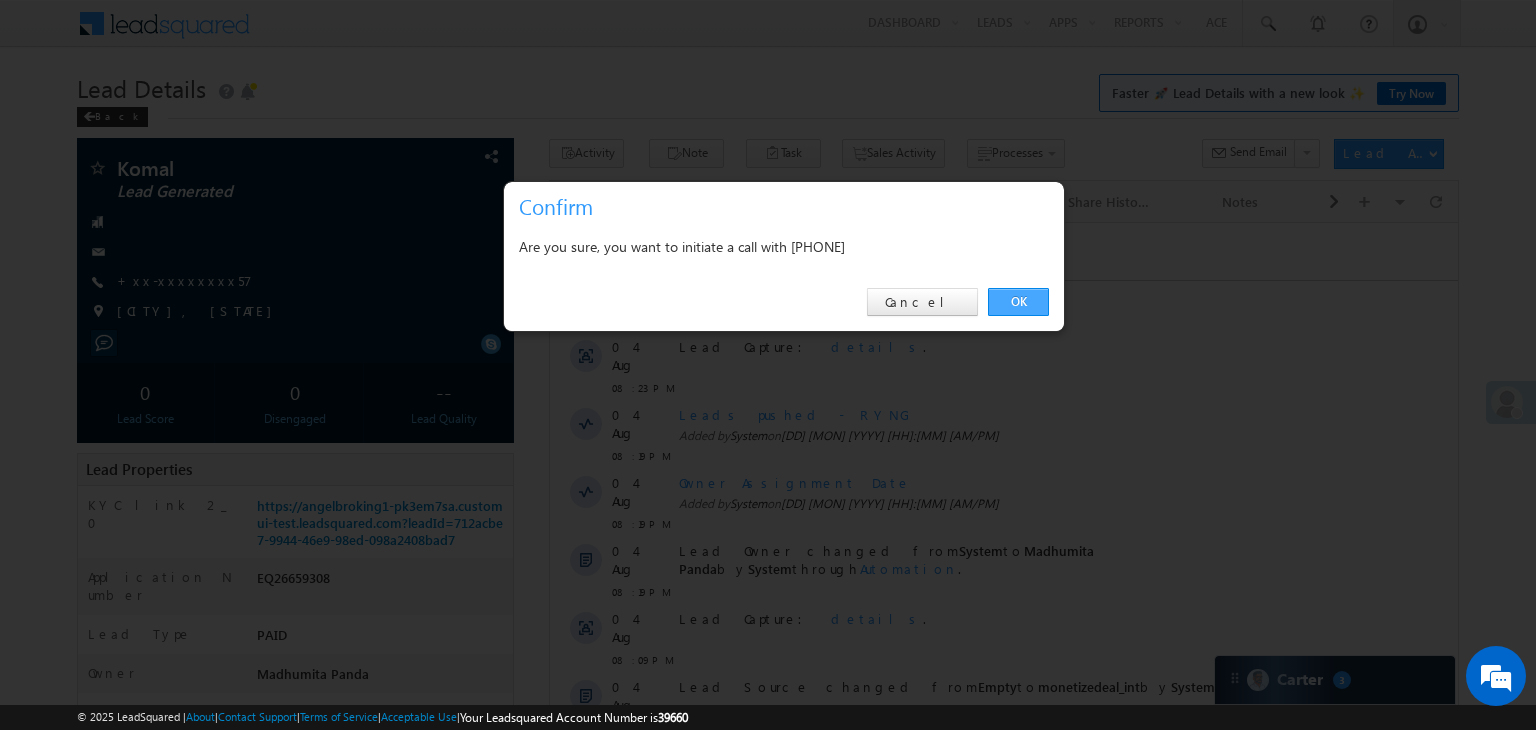 drag, startPoint x: 1012, startPoint y: 297, endPoint x: 264, endPoint y: 101, distance: 773.25287 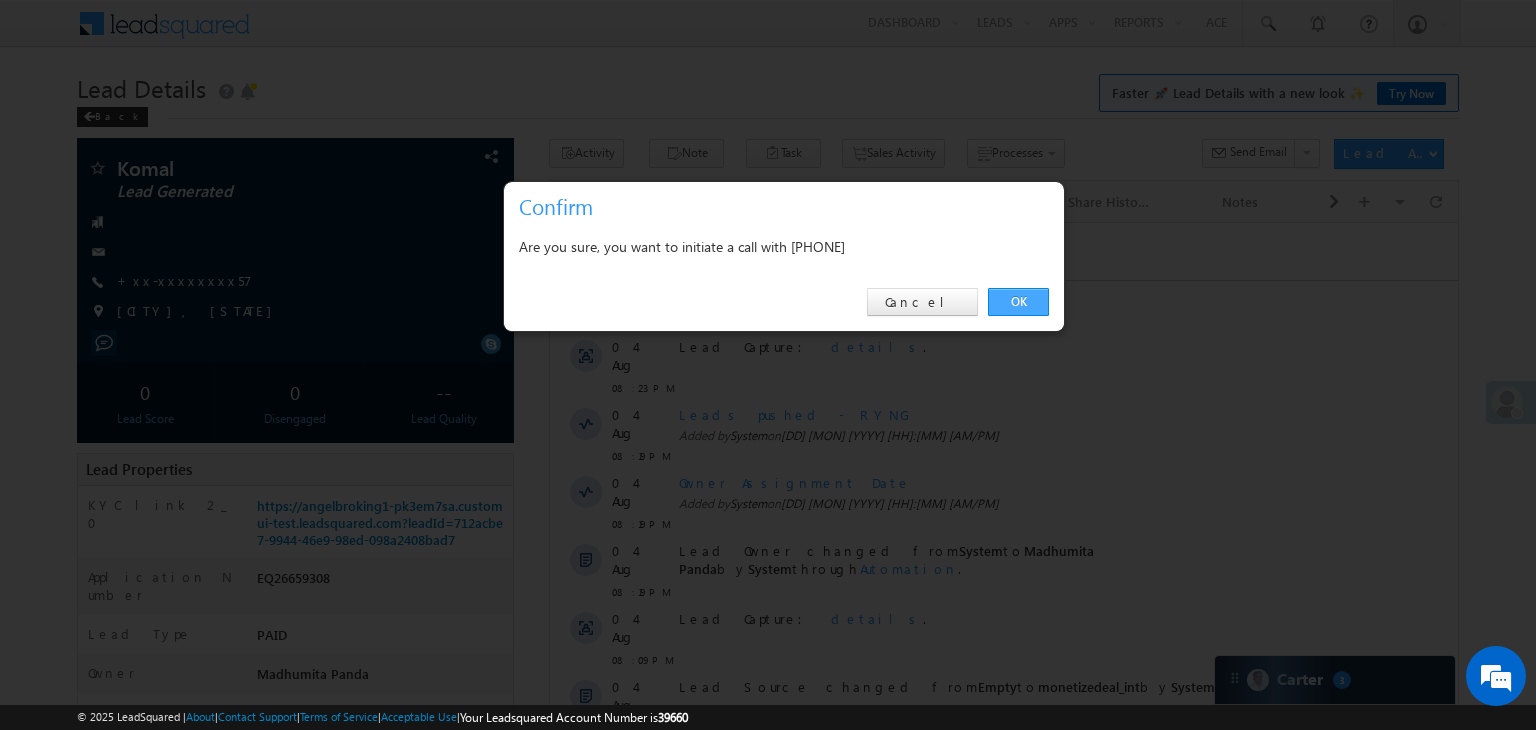 click on "OK" at bounding box center (1018, 302) 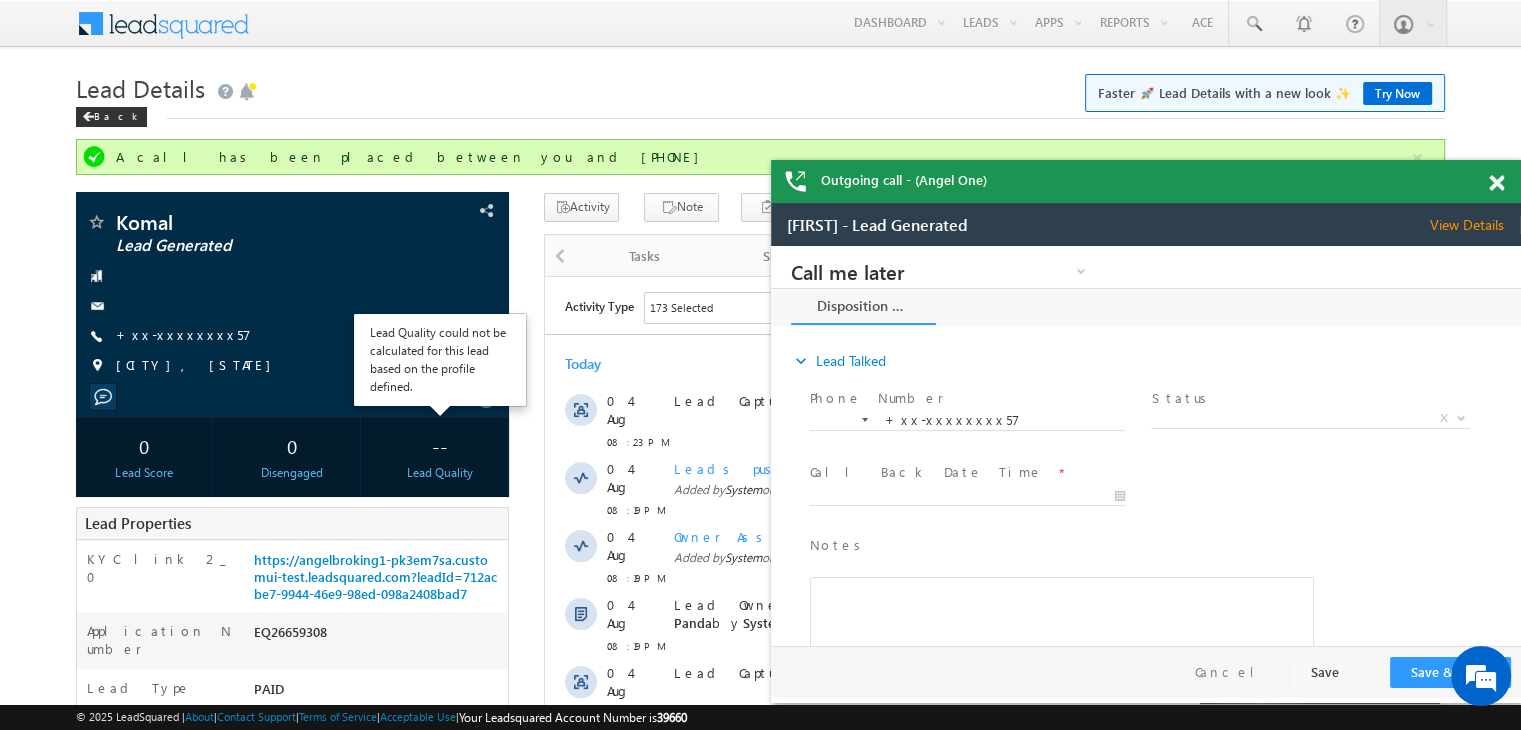 scroll, scrollTop: 0, scrollLeft: 0, axis: both 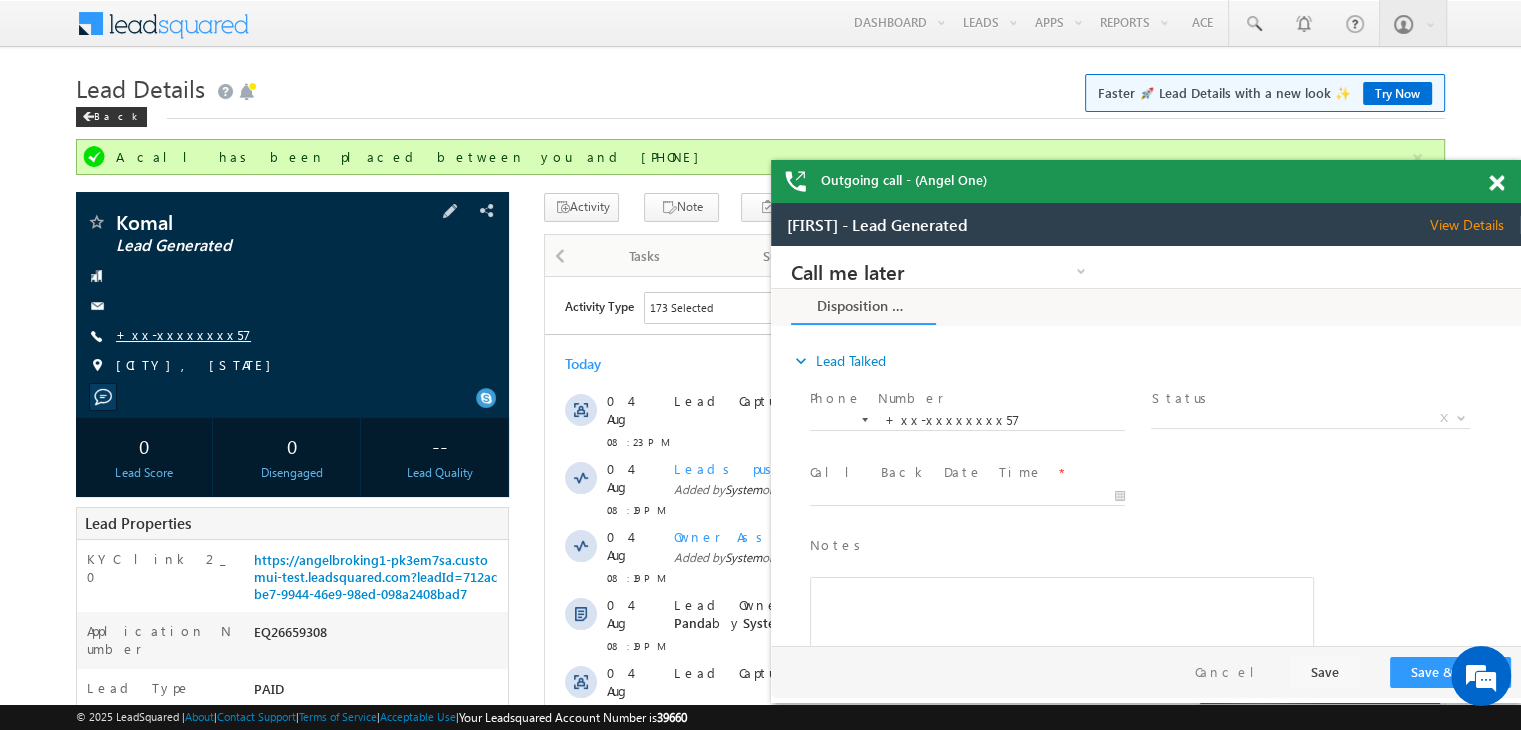 click on "+xx-xxxxxxxx57" at bounding box center [183, 334] 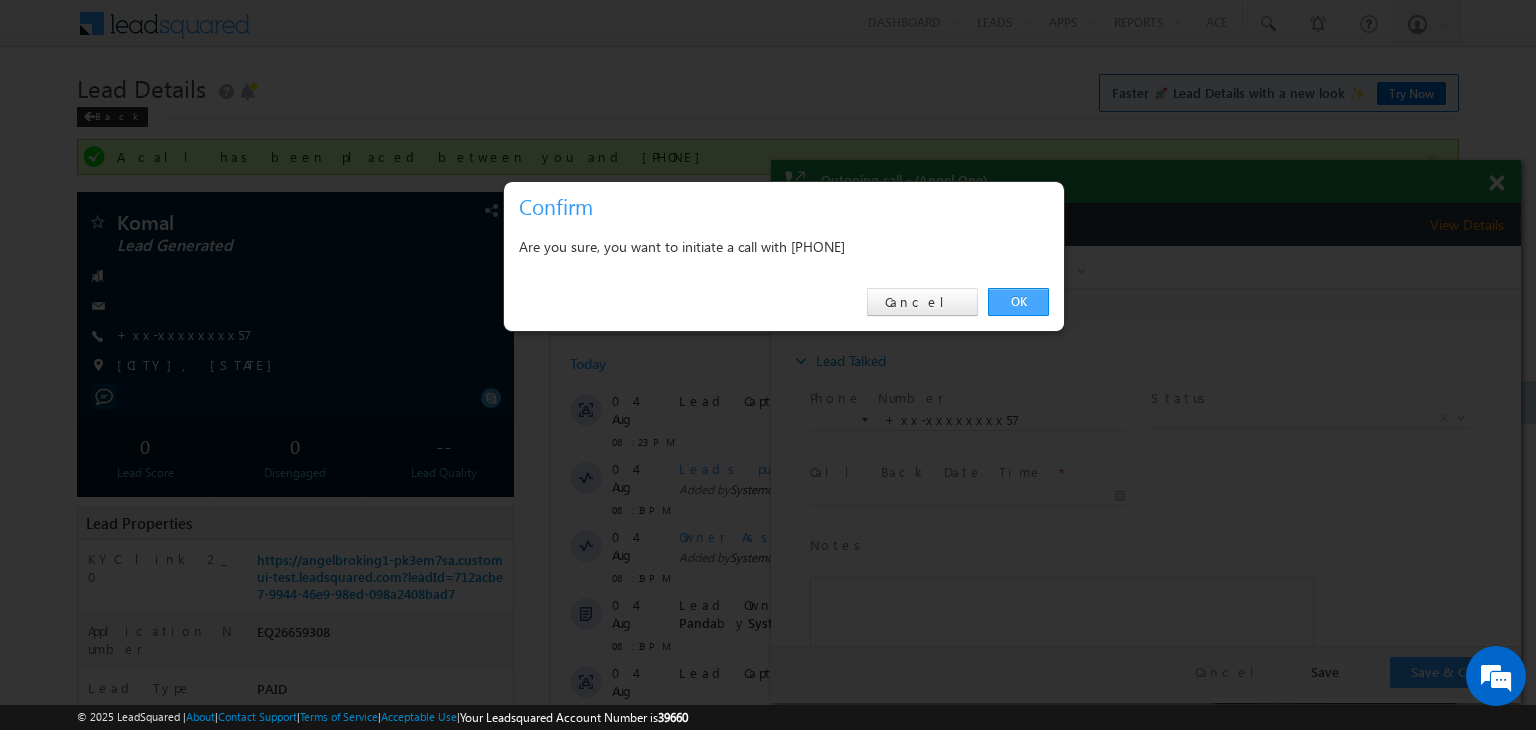click on "OK" at bounding box center [1018, 302] 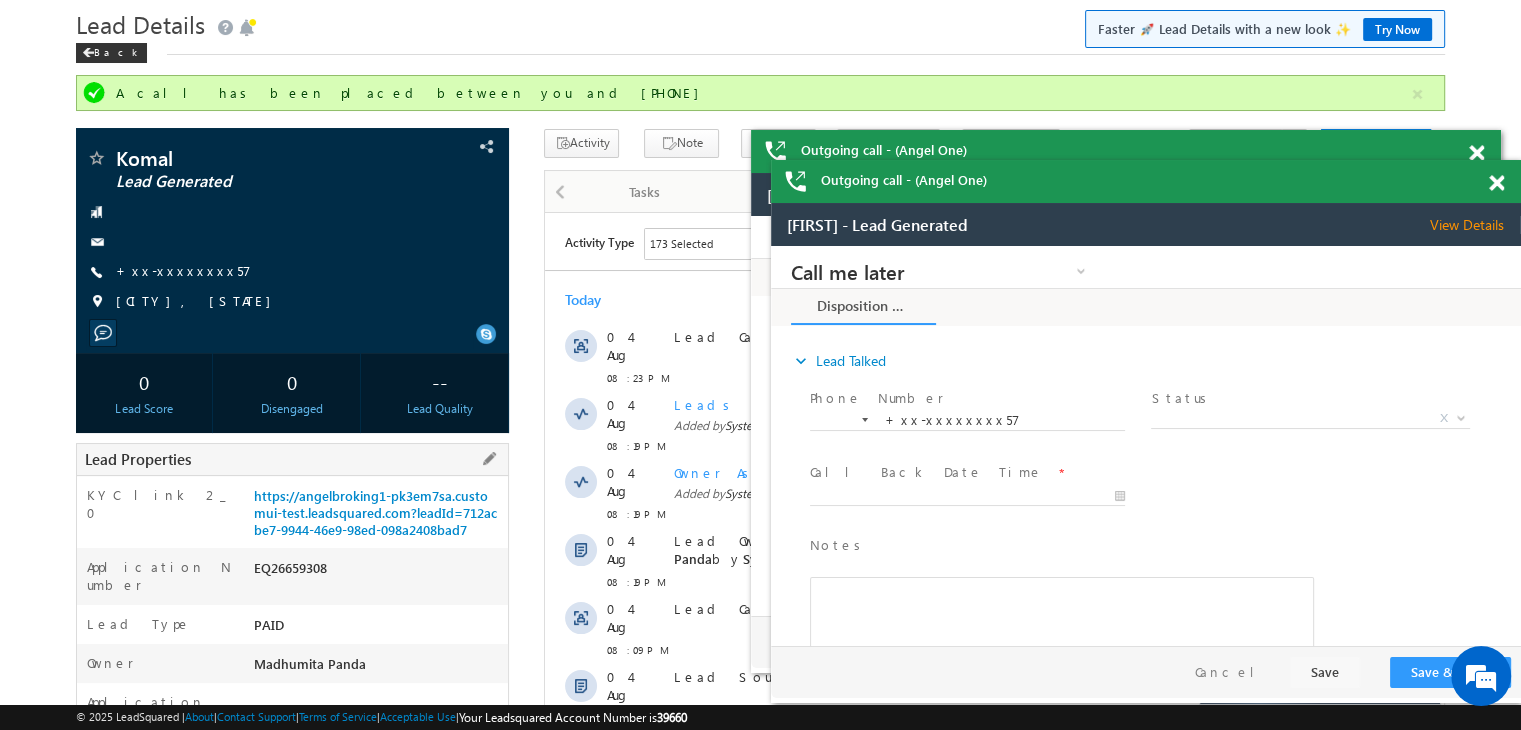 scroll, scrollTop: 0, scrollLeft: 0, axis: both 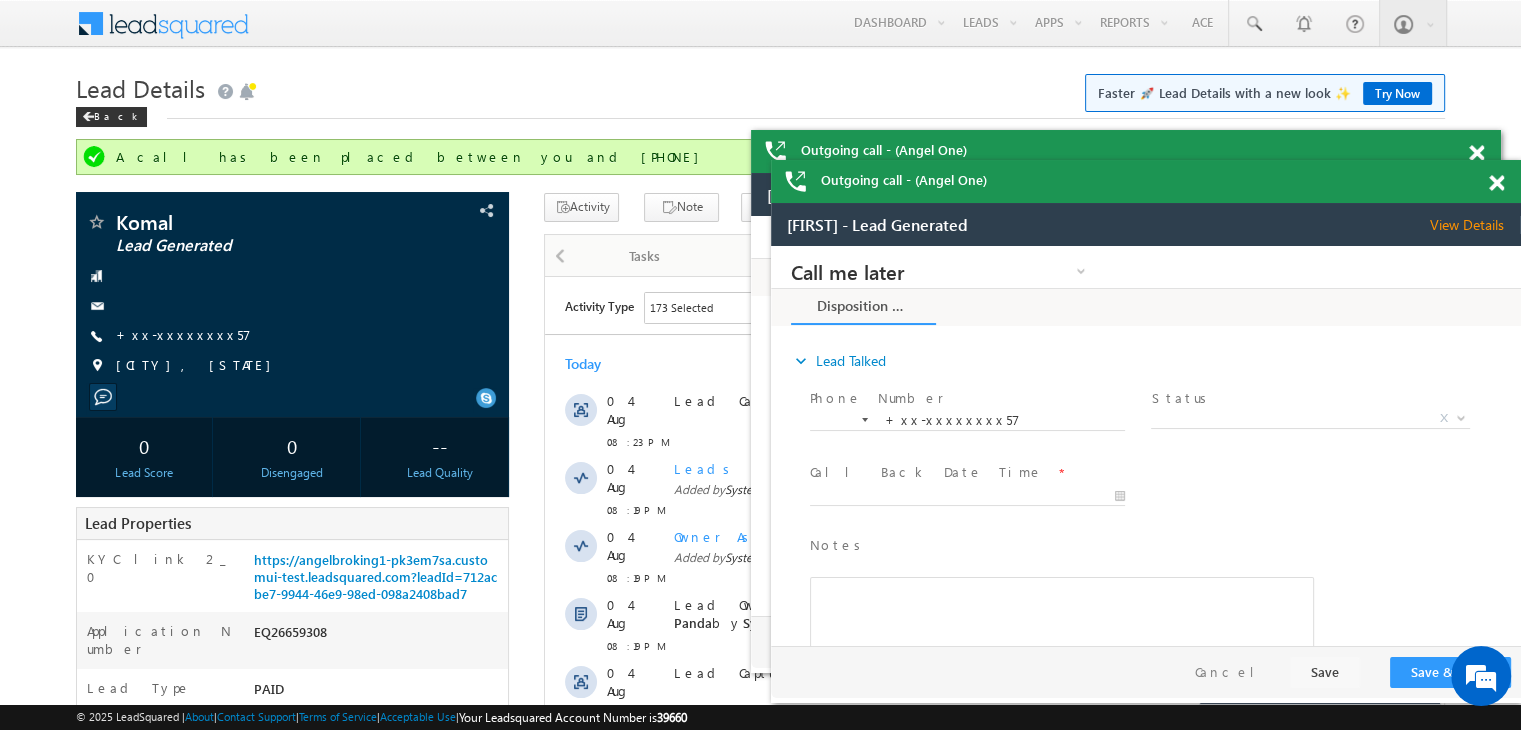 click at bounding box center [1476, 153] 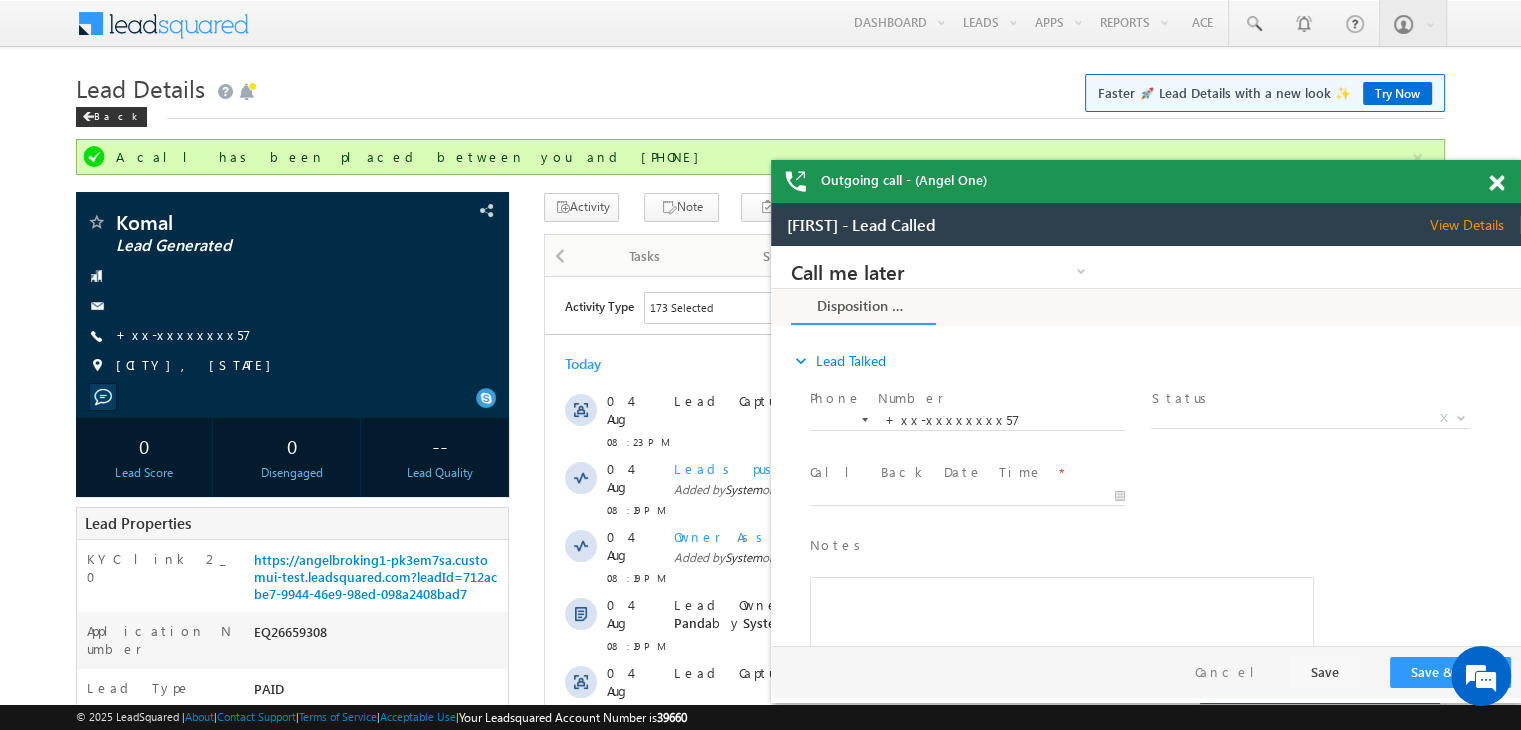 click at bounding box center [1496, 183] 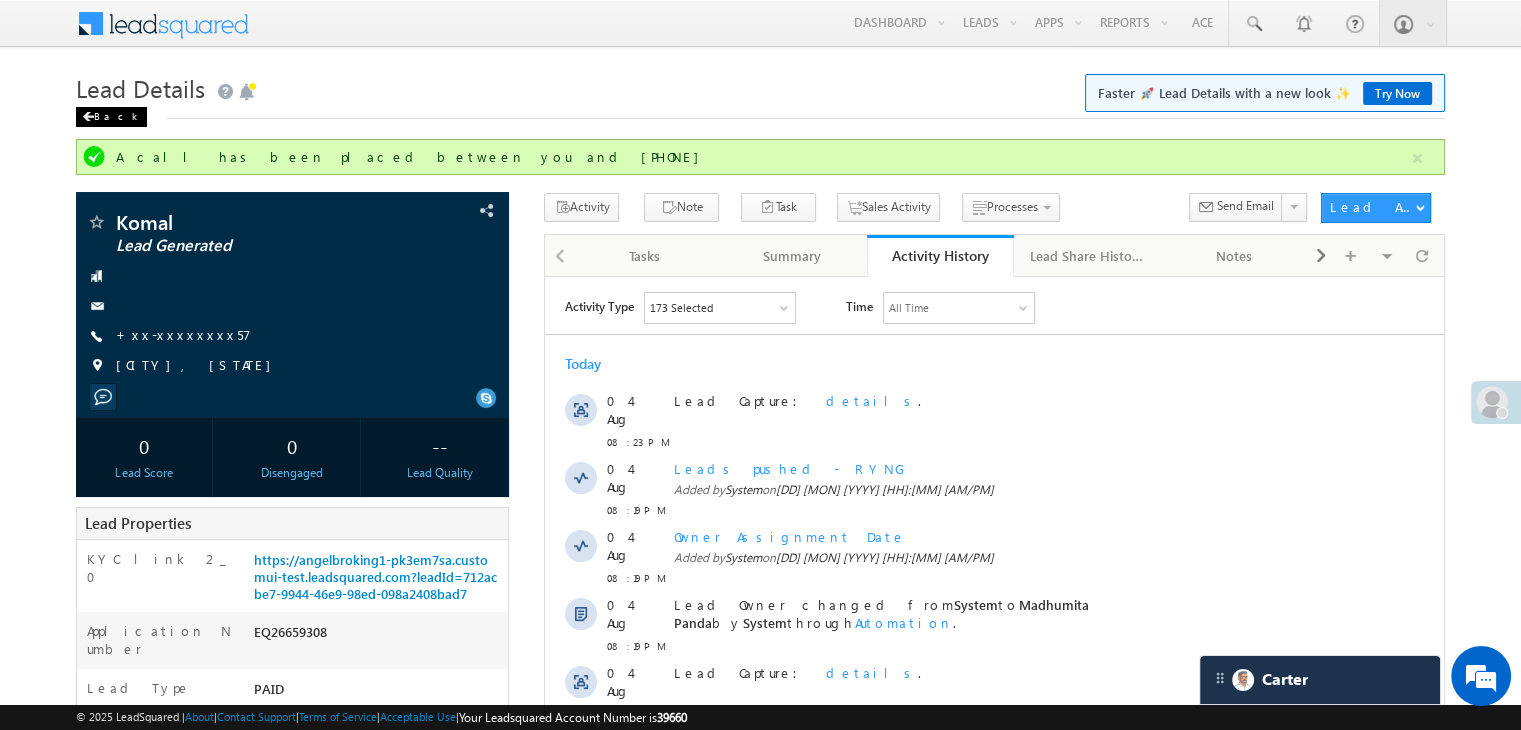 click on "Back" at bounding box center (111, 117) 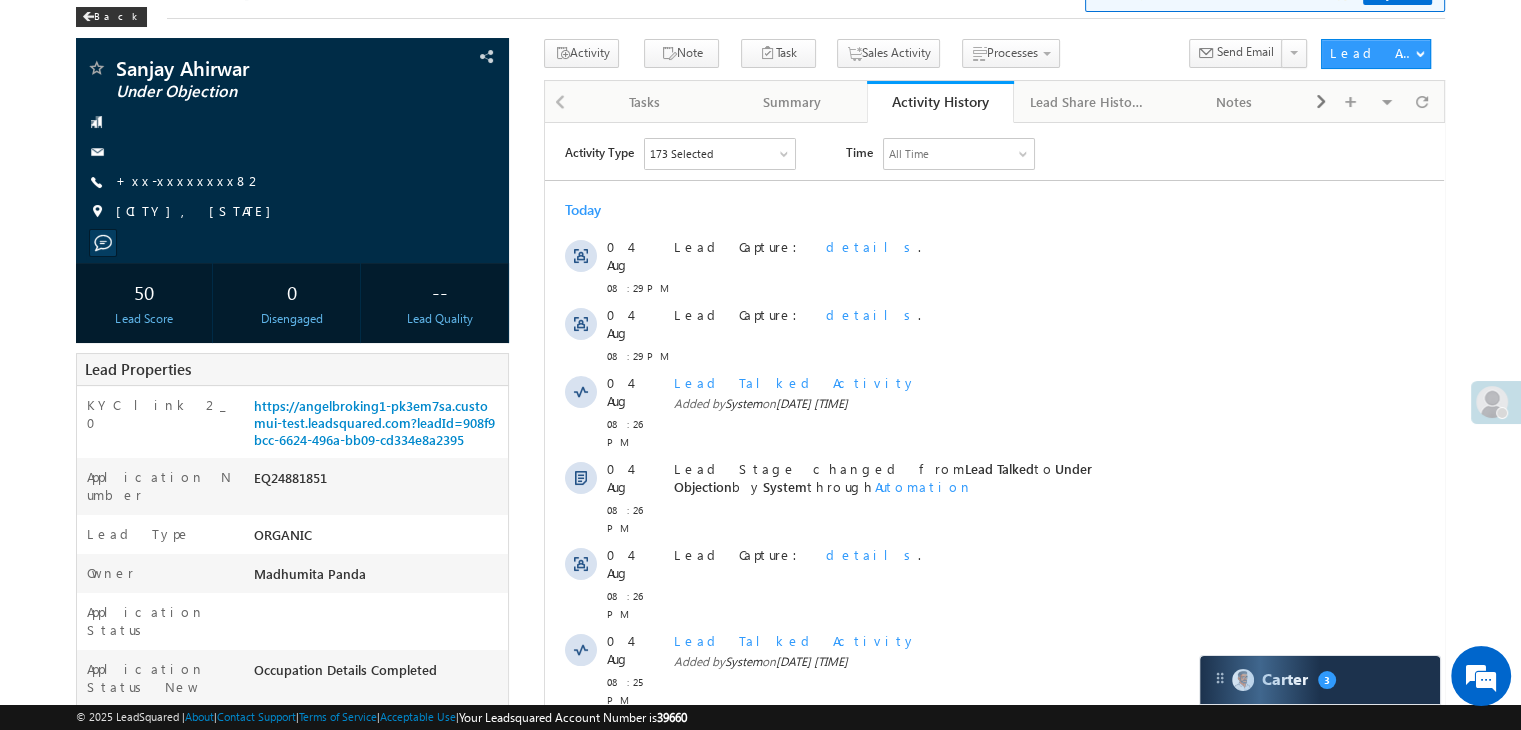 scroll, scrollTop: 0, scrollLeft: 0, axis: both 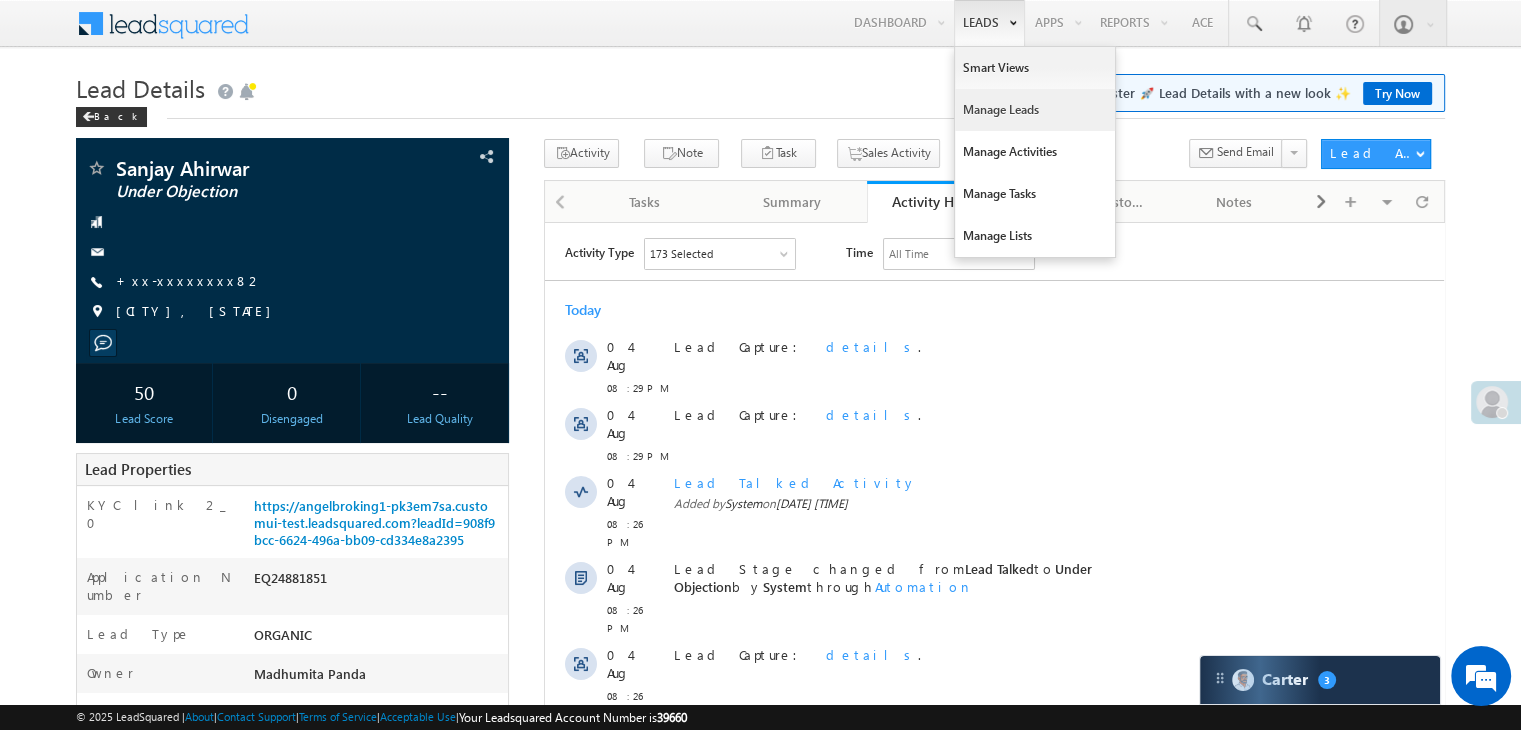 click on "Manage Leads" at bounding box center [1035, 110] 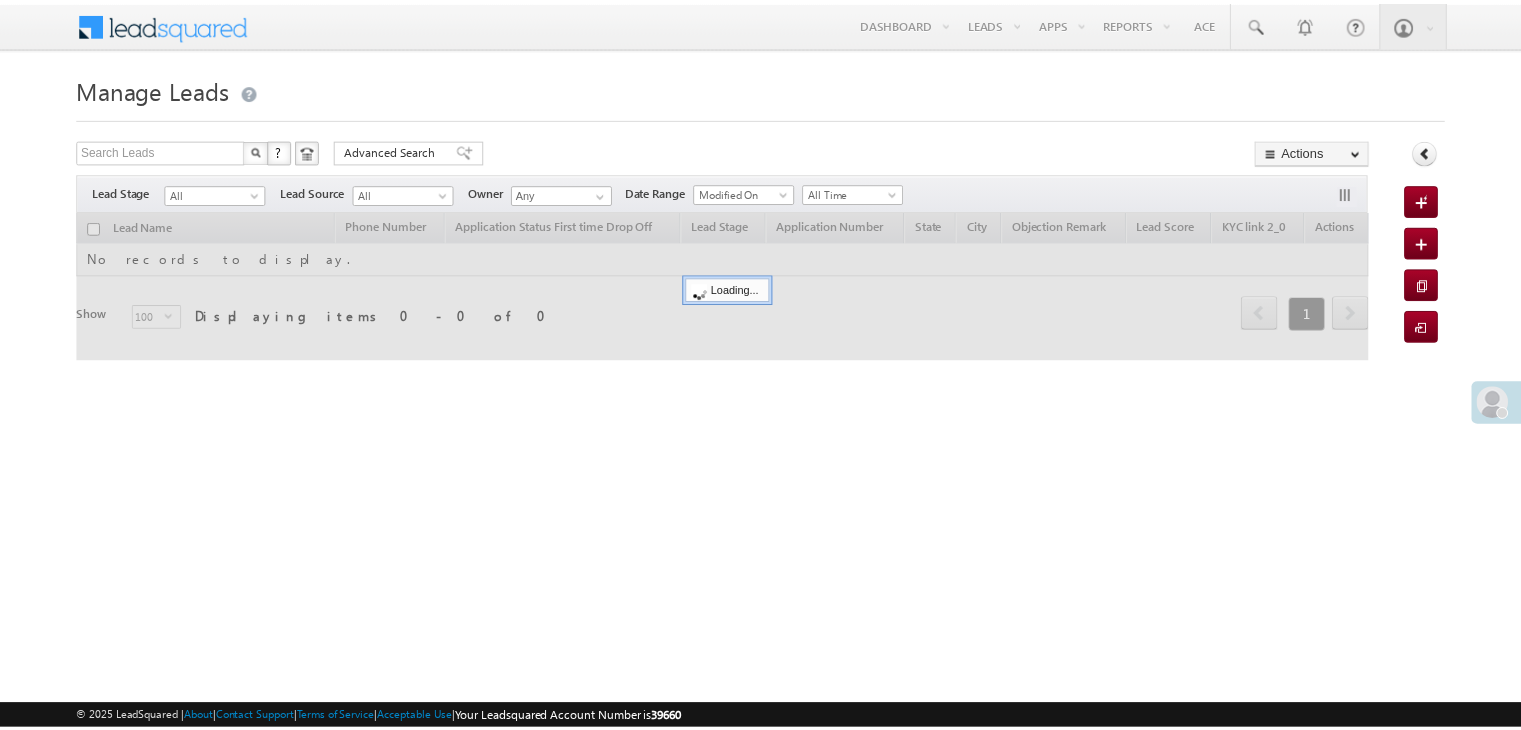 scroll, scrollTop: 0, scrollLeft: 0, axis: both 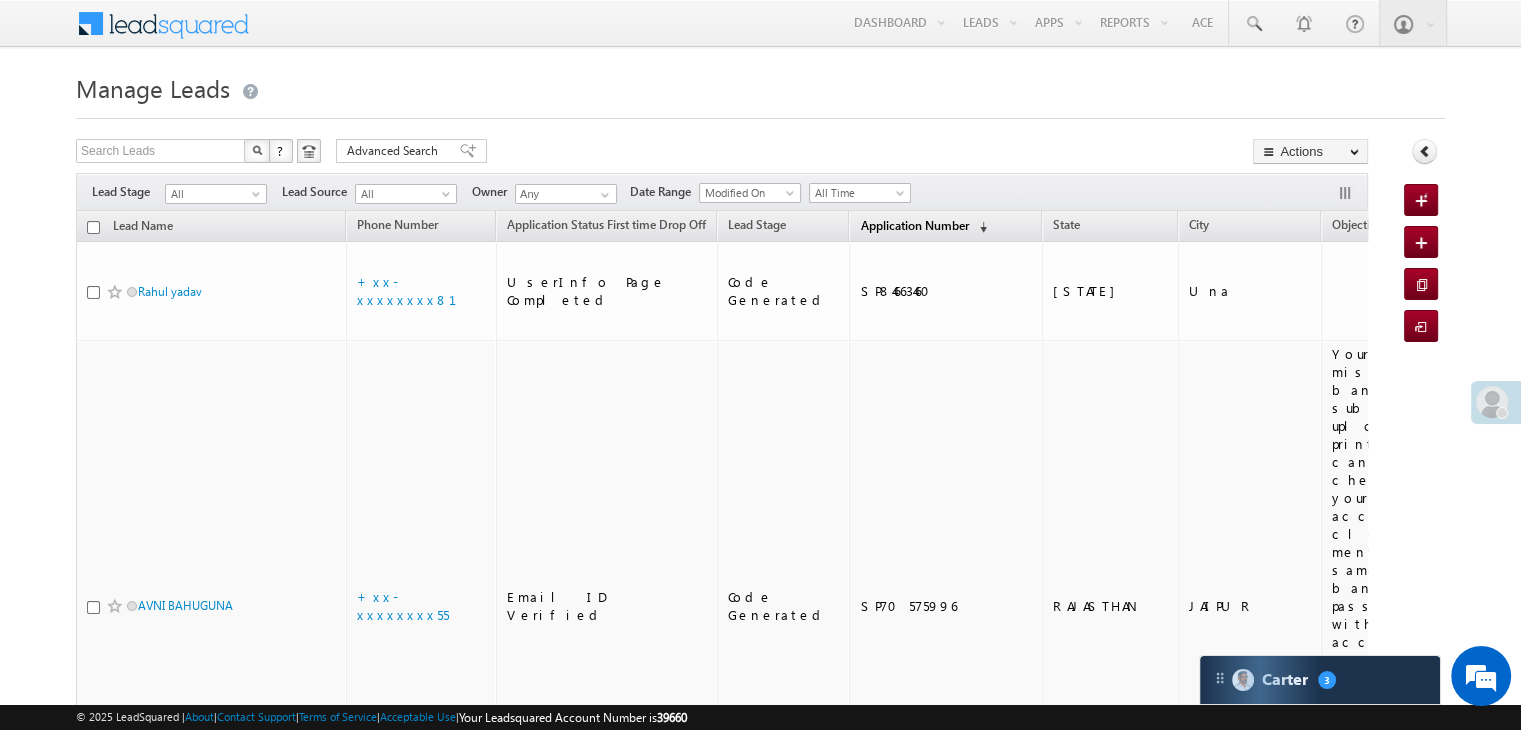 click on "Application Number" at bounding box center (914, 225) 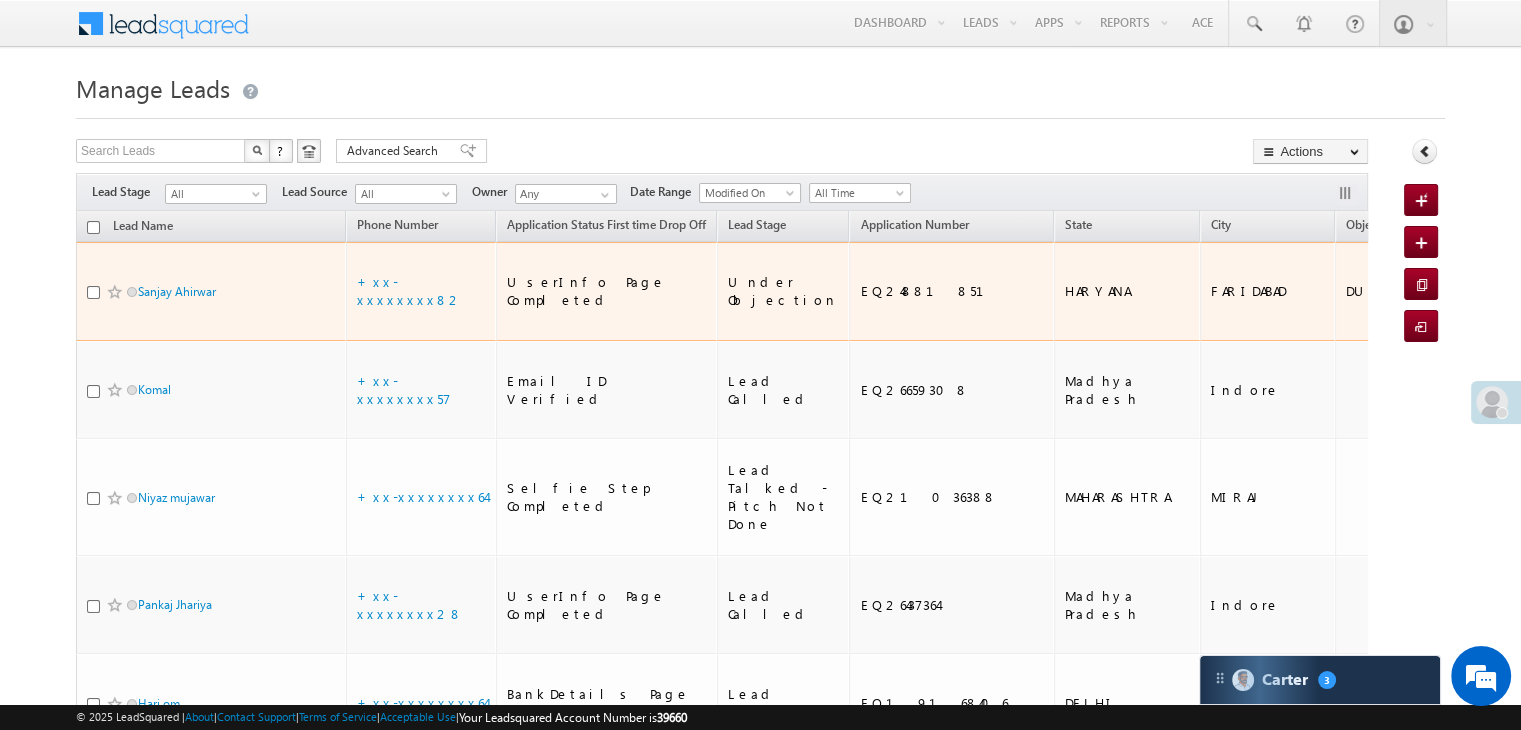 scroll, scrollTop: 0, scrollLeft: 0, axis: both 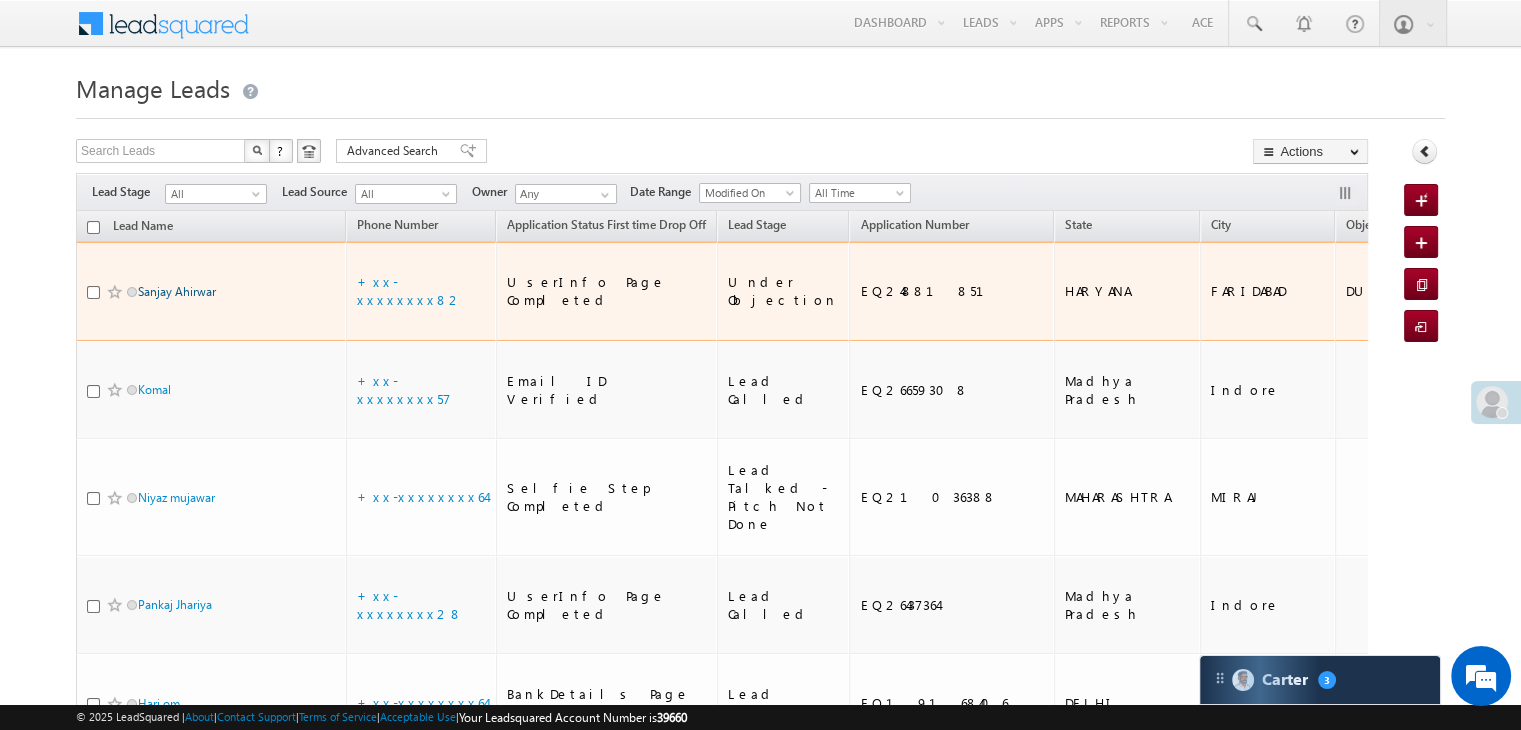 click on "Sanjay Ahirwar" at bounding box center (177, 291) 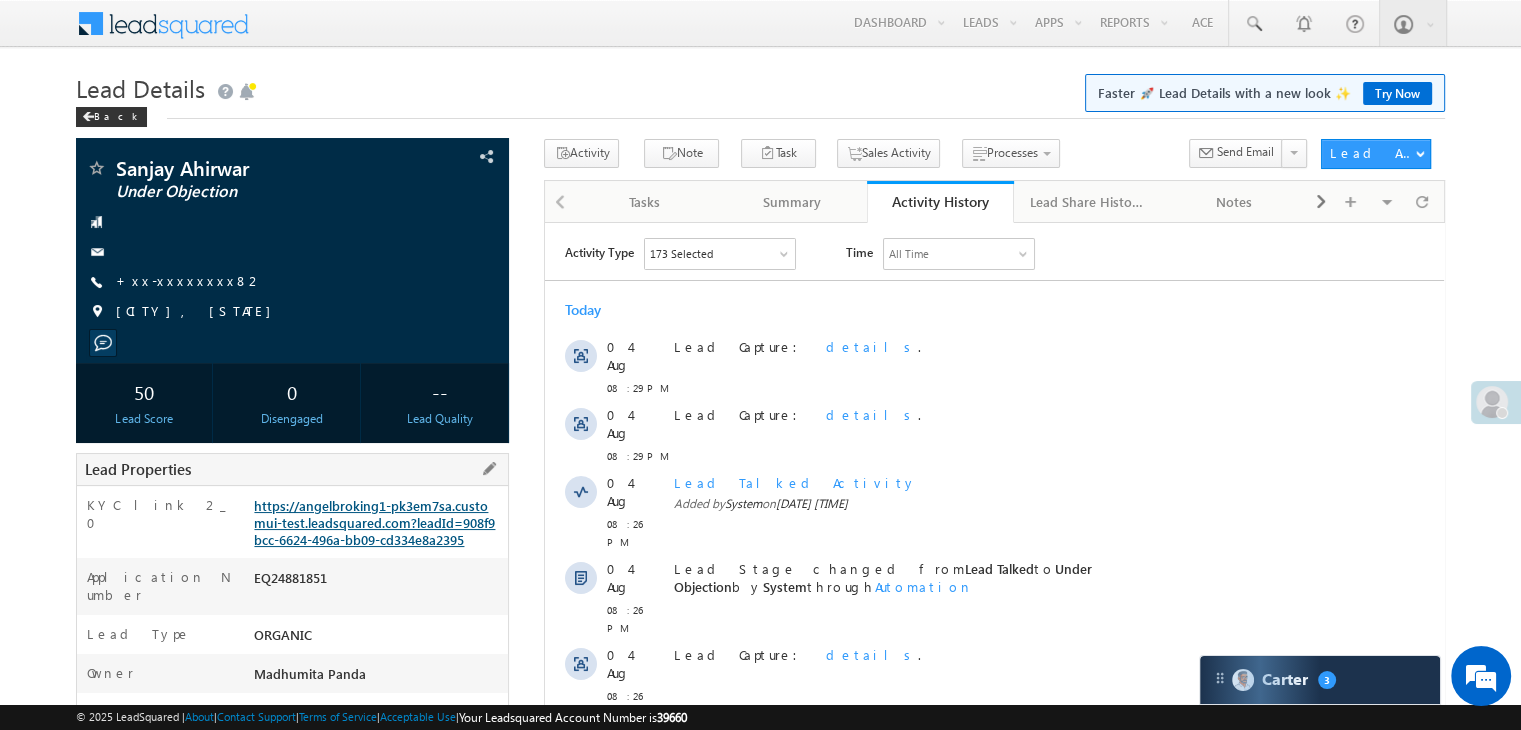 scroll, scrollTop: 0, scrollLeft: 0, axis: both 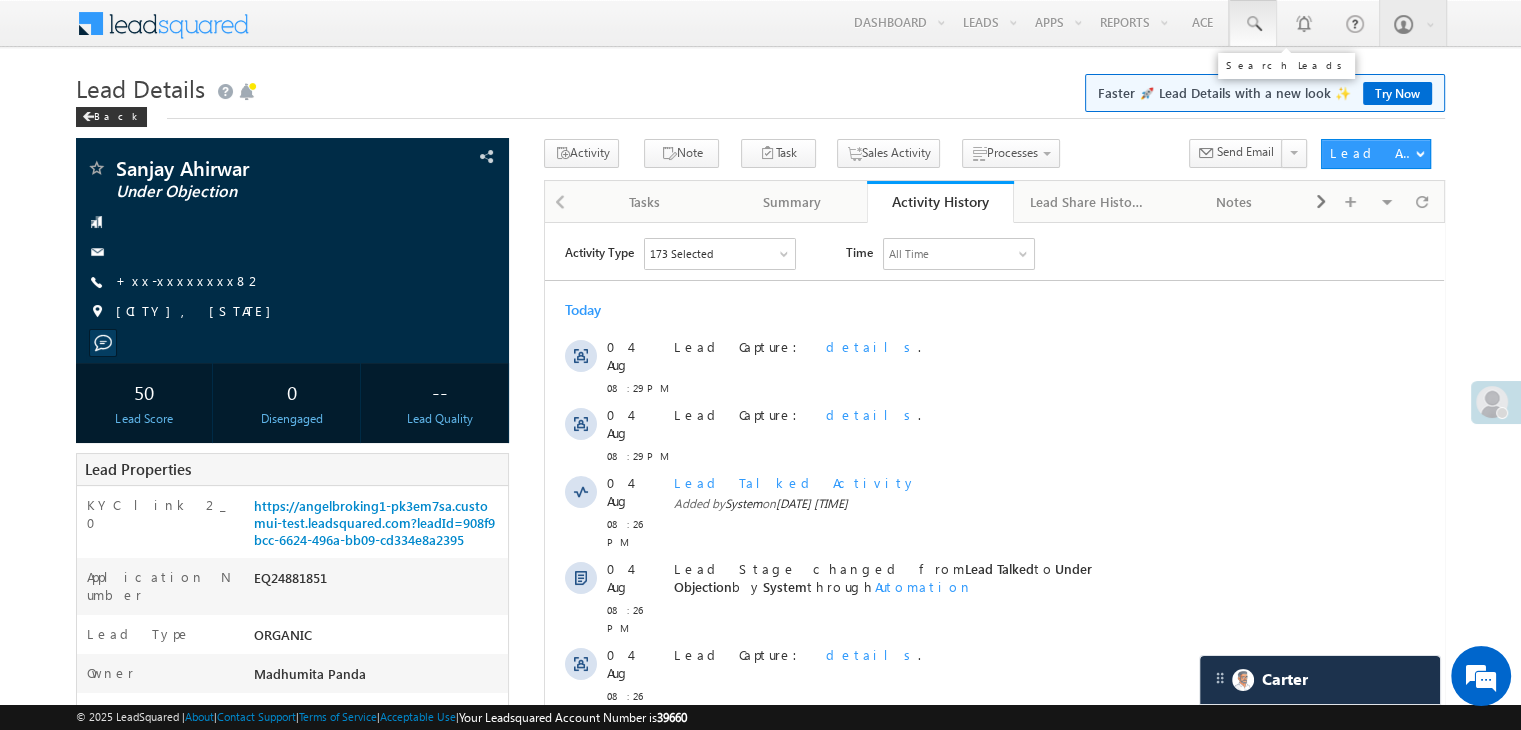 click at bounding box center [1253, 24] 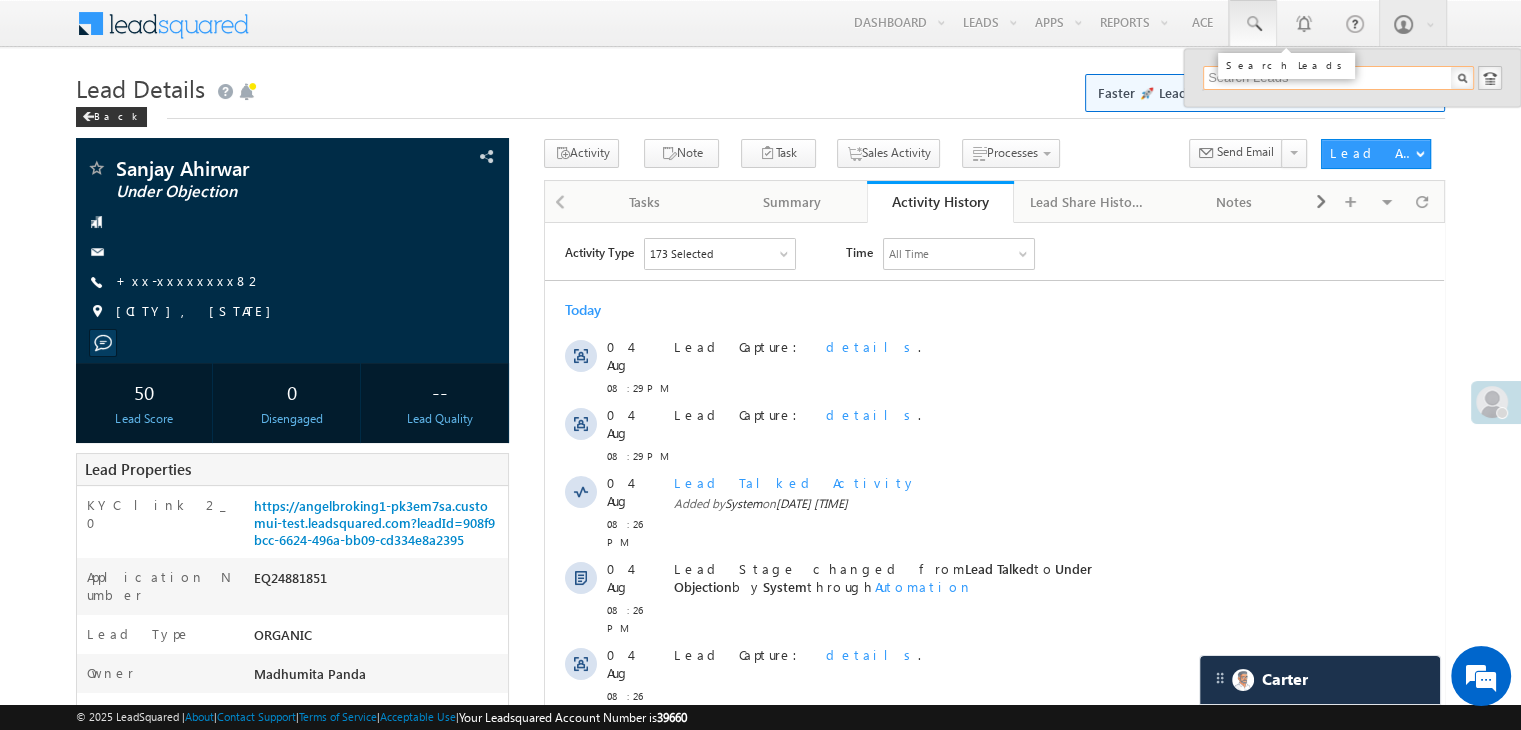 paste on "EQ24951713" 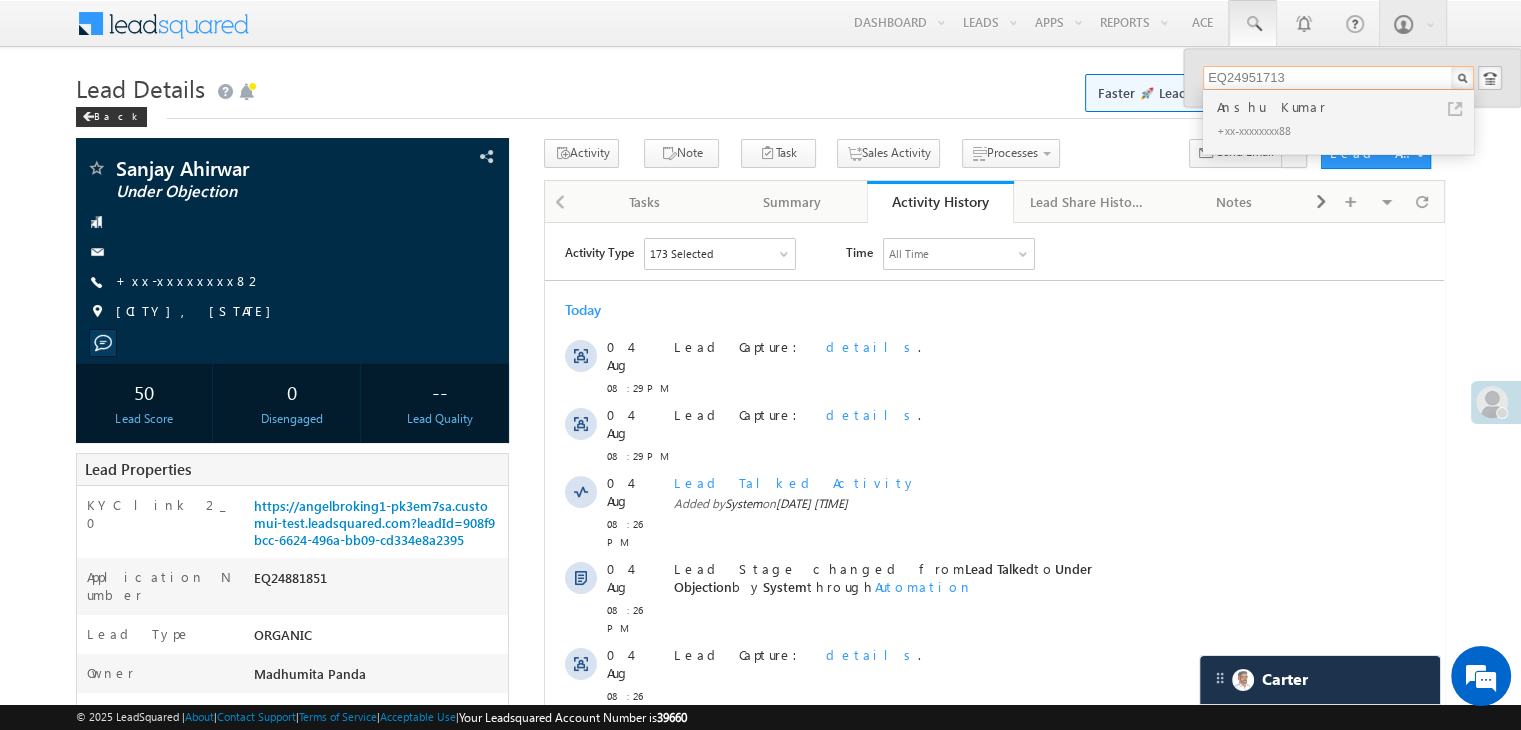type on "EQ24951713" 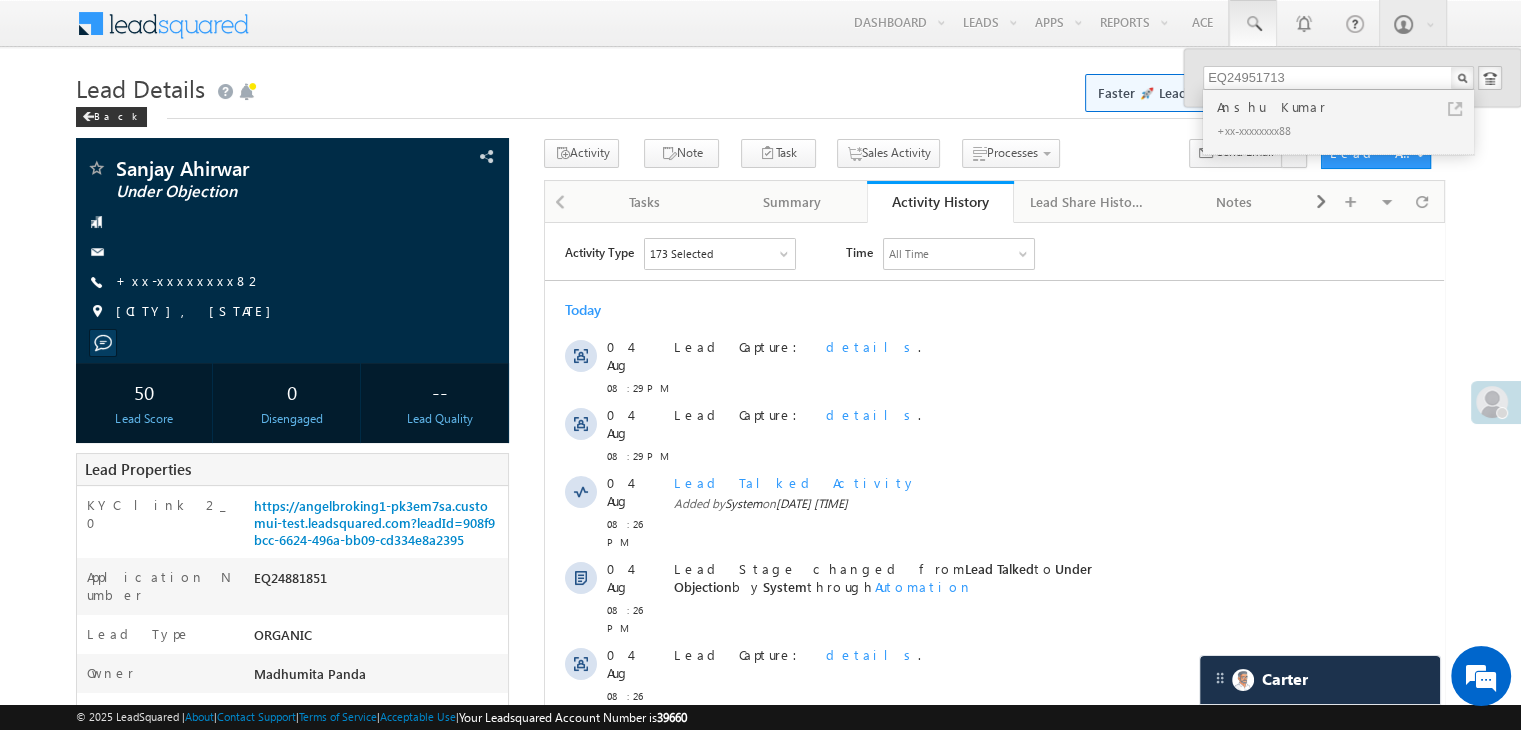 click on "Anshu Kumar" at bounding box center [1347, 107] 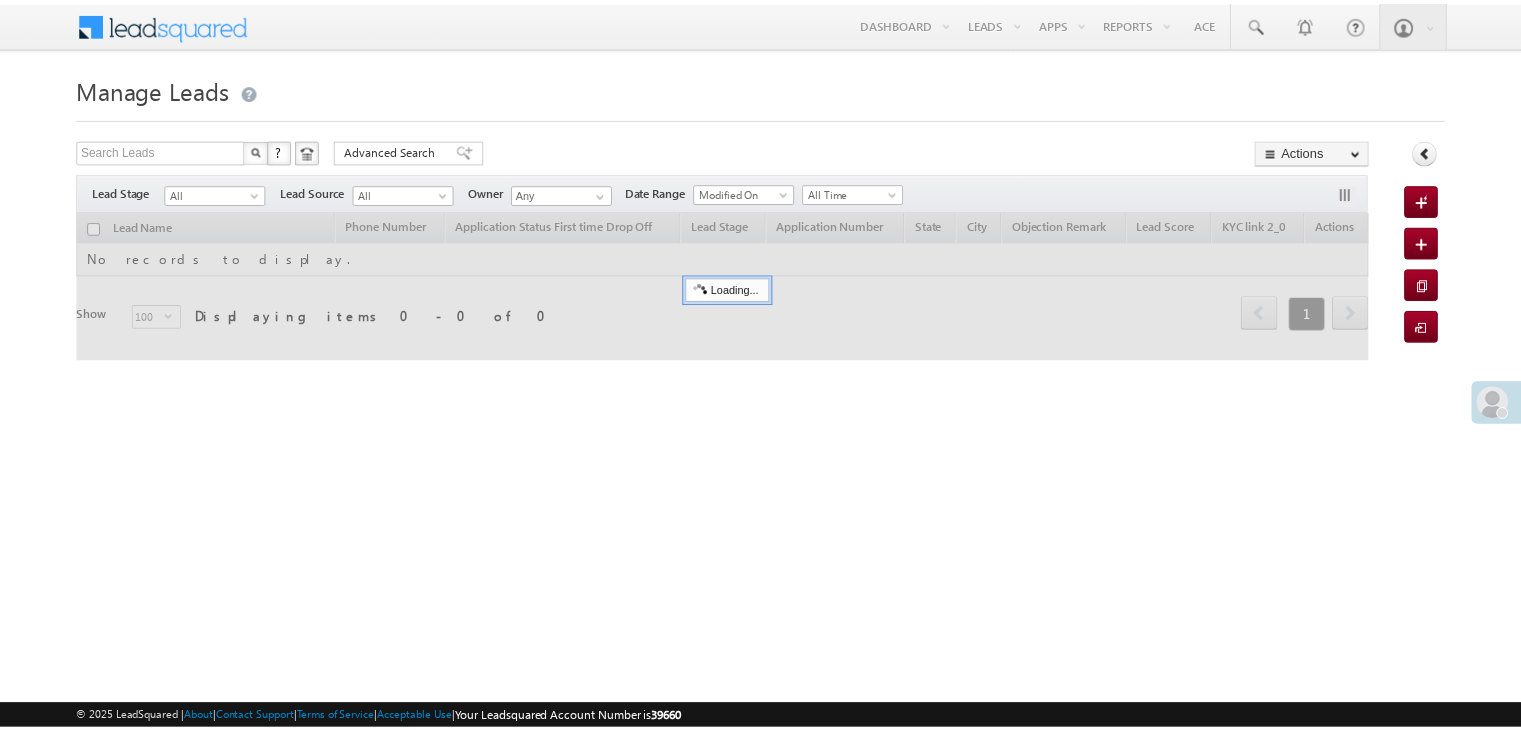 scroll, scrollTop: 0, scrollLeft: 0, axis: both 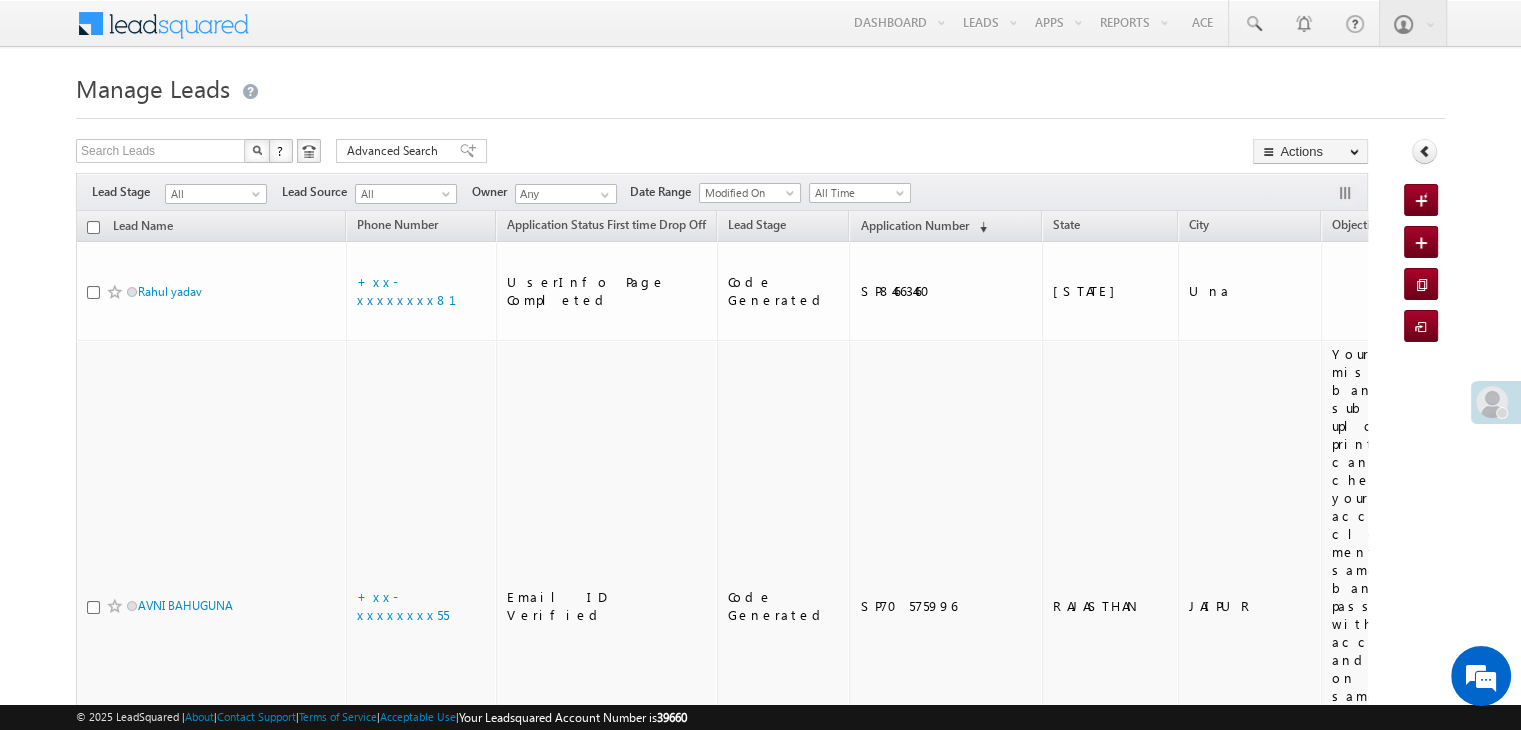 click on "Application Number" at bounding box center (914, 225) 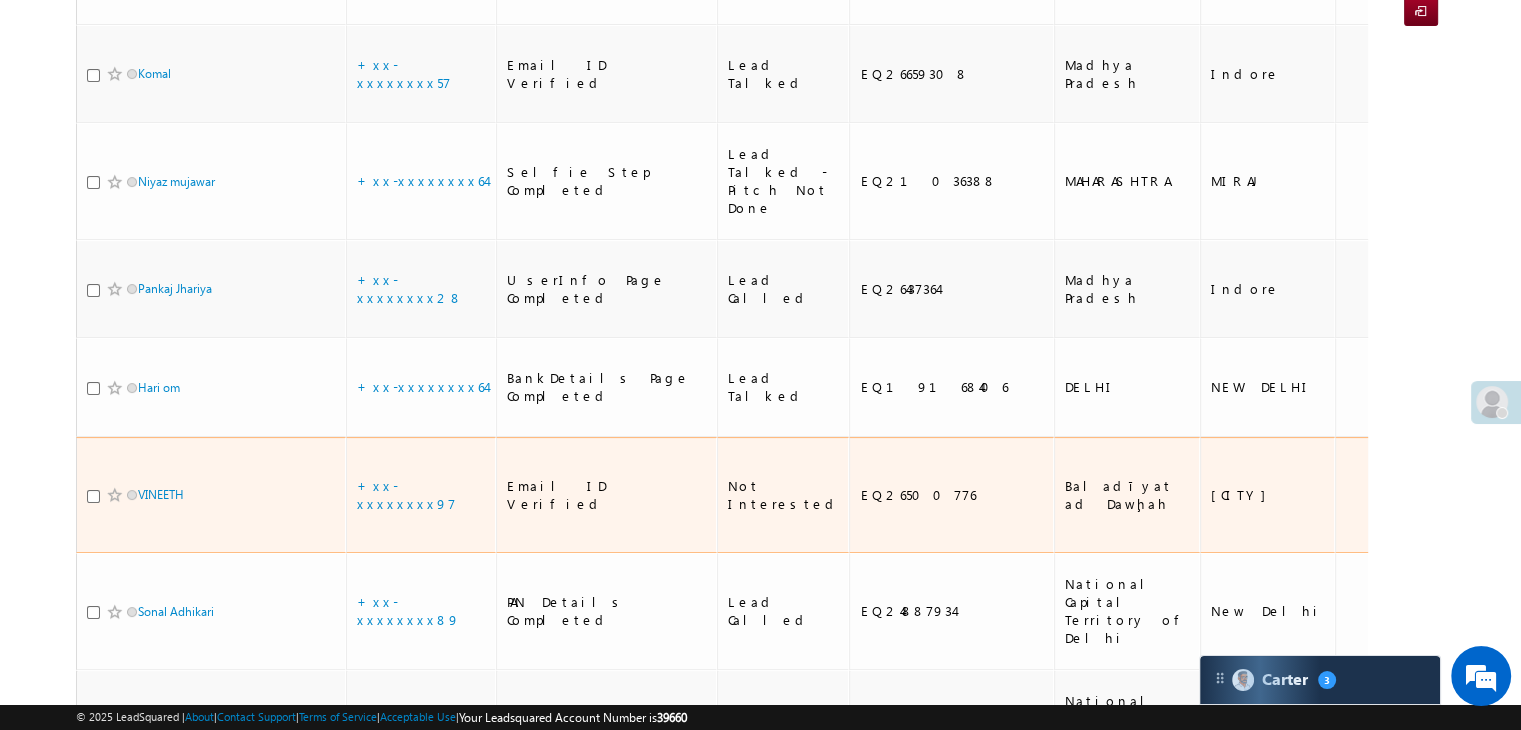 scroll, scrollTop: 0, scrollLeft: 0, axis: both 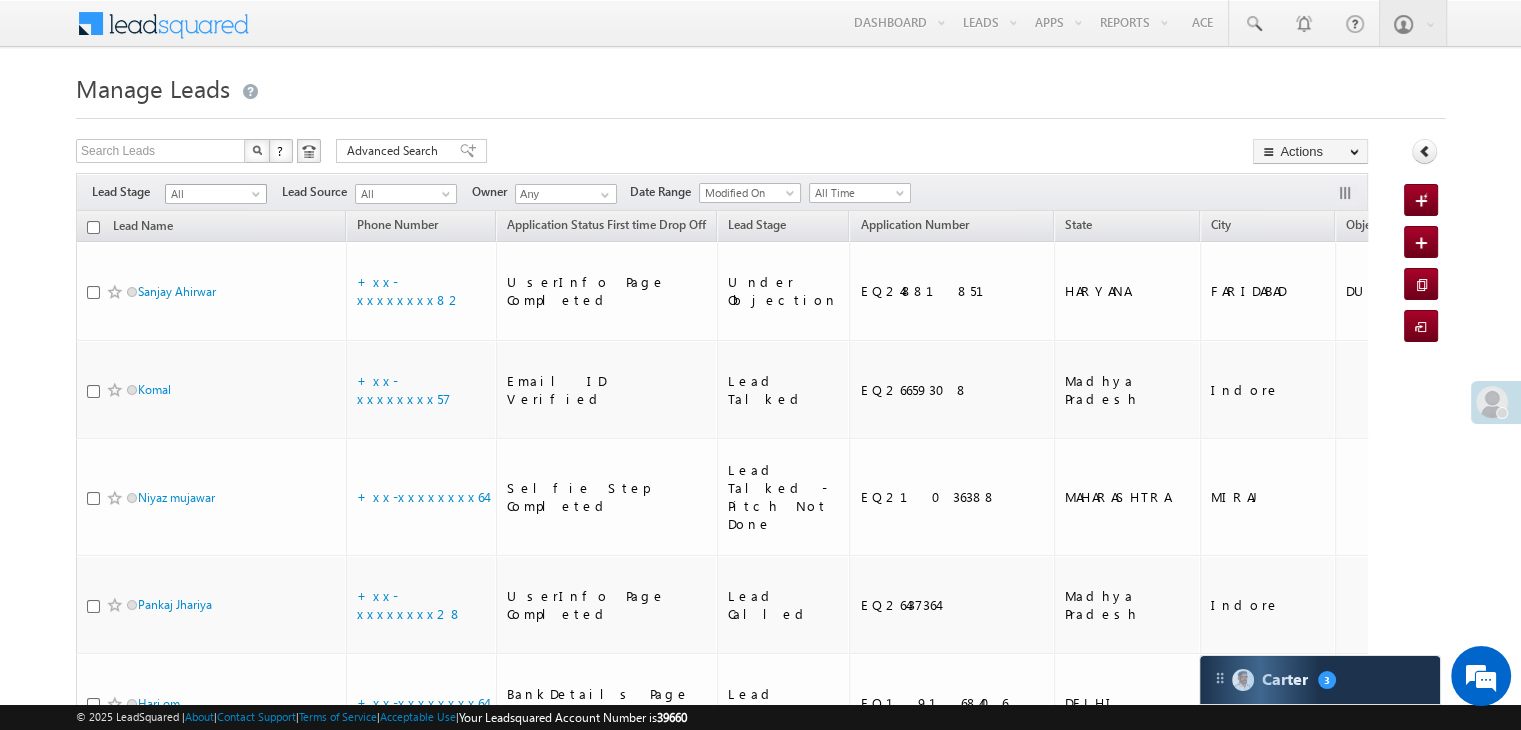 click at bounding box center [258, 198] 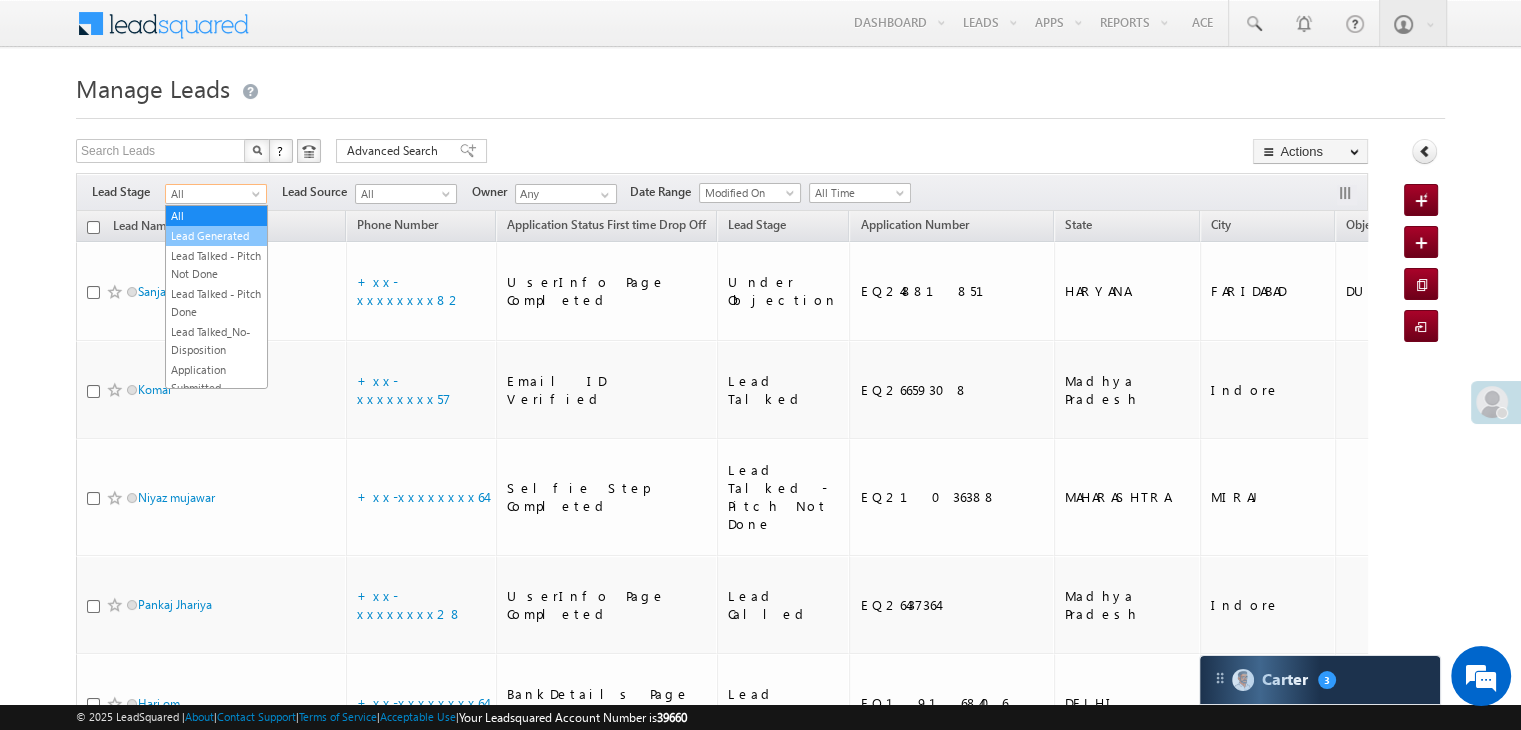 click on "Lead Generated" at bounding box center (216, 236) 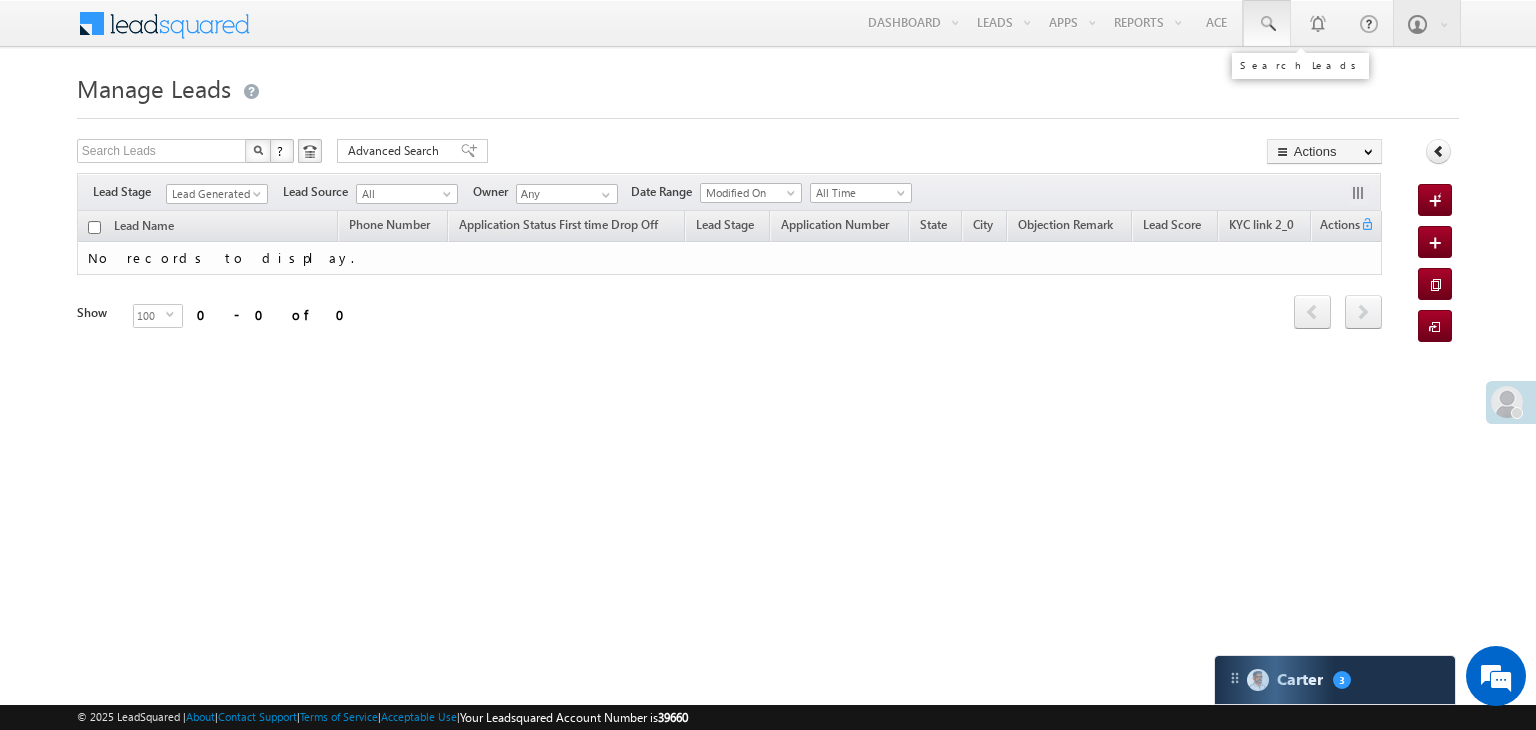 click at bounding box center [1267, 24] 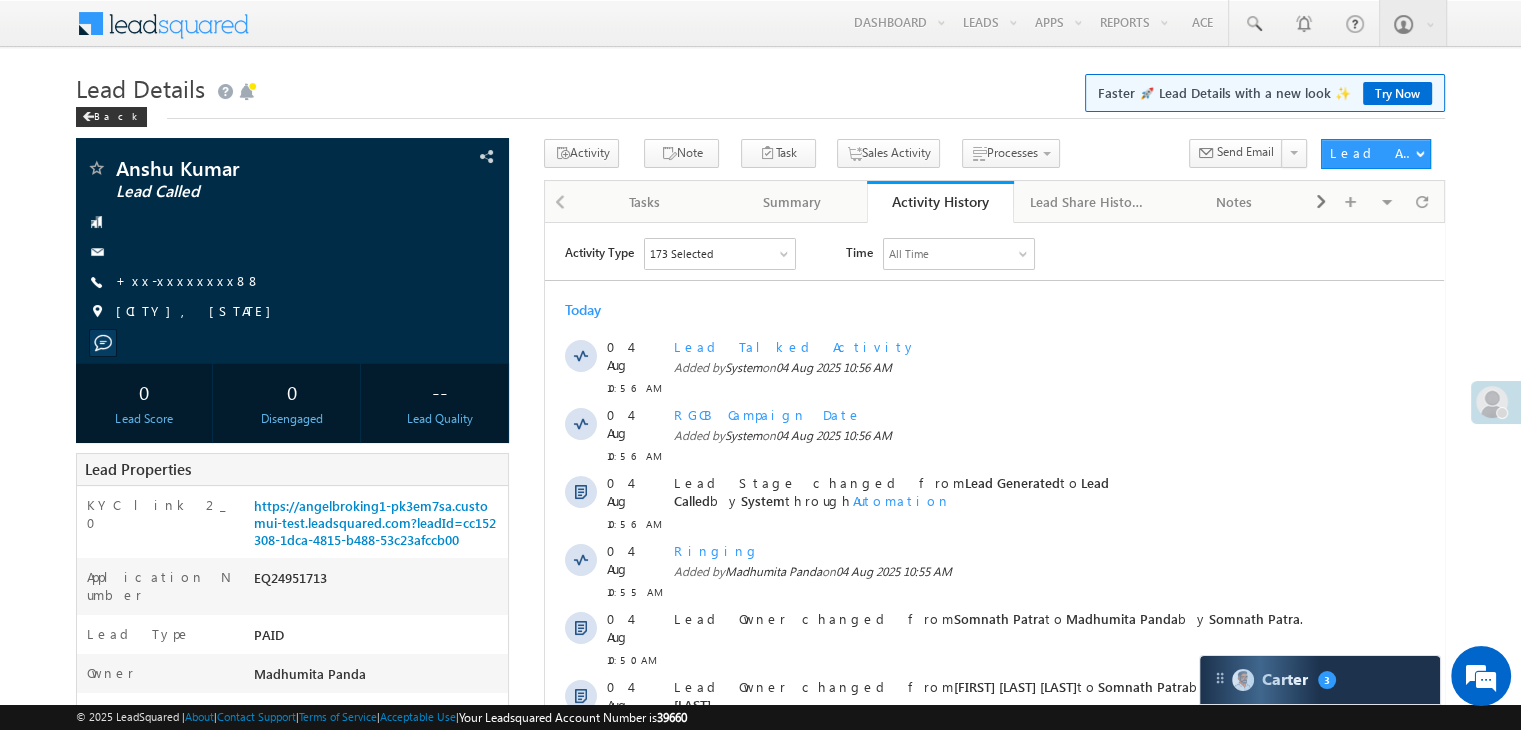 scroll, scrollTop: 0, scrollLeft: 0, axis: both 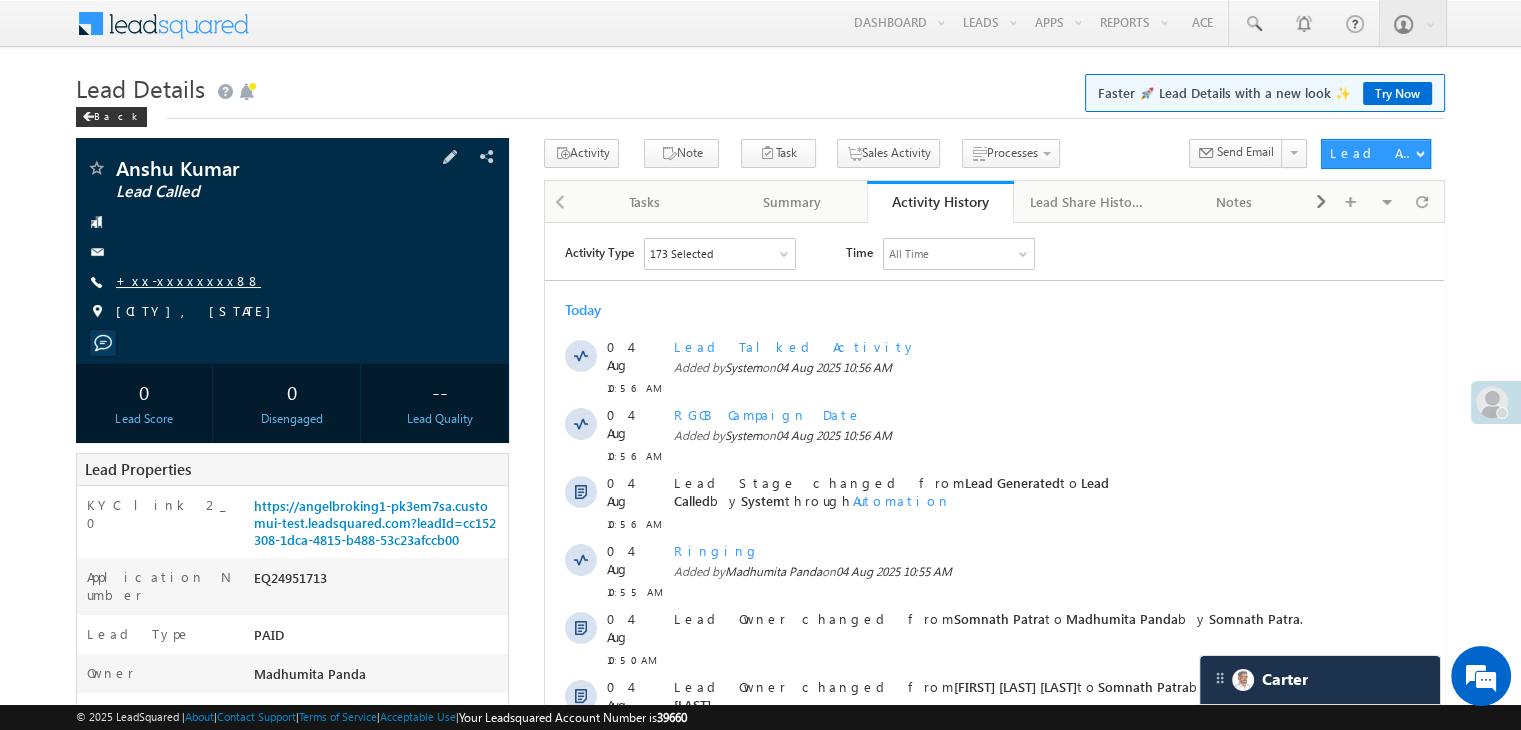 click on "+xx-xxxxxxxx88" at bounding box center (188, 280) 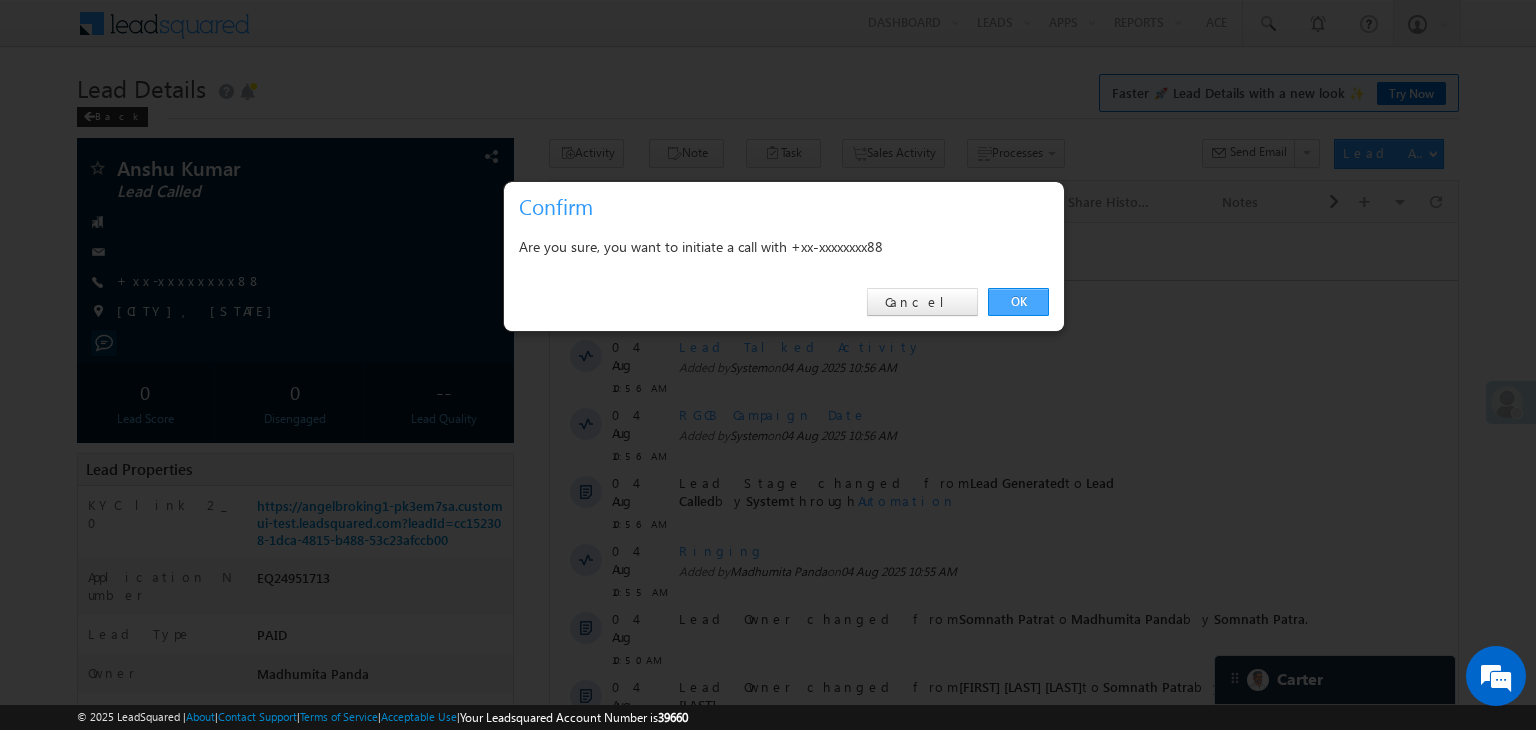 drag, startPoint x: 1007, startPoint y: 301, endPoint x: 22, endPoint y: 95, distance: 1006.3106 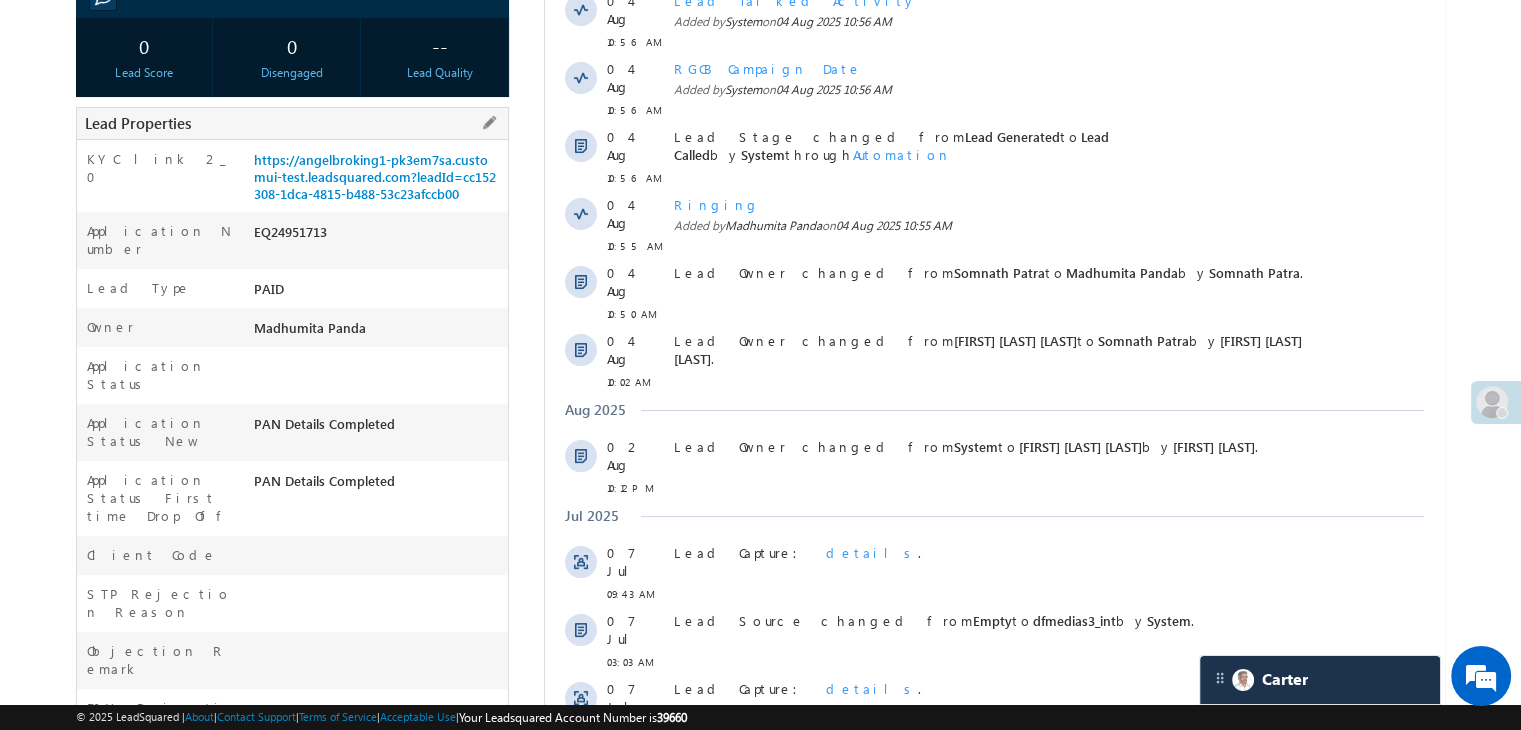 scroll, scrollTop: 453, scrollLeft: 0, axis: vertical 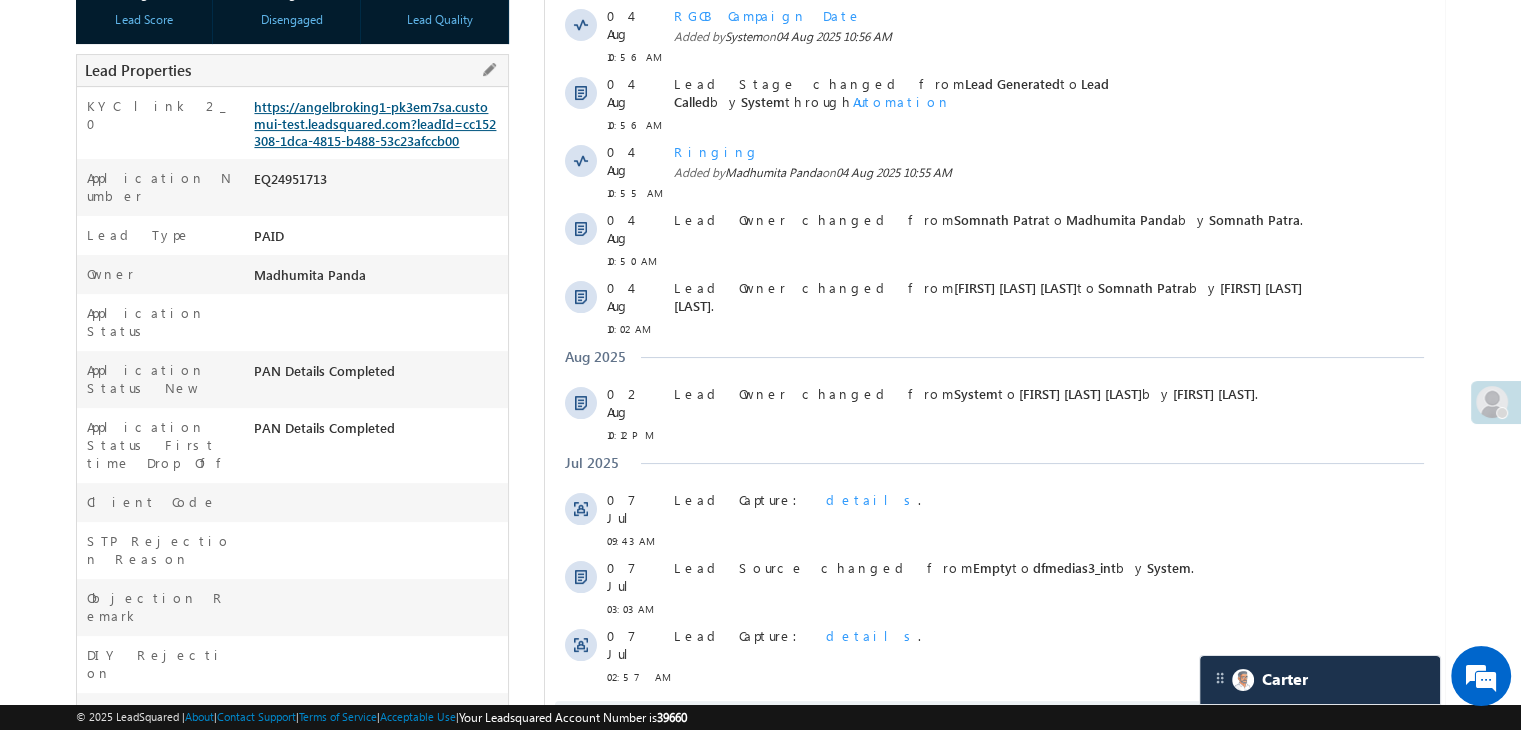 click on "https://angelbroking1-pk3em7sa.customui-test.leadsquared.com?leadId=cc152308-1dca-4815-b488-53c23afccb00" at bounding box center (375, 123) 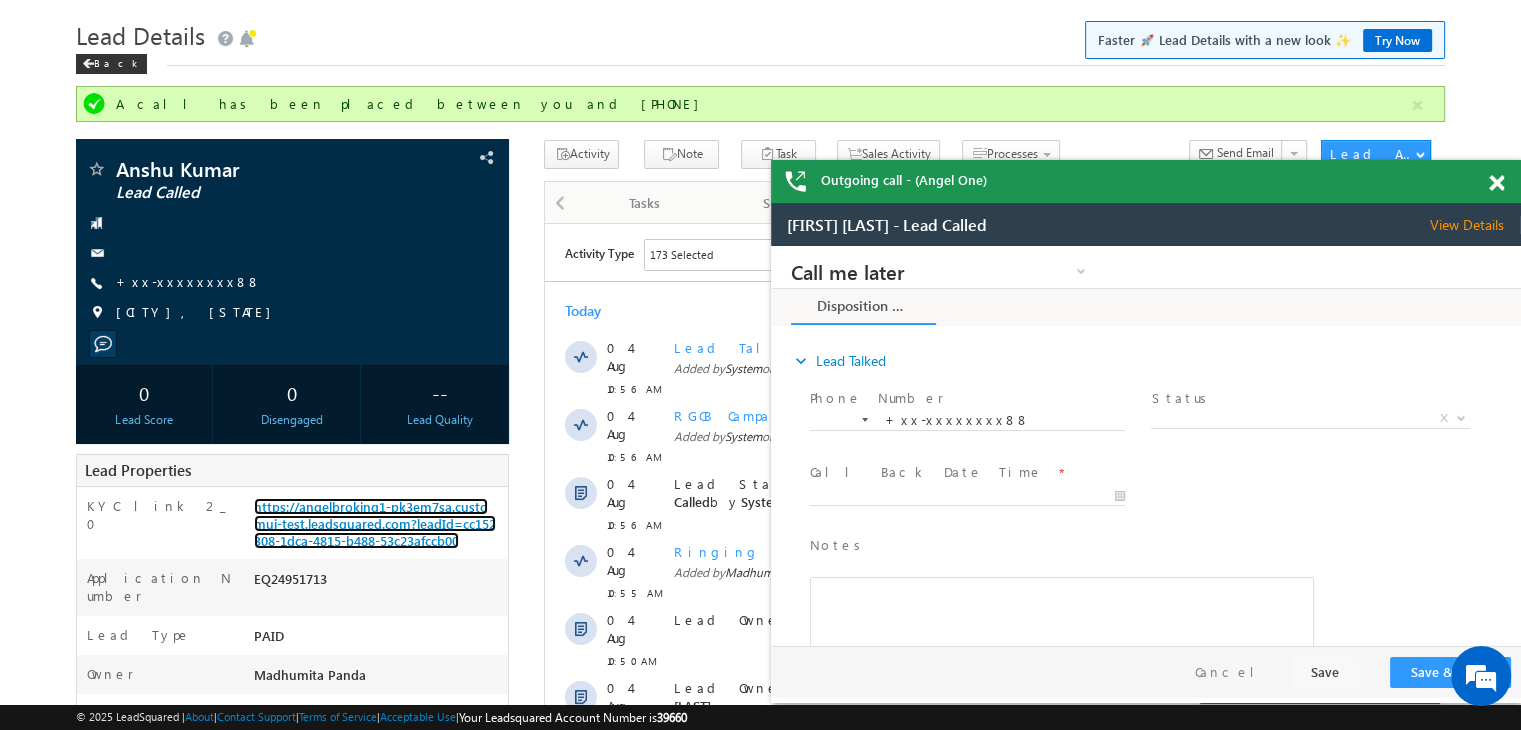 scroll, scrollTop: 0, scrollLeft: 0, axis: both 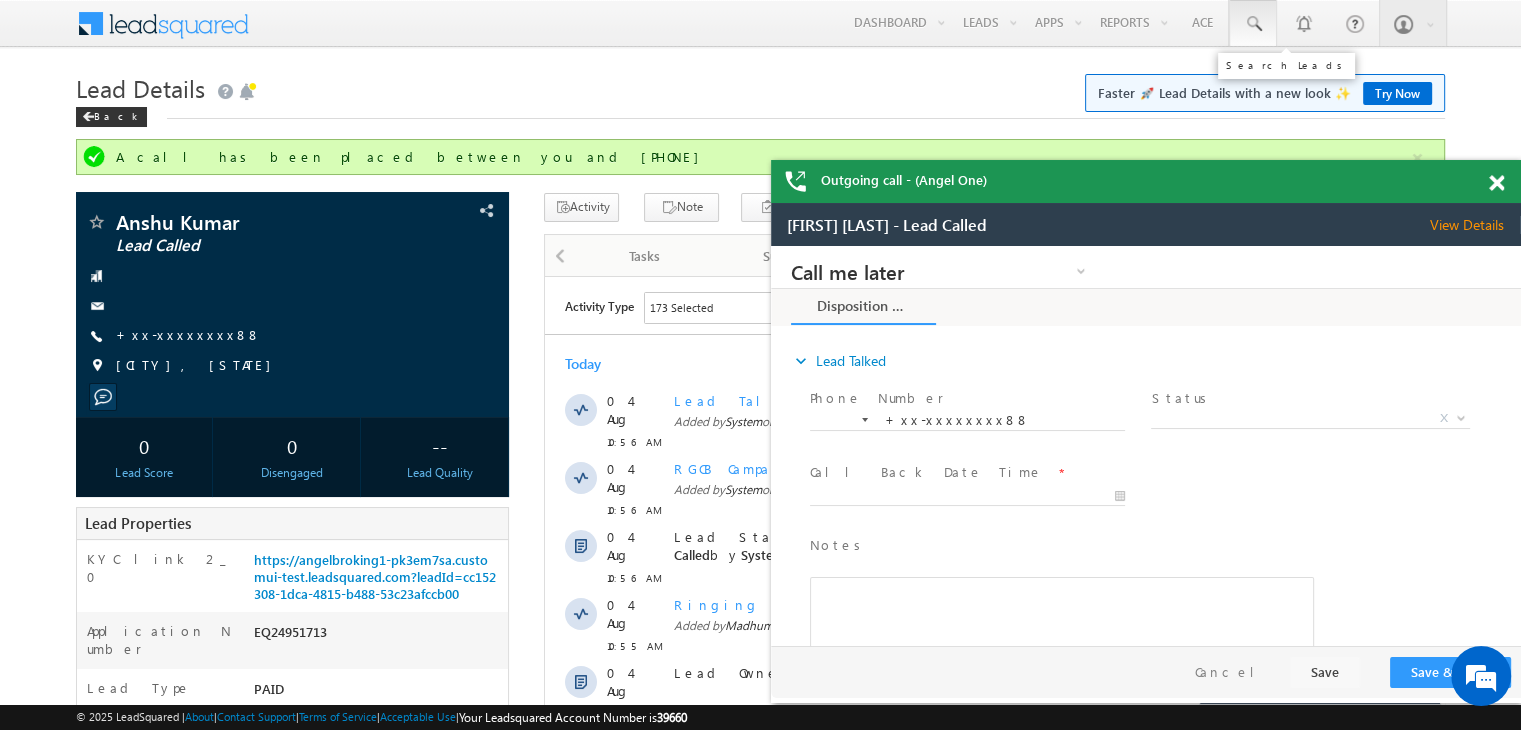 click at bounding box center (1253, 24) 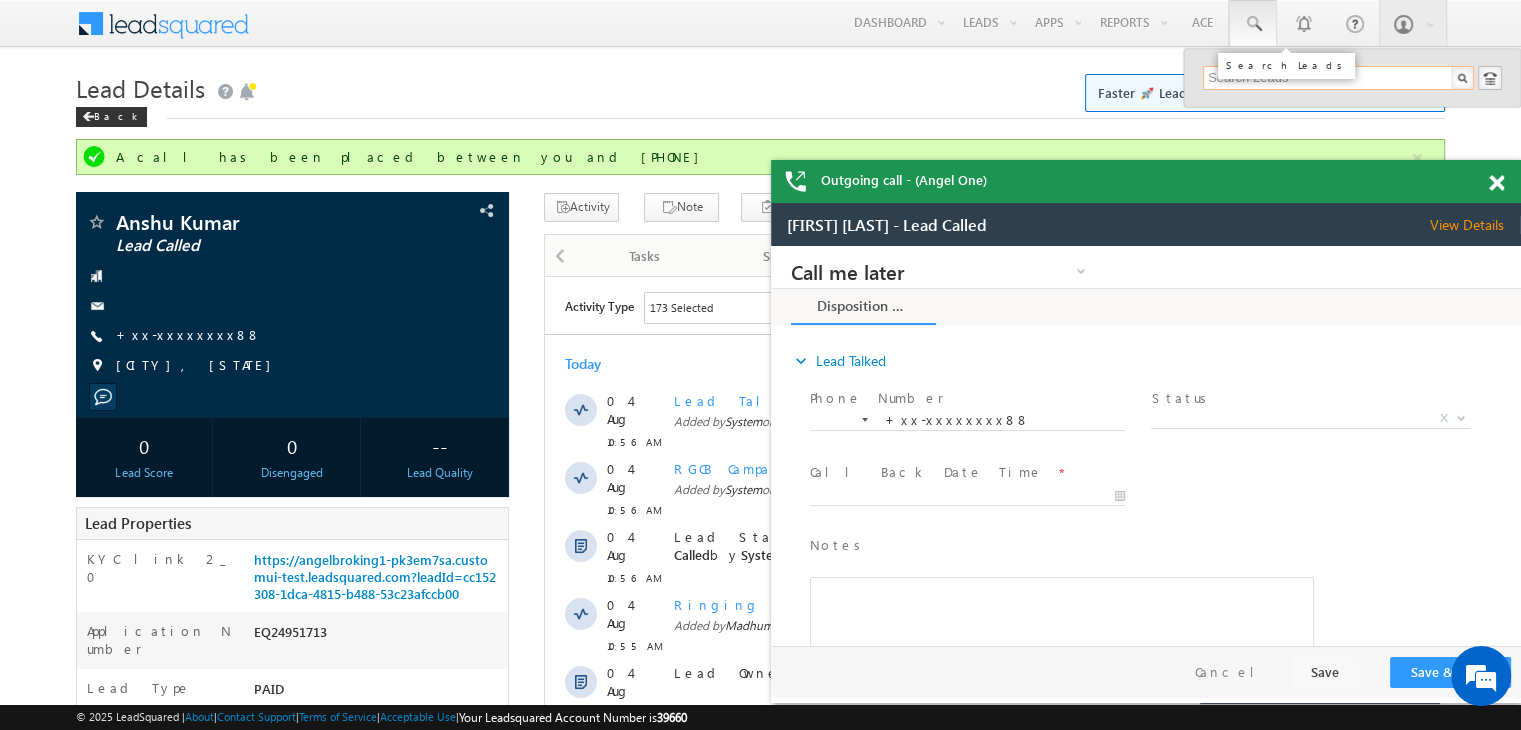 paste on "EQ24625771" 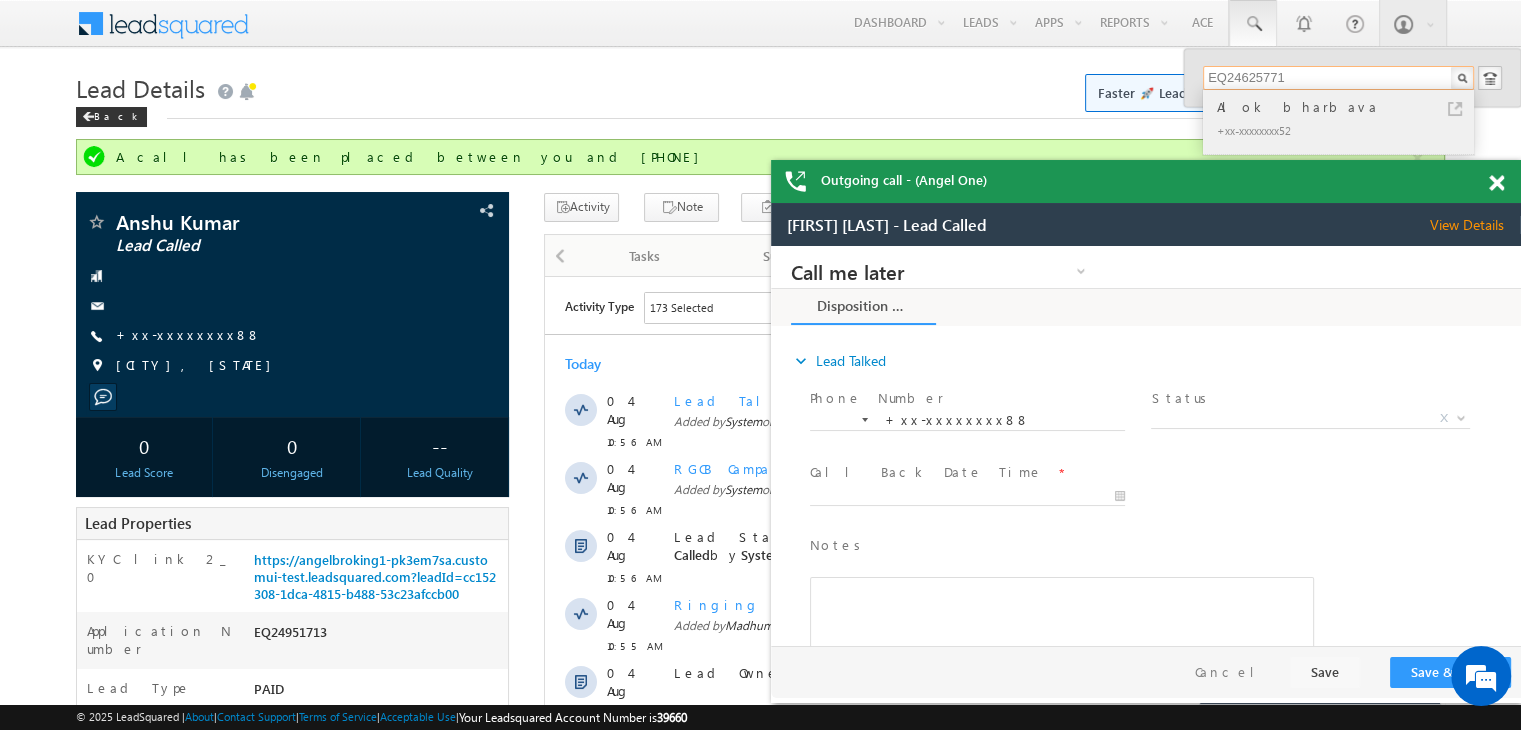 type on "EQ24625771" 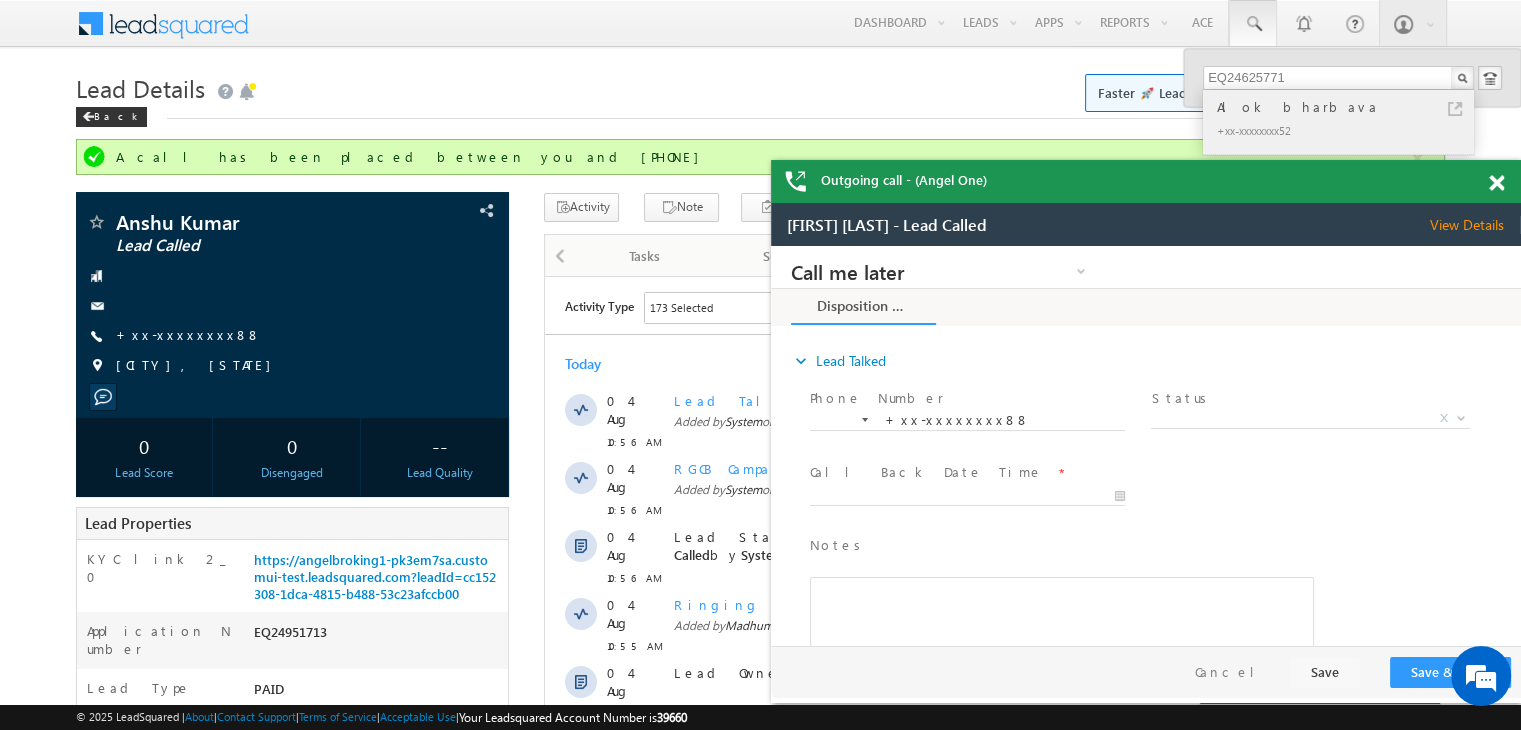 click on "Alok bharbava" at bounding box center (1347, 107) 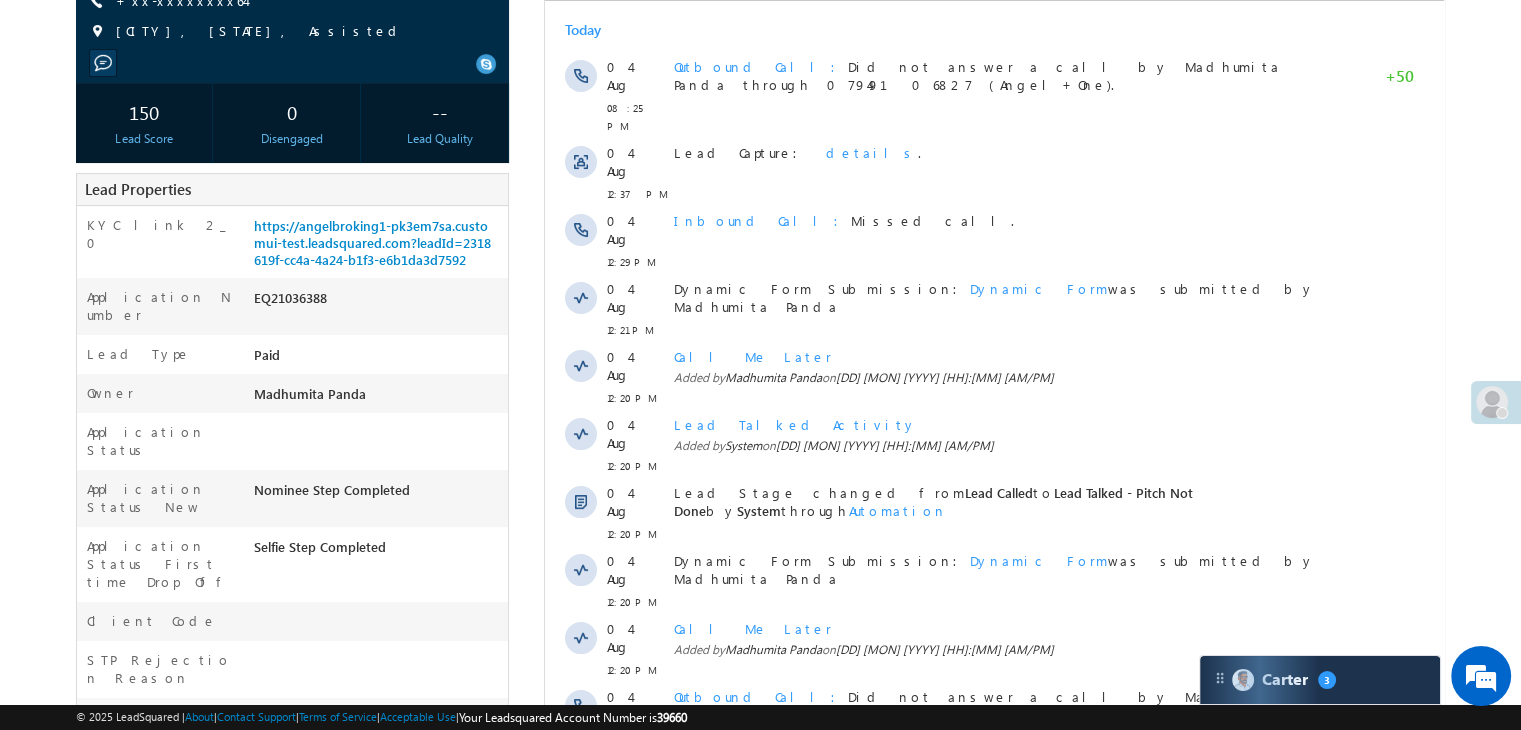scroll, scrollTop: 0, scrollLeft: 0, axis: both 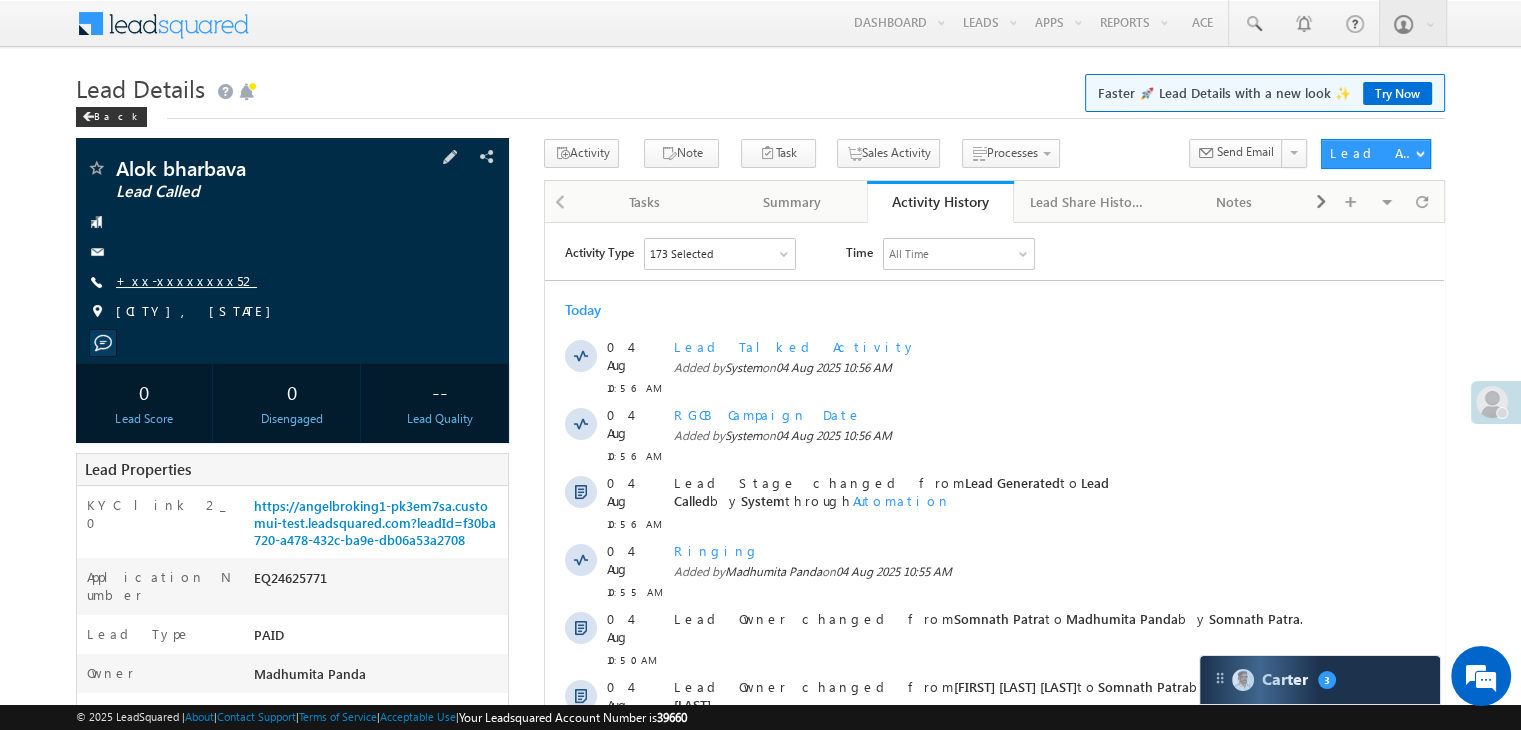 click on "+xx-xxxxxxxx52" at bounding box center [186, 280] 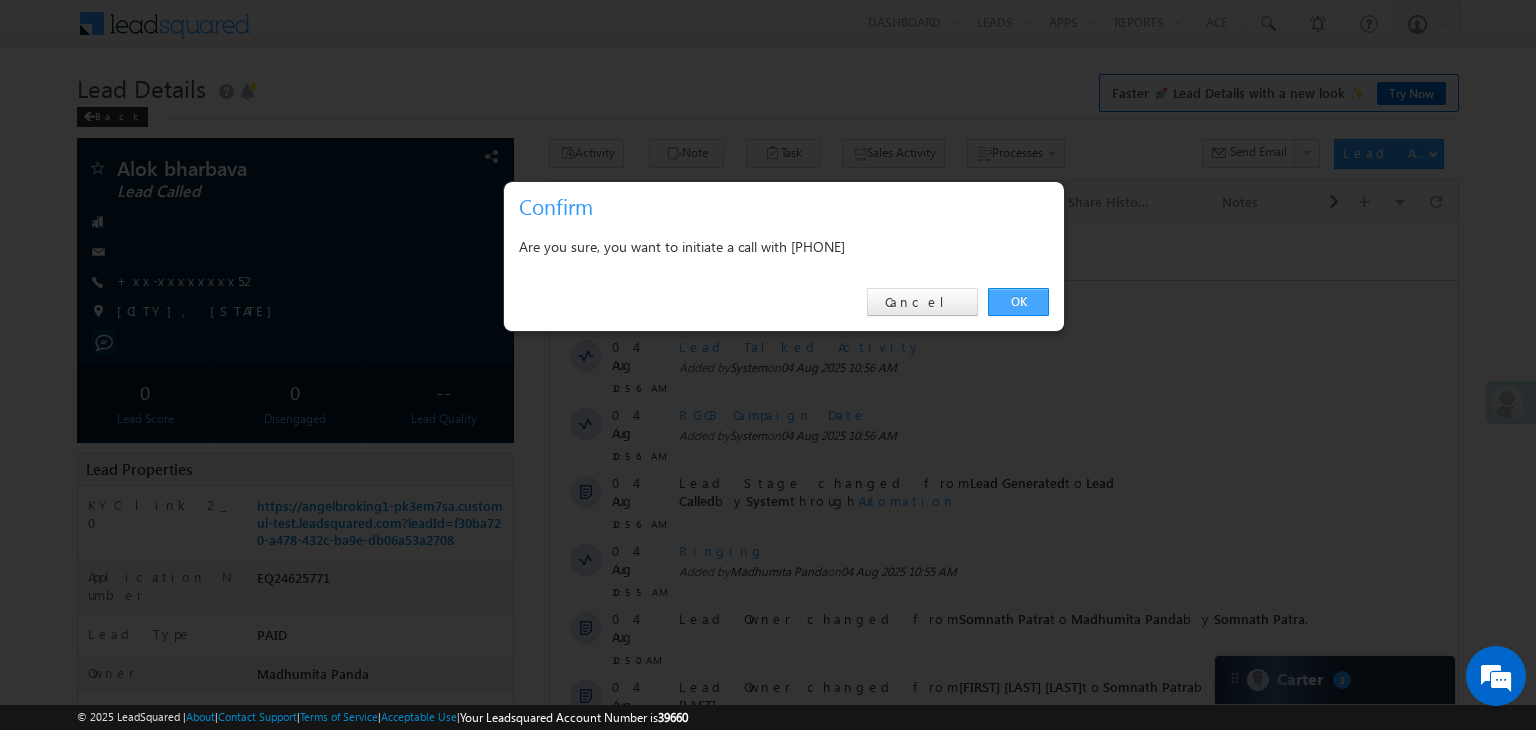 click on "OK" at bounding box center [1018, 302] 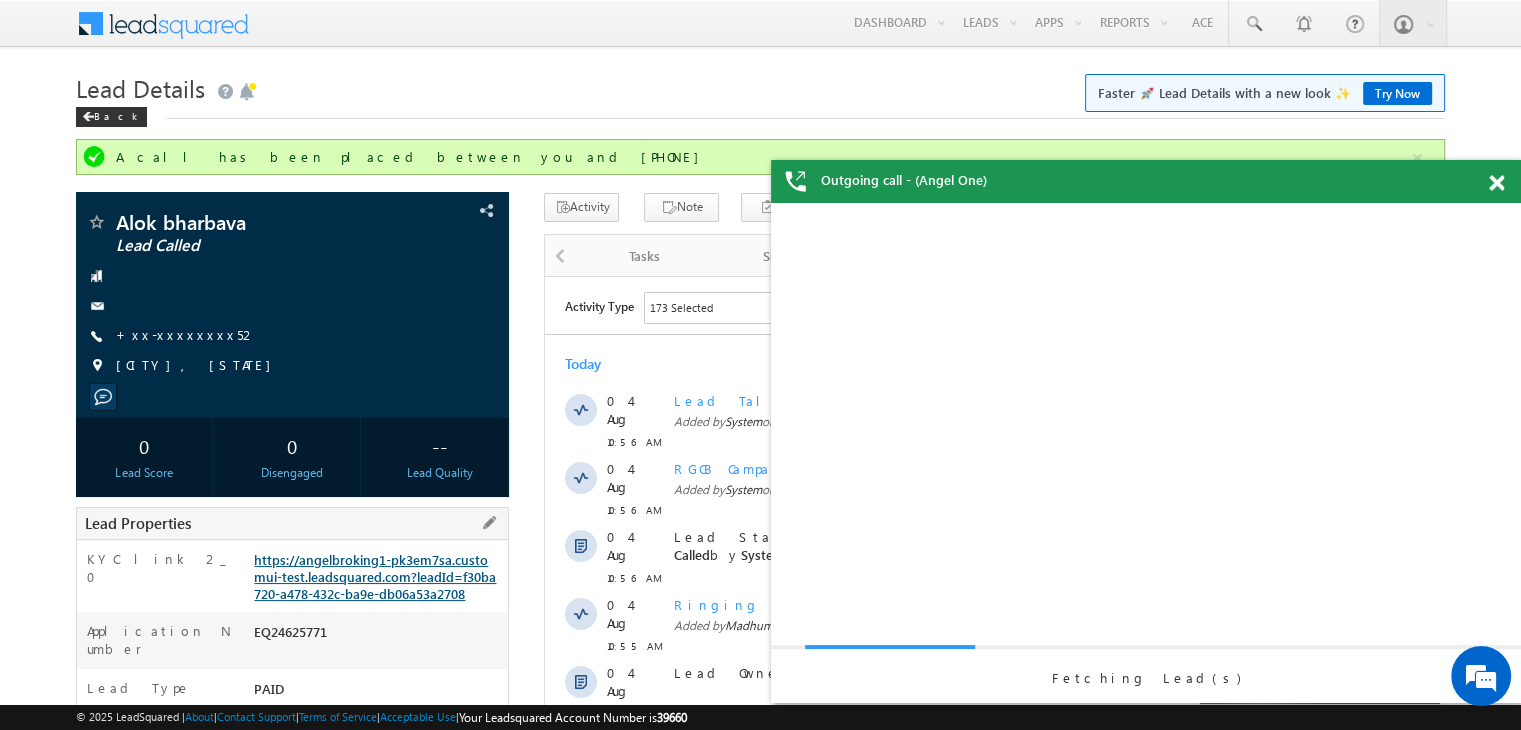 scroll, scrollTop: 0, scrollLeft: 0, axis: both 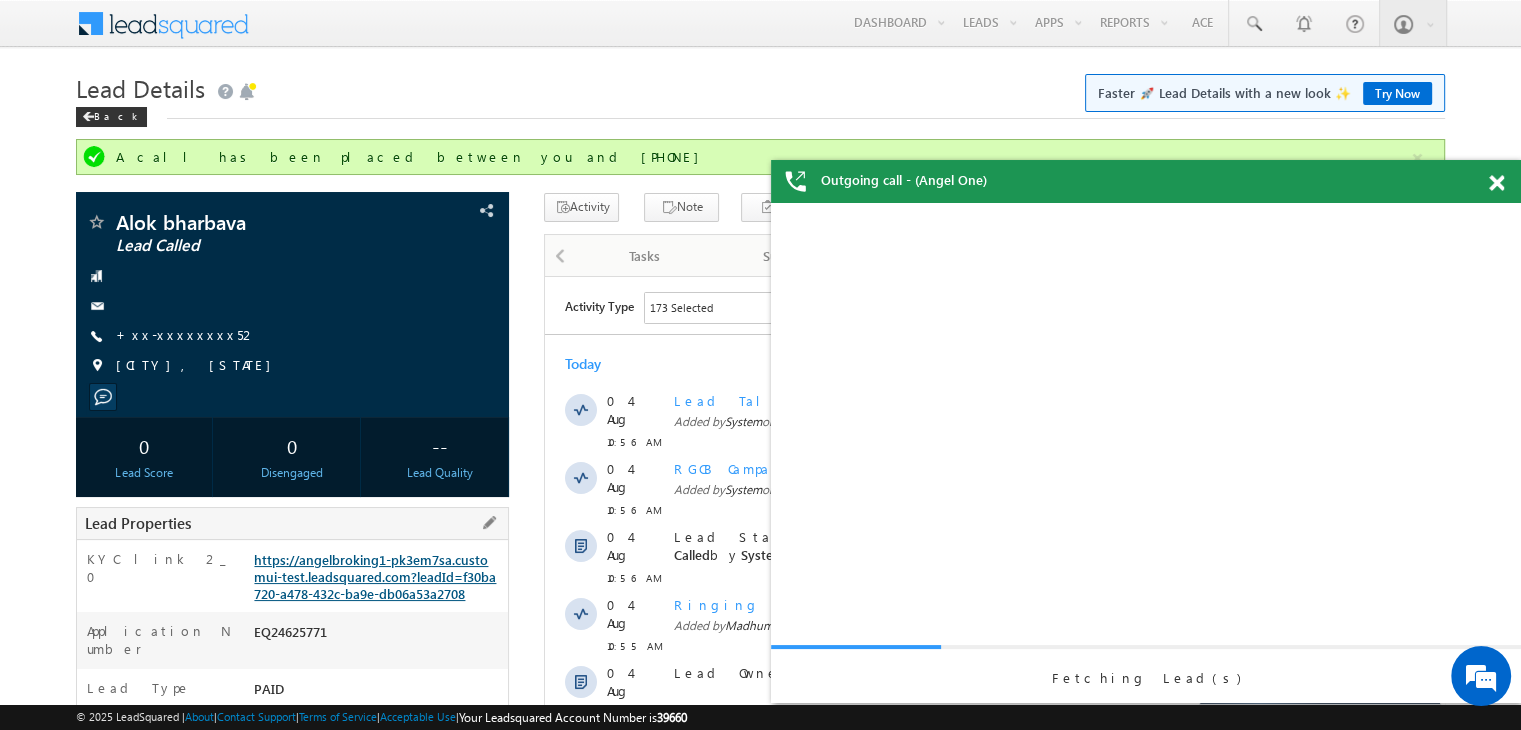 click on "https://angelbroking1-pk3em7sa.customui-test.leadsquared.com?leadId=f30ba720-a478-432c-ba9e-db06a53a2708" at bounding box center (375, 576) 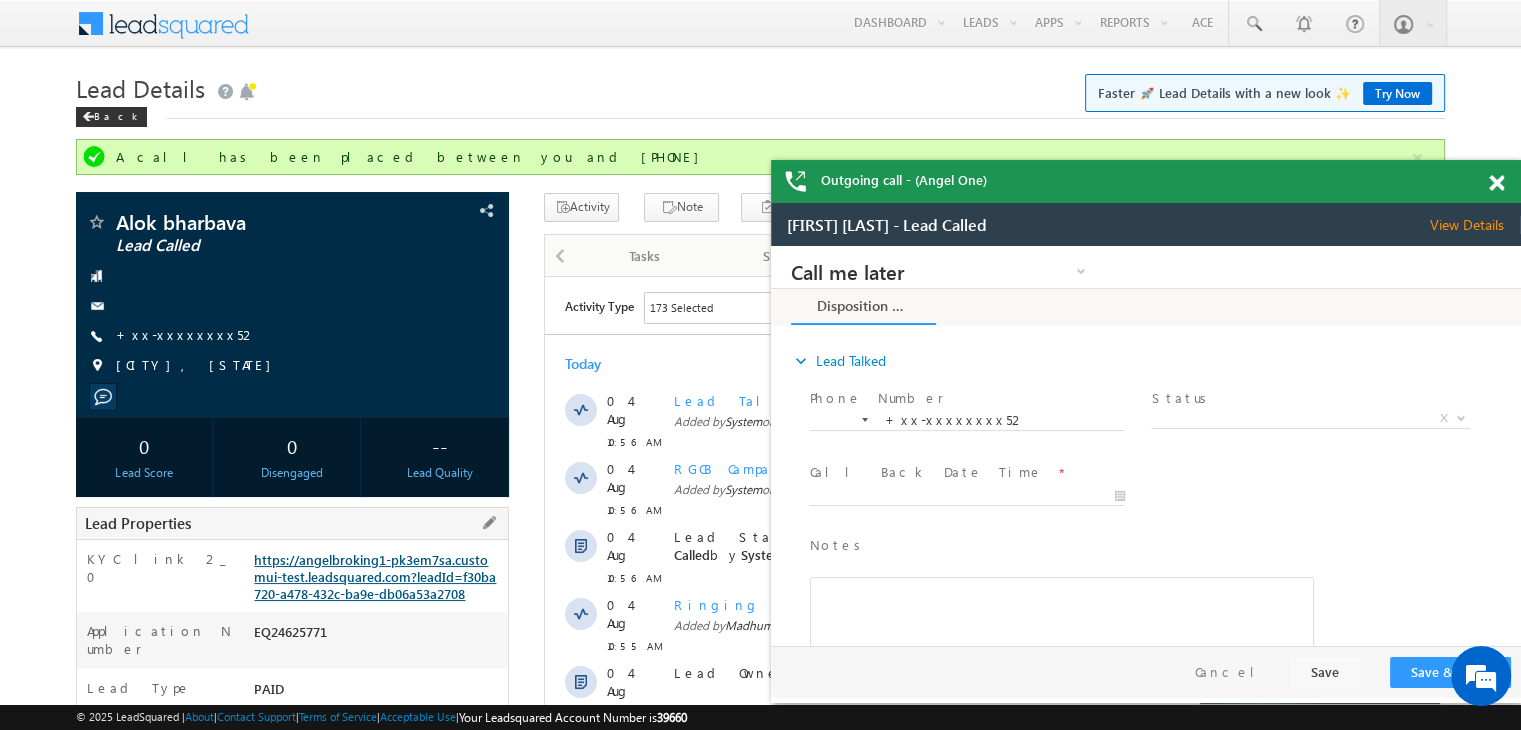 scroll, scrollTop: 0, scrollLeft: 0, axis: both 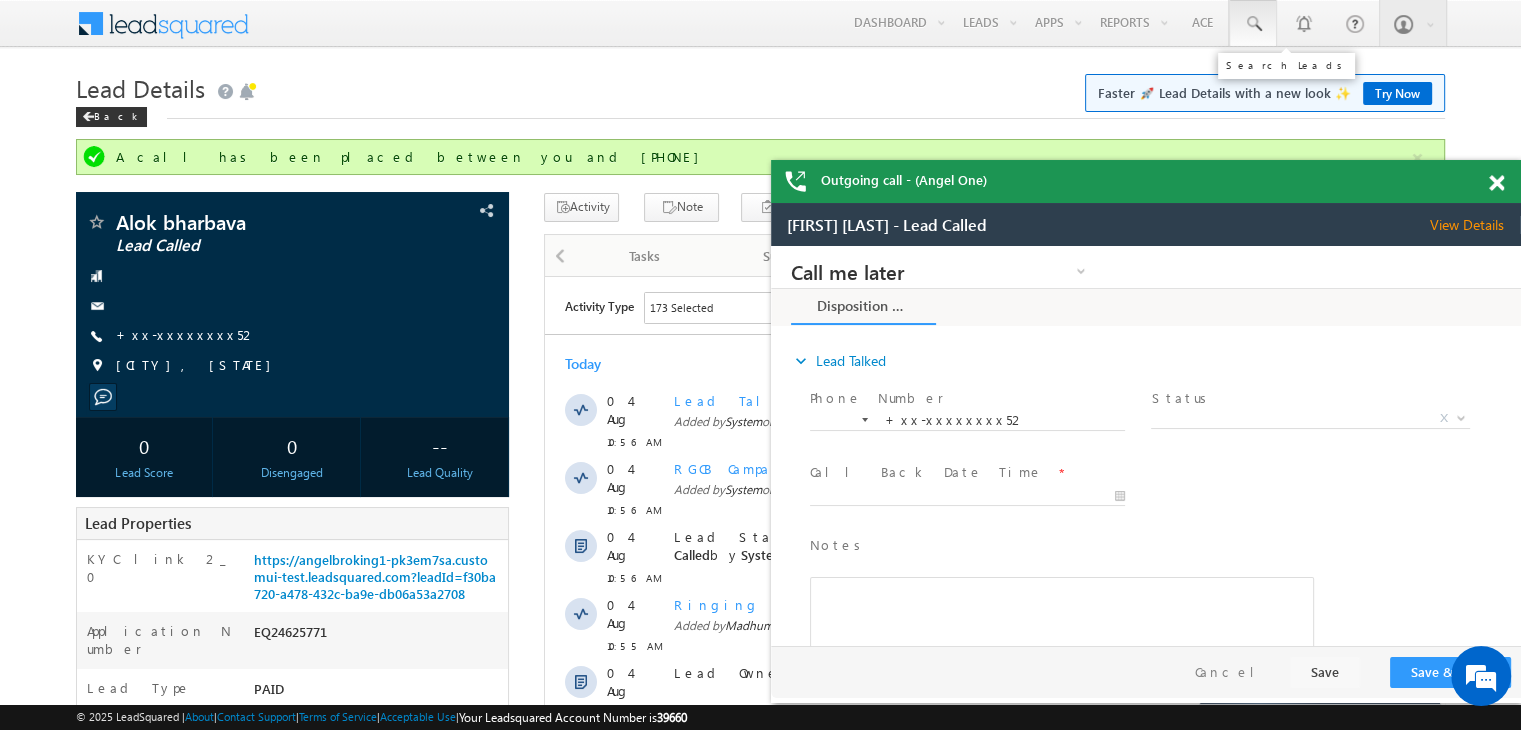 click at bounding box center (1253, 24) 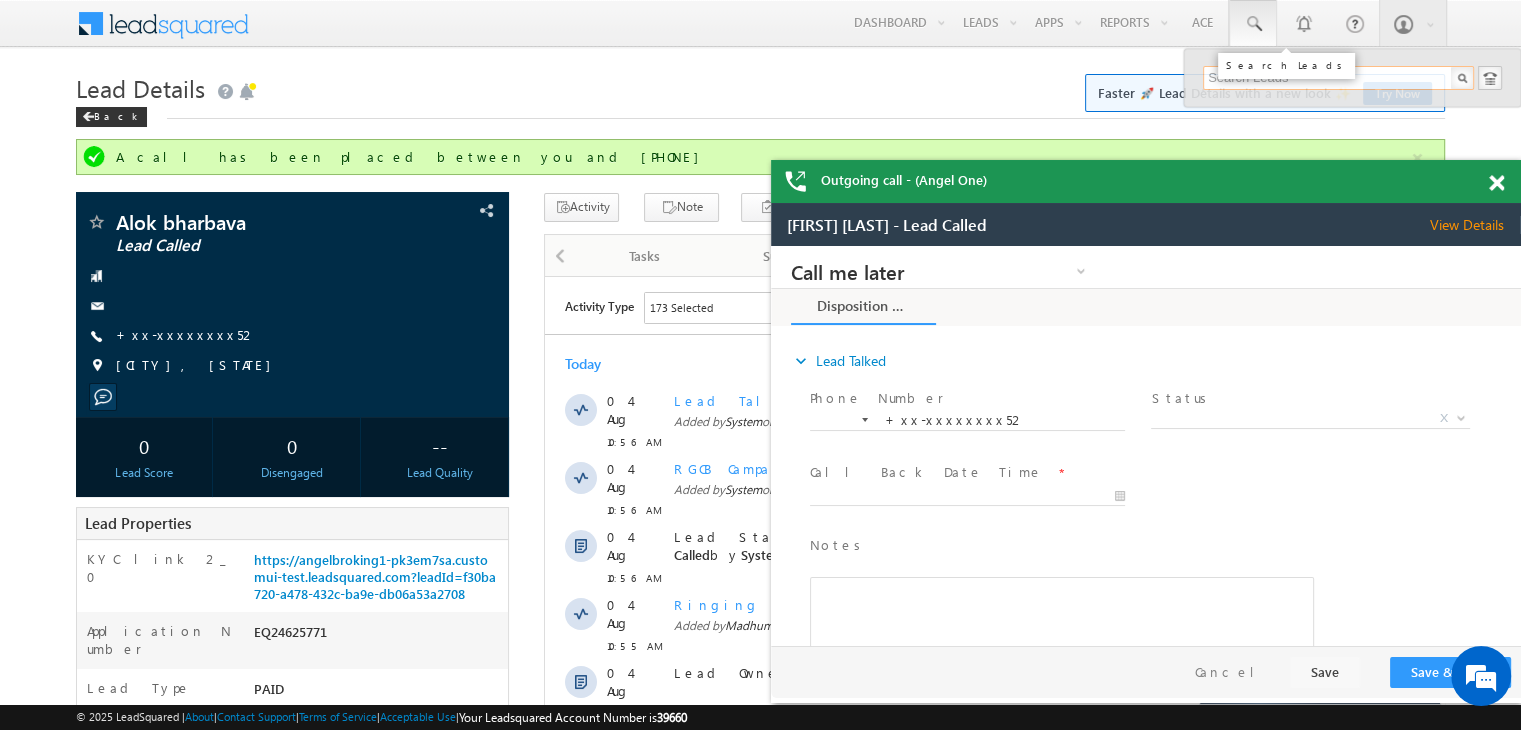 paste on "EQ24359983" 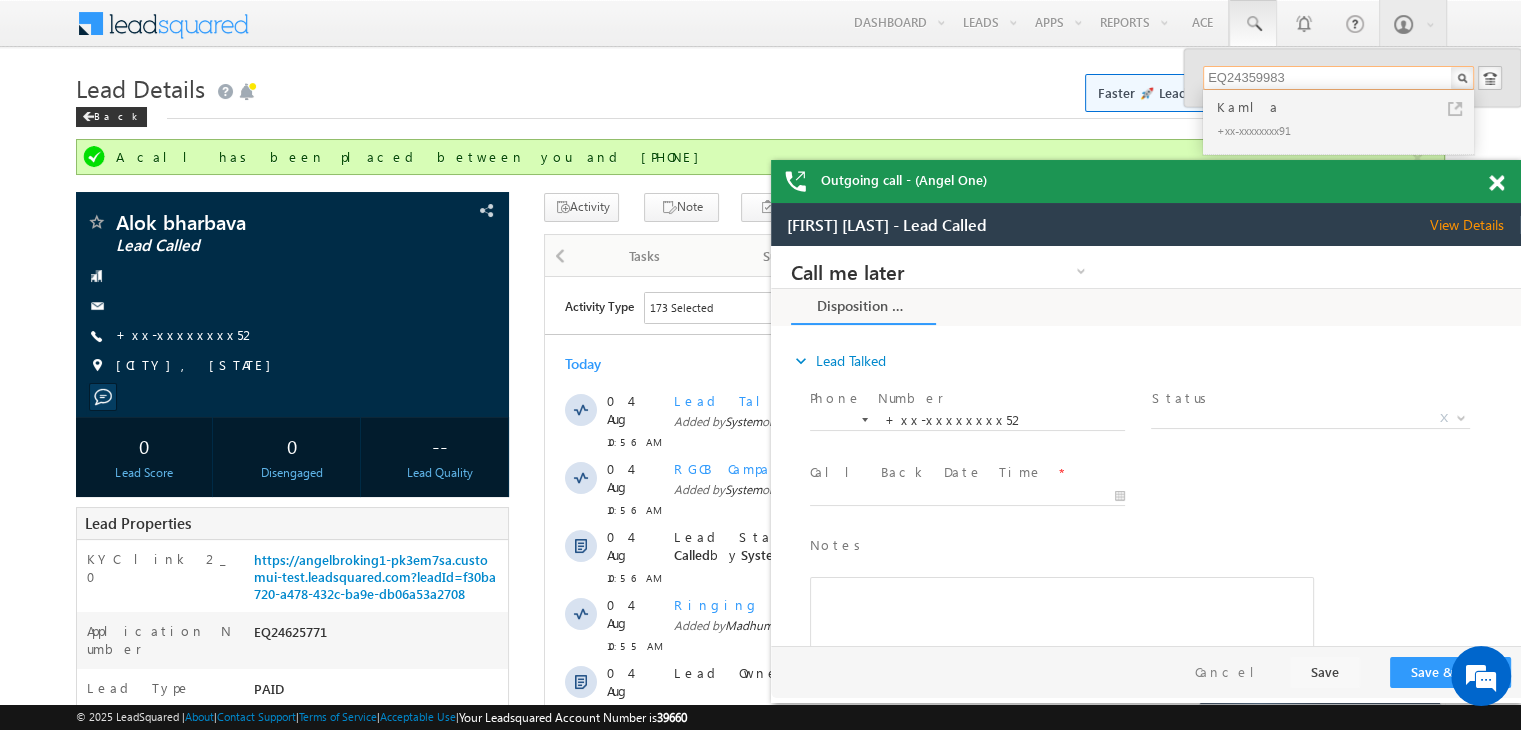 type on "EQ24359983" 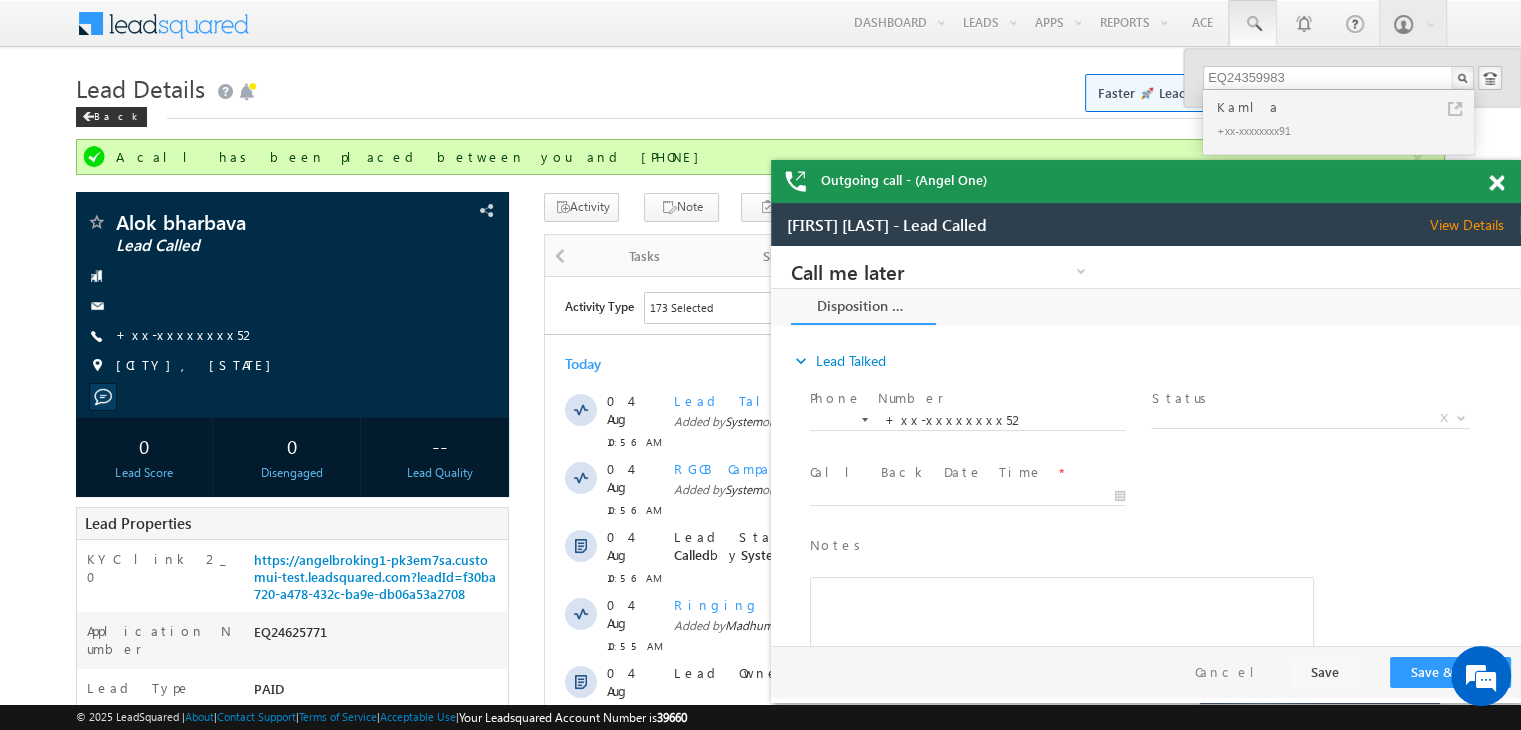 click on "Kamla" at bounding box center [1347, 107] 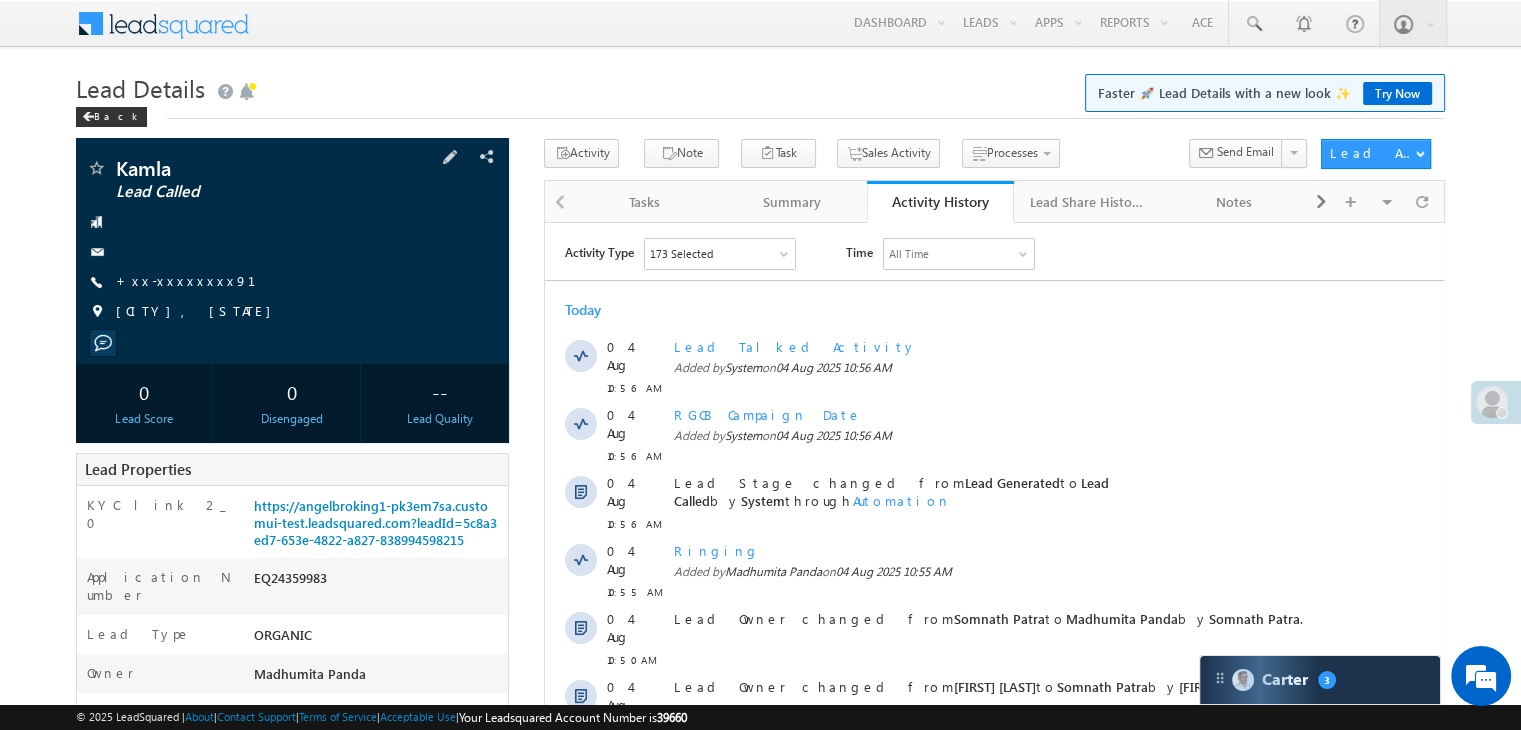 scroll, scrollTop: 300, scrollLeft: 0, axis: vertical 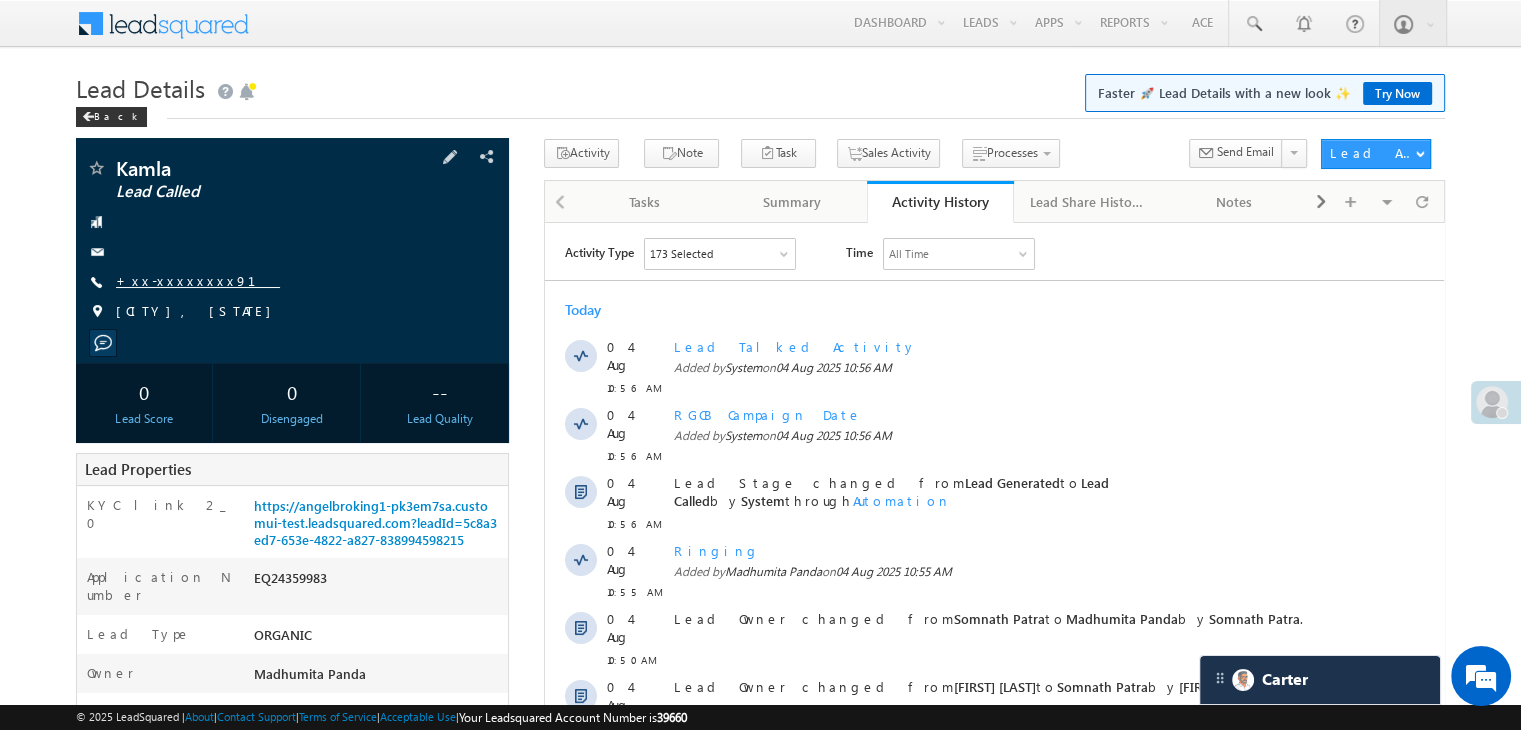 click on "+xx-xxxxxxxx91" at bounding box center [198, 280] 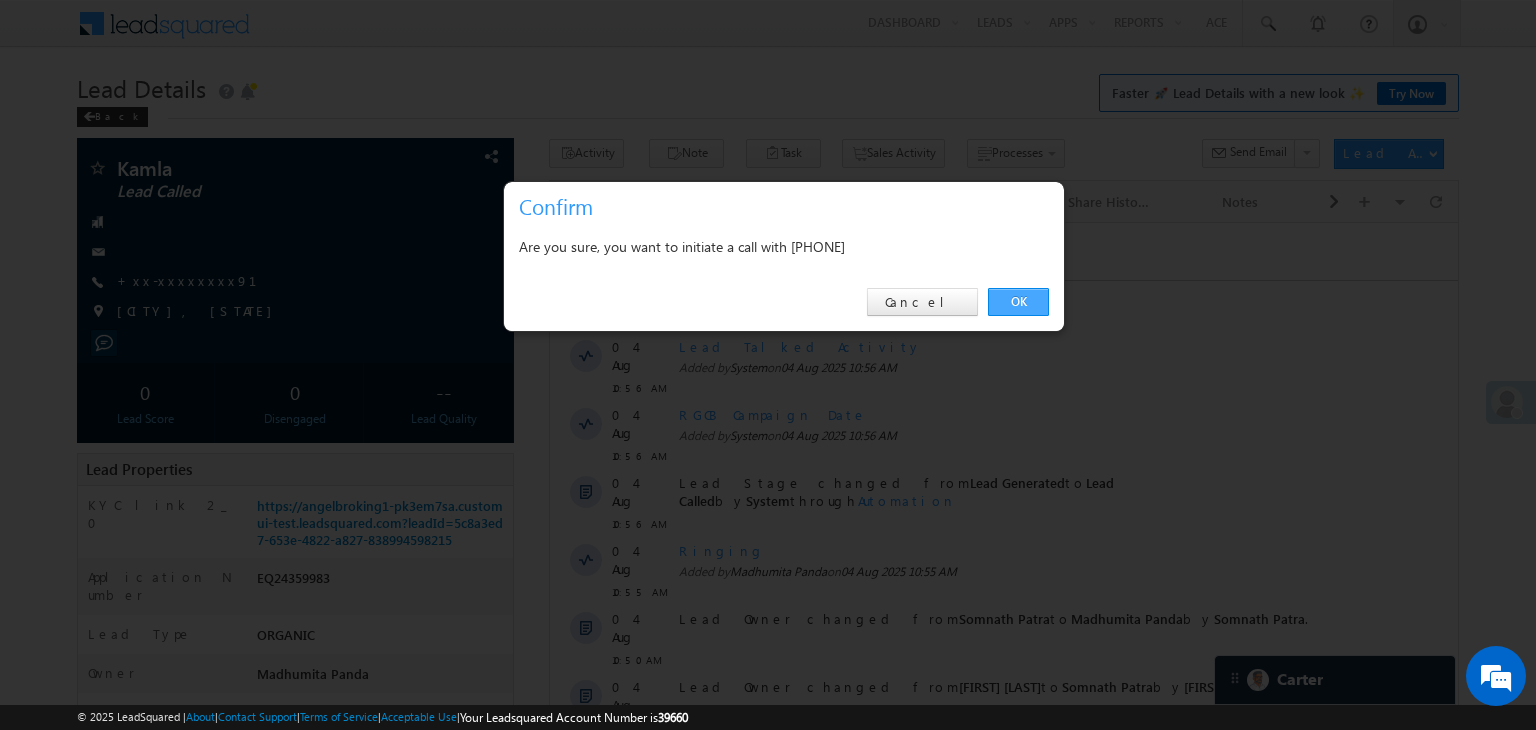 click on "OK" at bounding box center [1018, 302] 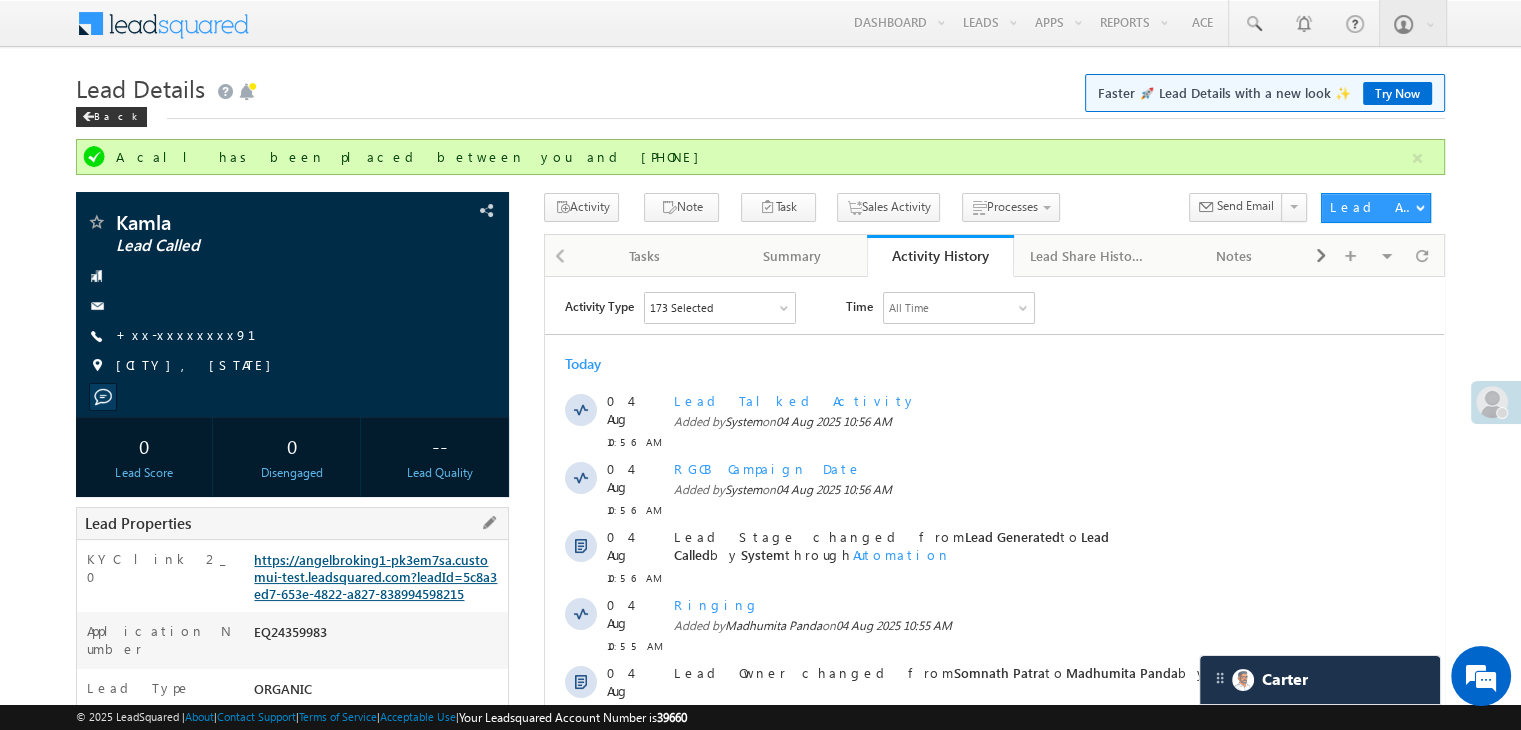 click on "https://angelbroking1-pk3em7sa.customui-test.leadsquared.com?leadId=5c8a3ed7-653e-4822-a827-838994598215" at bounding box center (375, 576) 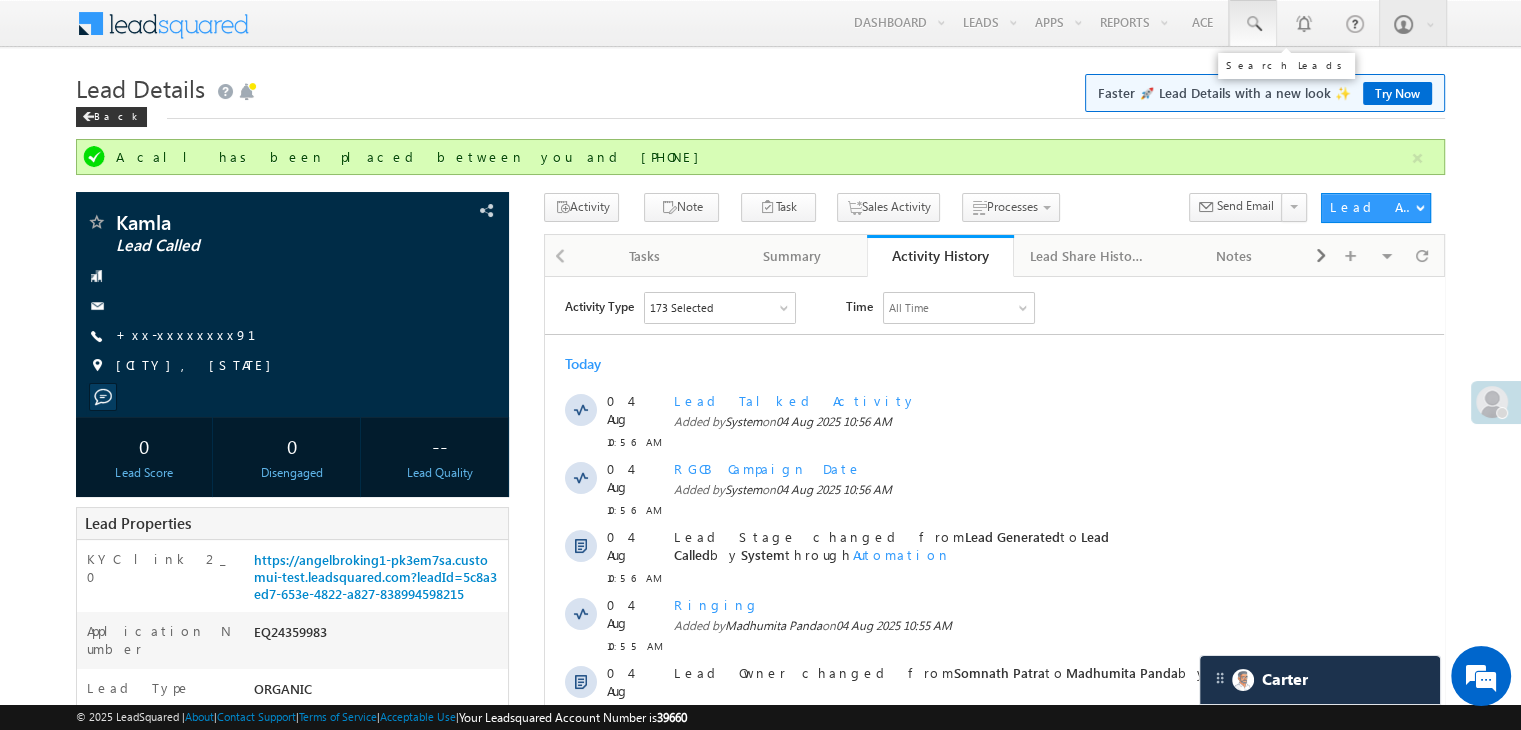 click at bounding box center (1253, 24) 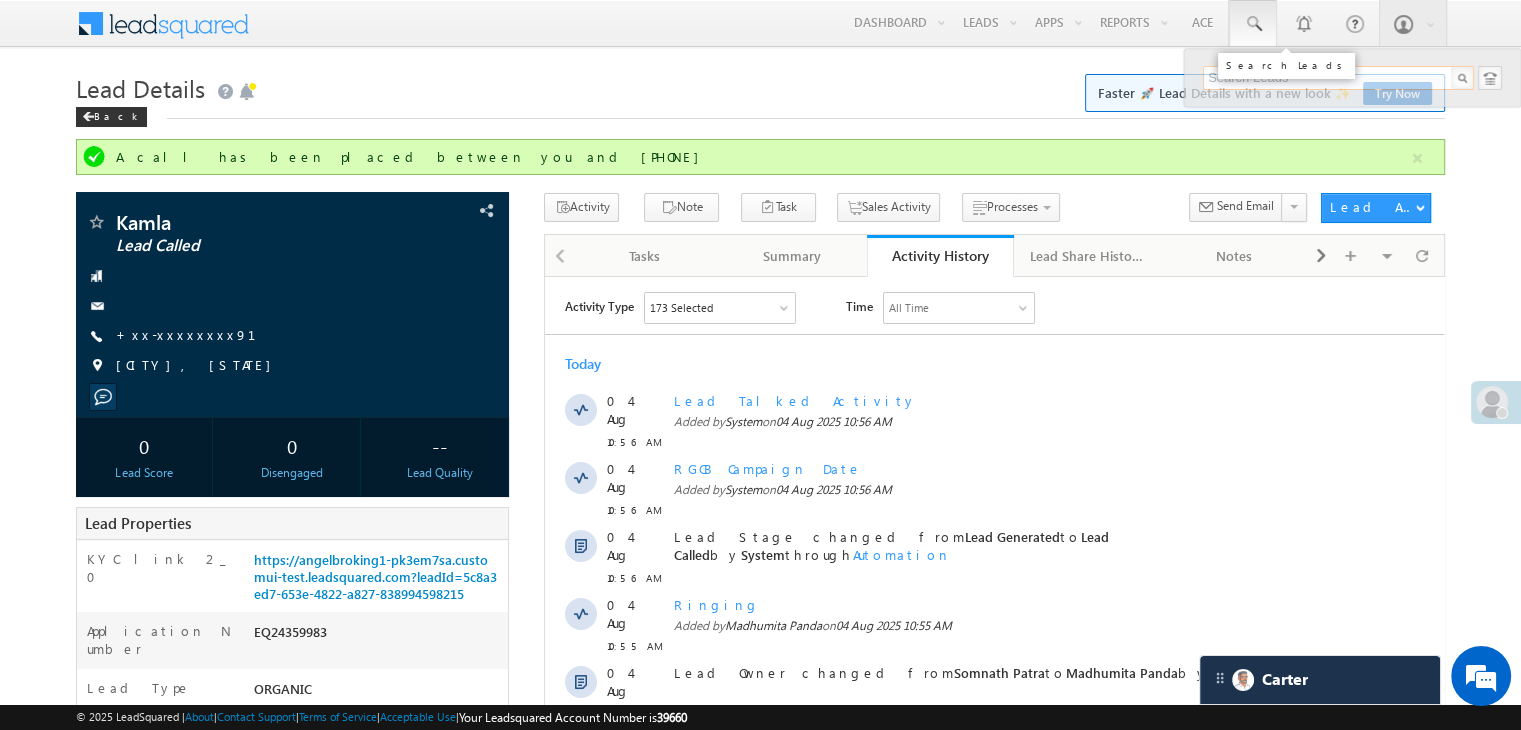 paste on "EQ24808043" 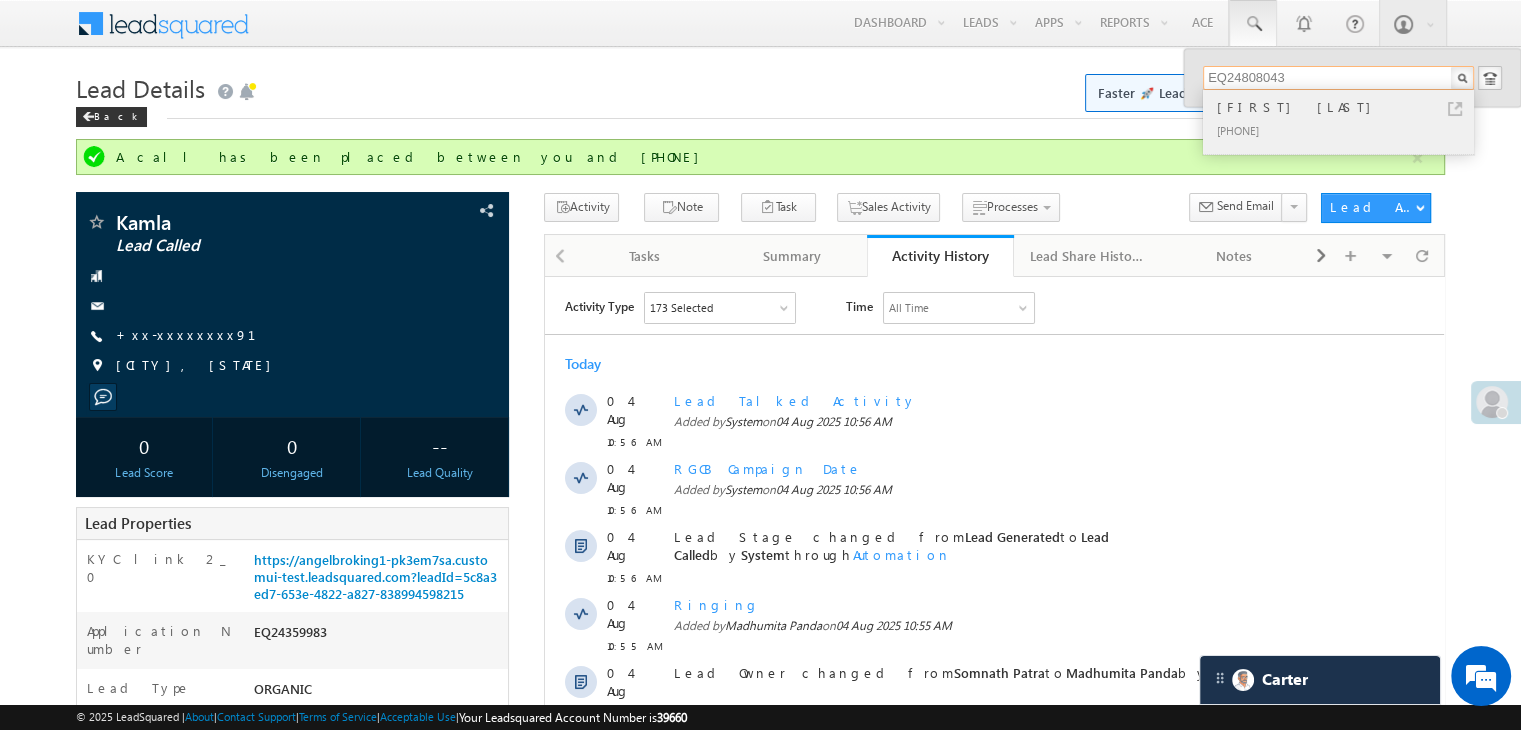 type on "EQ24808043" 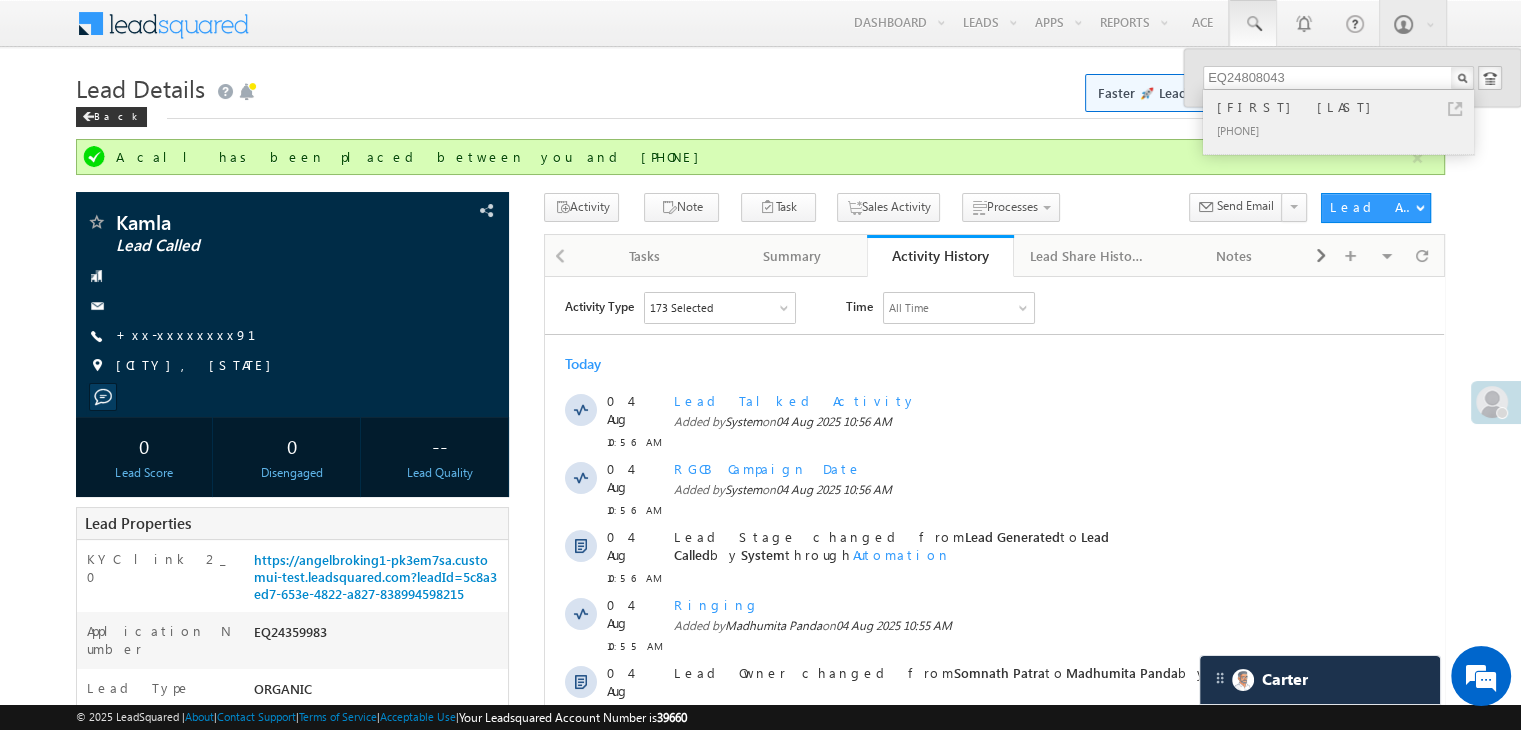 click on "Kambhampati darshitha" at bounding box center (1347, 107) 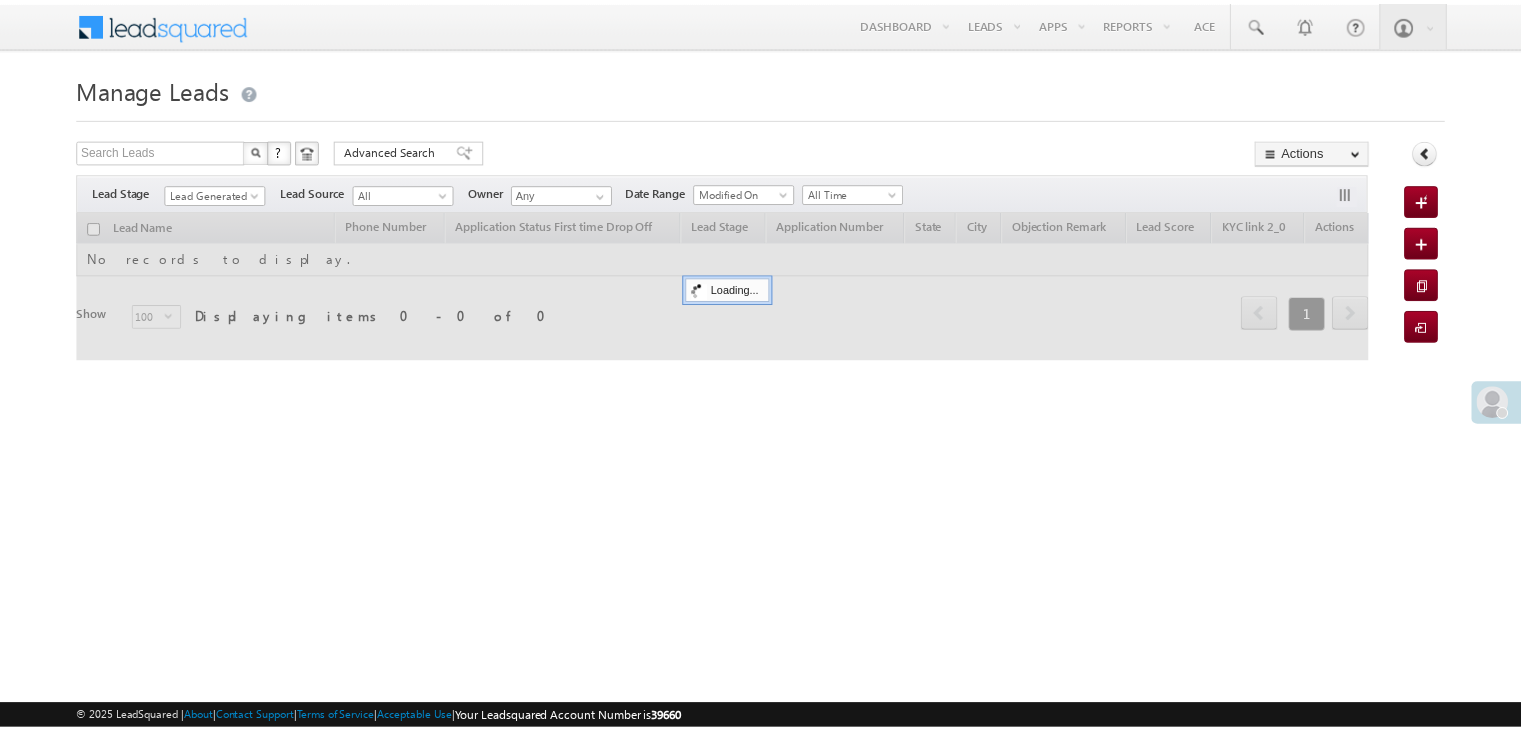 scroll, scrollTop: 0, scrollLeft: 0, axis: both 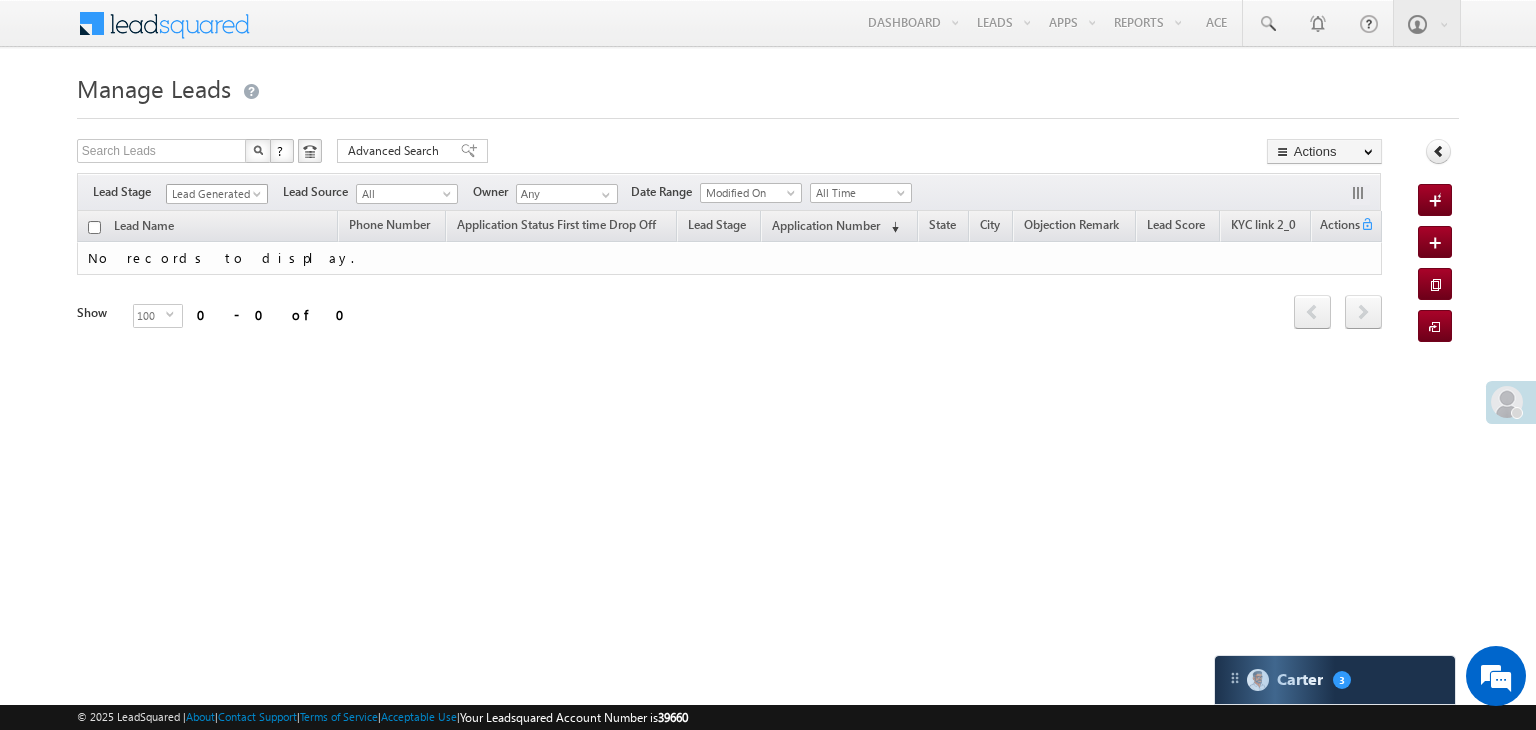 click on "Lead Generated" at bounding box center [214, 194] 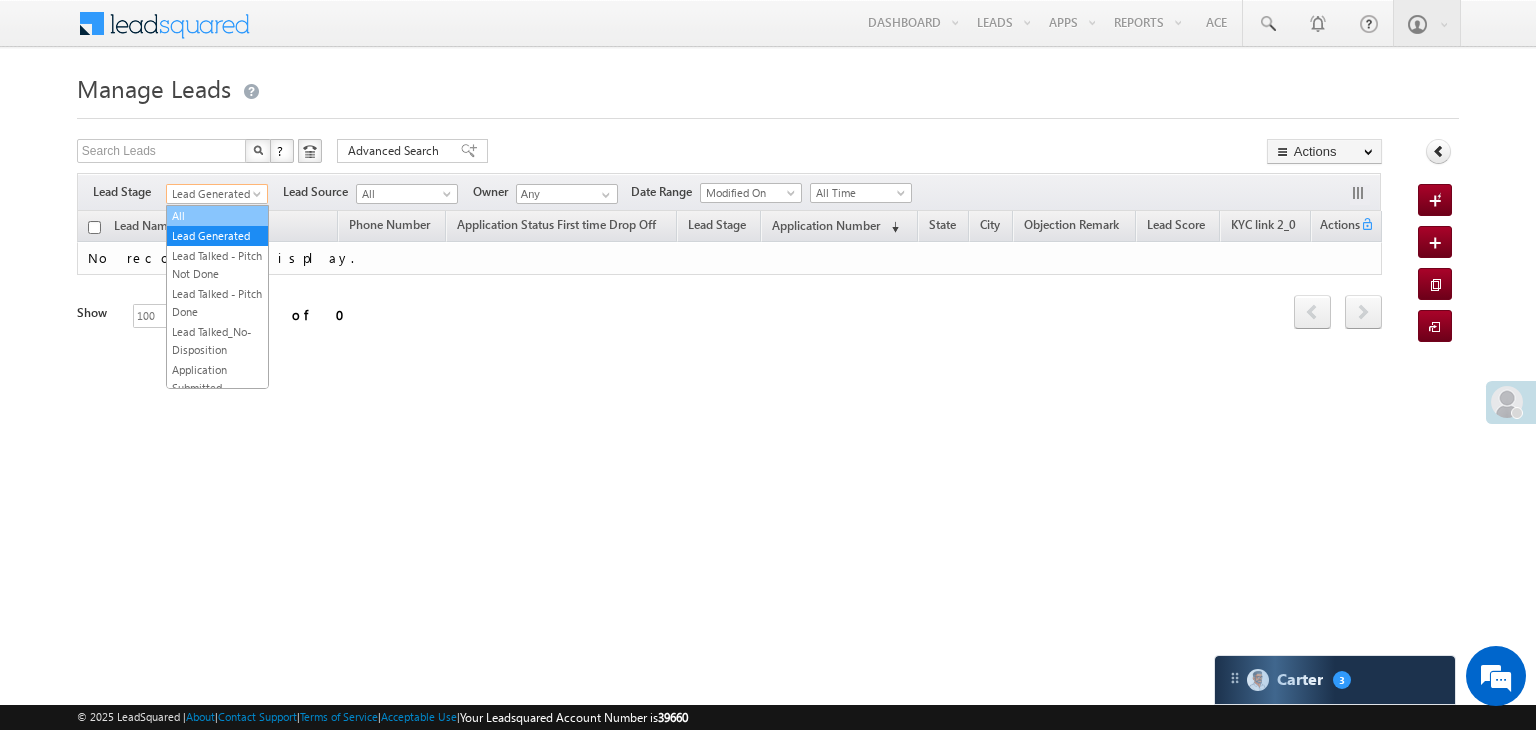 click on "All" at bounding box center [217, 216] 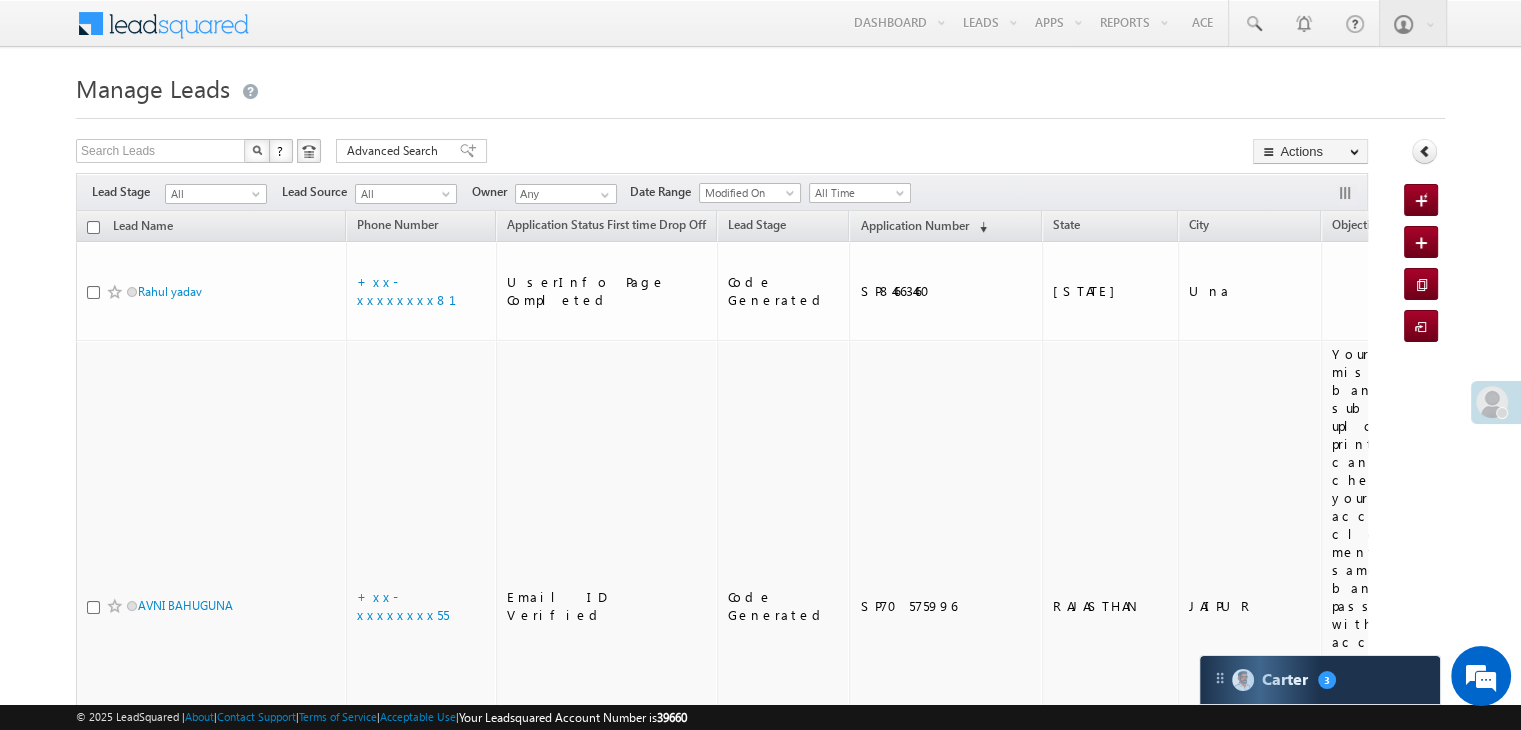 scroll, scrollTop: 0, scrollLeft: 0, axis: both 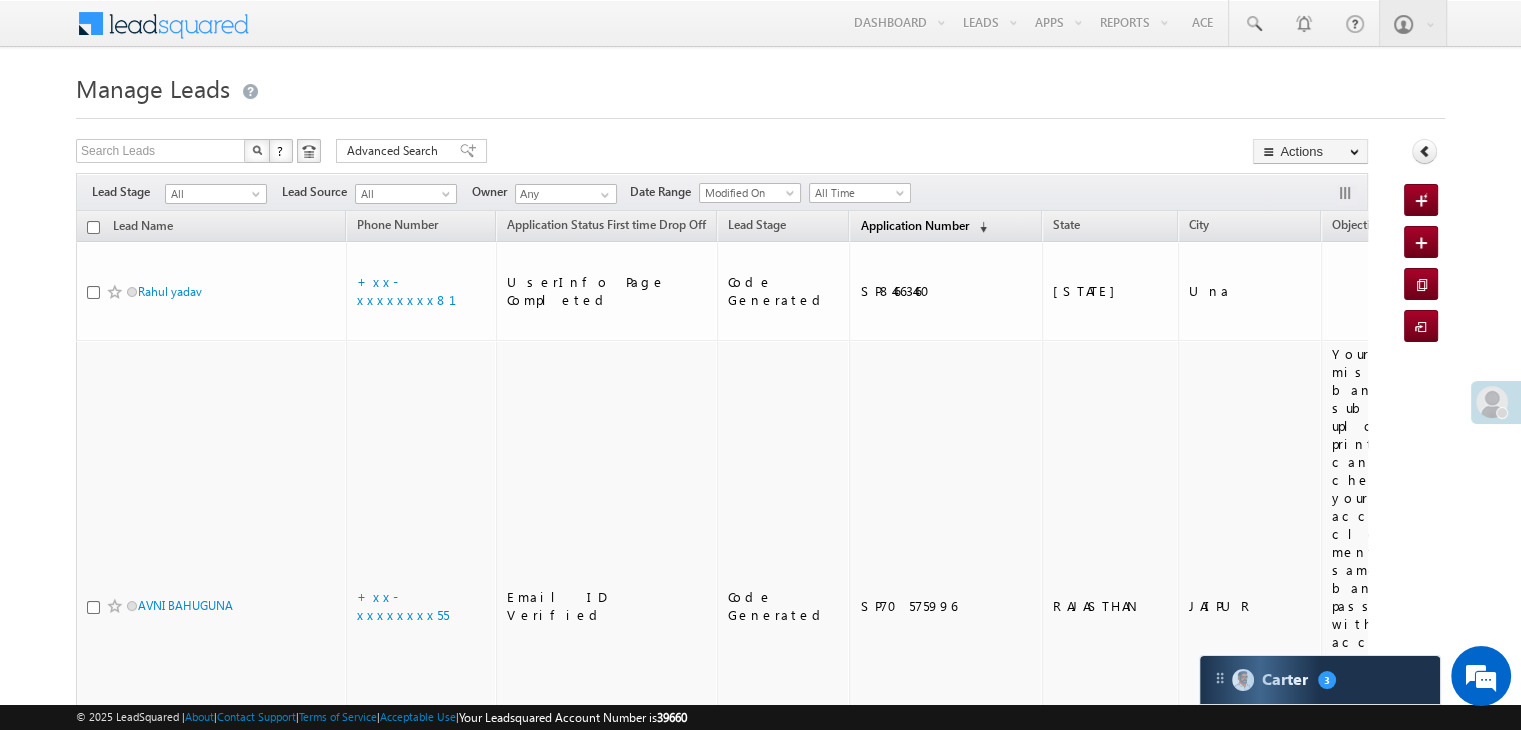 click on "Application Number" at bounding box center [914, 225] 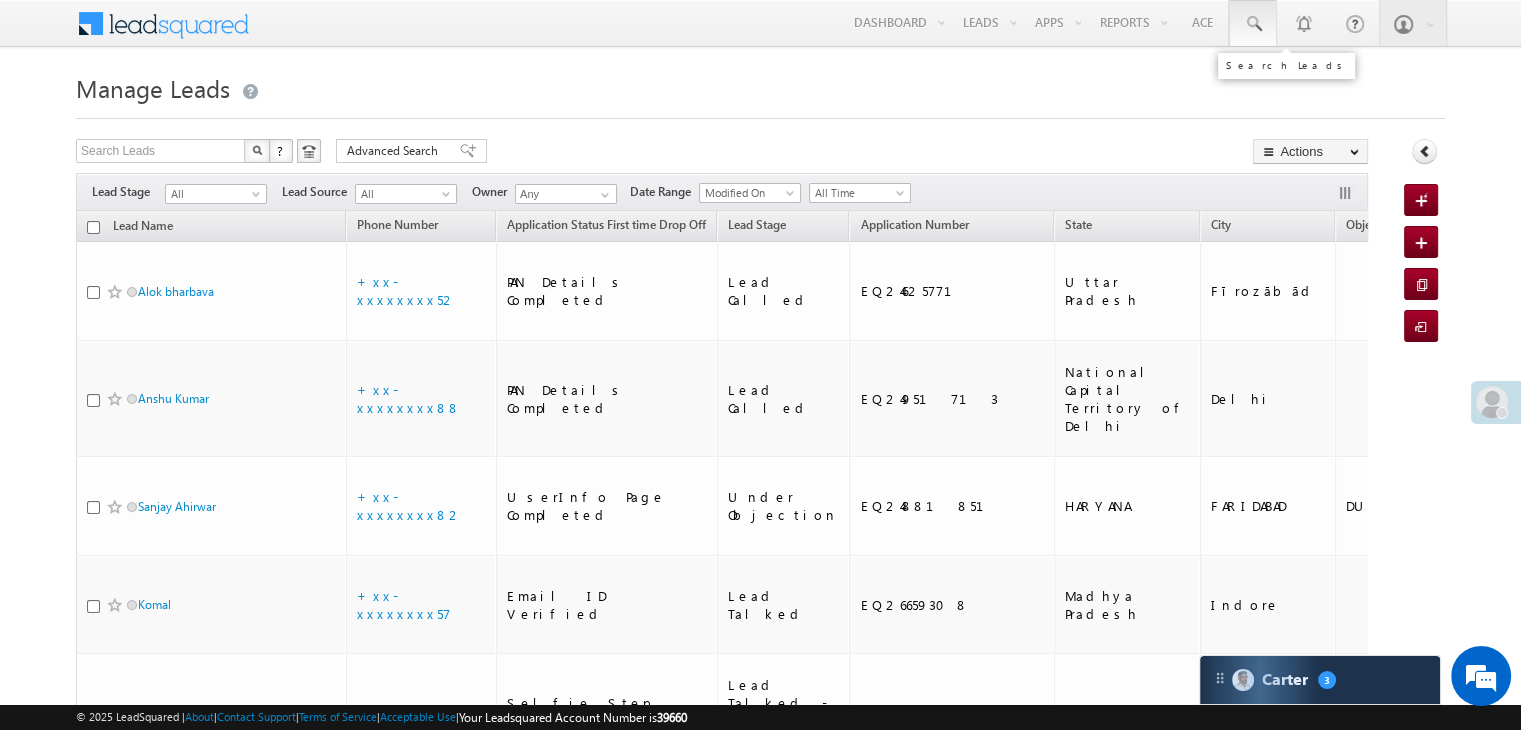 click at bounding box center (1253, 24) 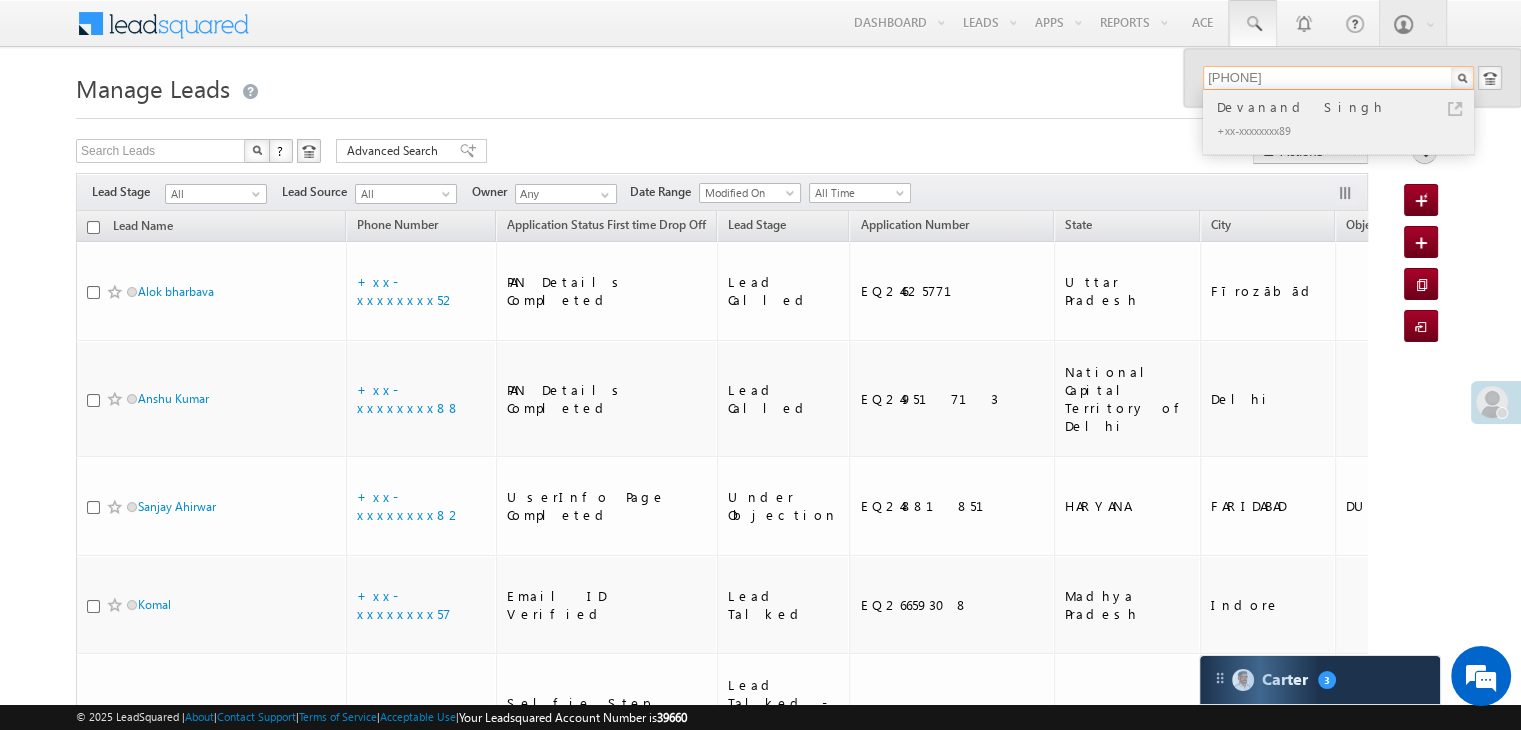 type on "9312781989" 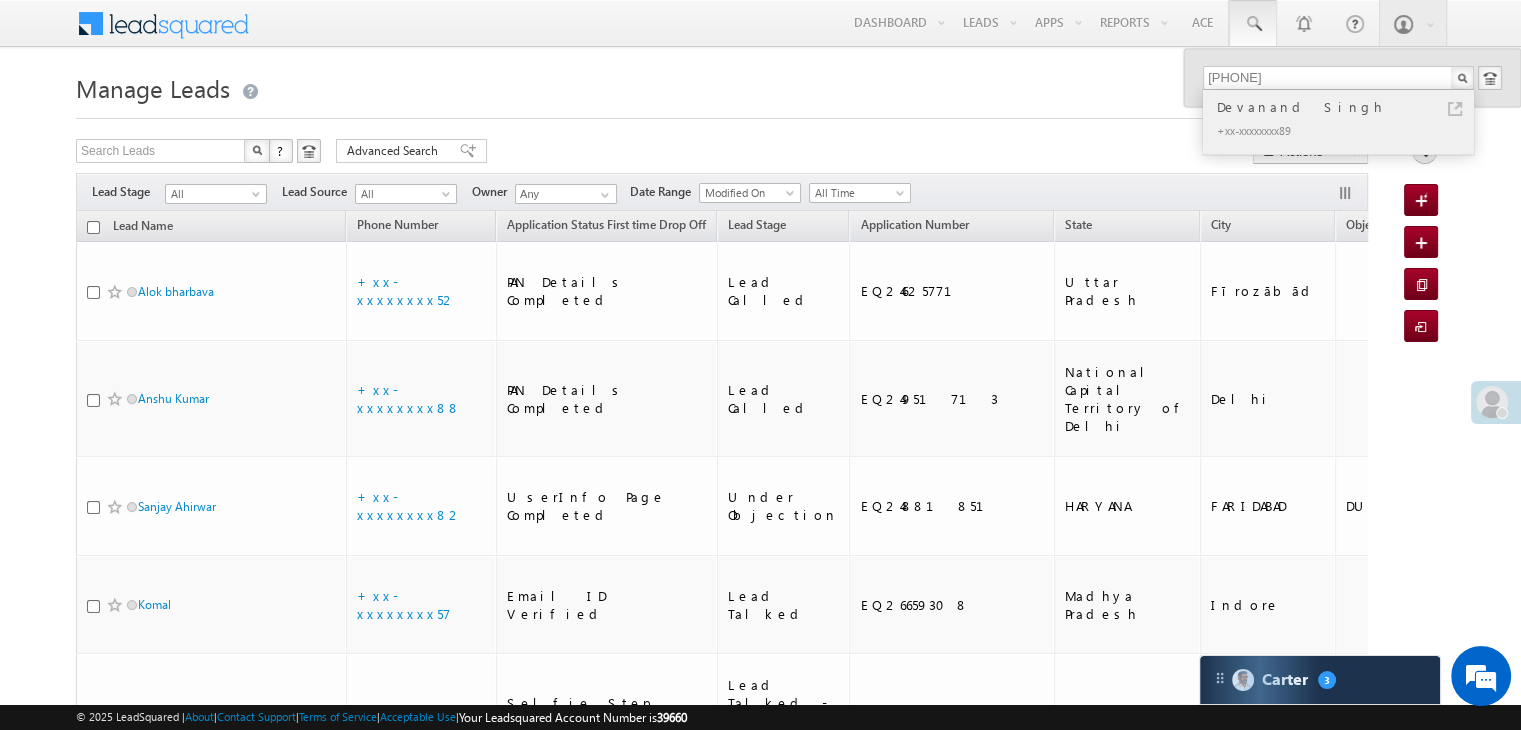 click on "Devanand Singh" at bounding box center (1347, 107) 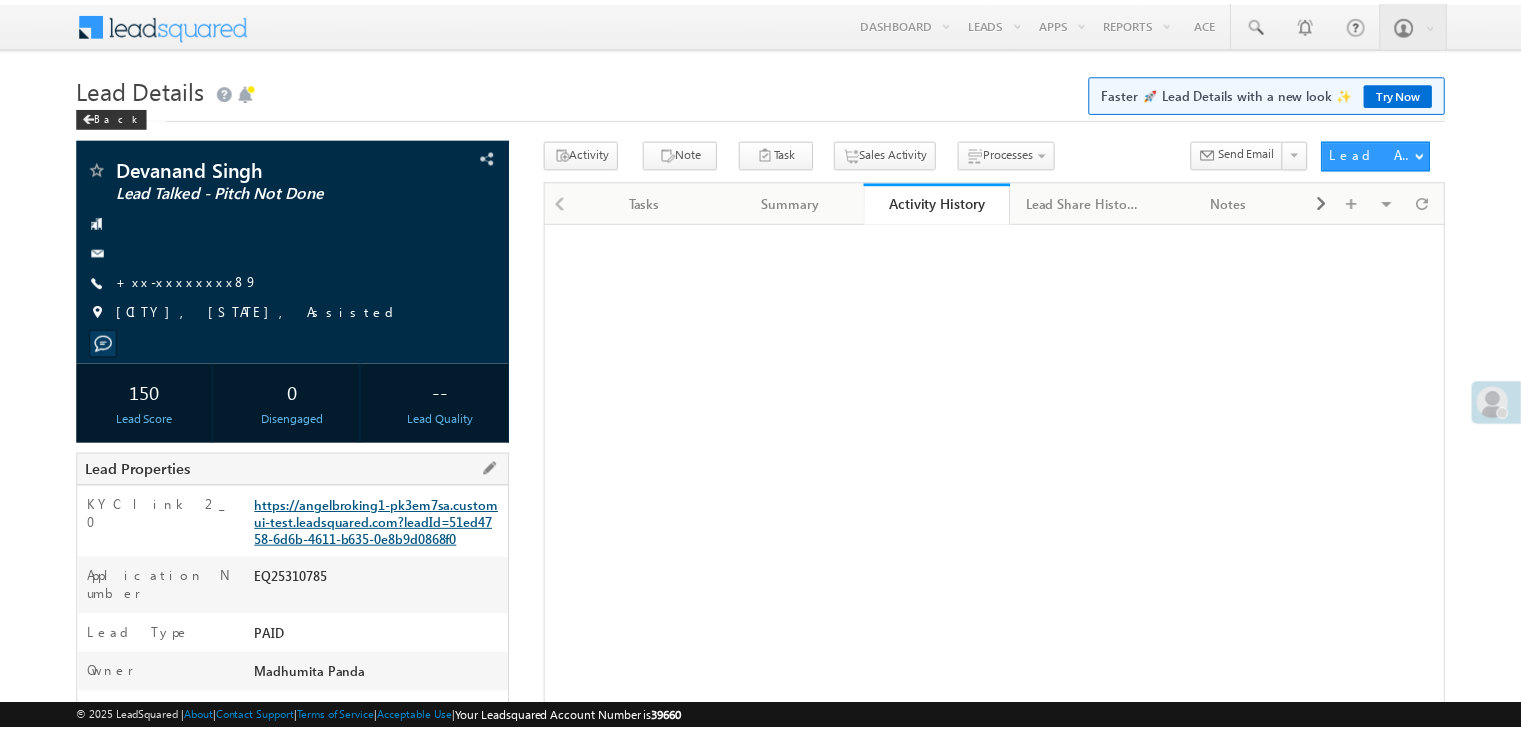 scroll, scrollTop: 0, scrollLeft: 0, axis: both 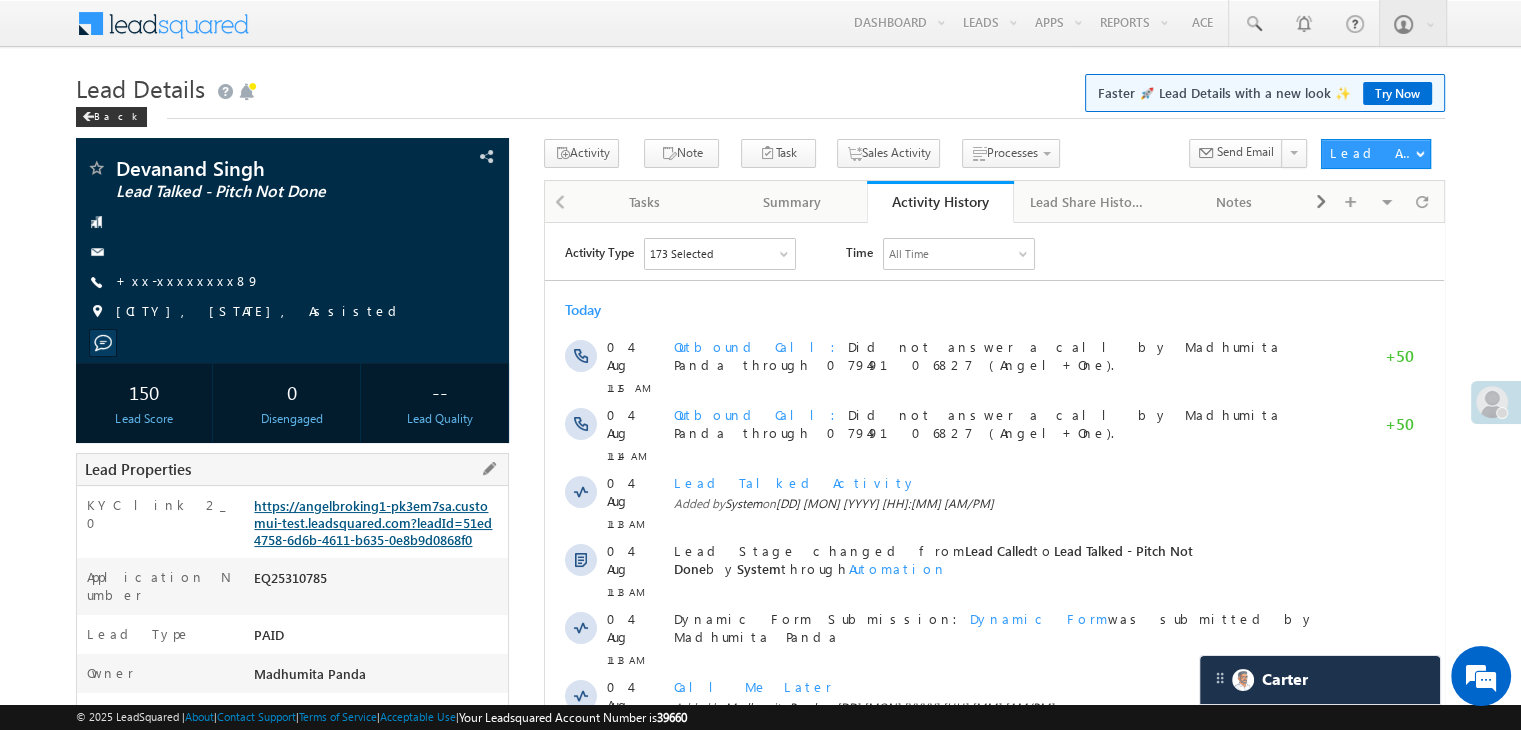 click on "https://angelbroking1-pk3em7sa.customui-test.leadsquared.com?leadId=51ed4758-6d6b-4611-b635-0e8b9d0868f0" at bounding box center (373, 522) 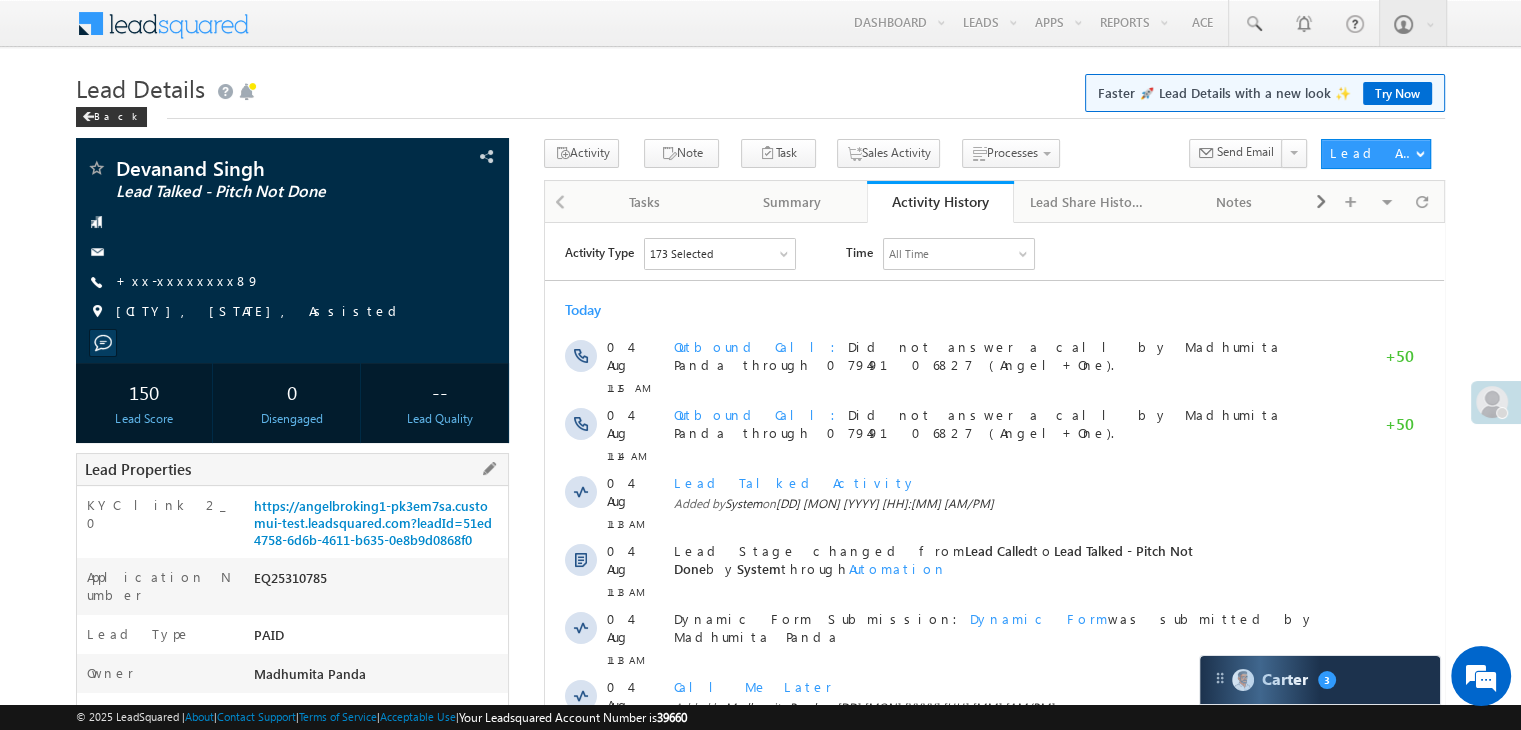 scroll, scrollTop: 0, scrollLeft: 0, axis: both 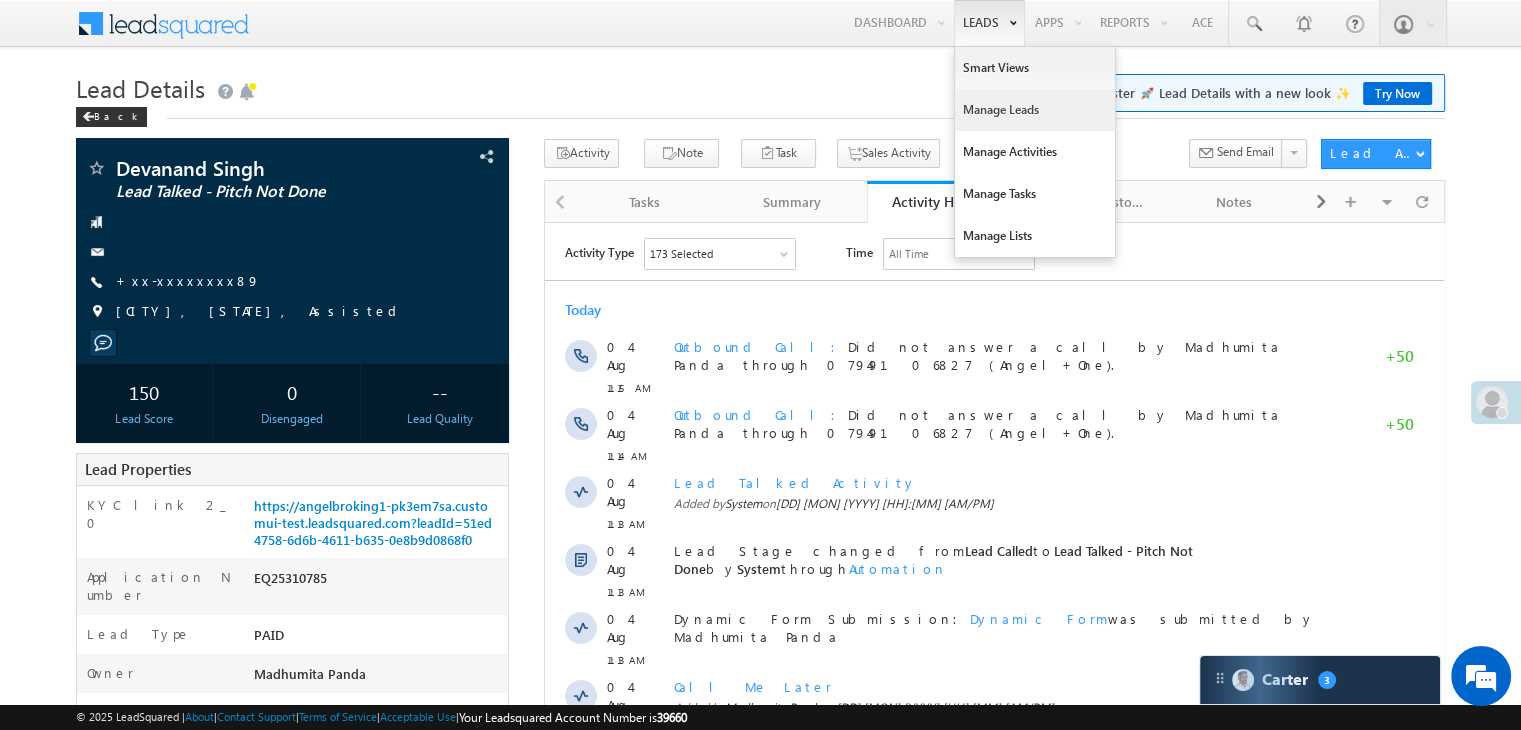 click on "Manage Leads" at bounding box center (1035, 110) 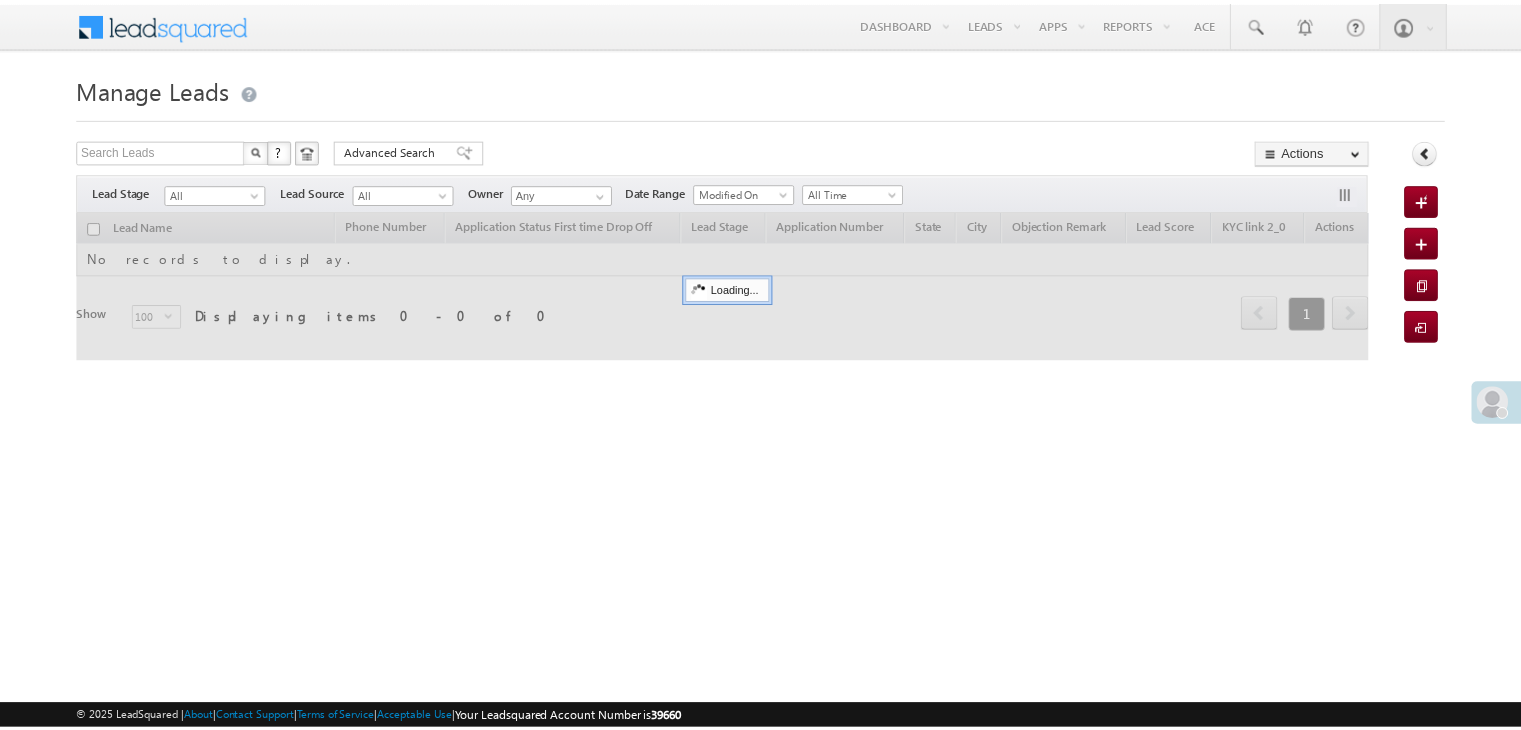 scroll, scrollTop: 0, scrollLeft: 0, axis: both 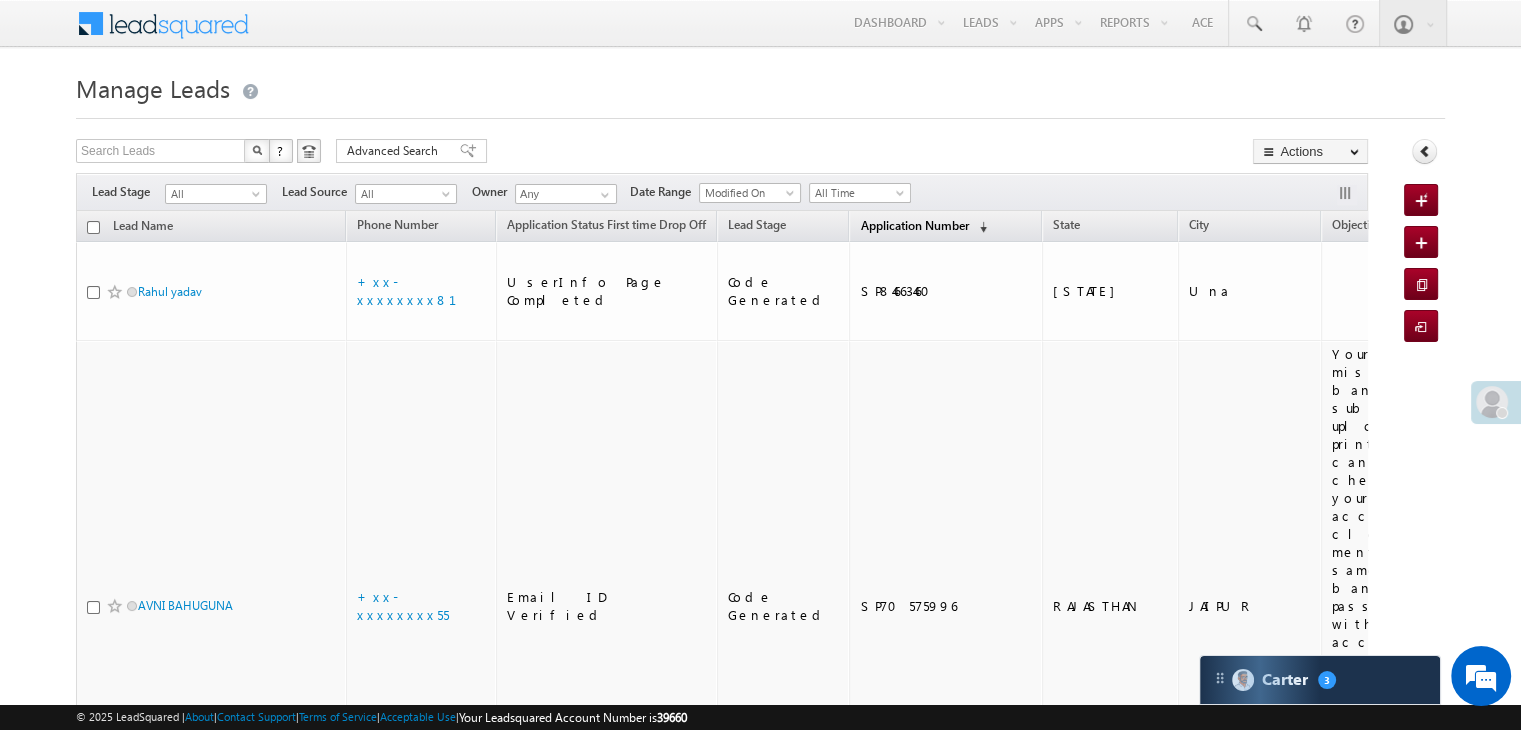 click on "Application Number" at bounding box center [914, 225] 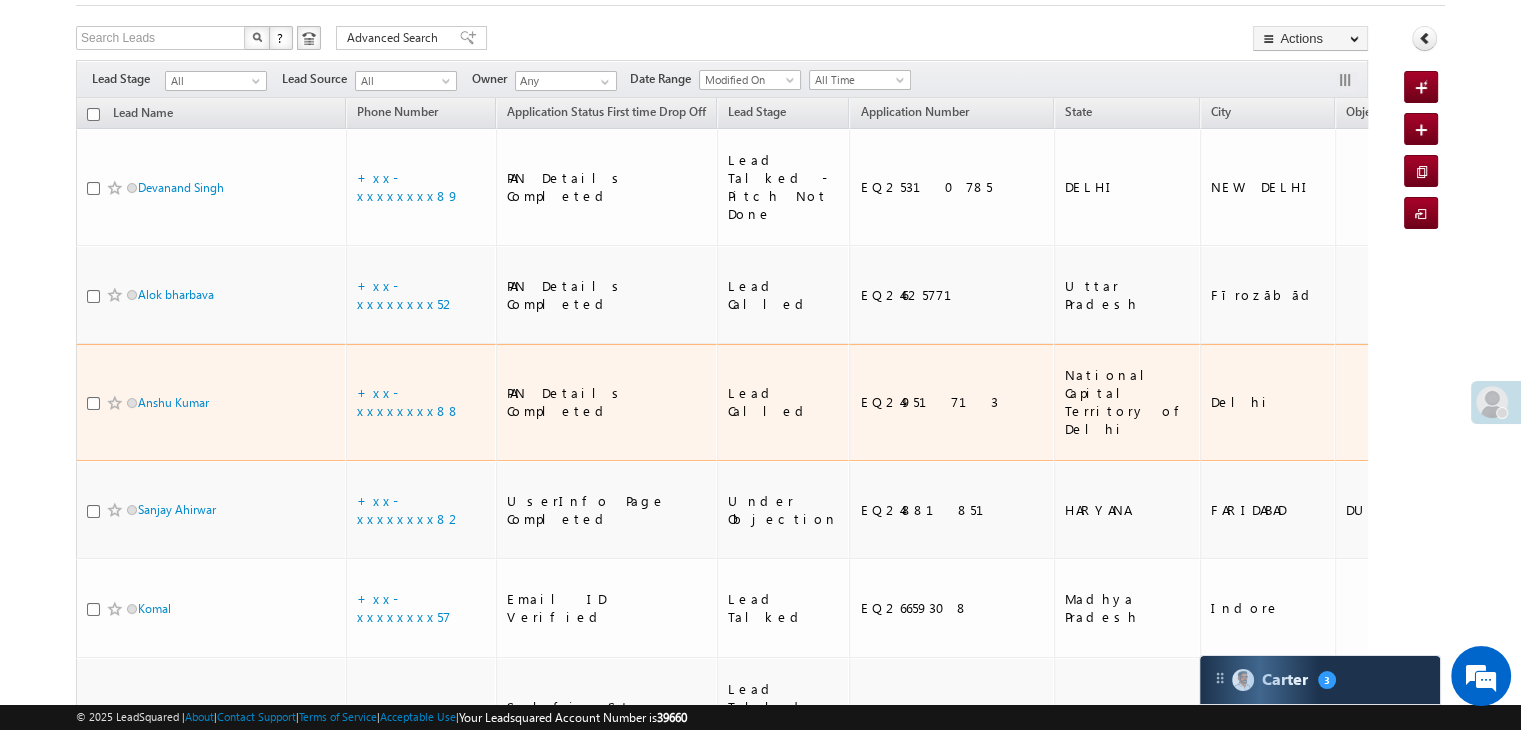 scroll, scrollTop: 400, scrollLeft: 0, axis: vertical 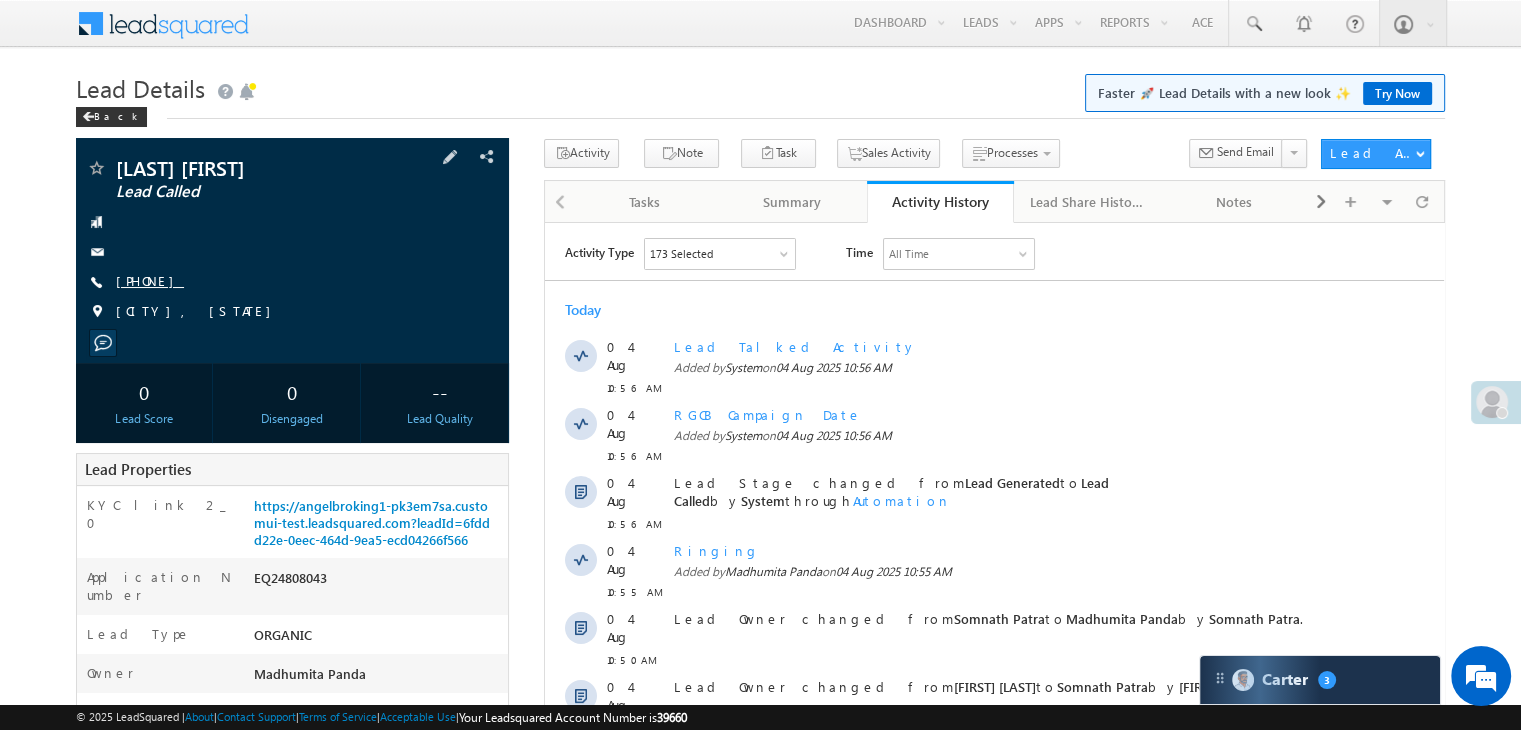 click on "+xx-xxxxxxxx02" at bounding box center [150, 280] 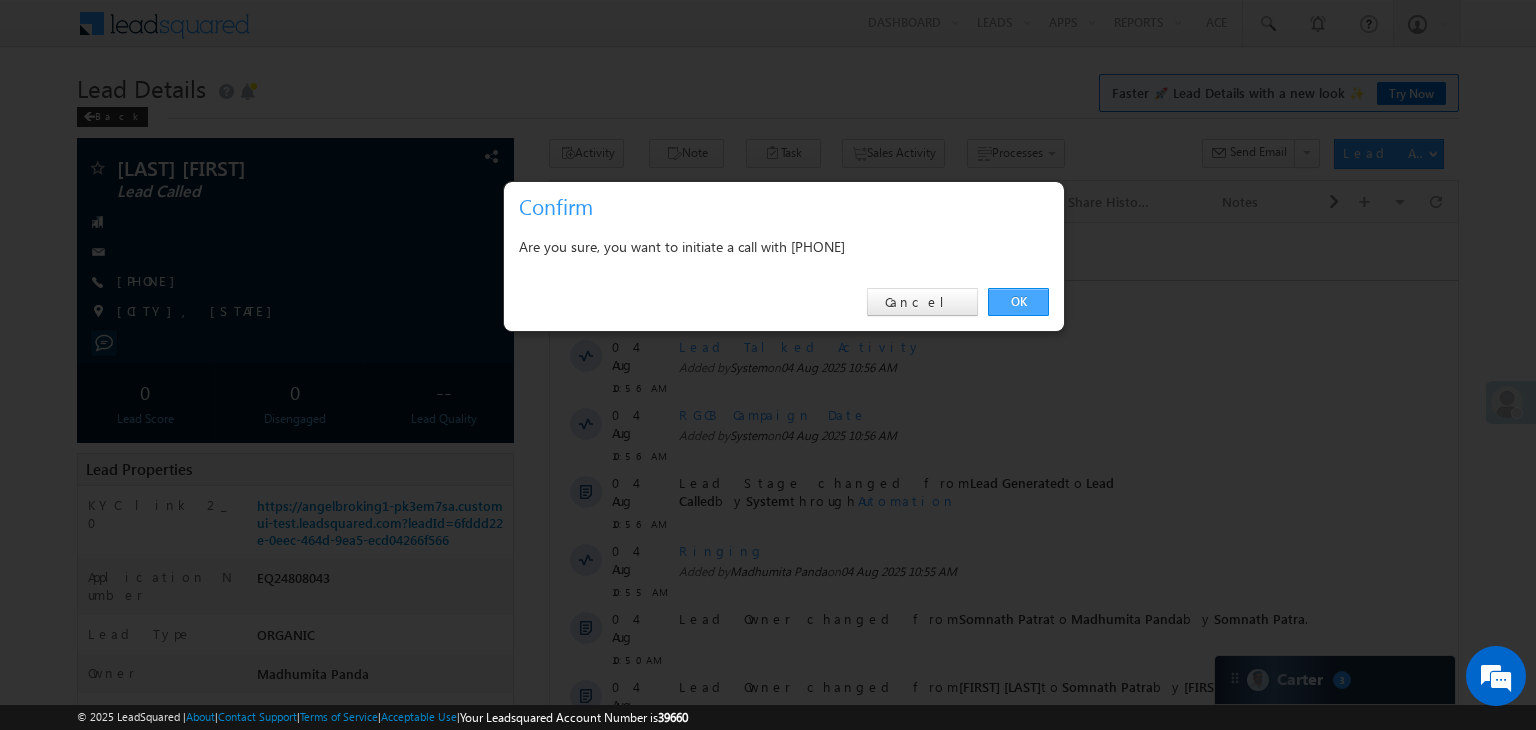 click on "OK" at bounding box center (1018, 302) 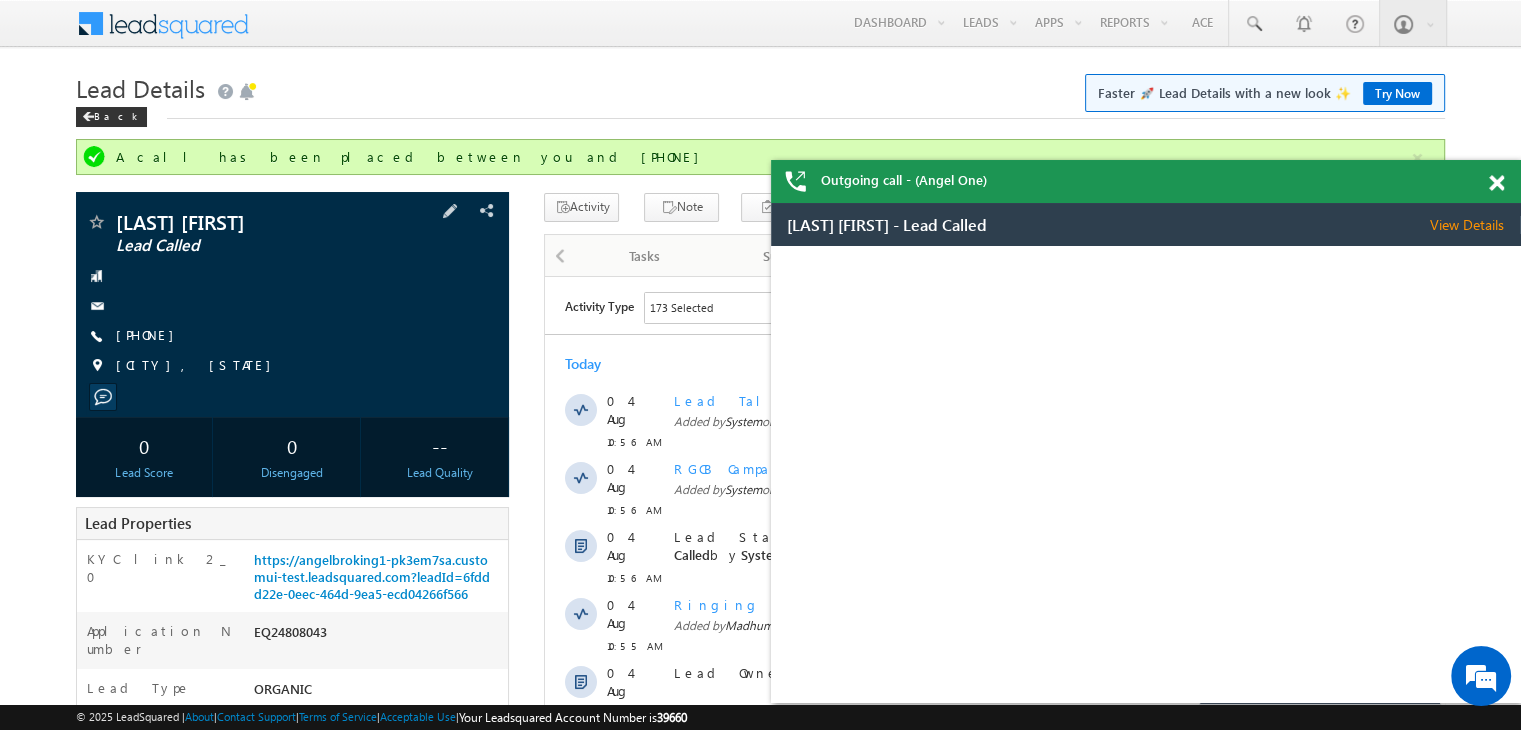 scroll, scrollTop: 0, scrollLeft: 0, axis: both 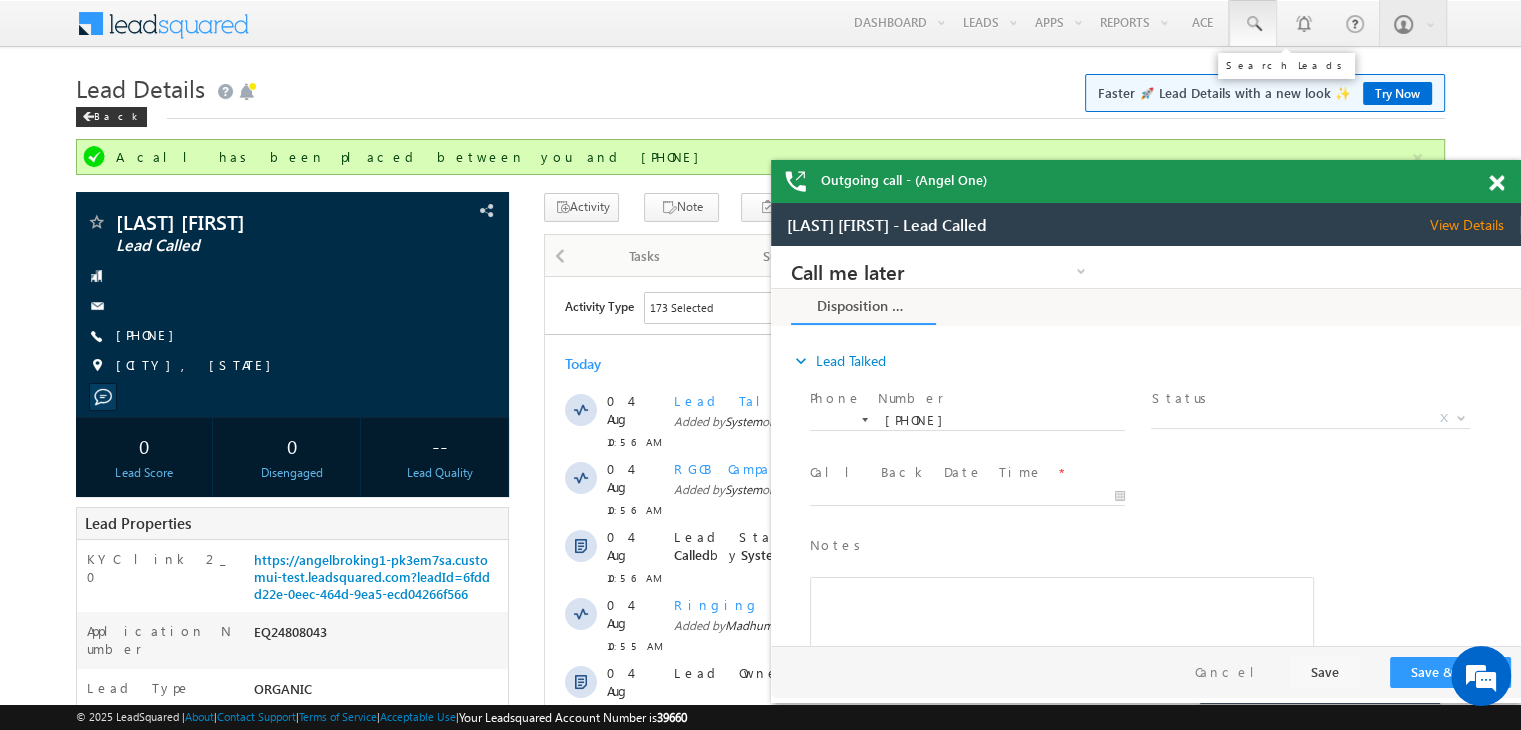 click at bounding box center [1253, 24] 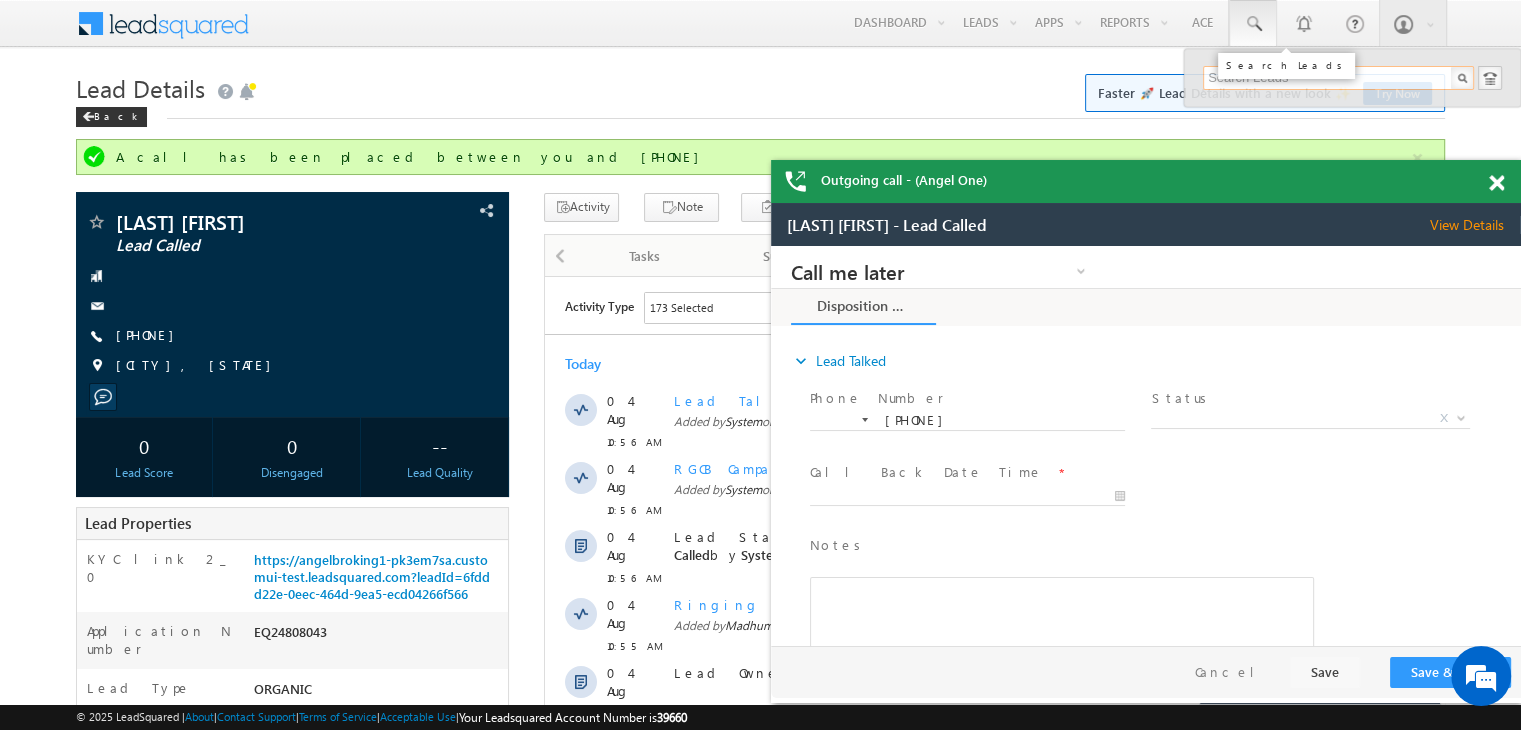 paste on "EQ24997311" 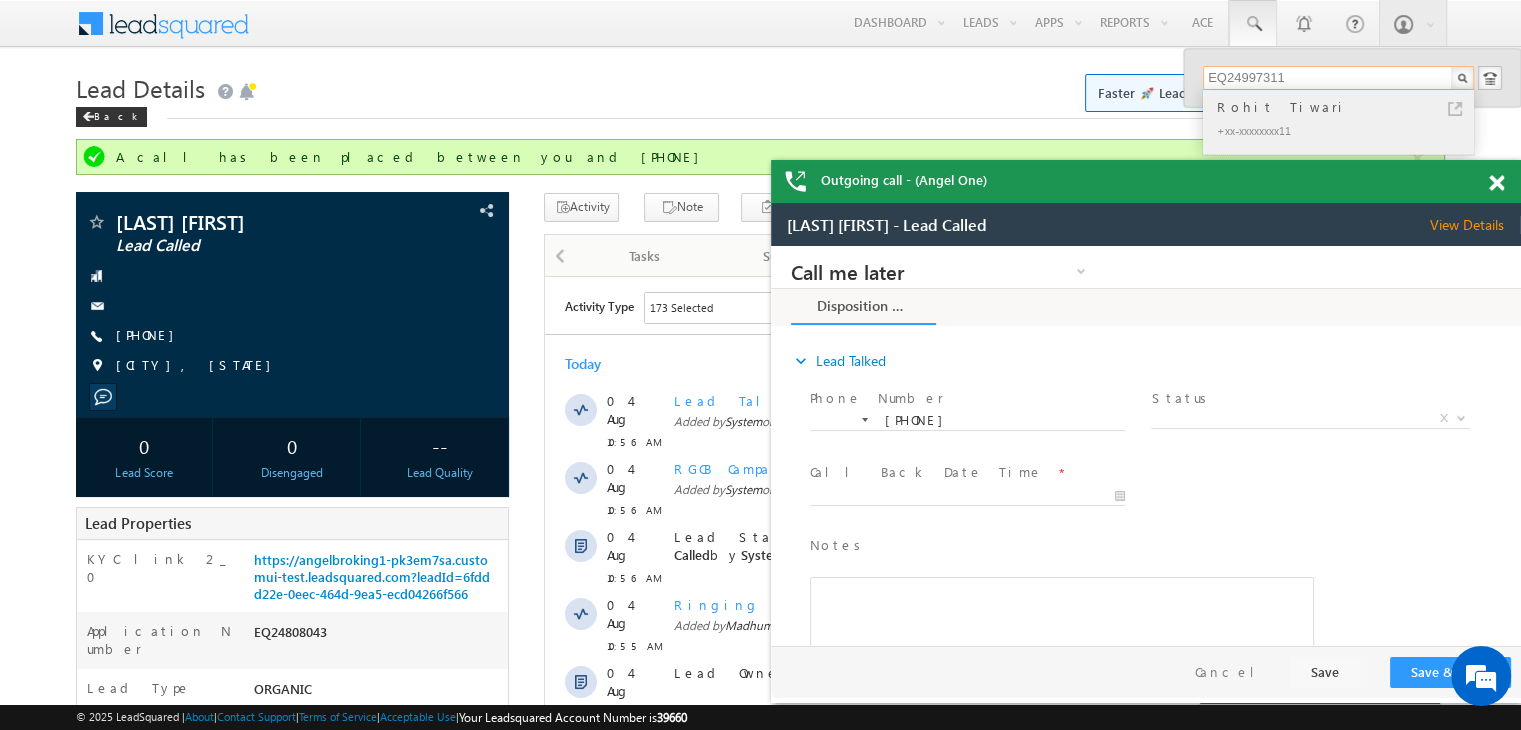 type on "EQ24997311" 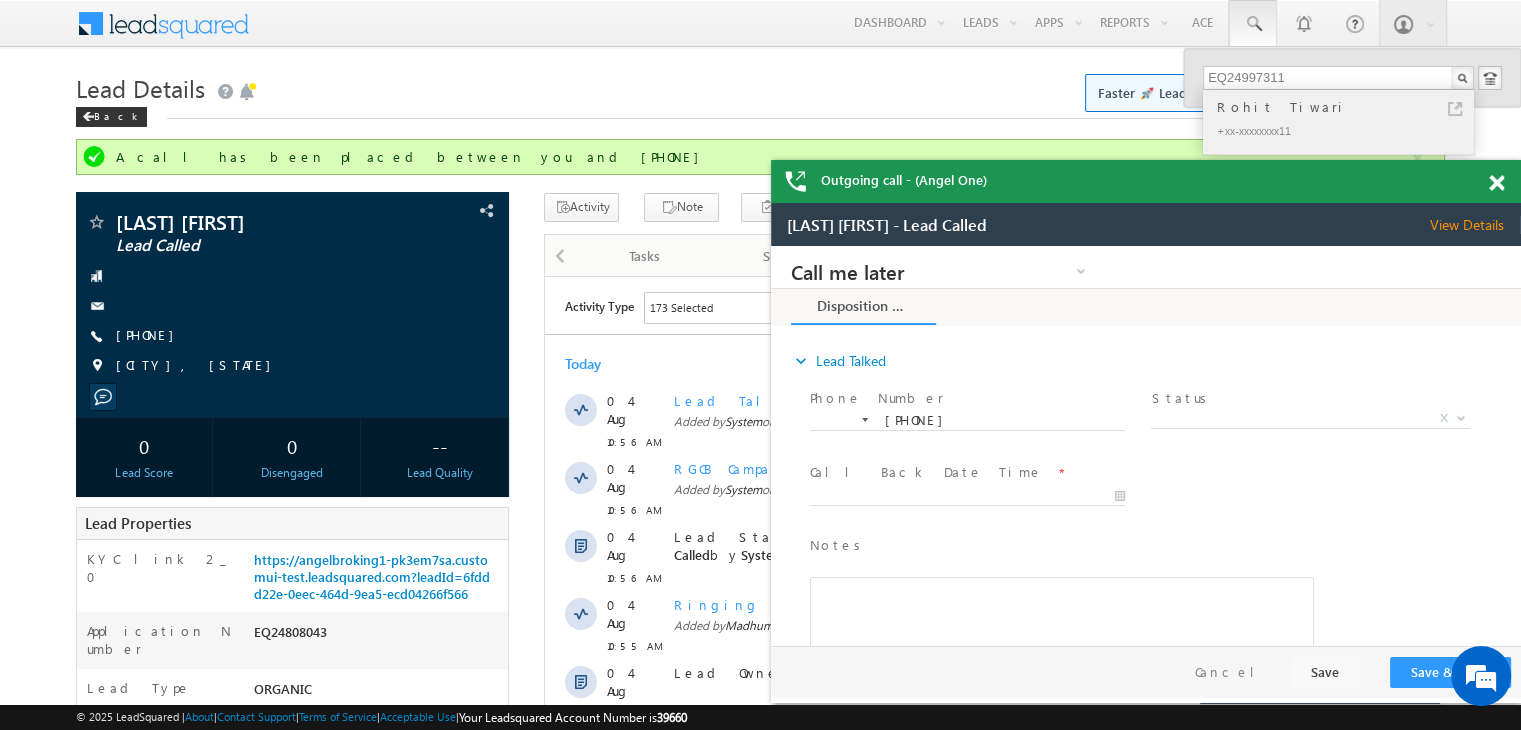 click on "Rohit Tiwari" at bounding box center (1347, 107) 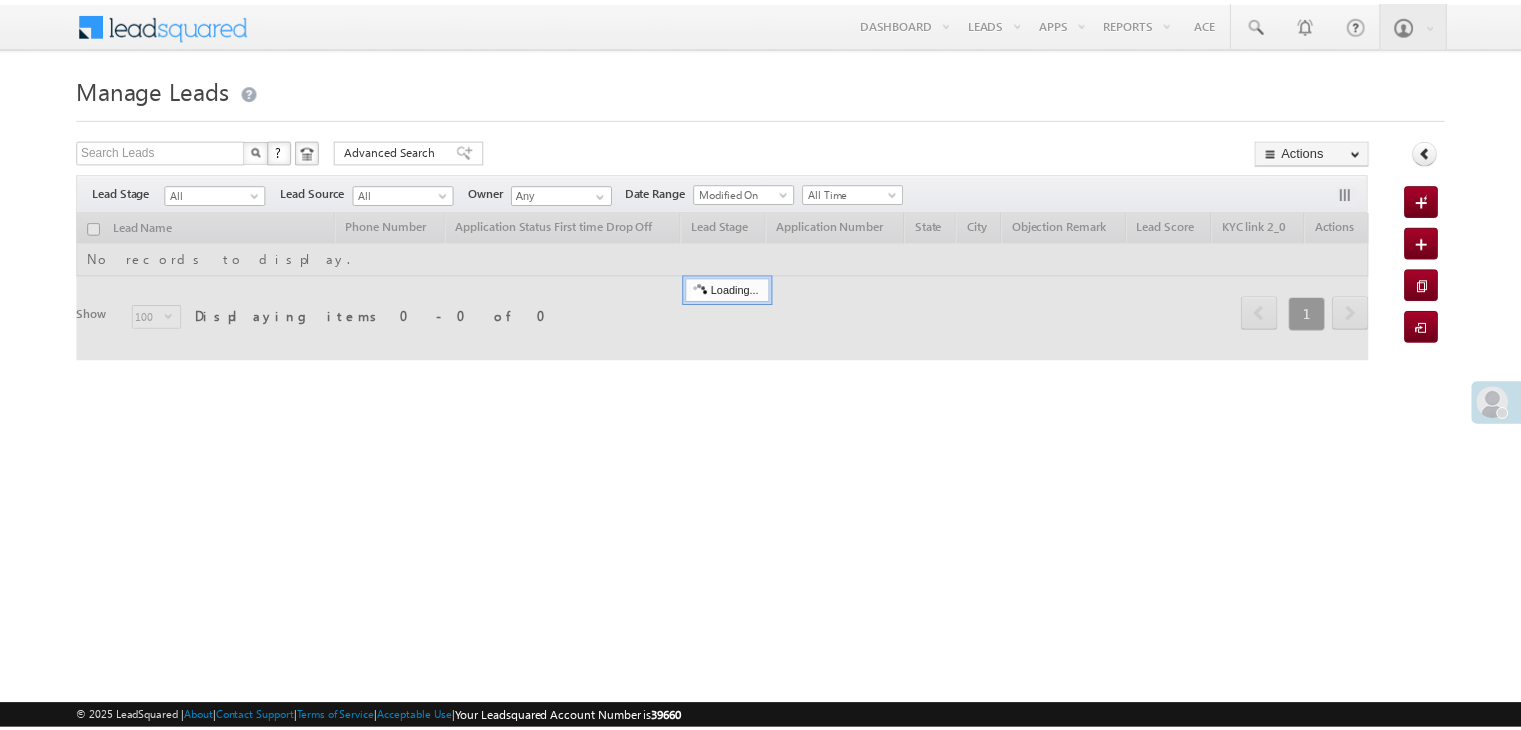 scroll, scrollTop: 0, scrollLeft: 0, axis: both 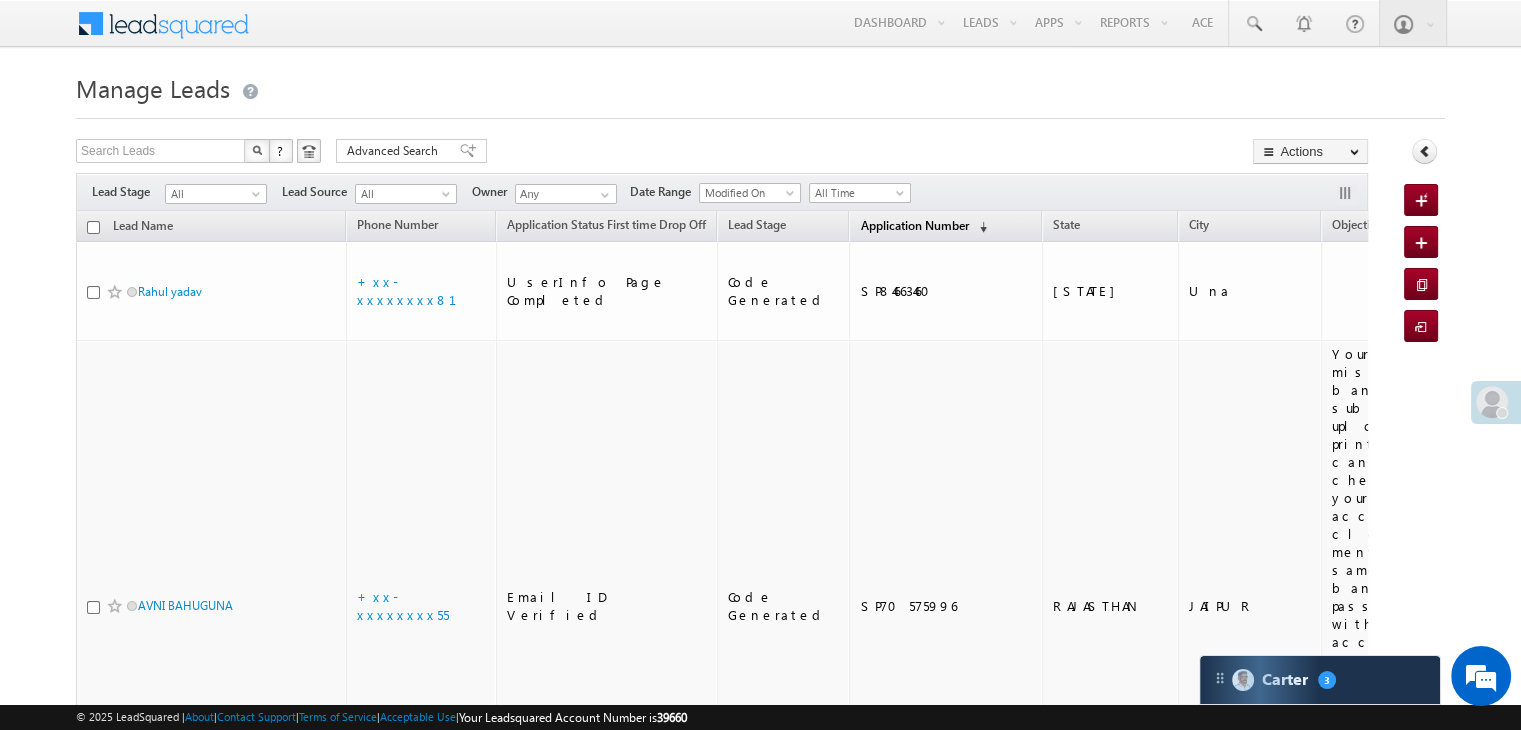 click on "Application Number" at bounding box center [914, 225] 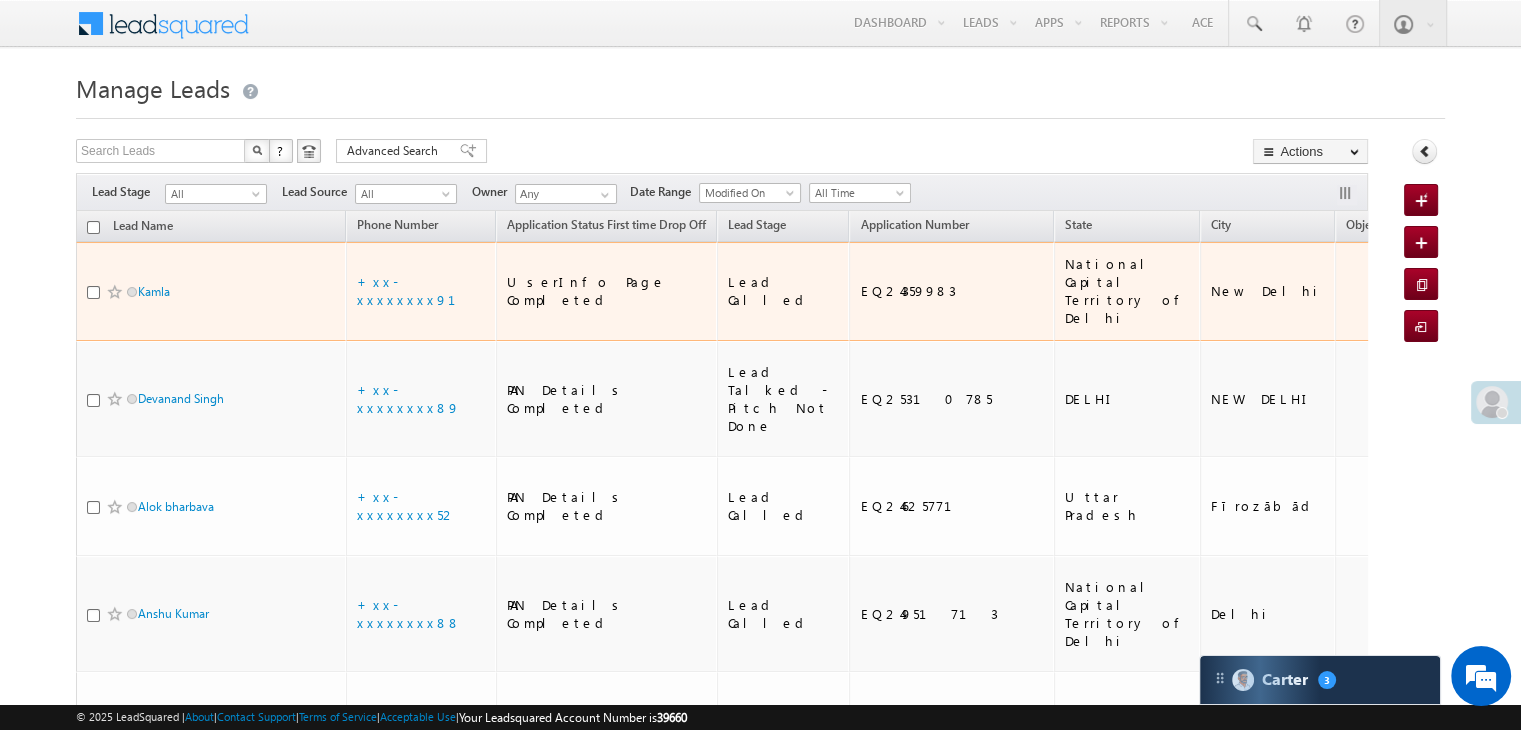 scroll, scrollTop: 0, scrollLeft: 0, axis: both 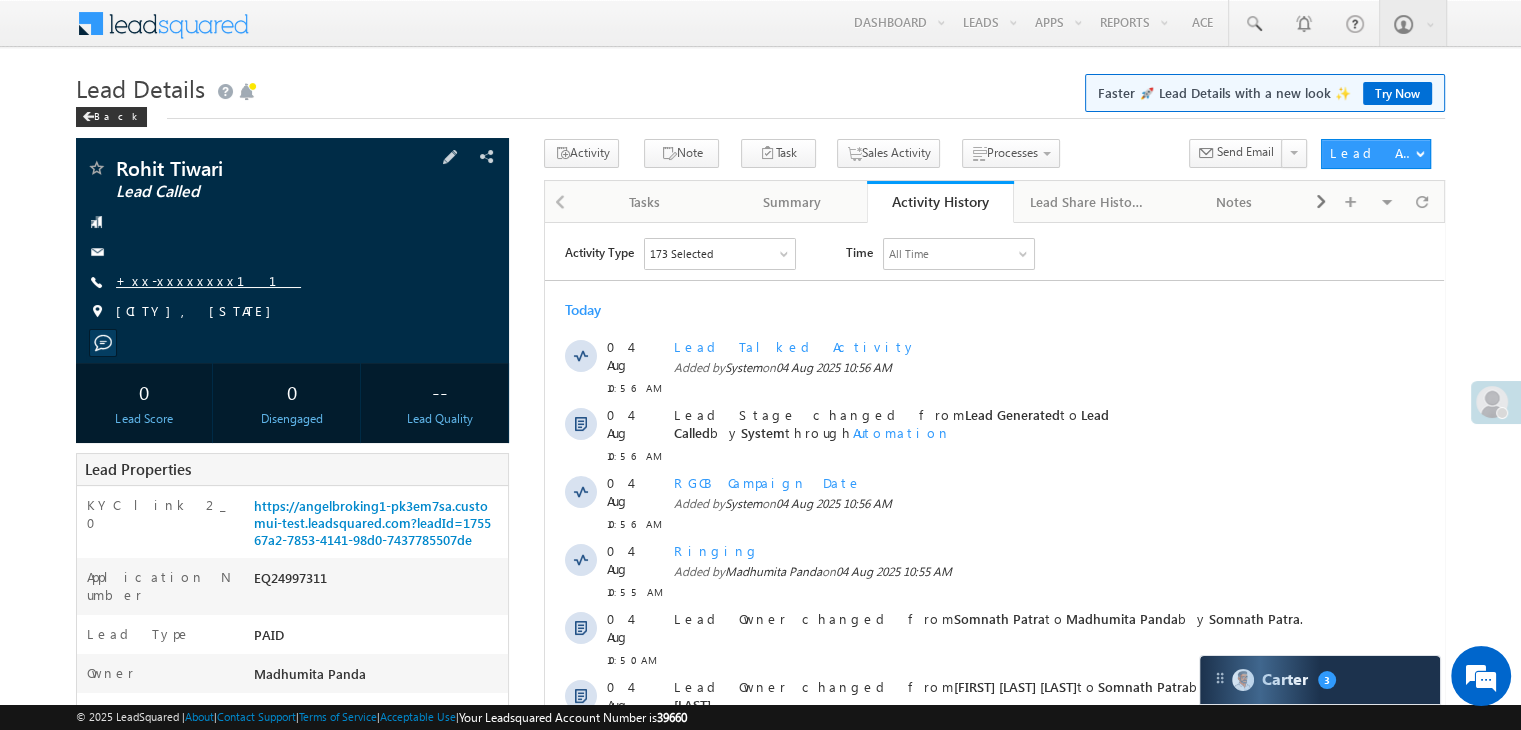 click on "+xx-xxxxxxxx11" at bounding box center (208, 280) 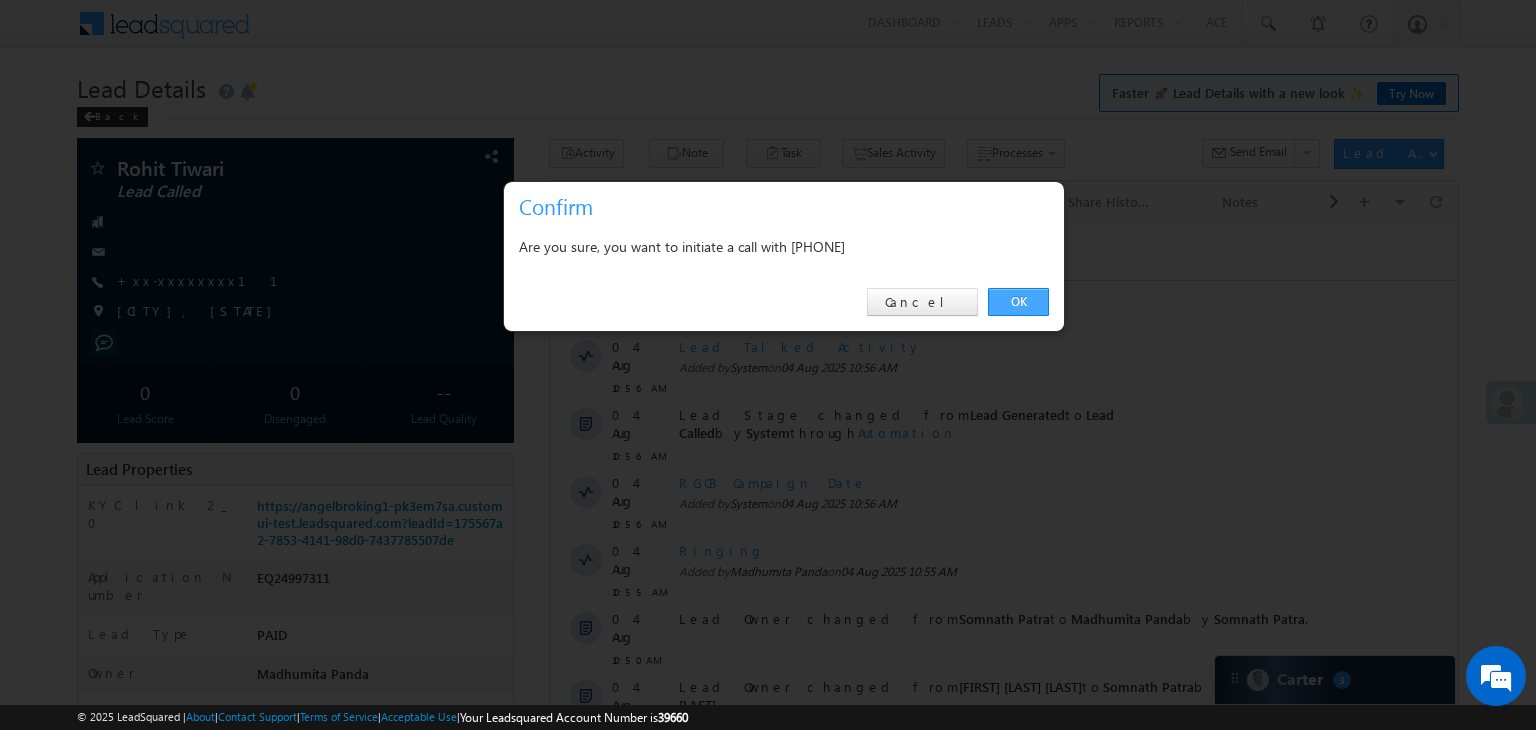 click on "OK" at bounding box center (1018, 302) 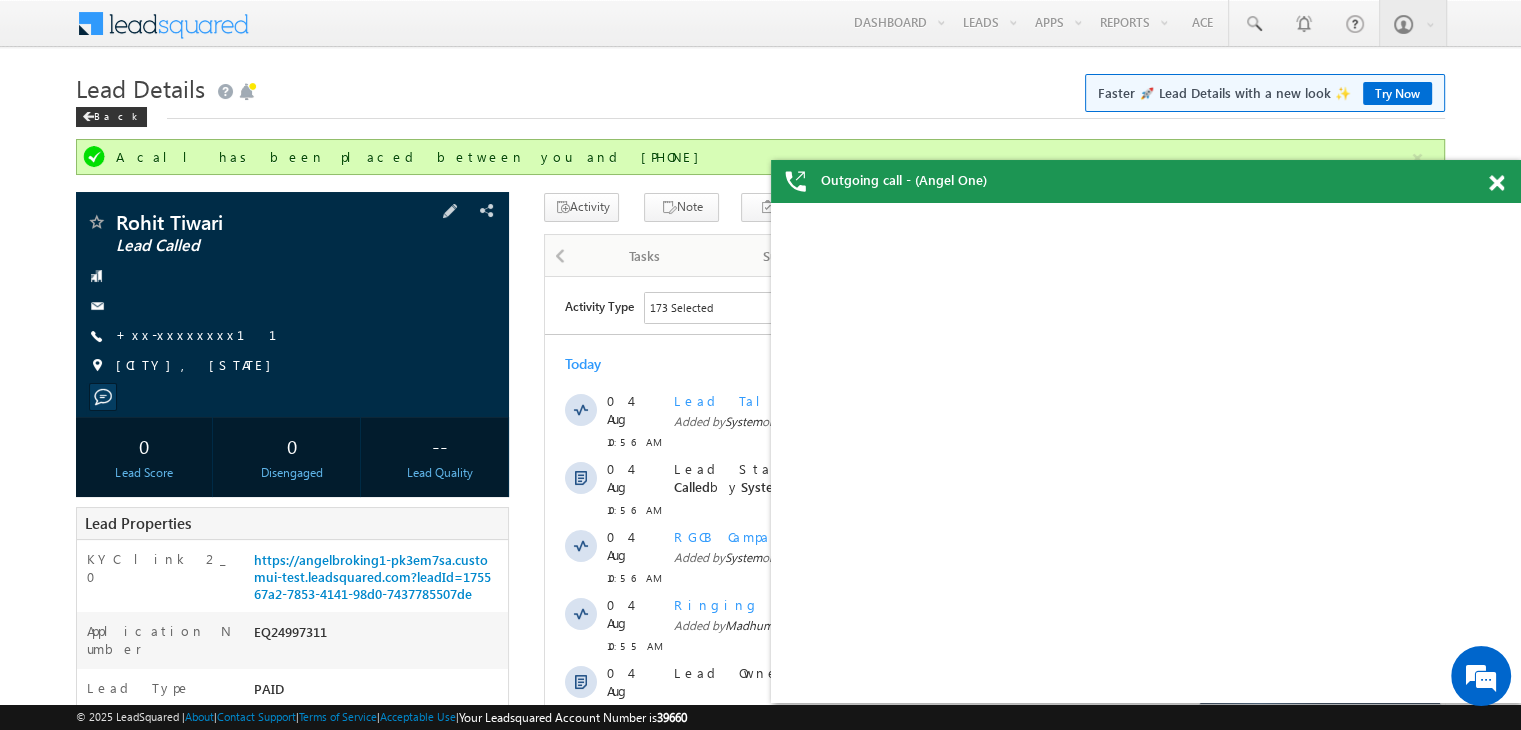 scroll, scrollTop: 0, scrollLeft: 0, axis: both 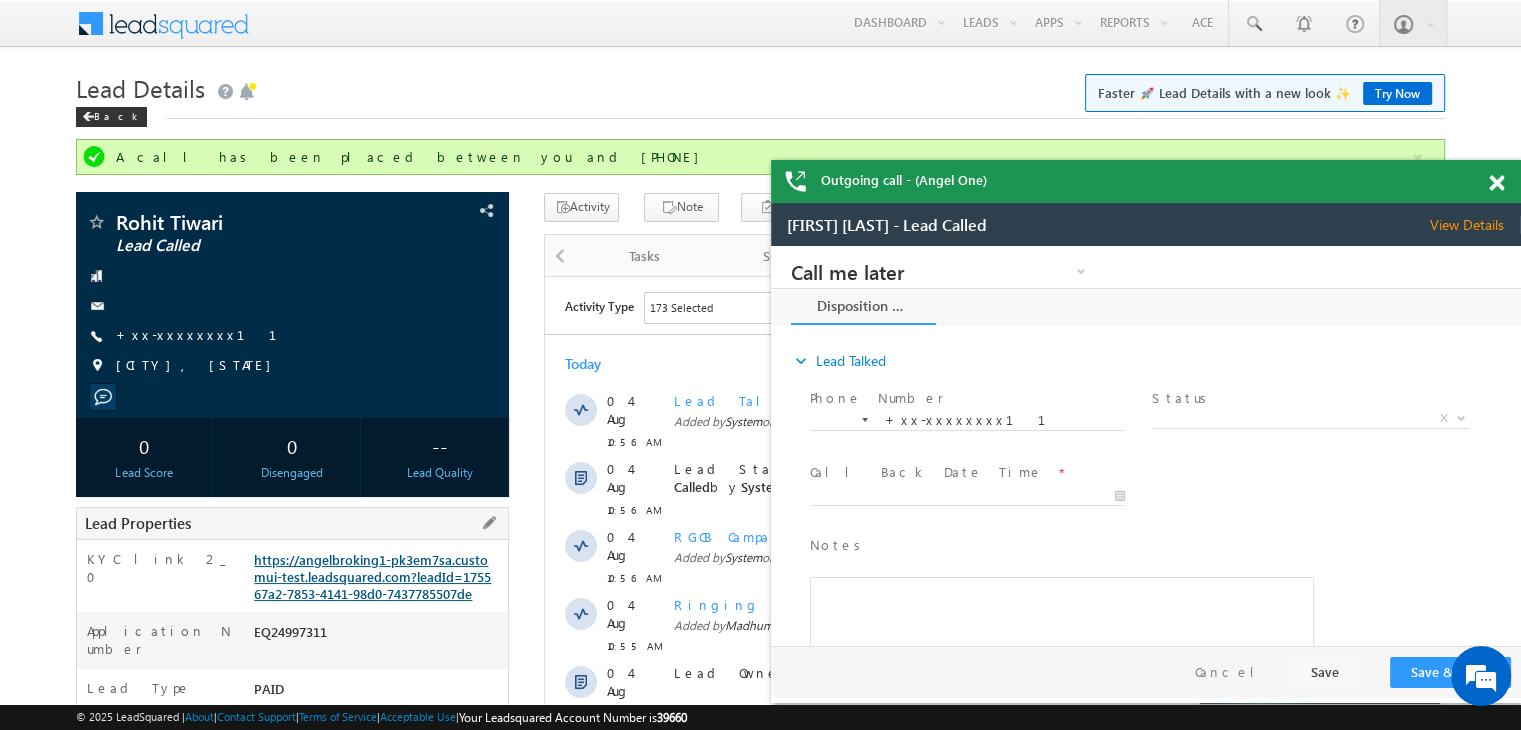 click on "https://angelbroking1-pk3em7sa.customui-test.leadsquared.com?leadId=175567a2-7853-4141-98d0-7437785507de" at bounding box center (372, 576) 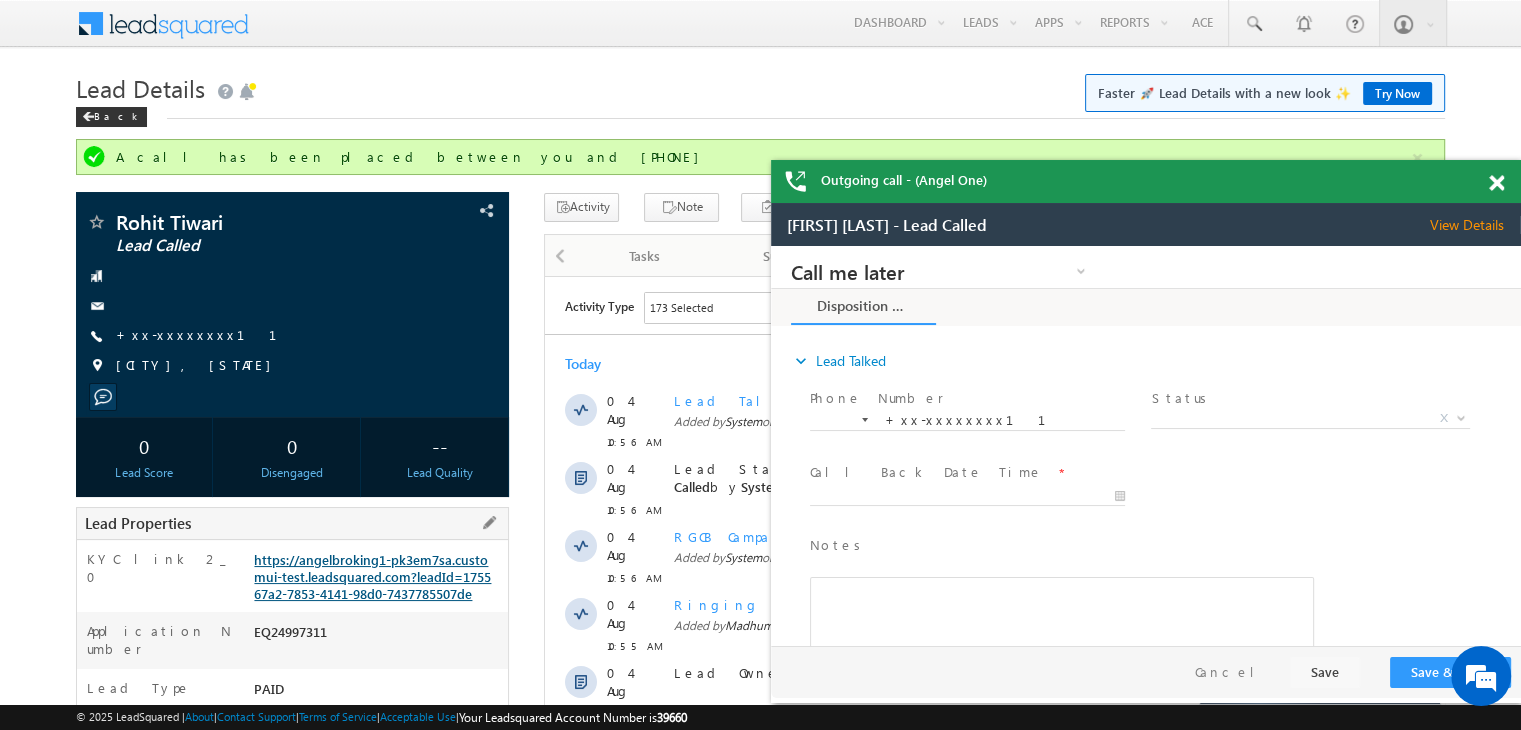 scroll, scrollTop: 0, scrollLeft: 0, axis: both 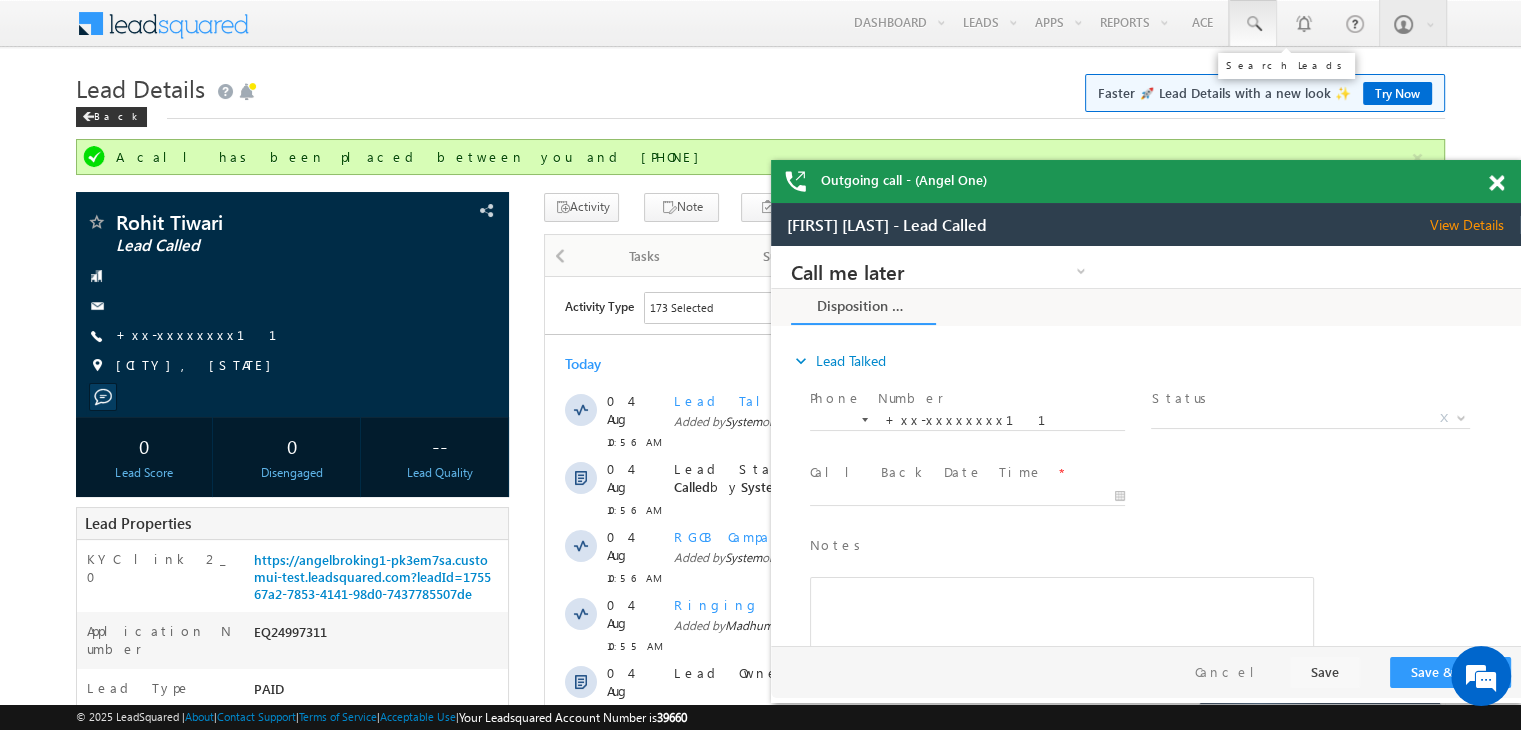 click at bounding box center (1253, 24) 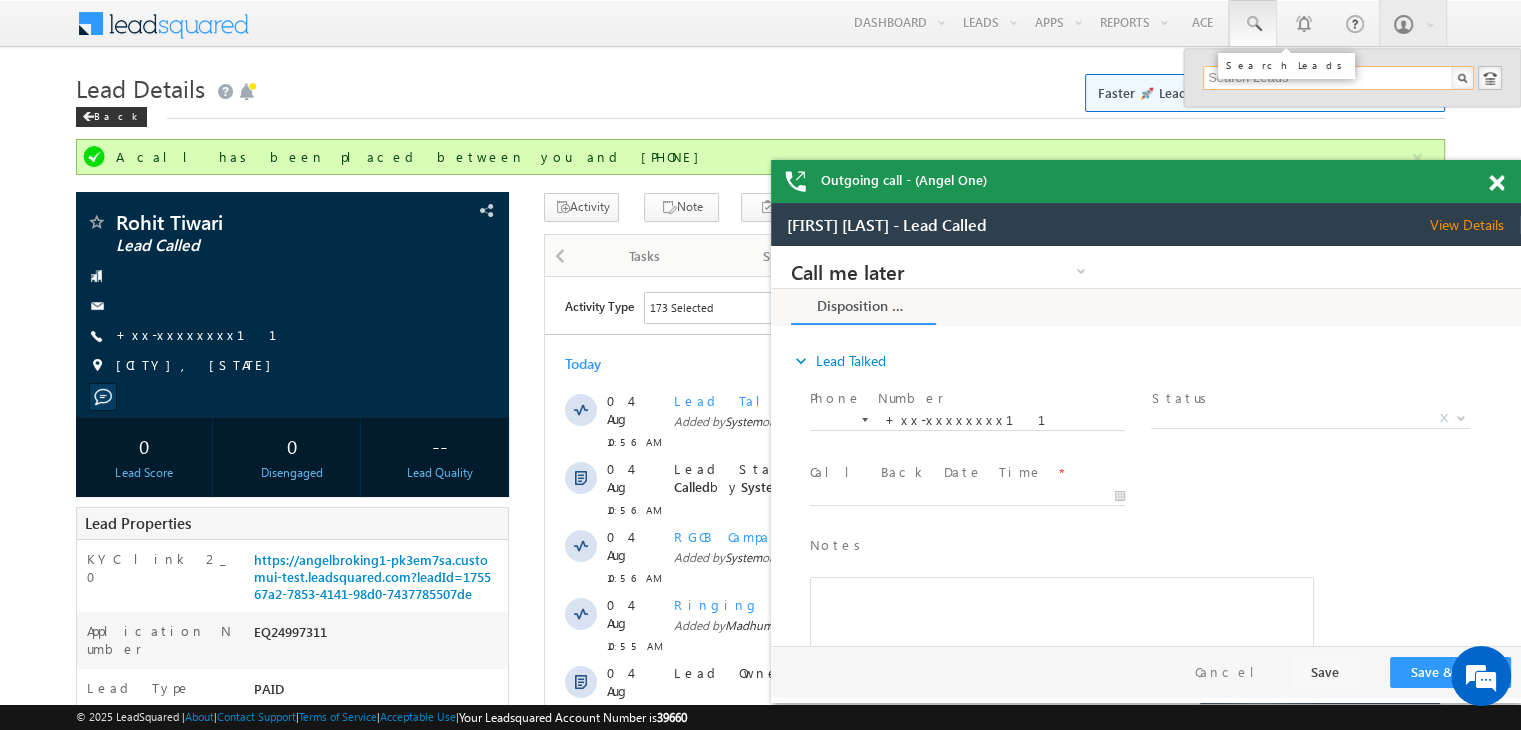 paste on "EQ25003573" 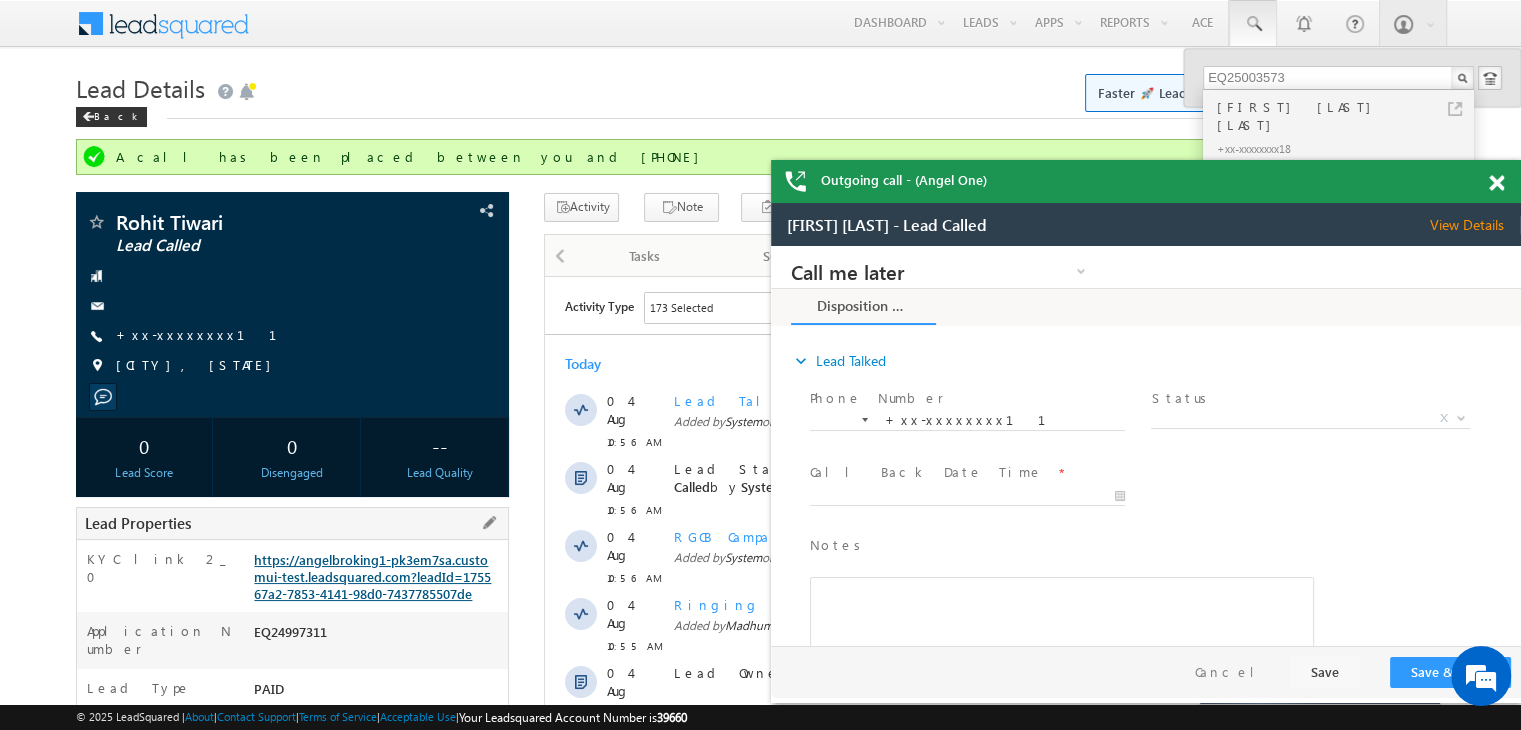 click on "https://angelbroking1-pk3em7sa.customui-test.leadsquared.com?leadId=175567a2-7853-4141-98d0-7437785507de" at bounding box center [372, 576] 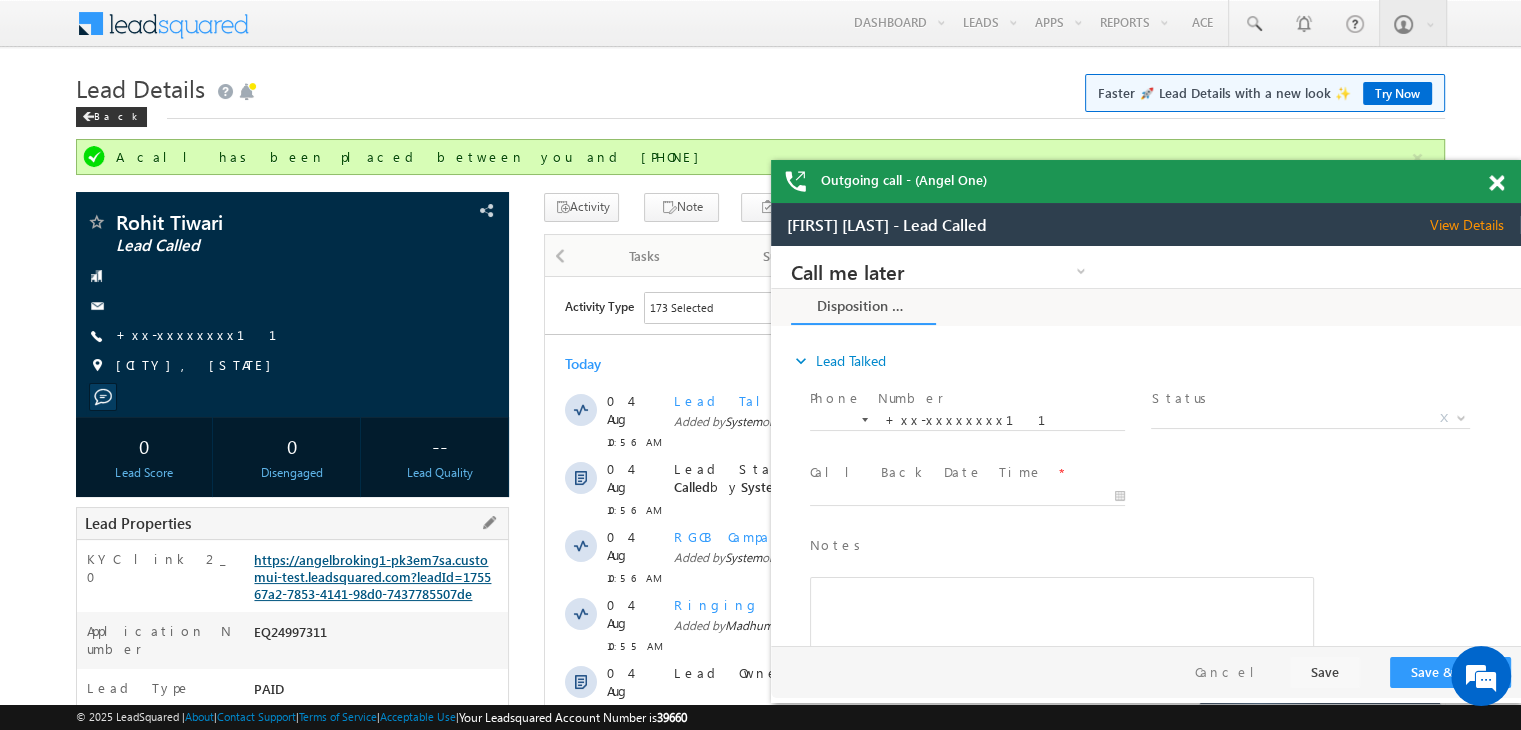click on "https://angelbroking1-pk3em7sa.customui-test.leadsquared.com?leadId=175567a2-7853-4141-98d0-7437785507de" at bounding box center (372, 576) 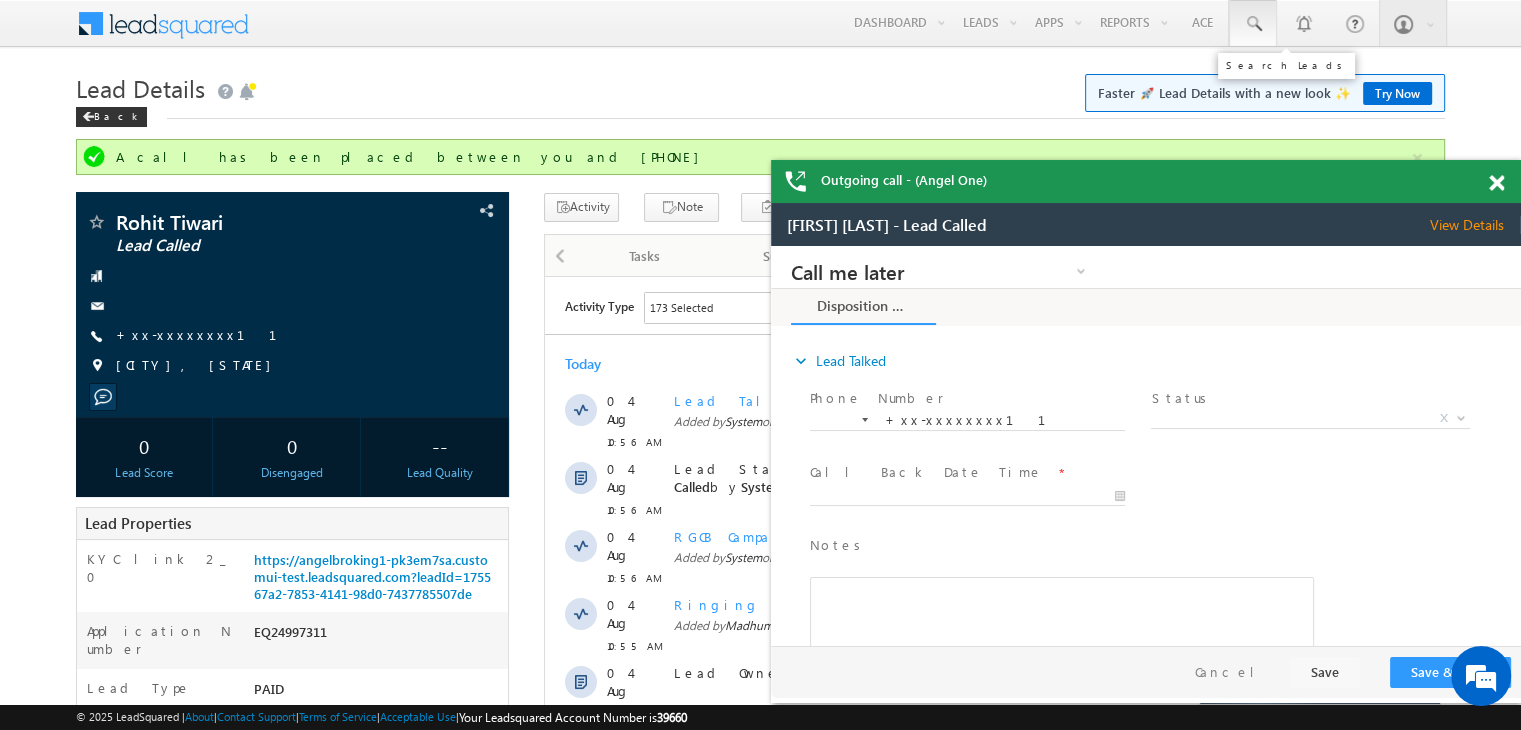 click at bounding box center [1253, 24] 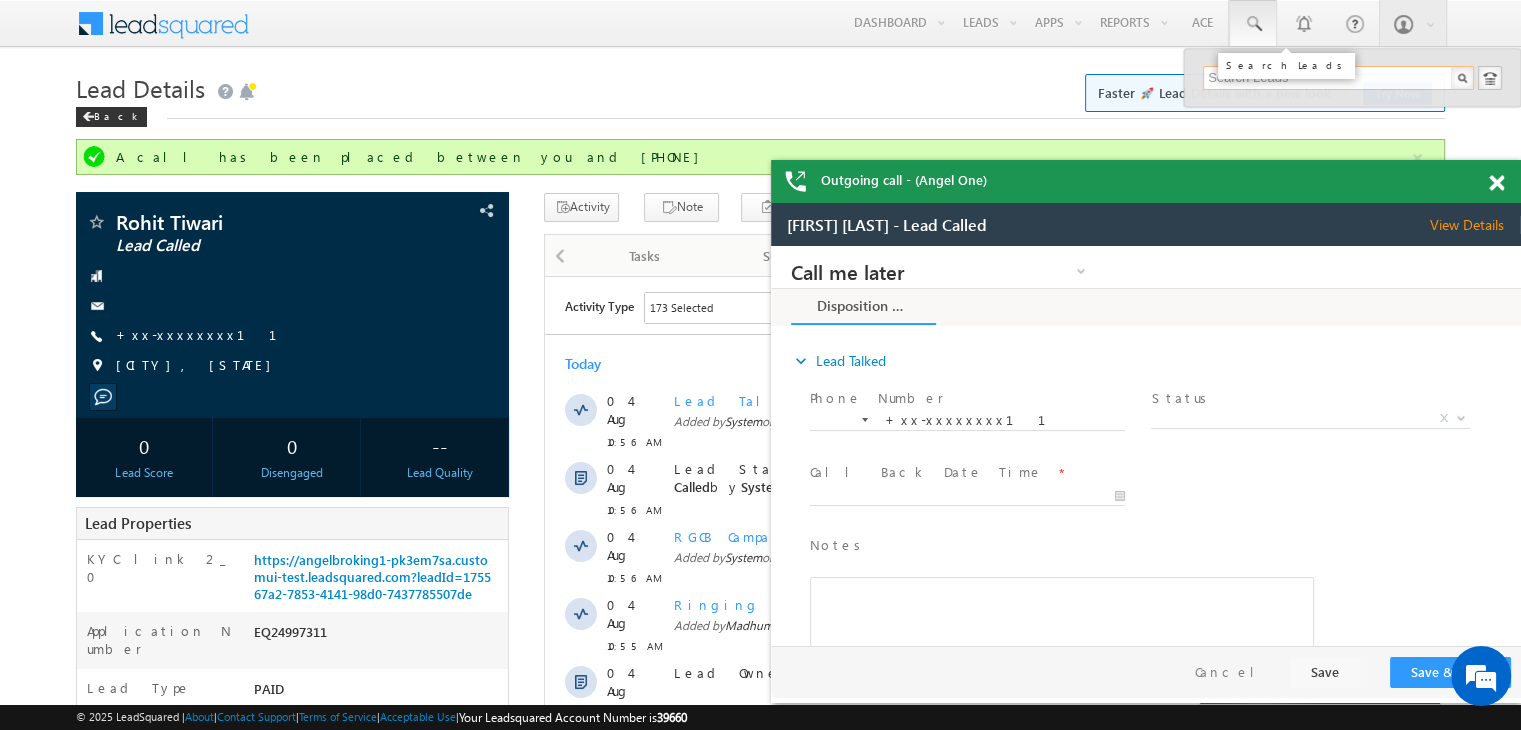 paste on "EQ25003573" 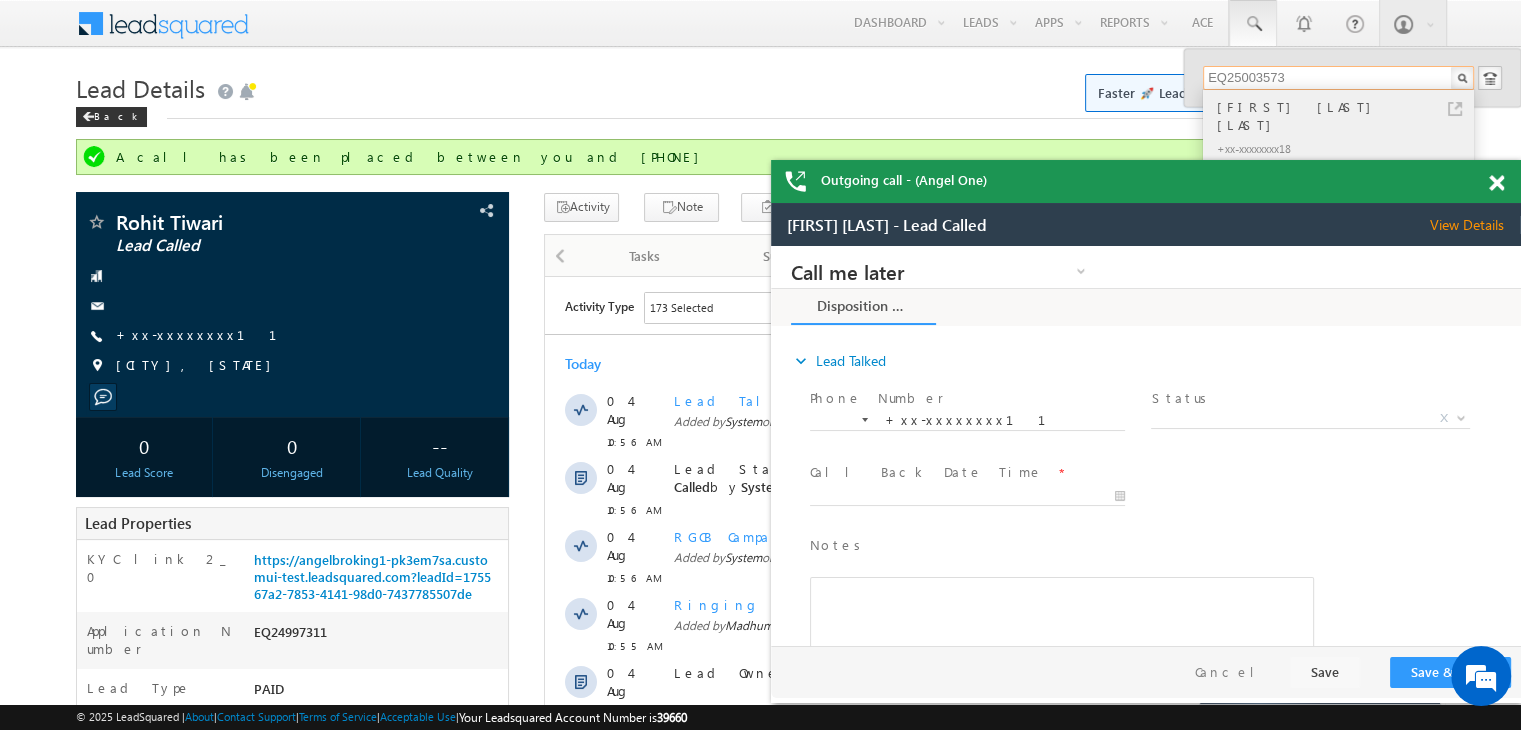 type on "EQ25003573" 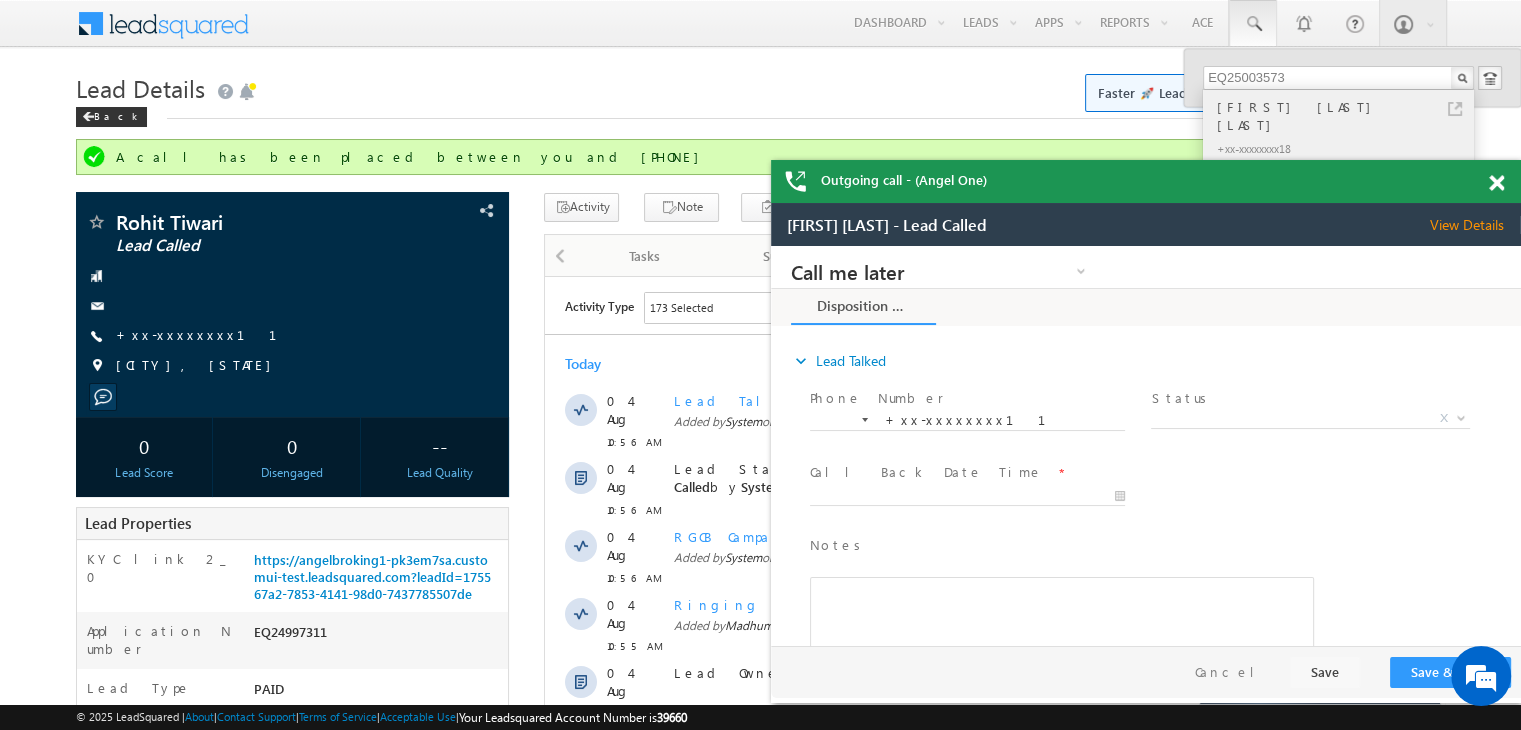 click on "Kunal kumar rajor" at bounding box center (1347, 116) 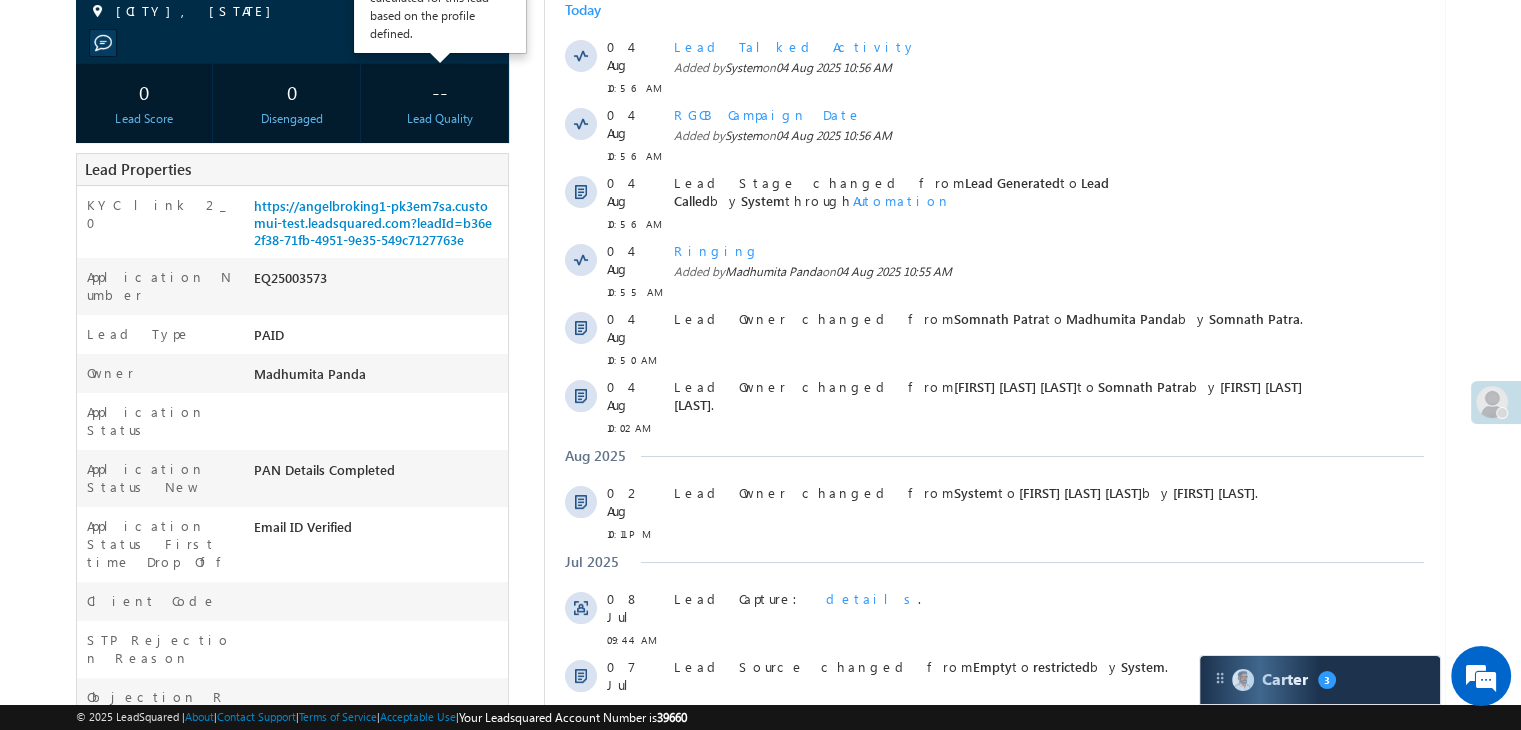scroll, scrollTop: 200, scrollLeft: 0, axis: vertical 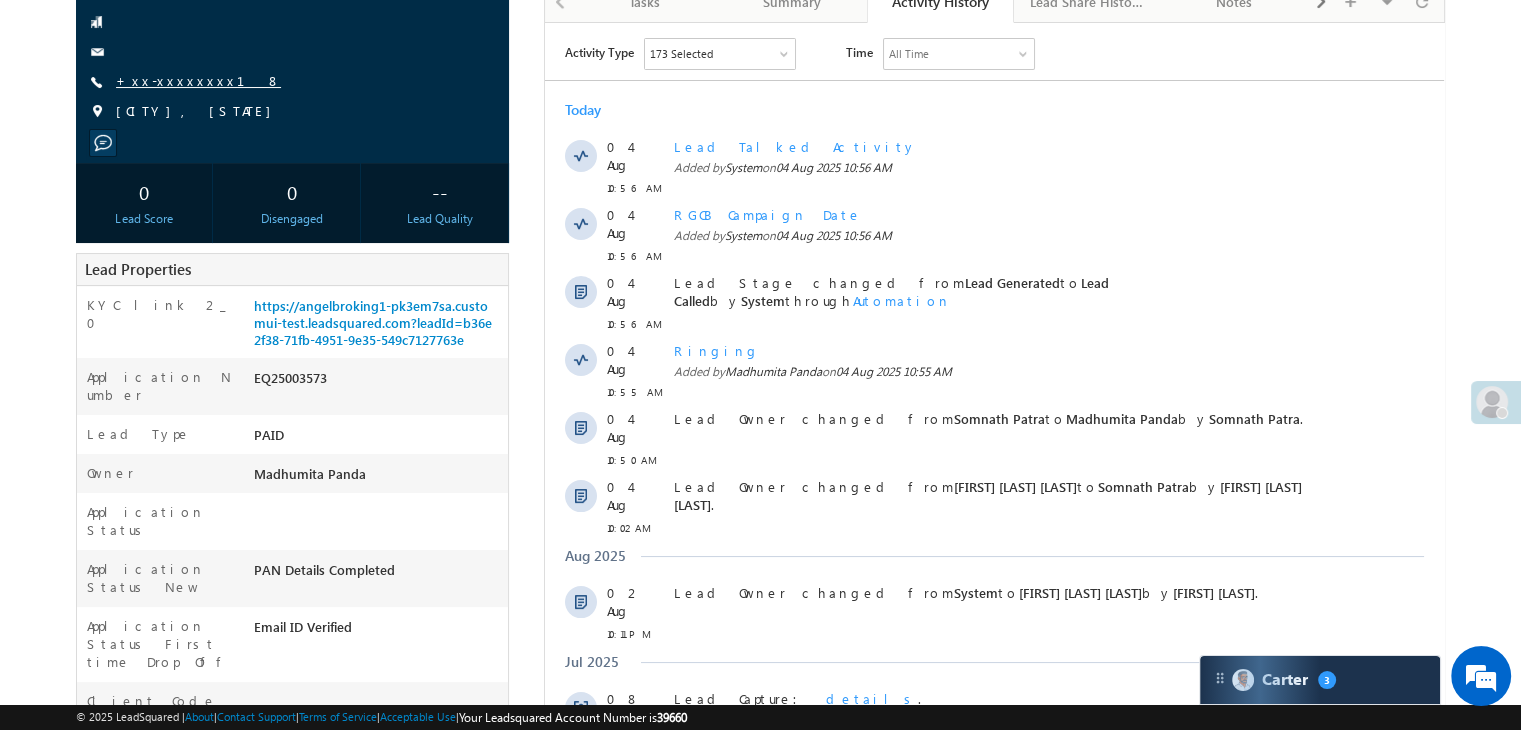 click on "+xx-xxxxxxxx18" at bounding box center (198, 80) 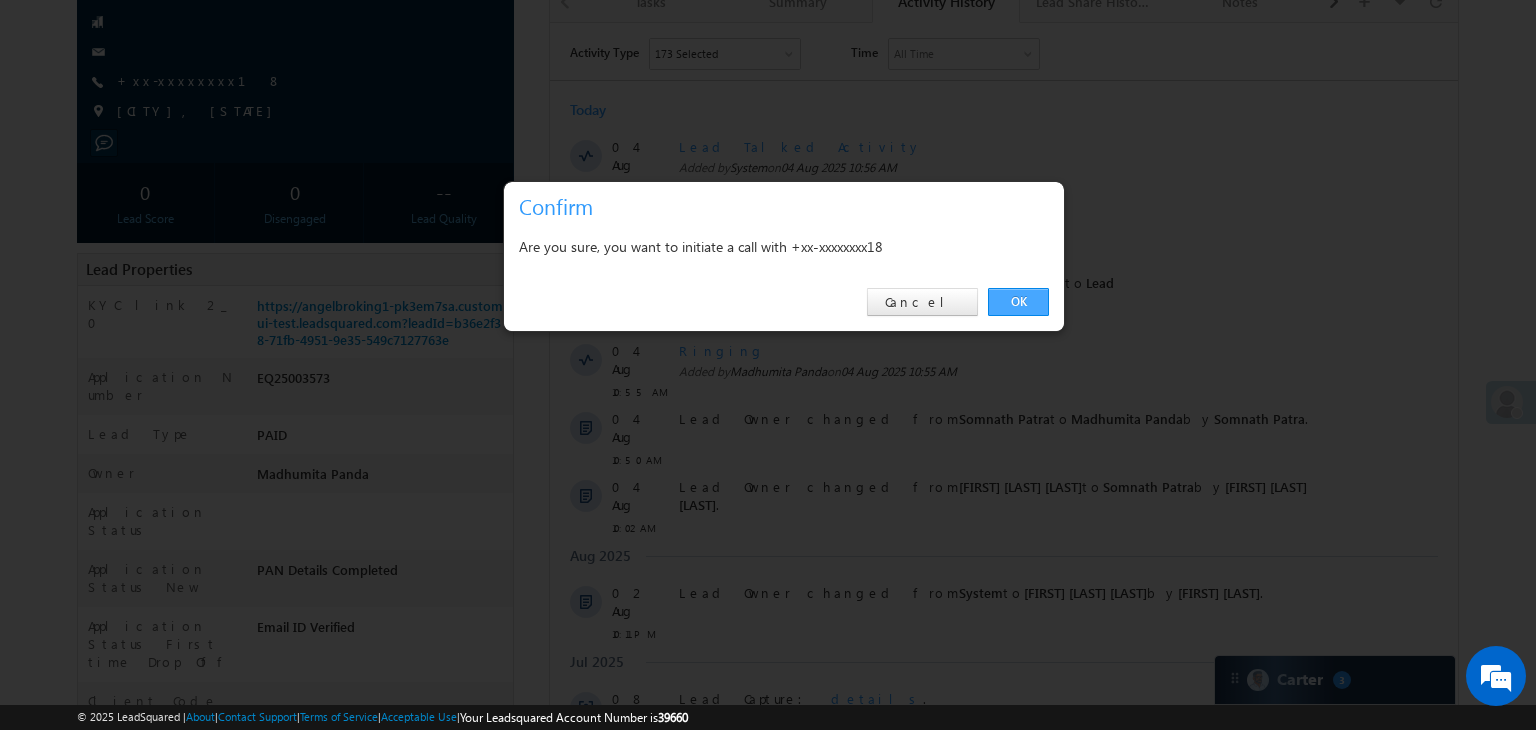 click on "OK" at bounding box center [1018, 302] 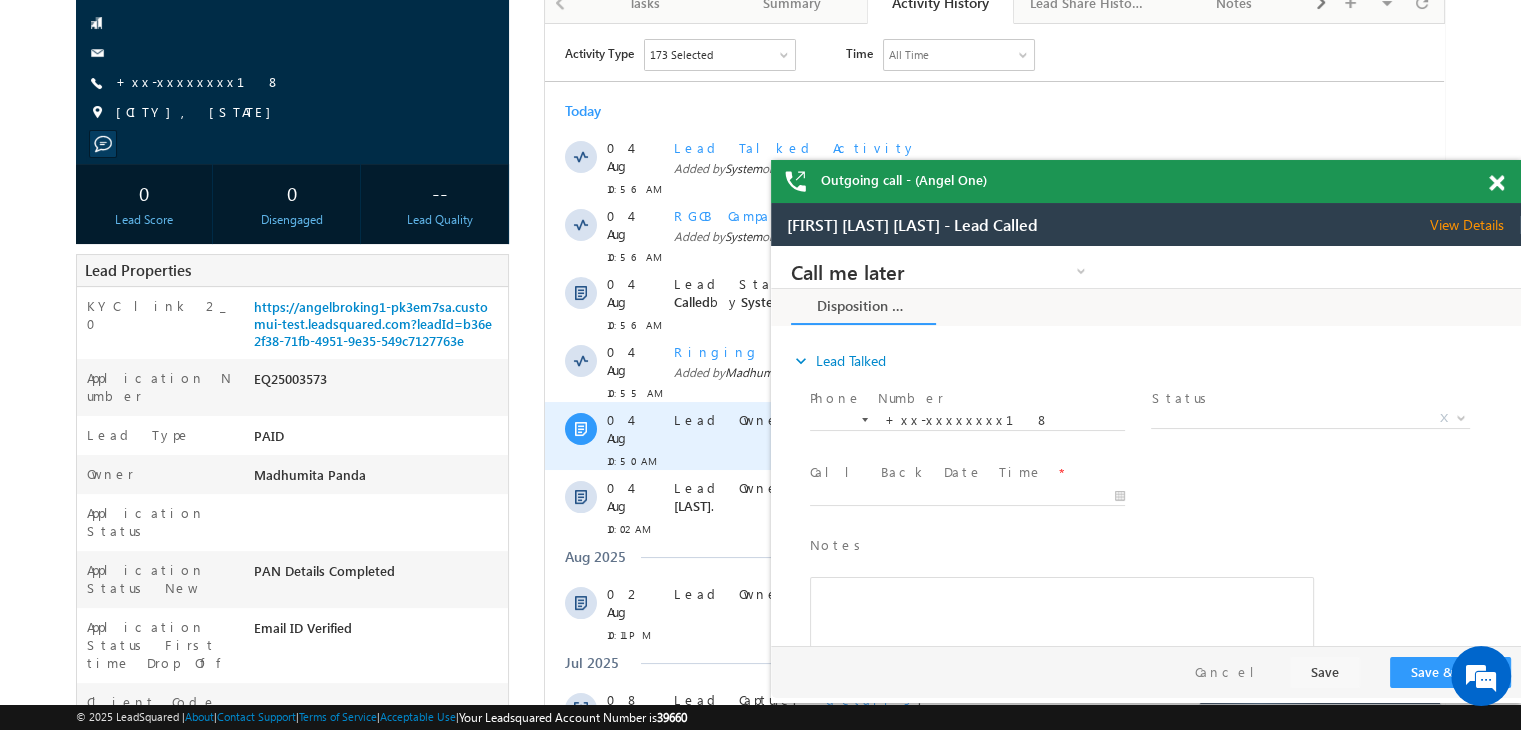 scroll, scrollTop: 0, scrollLeft: 0, axis: both 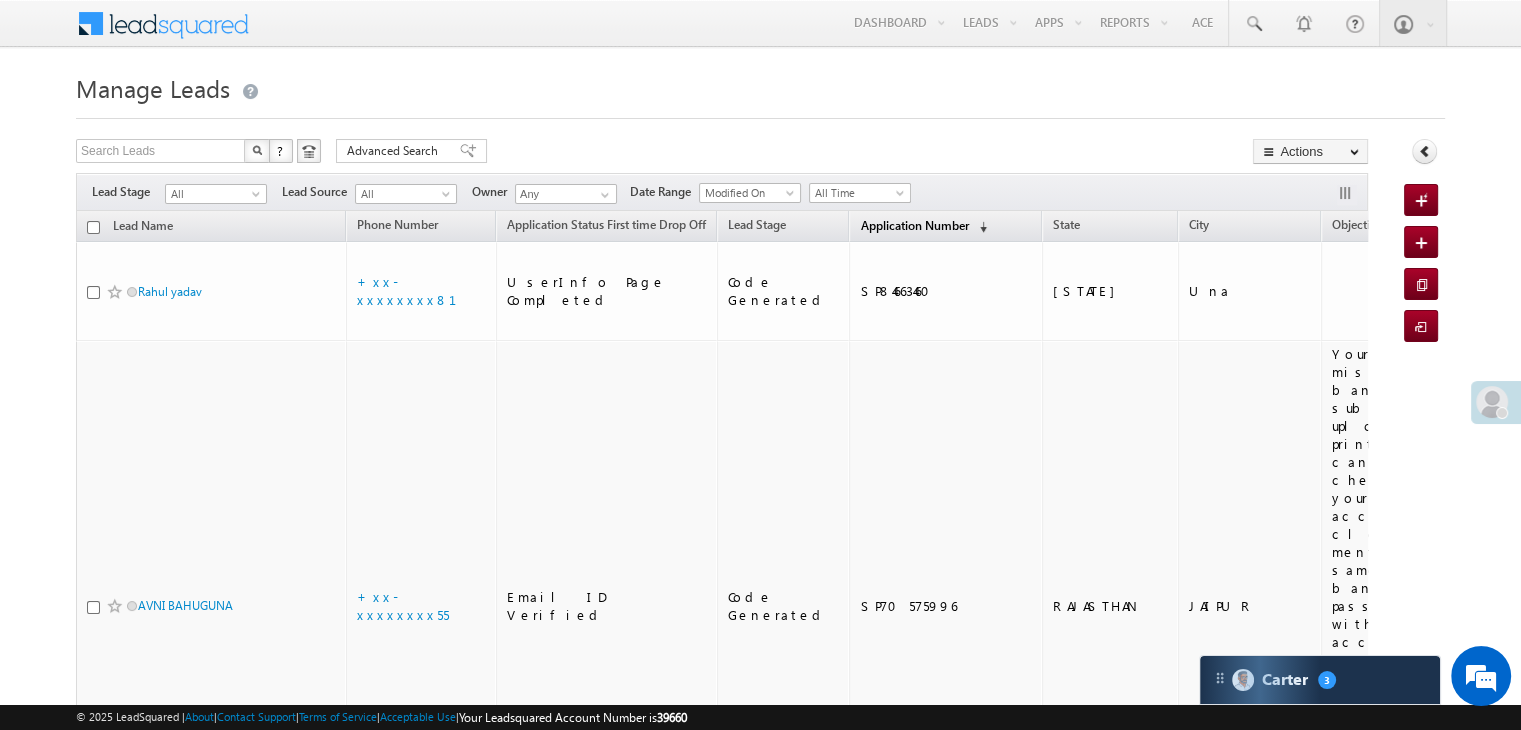 click on "Application Number" at bounding box center (914, 225) 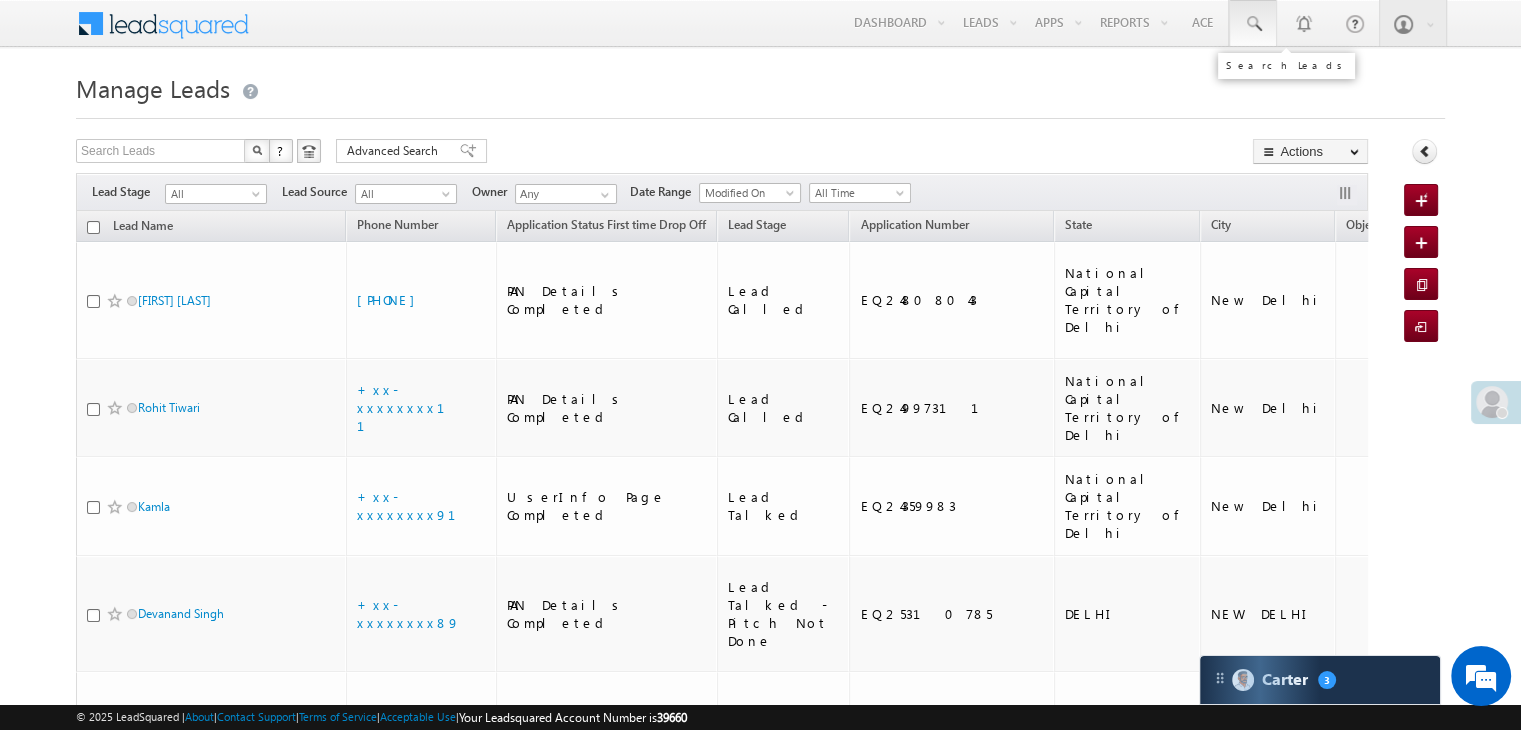 click at bounding box center (1253, 24) 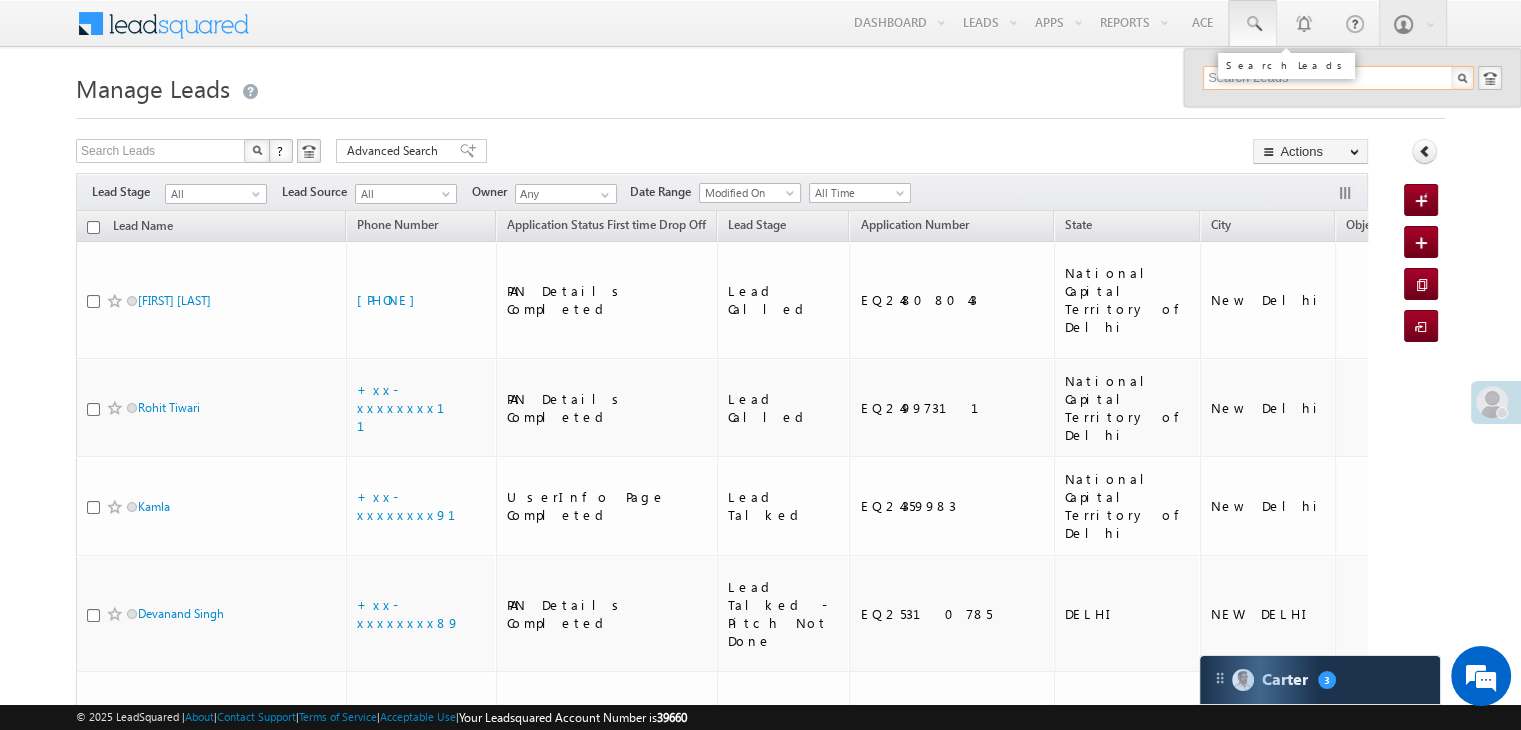 paste on "EQ15406093" 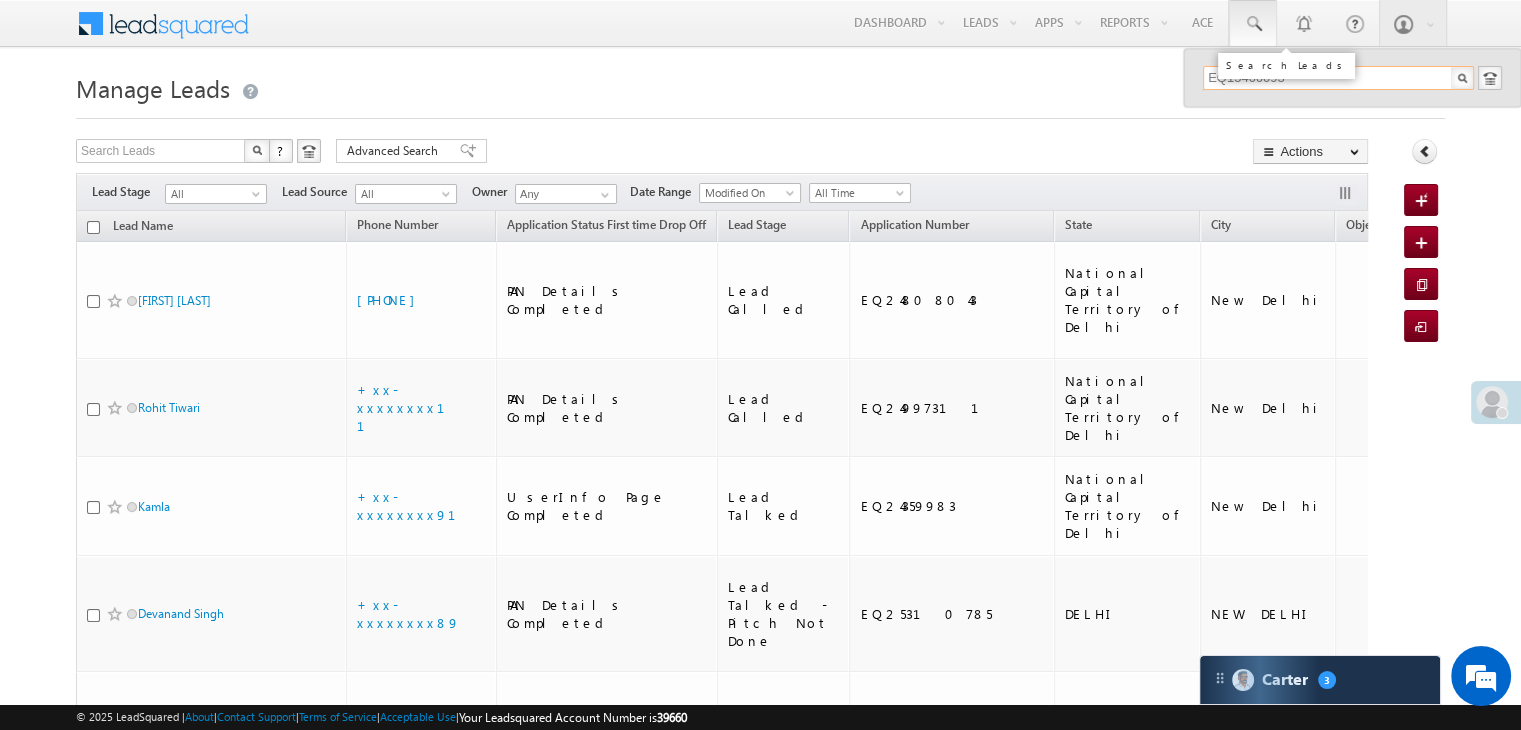 scroll, scrollTop: 0, scrollLeft: 0, axis: both 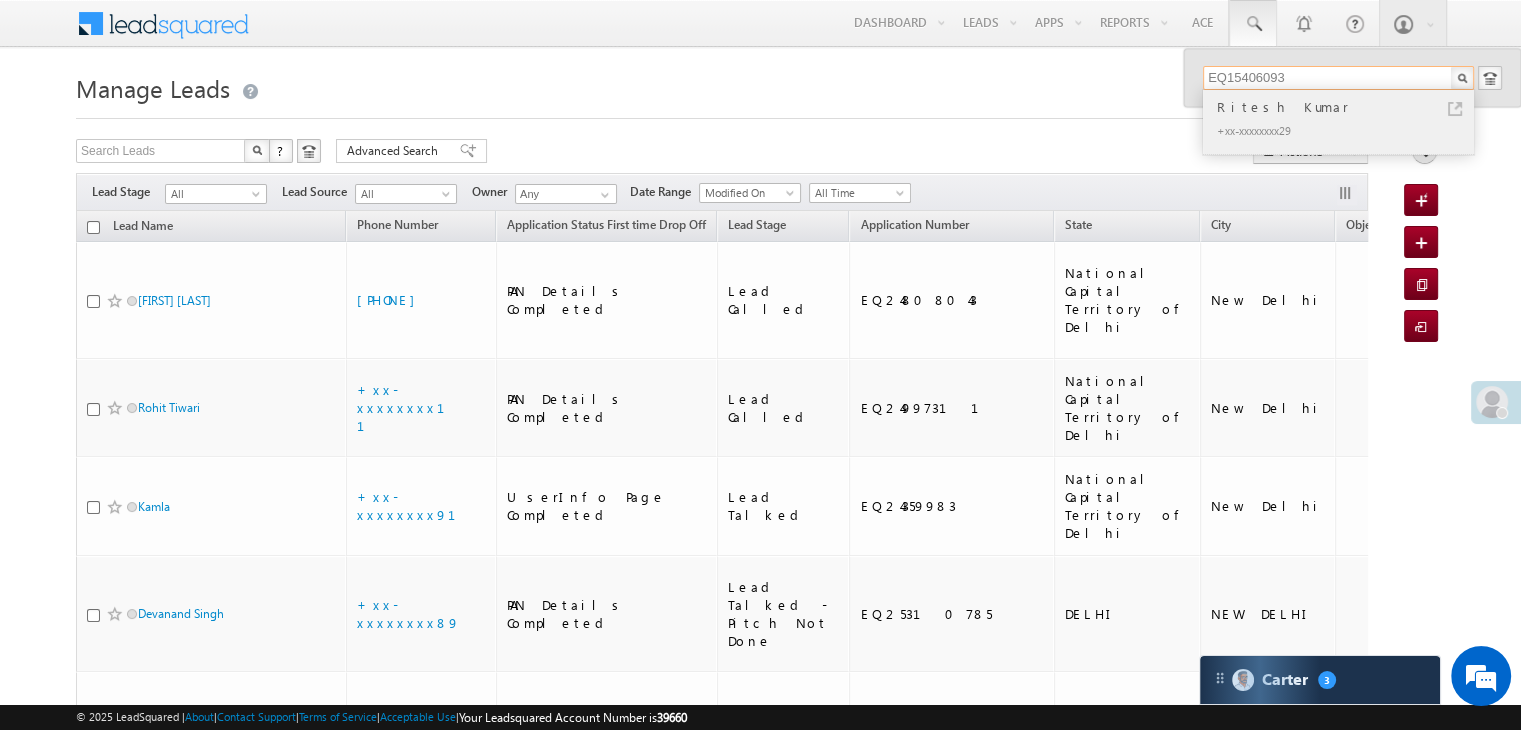 type on "EQ15406093" 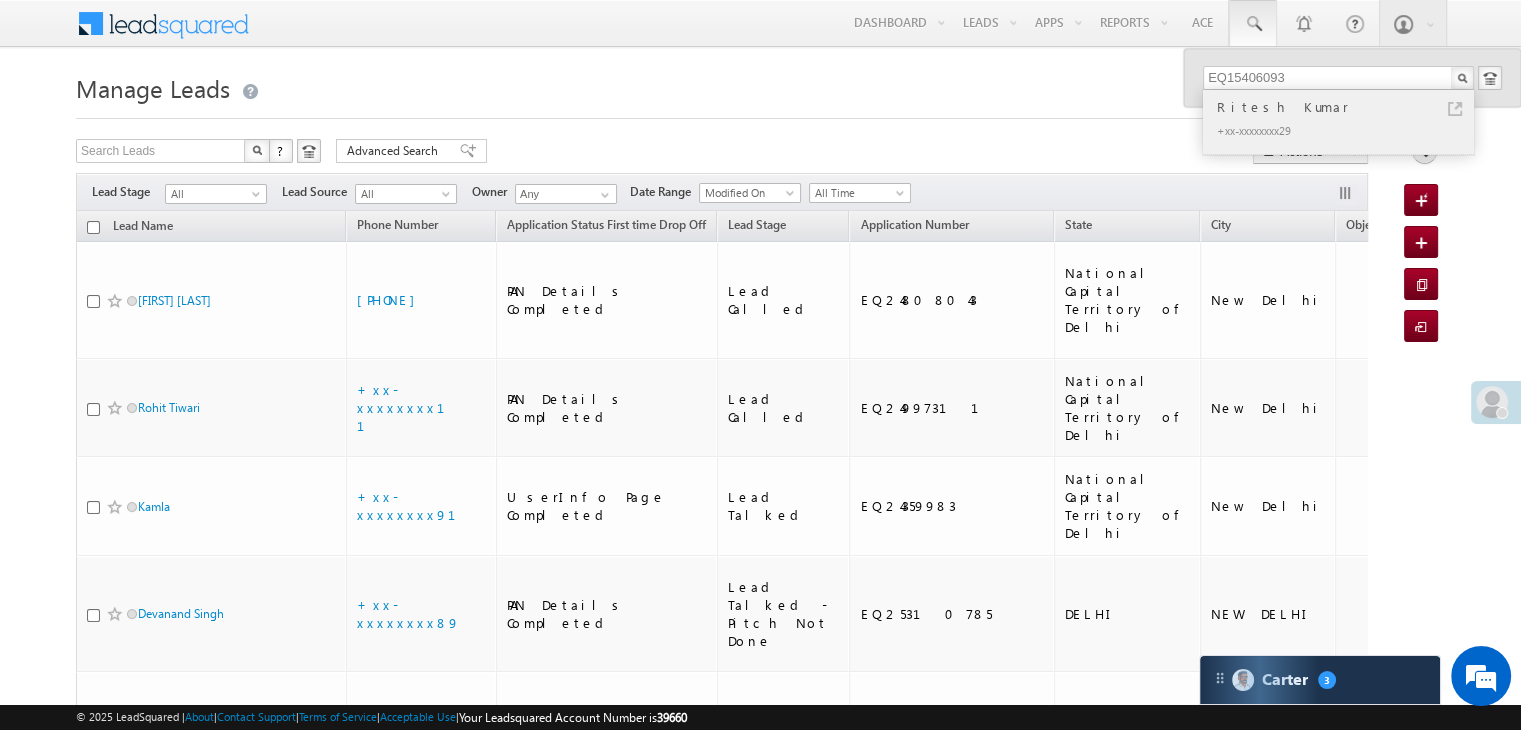click on "Ritesh Kumar" at bounding box center [1347, 107] 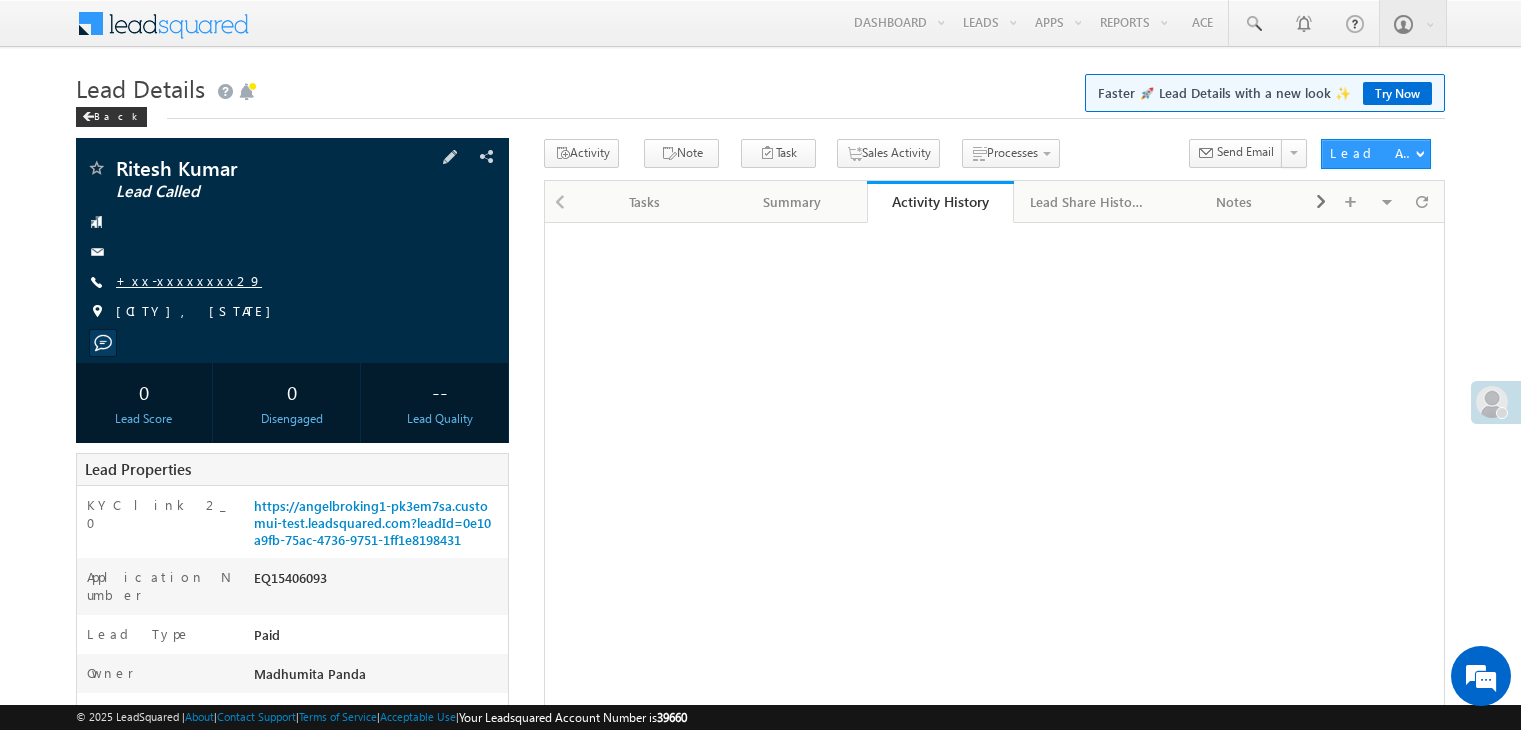 scroll, scrollTop: 0, scrollLeft: 0, axis: both 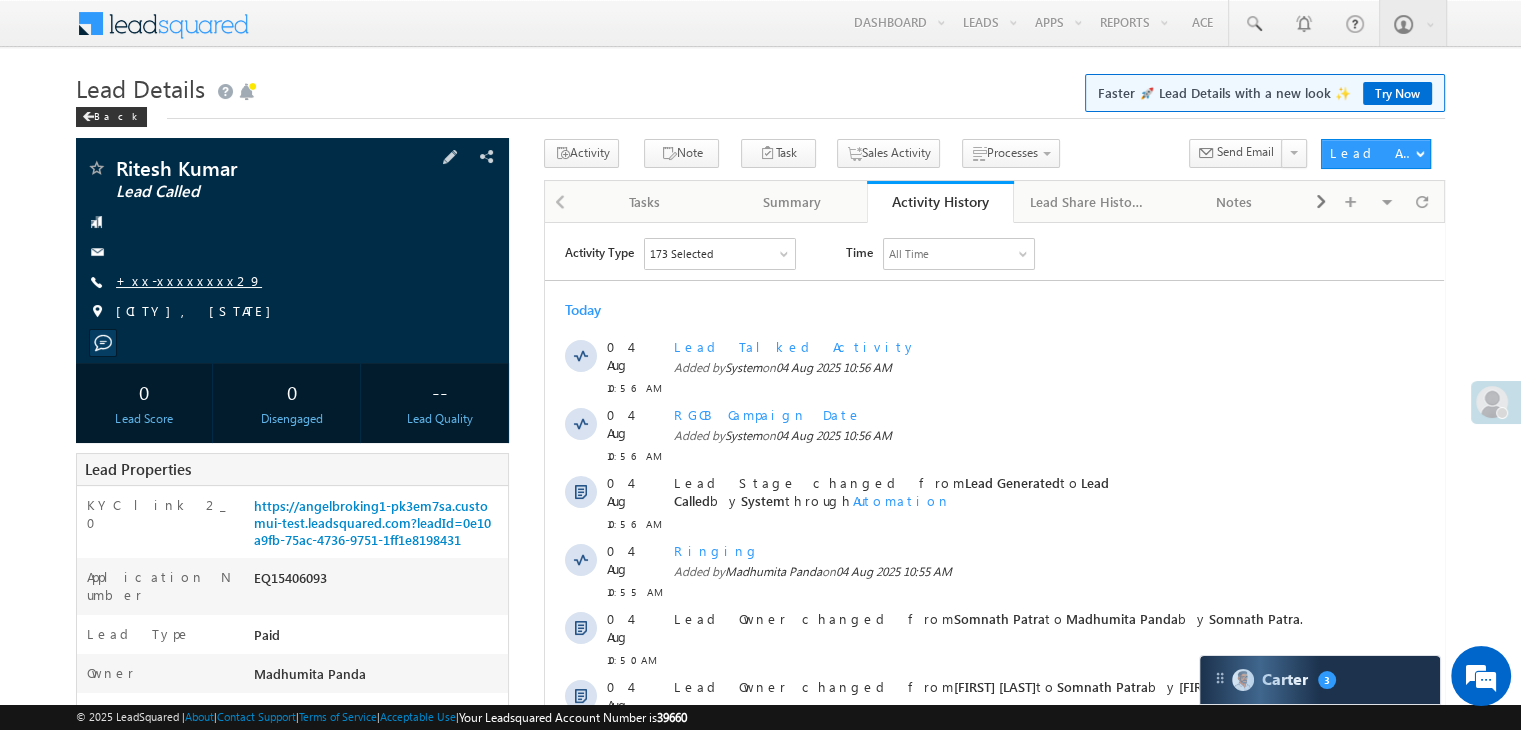 click on "+xx-xxxxxxxx29" at bounding box center [189, 280] 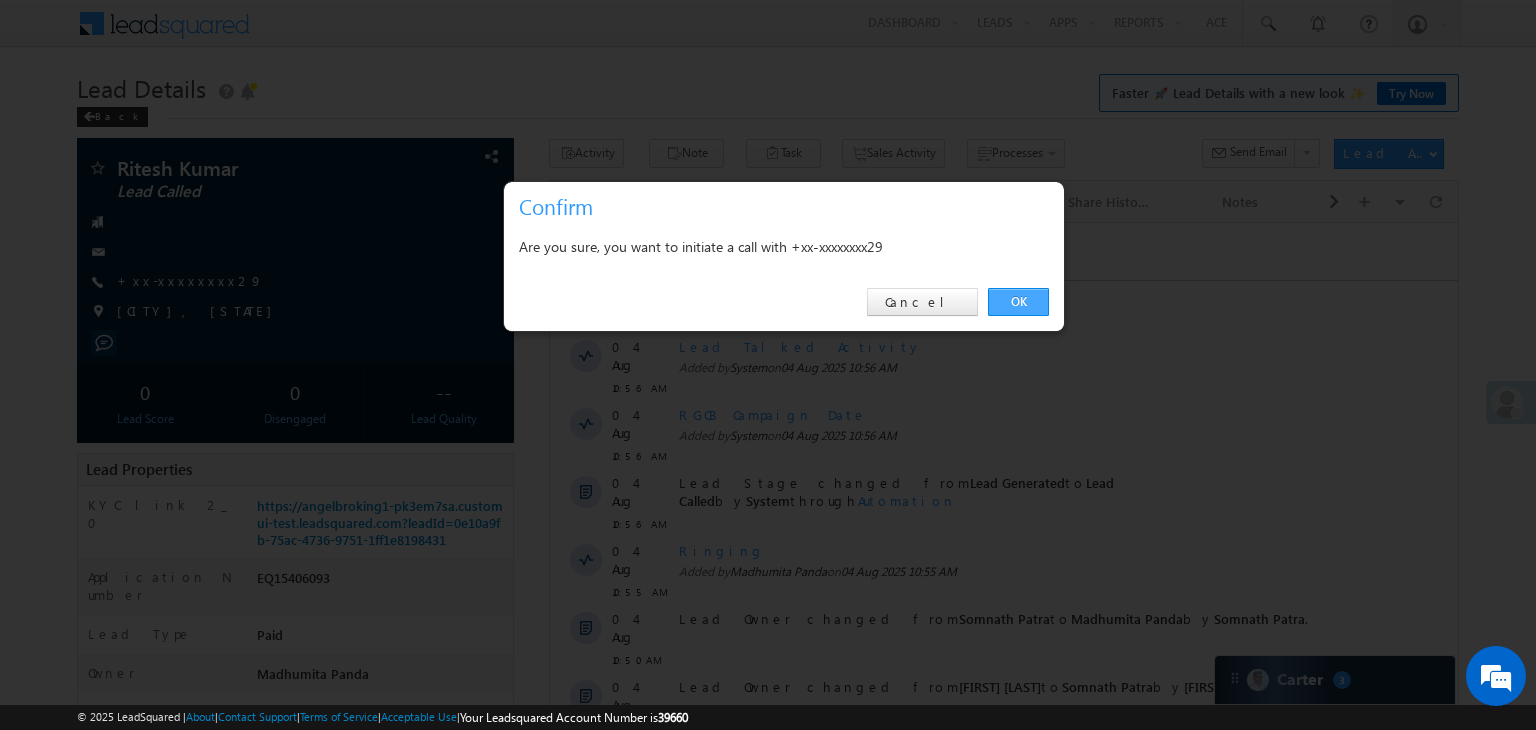 click on "OK" at bounding box center [1018, 302] 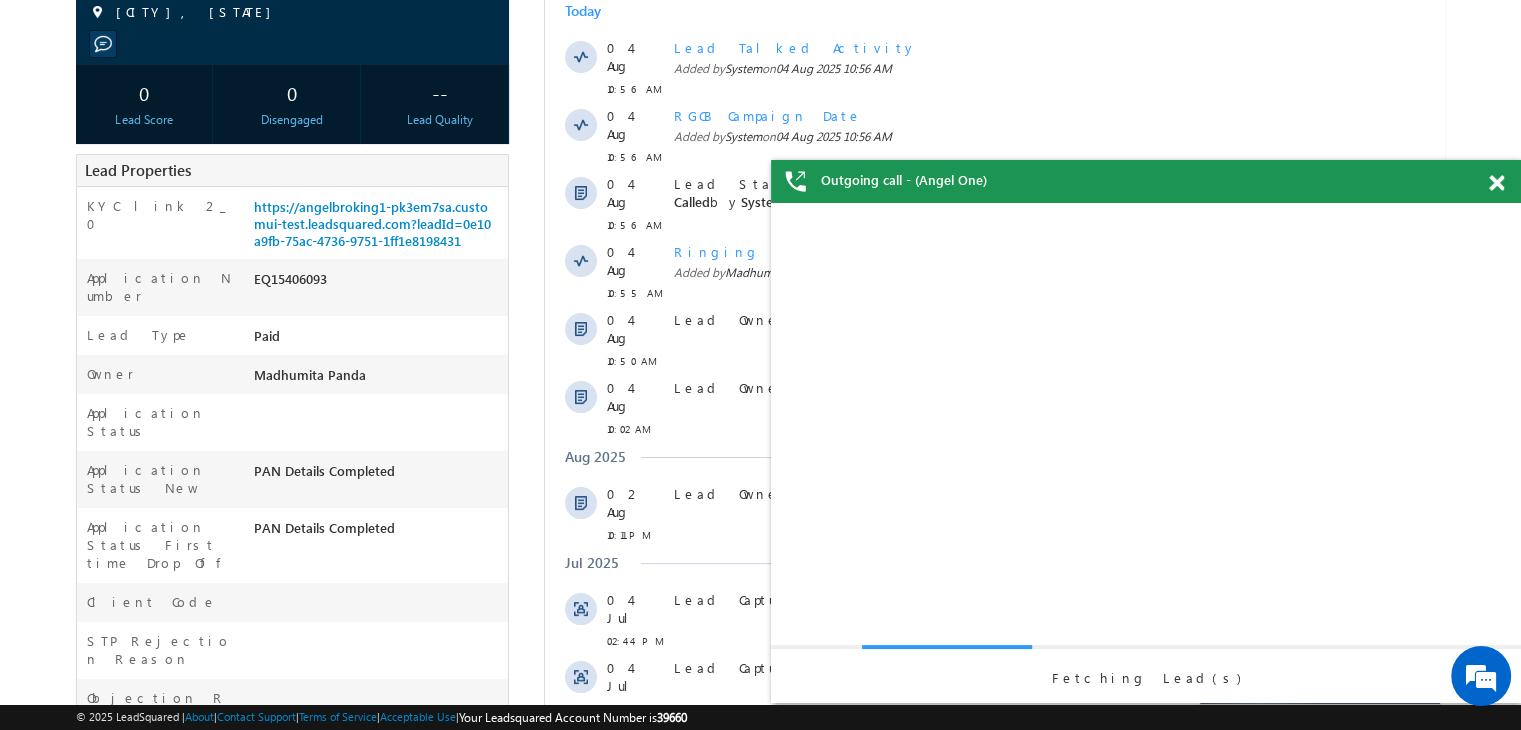 scroll, scrollTop: 0, scrollLeft: 0, axis: both 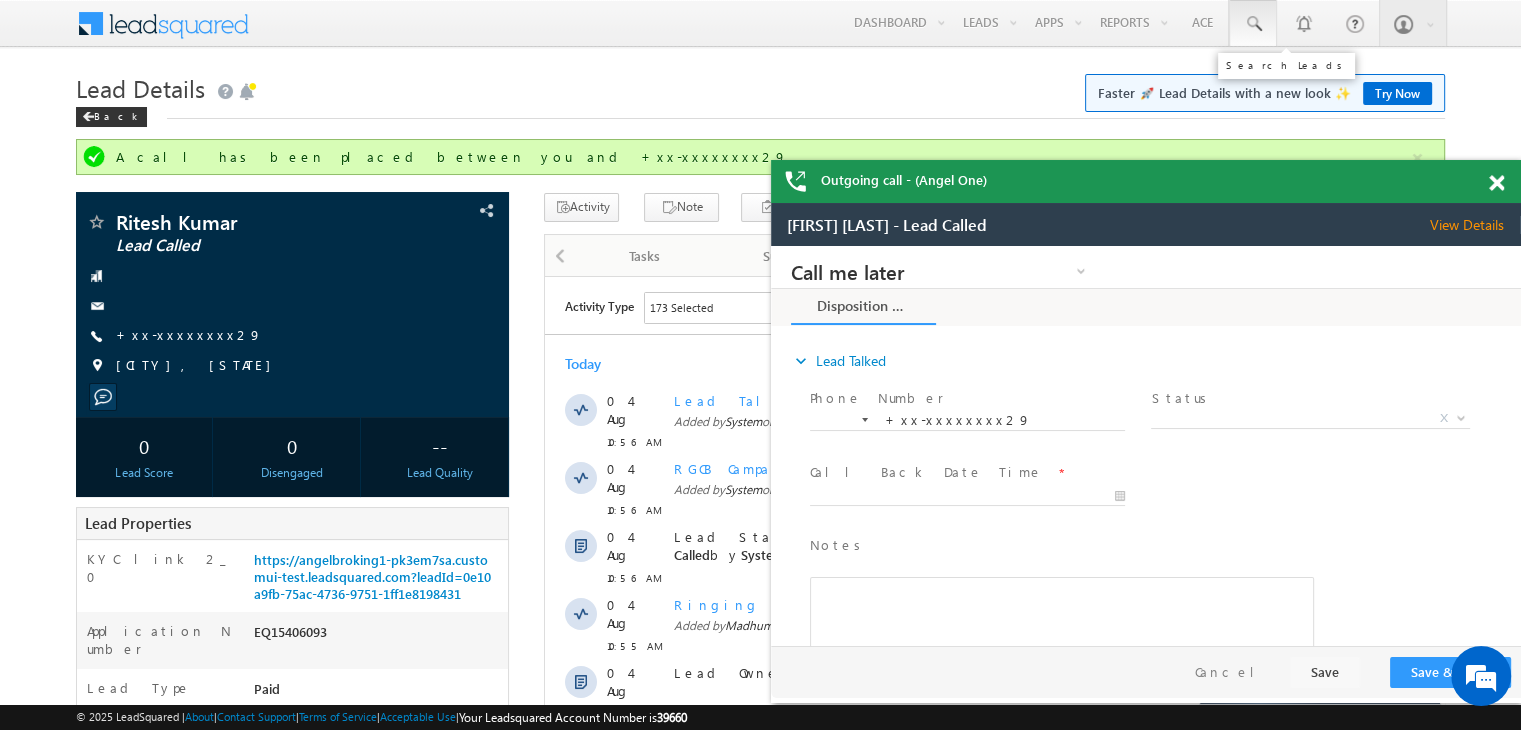 click at bounding box center [1253, 24] 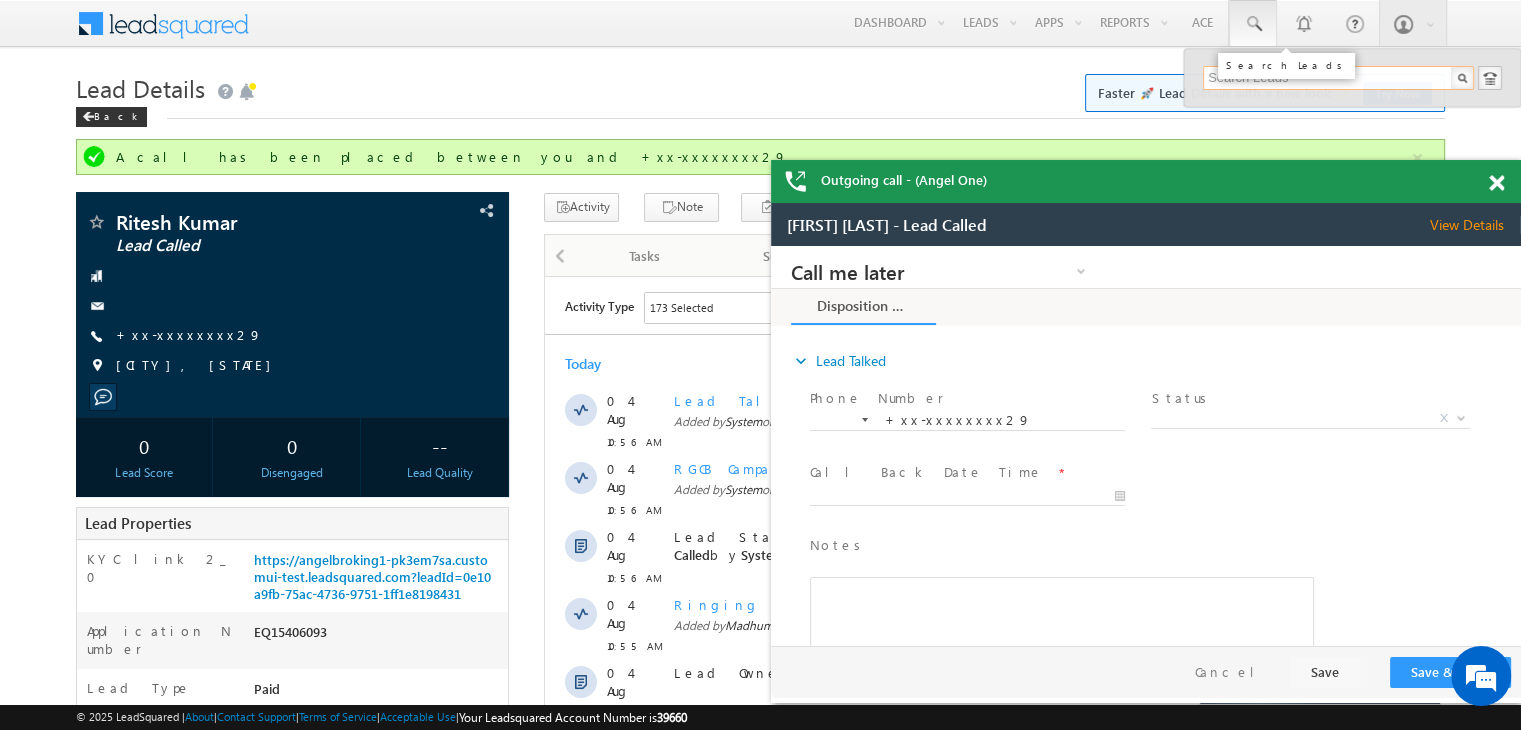 paste on "EQ15406093" 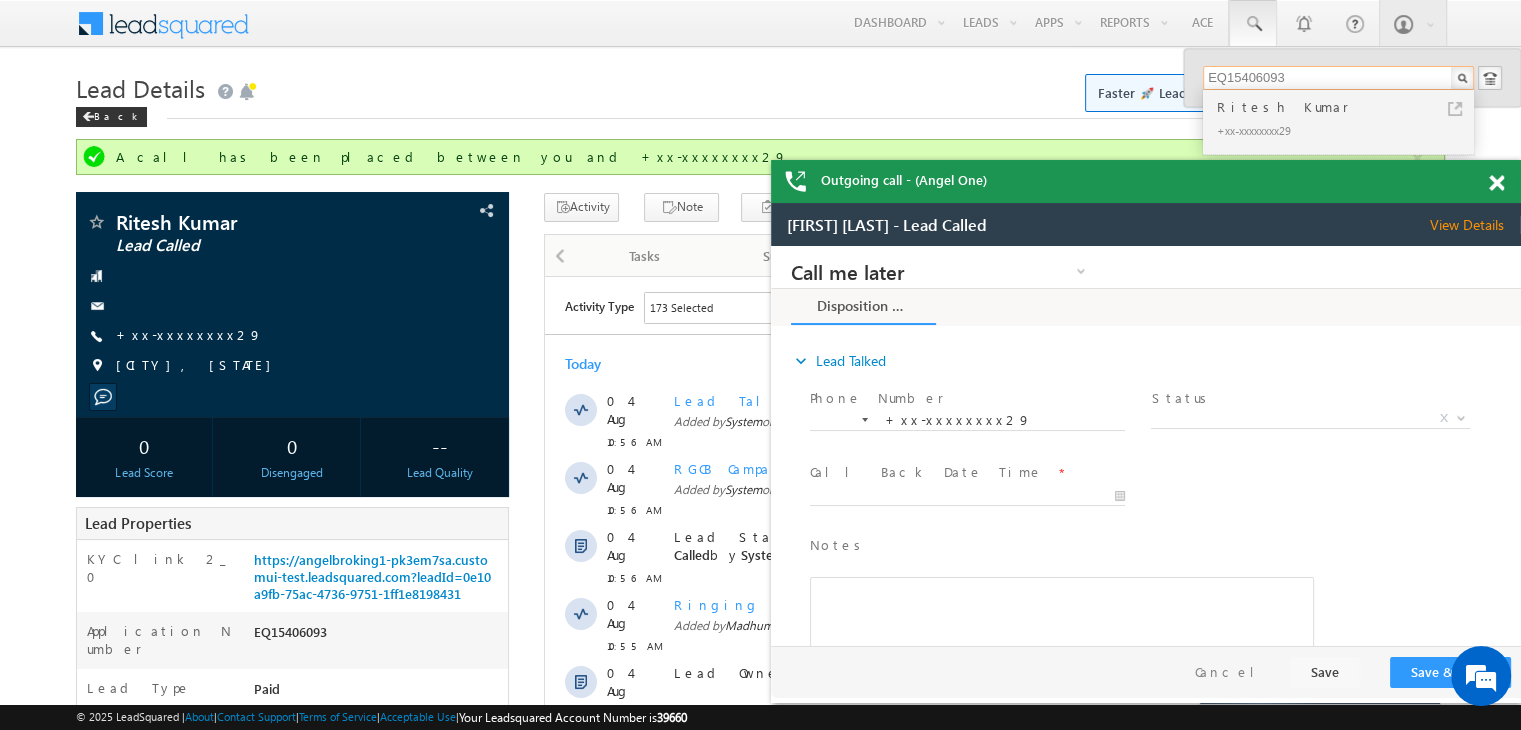 type on "EQ15406093" 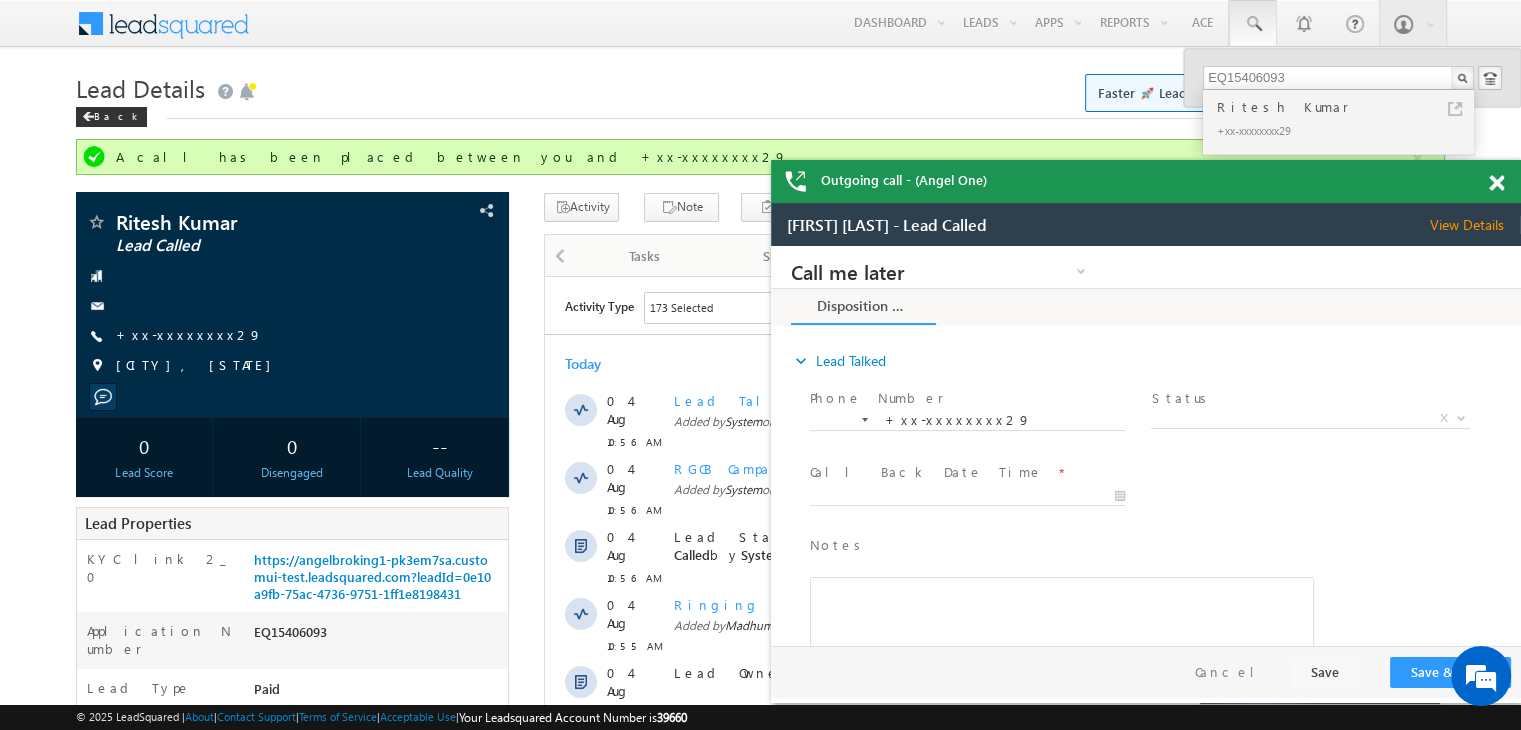 click on "Ritesh Kumar" at bounding box center [1347, 107] 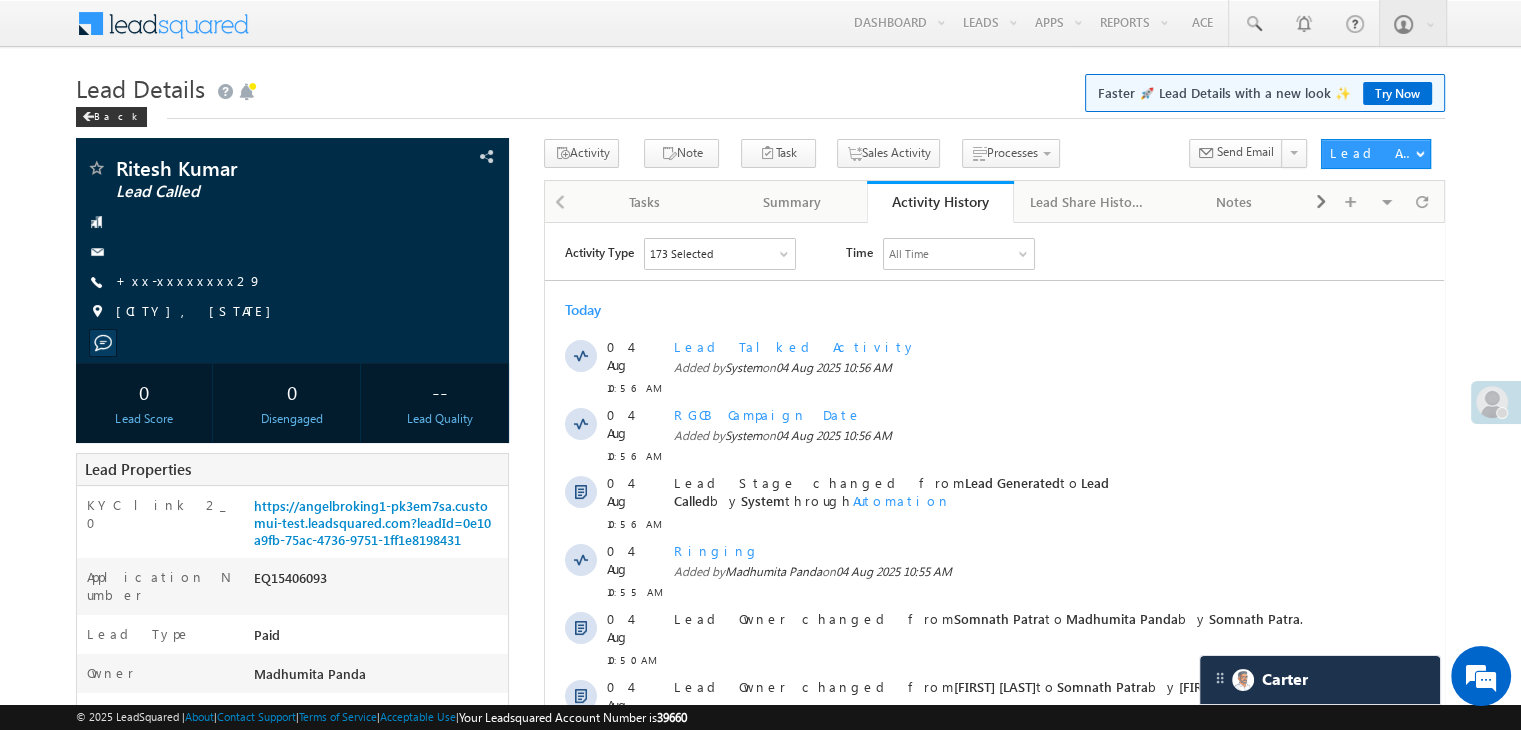 scroll, scrollTop: 0, scrollLeft: 0, axis: both 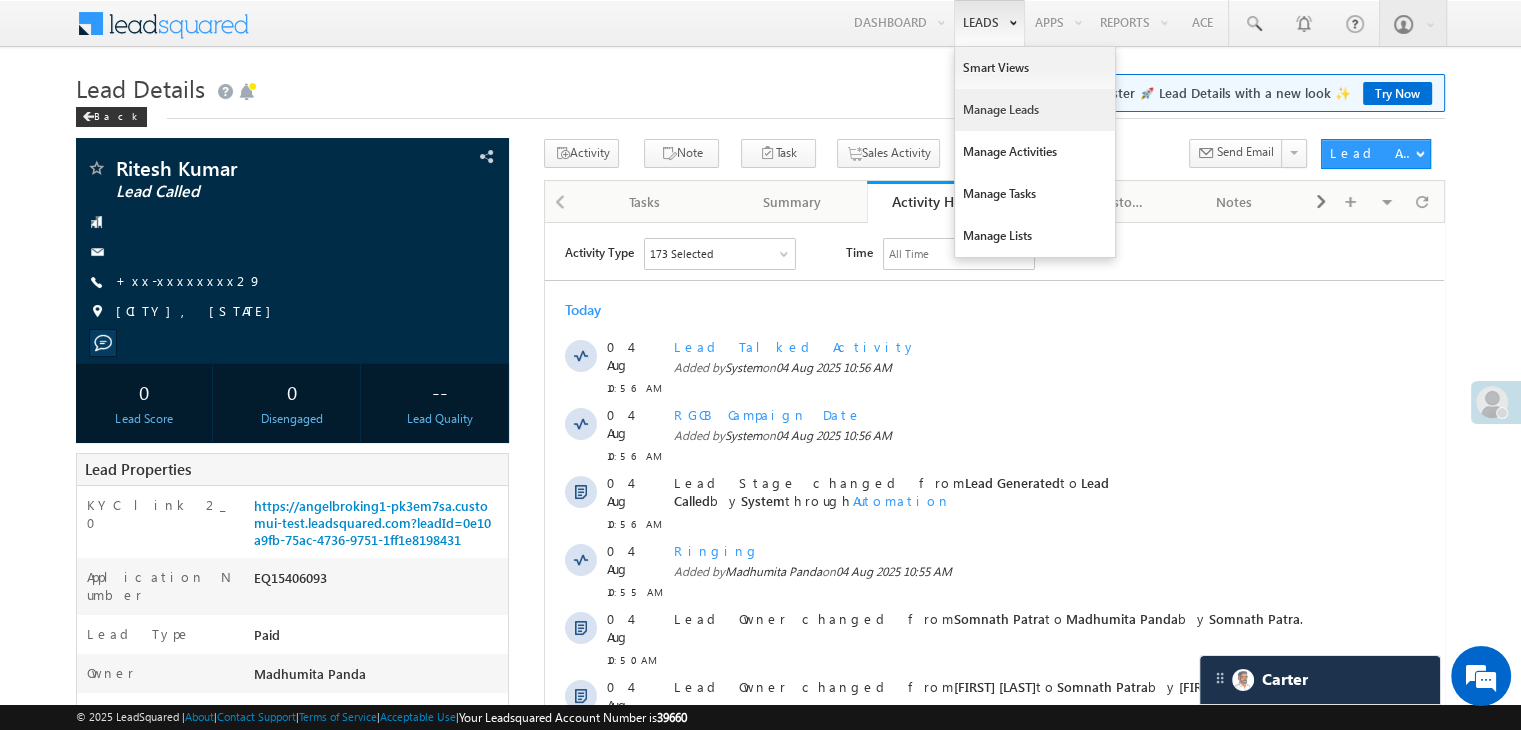 click on "Manage Leads" at bounding box center (1035, 110) 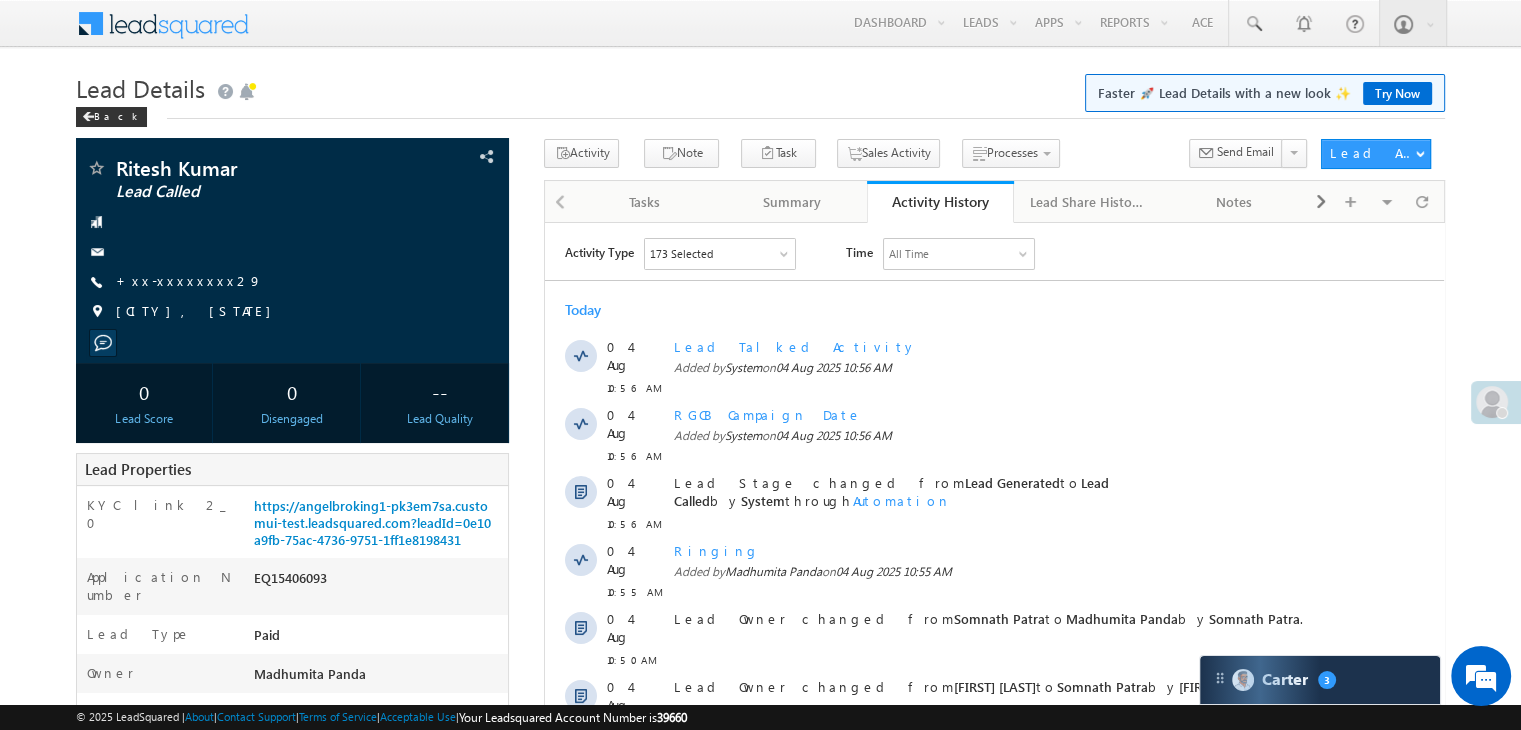 scroll, scrollTop: 0, scrollLeft: 0, axis: both 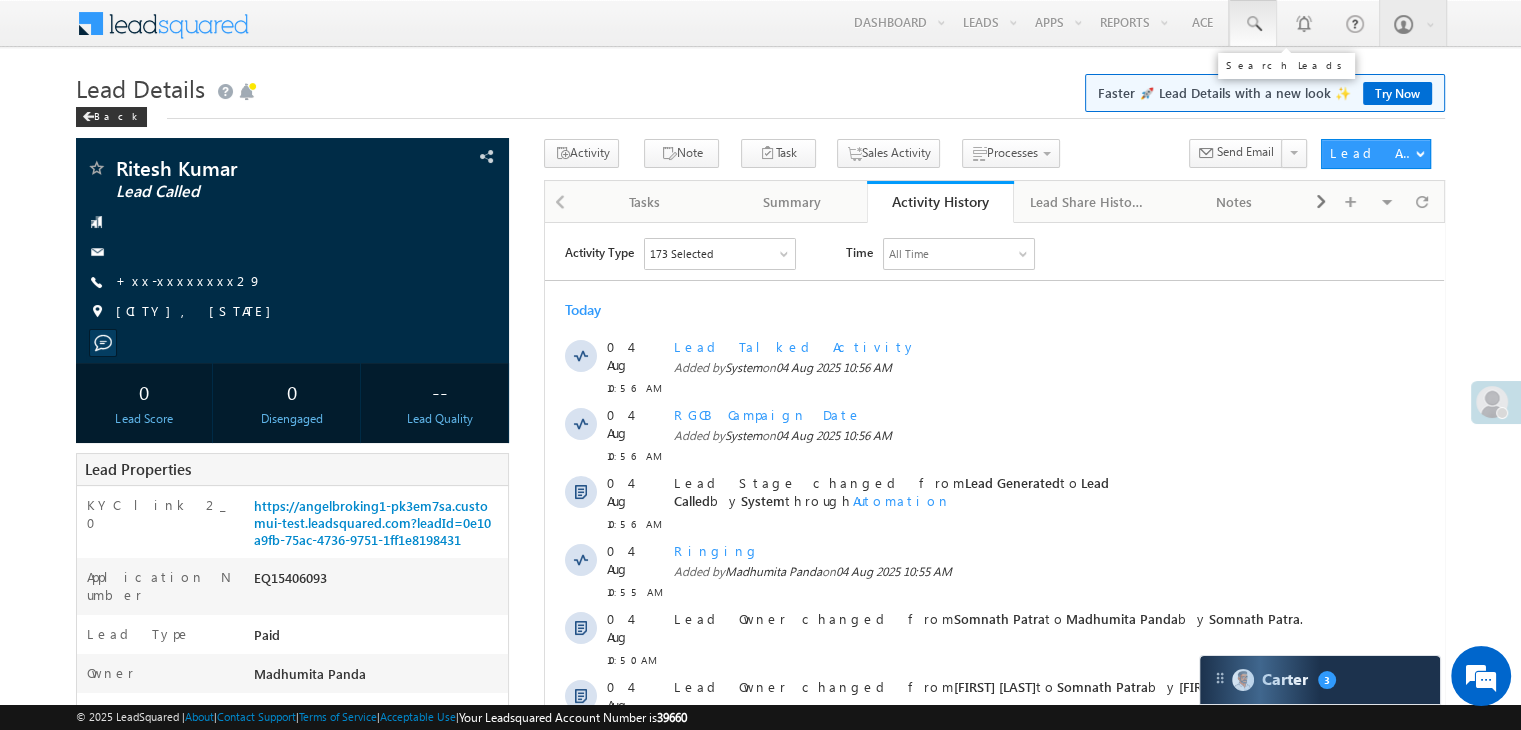 click at bounding box center [1253, 24] 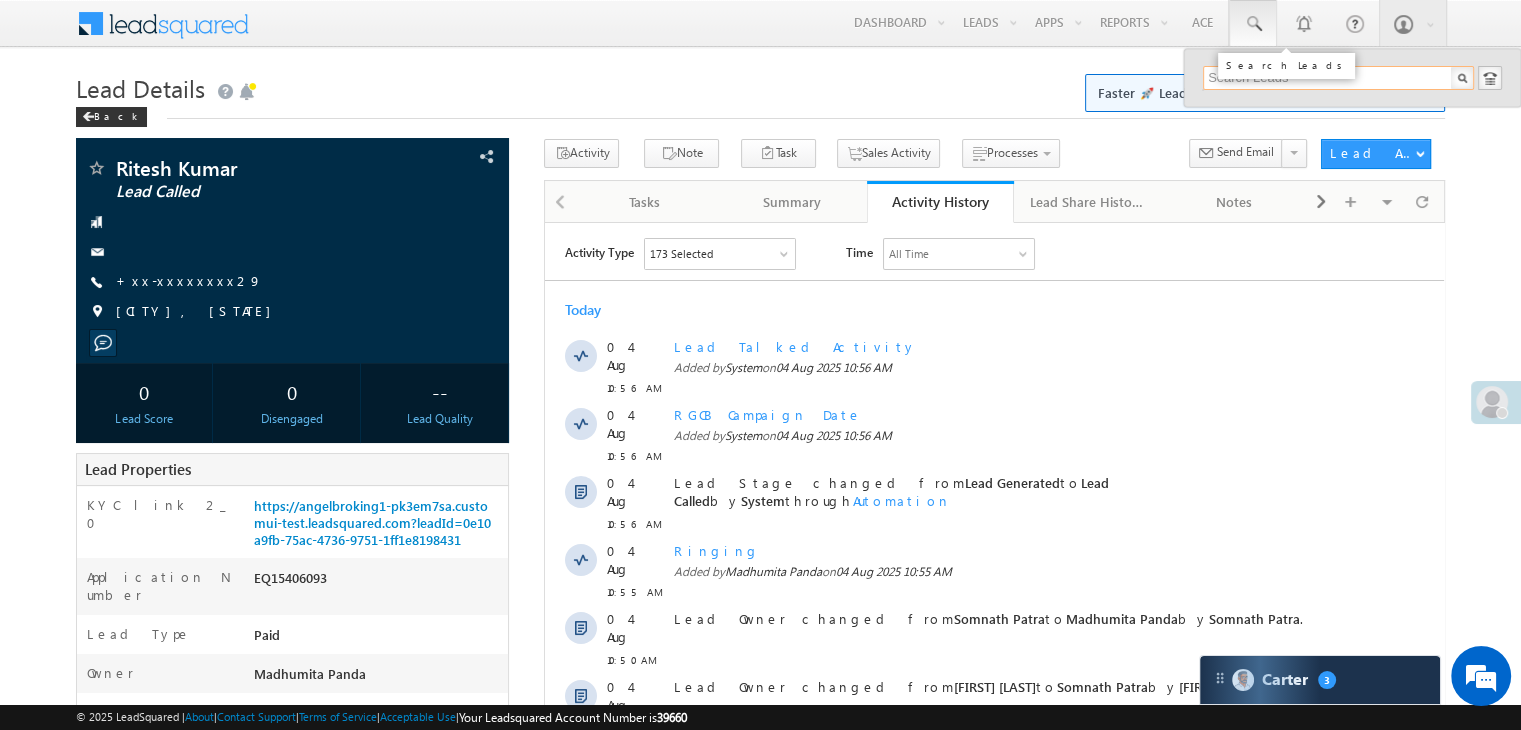 paste on "EQ25015641" 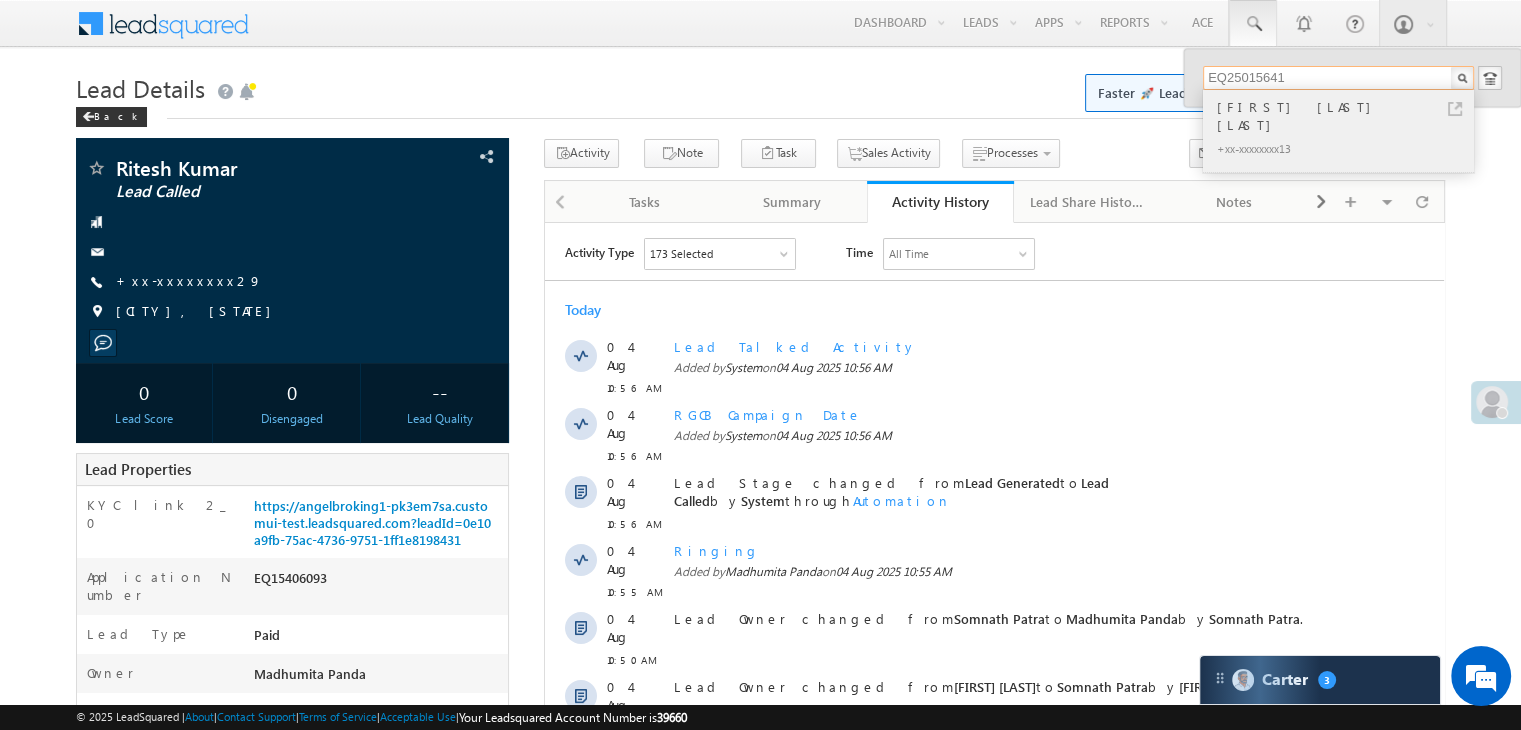 type on "EQ25015641" 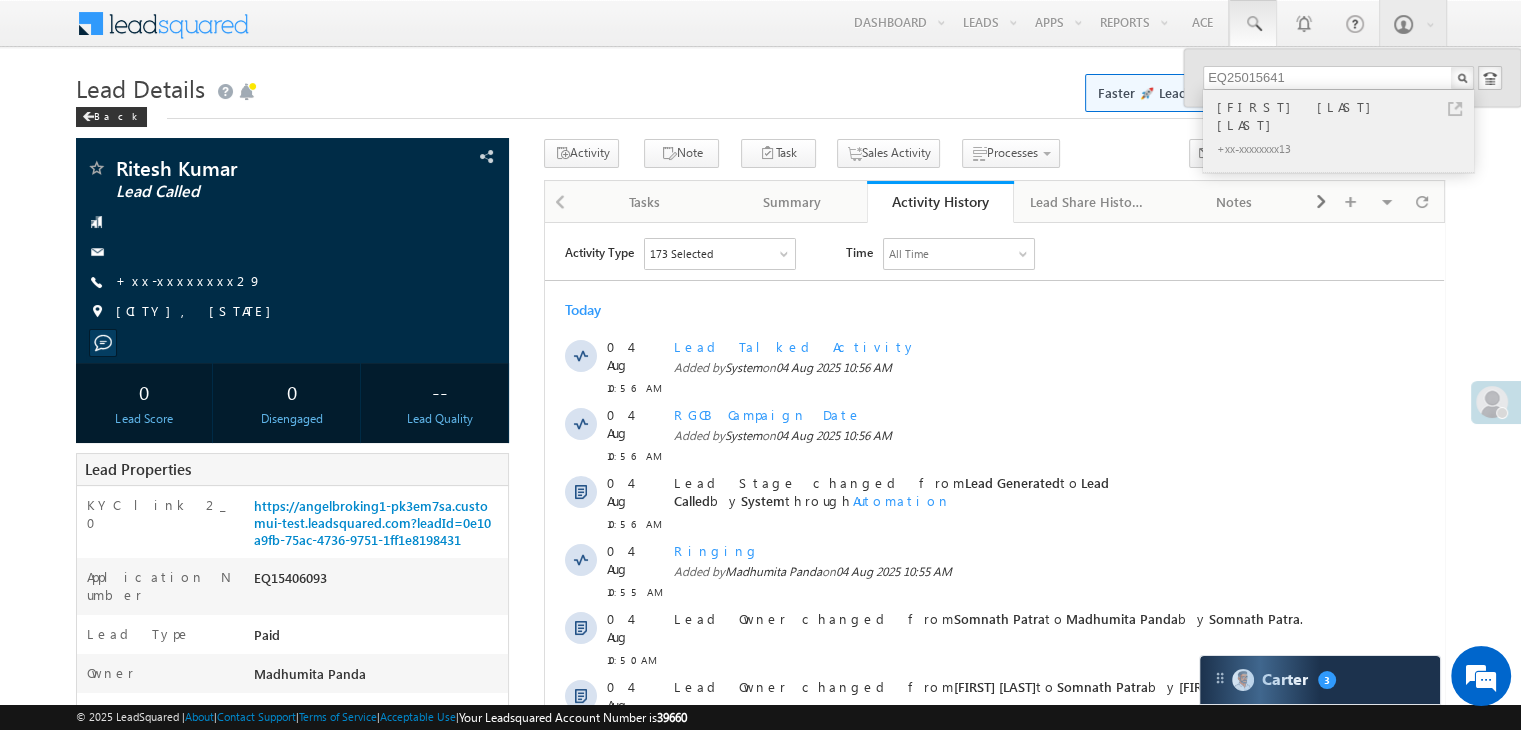 click on "[FIRST] [LAST]" at bounding box center [1347, 116] 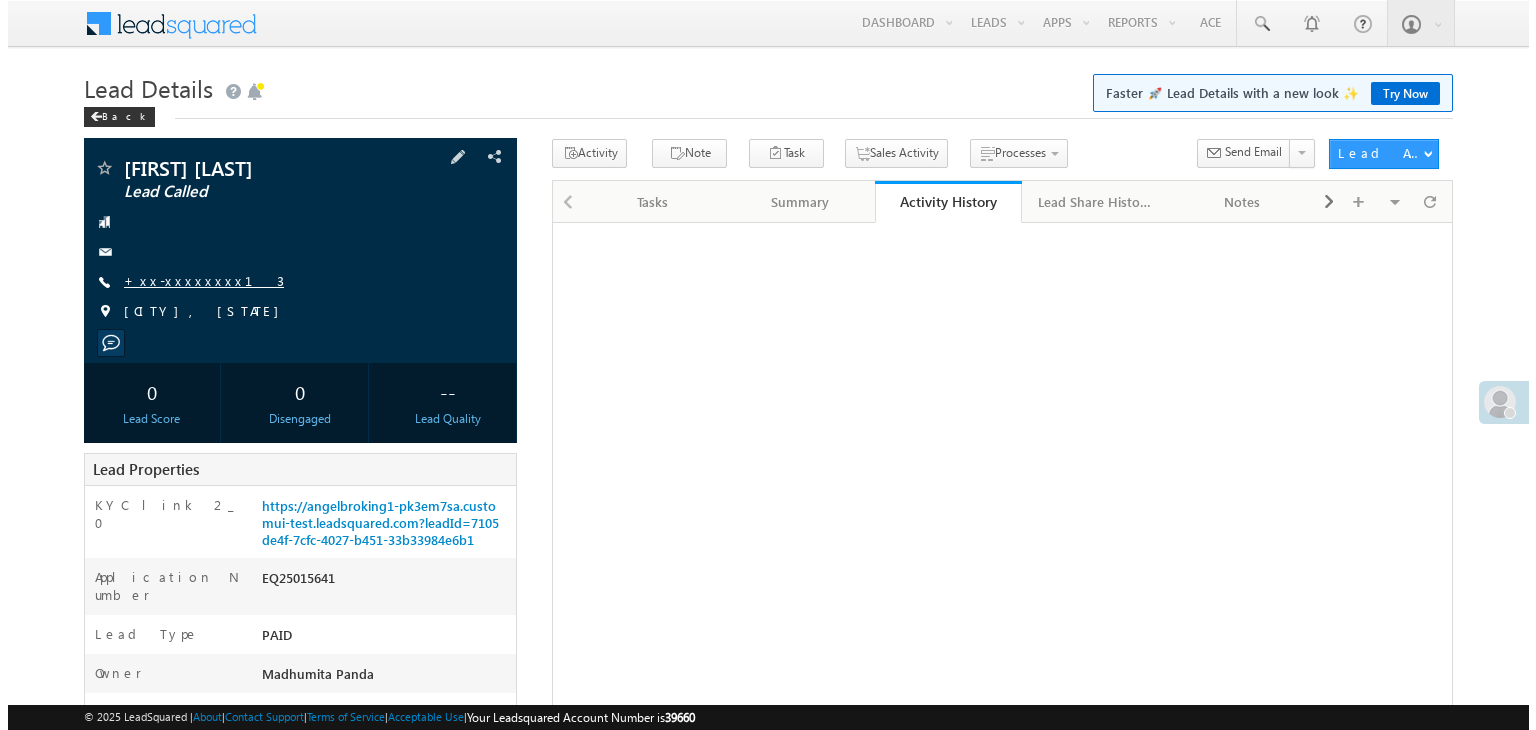 scroll, scrollTop: 0, scrollLeft: 0, axis: both 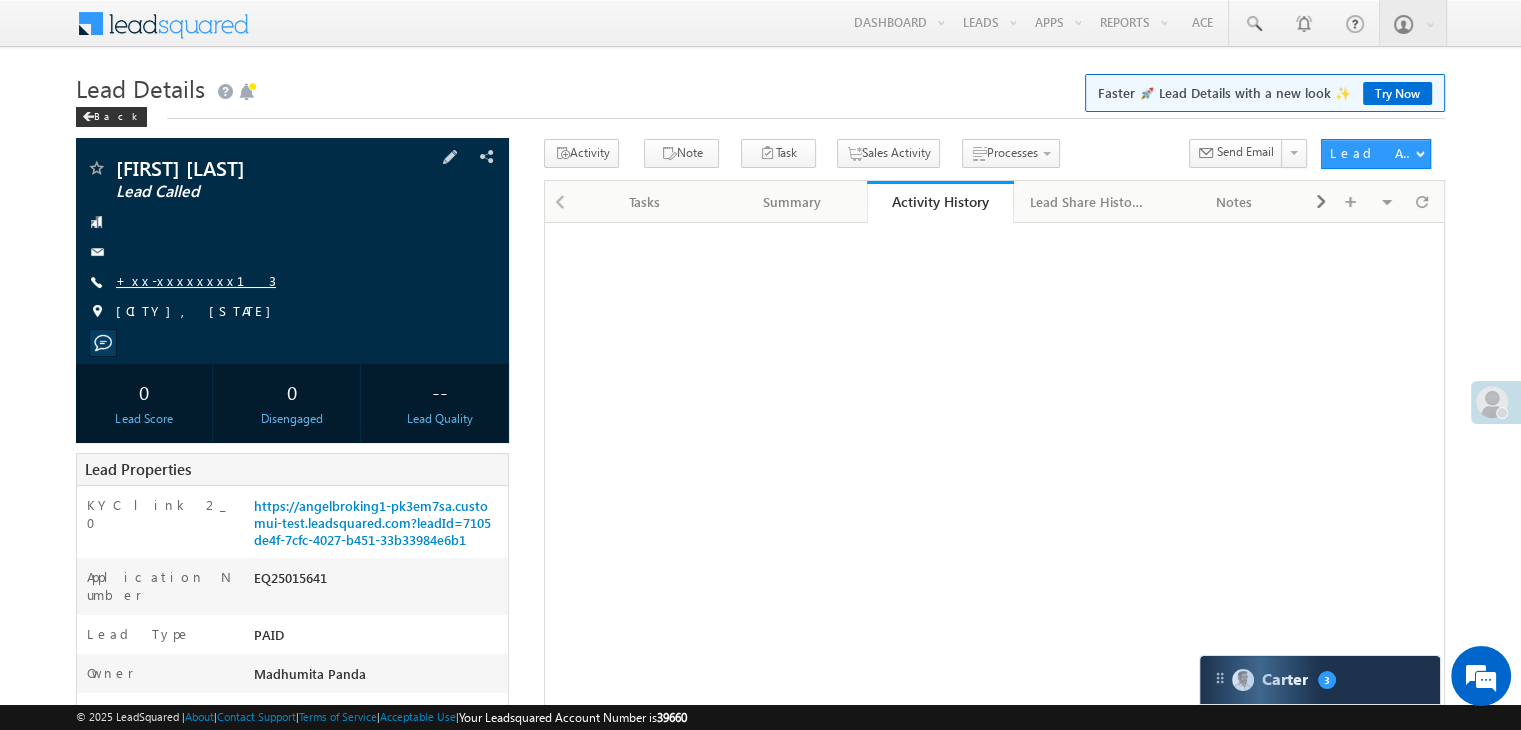 click on "+xx-xxxxxxxx13" at bounding box center [196, 280] 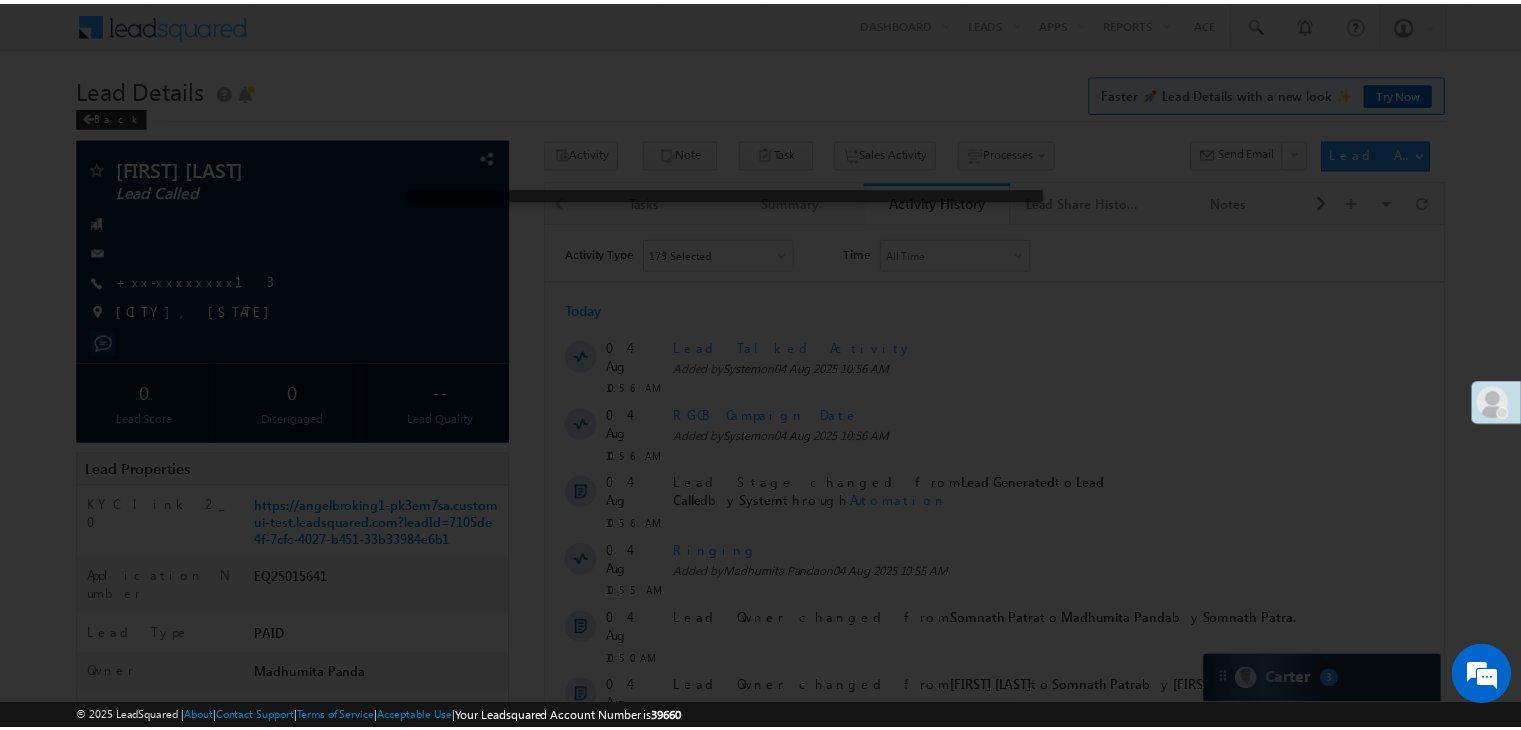 scroll, scrollTop: 0, scrollLeft: 0, axis: both 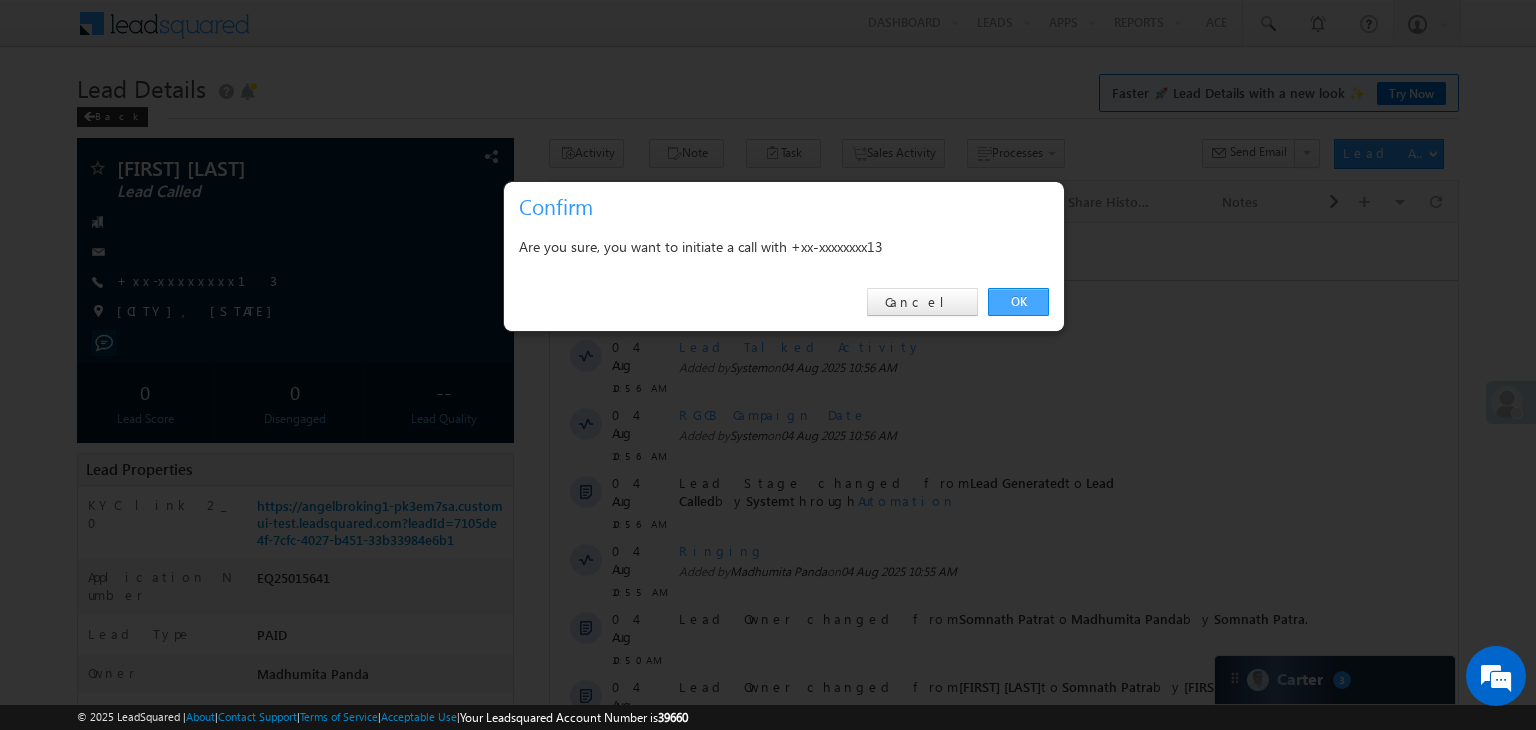drag, startPoint x: 474, startPoint y: 77, endPoint x: 1024, endPoint y: 301, distance: 593.8653 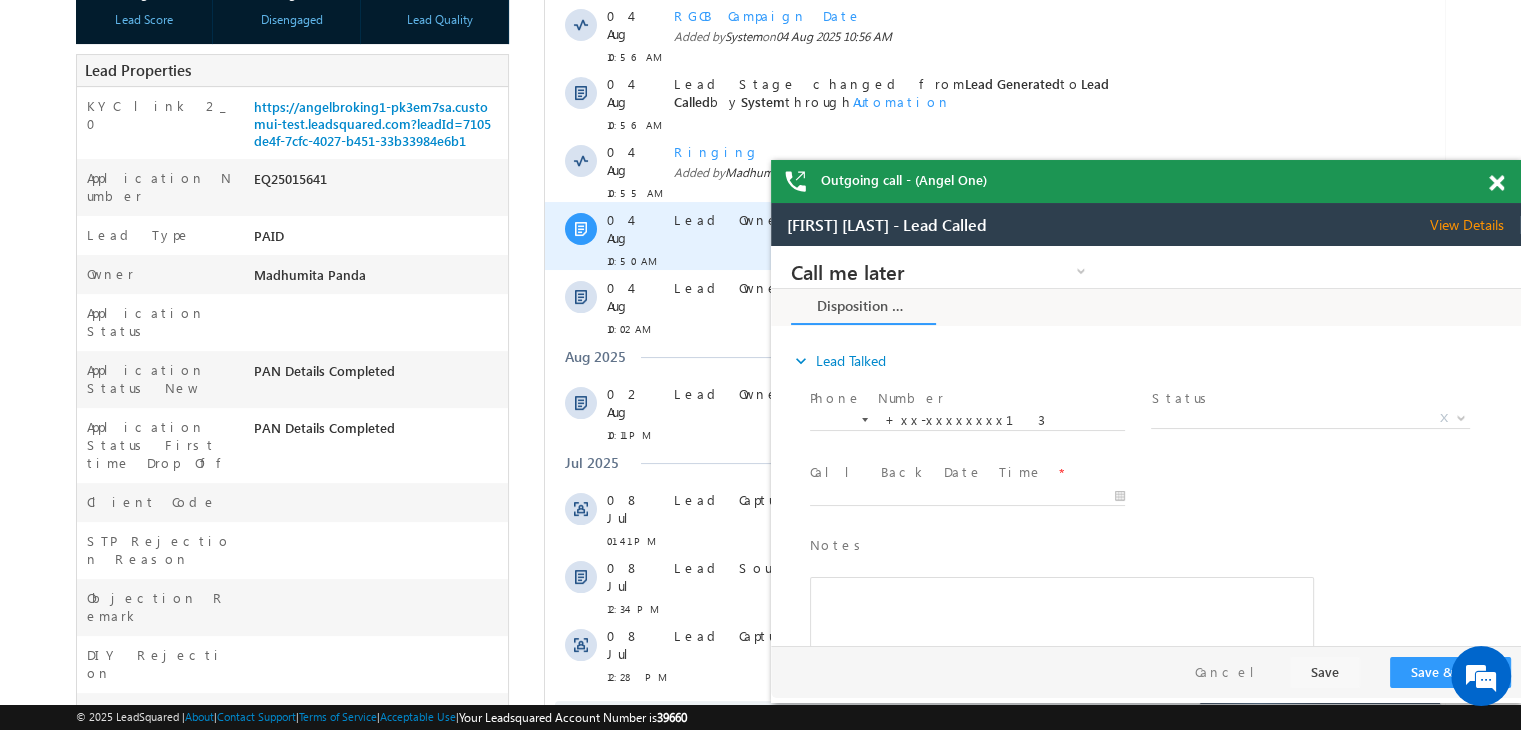 scroll, scrollTop: 0, scrollLeft: 0, axis: both 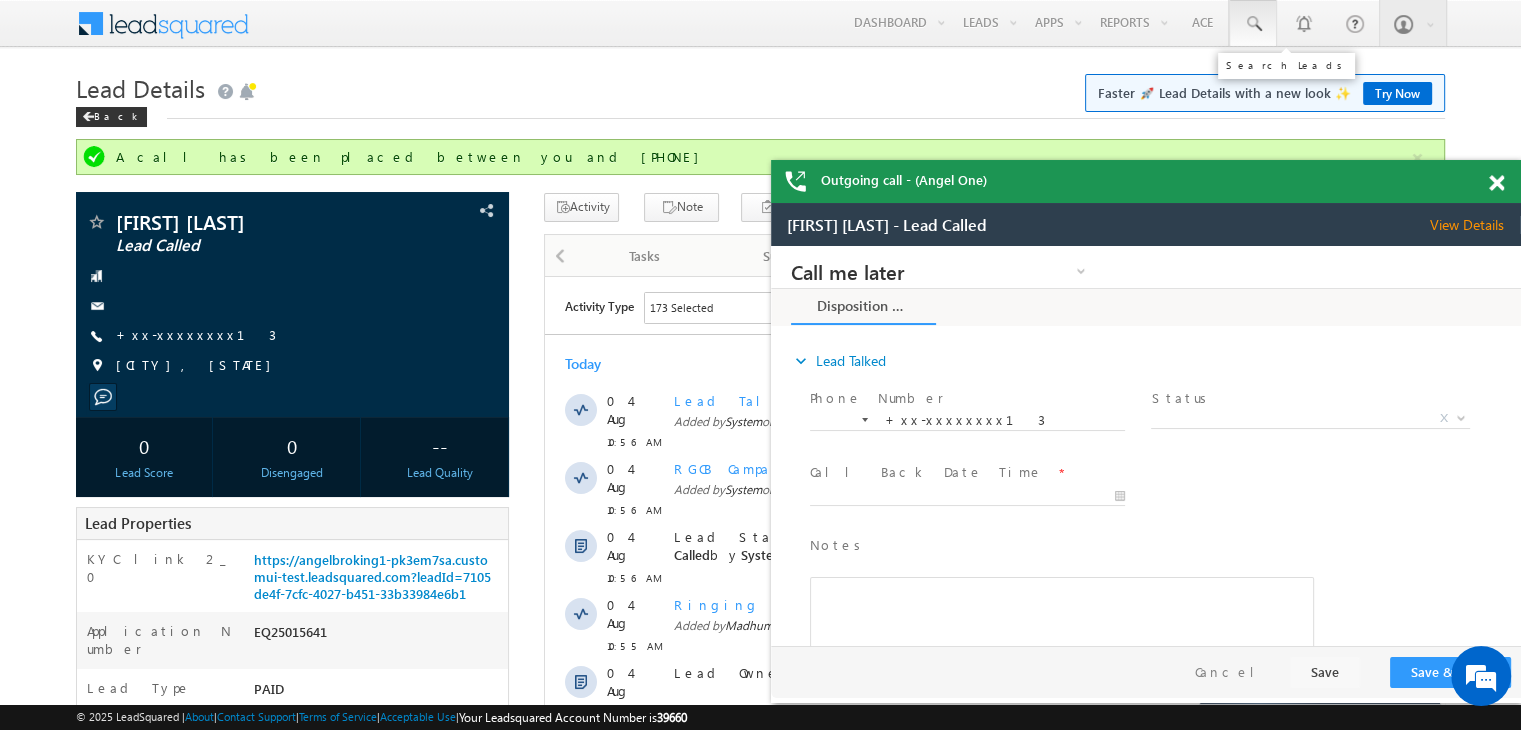 click at bounding box center (1253, 24) 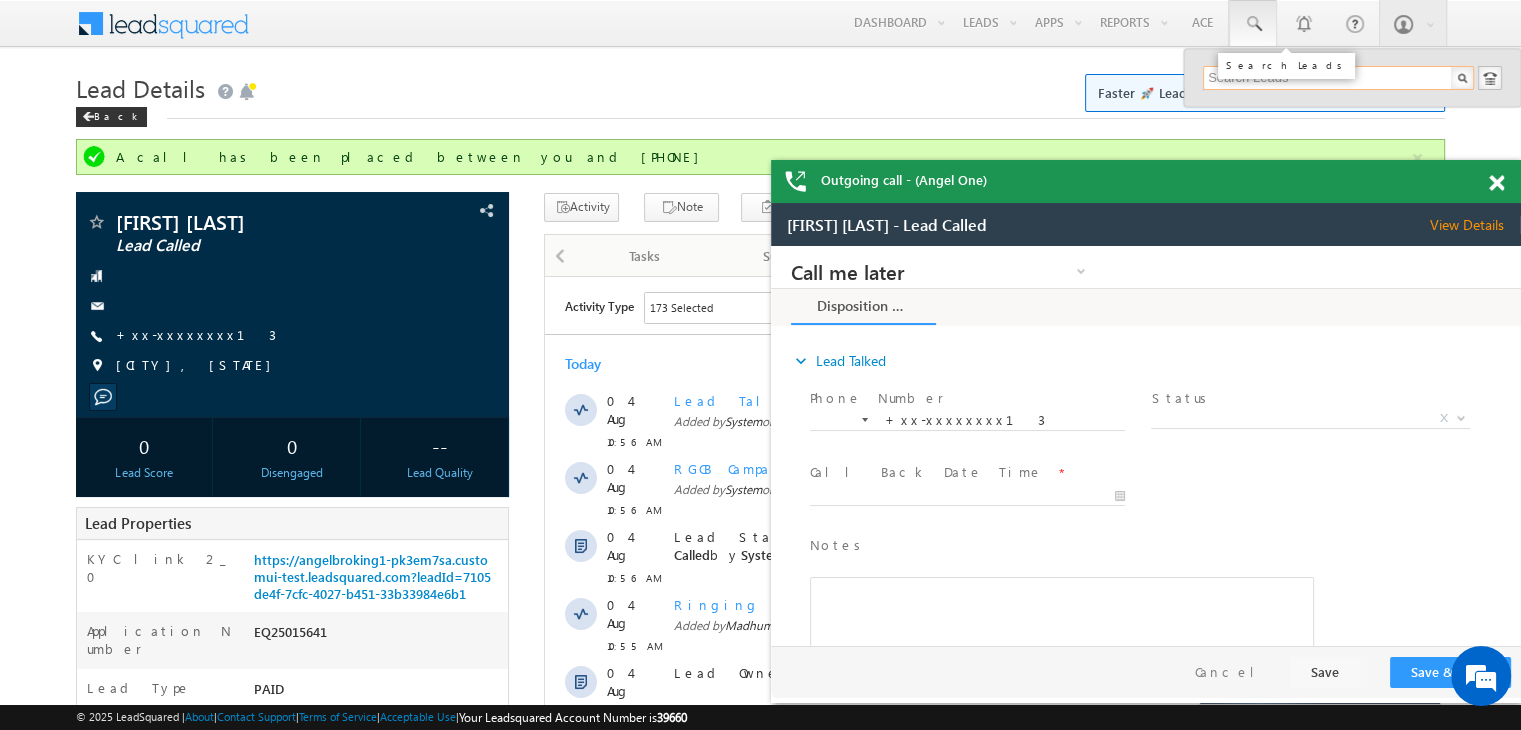 paste on "EQ24788467" 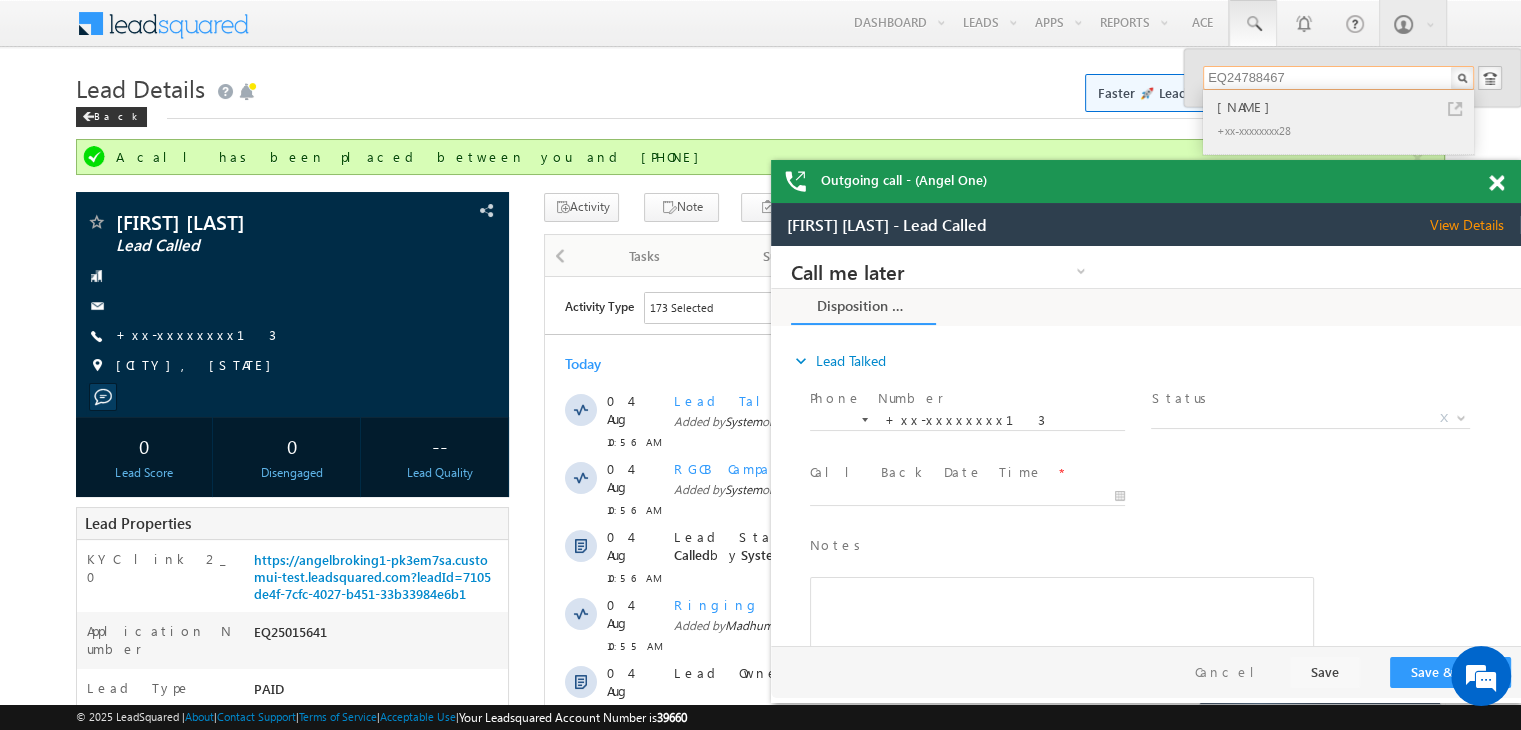 type on "EQ24788467" 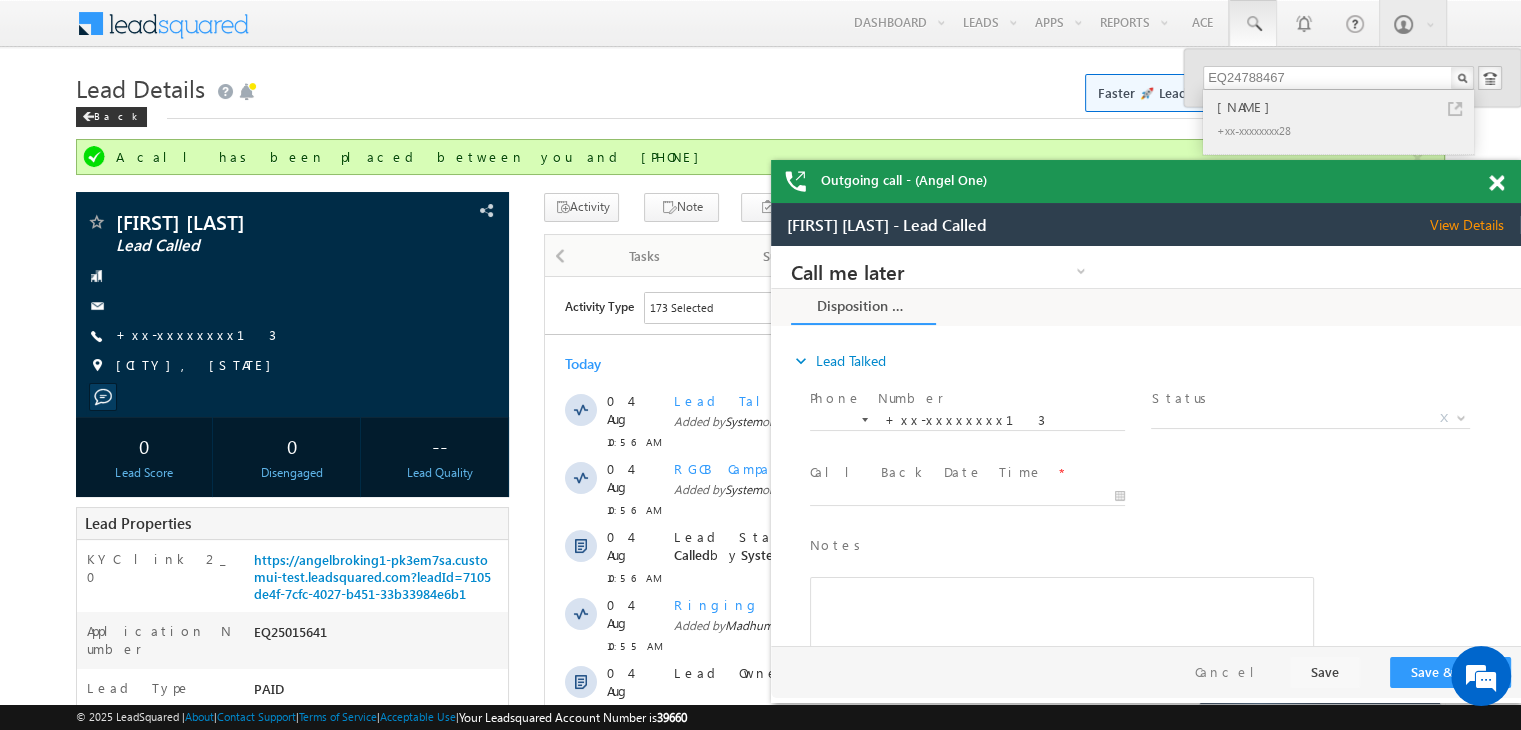 click on "Babasyam Hare ka sahara" at bounding box center [1347, 107] 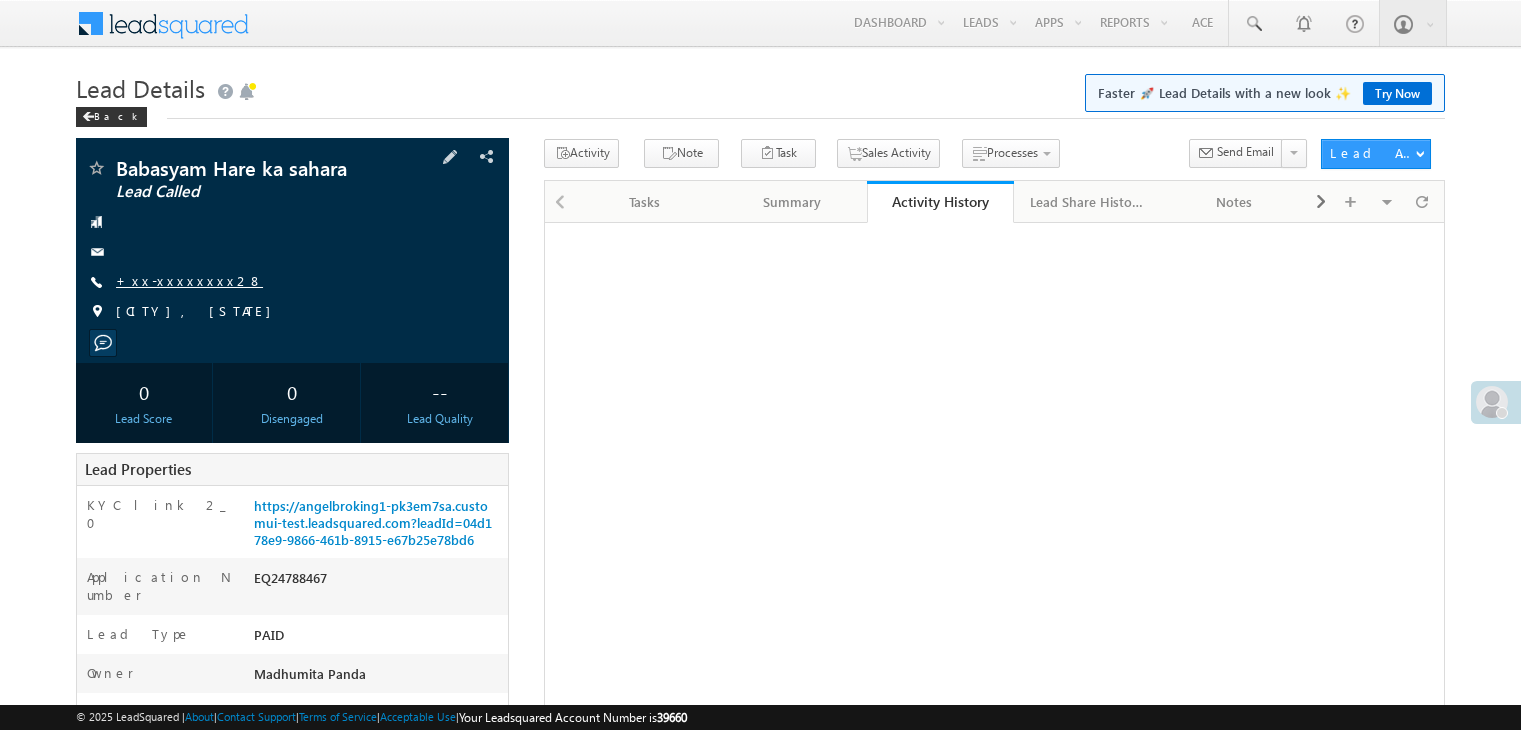 scroll, scrollTop: 0, scrollLeft: 0, axis: both 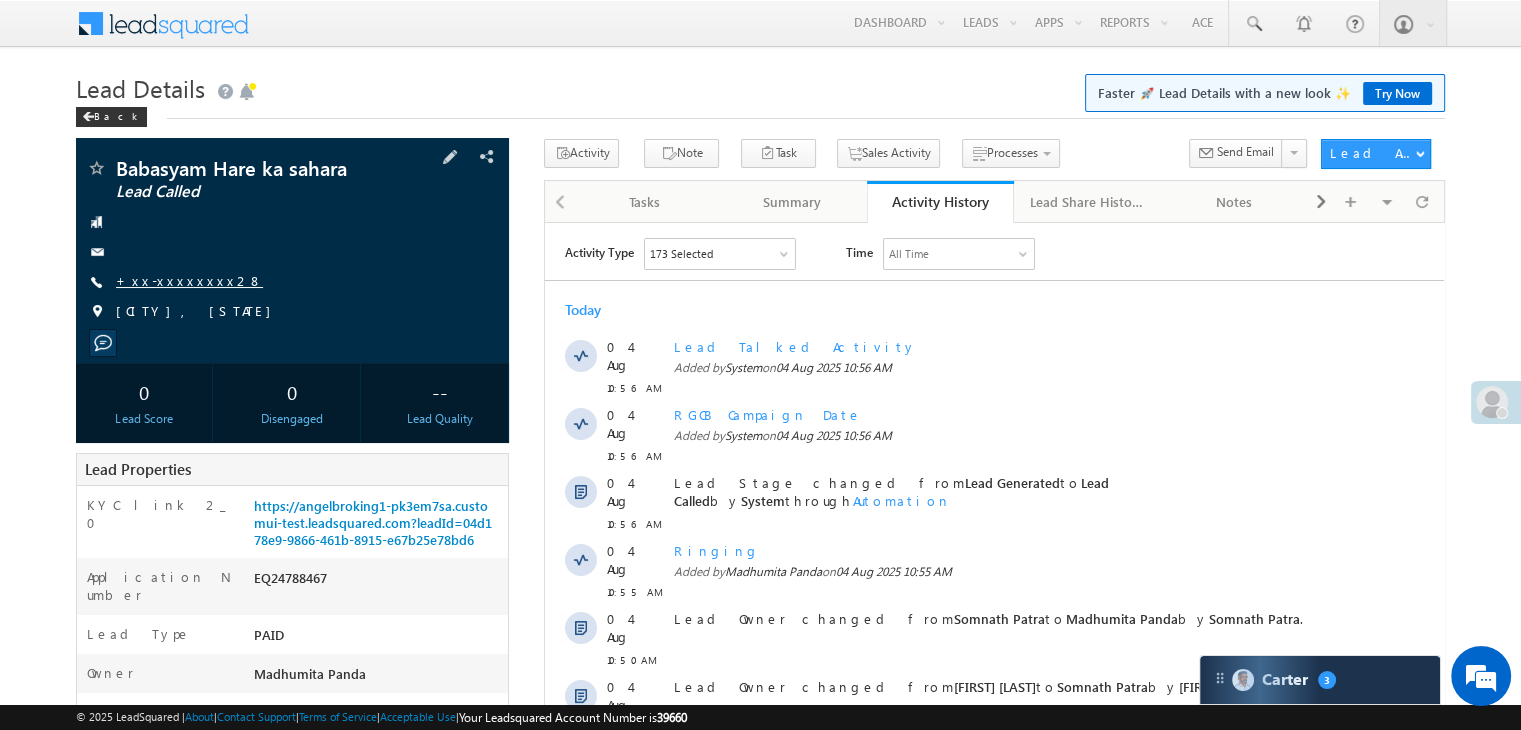 click on "+xx-xxxxxxxx28" at bounding box center [189, 280] 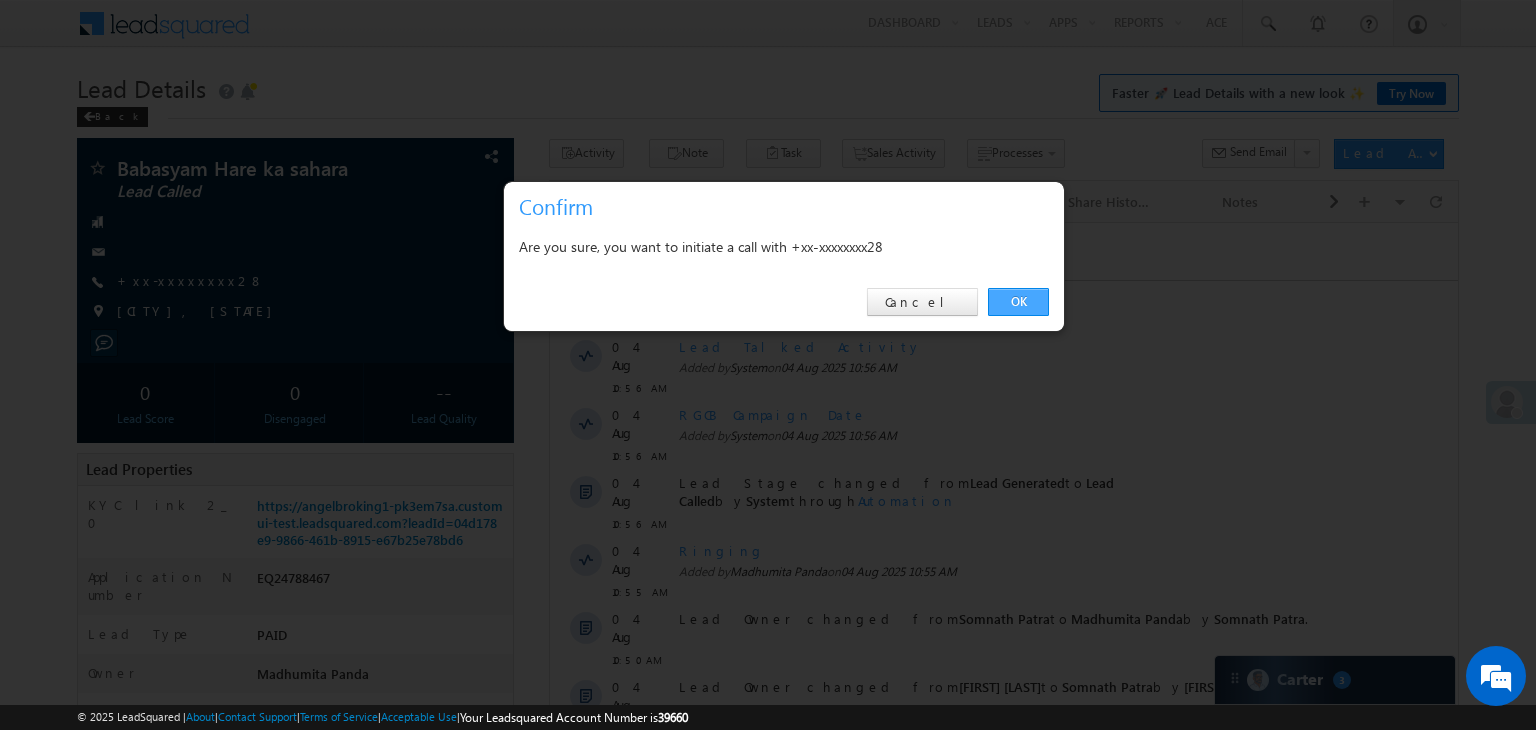 click on "OK" at bounding box center [1018, 302] 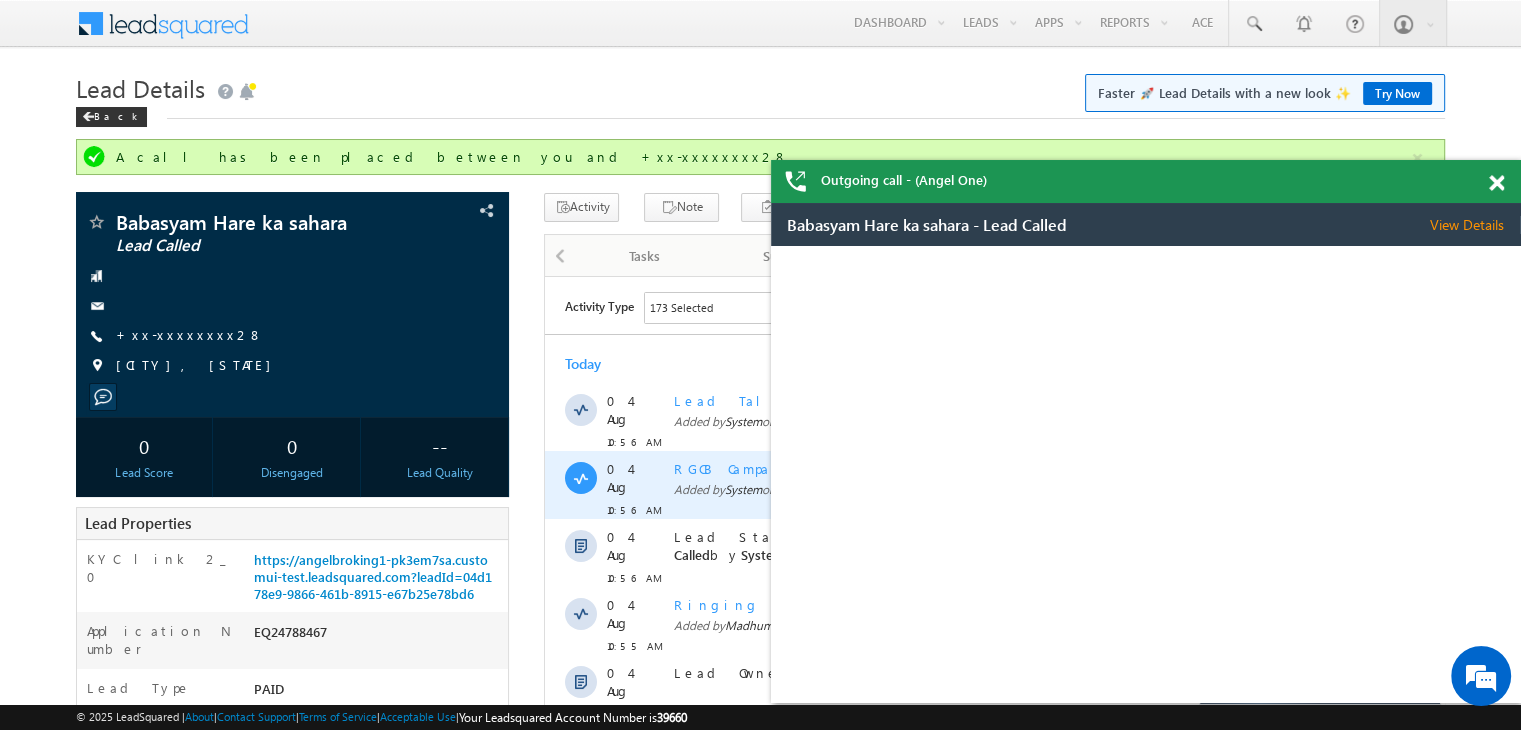 scroll, scrollTop: 0, scrollLeft: 0, axis: both 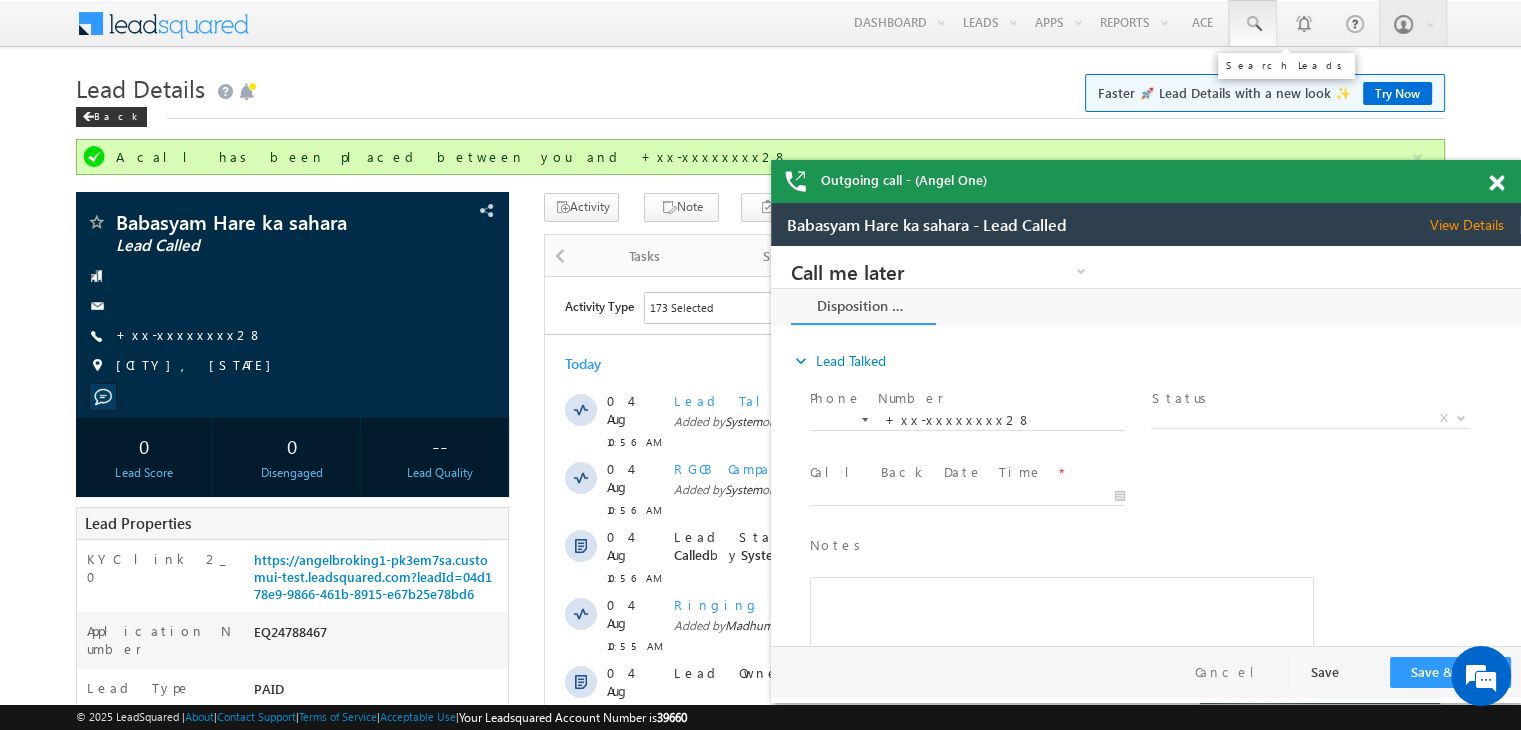 click at bounding box center [1253, 24] 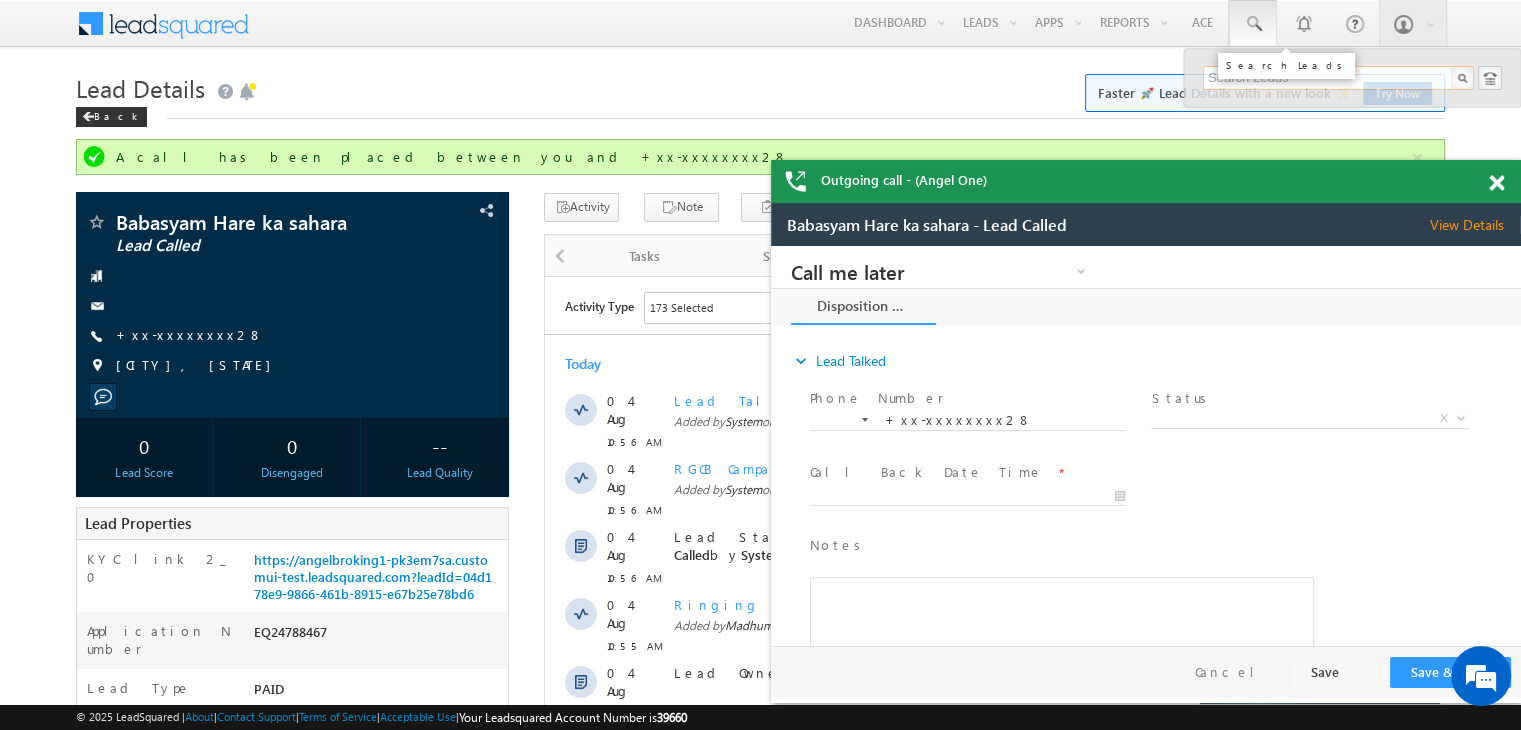 paste on "EQ24791792" 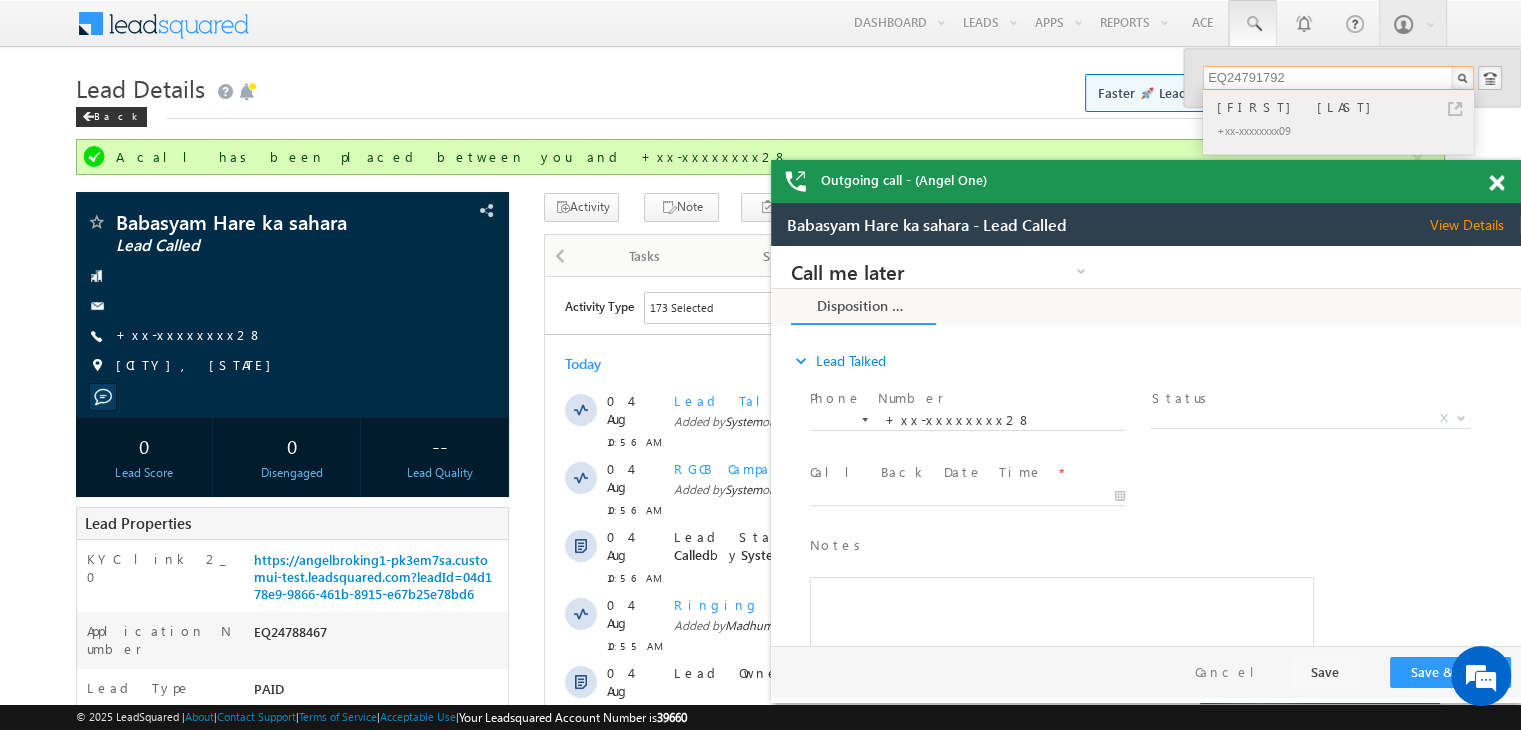 type on "EQ24791792" 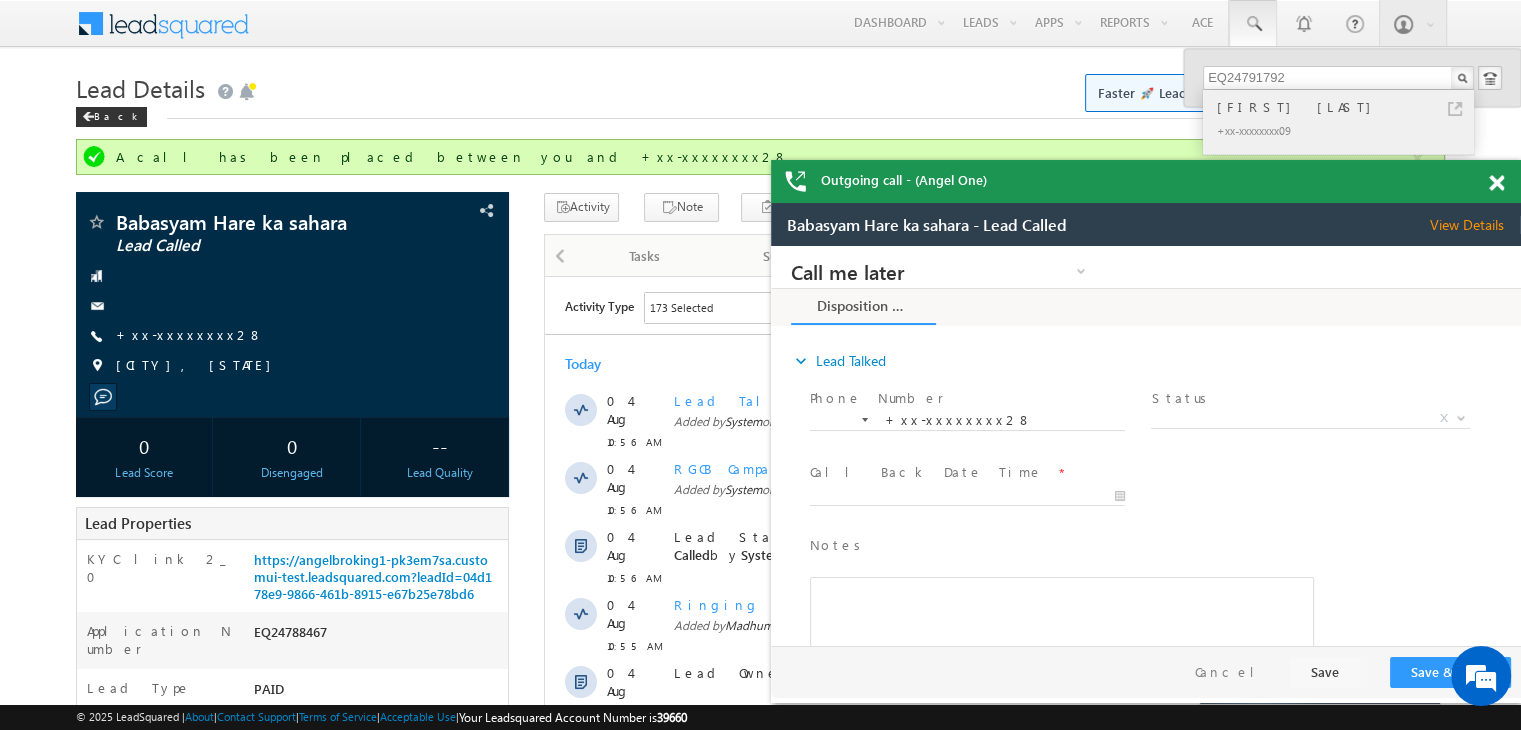 click on "Neeraj kumar" at bounding box center [1347, 107] 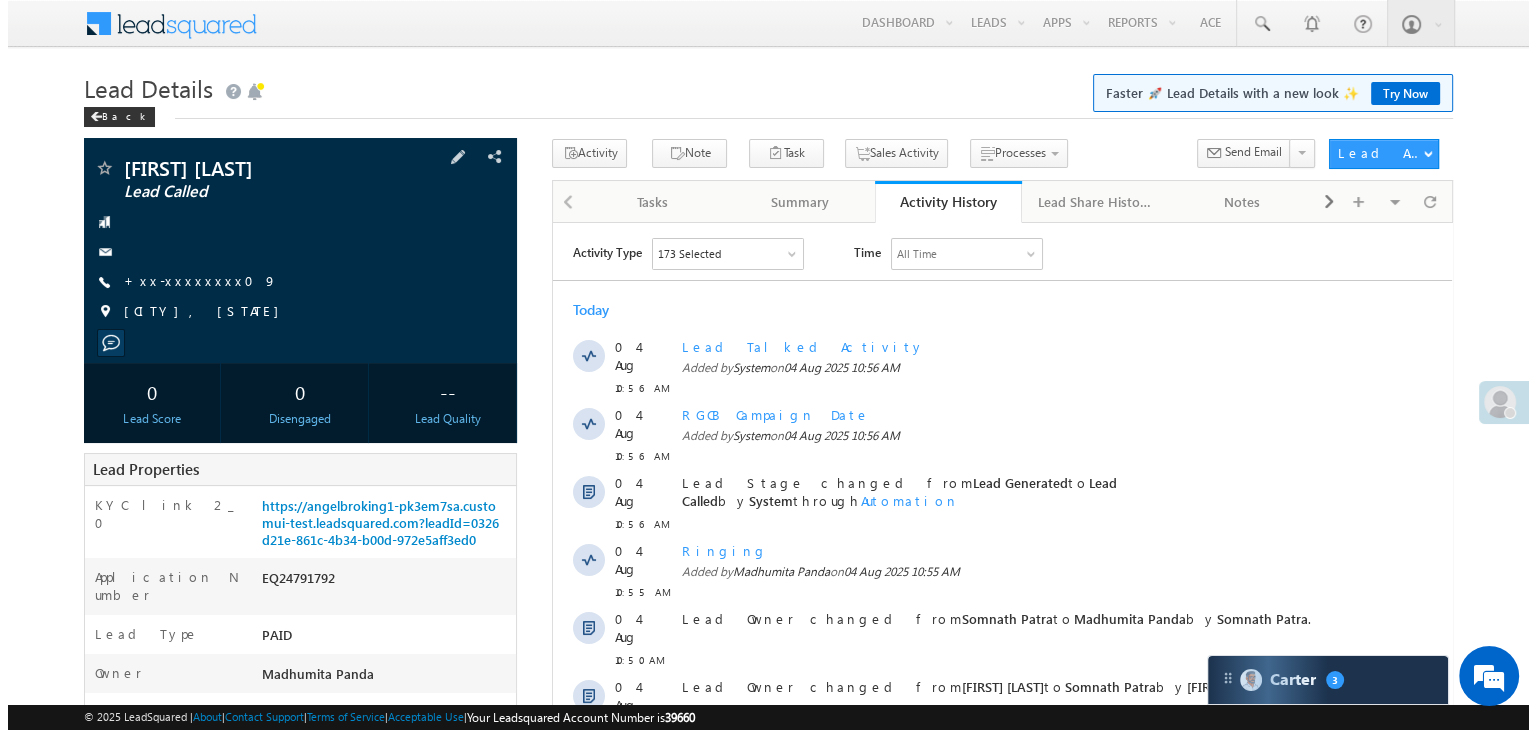 scroll, scrollTop: 0, scrollLeft: 0, axis: both 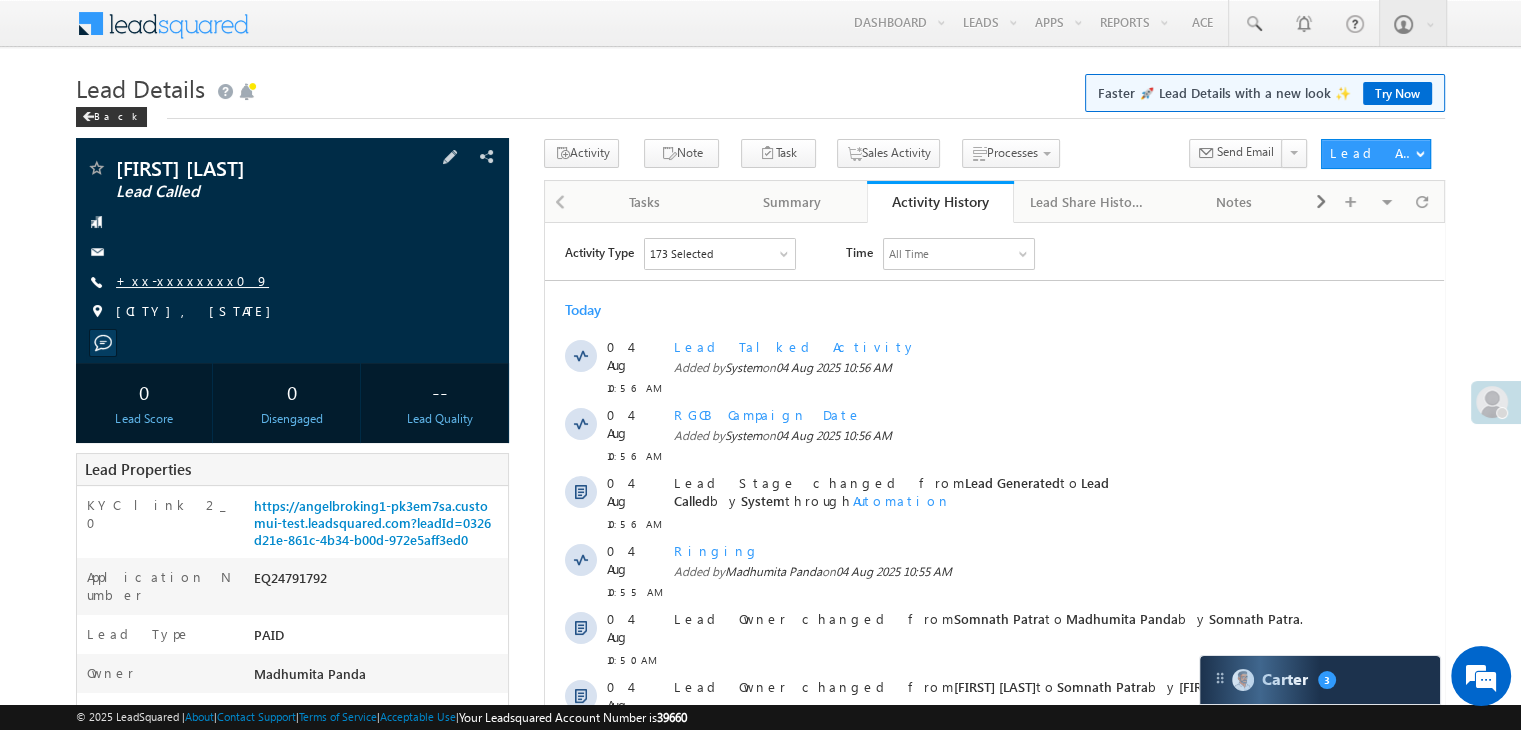 click on "+xx-xxxxxxxx09" at bounding box center (192, 280) 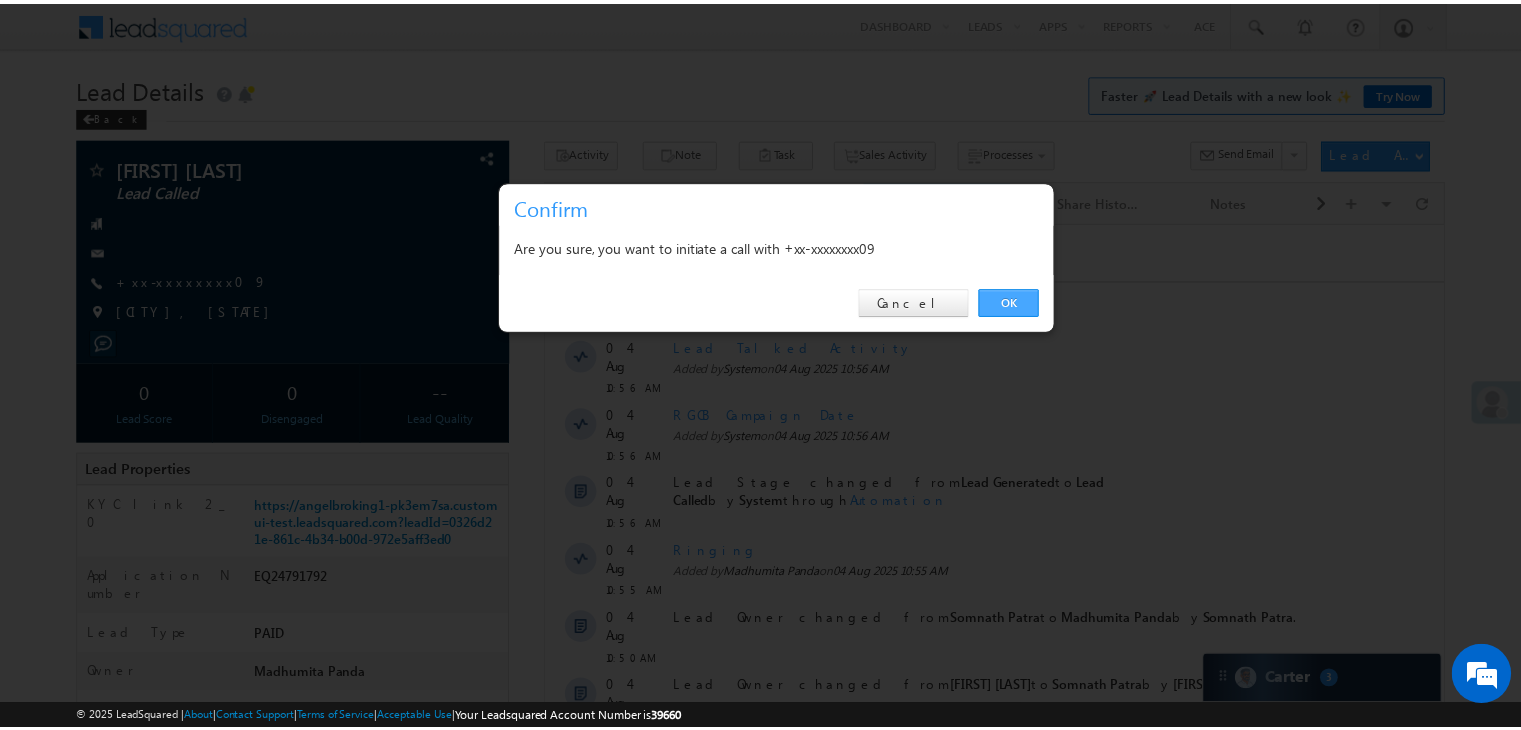 scroll, scrollTop: 0, scrollLeft: 0, axis: both 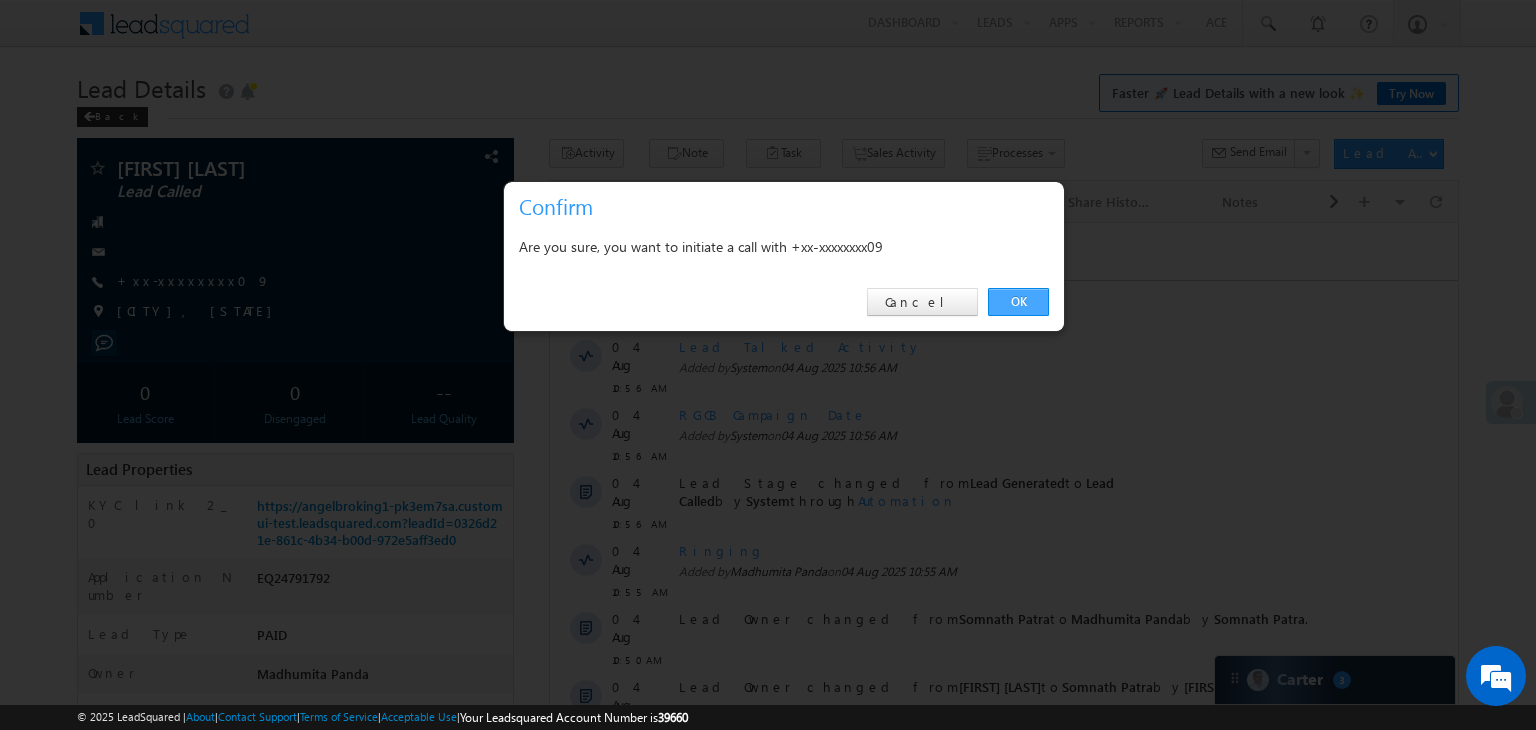 drag, startPoint x: 1029, startPoint y: 301, endPoint x: 436, endPoint y: 108, distance: 623.6169 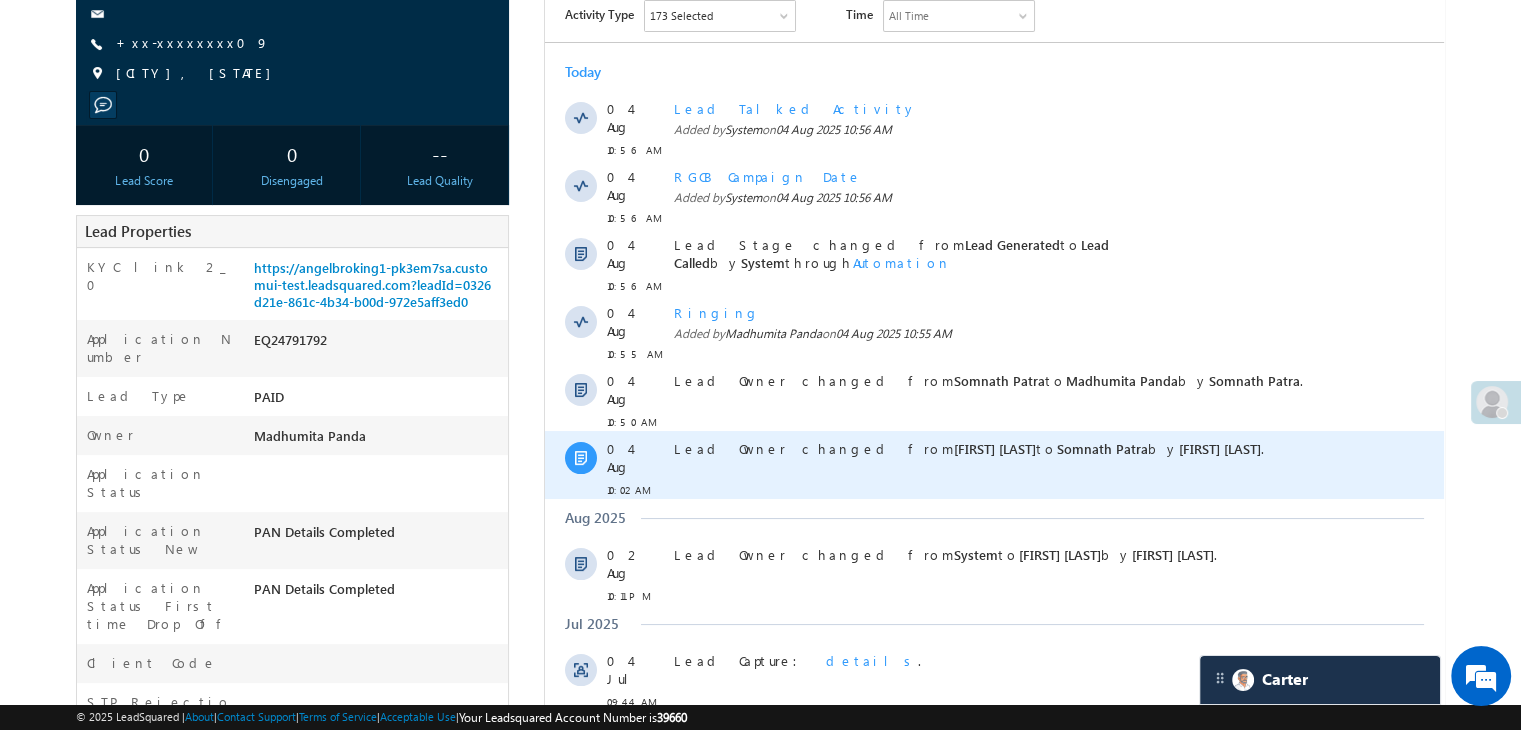 scroll, scrollTop: 0, scrollLeft: 0, axis: both 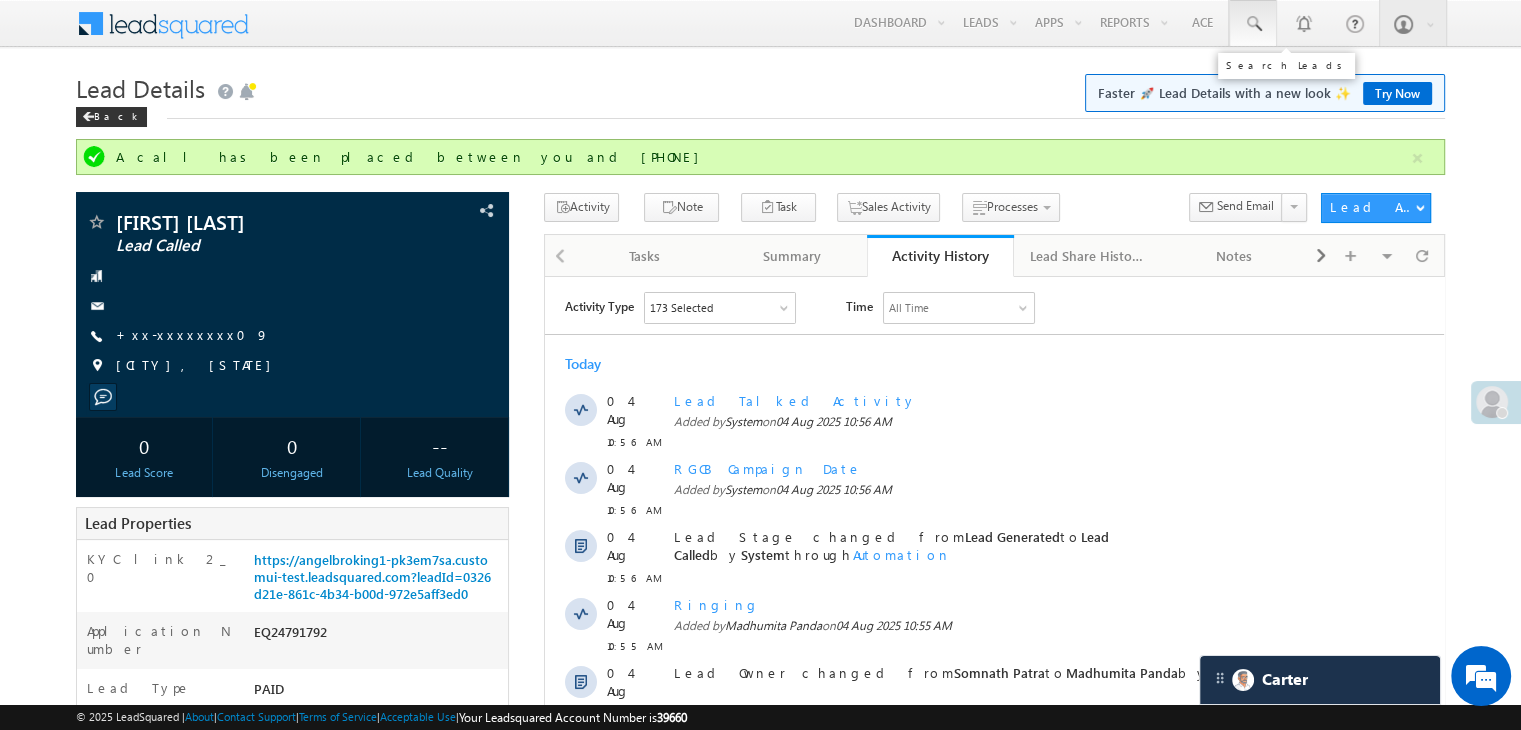 click at bounding box center (1253, 24) 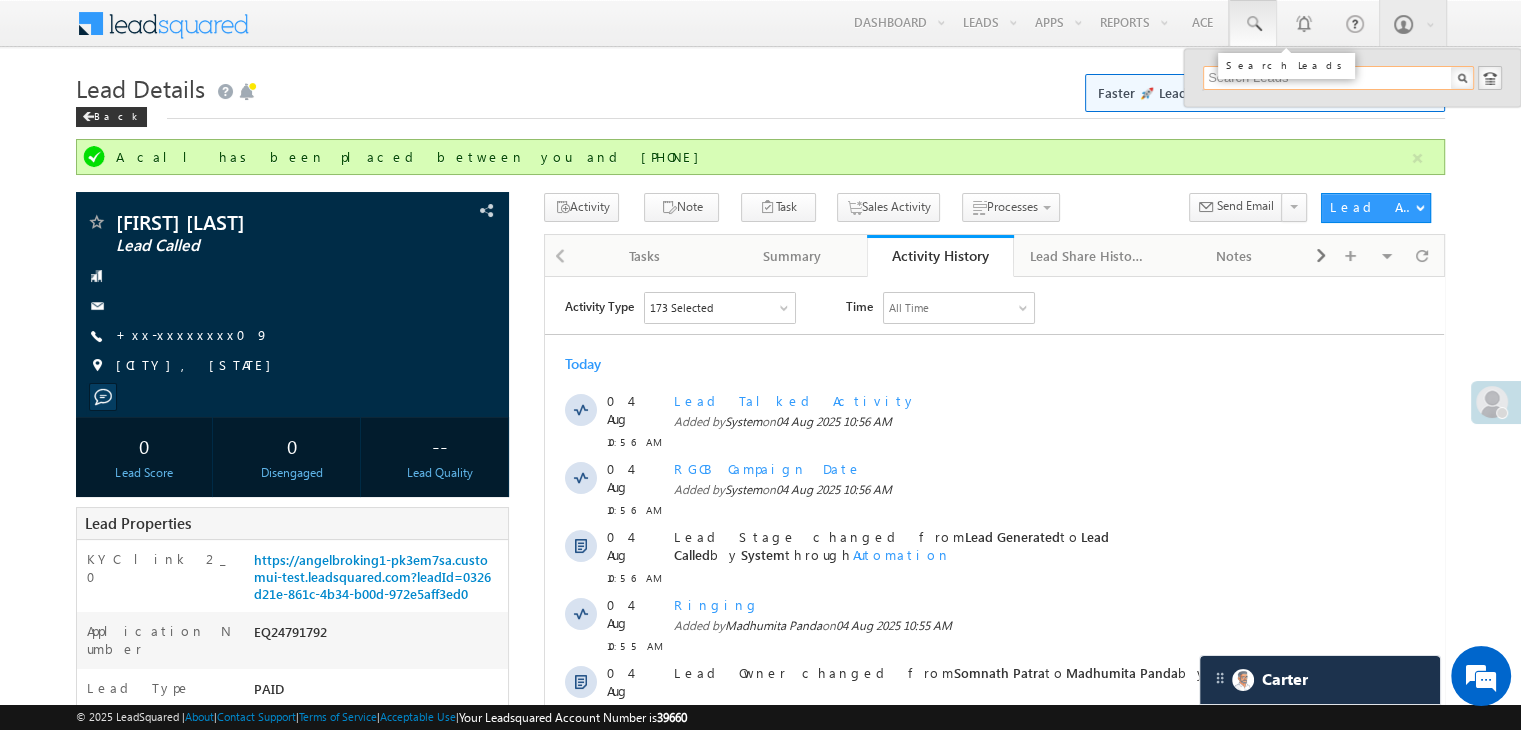 paste on "EQ20800881" 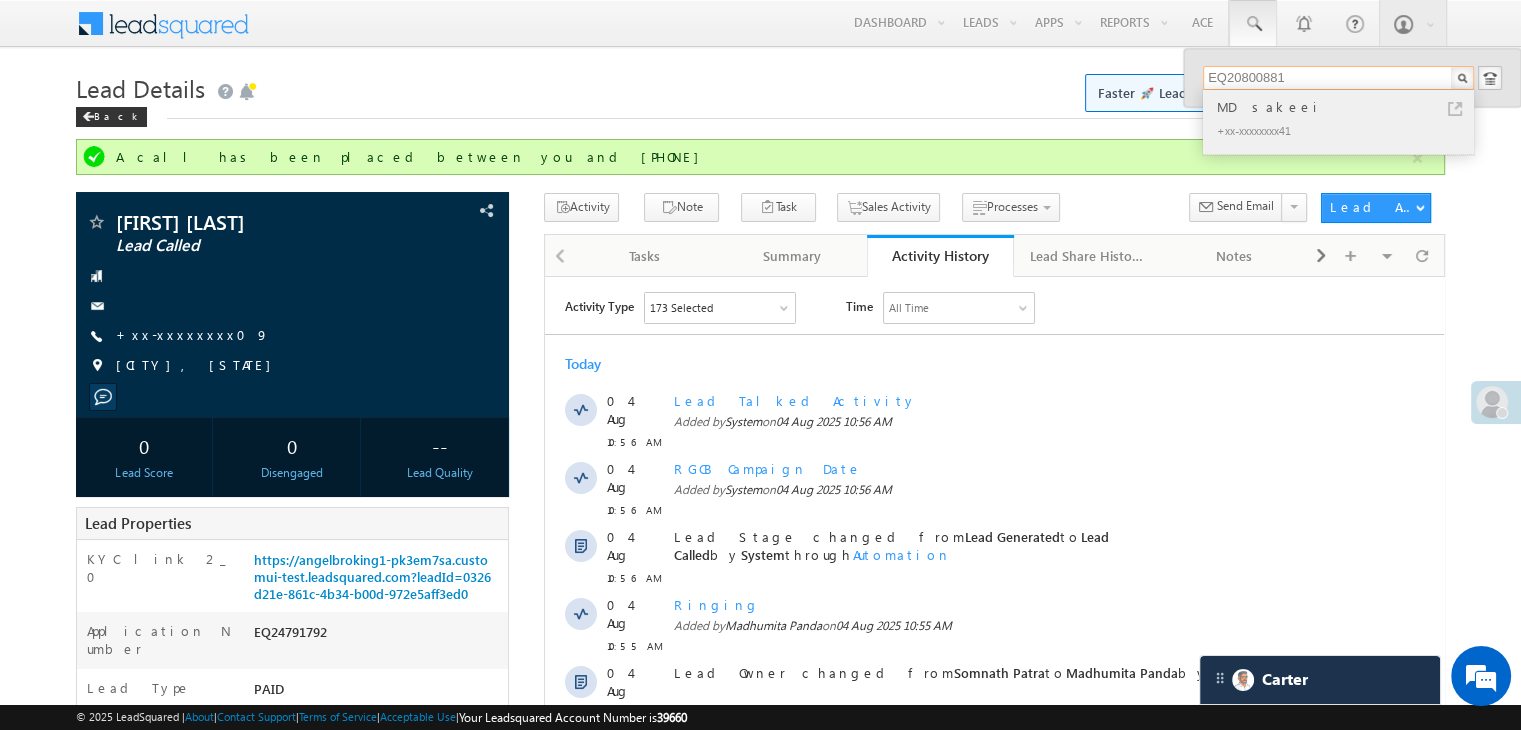 type on "EQ20800881" 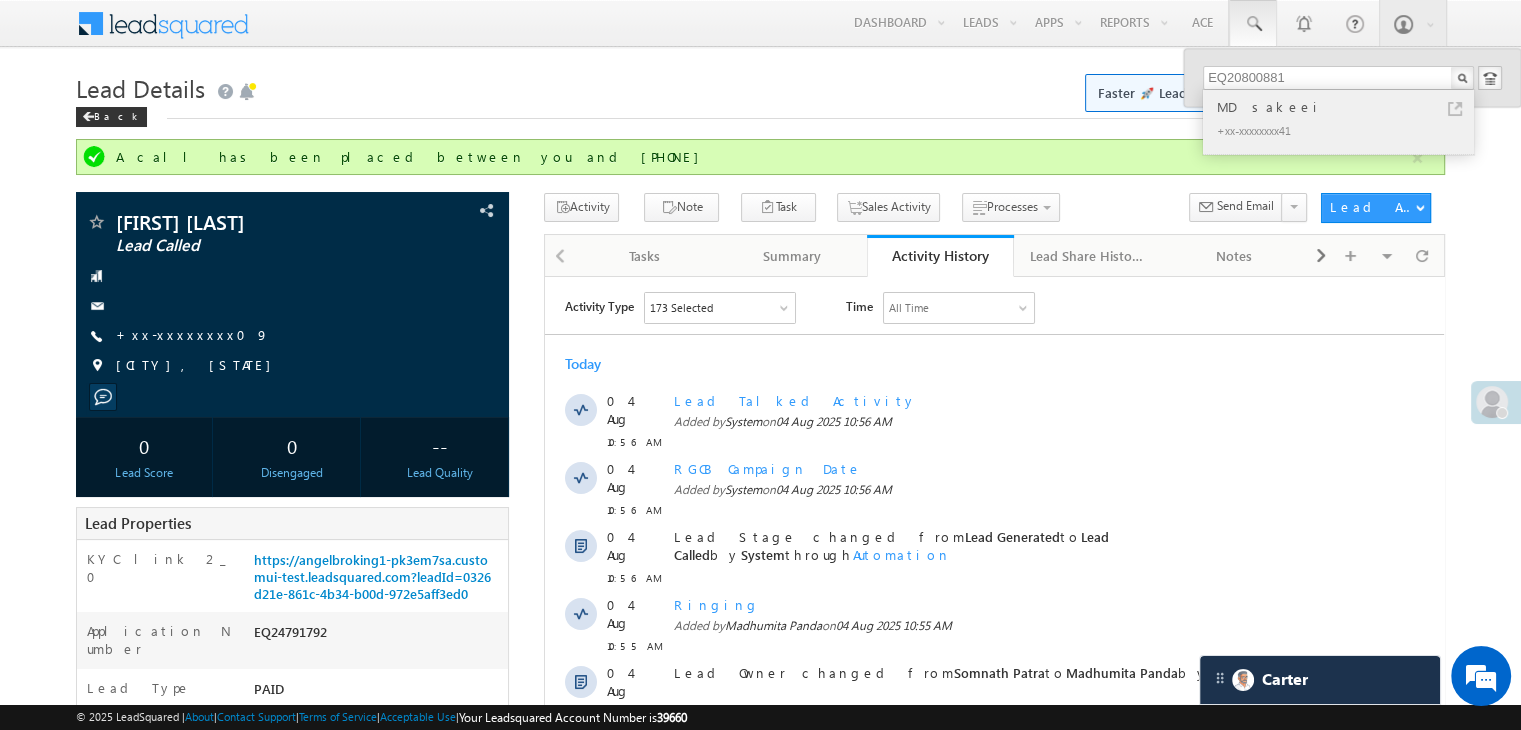 click on "MD sakeei" at bounding box center (1347, 107) 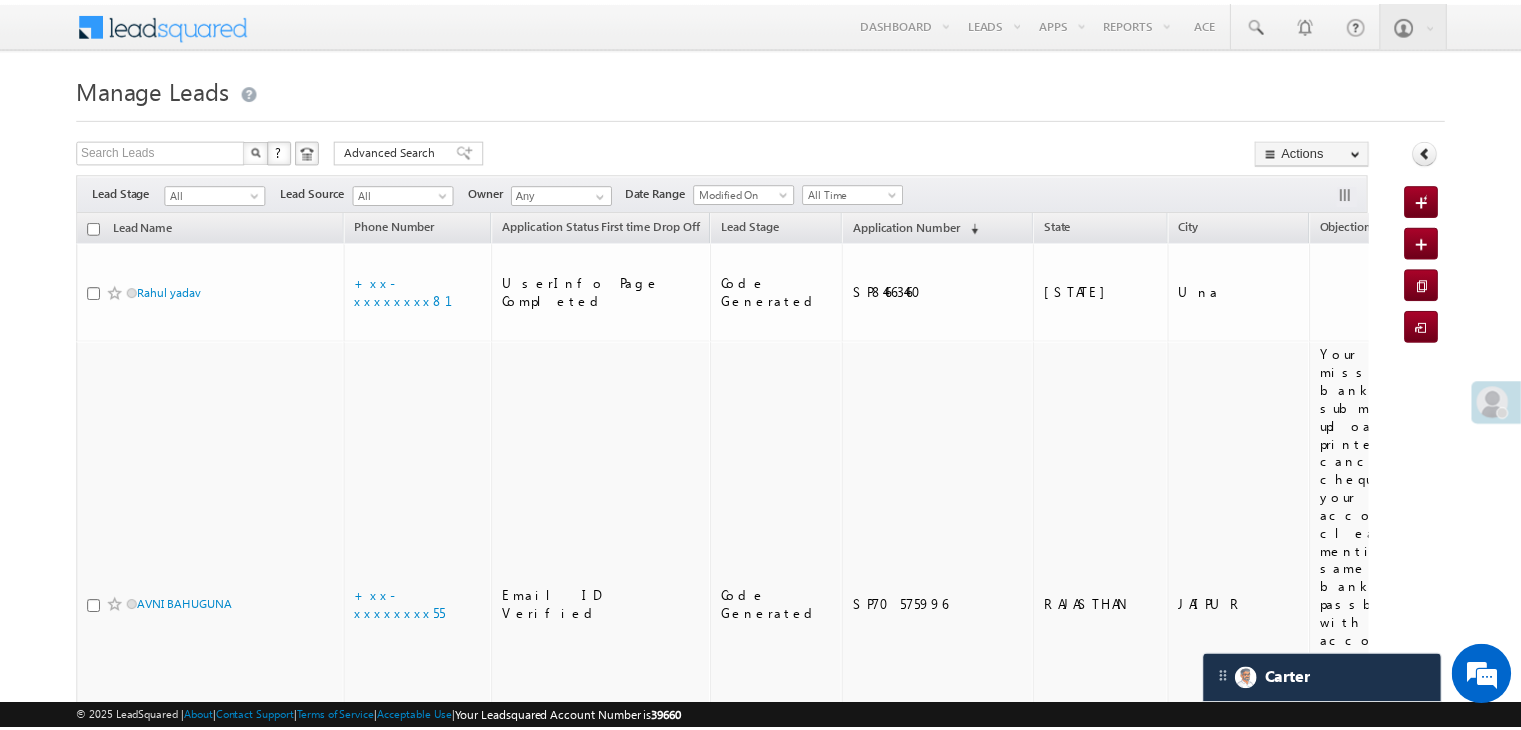 scroll, scrollTop: 0, scrollLeft: 0, axis: both 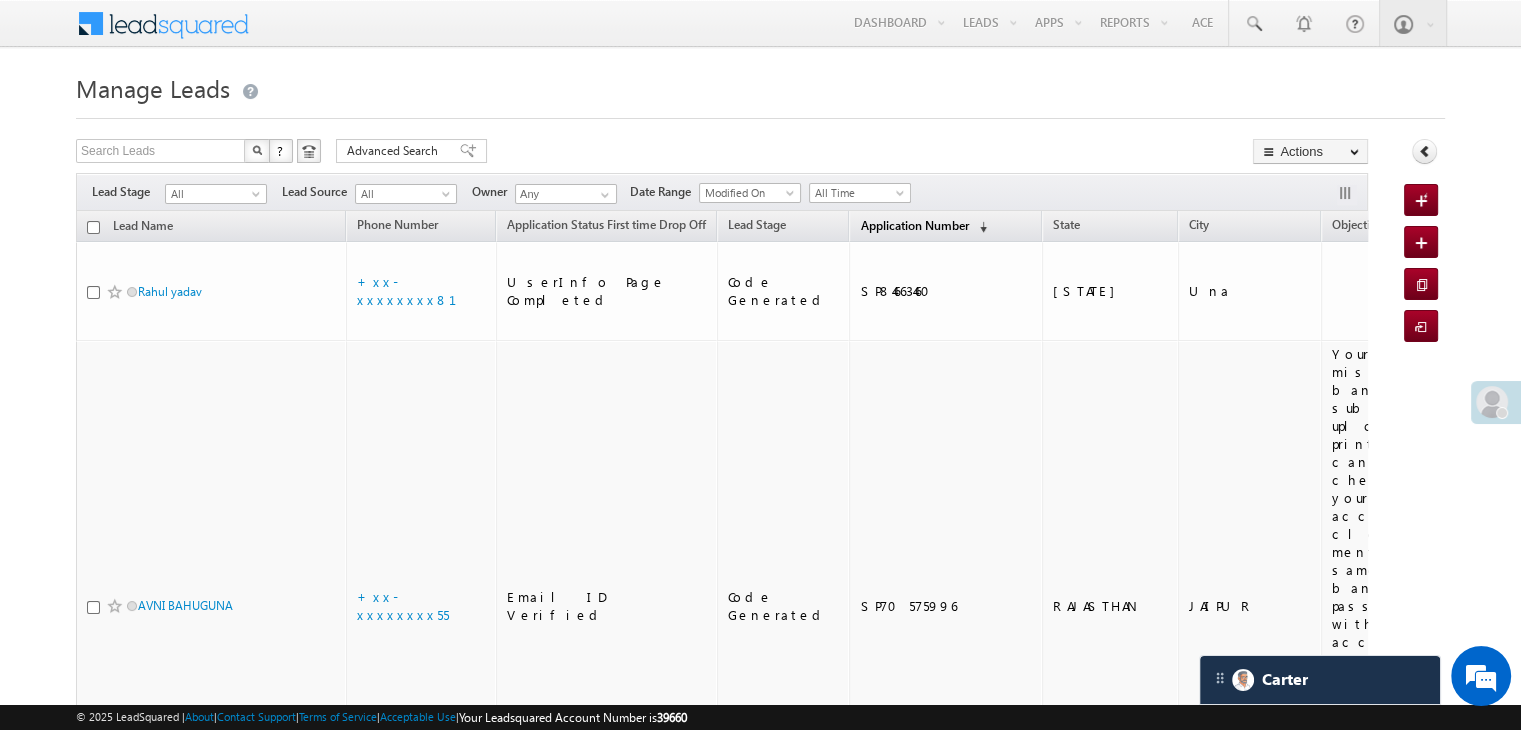 click on "Application Number" at bounding box center [914, 225] 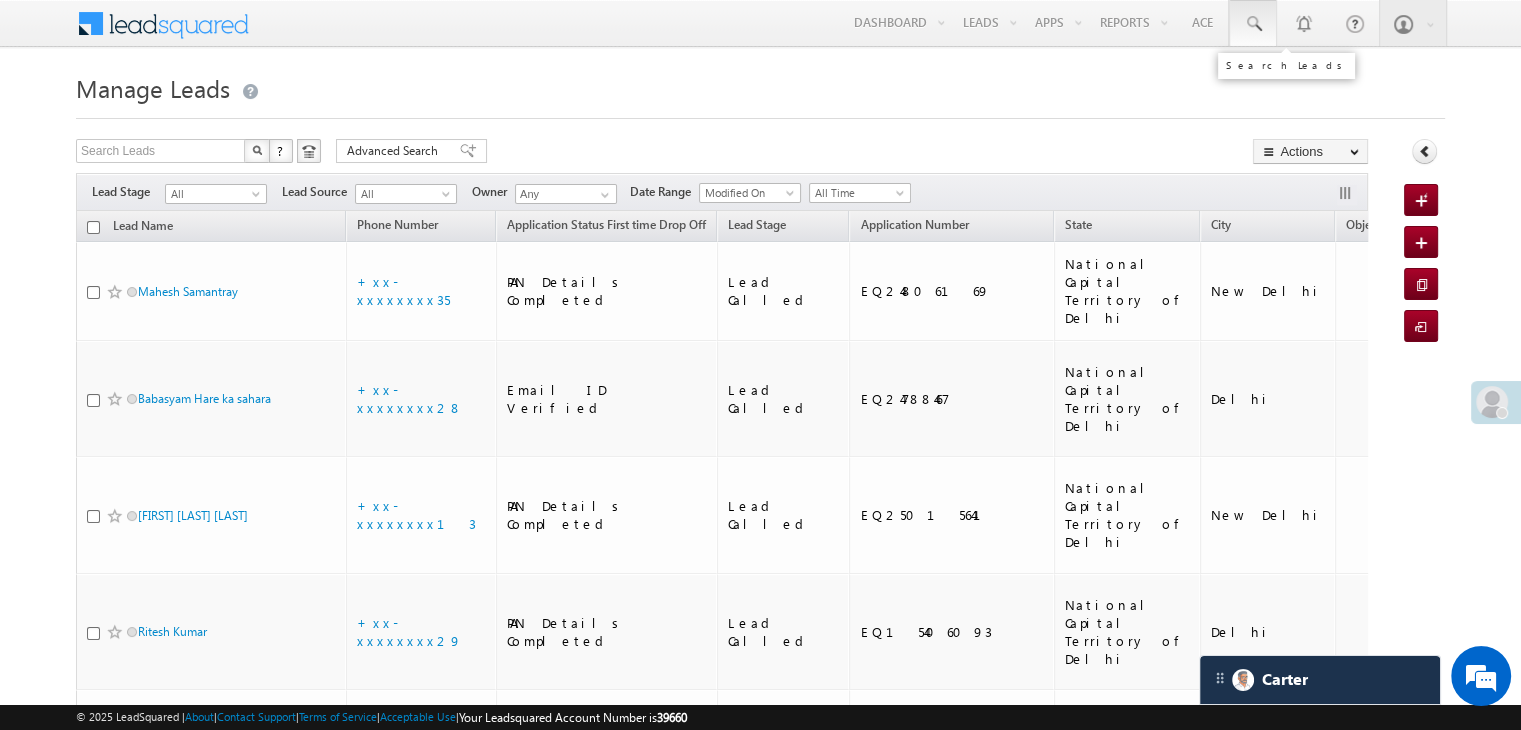 click at bounding box center (1253, 24) 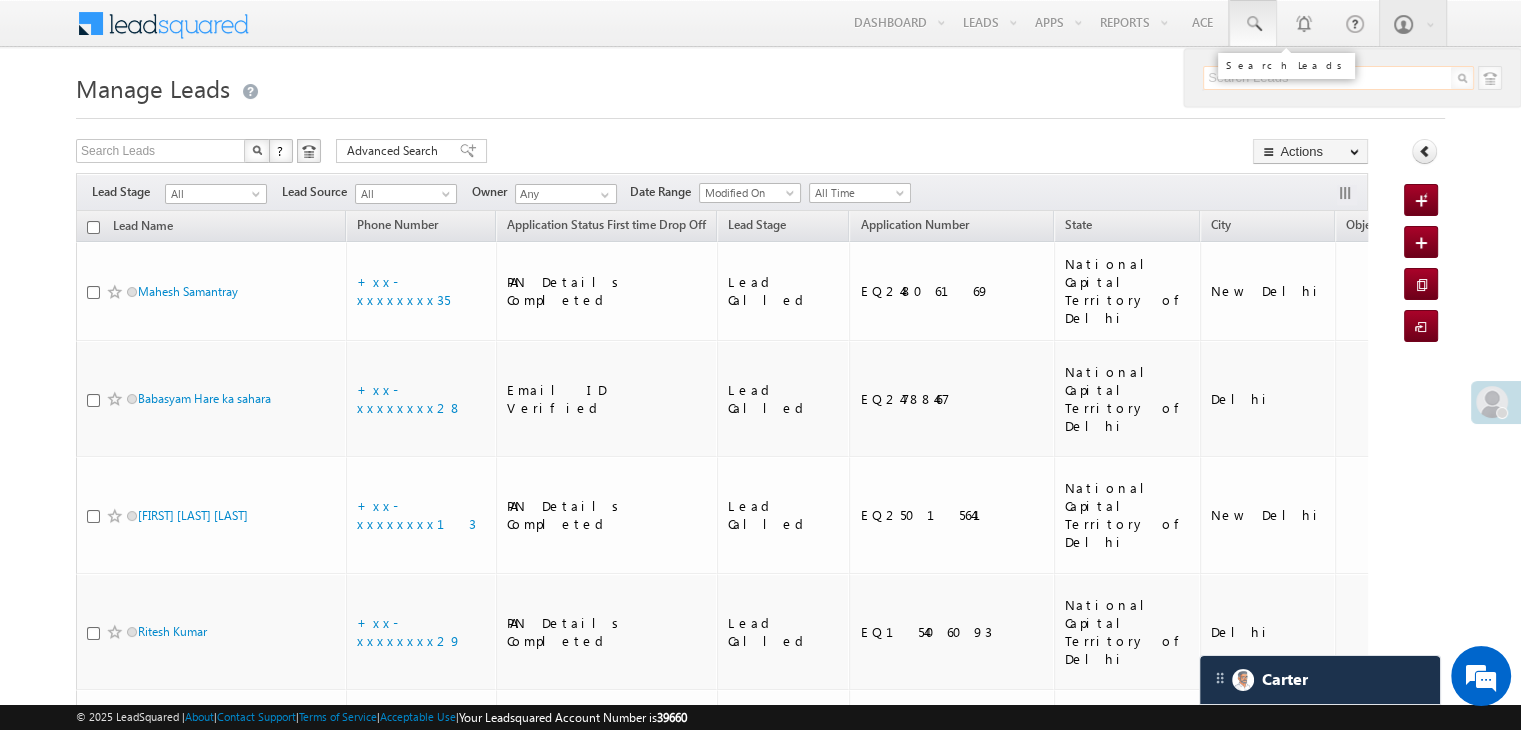 paste on "EQ24791524" 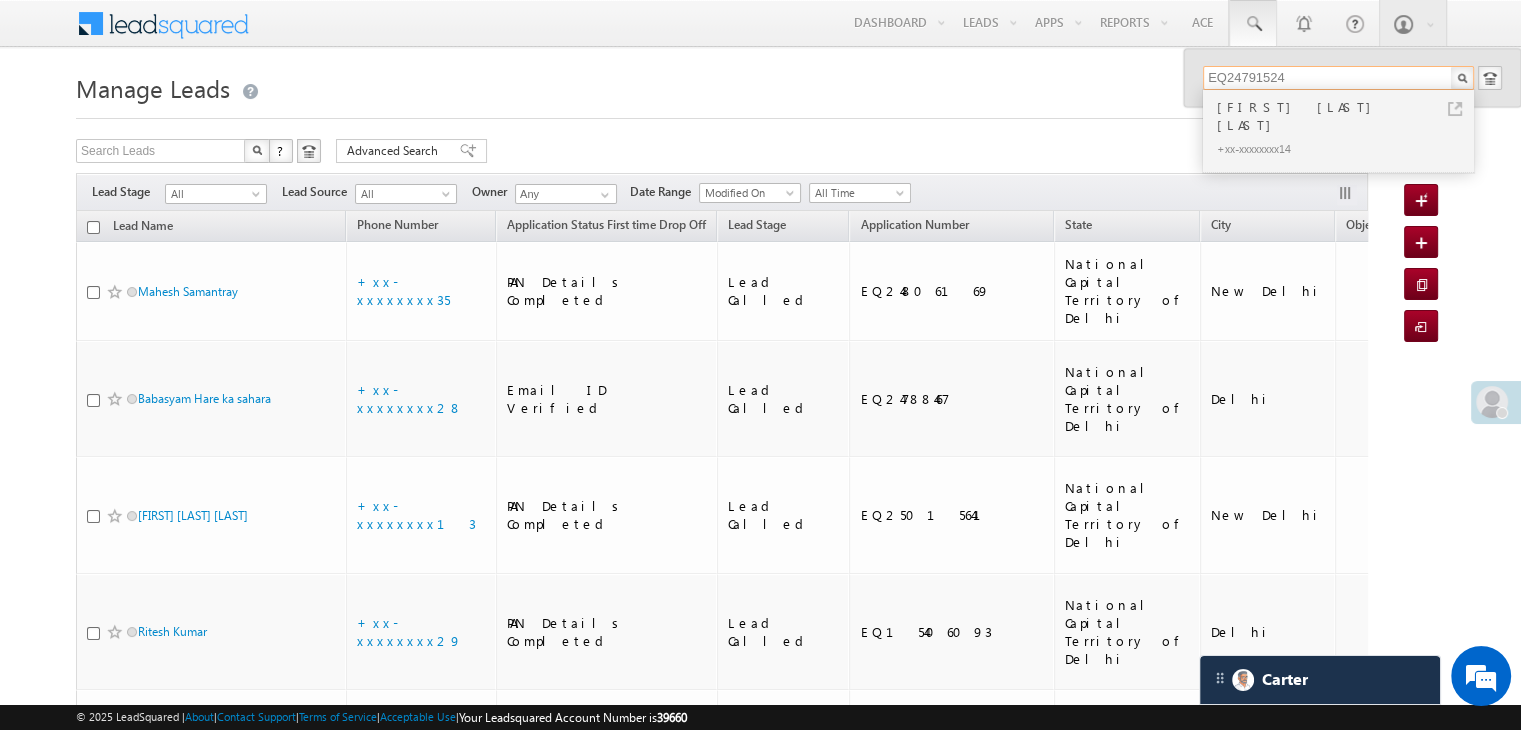 type on "EQ24791524" 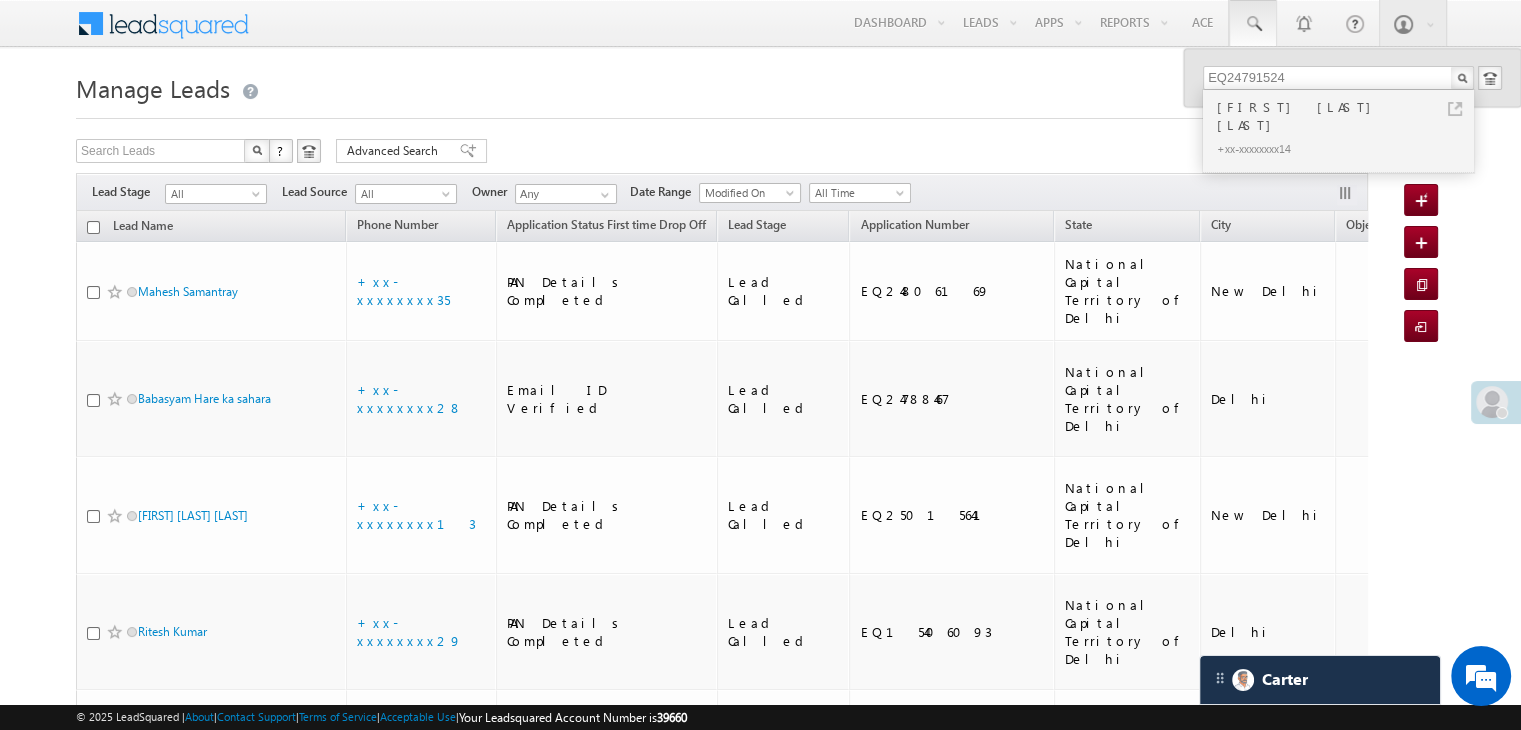 click on "RAJA SAMI ULLAH KHAN" at bounding box center [1347, 116] 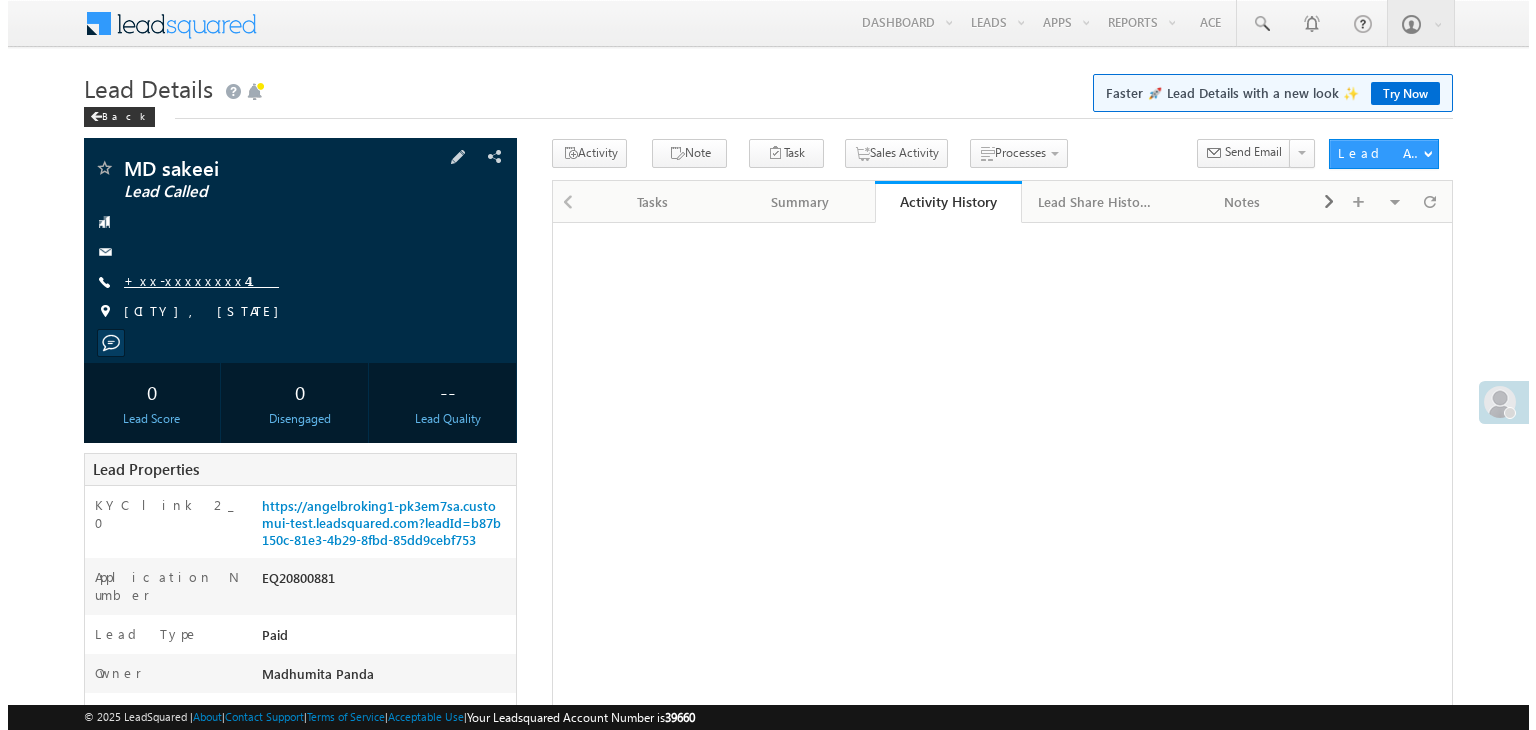 scroll, scrollTop: 0, scrollLeft: 0, axis: both 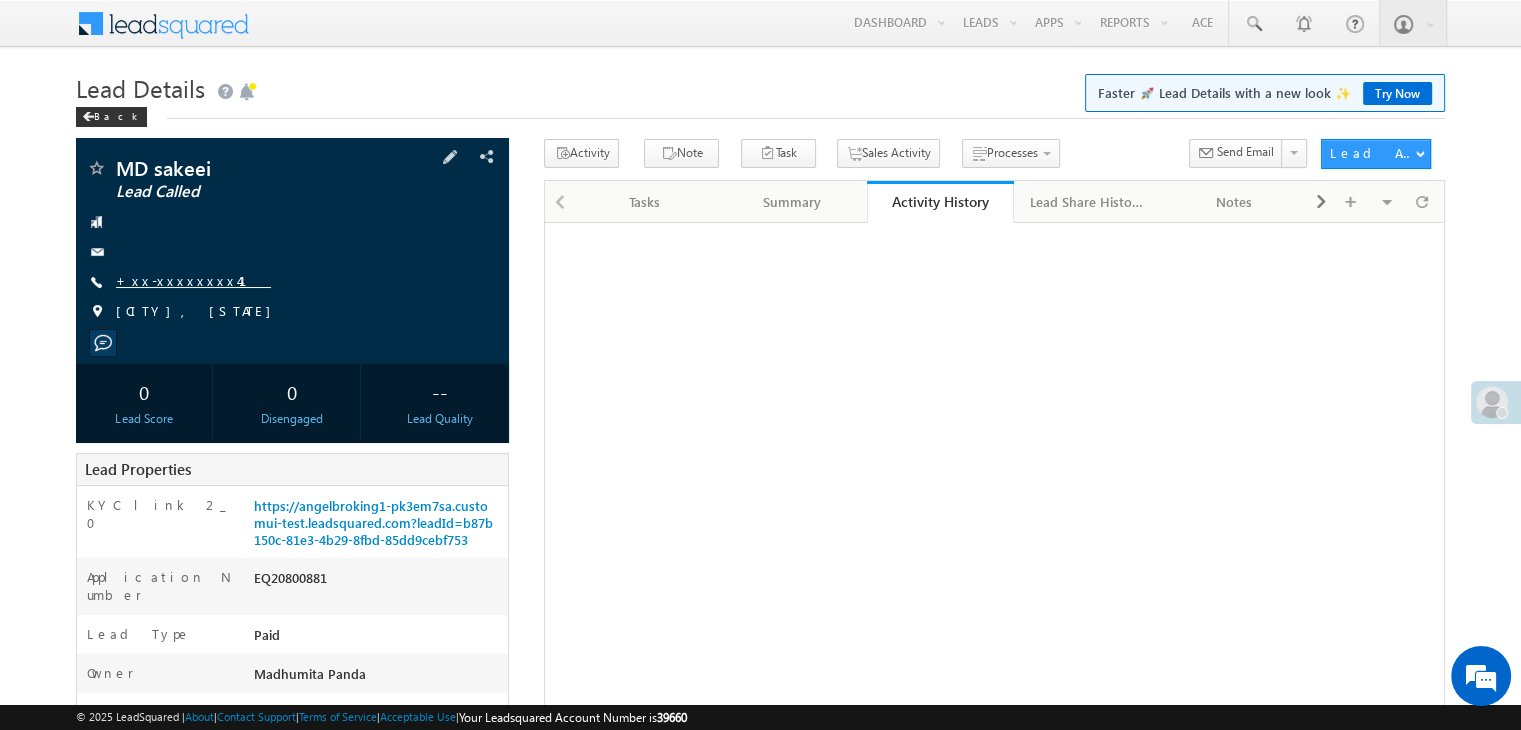 click on "+xx-xxxxxxxx41" at bounding box center (193, 280) 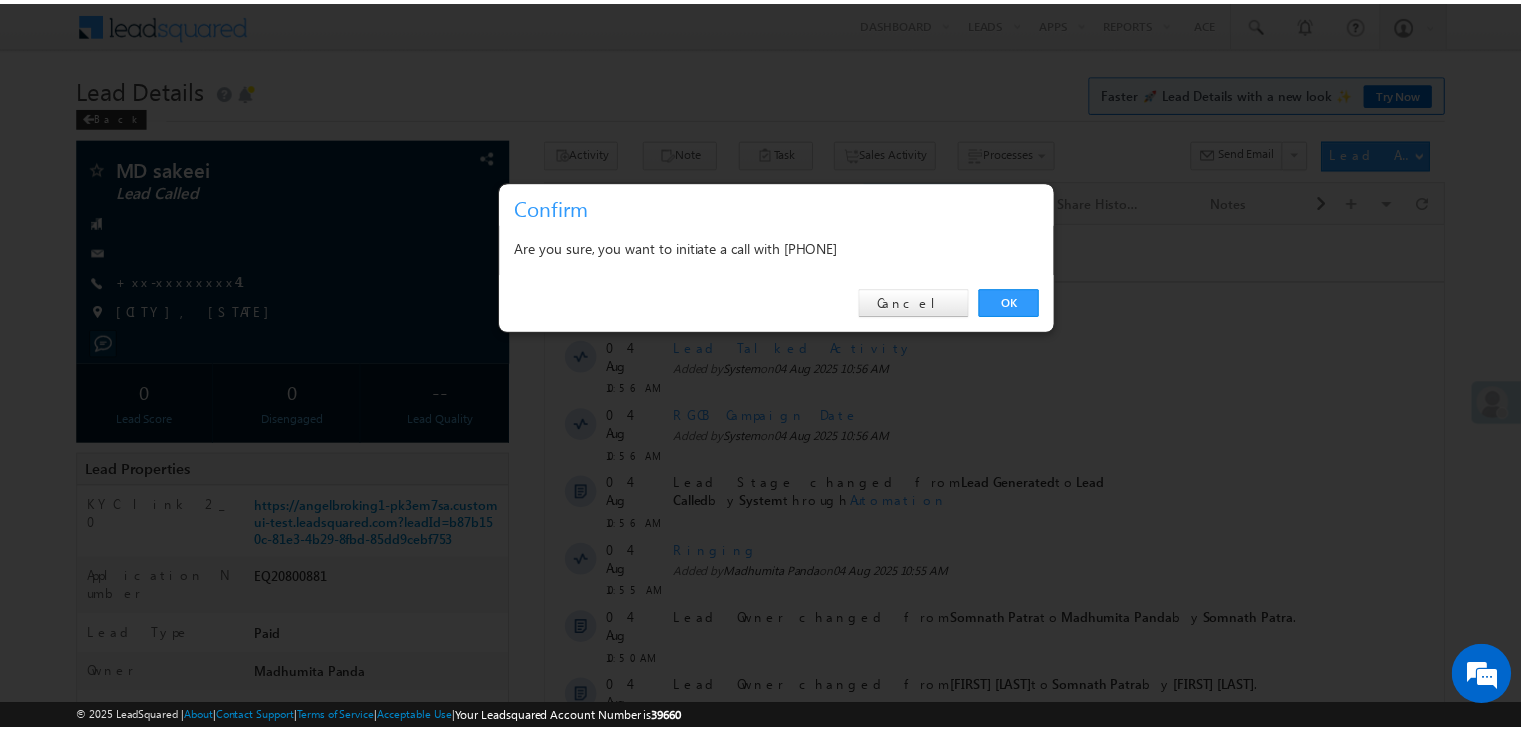 scroll, scrollTop: 0, scrollLeft: 0, axis: both 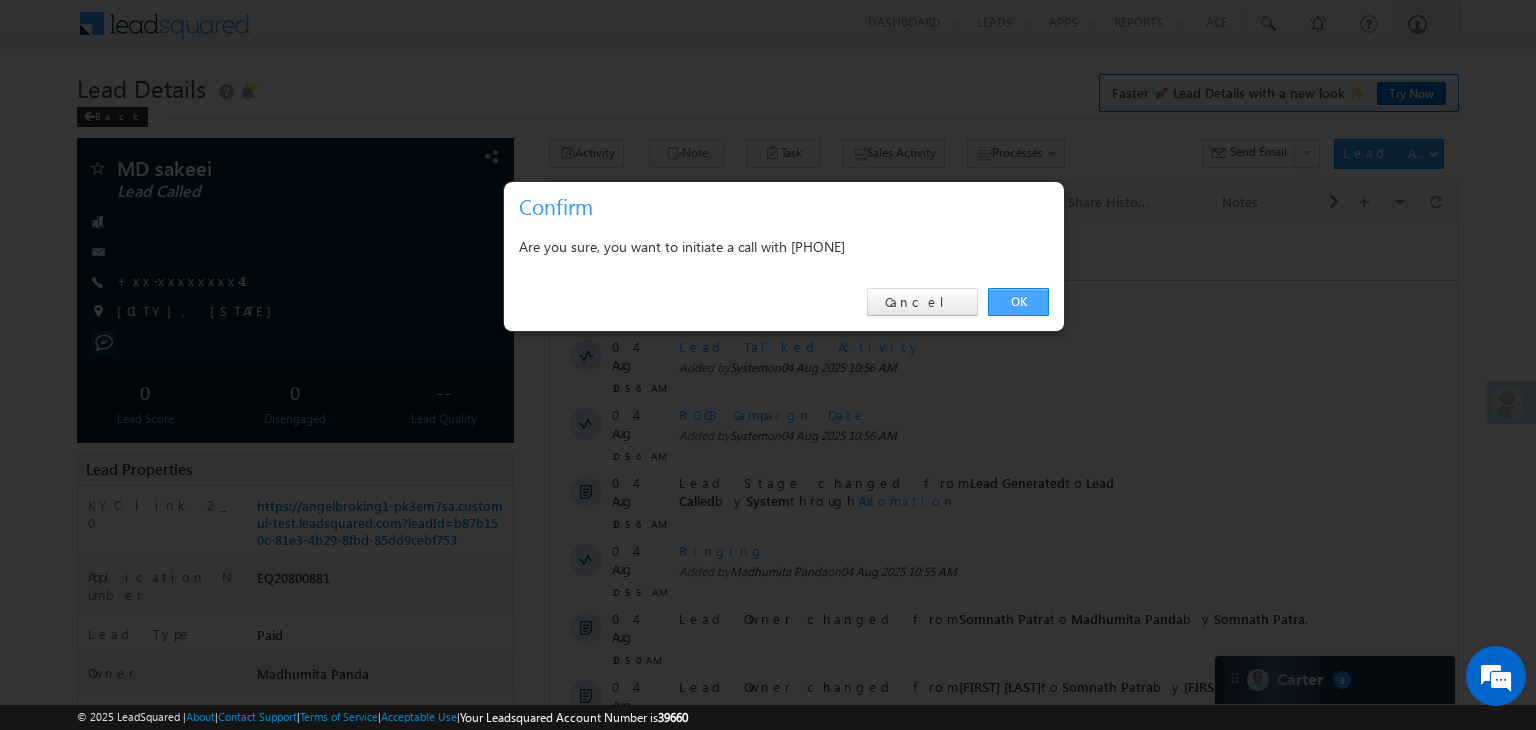 click on "OK" at bounding box center [1018, 302] 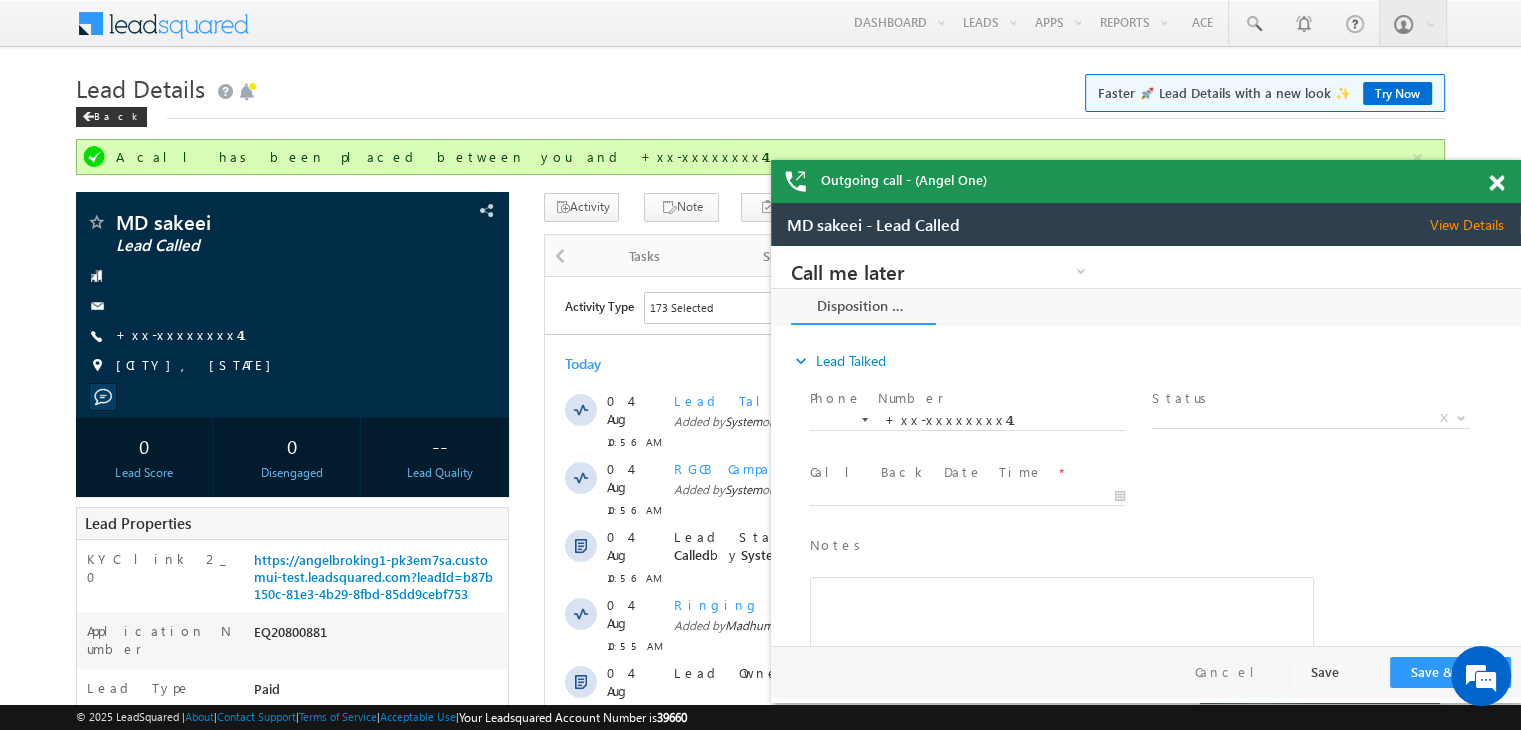 scroll, scrollTop: 0, scrollLeft: 0, axis: both 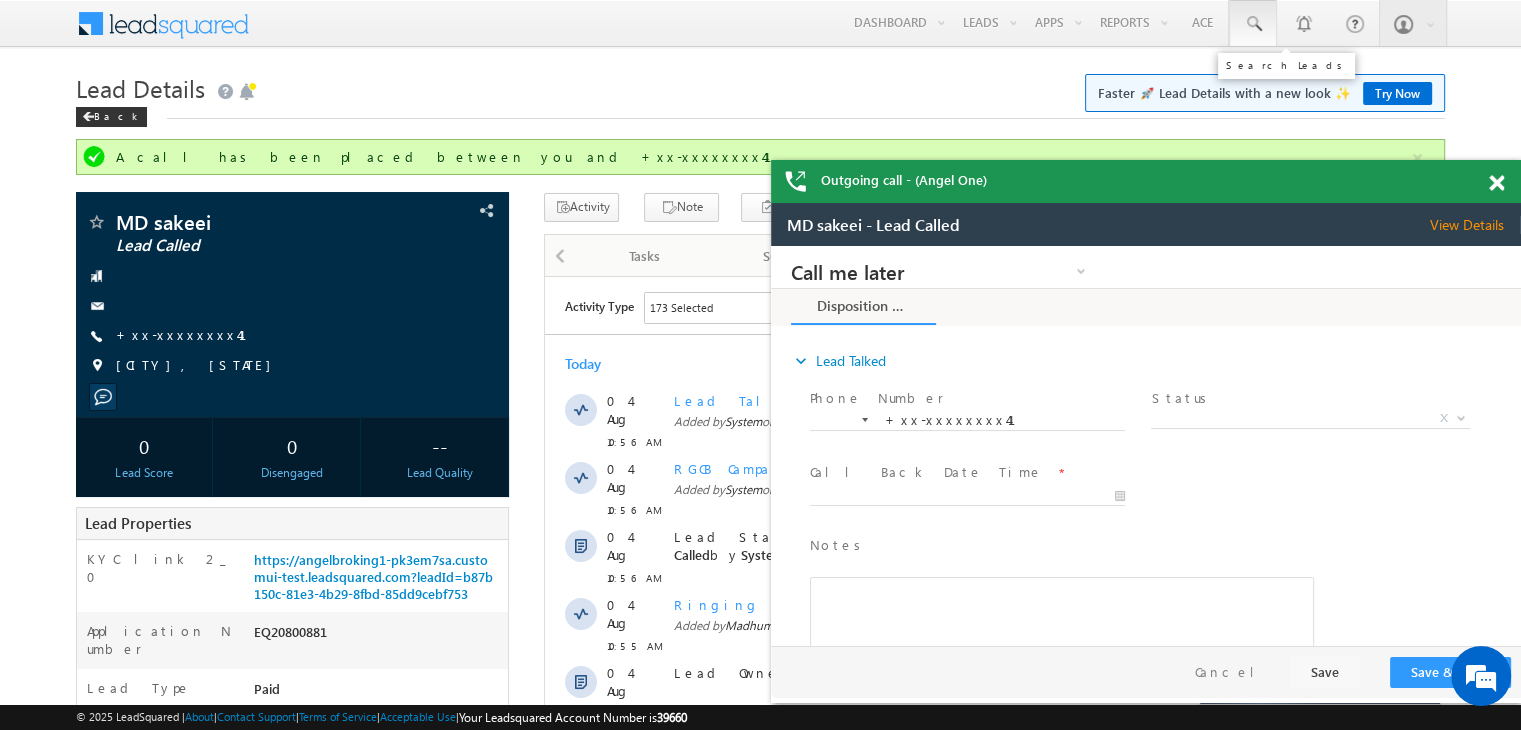 click at bounding box center (1253, 24) 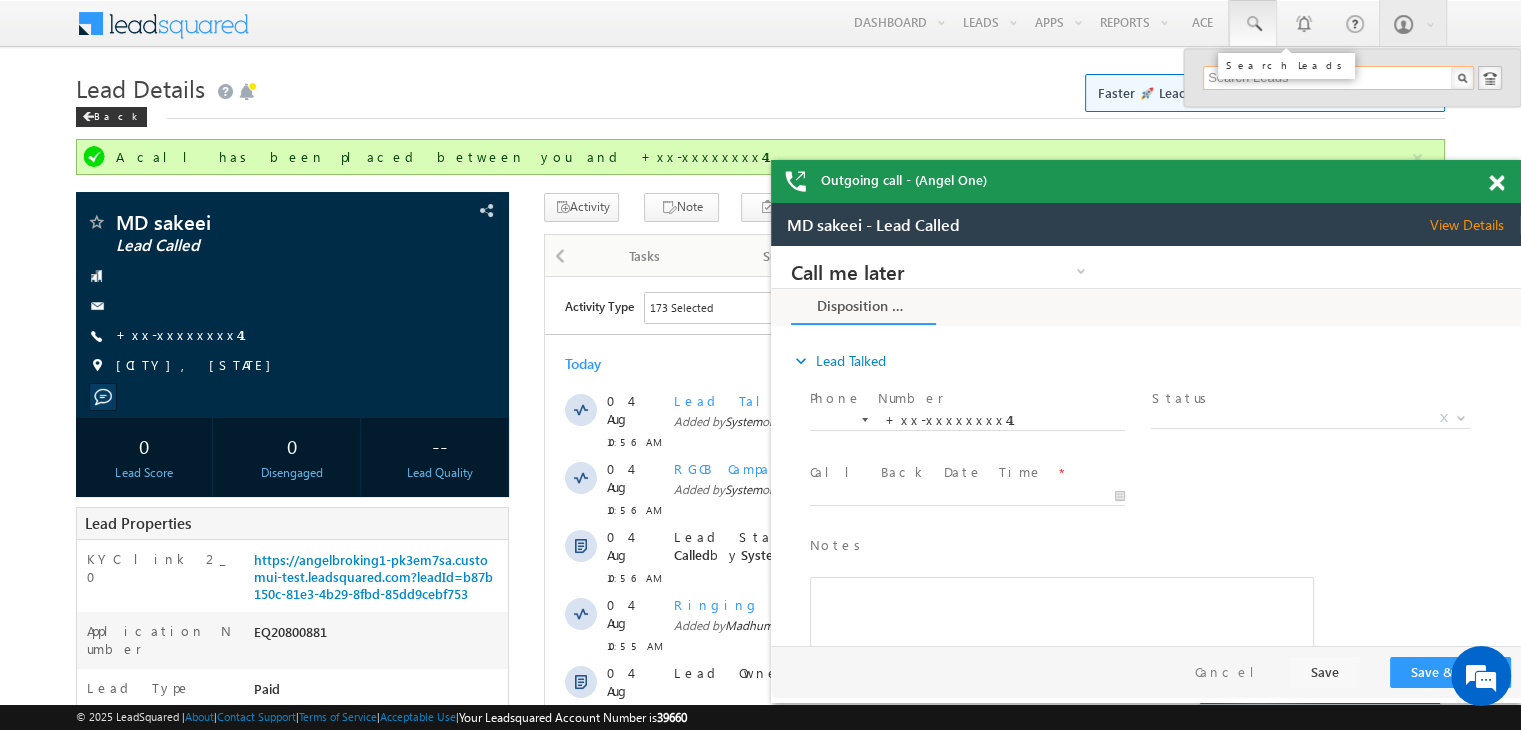 paste on "EQ24806169" 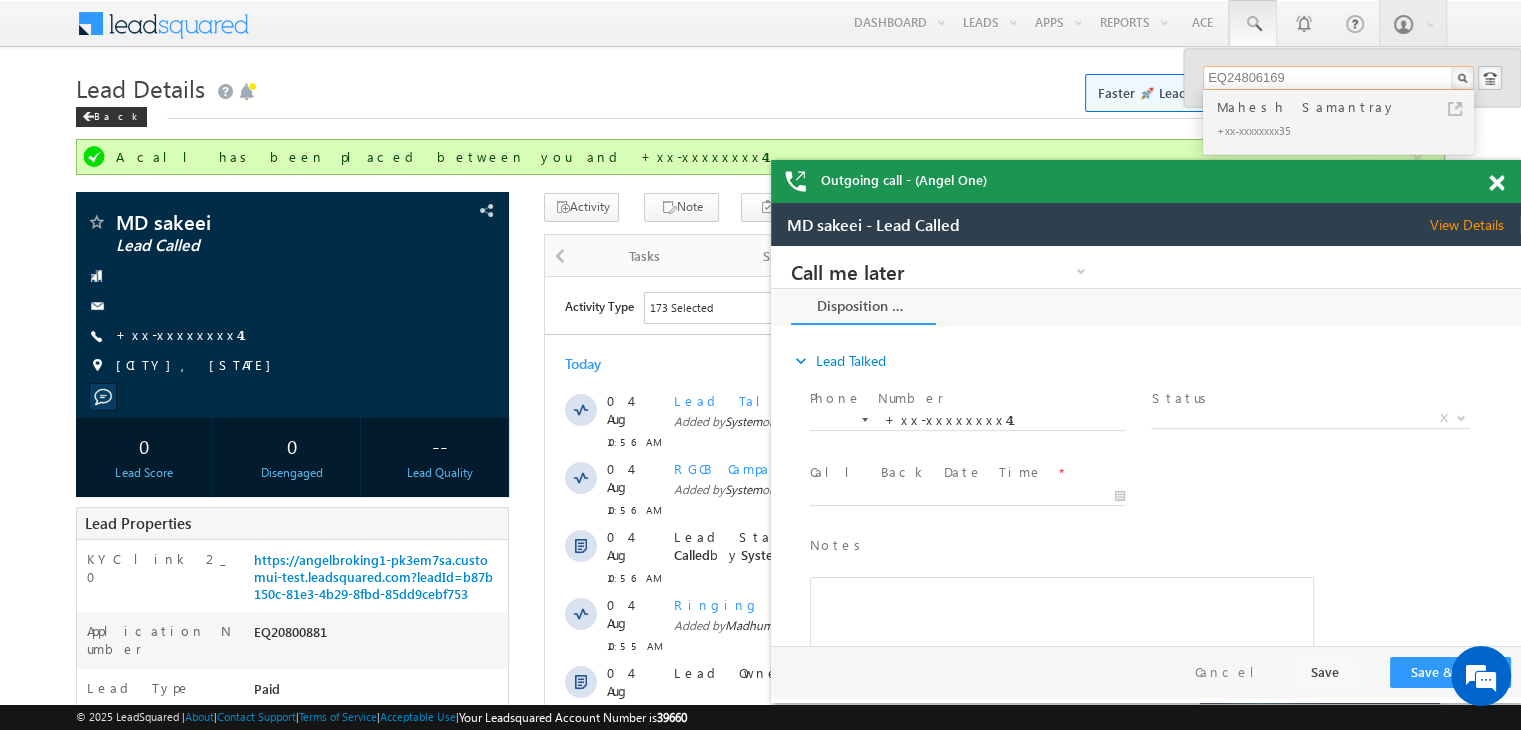 type on "EQ24806169" 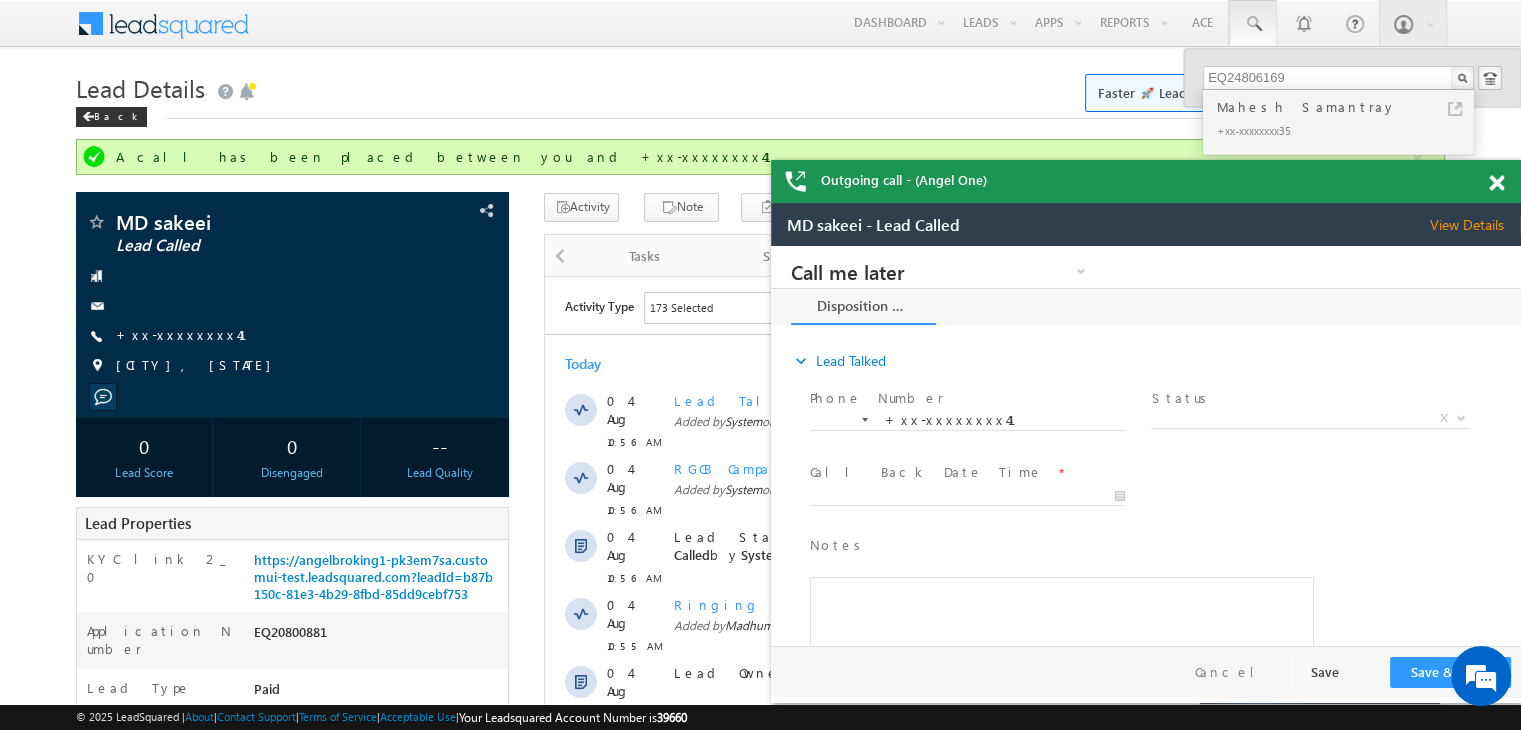 click on "Mahesh Samantray" at bounding box center (1347, 107) 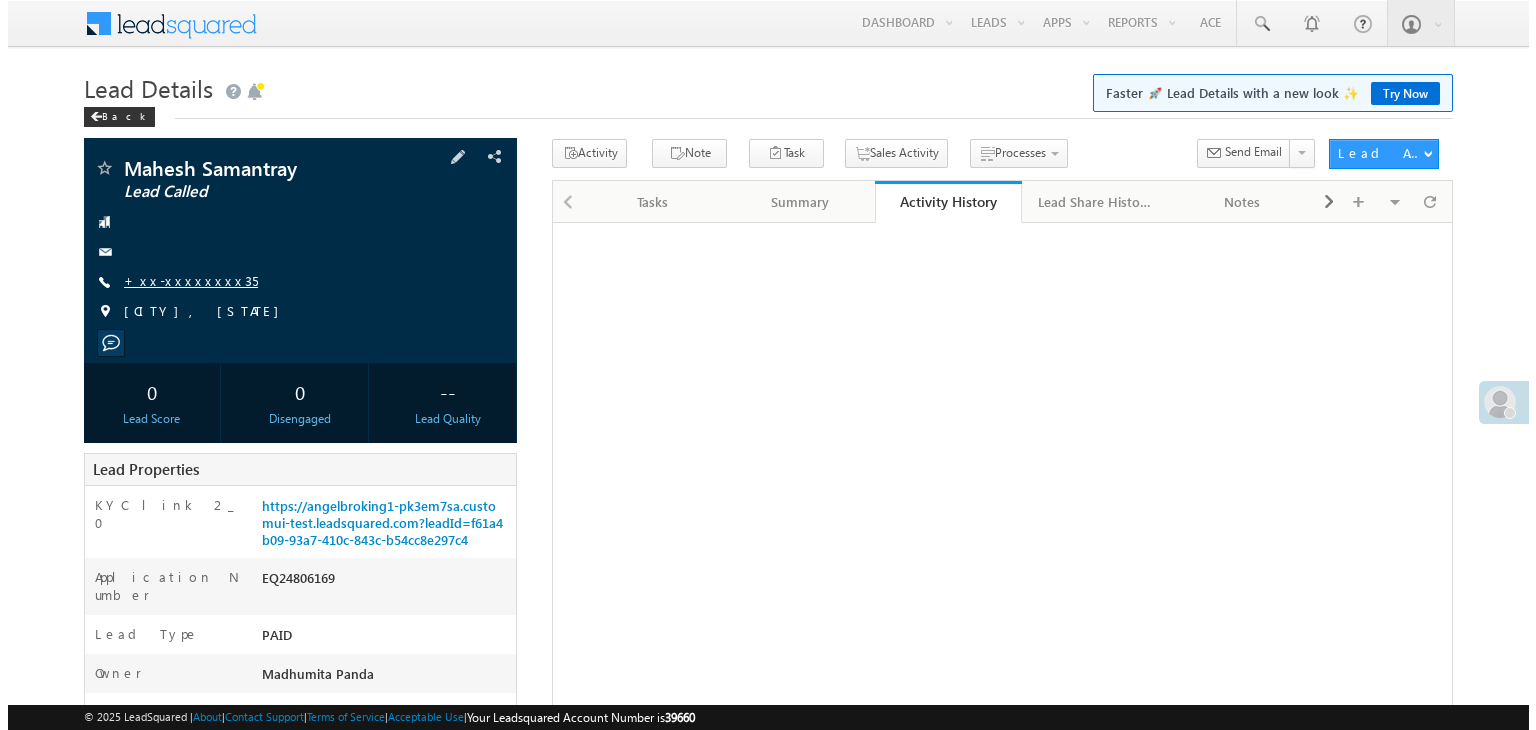 scroll, scrollTop: 0, scrollLeft: 0, axis: both 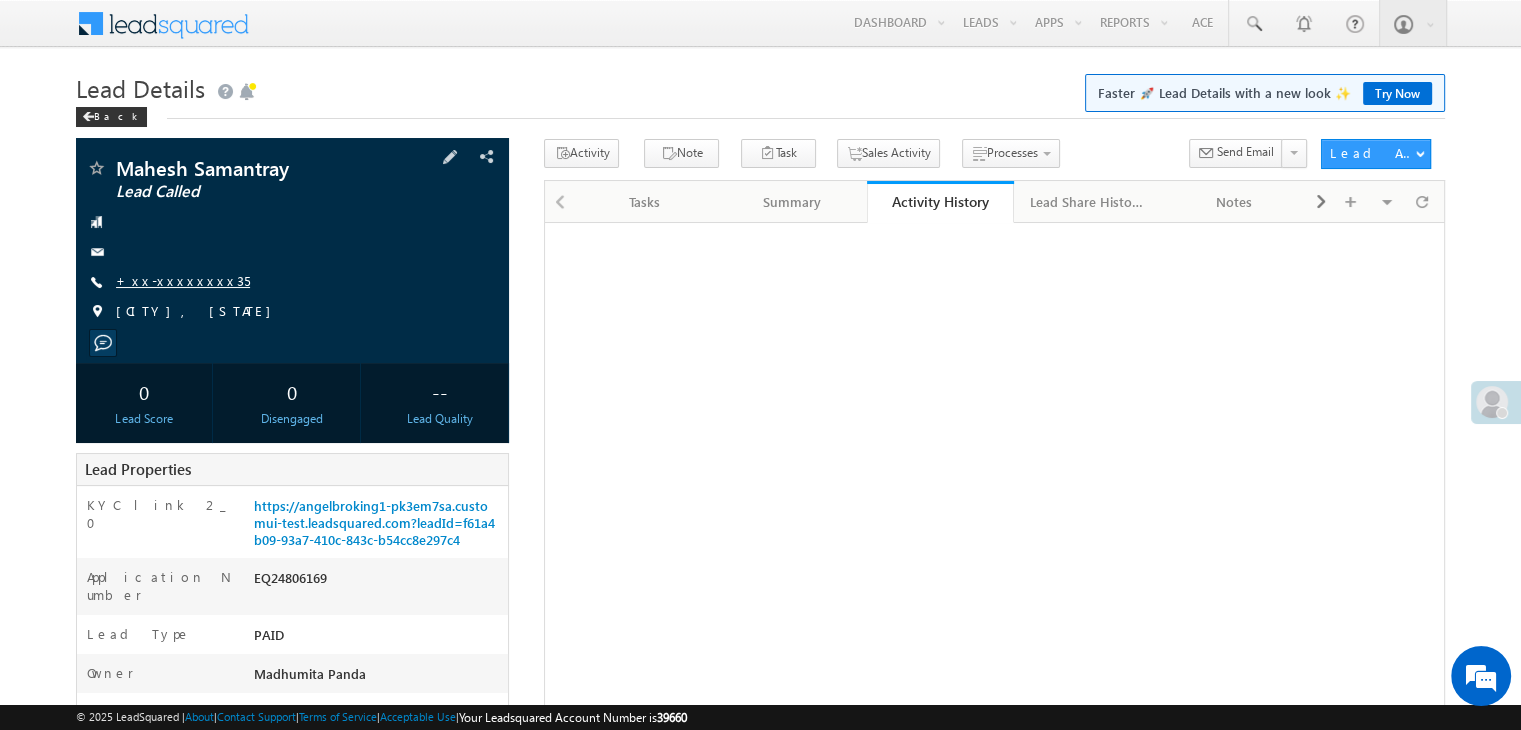 click on "+xx-xxxxxxxx35" at bounding box center (183, 280) 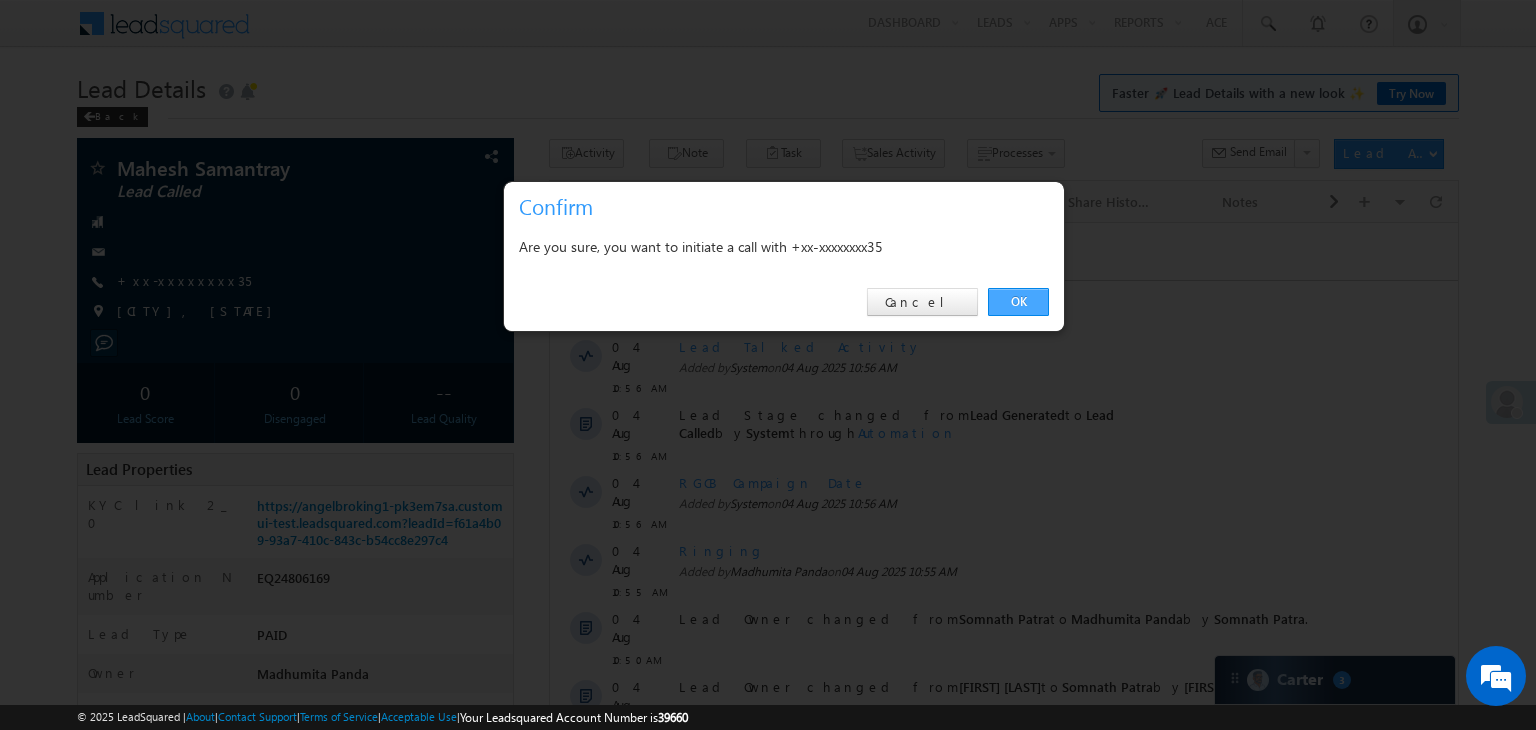 scroll, scrollTop: 0, scrollLeft: 0, axis: both 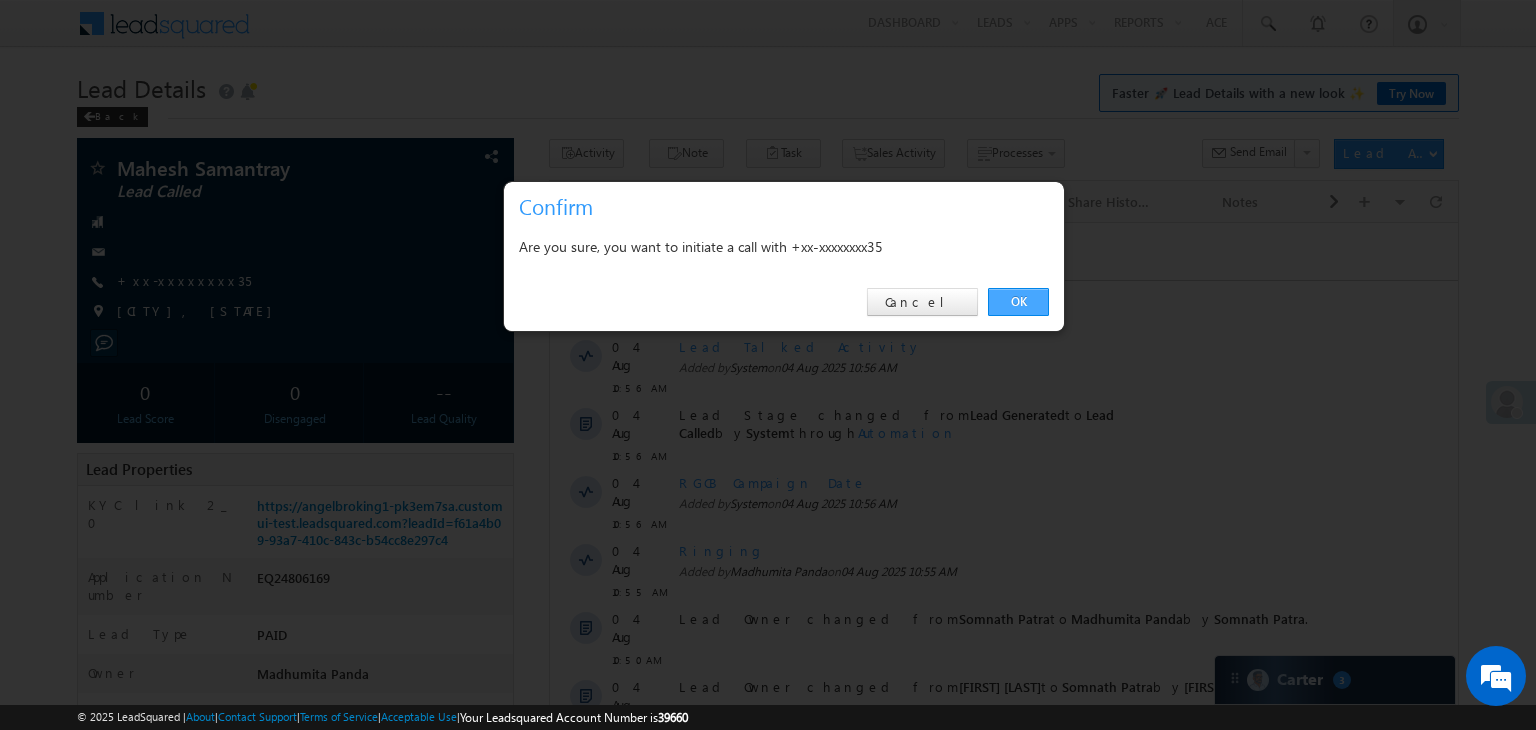 click on "OK" at bounding box center [1018, 302] 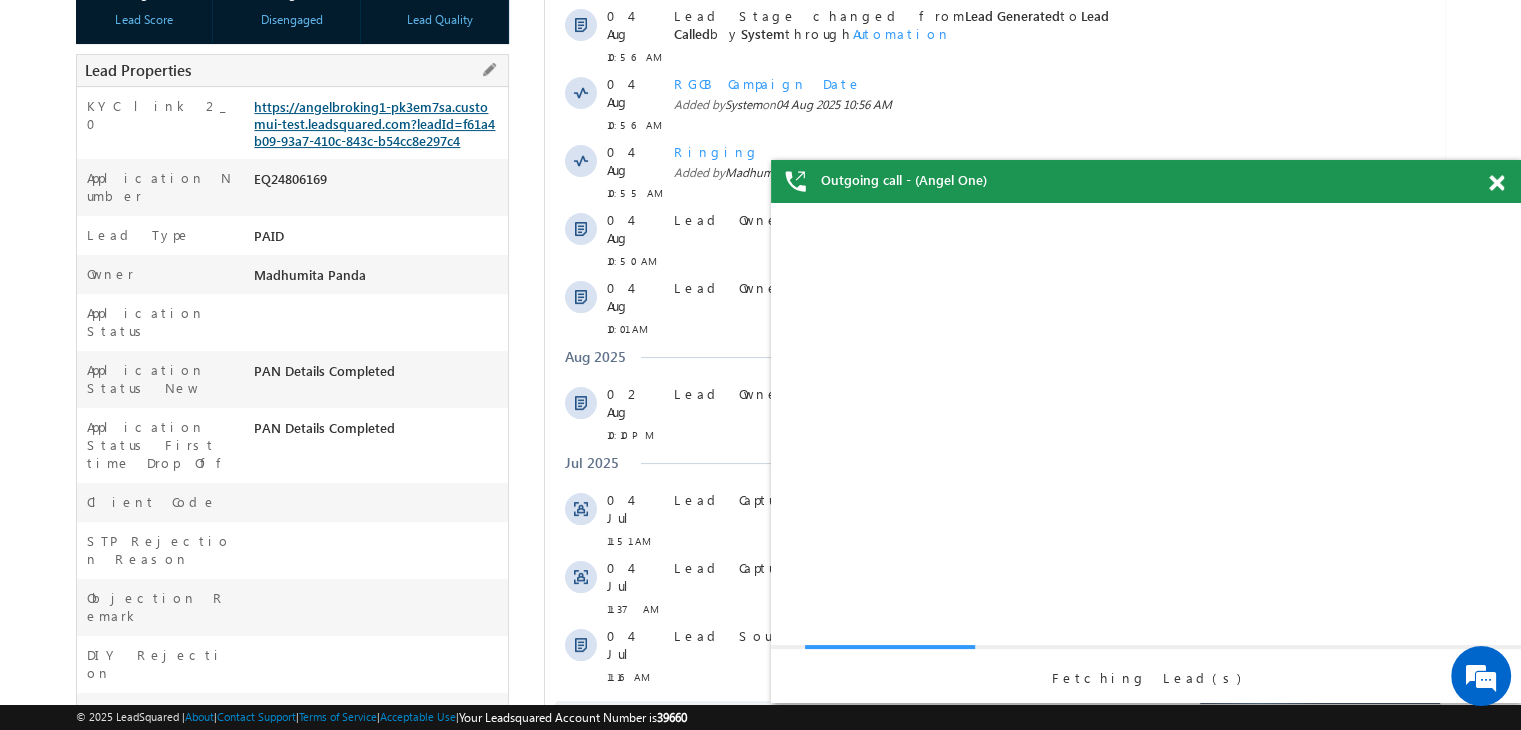 scroll, scrollTop: 0, scrollLeft: 0, axis: both 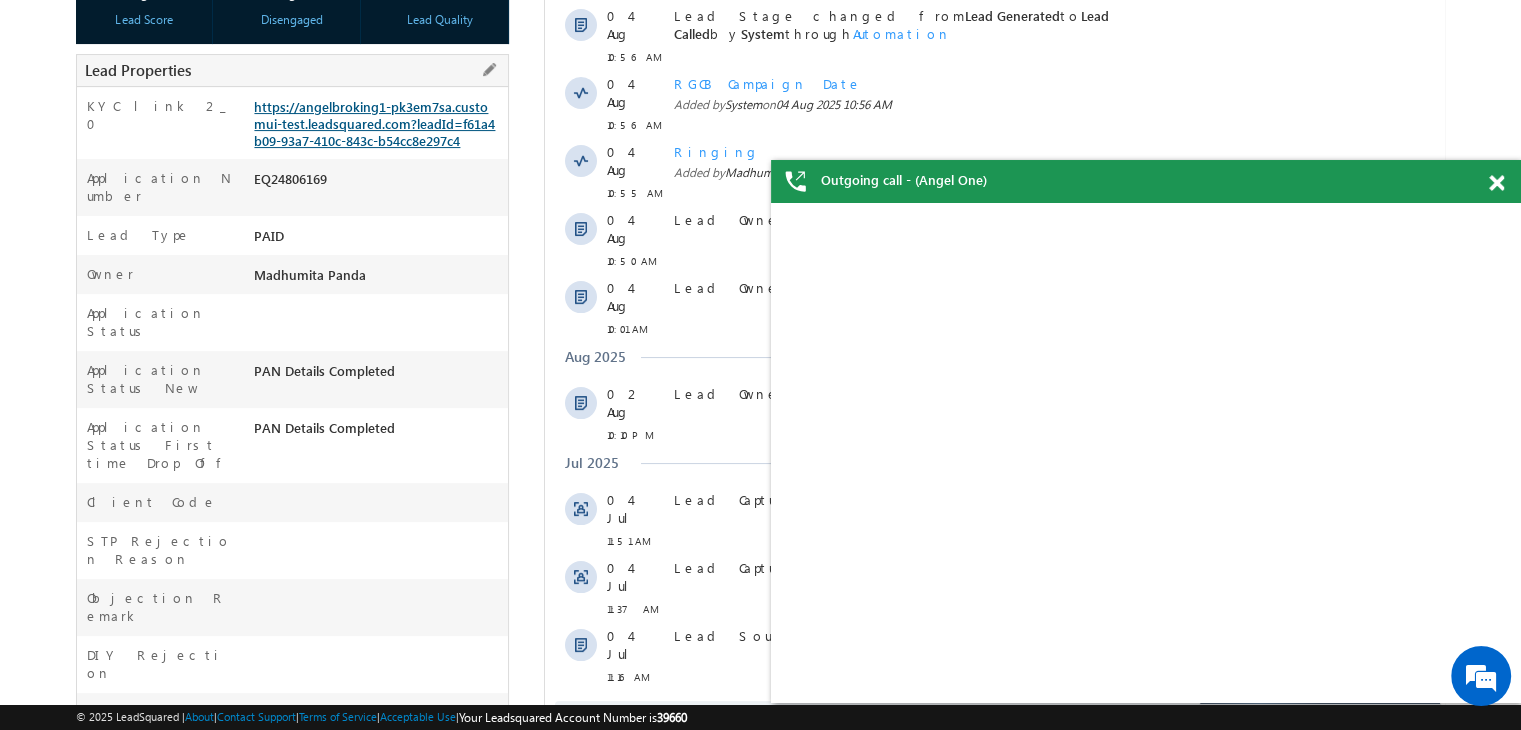click on "https://angelbroking1-pk3em7sa.customui-test.leadsquared.com?leadId=f61a4b09-93a7-410c-843c-b54cc8e297c4" at bounding box center (374, 123) 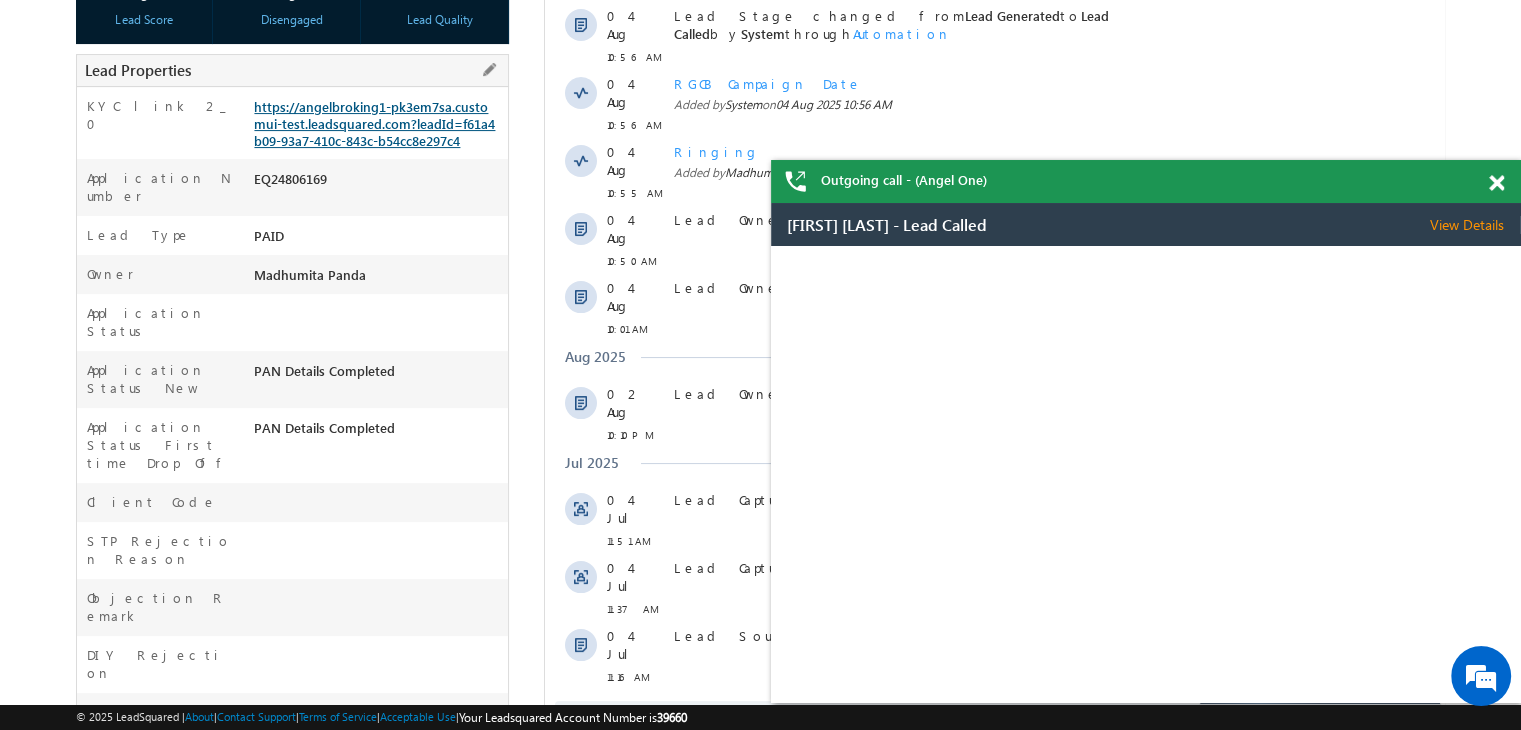 scroll, scrollTop: 0, scrollLeft: 0, axis: both 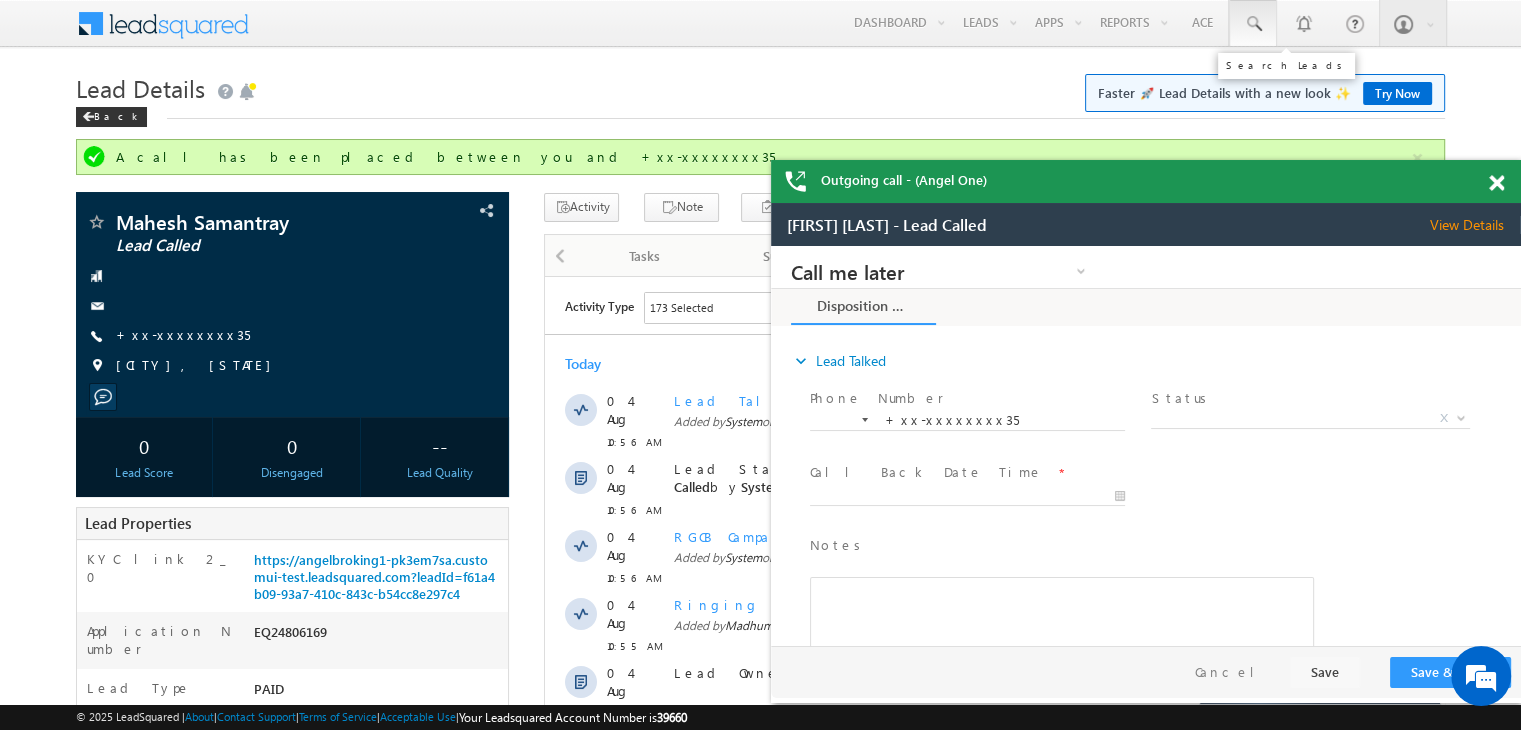 click at bounding box center [1253, 24] 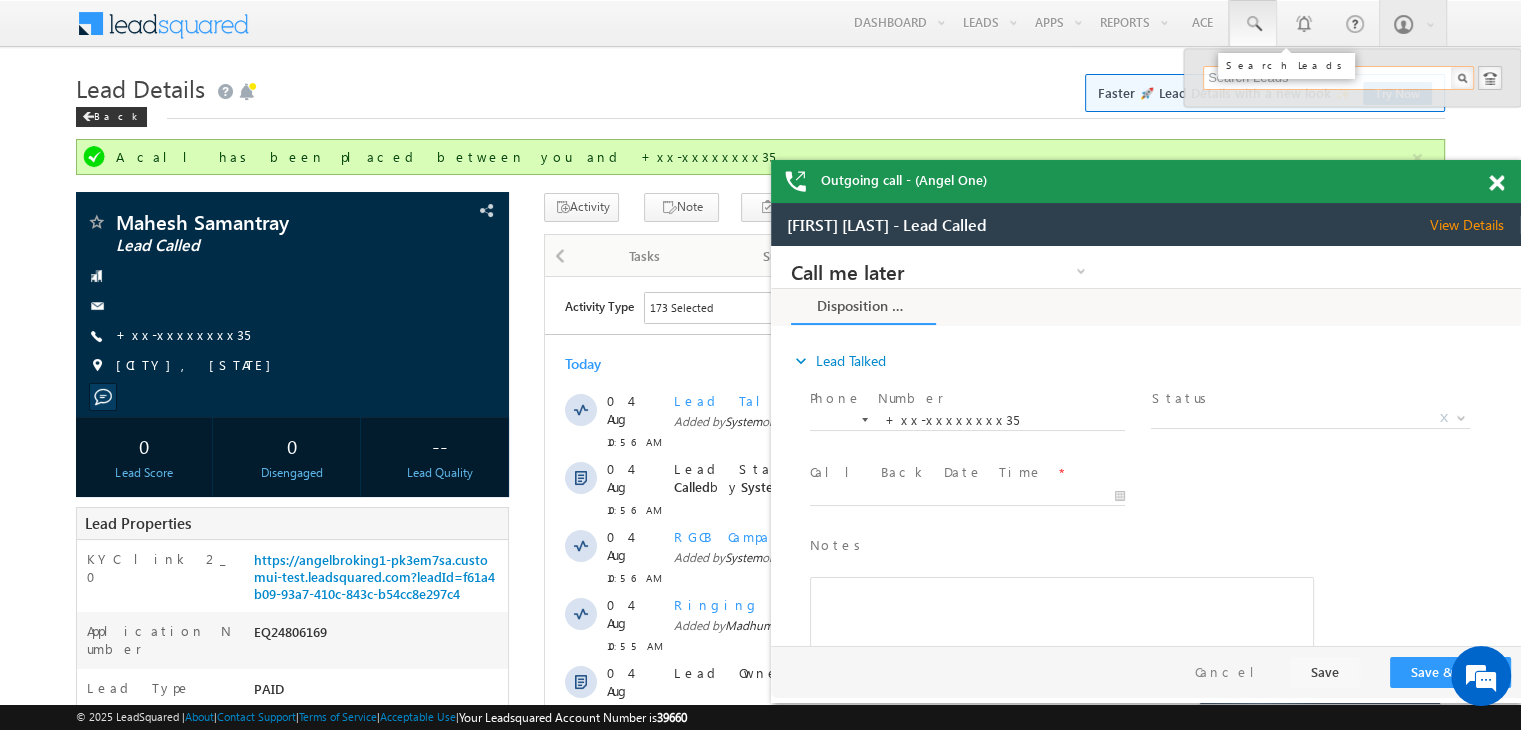 paste on "EQ21266843" 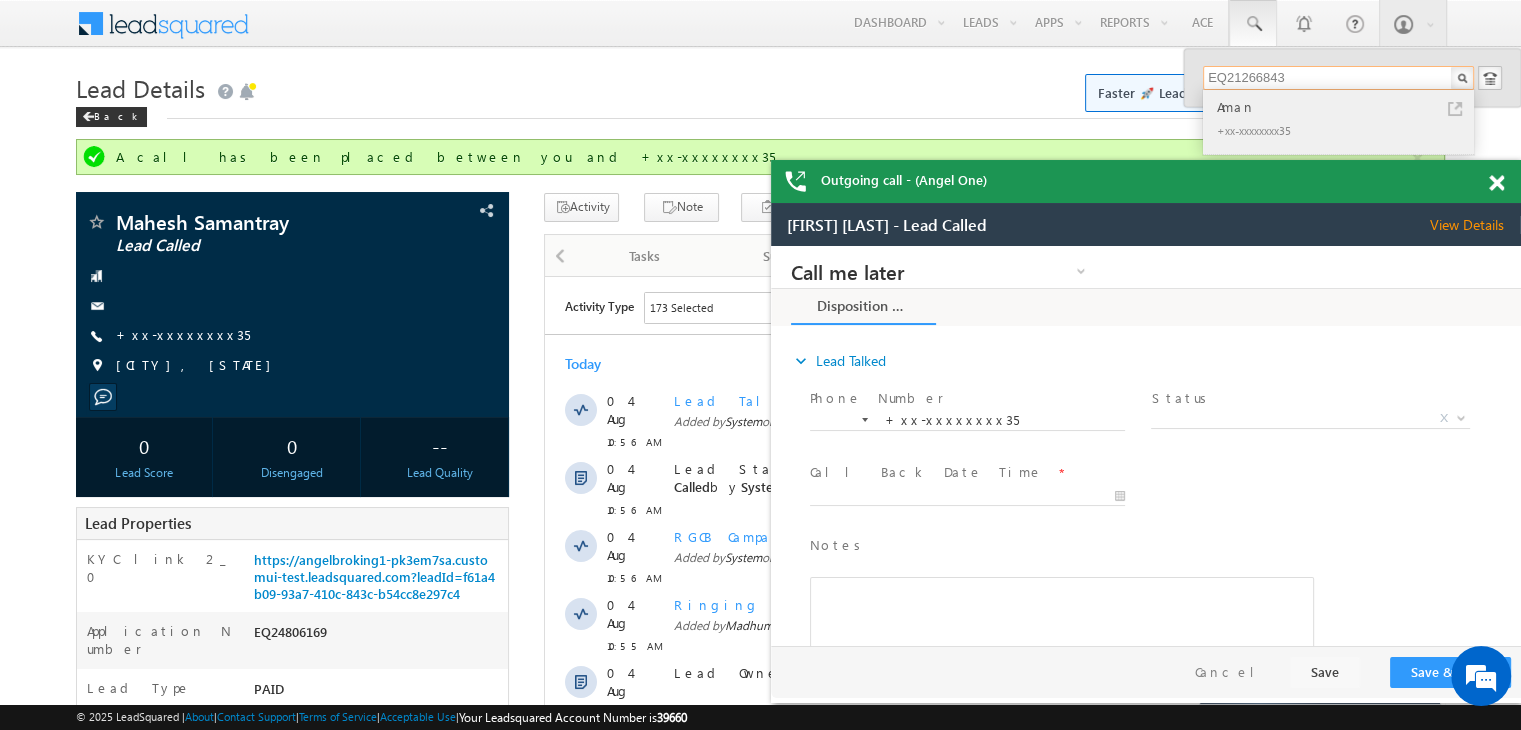 type on "EQ21266843" 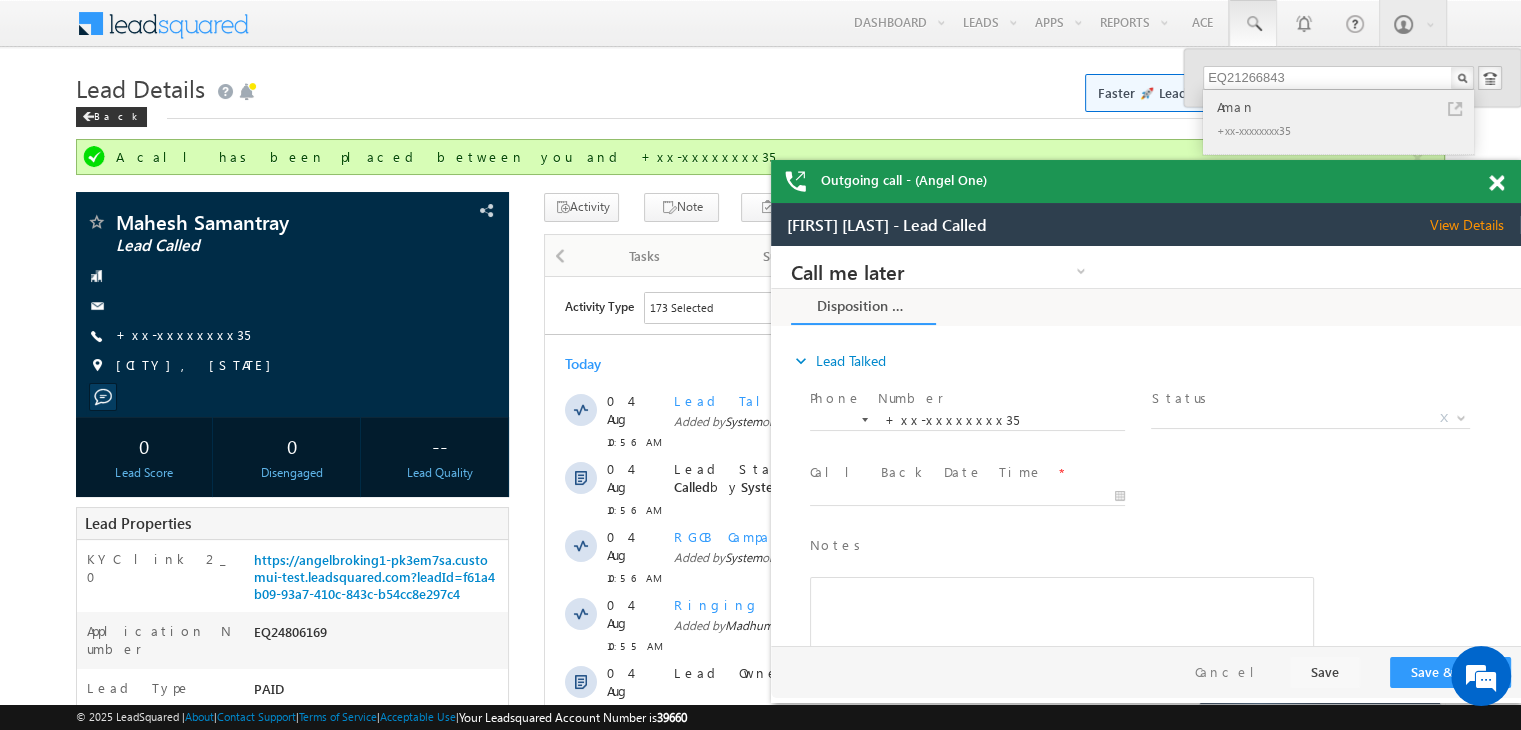 click on "Aman" at bounding box center [1347, 107] 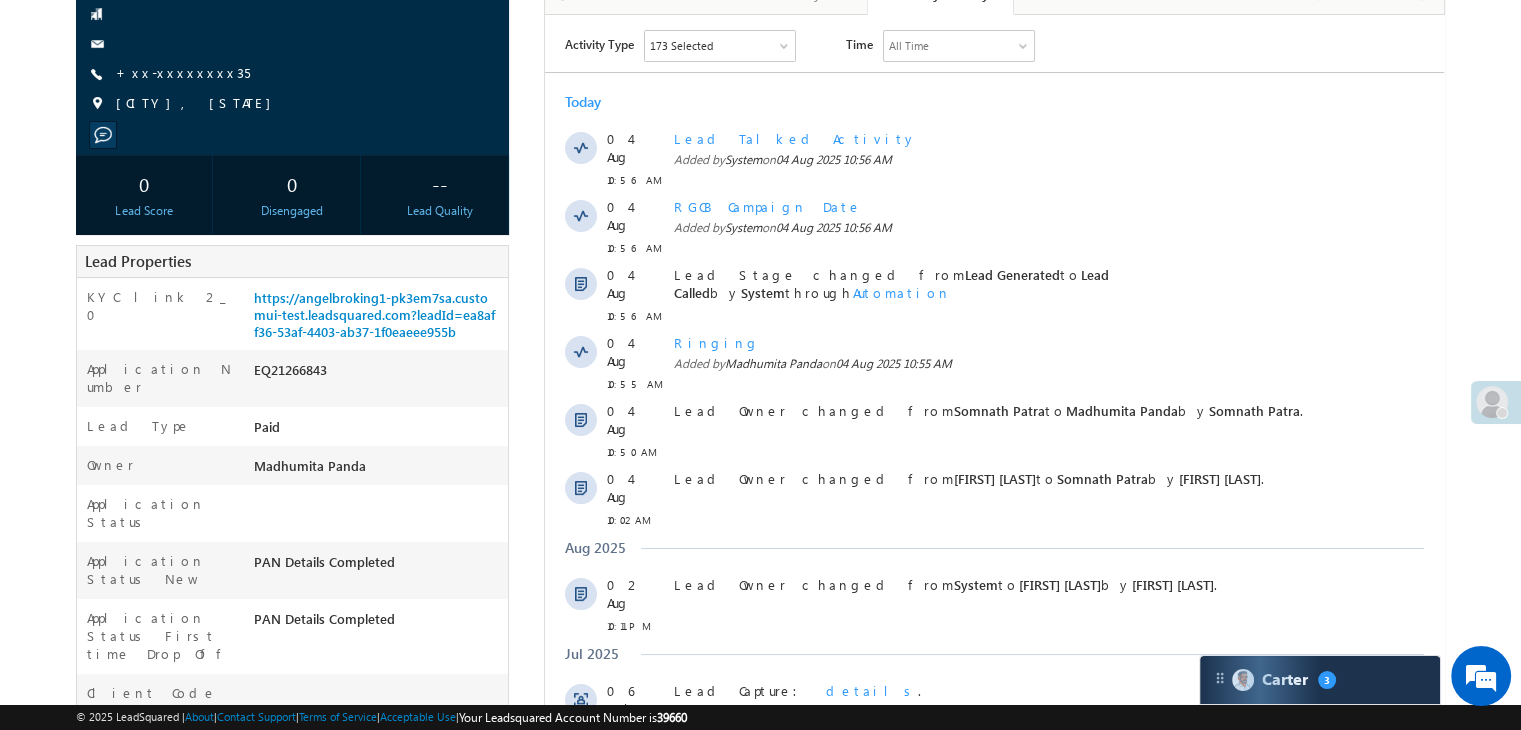 scroll, scrollTop: 0, scrollLeft: 0, axis: both 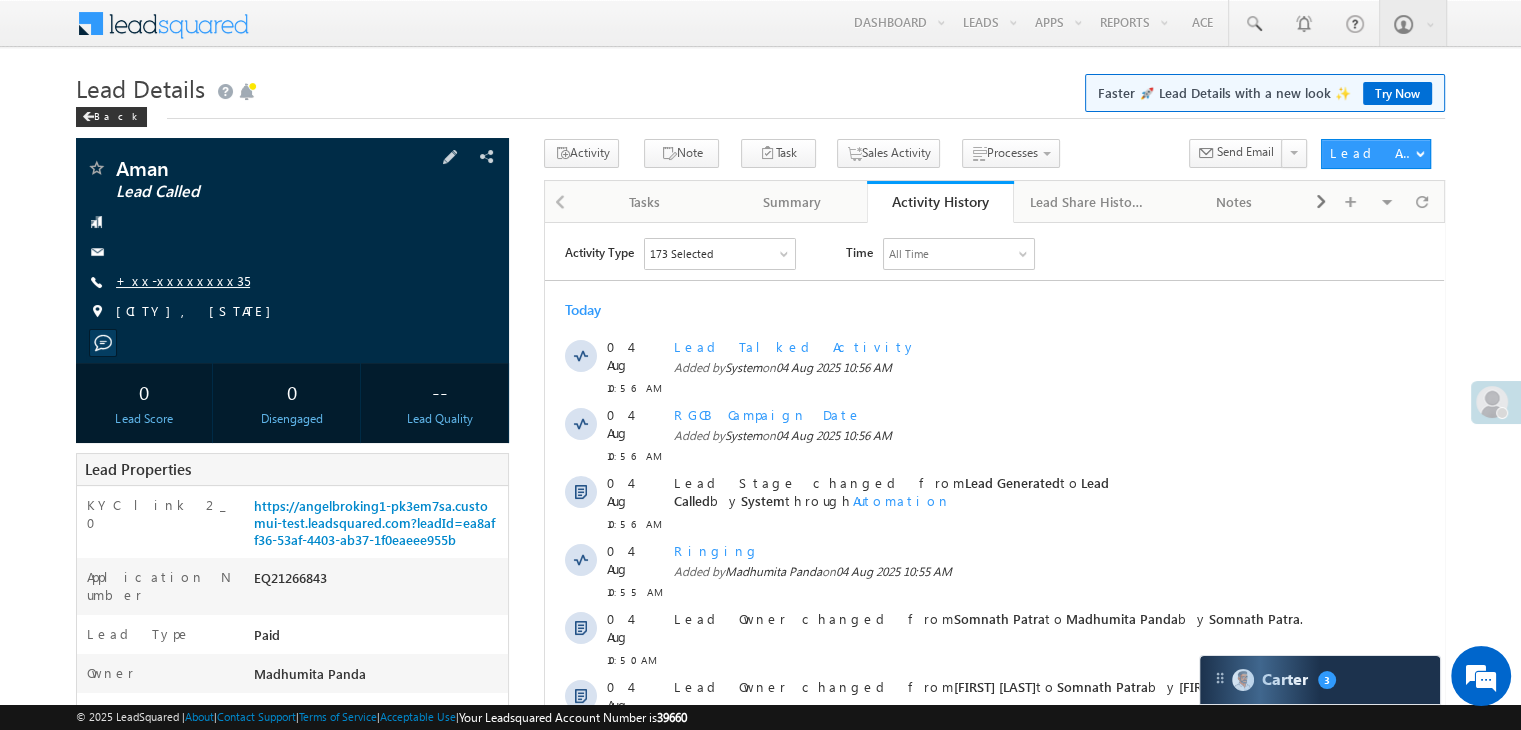 click on "+xx-xxxxxxxx35" at bounding box center [183, 280] 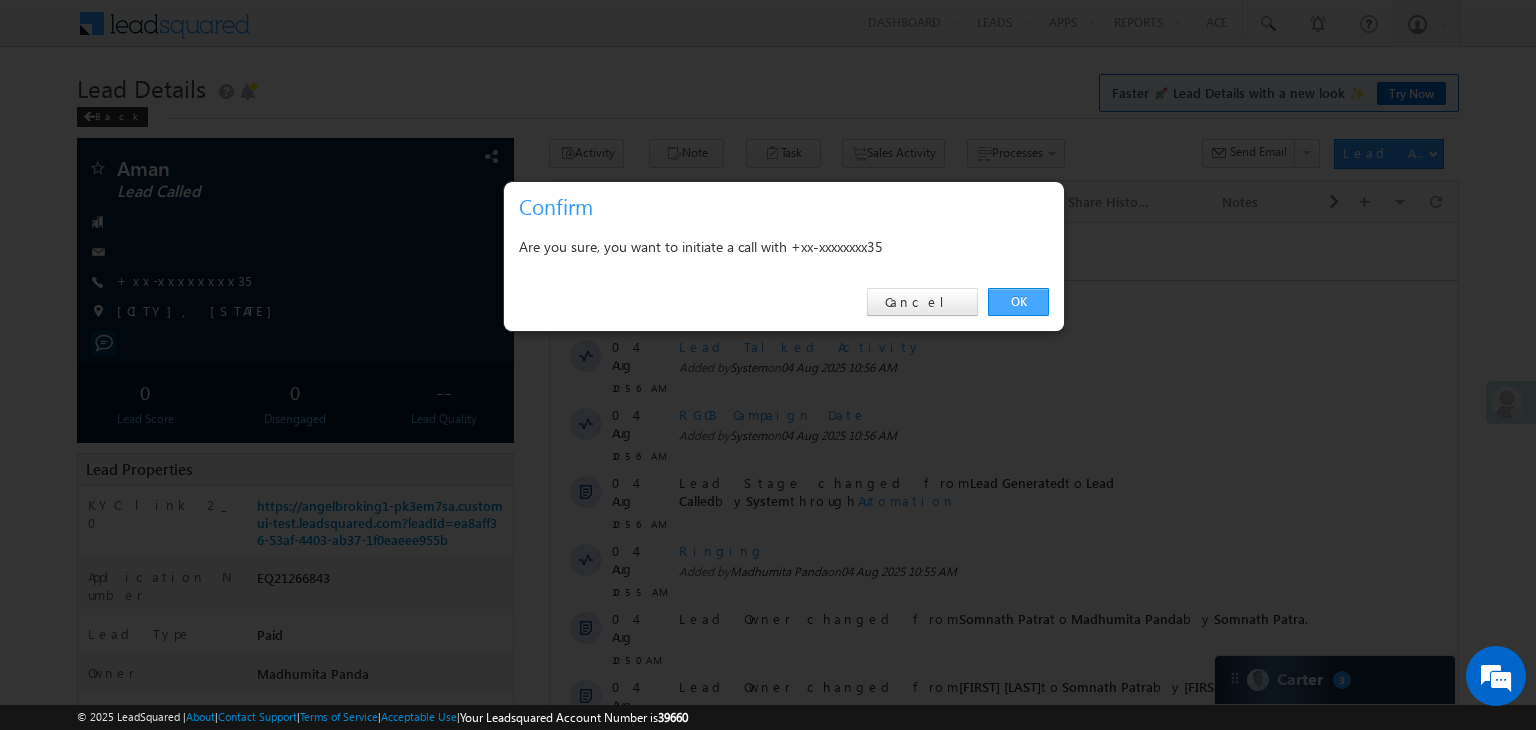 click on "OK" at bounding box center [1018, 302] 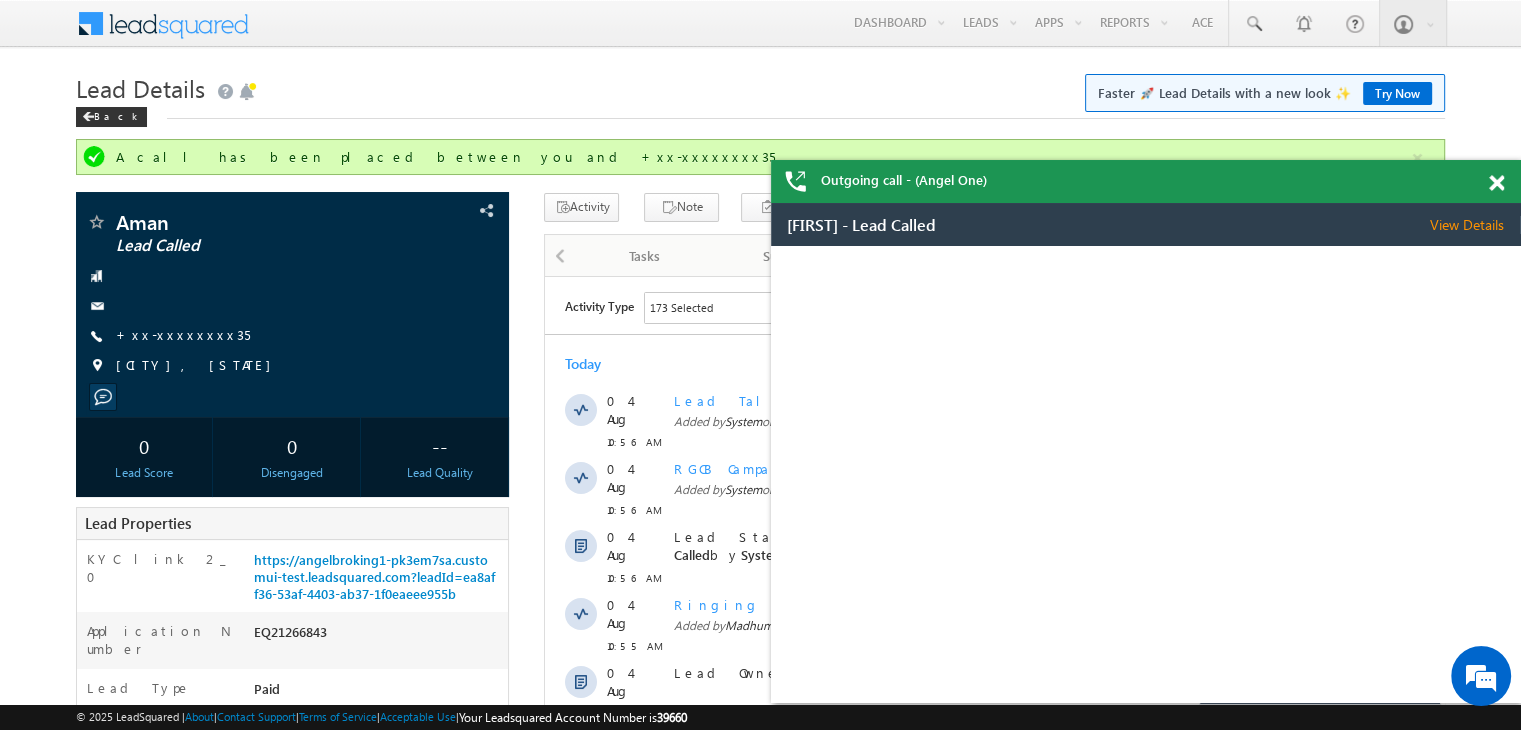 scroll, scrollTop: 0, scrollLeft: 0, axis: both 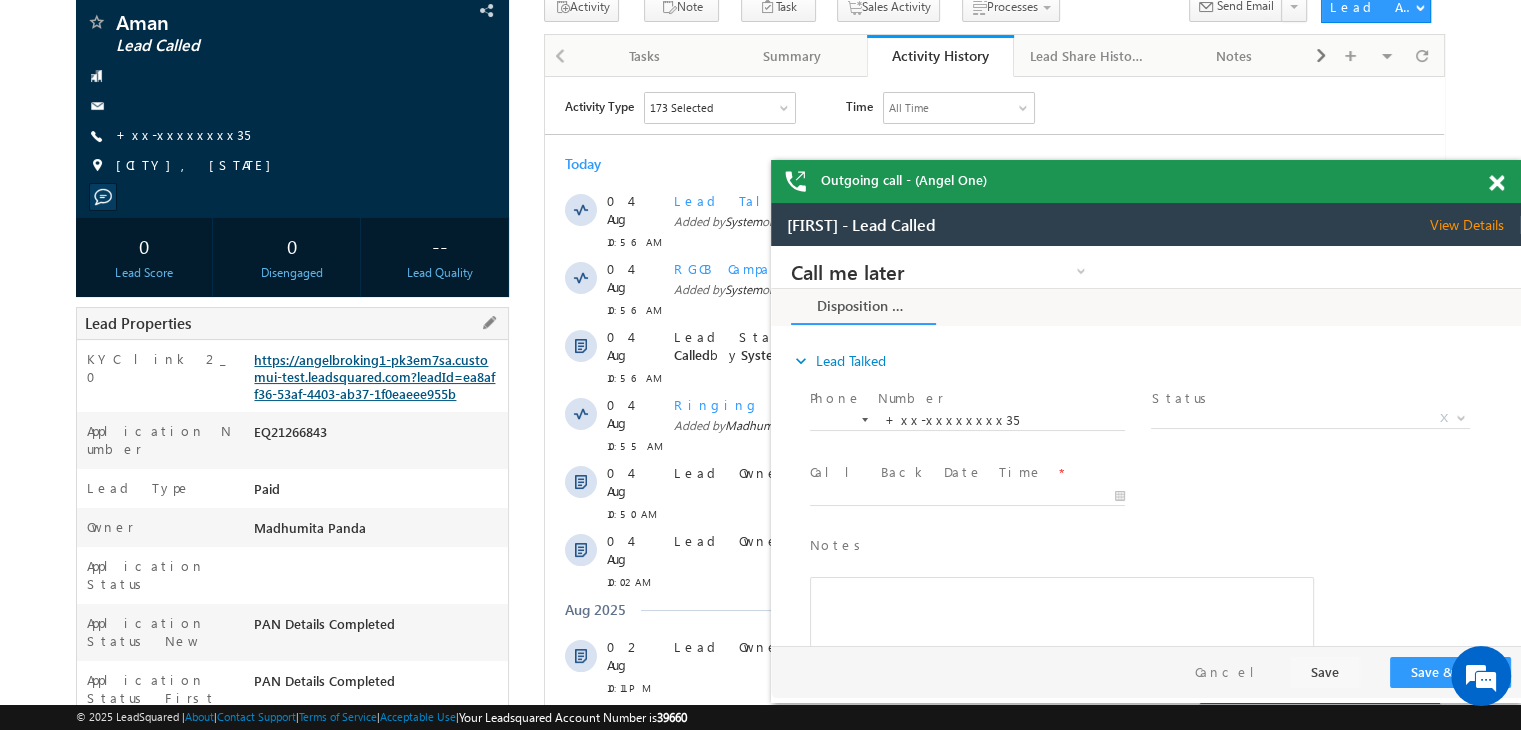 click on "https://angelbroking1-pk3em7sa.customui-test.leadsquared.com?leadId=ea8aff36-53af-4403-ab37-1f0eaeee955b" at bounding box center (374, 376) 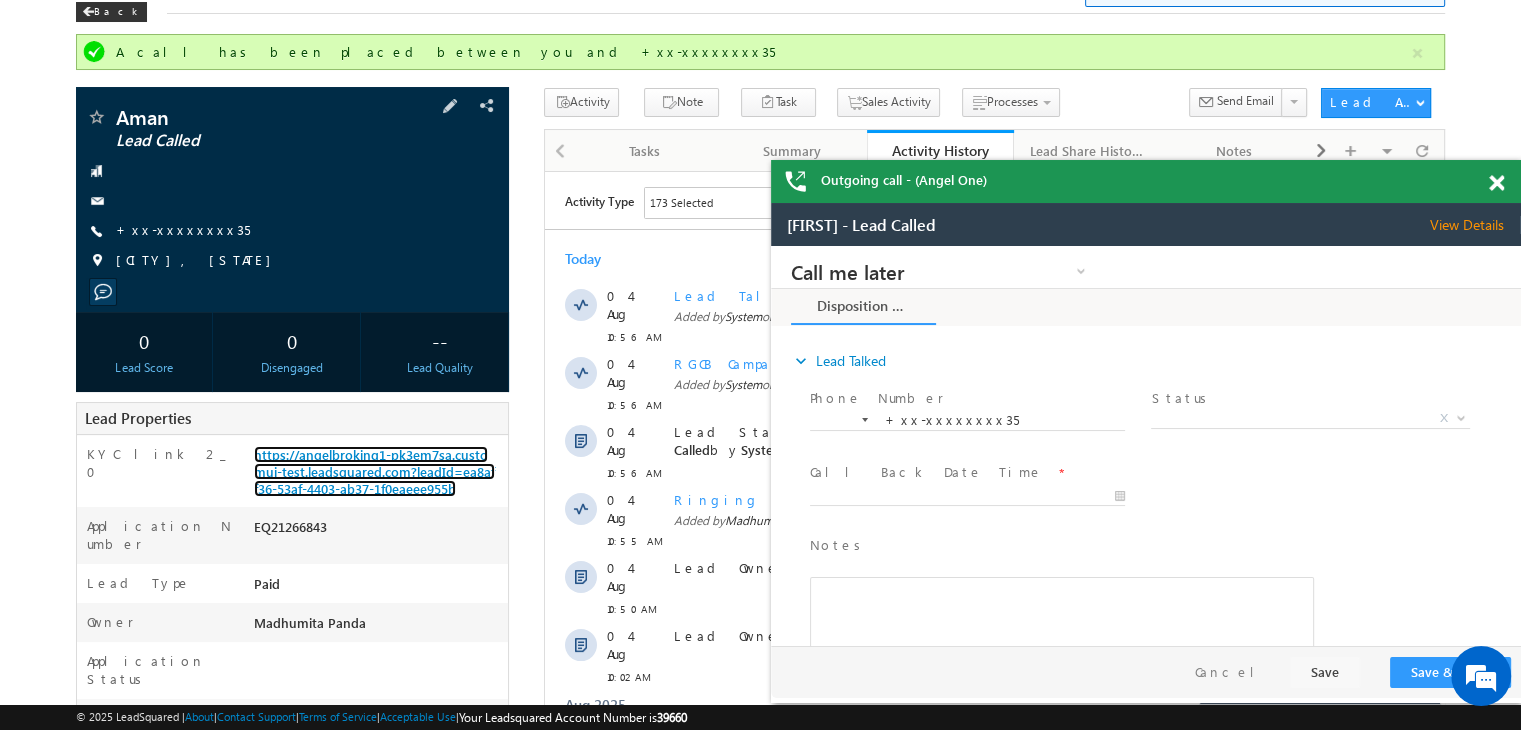 scroll, scrollTop: 0, scrollLeft: 0, axis: both 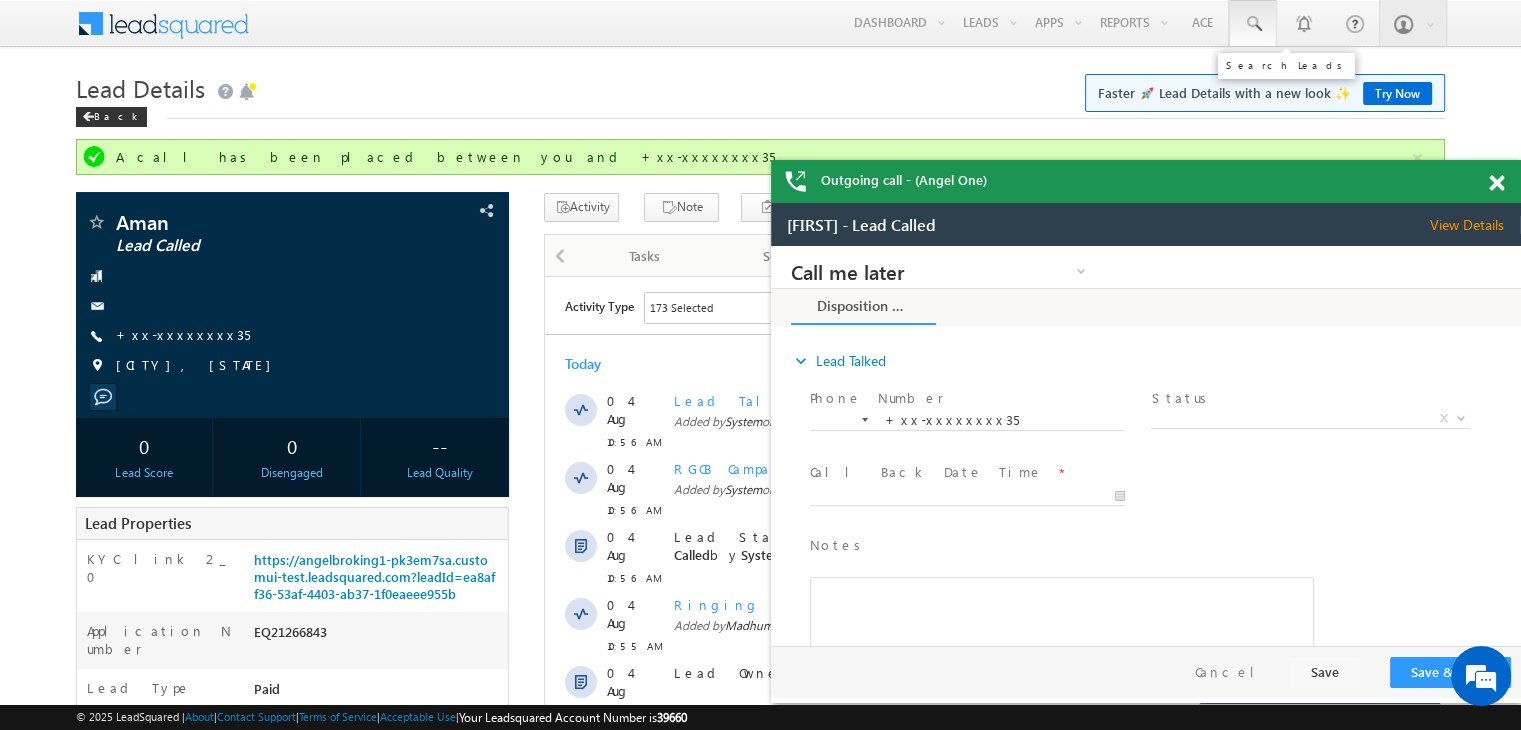 click at bounding box center [1253, 24] 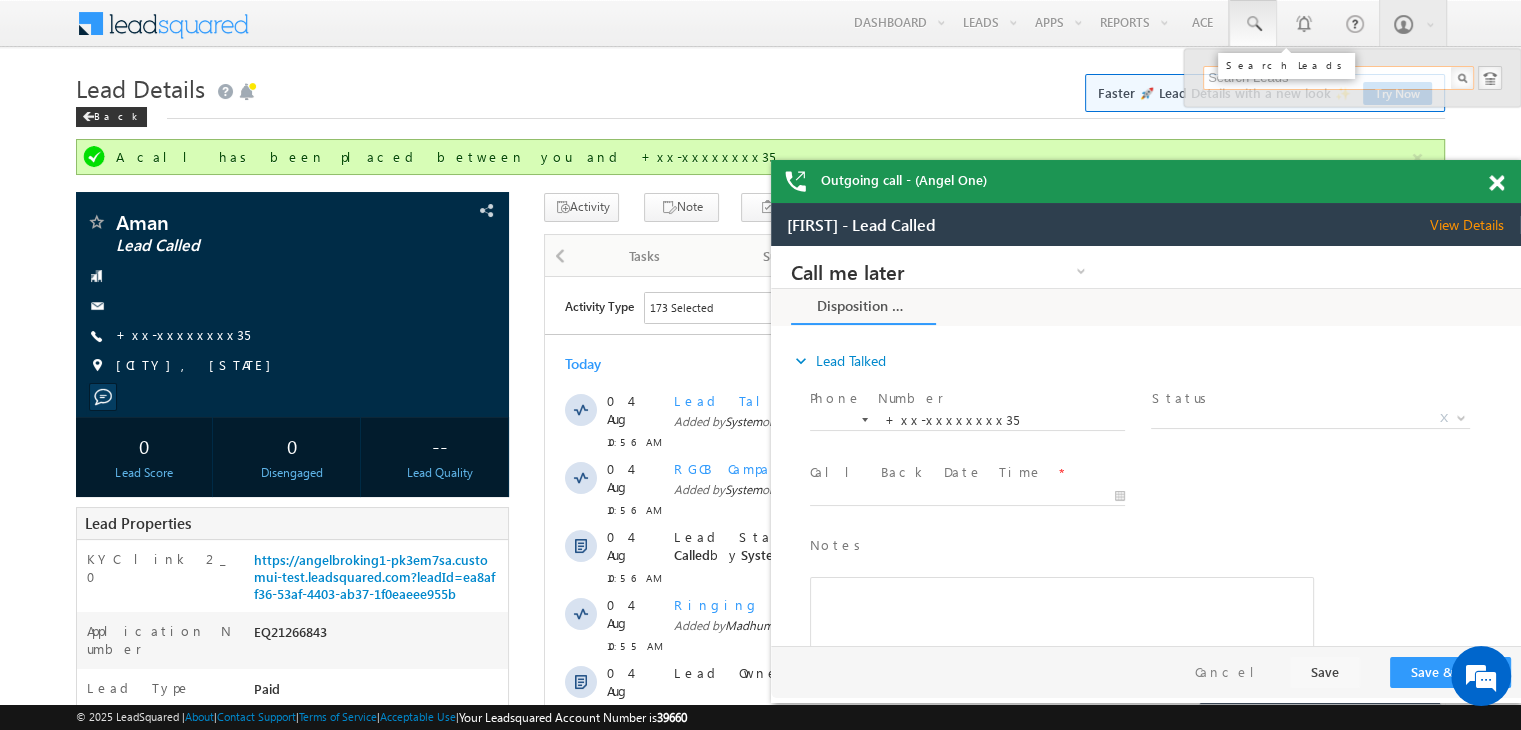 paste on "EQ24980884" 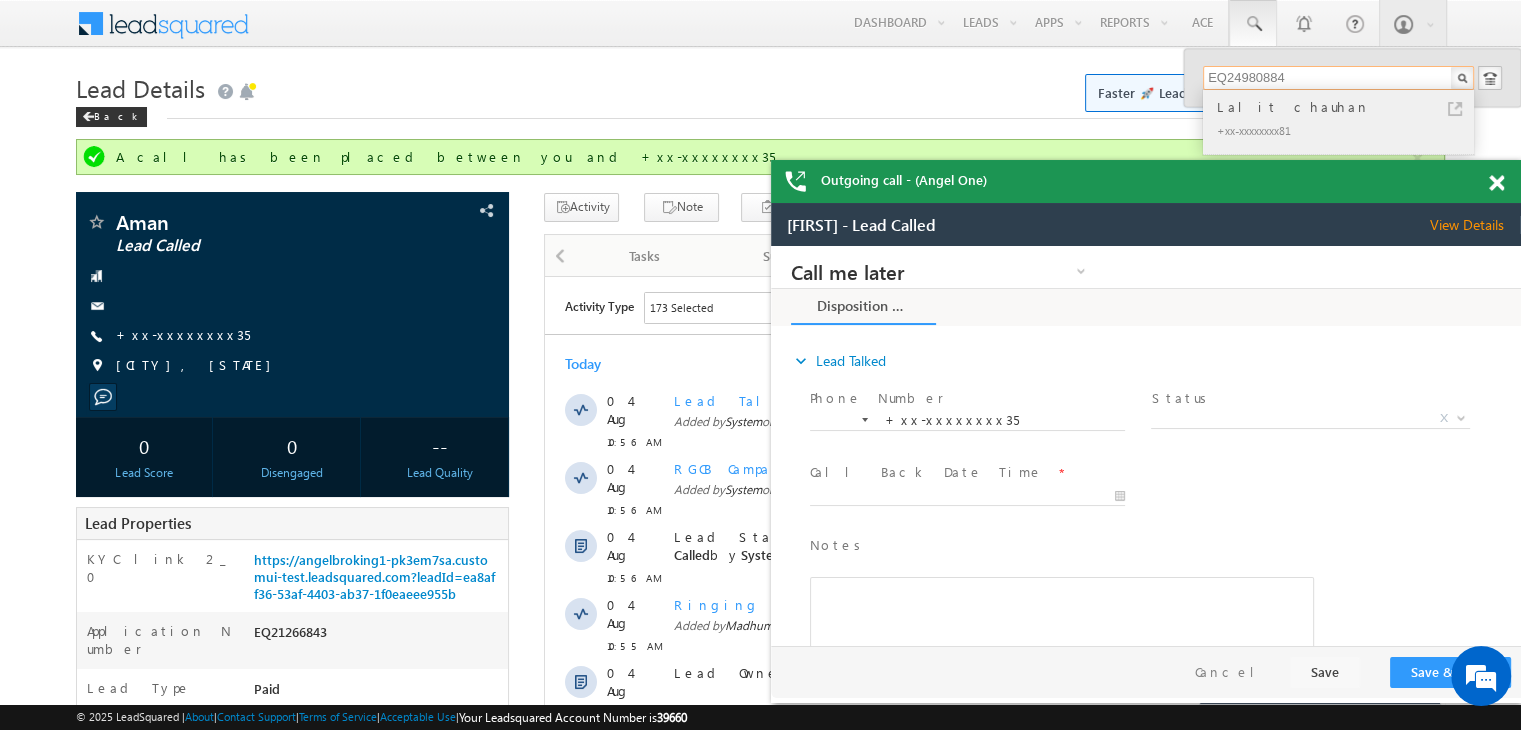 type on "EQ24980884" 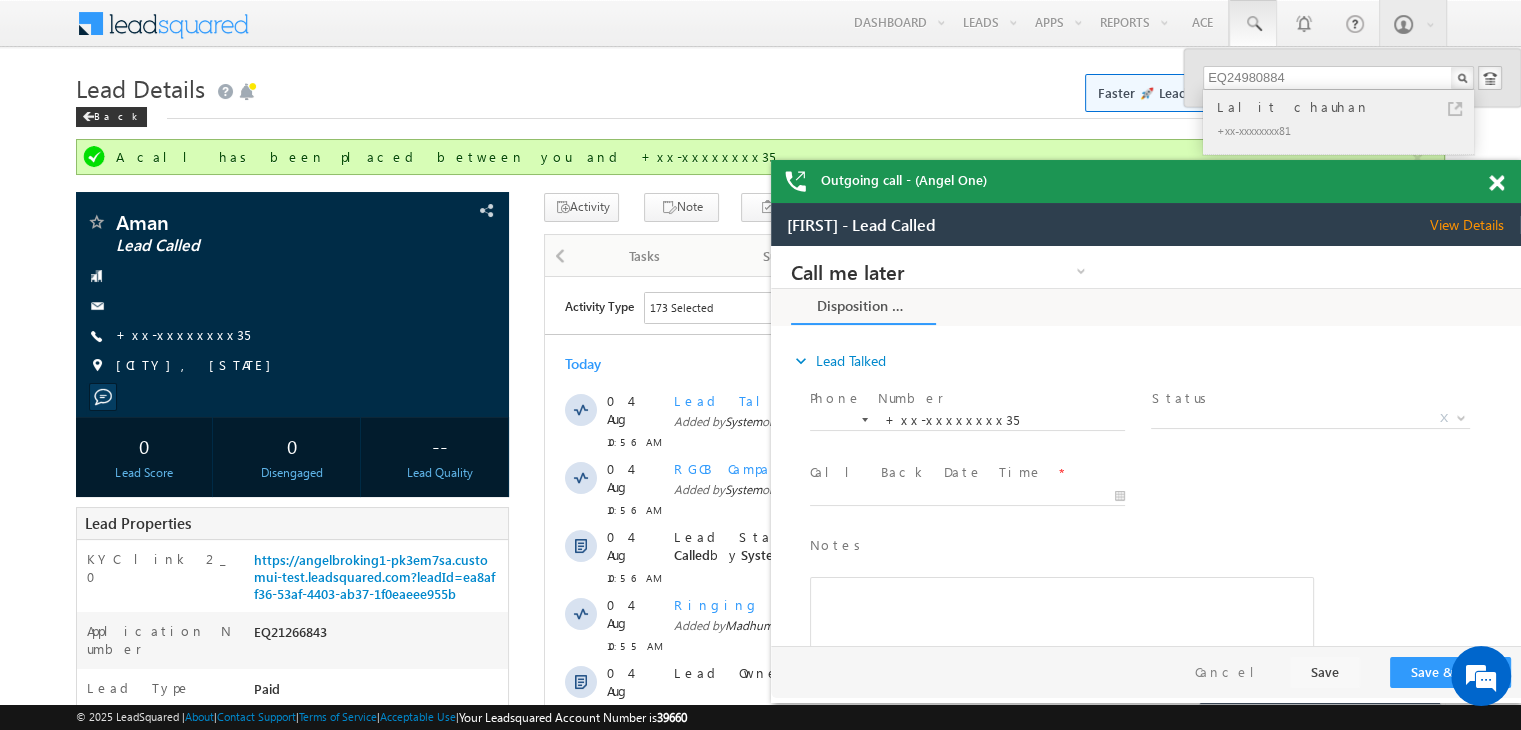 click on "Lalit chauhan" at bounding box center (1347, 107) 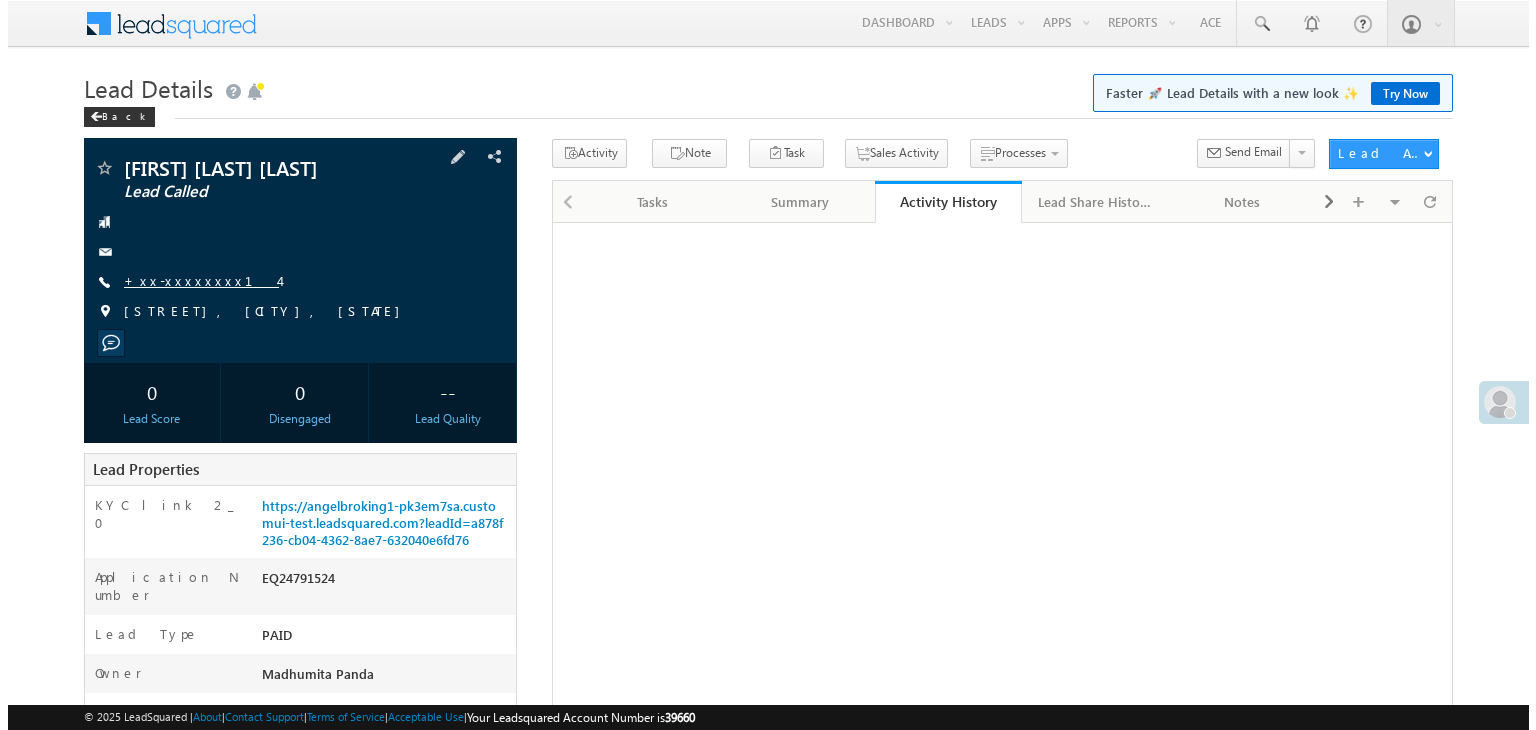 scroll, scrollTop: 0, scrollLeft: 0, axis: both 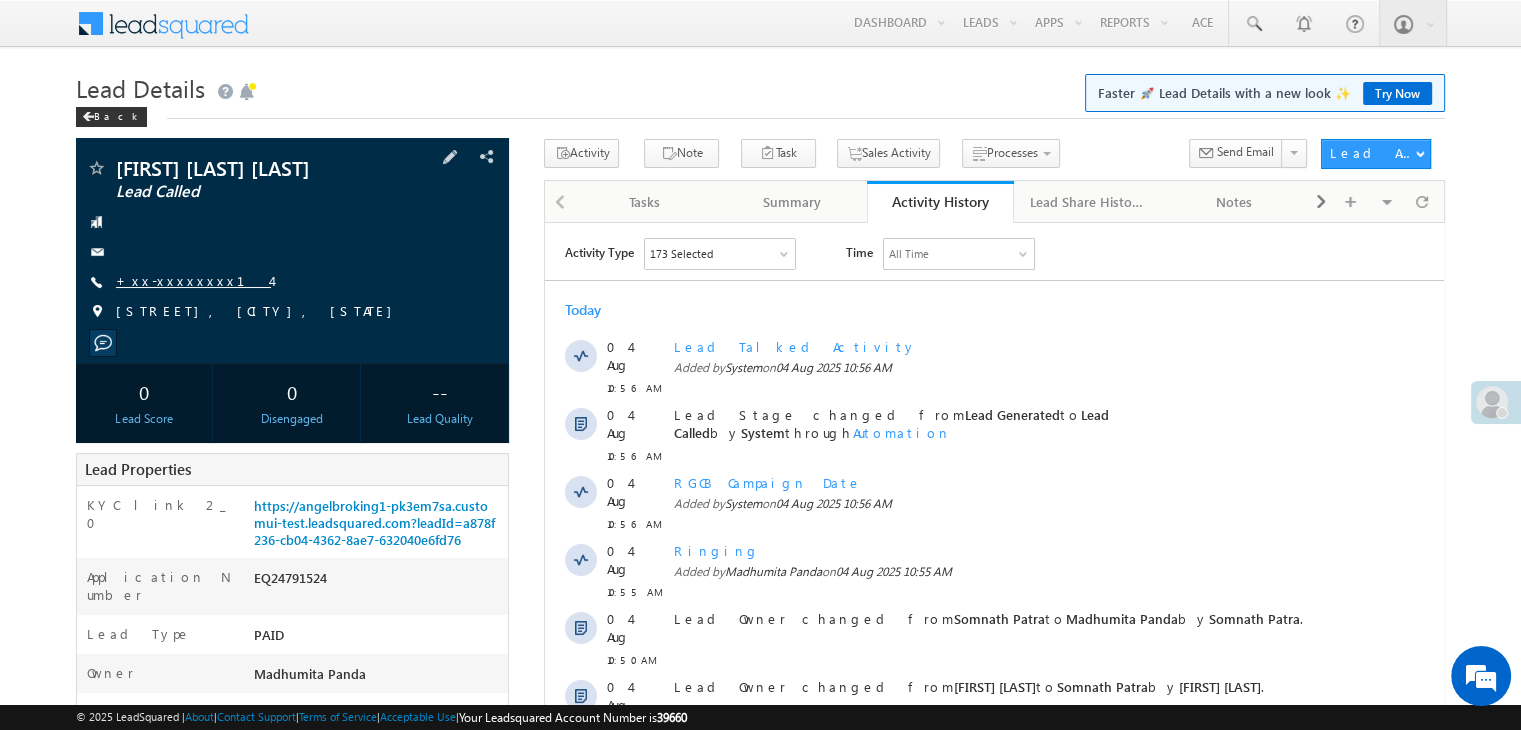 click on "+xx-xxxxxxxx14" at bounding box center [193, 280] 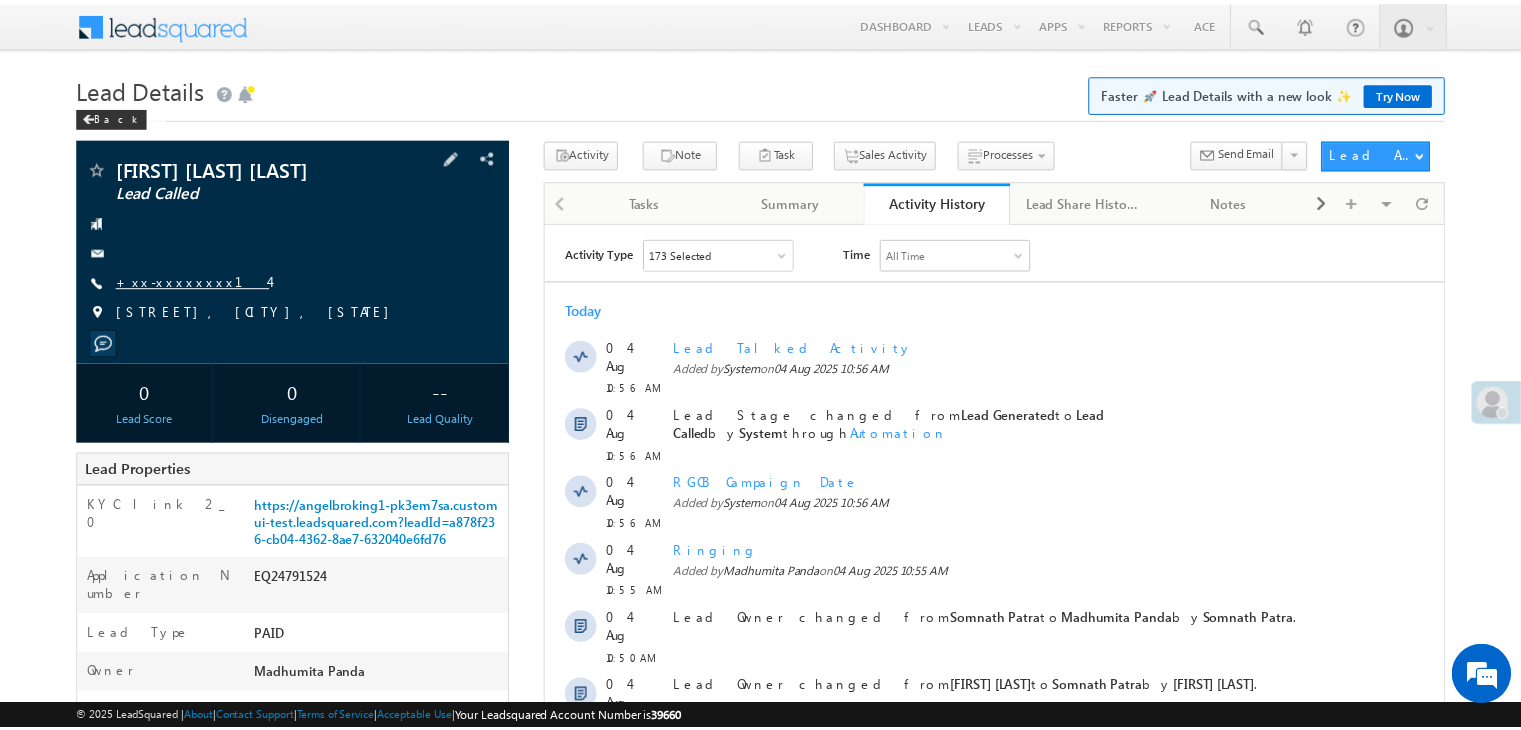 scroll, scrollTop: 0, scrollLeft: 0, axis: both 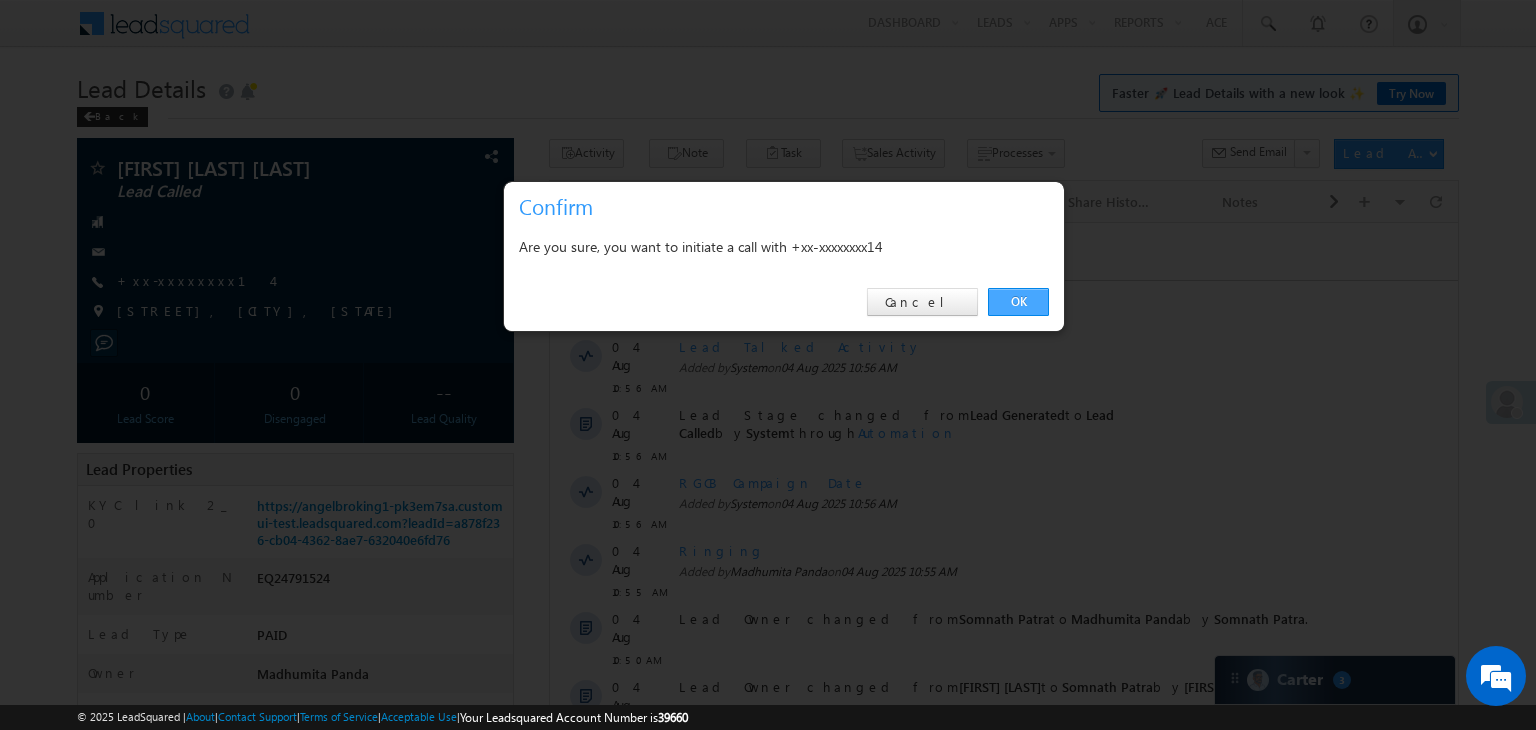 click on "OK" at bounding box center [1018, 302] 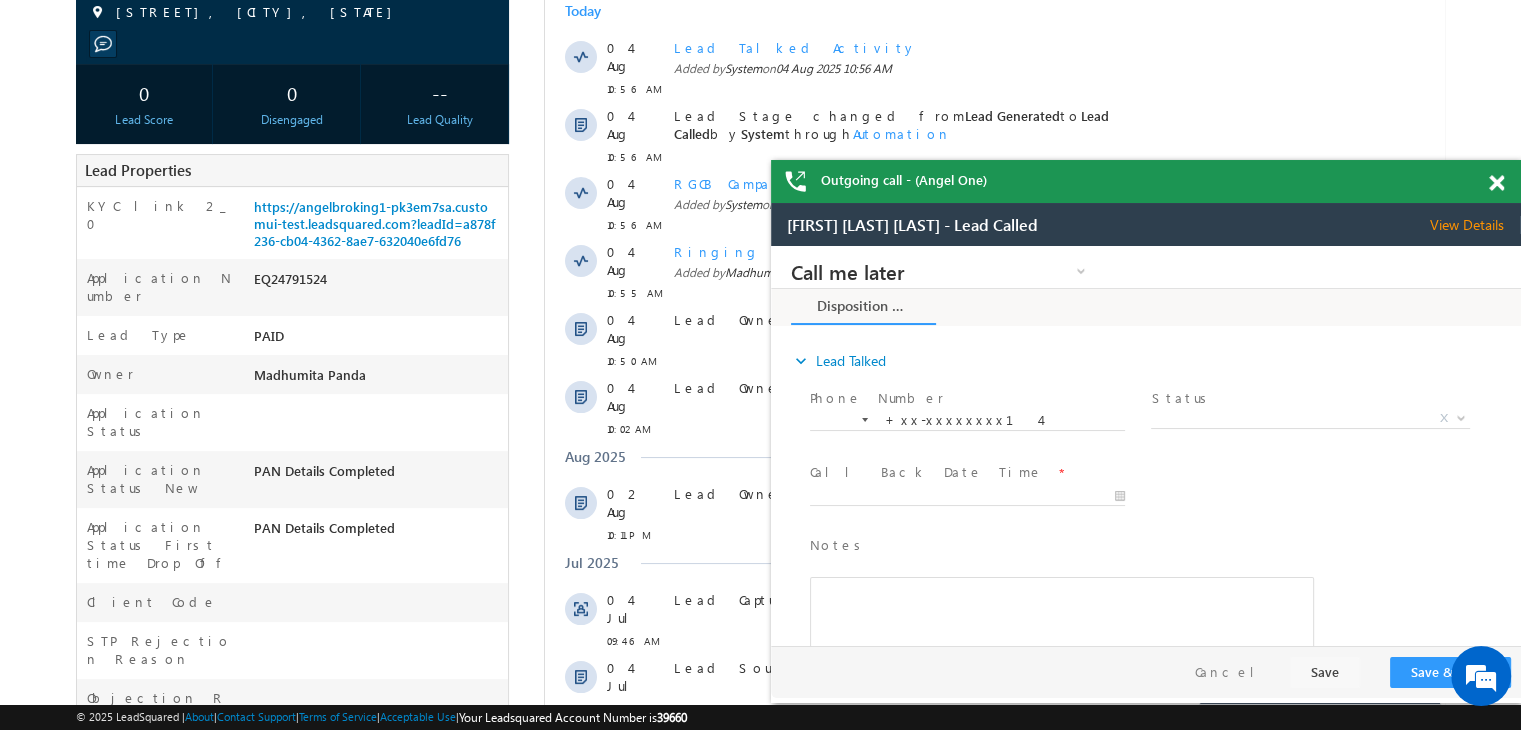 scroll, scrollTop: 0, scrollLeft: 0, axis: both 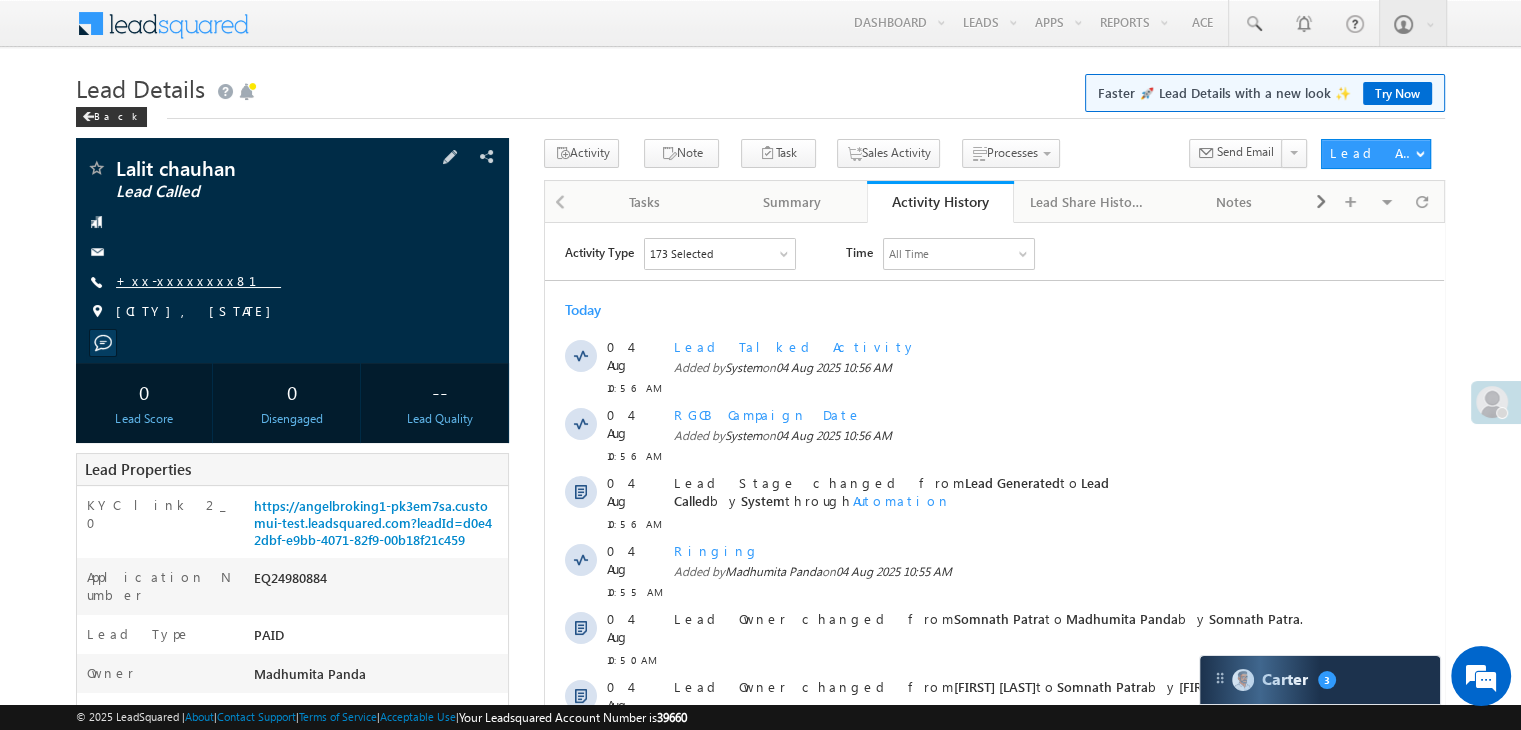 click on "+xx-xxxxxxxx81" at bounding box center [198, 280] 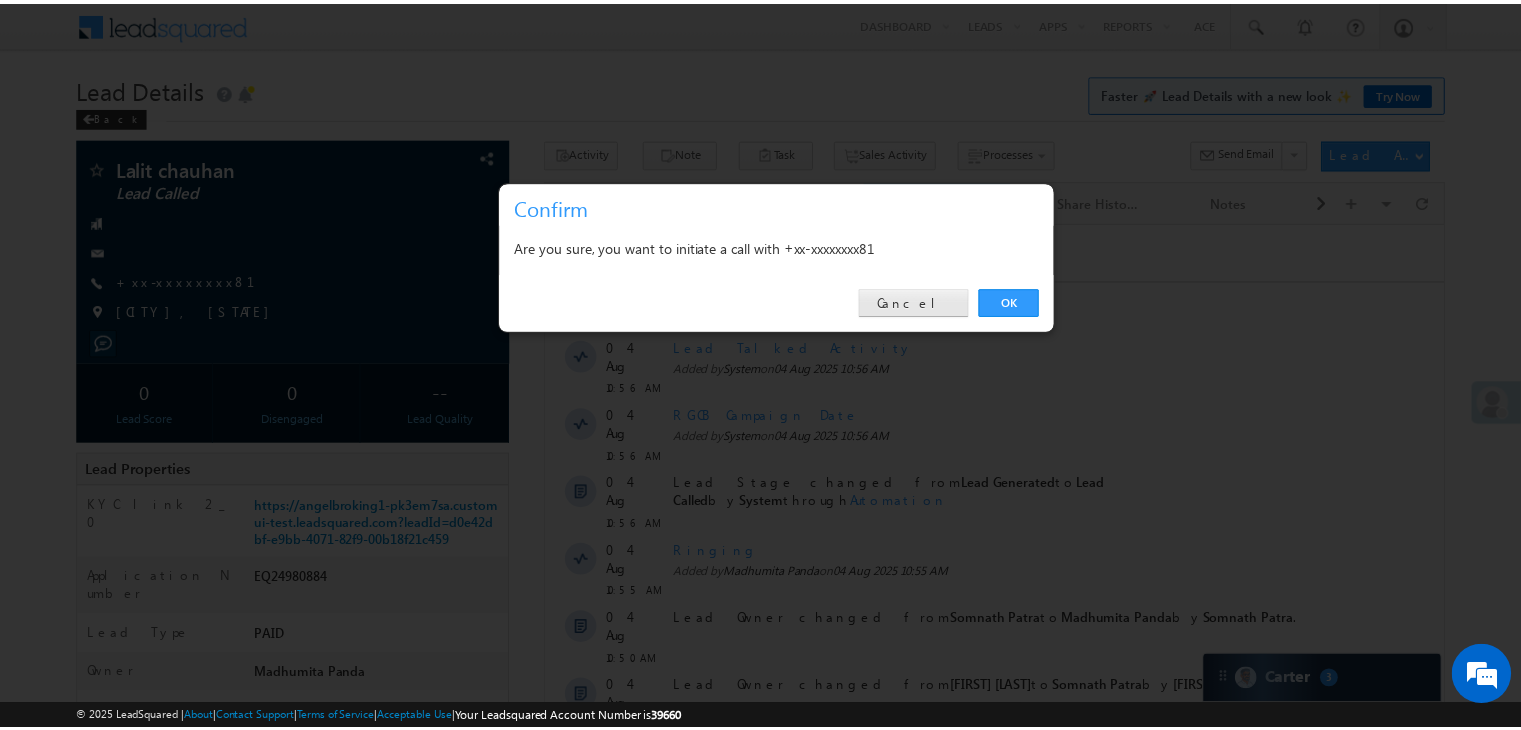 scroll, scrollTop: 0, scrollLeft: 0, axis: both 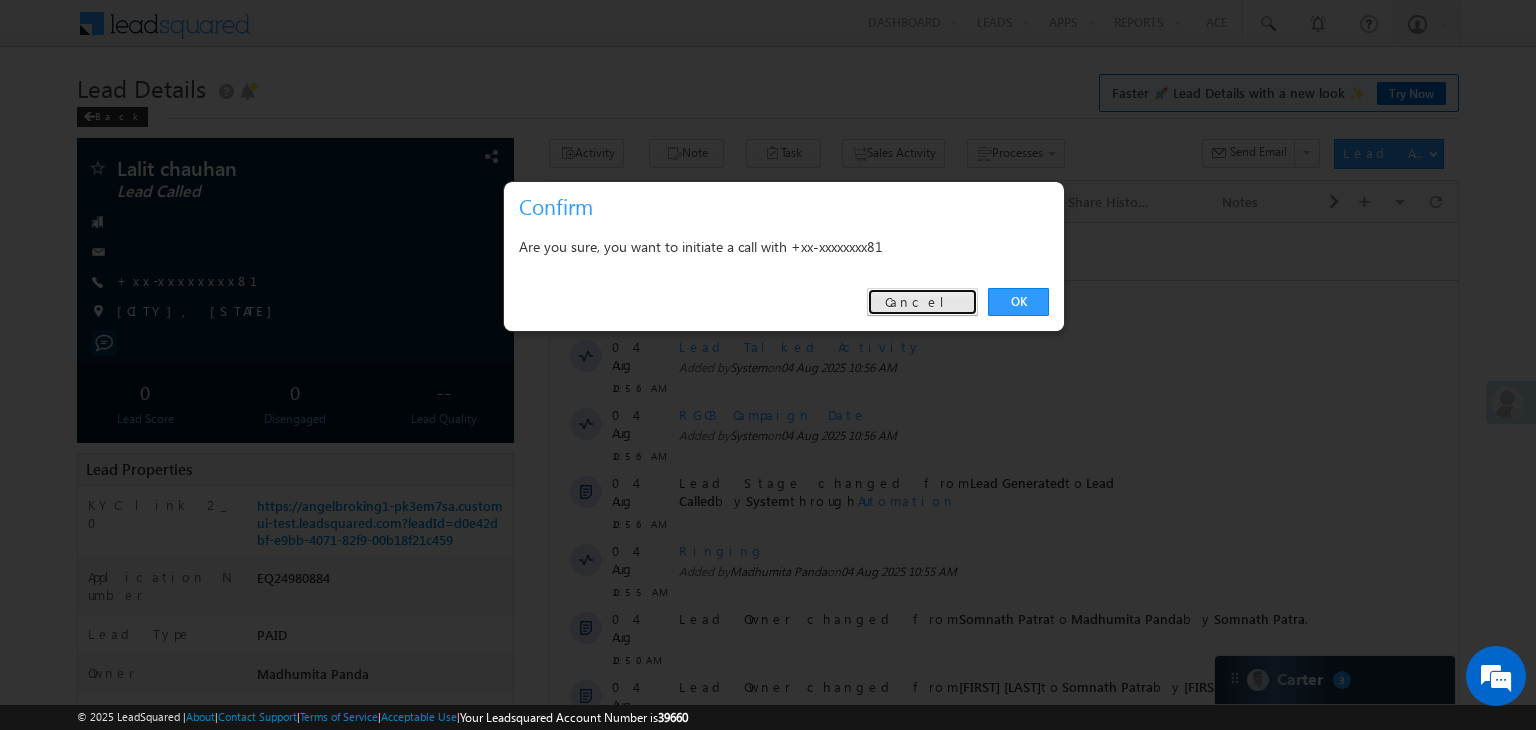 click on "Cancel" at bounding box center [922, 302] 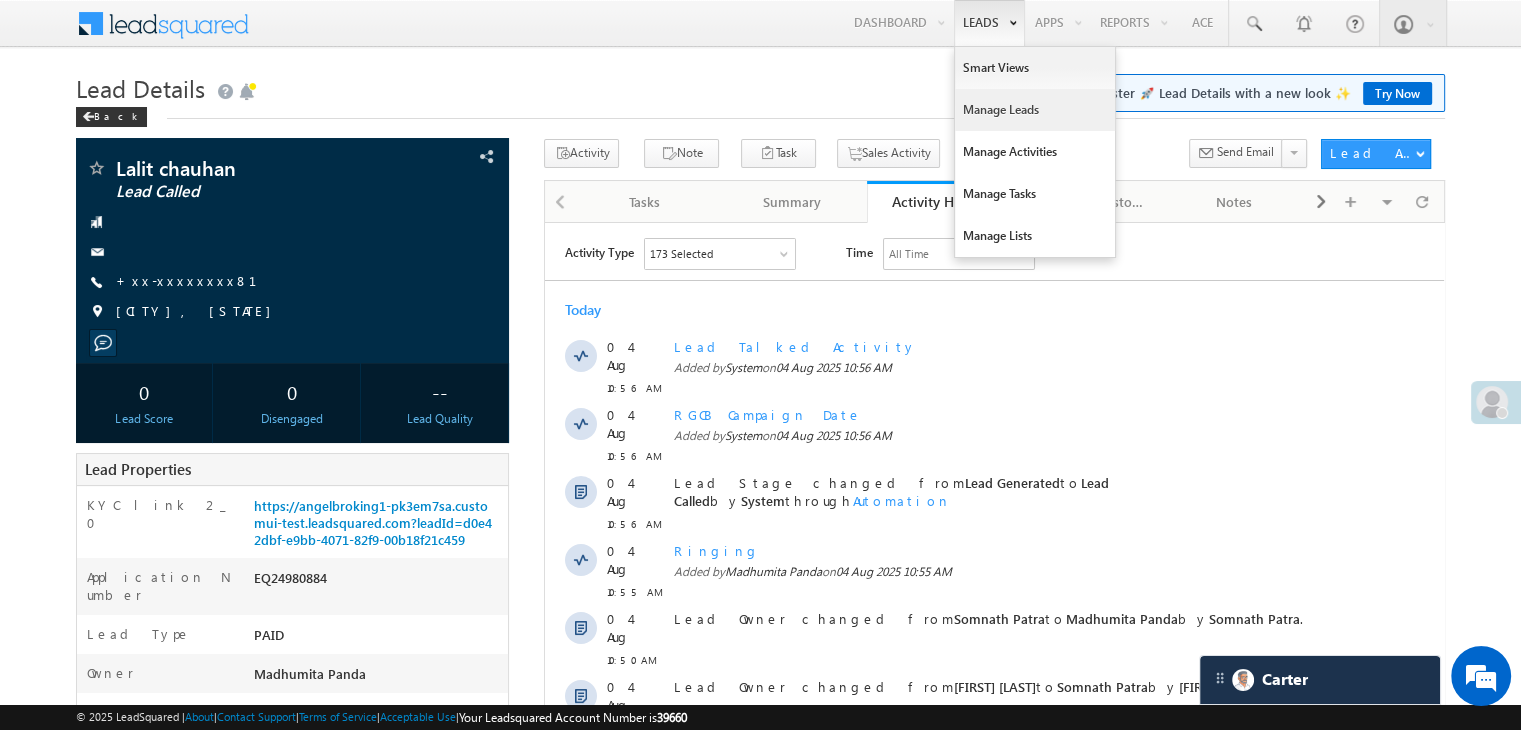 click on "Manage Leads" at bounding box center [1035, 110] 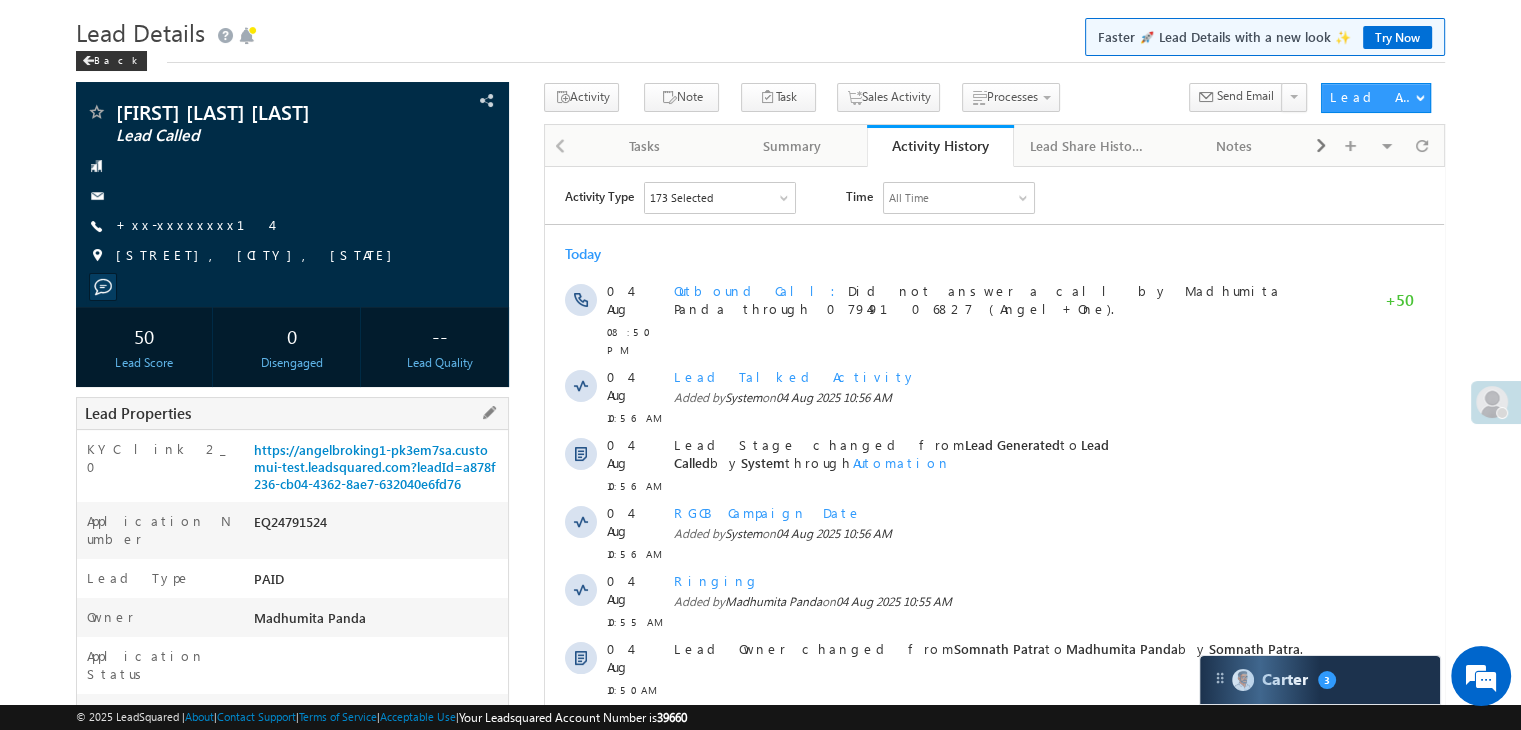 scroll, scrollTop: 53, scrollLeft: 0, axis: vertical 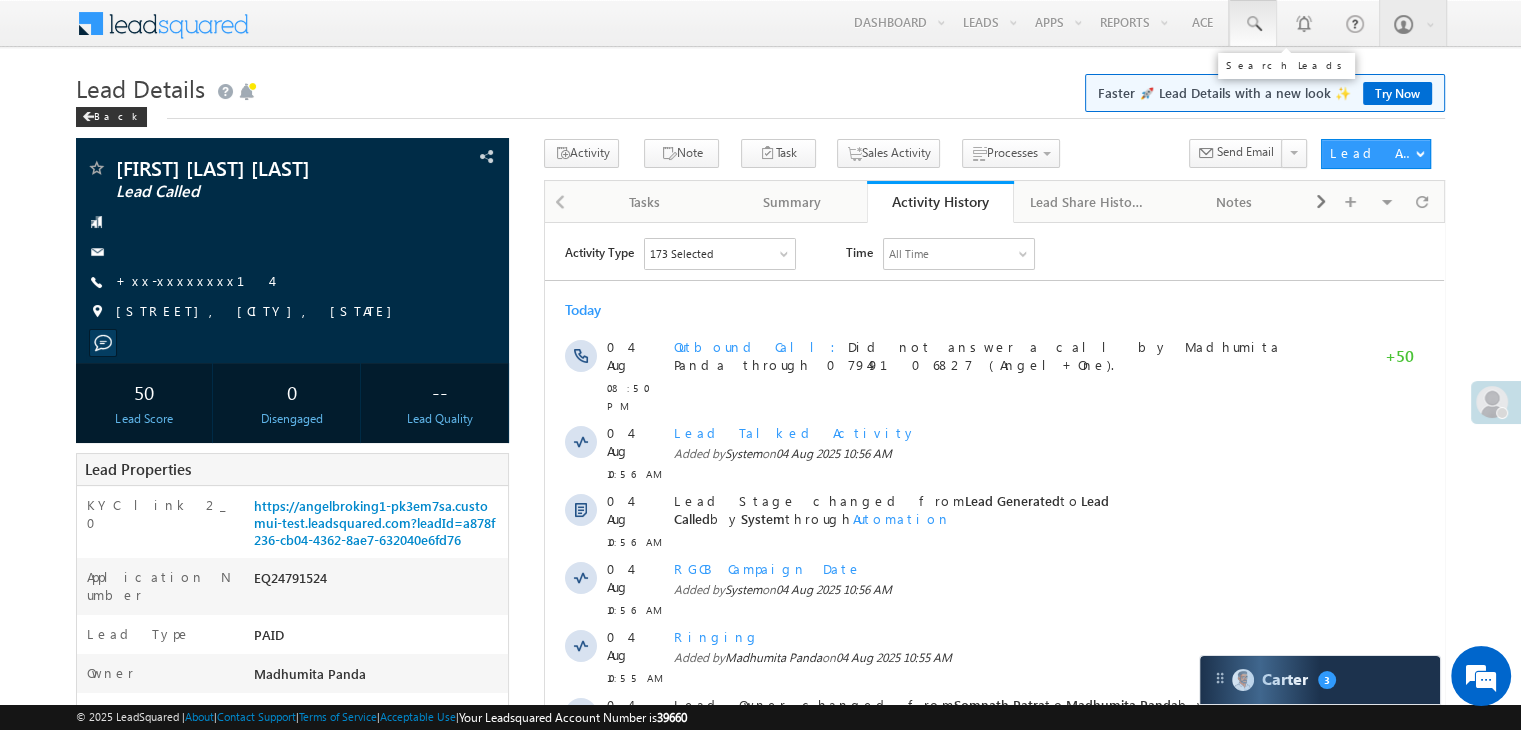 click at bounding box center (1253, 24) 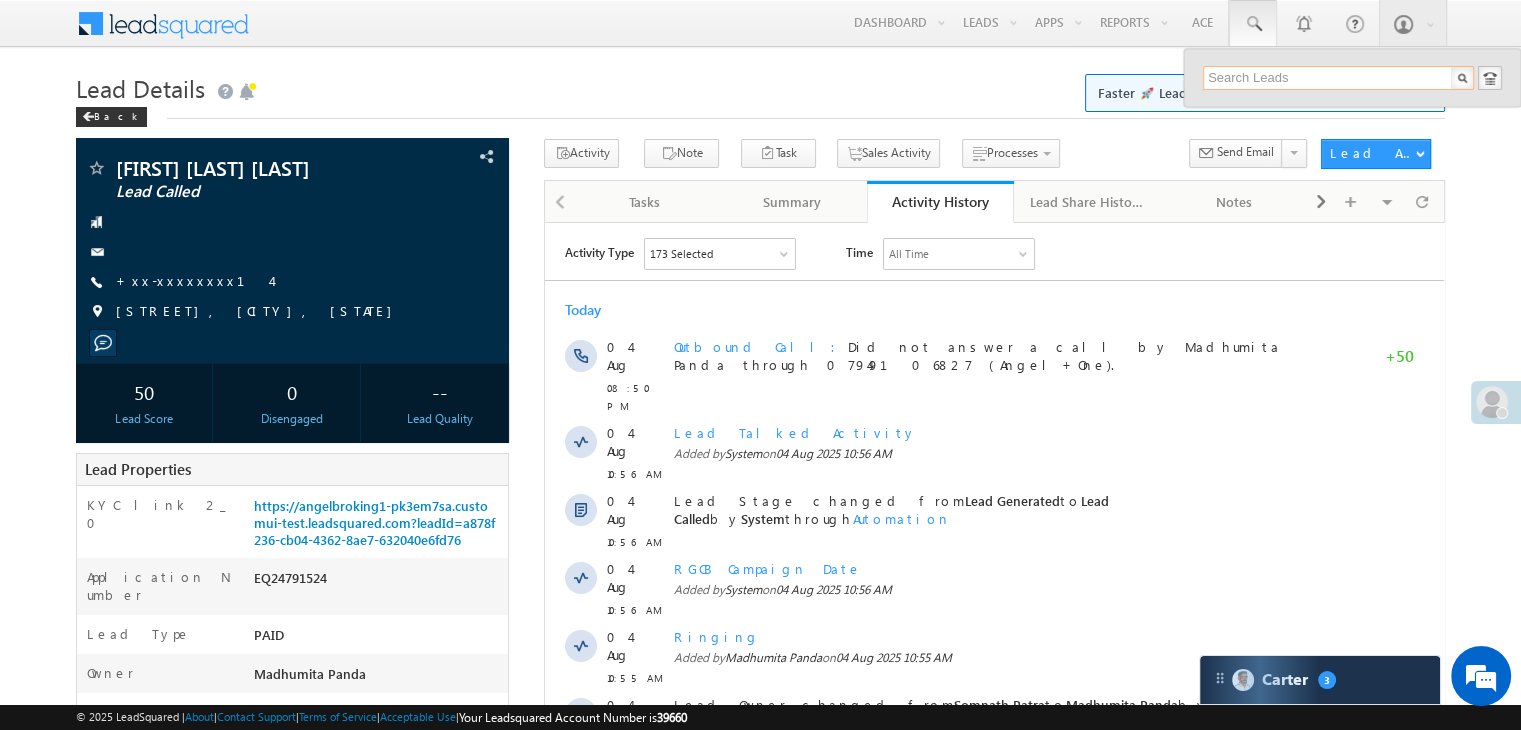 paste on "EQ24903499" 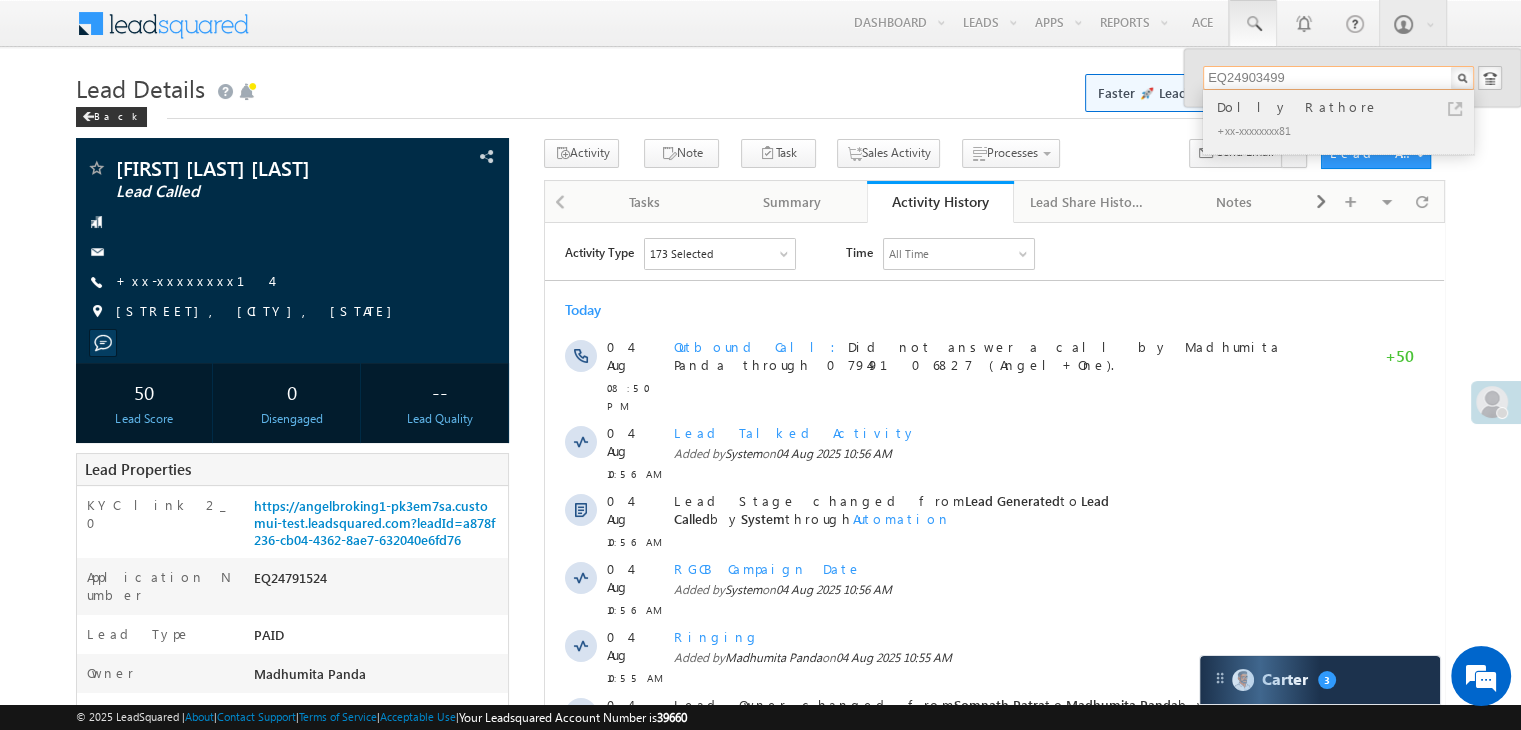 type on "EQ24903499" 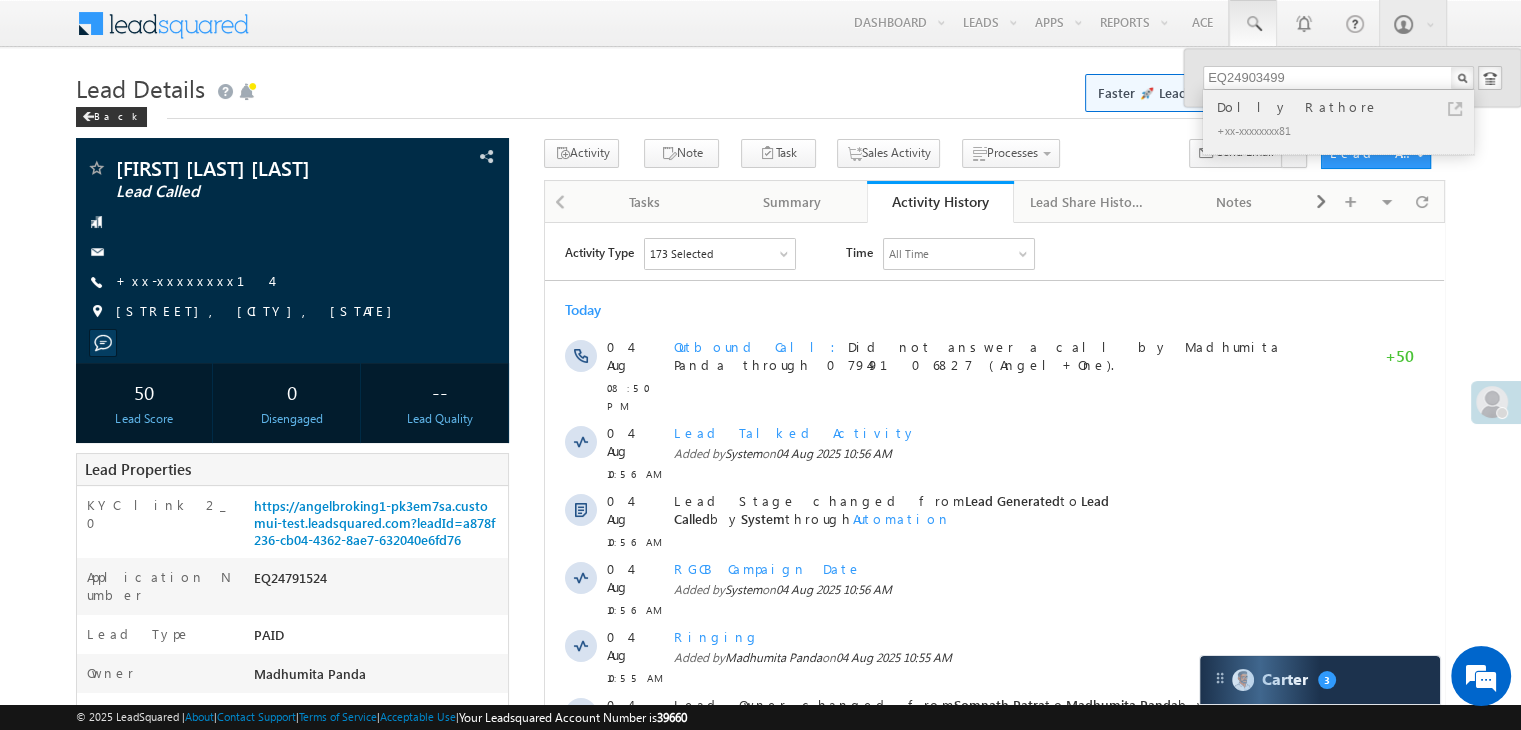 click on "Dolly Rathore" at bounding box center (1347, 107) 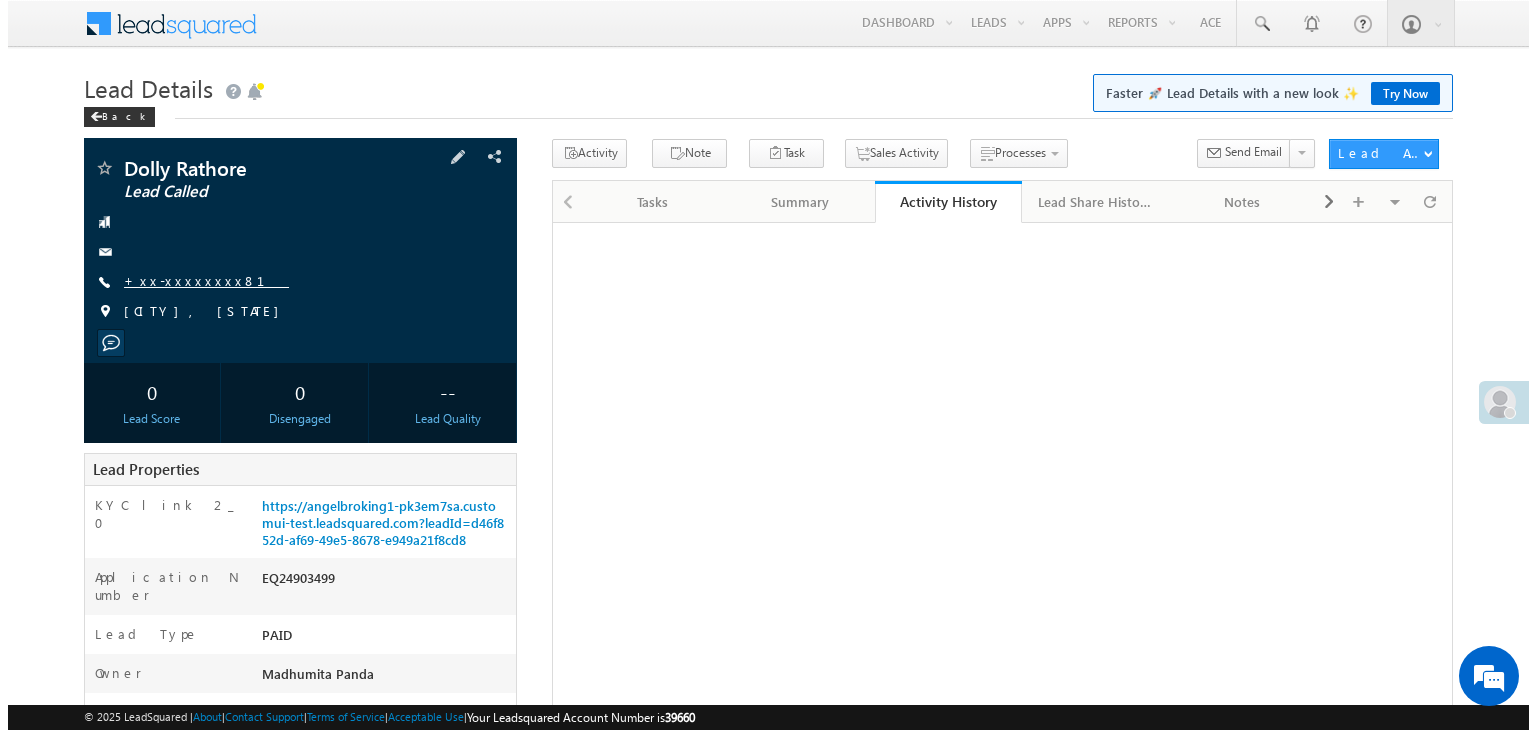scroll, scrollTop: 0, scrollLeft: 0, axis: both 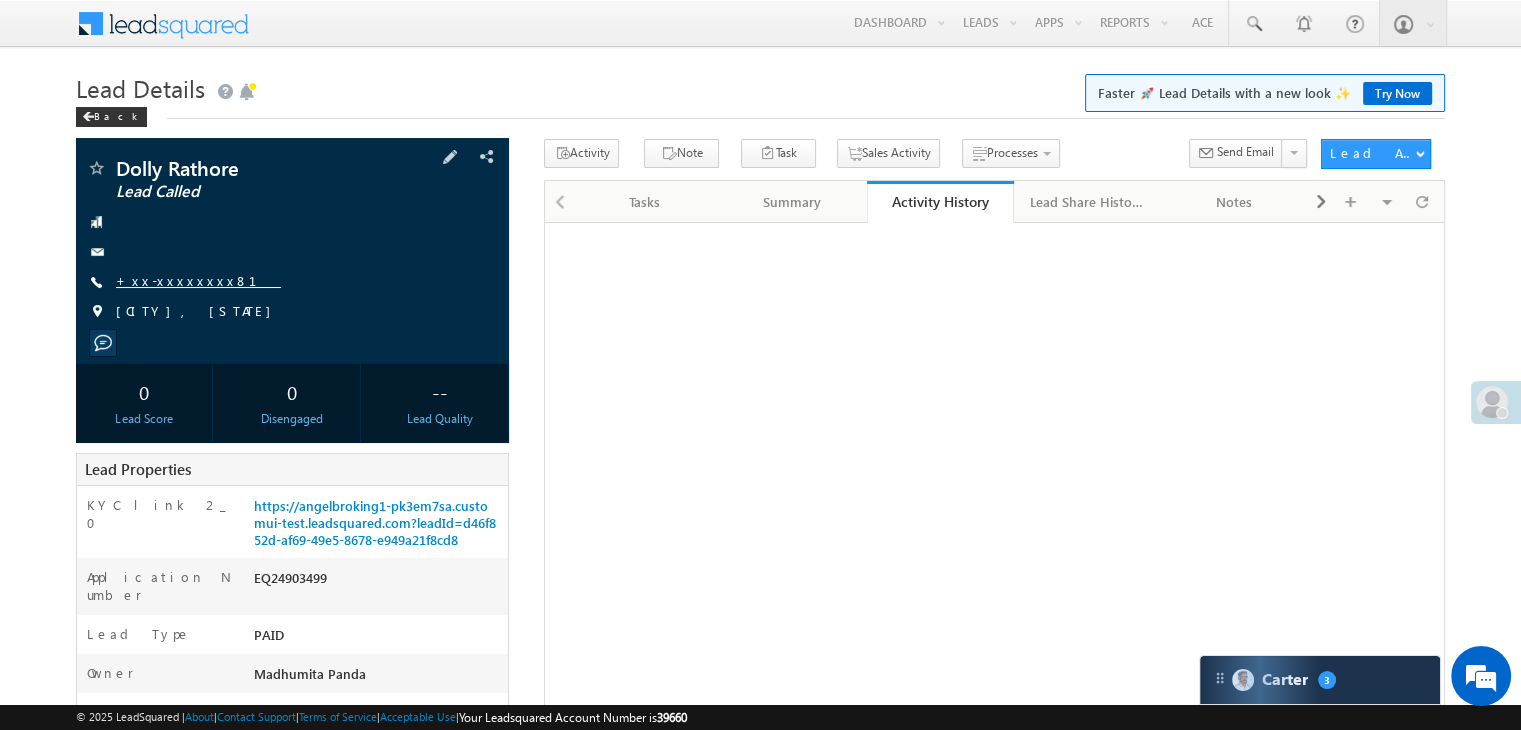 click on "+xx-xxxxxxxx81" at bounding box center (198, 280) 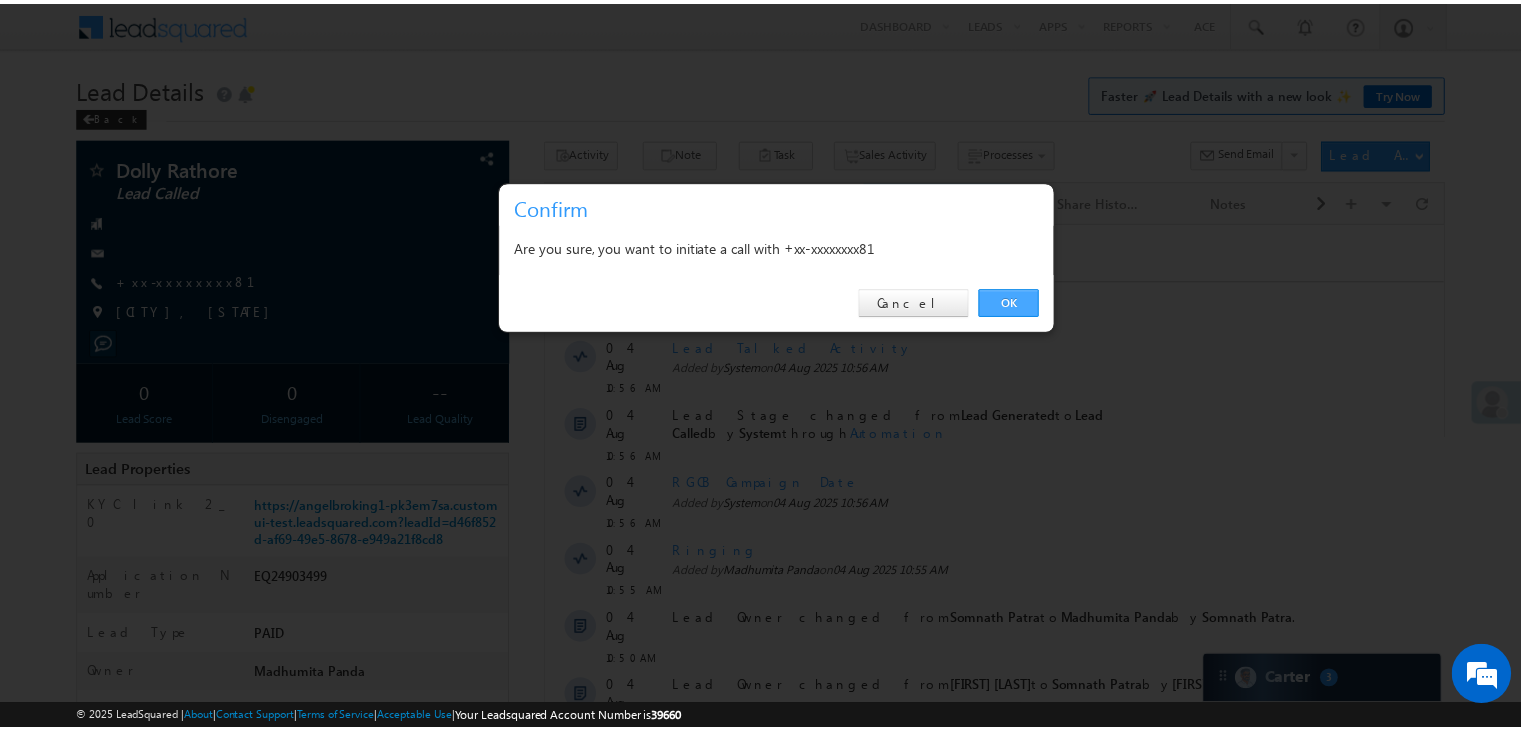 scroll, scrollTop: 0, scrollLeft: 0, axis: both 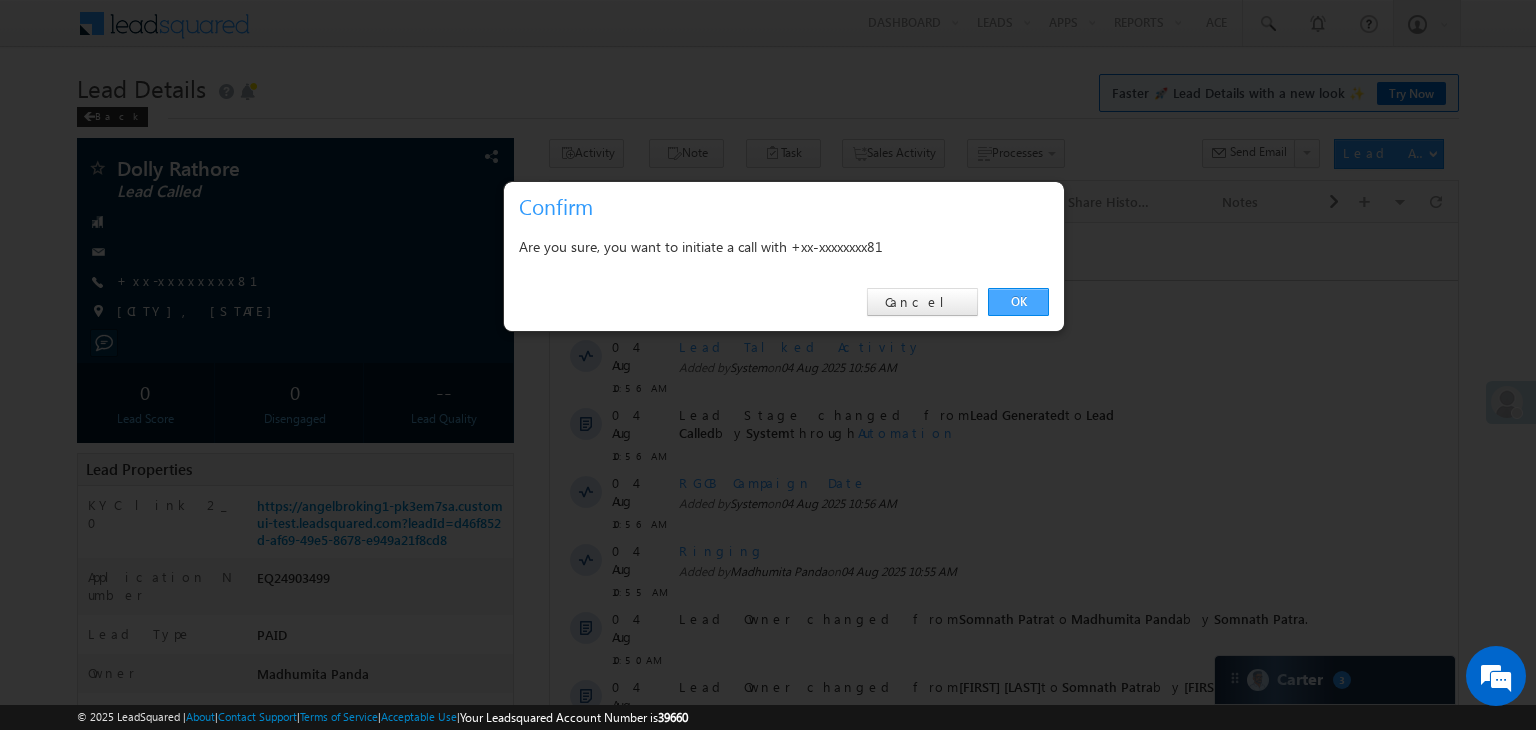 click on "OK" at bounding box center (1018, 302) 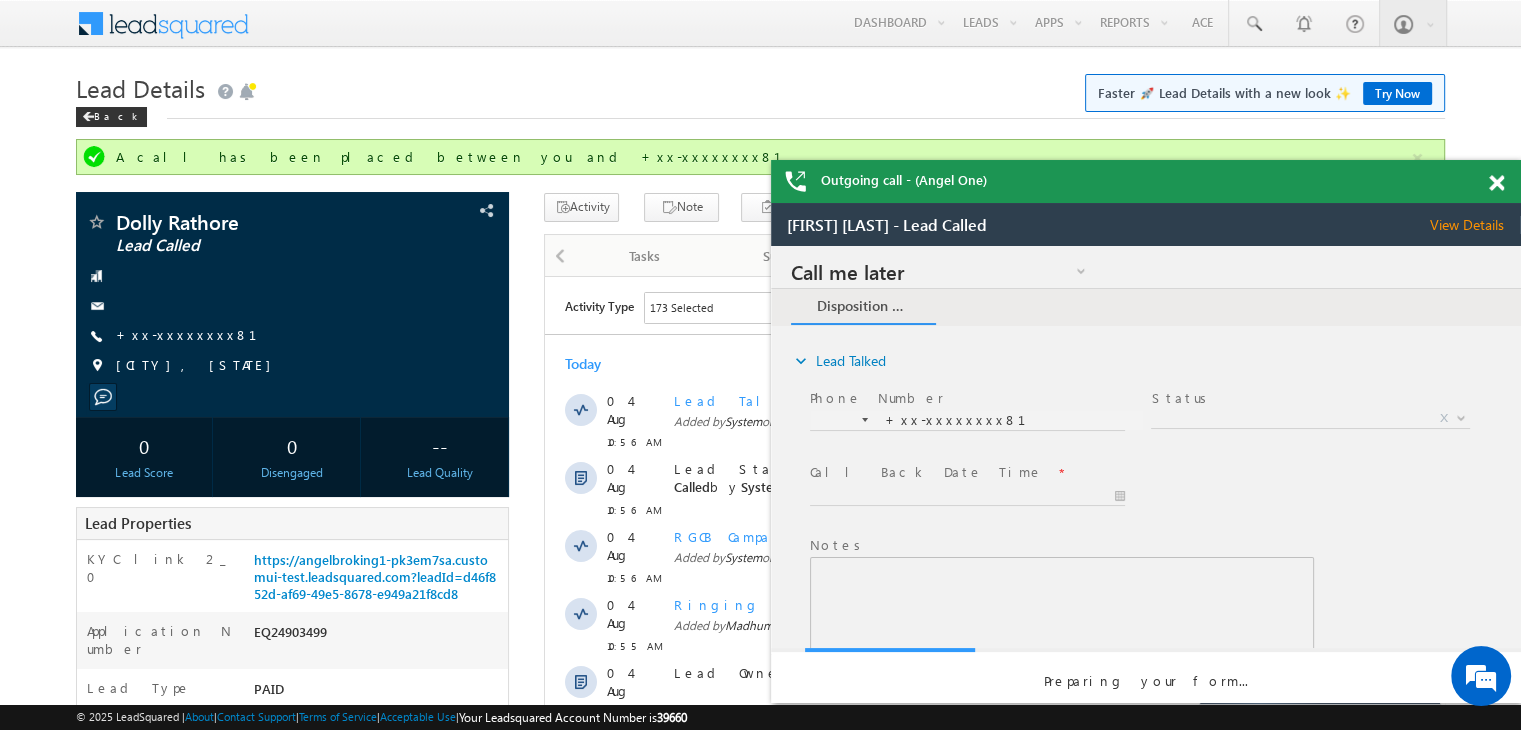 scroll, scrollTop: 0, scrollLeft: 0, axis: both 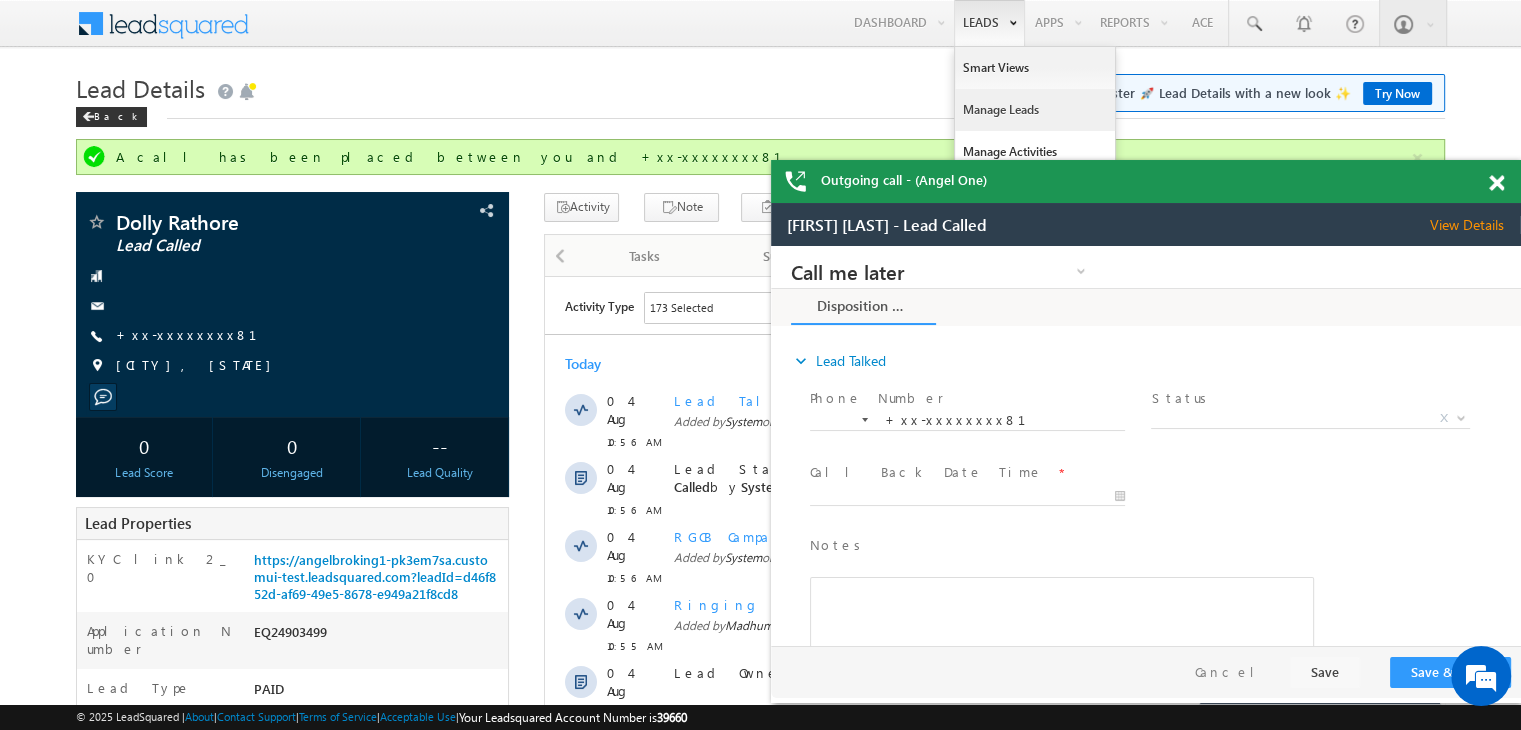 click on "Manage Leads" at bounding box center (1035, 110) 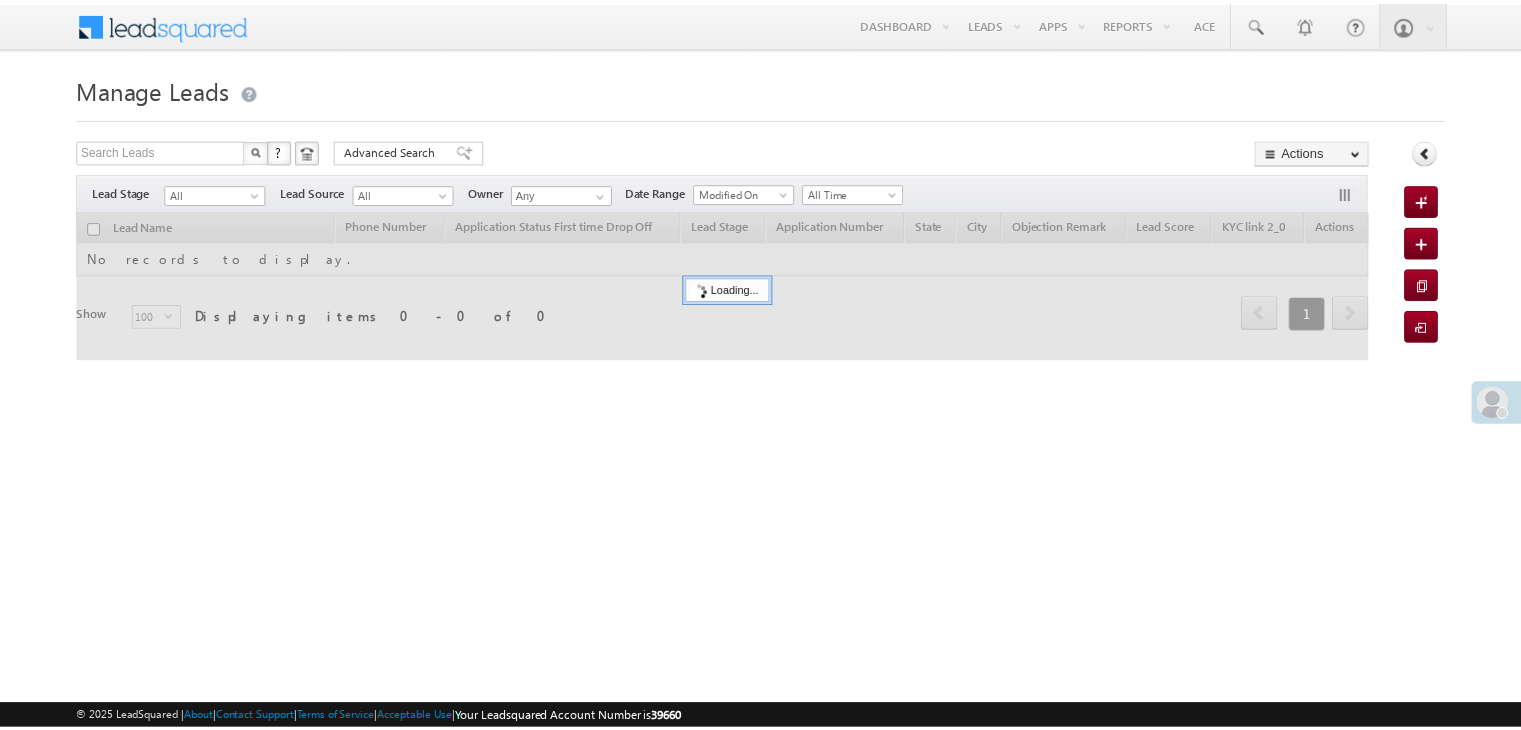 scroll, scrollTop: 0, scrollLeft: 0, axis: both 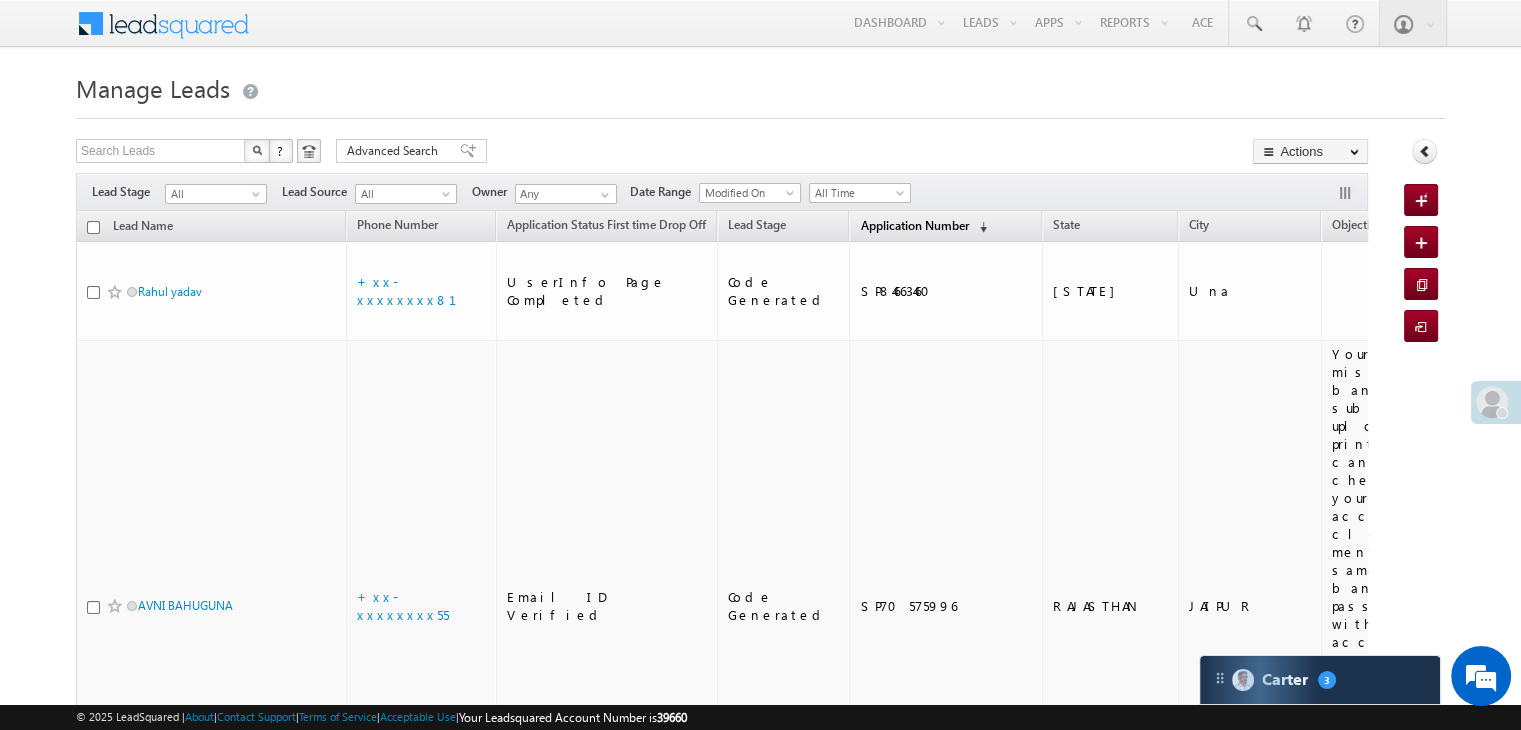 click on "Application Number" at bounding box center [914, 225] 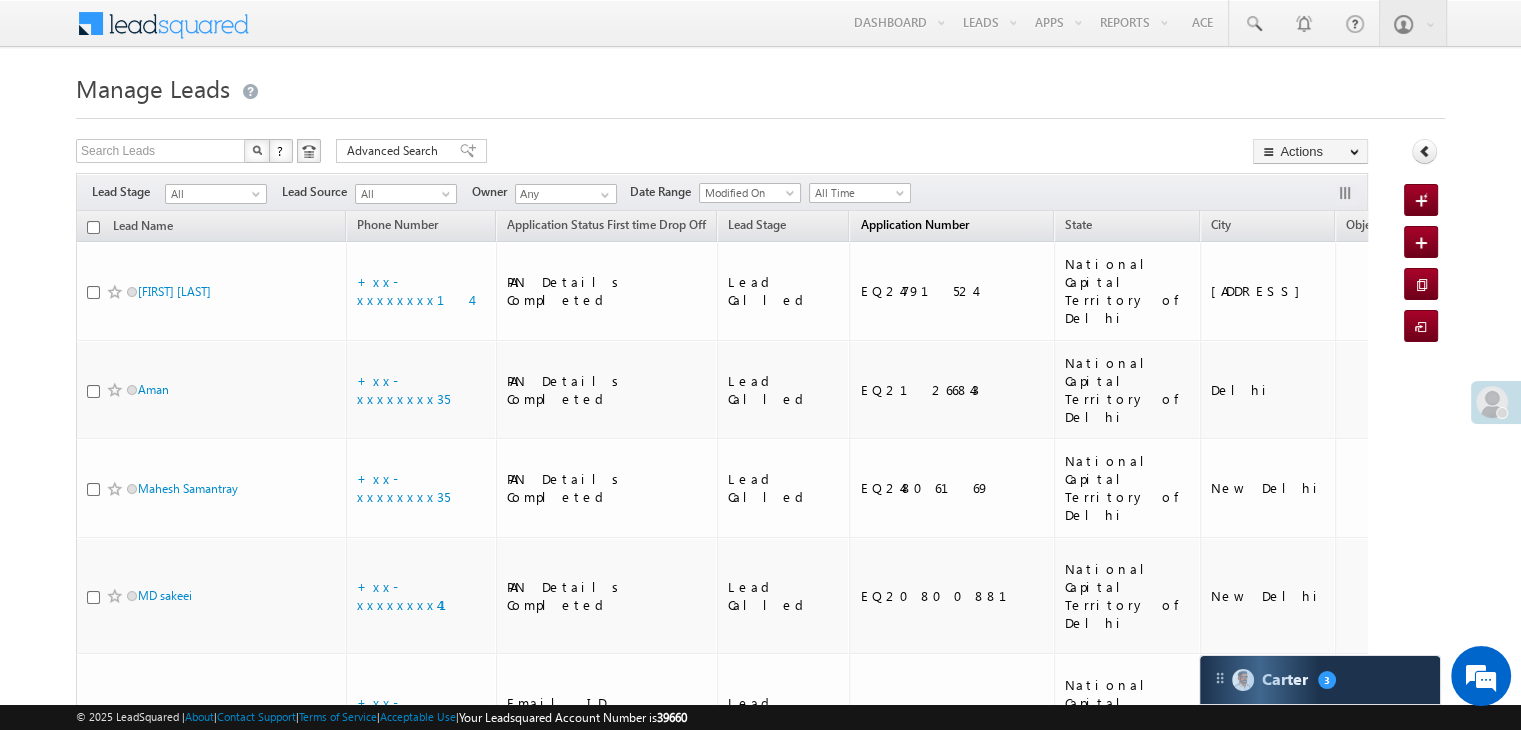 scroll, scrollTop: 0, scrollLeft: 0, axis: both 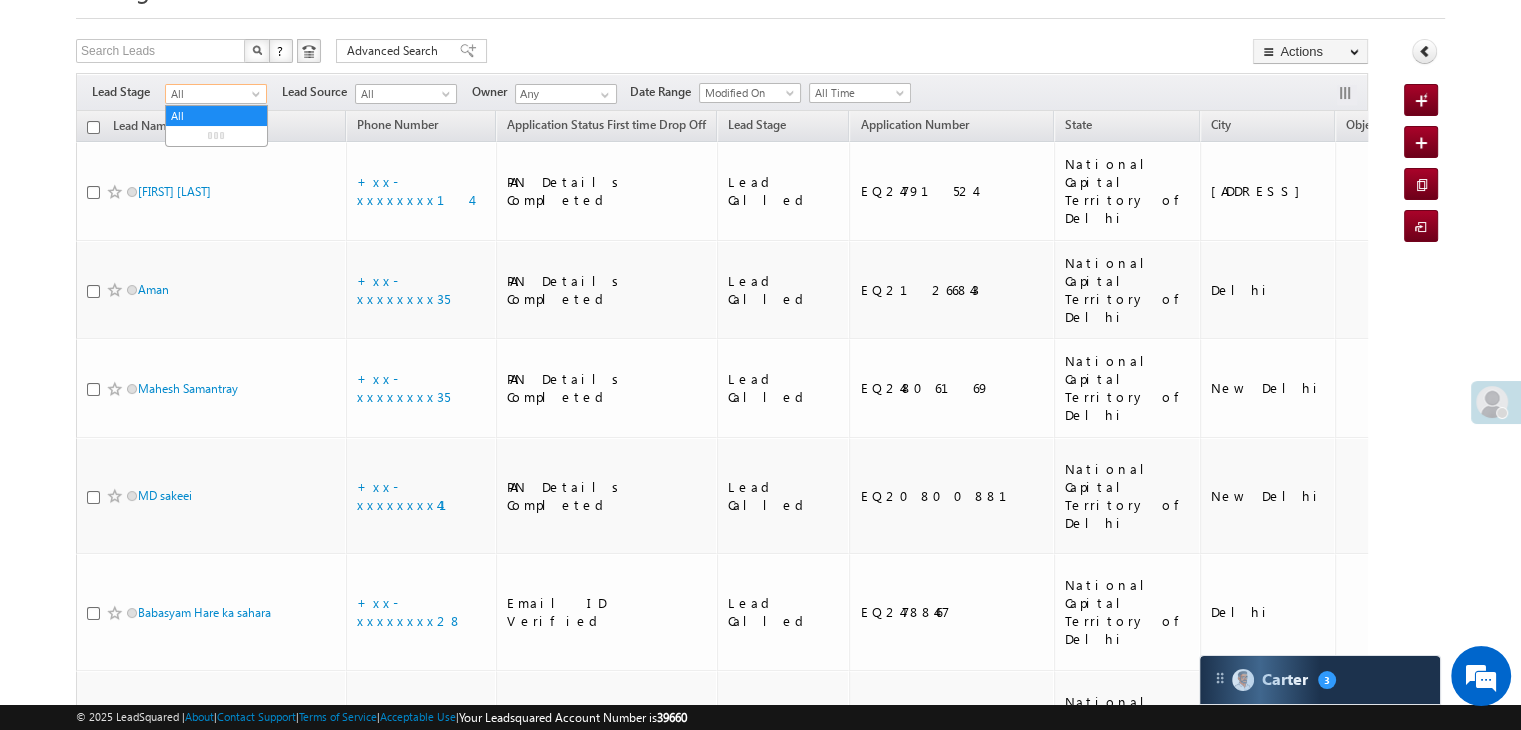 click at bounding box center (258, 98) 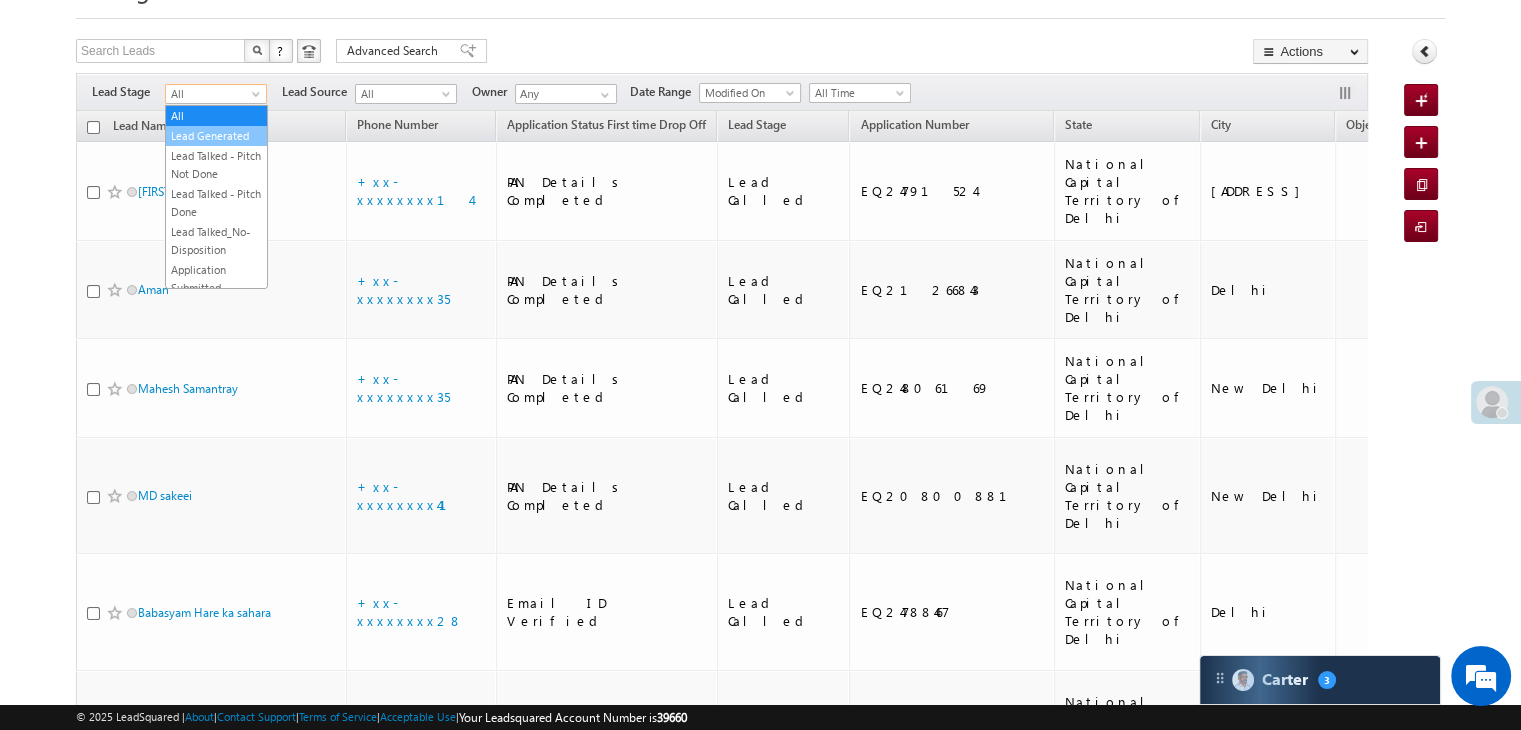 click on "Lead Generated" at bounding box center (216, 136) 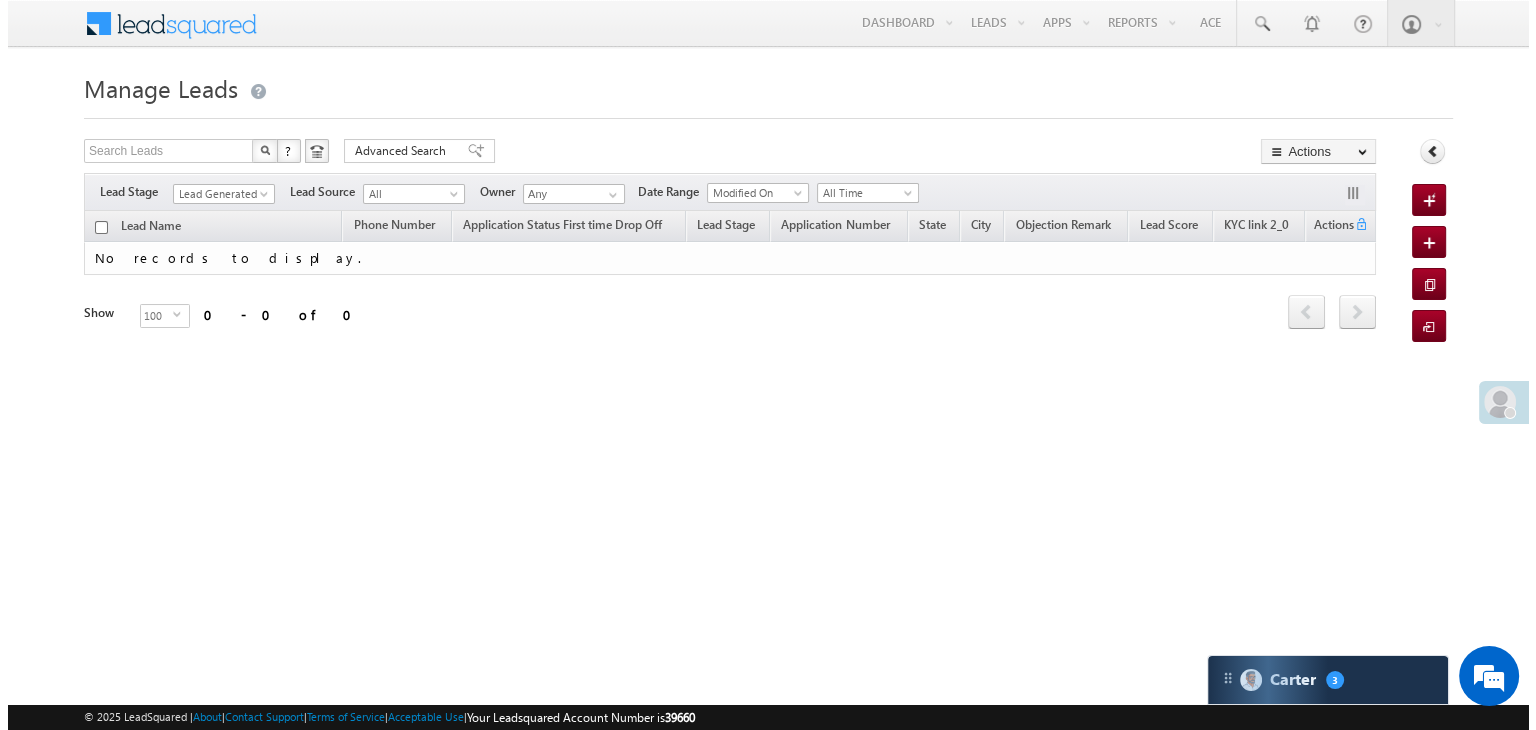 scroll, scrollTop: 0, scrollLeft: 0, axis: both 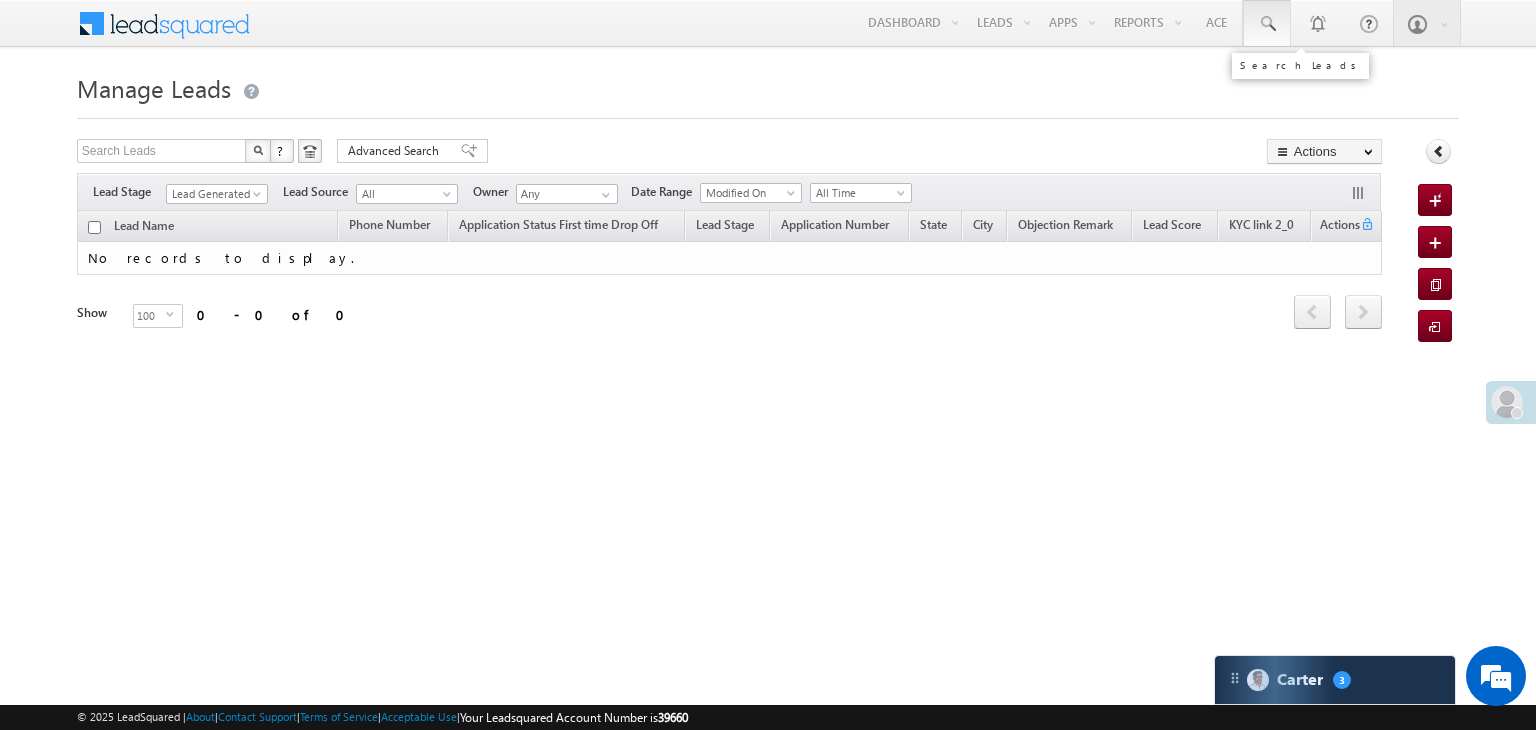 click at bounding box center (1267, 24) 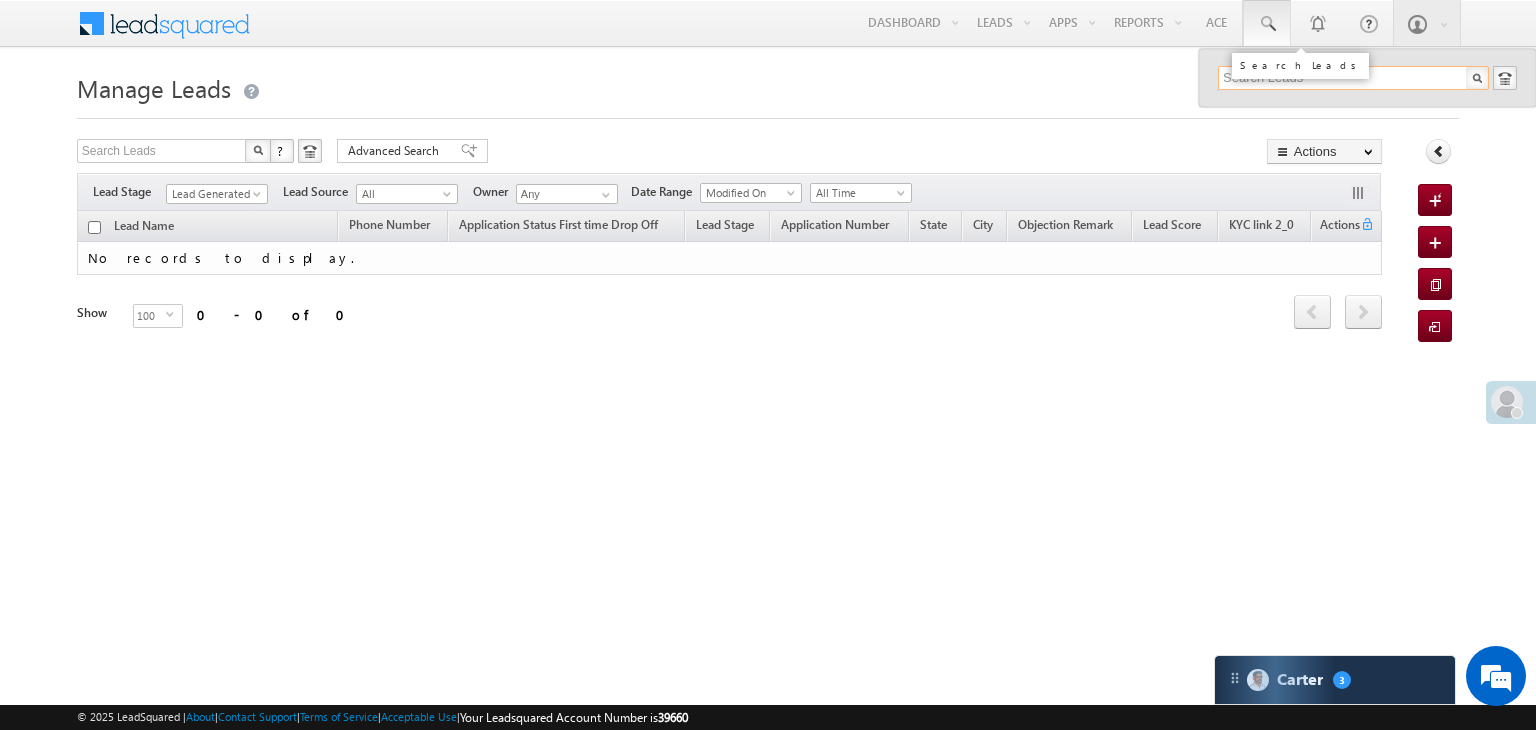 paste on "EQ24980884" 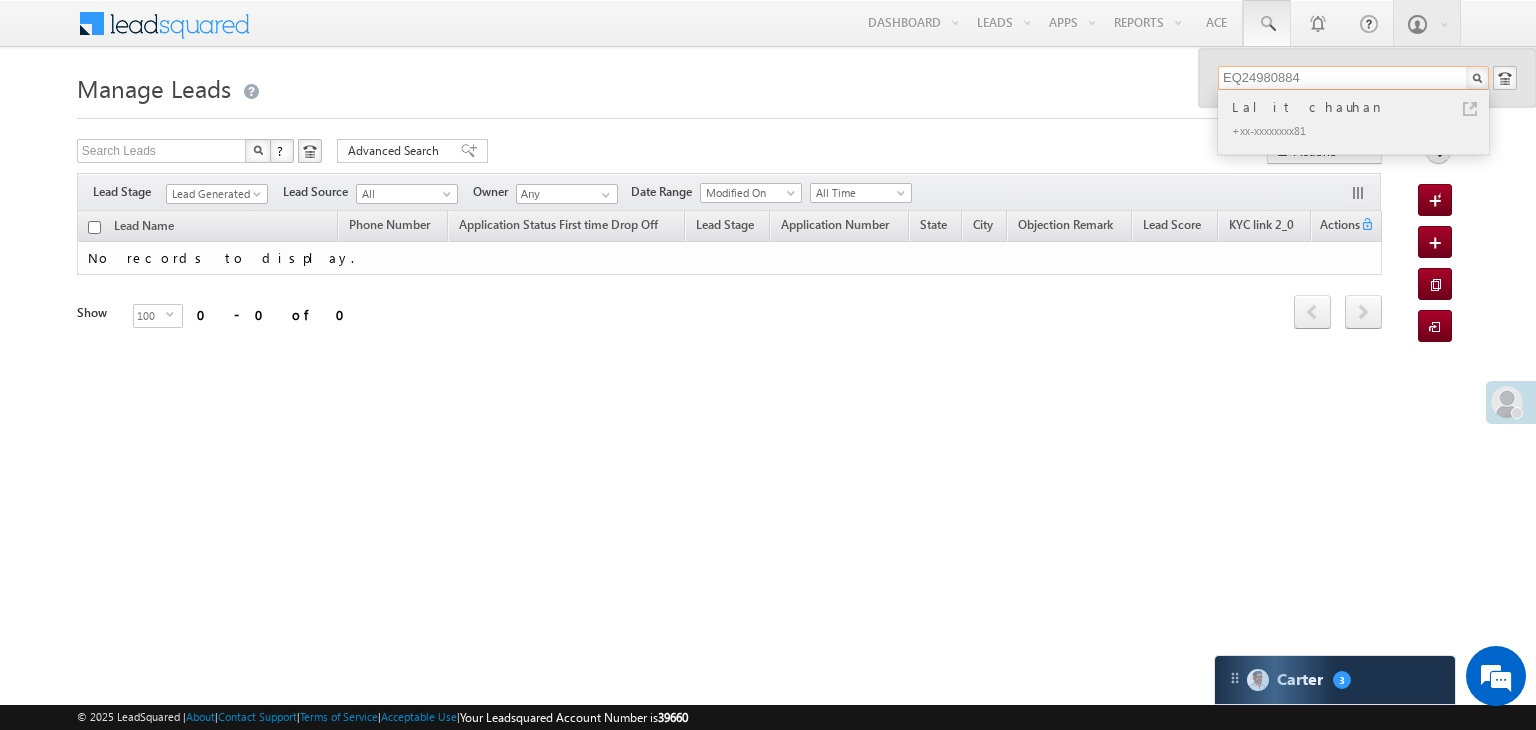 type on "EQ24980884" 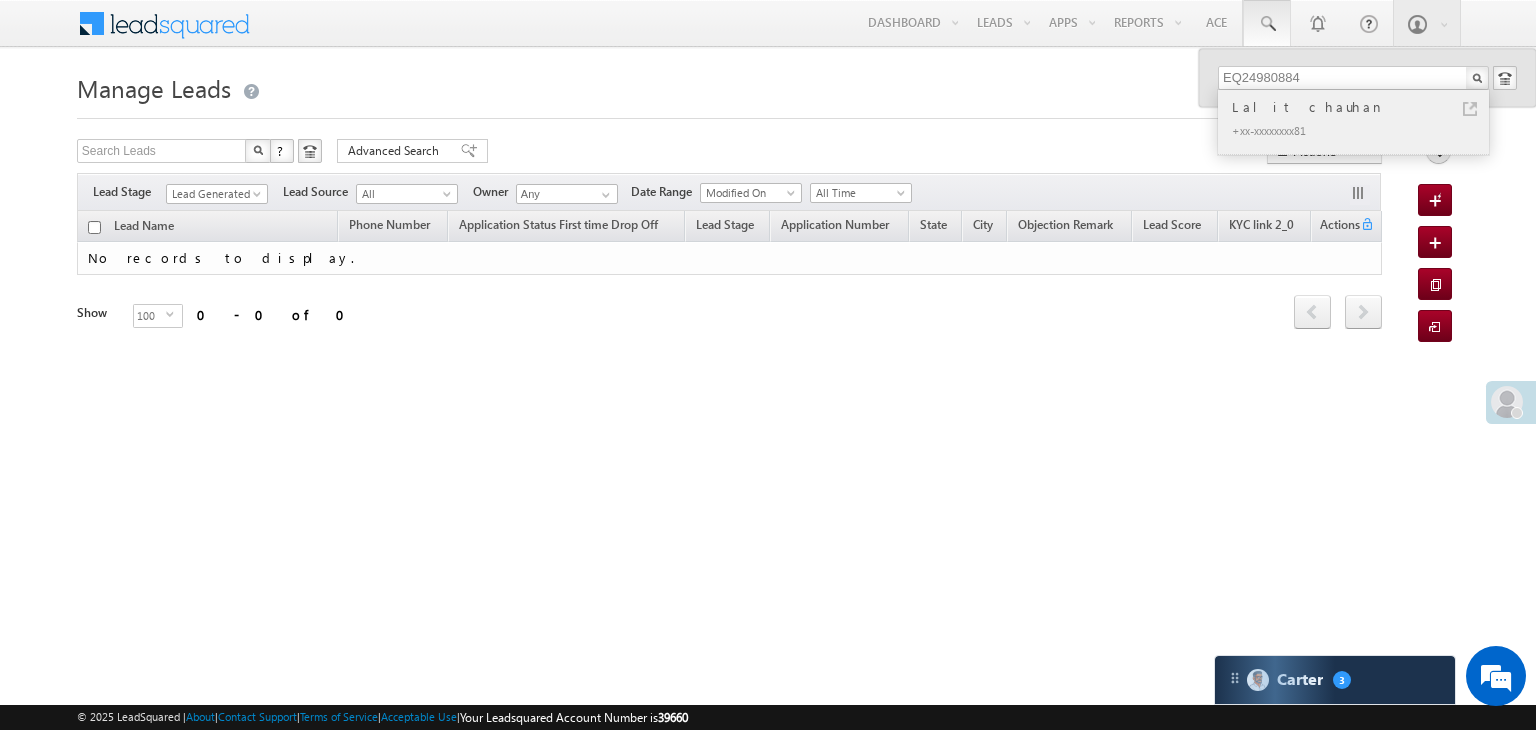click on "Lalit chauhan" at bounding box center [1362, 107] 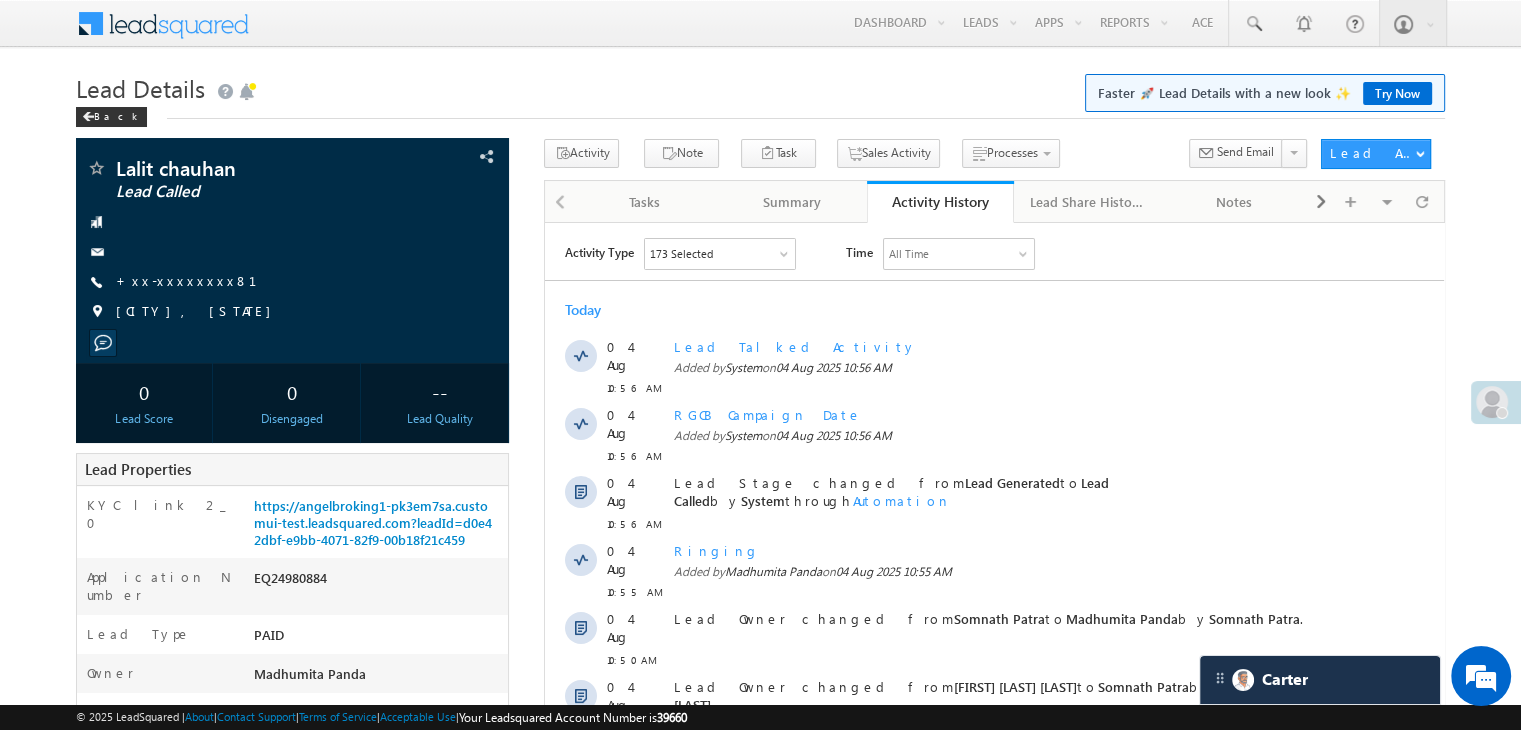 scroll, scrollTop: 0, scrollLeft: 0, axis: both 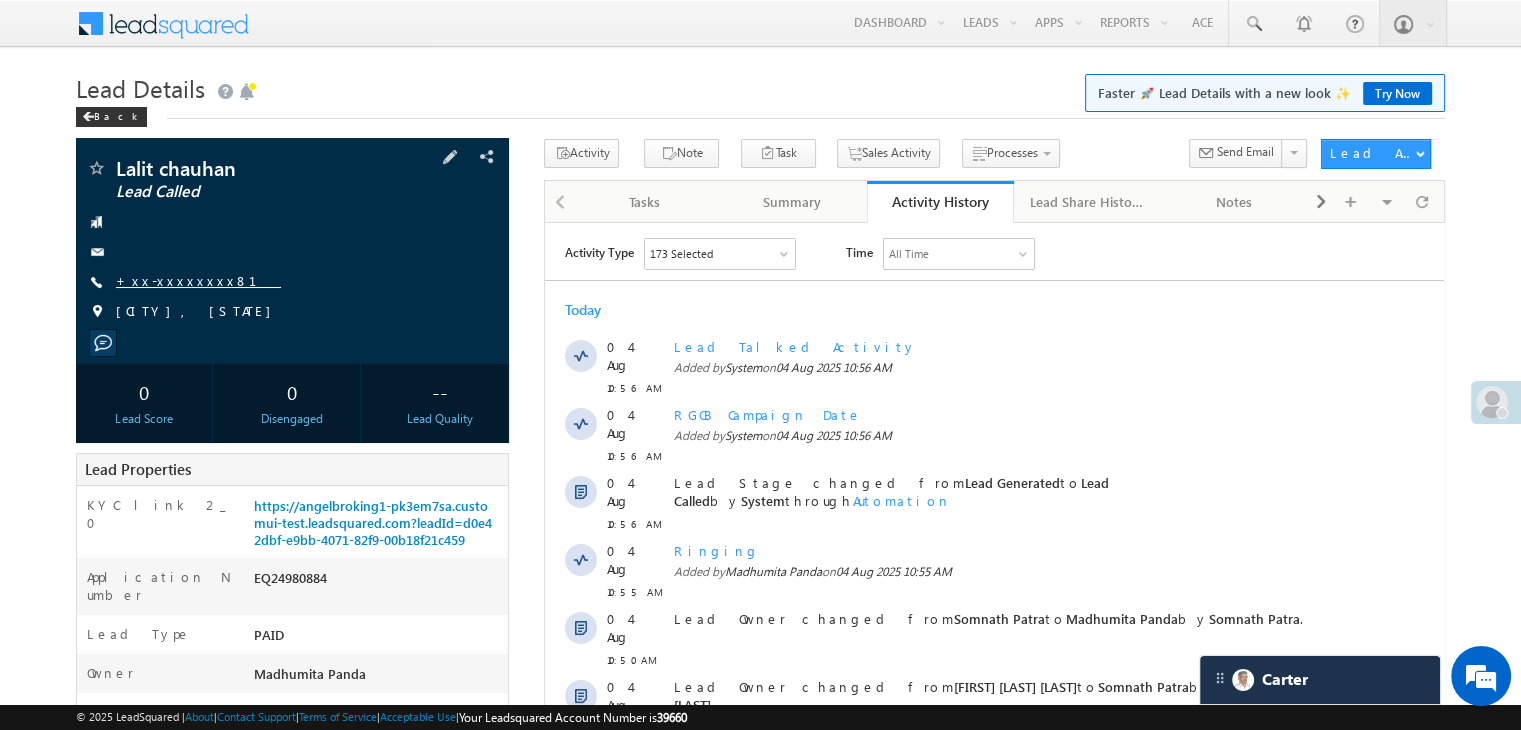 click on "+xx-xxxxxxxx81" at bounding box center (198, 280) 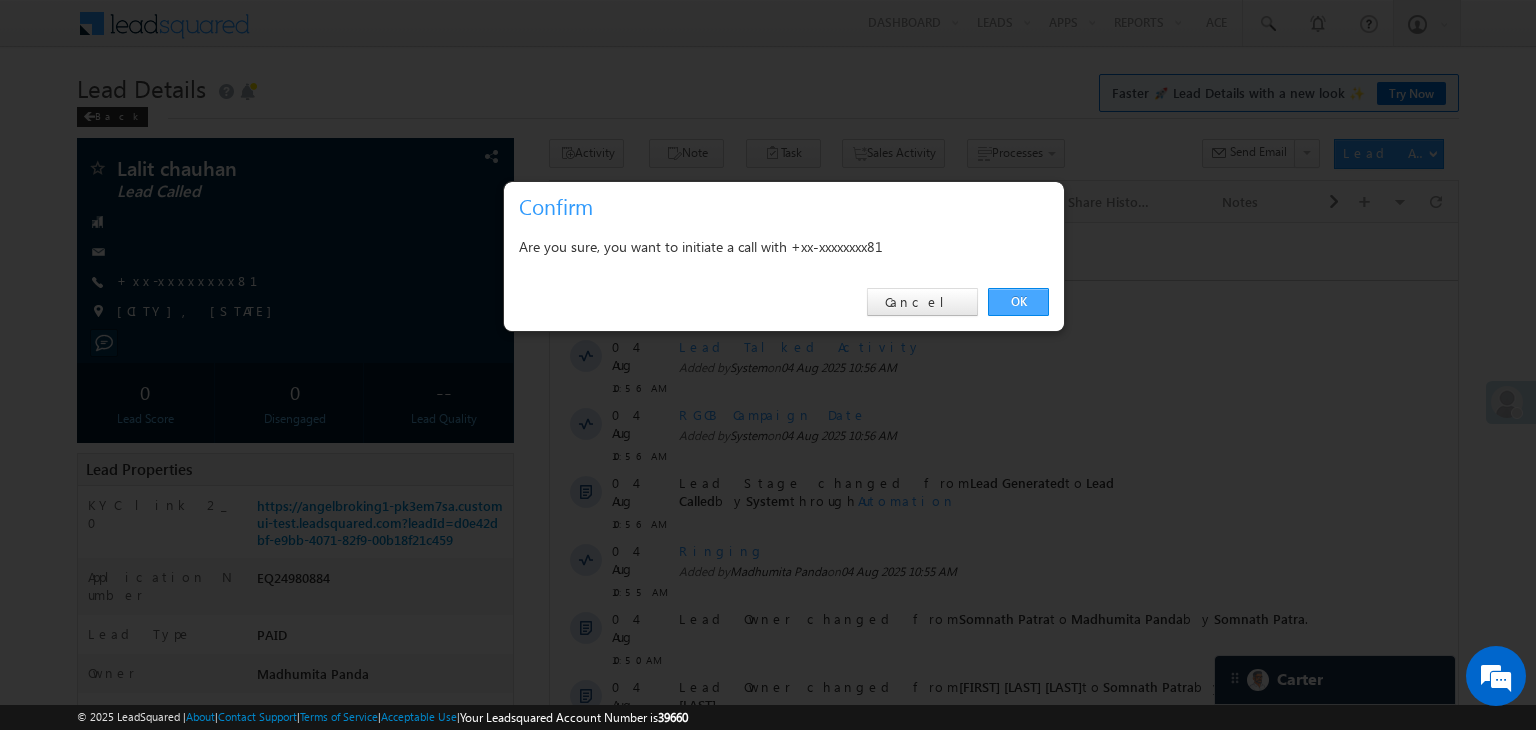 click on "OK" at bounding box center [1018, 302] 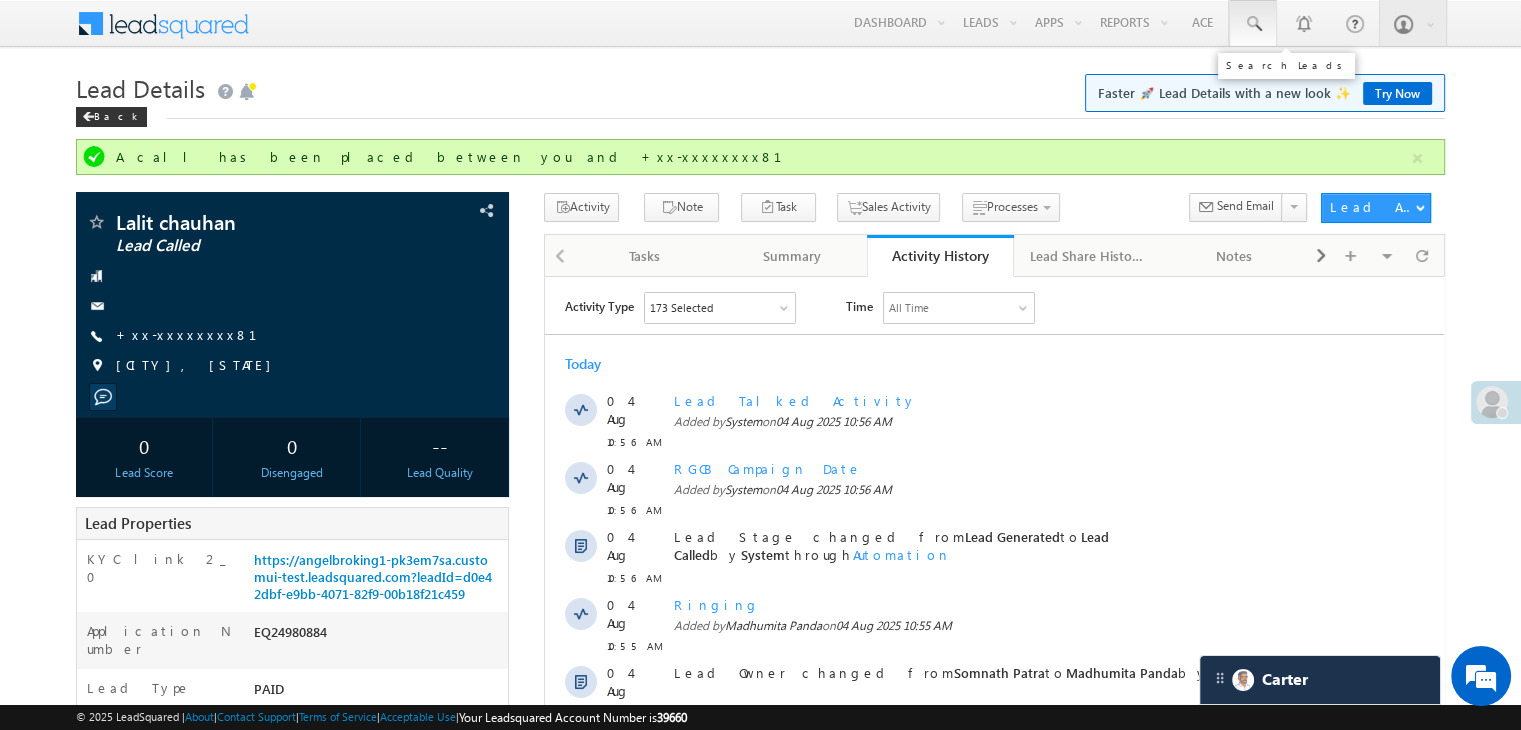 click at bounding box center [1253, 24] 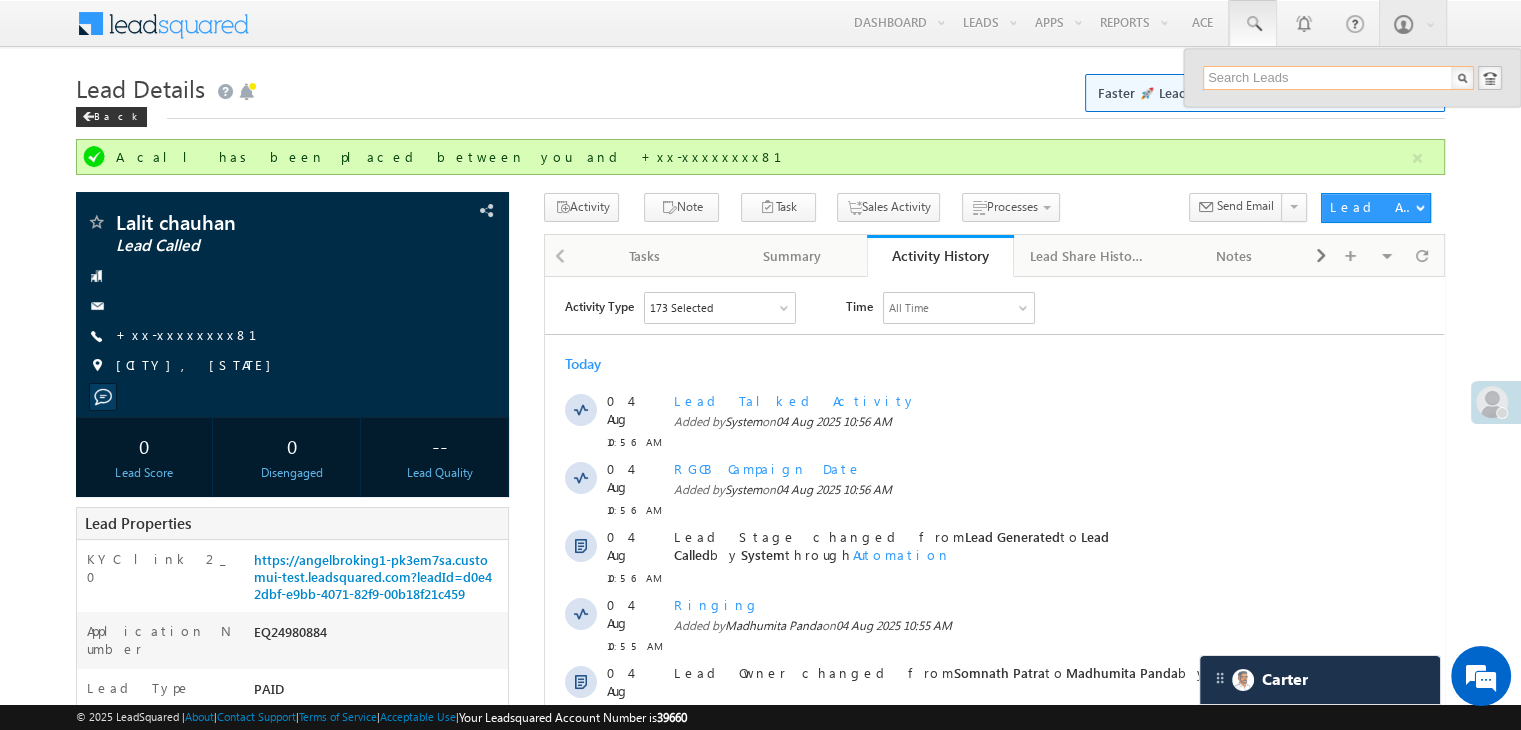 paste on "EQ24901742" 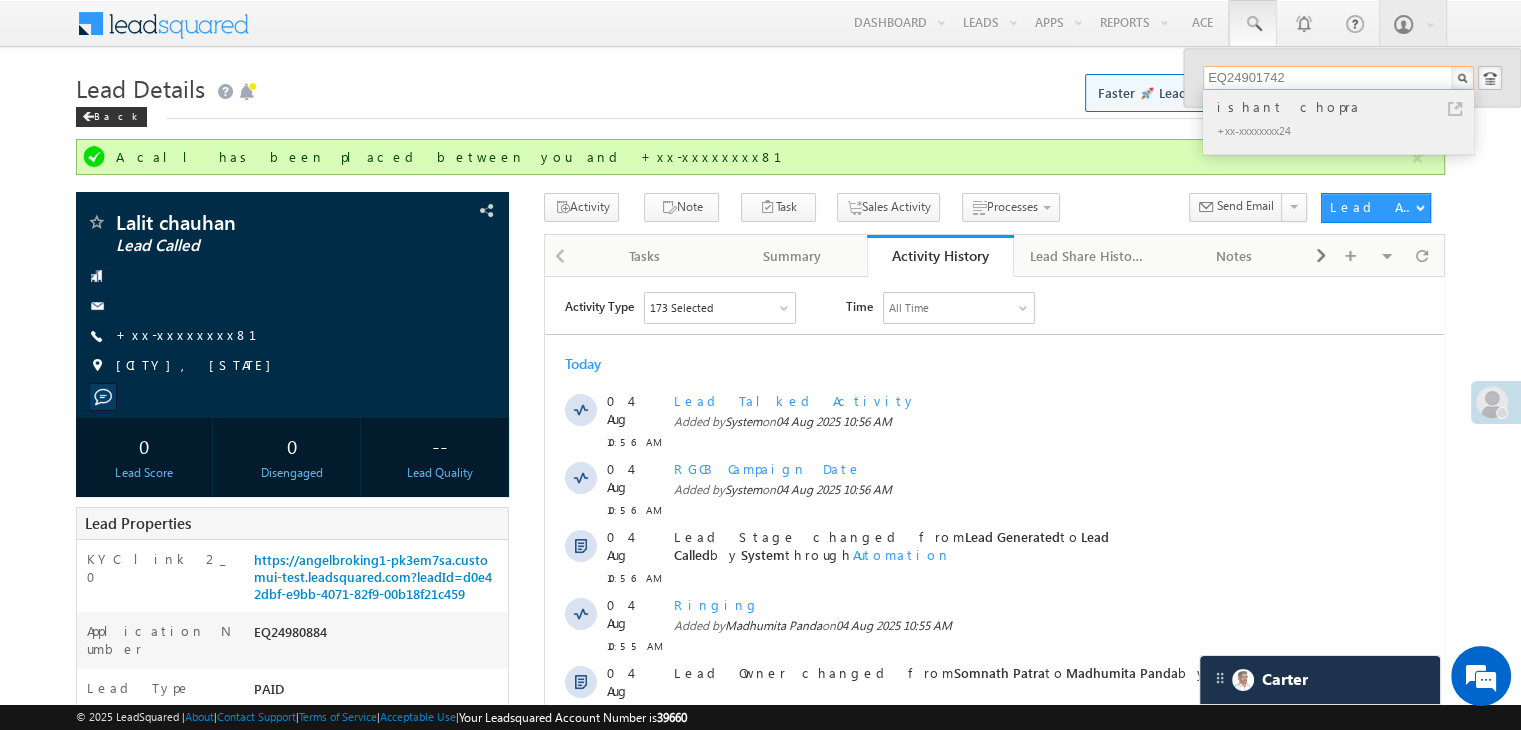 type on "EQ24901742" 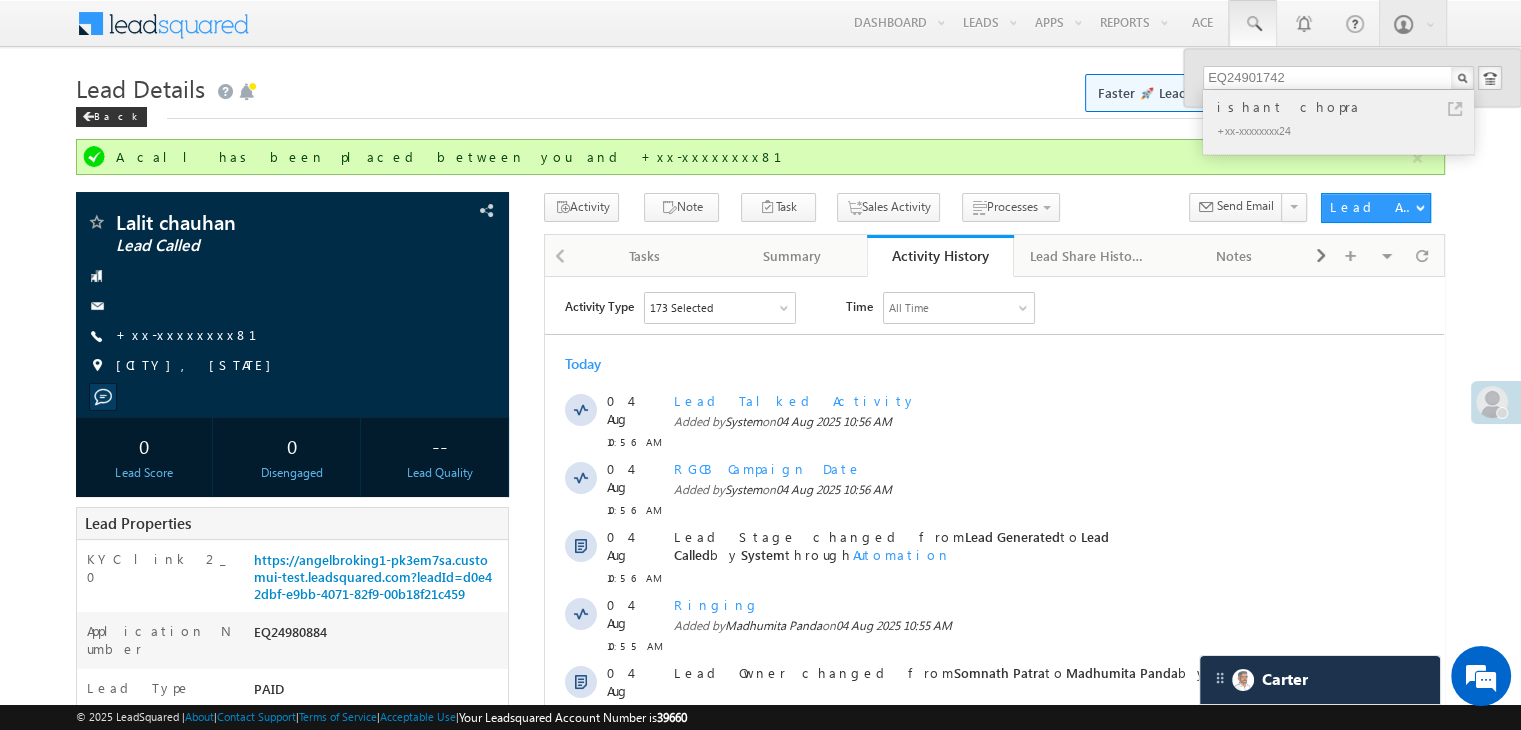 click on "ishant chopra" at bounding box center [1347, 107] 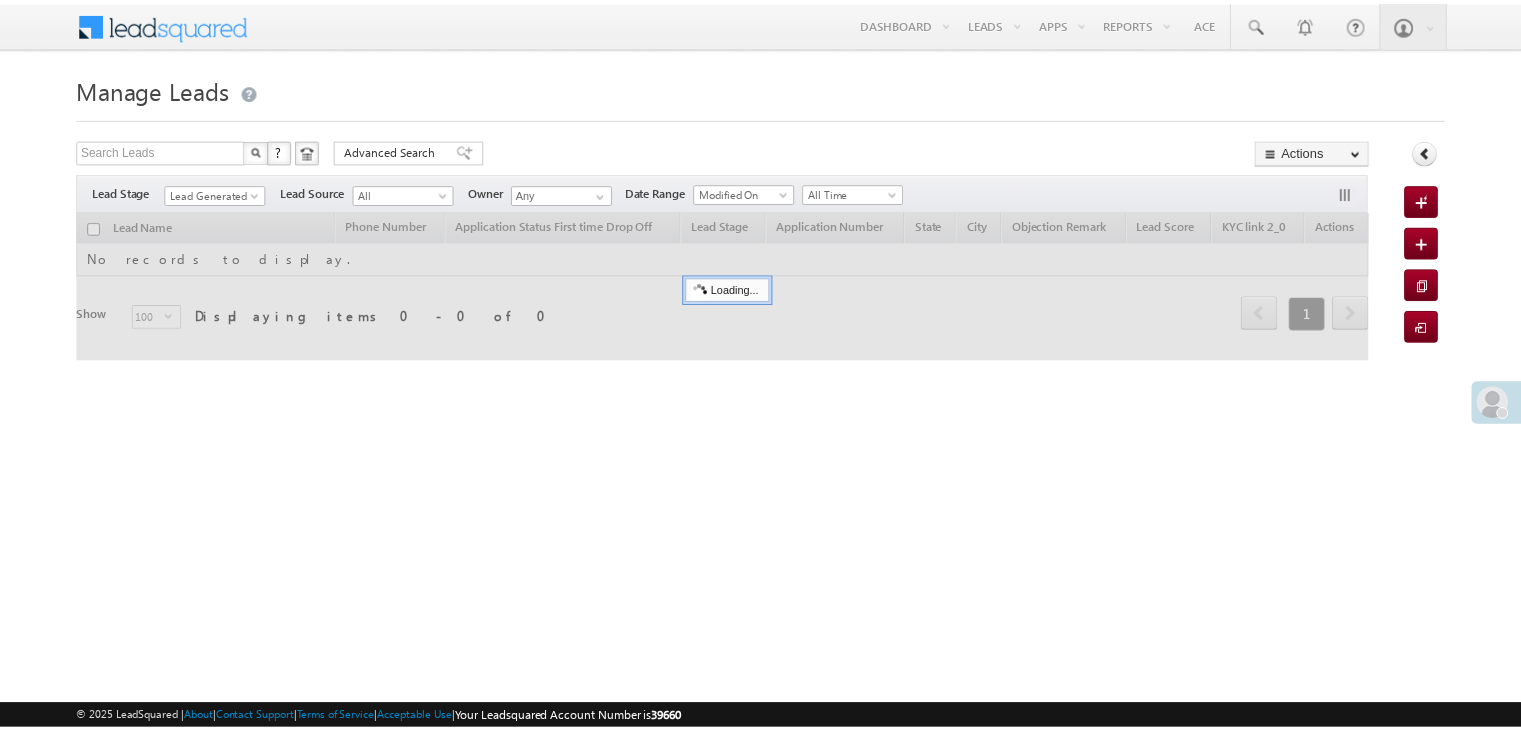 scroll, scrollTop: 0, scrollLeft: 0, axis: both 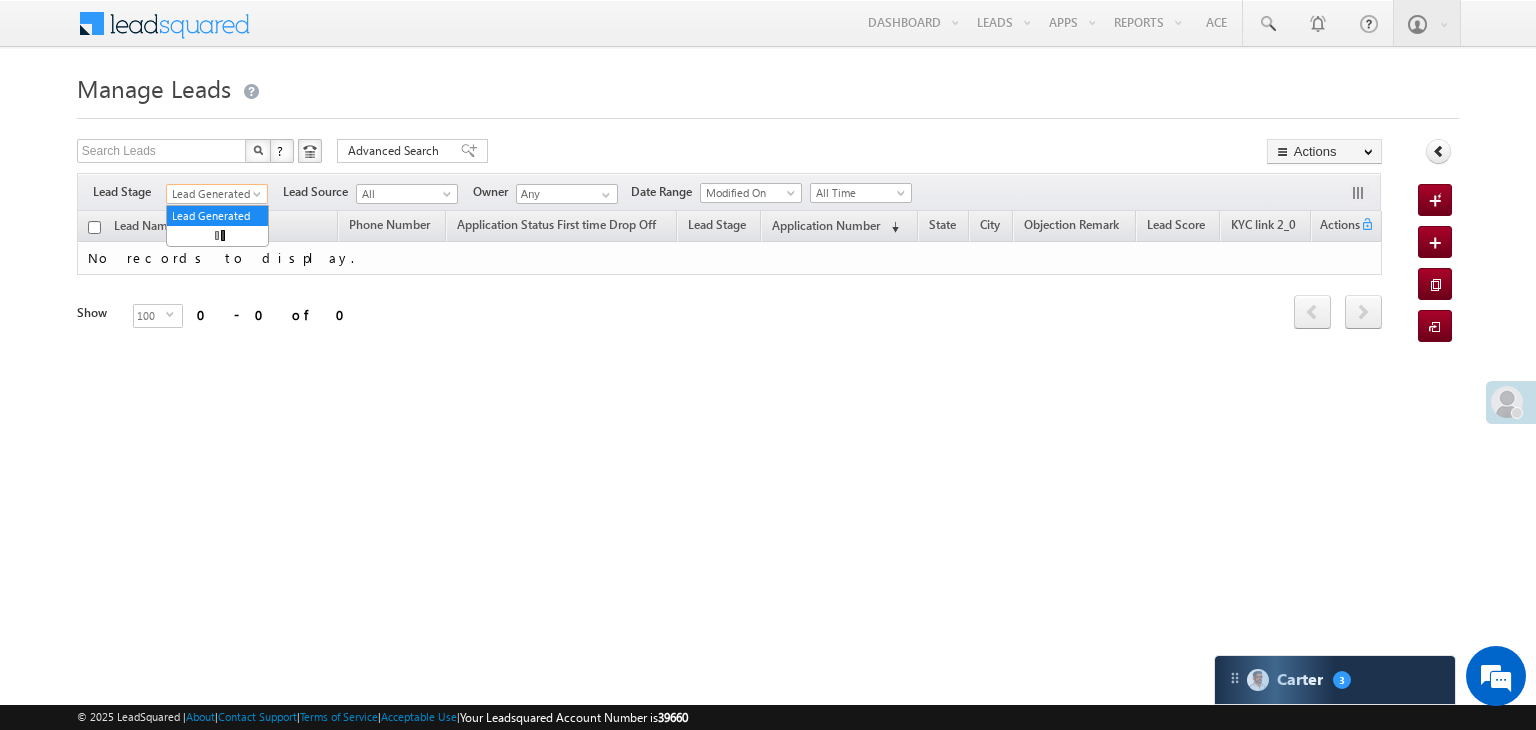 click on "Lead Generated" at bounding box center (214, 194) 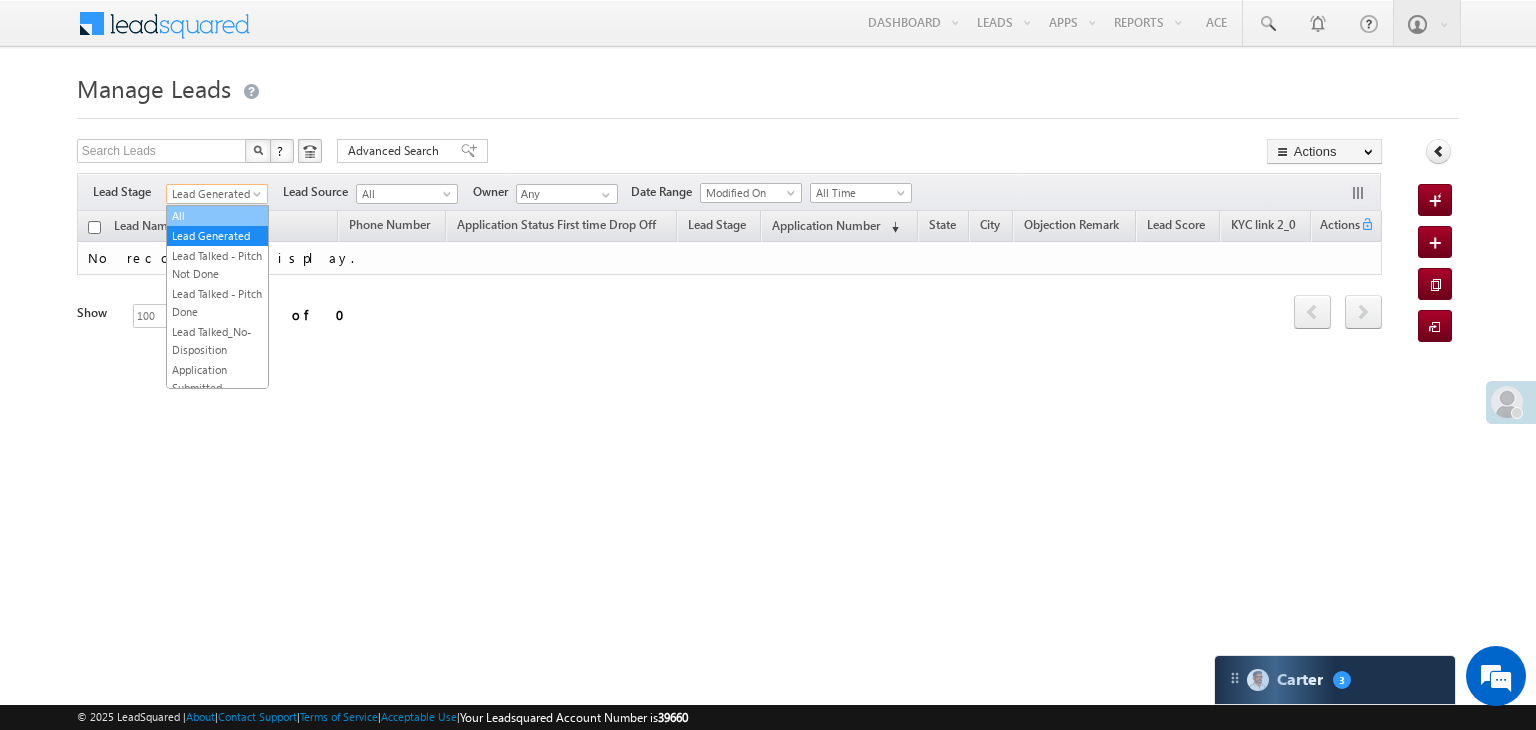 click on "All" at bounding box center (217, 216) 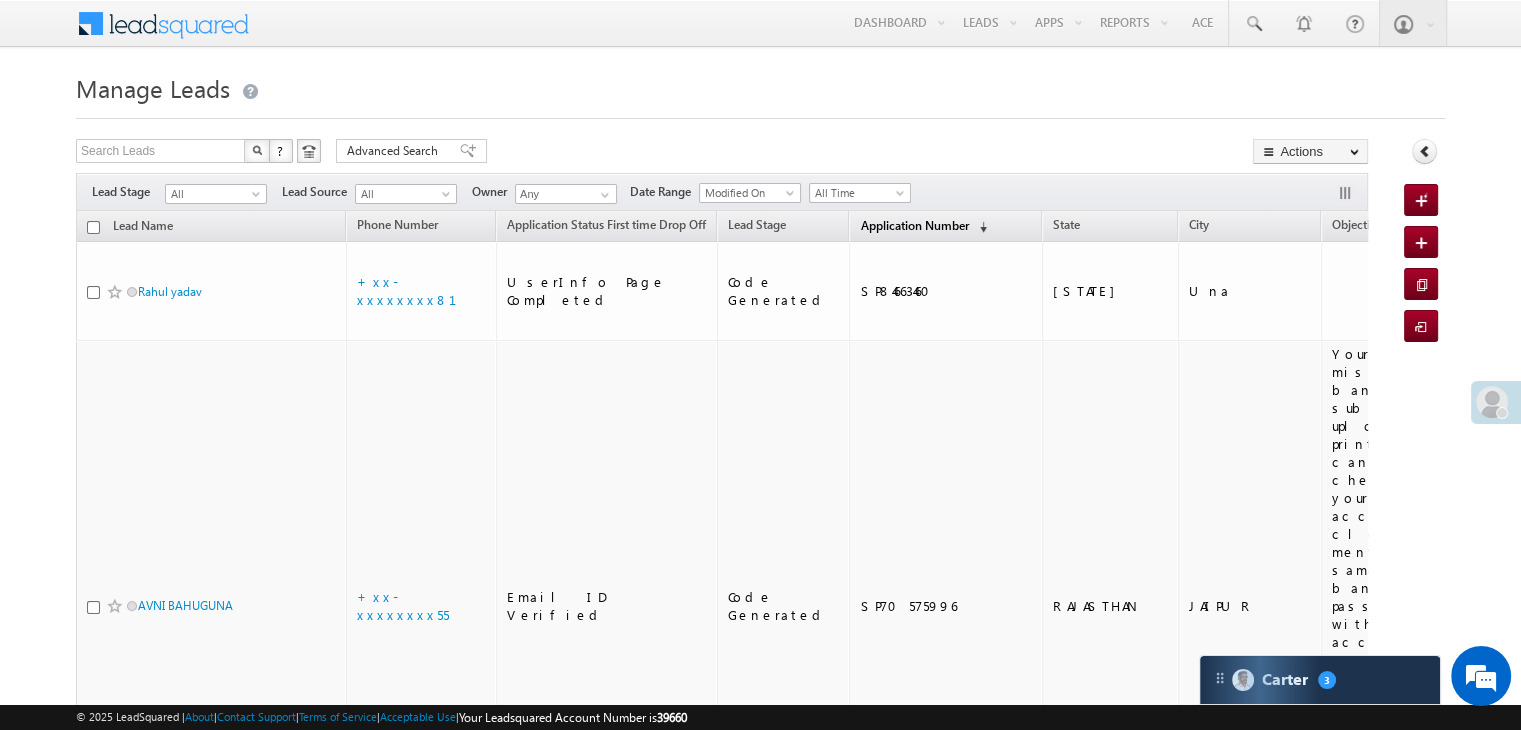 click on "Application Number" at bounding box center (914, 225) 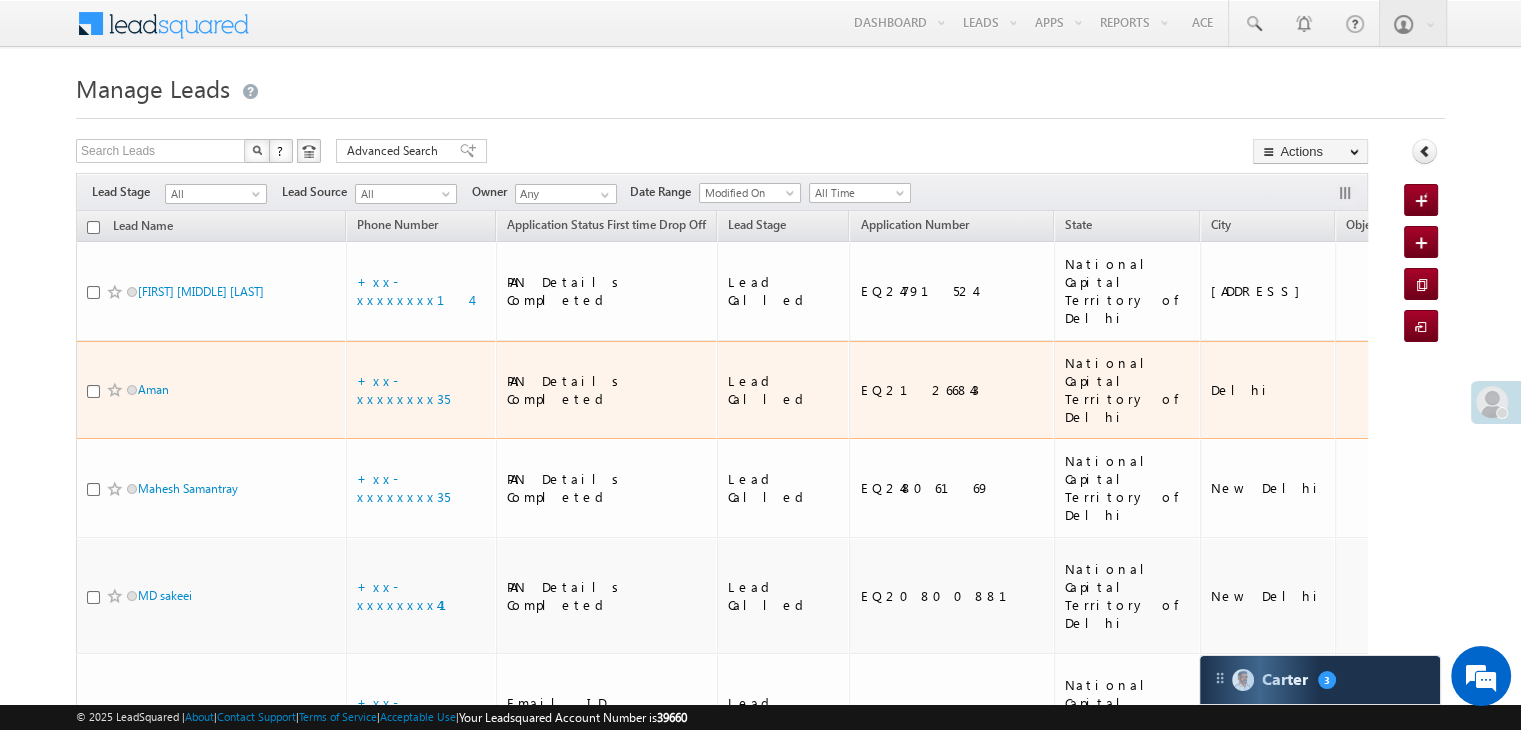 scroll, scrollTop: 0, scrollLeft: 0, axis: both 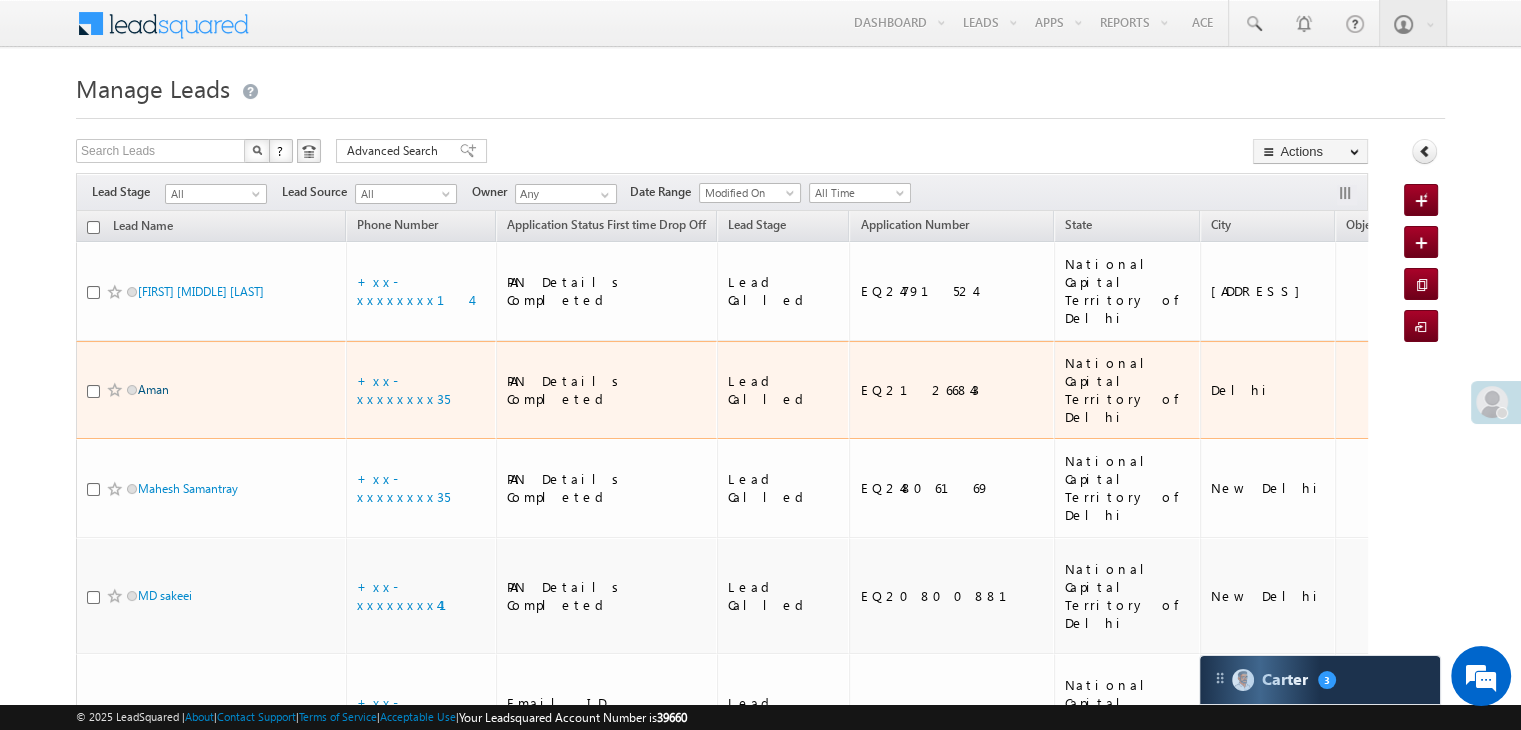 click on "Aman" at bounding box center [153, 389] 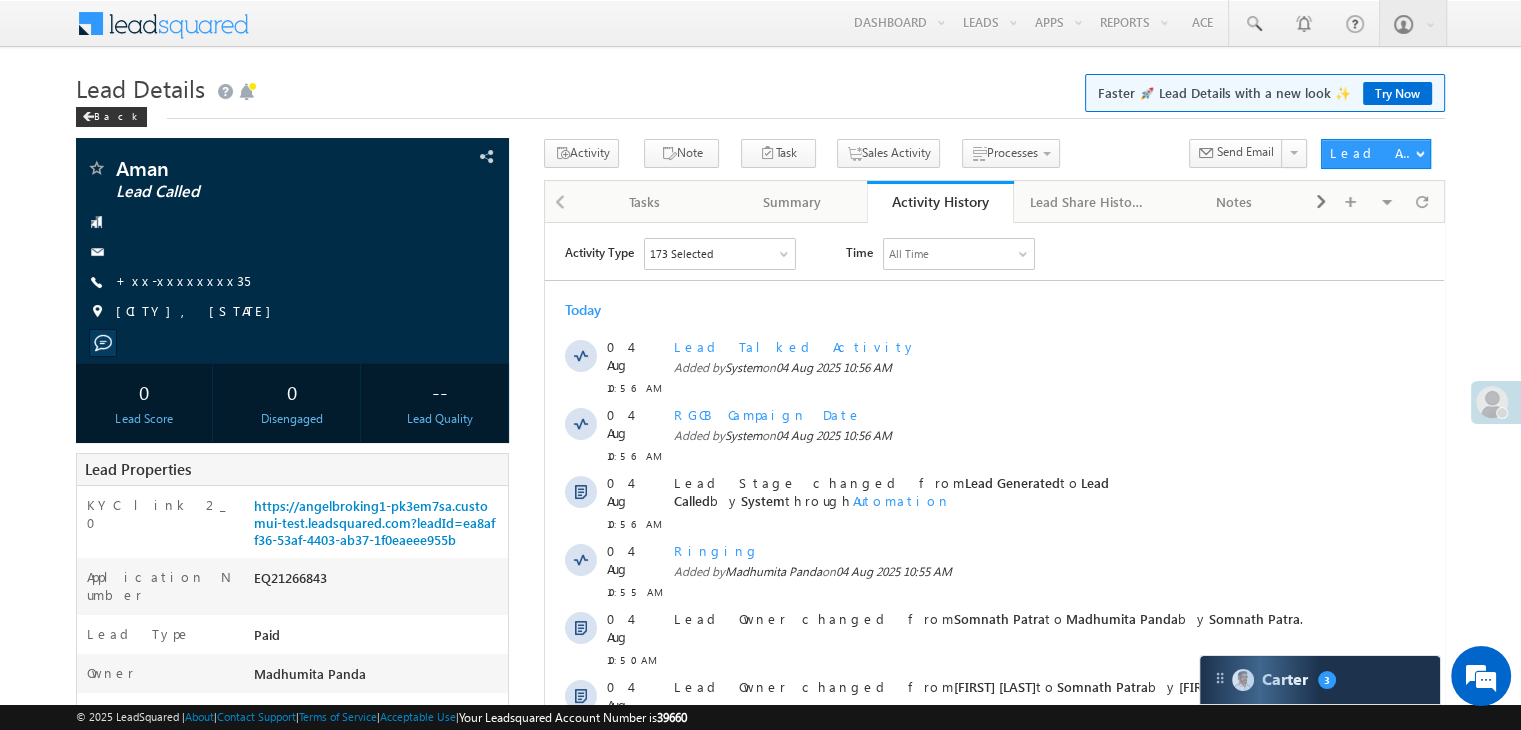 scroll, scrollTop: 0, scrollLeft: 0, axis: both 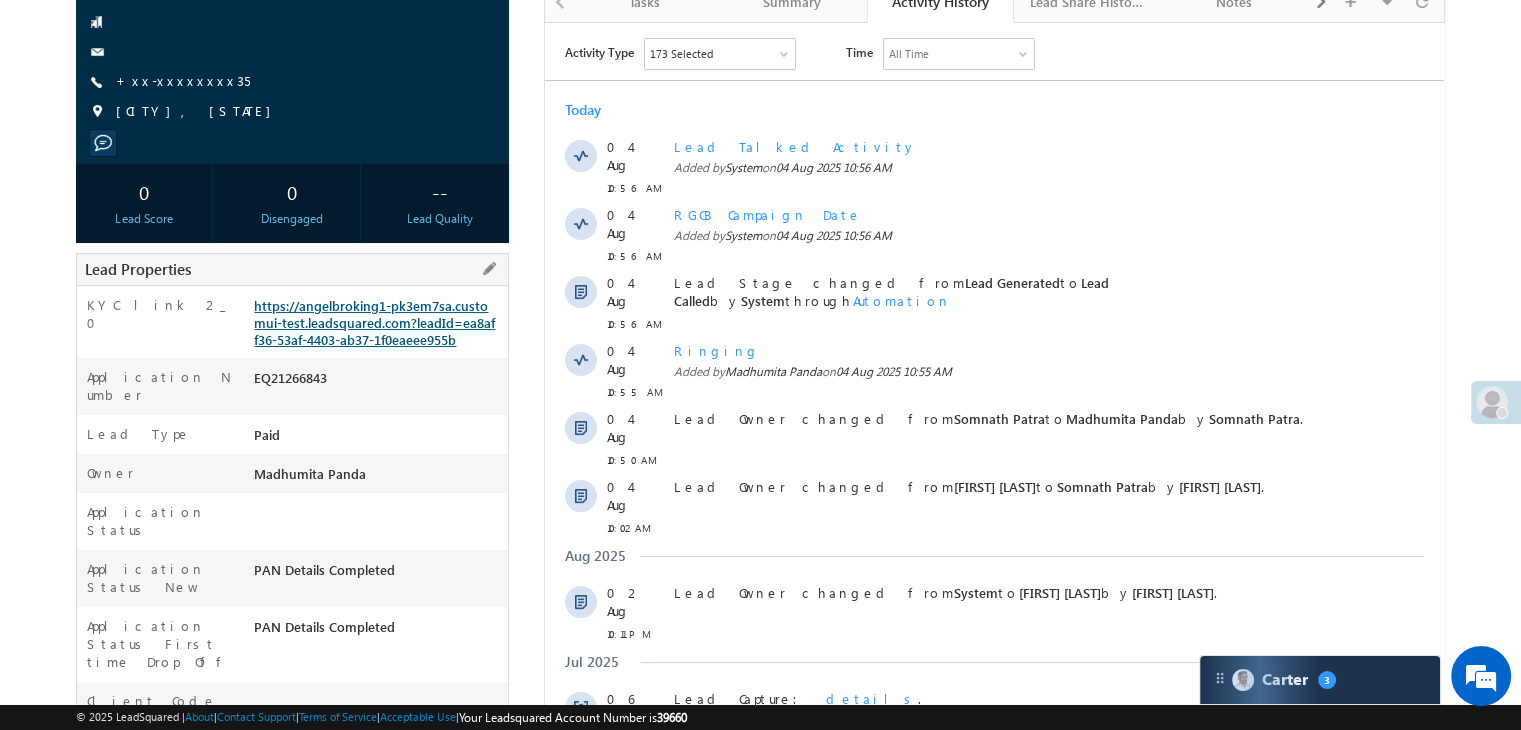 click on "https://angelbroking1-pk3em7sa.customui-test.leadsquared.com?leadId=ea8aff36-53af-4403-ab37-1f0eaeee955b" at bounding box center [374, 322] 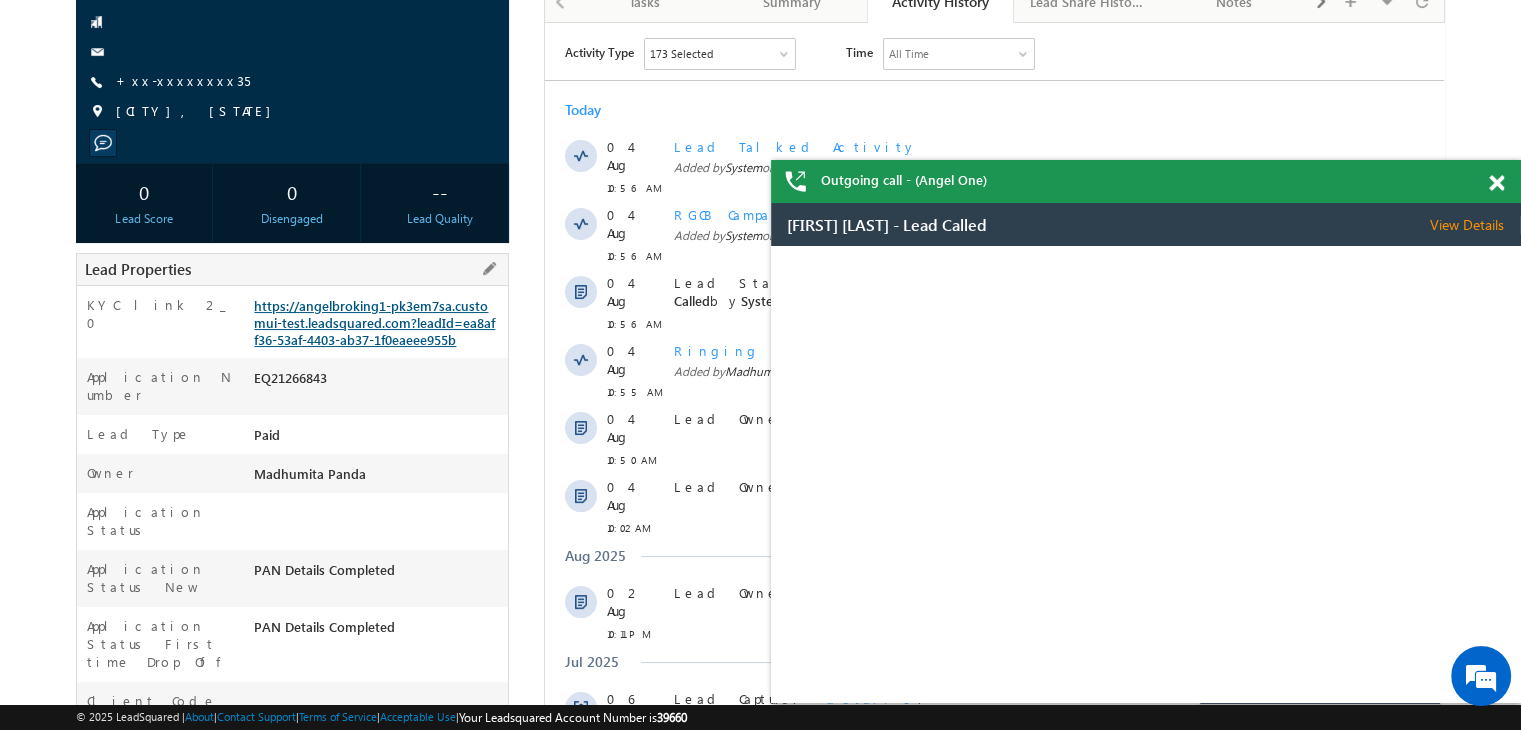 scroll, scrollTop: 0, scrollLeft: 0, axis: both 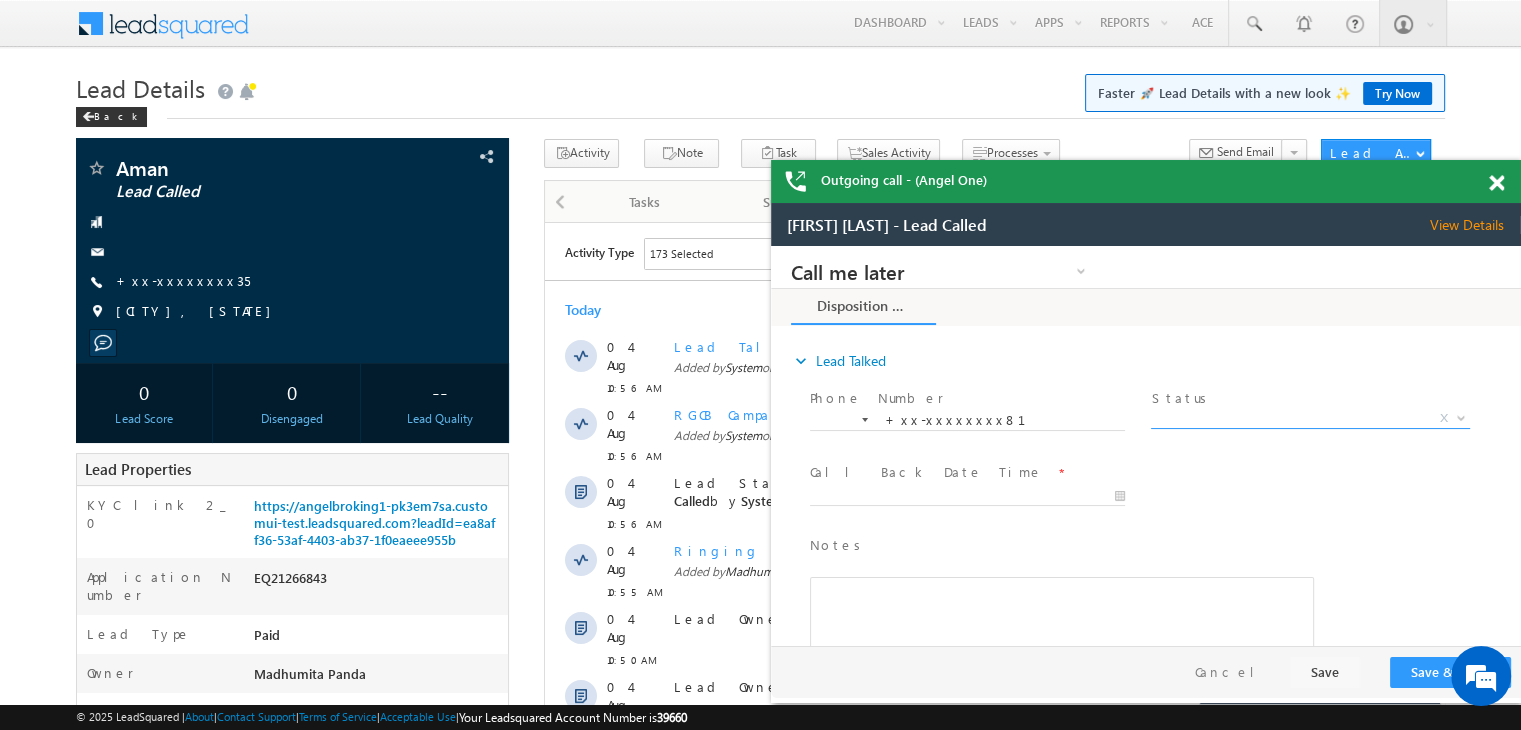 click on "X" at bounding box center (1310, 419) 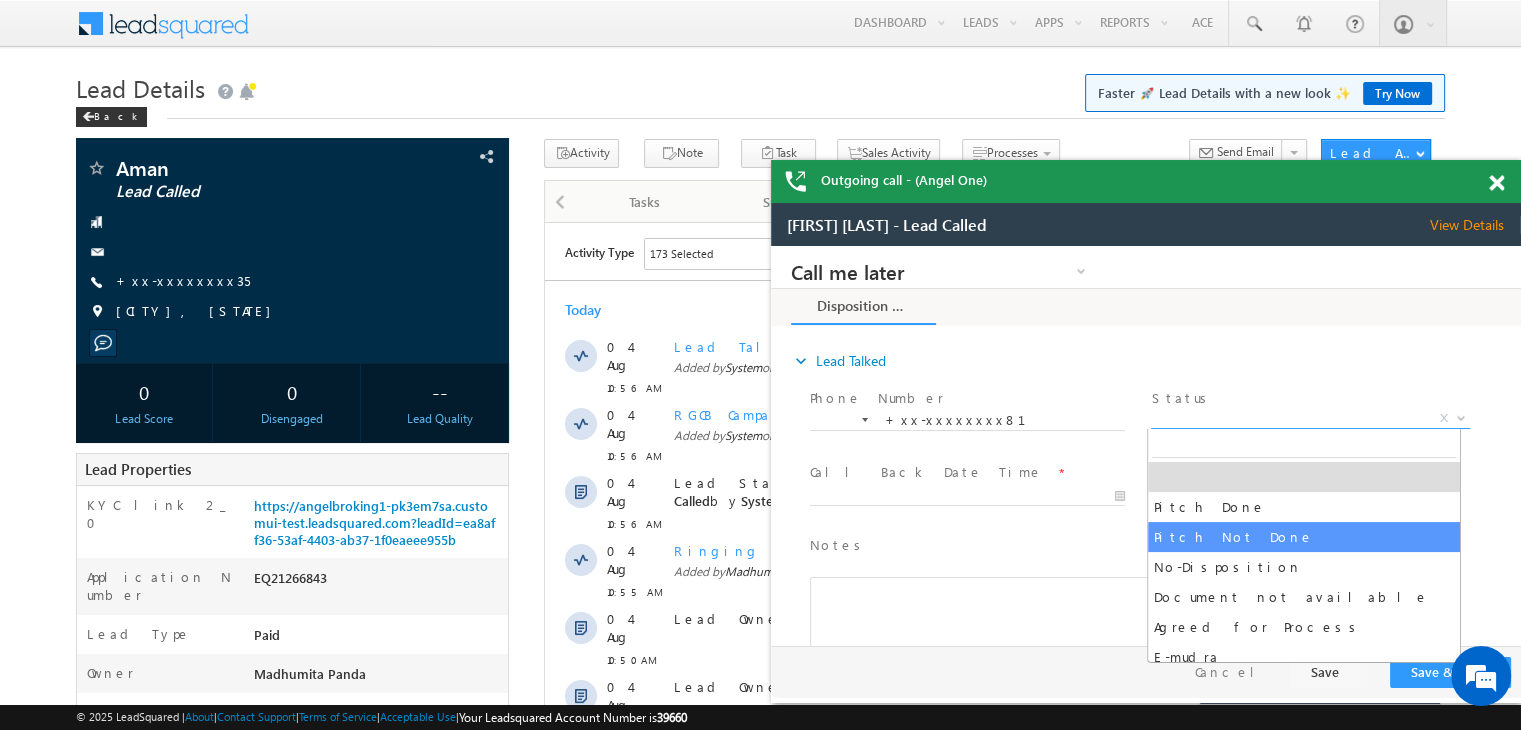 select on "Pitch Not Done" 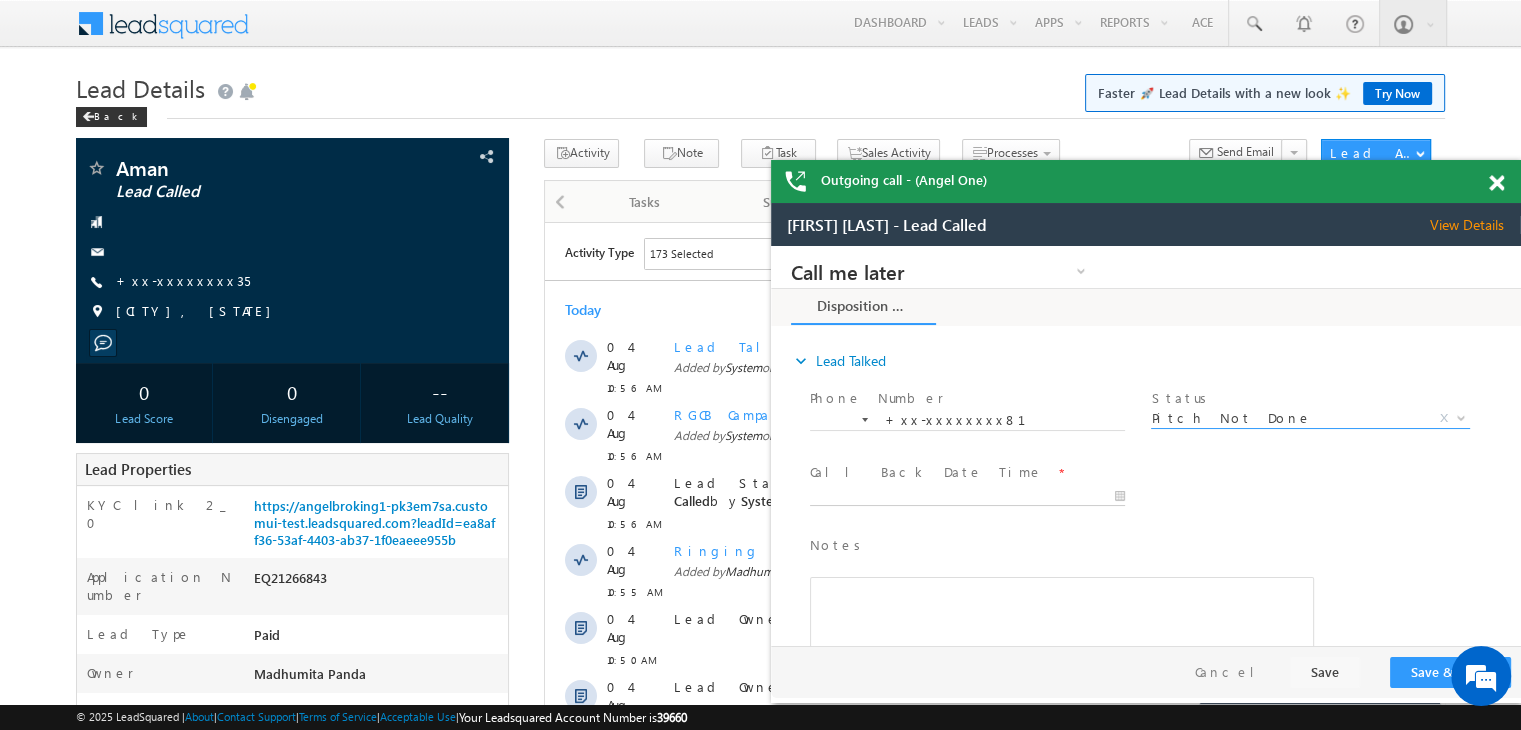 type on "[DATE] [TIME]" 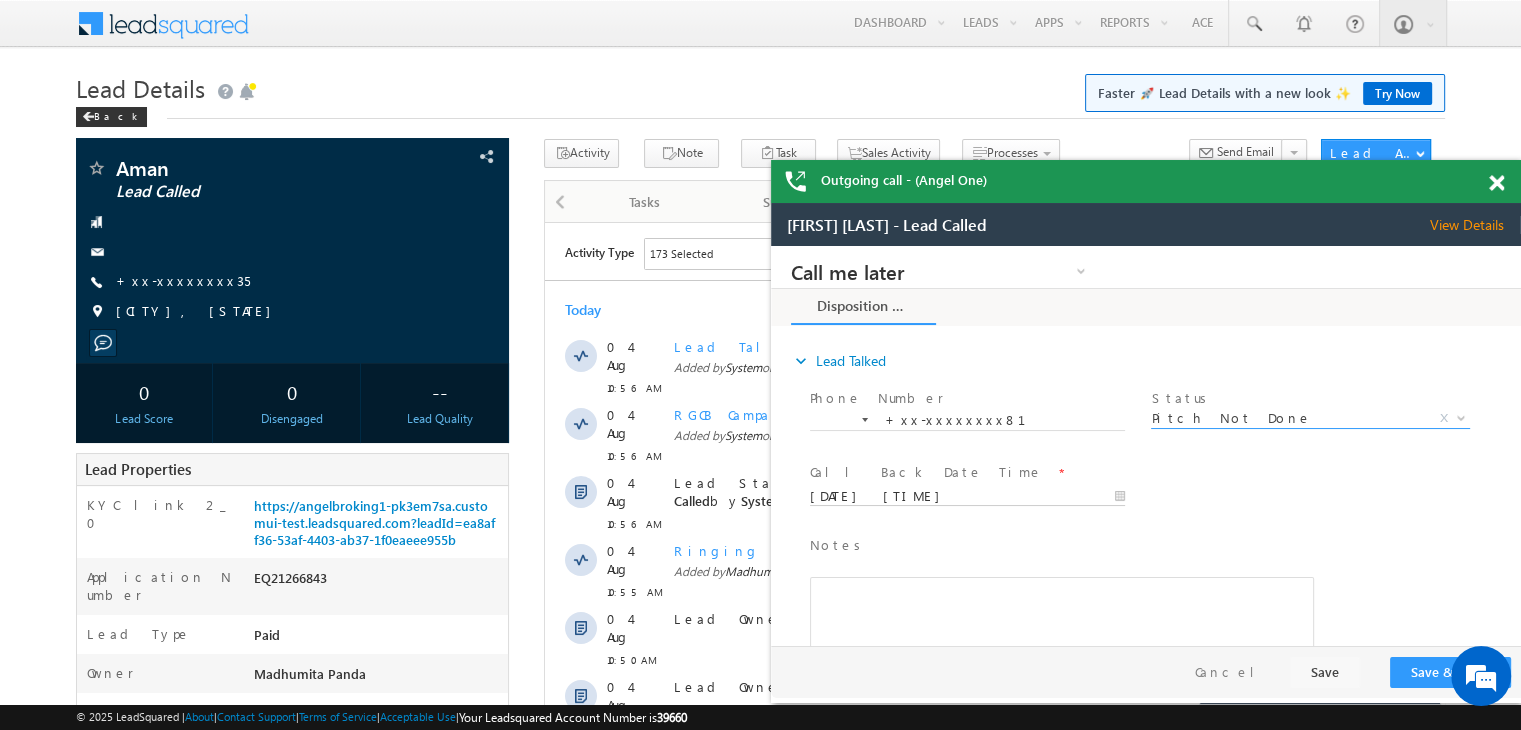 click on "[DATE] [TIME]" at bounding box center [967, 497] 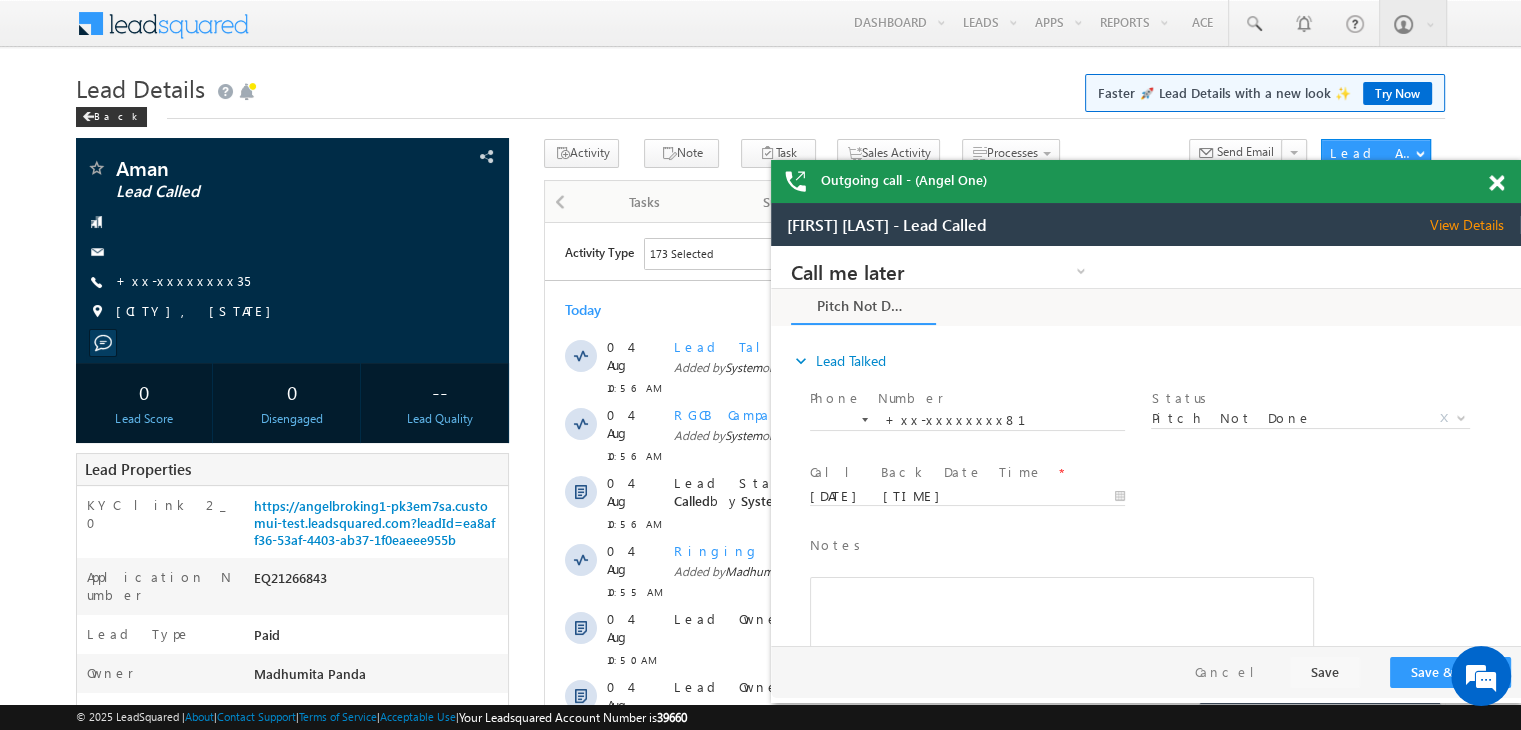 click on "Call Back Date Time
*
[DATE] [TIME]" at bounding box center (1163, 495) 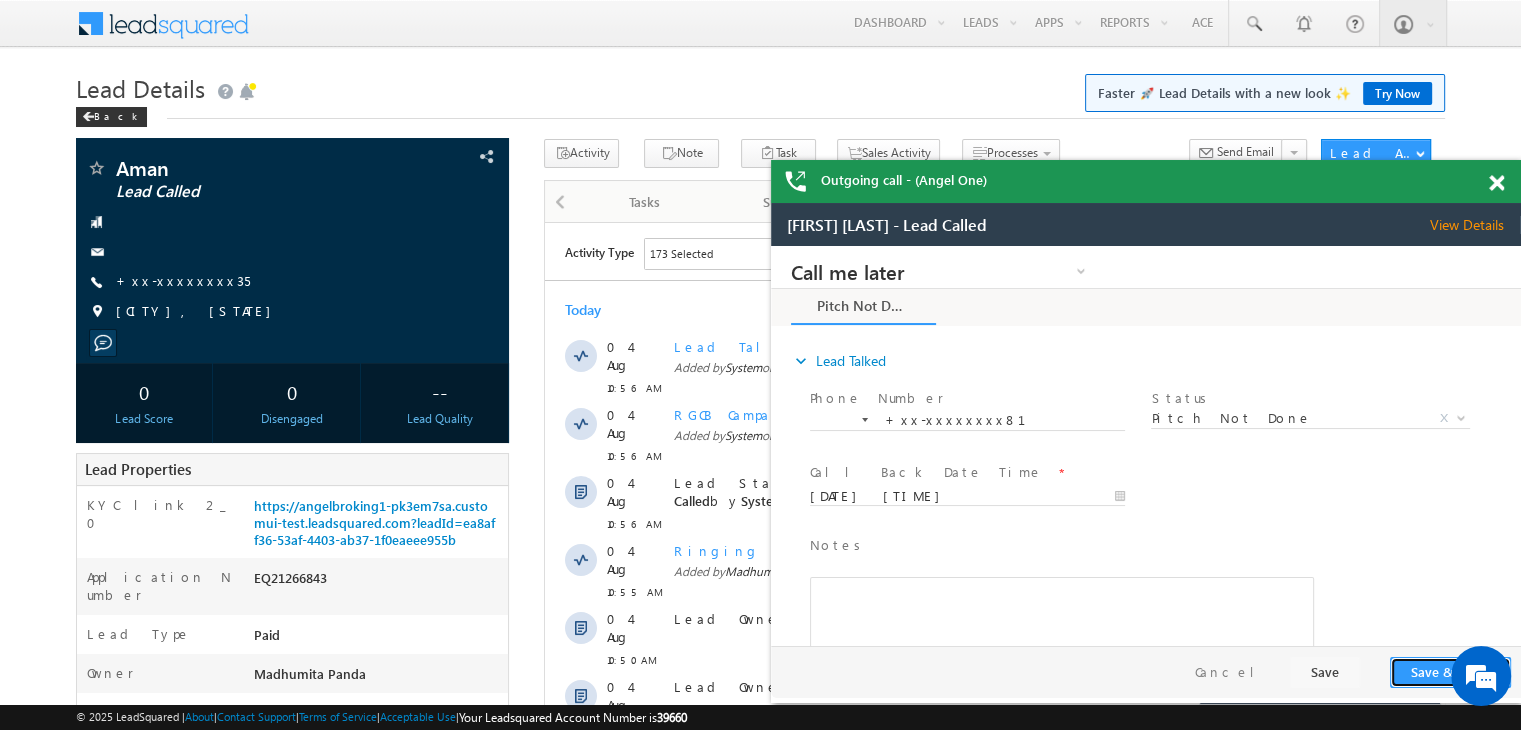 click on "Save & Close" at bounding box center (1450, 672) 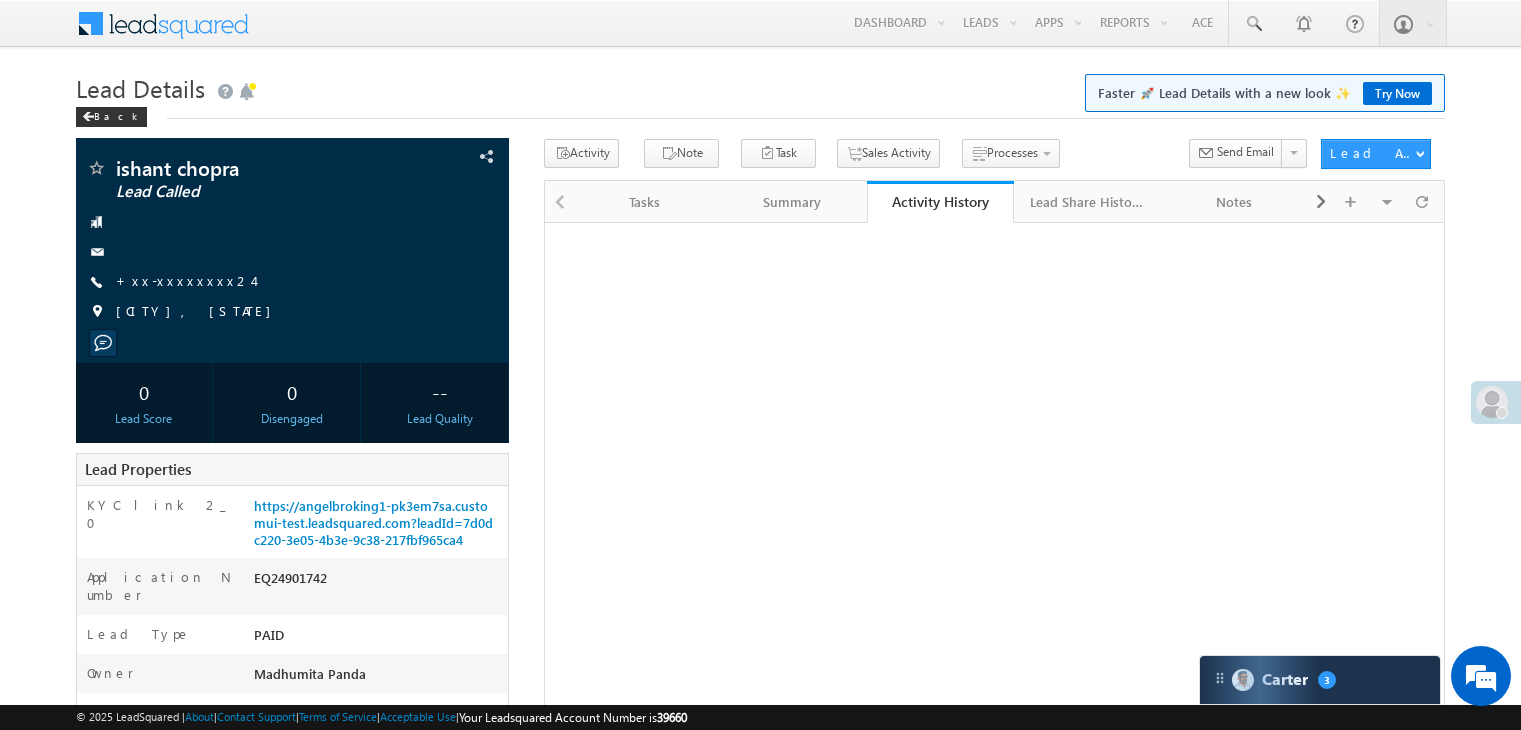 scroll, scrollTop: 0, scrollLeft: 0, axis: both 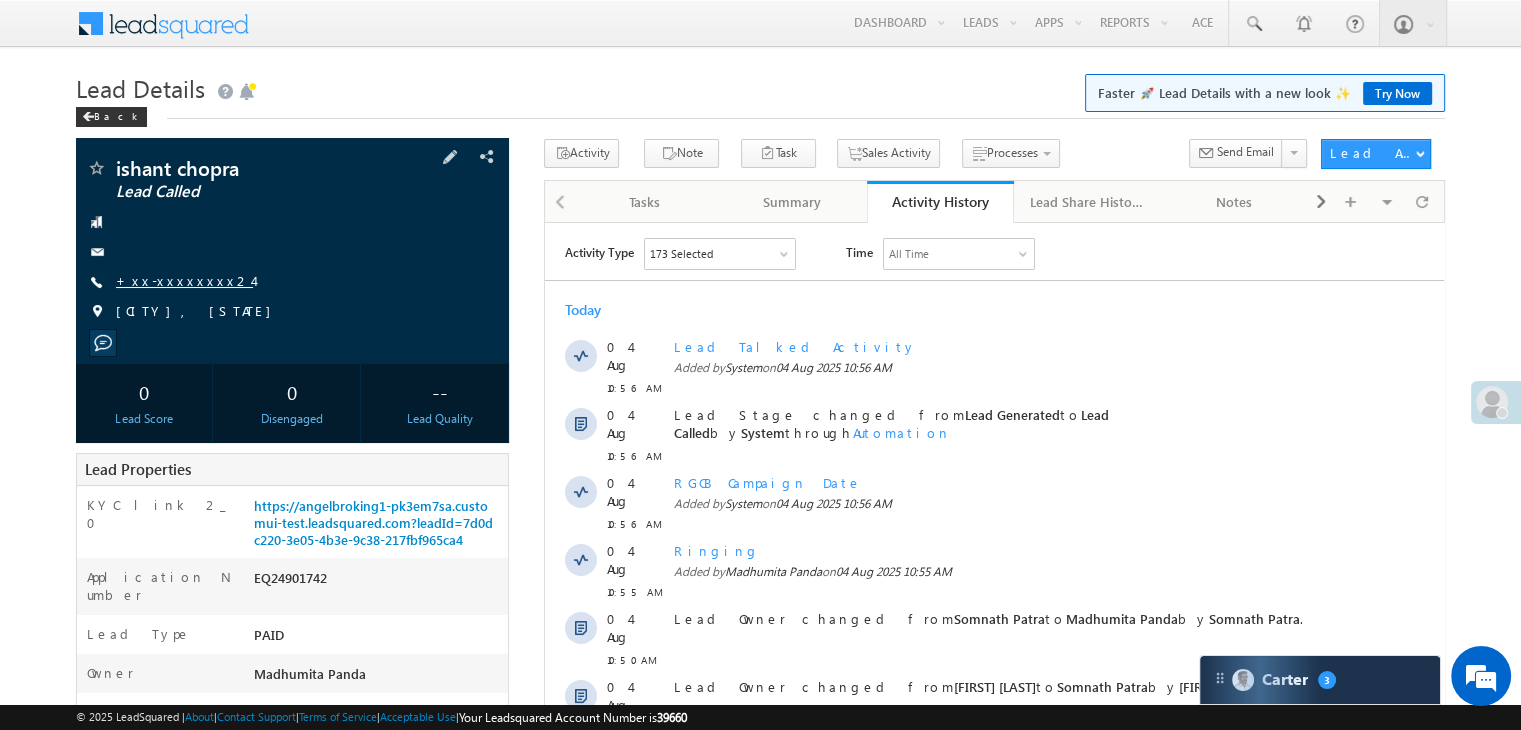 click on "+xx-xxxxxxxx24" at bounding box center [184, 280] 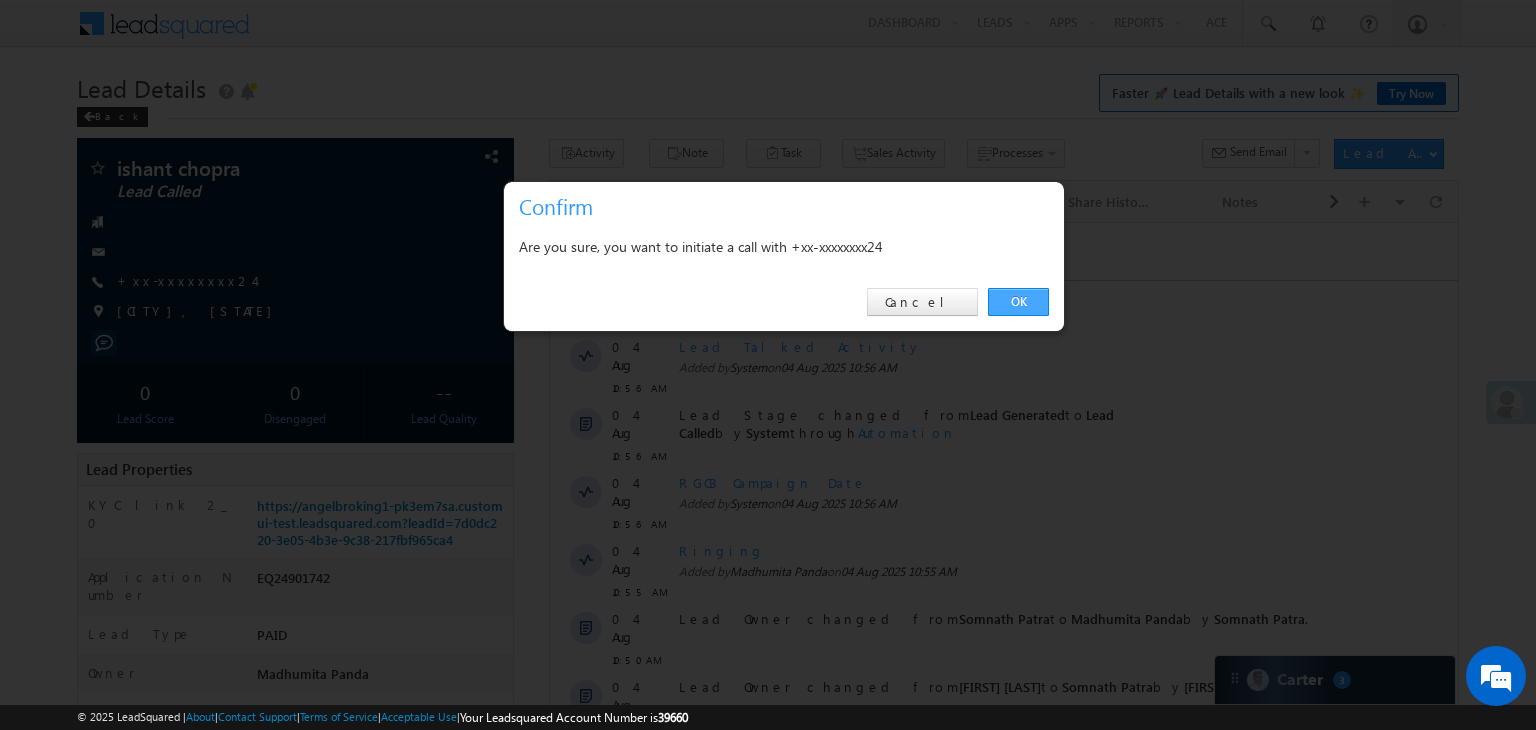 click on "OK" at bounding box center (1018, 302) 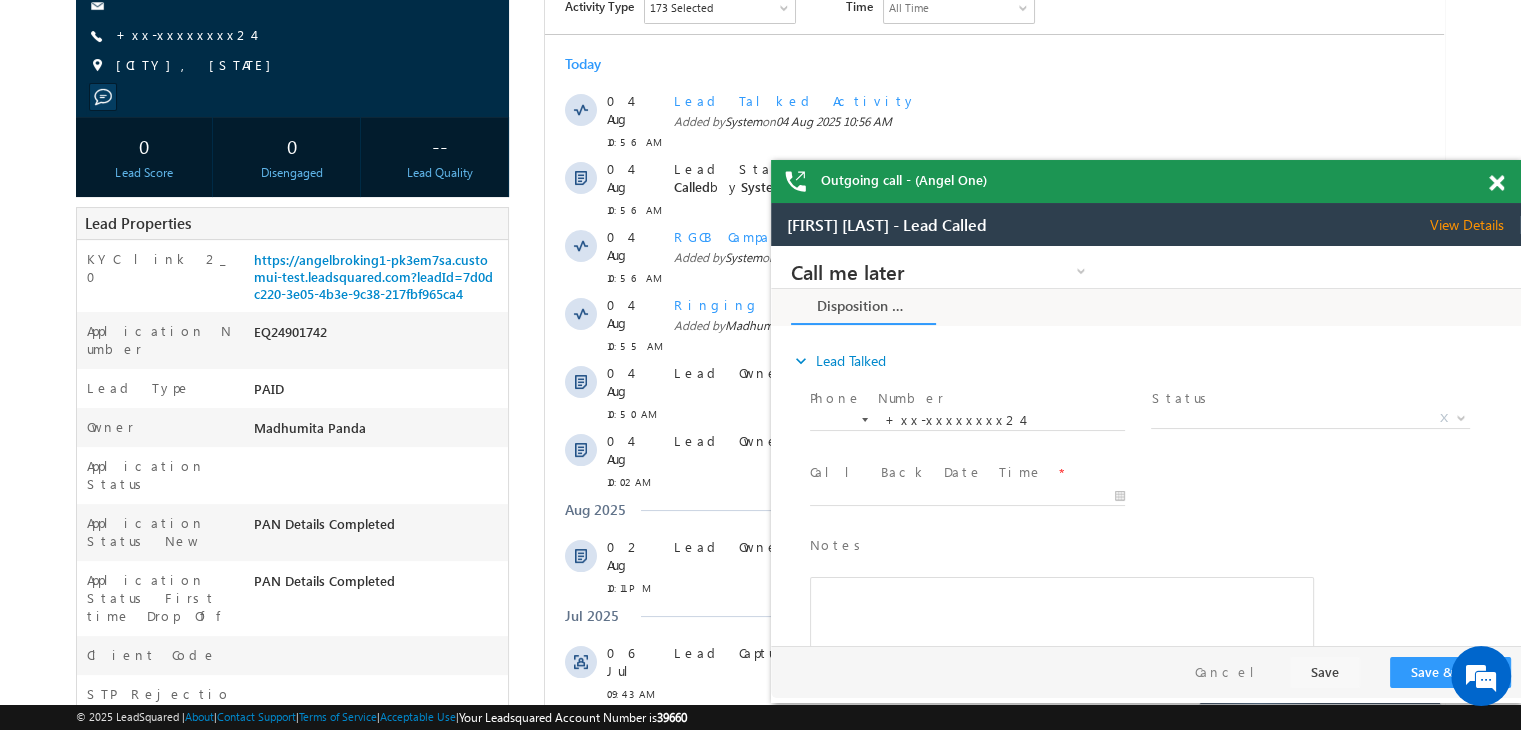 scroll, scrollTop: 0, scrollLeft: 0, axis: both 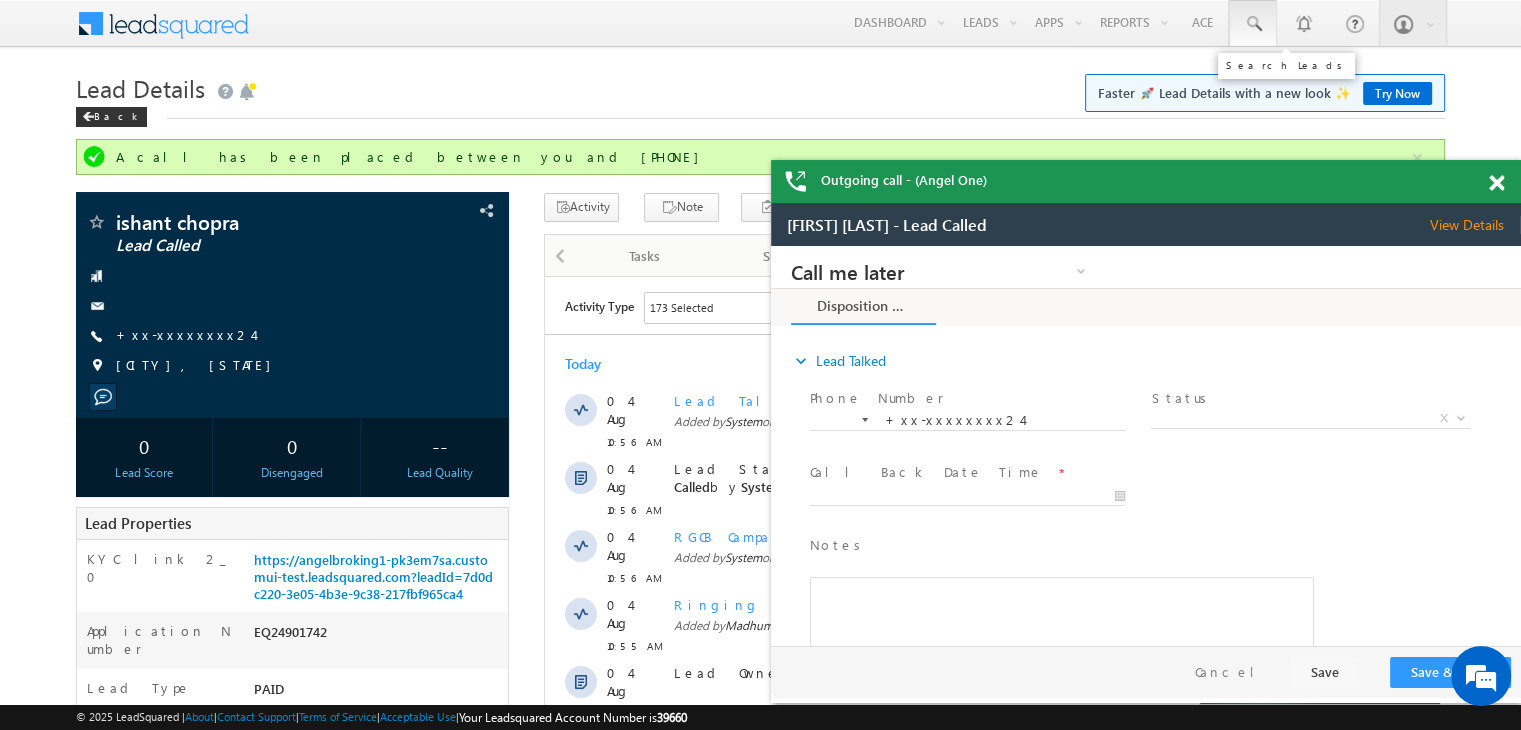 click at bounding box center [1253, 24] 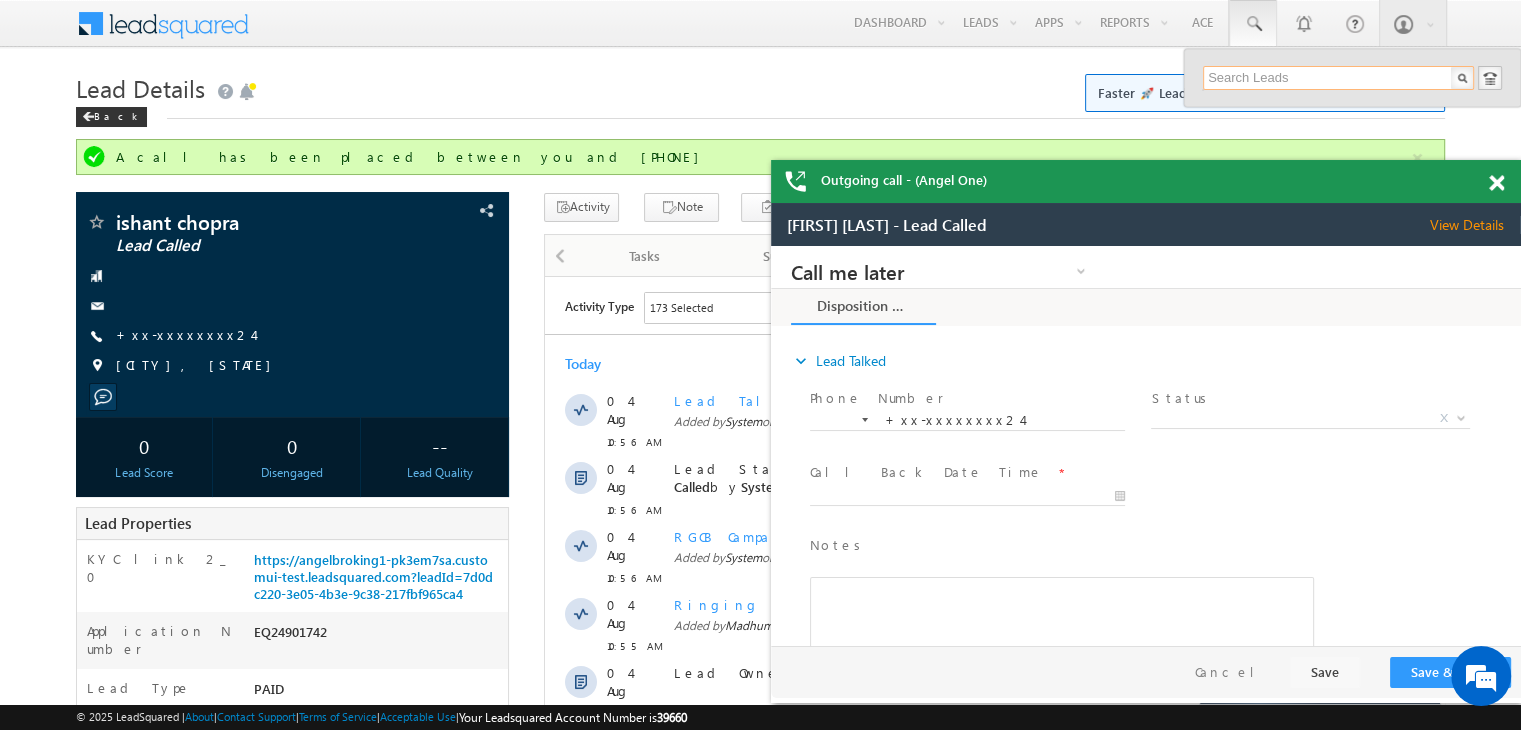 paste on "EQ24903011" 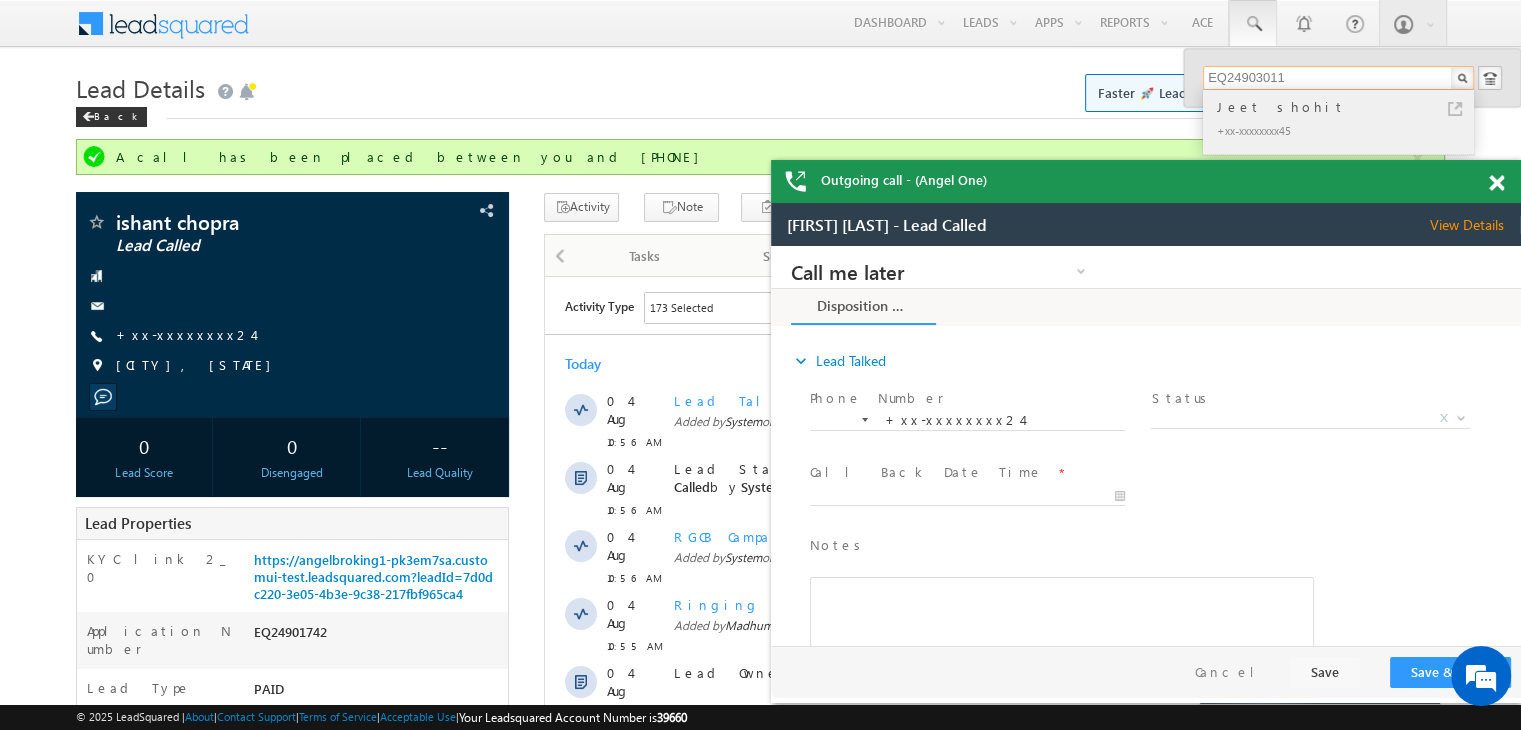 type on "EQ24903011" 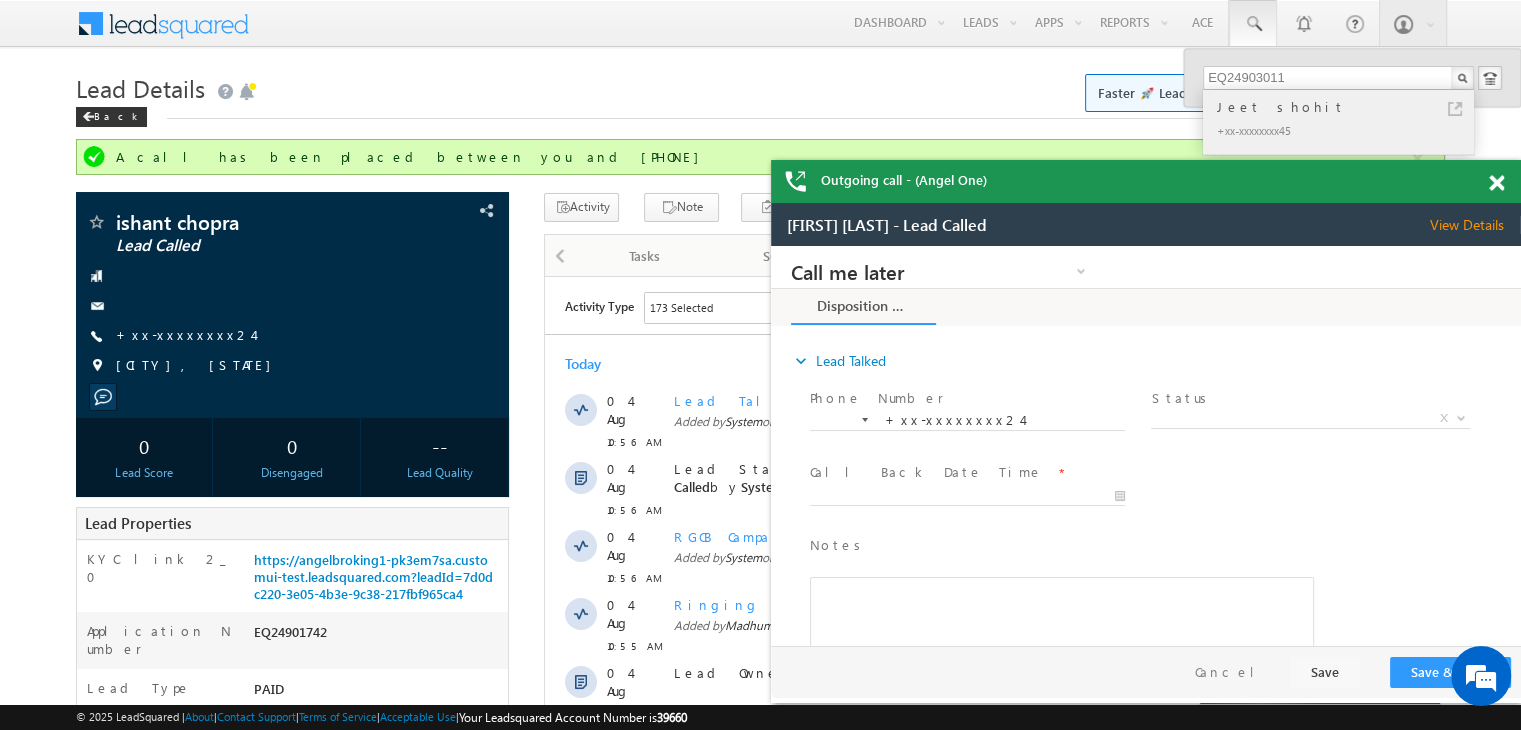 click on "Jeet shohit" at bounding box center [1347, 107] 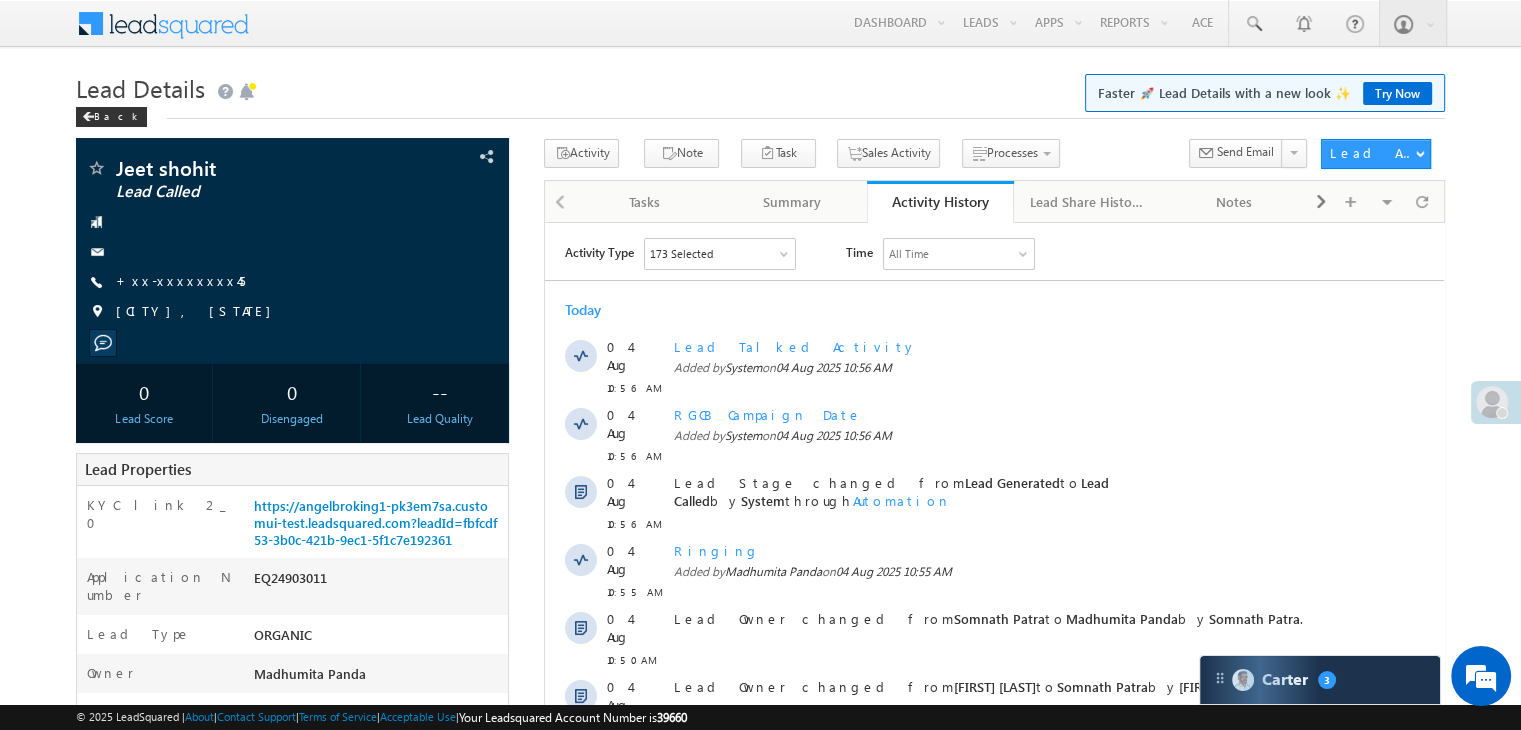 scroll, scrollTop: 0, scrollLeft: 0, axis: both 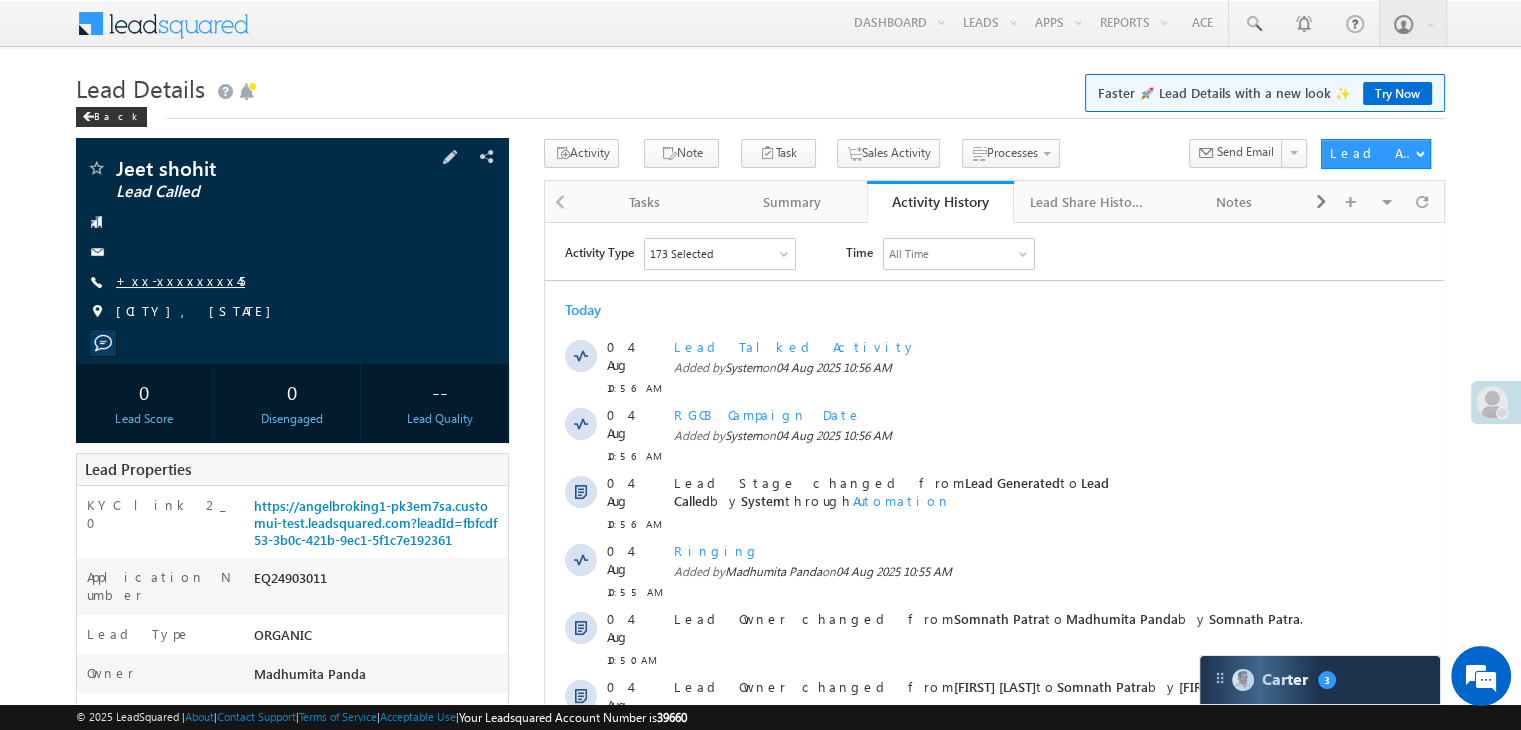 click on "+xx-xxxxxxxx45" at bounding box center (180, 280) 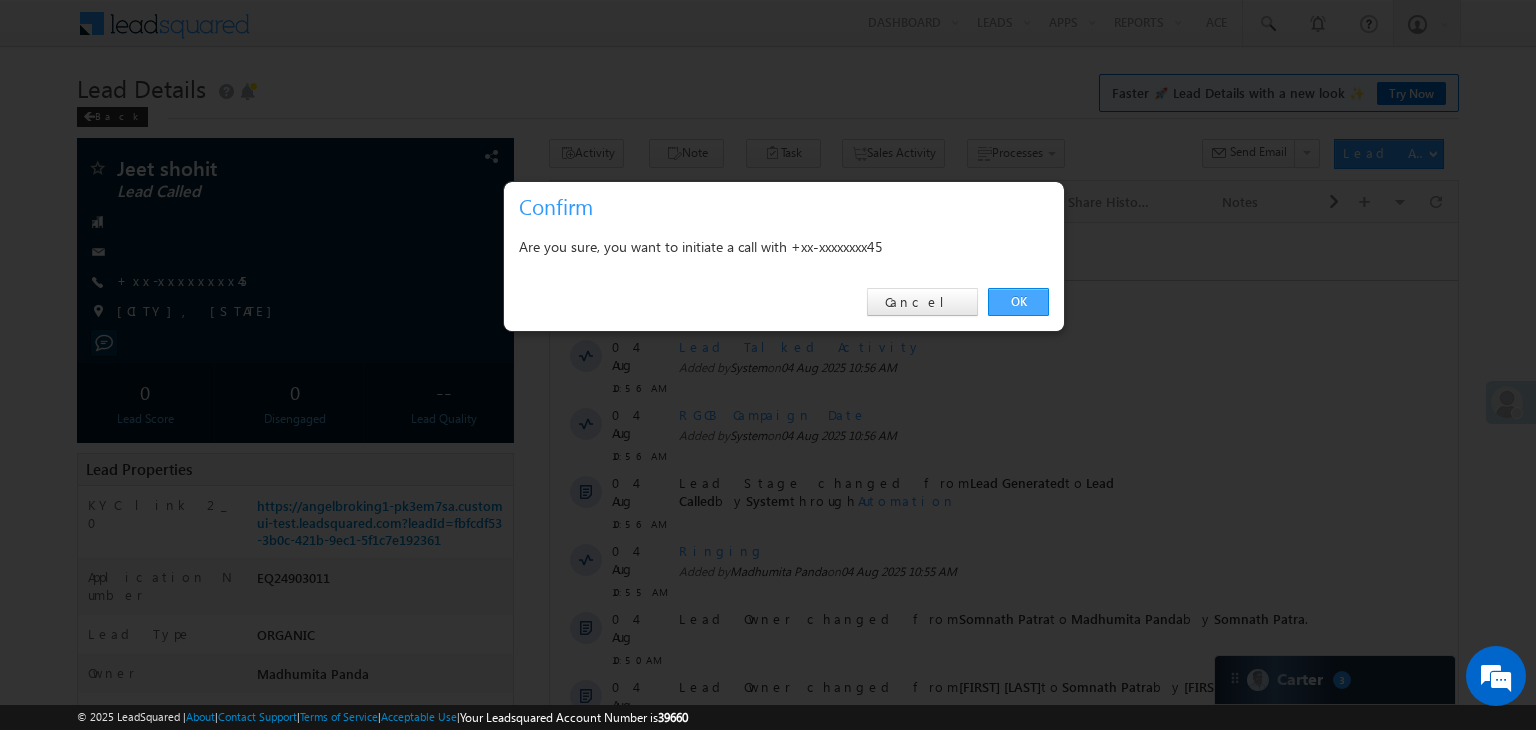 click on "OK" at bounding box center (1018, 302) 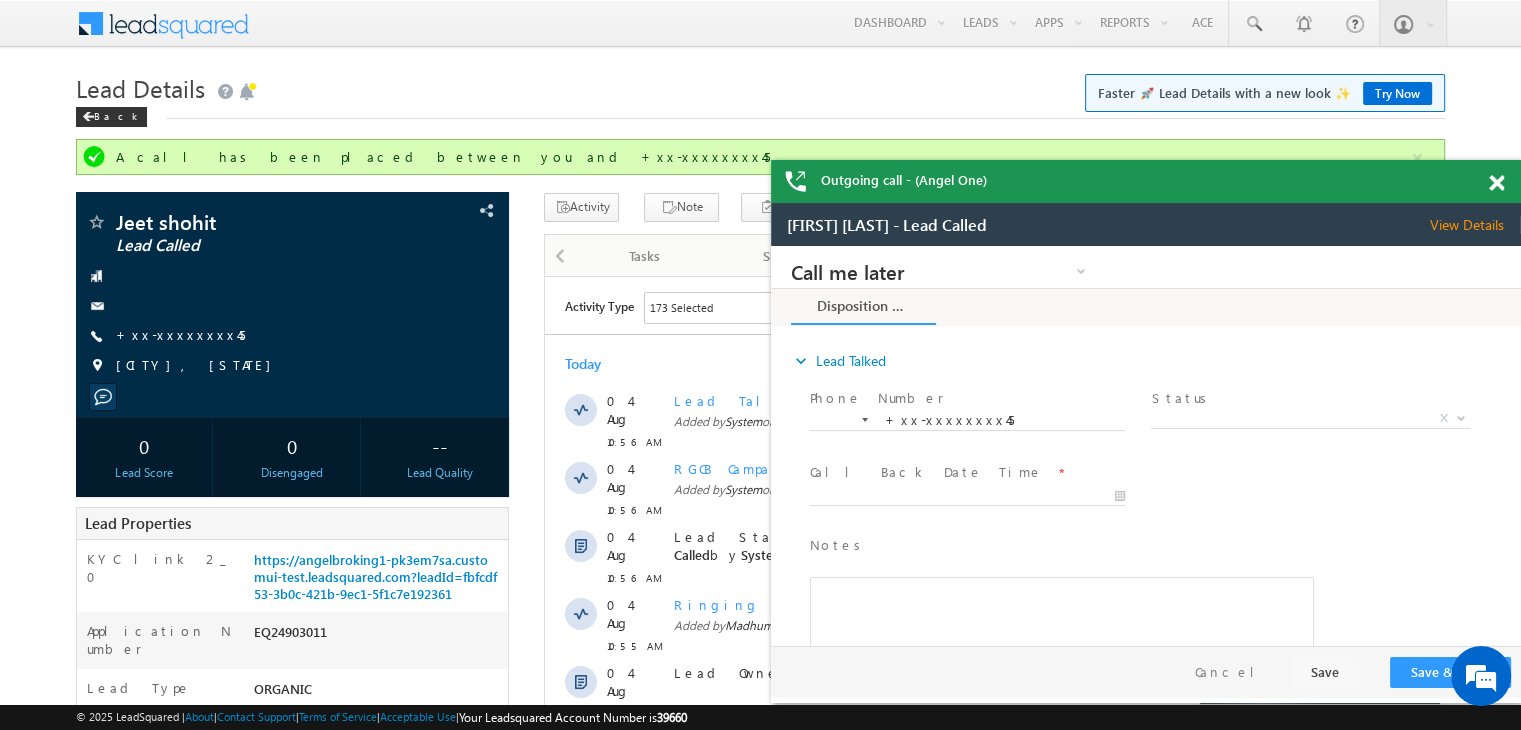 scroll, scrollTop: 0, scrollLeft: 0, axis: both 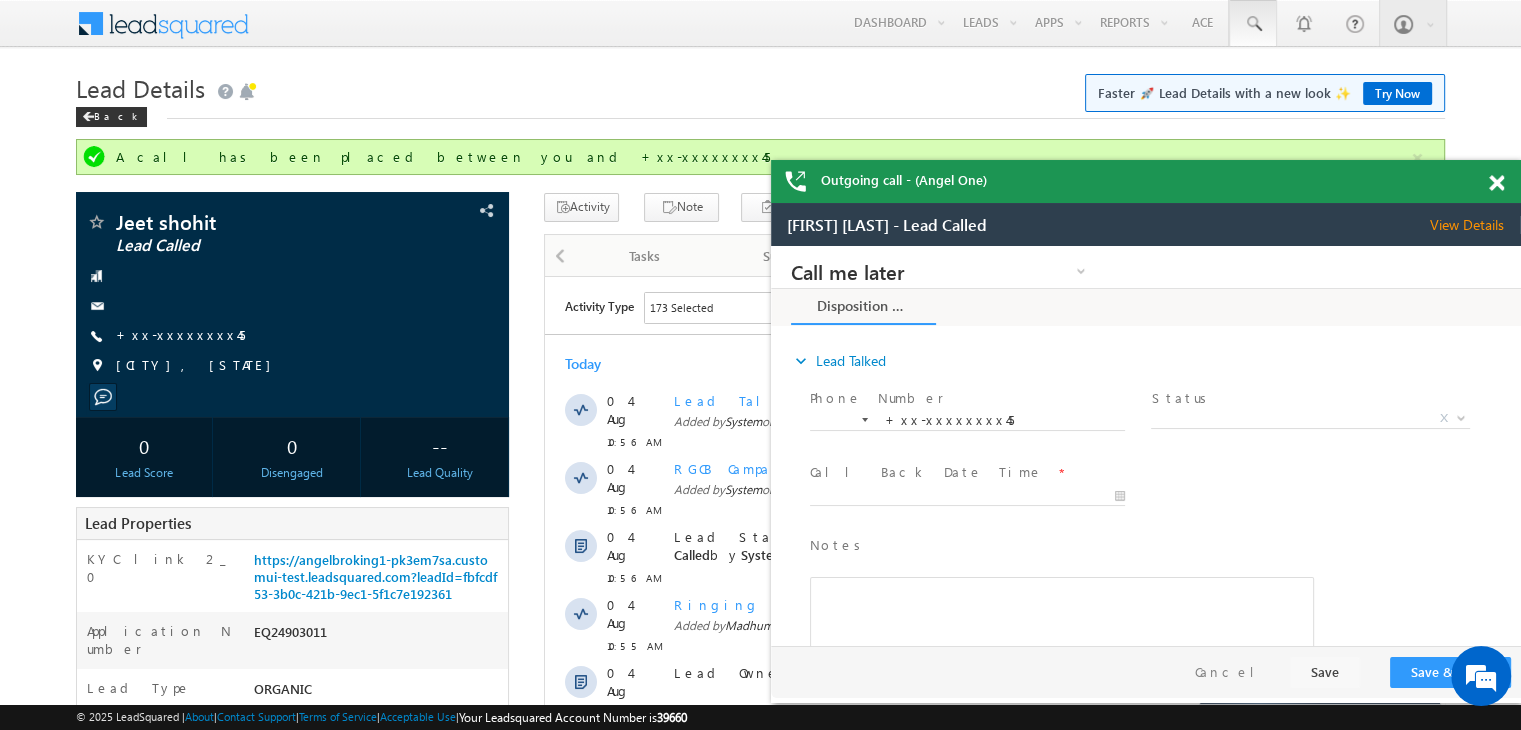 click at bounding box center [1253, 24] 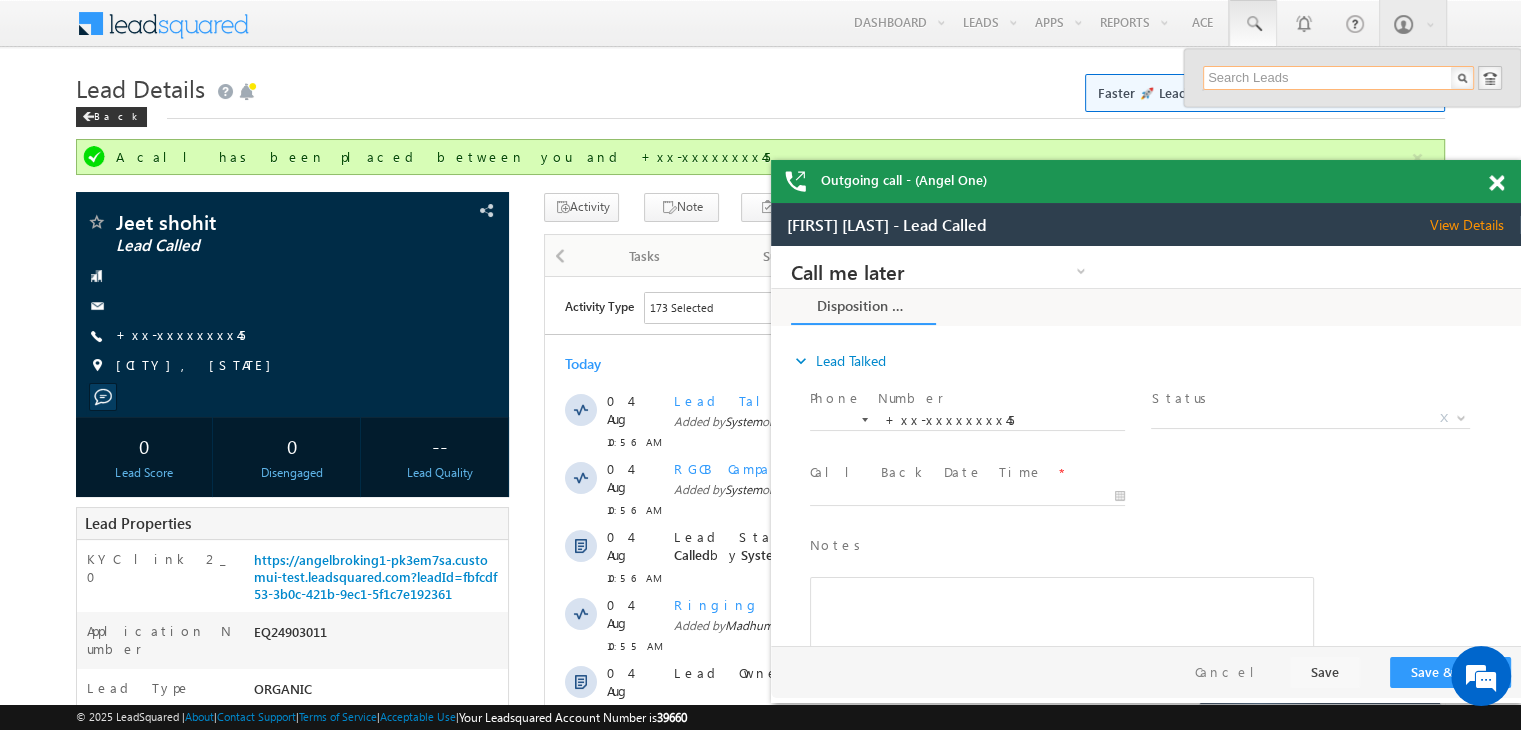 paste on "EQ24960126" 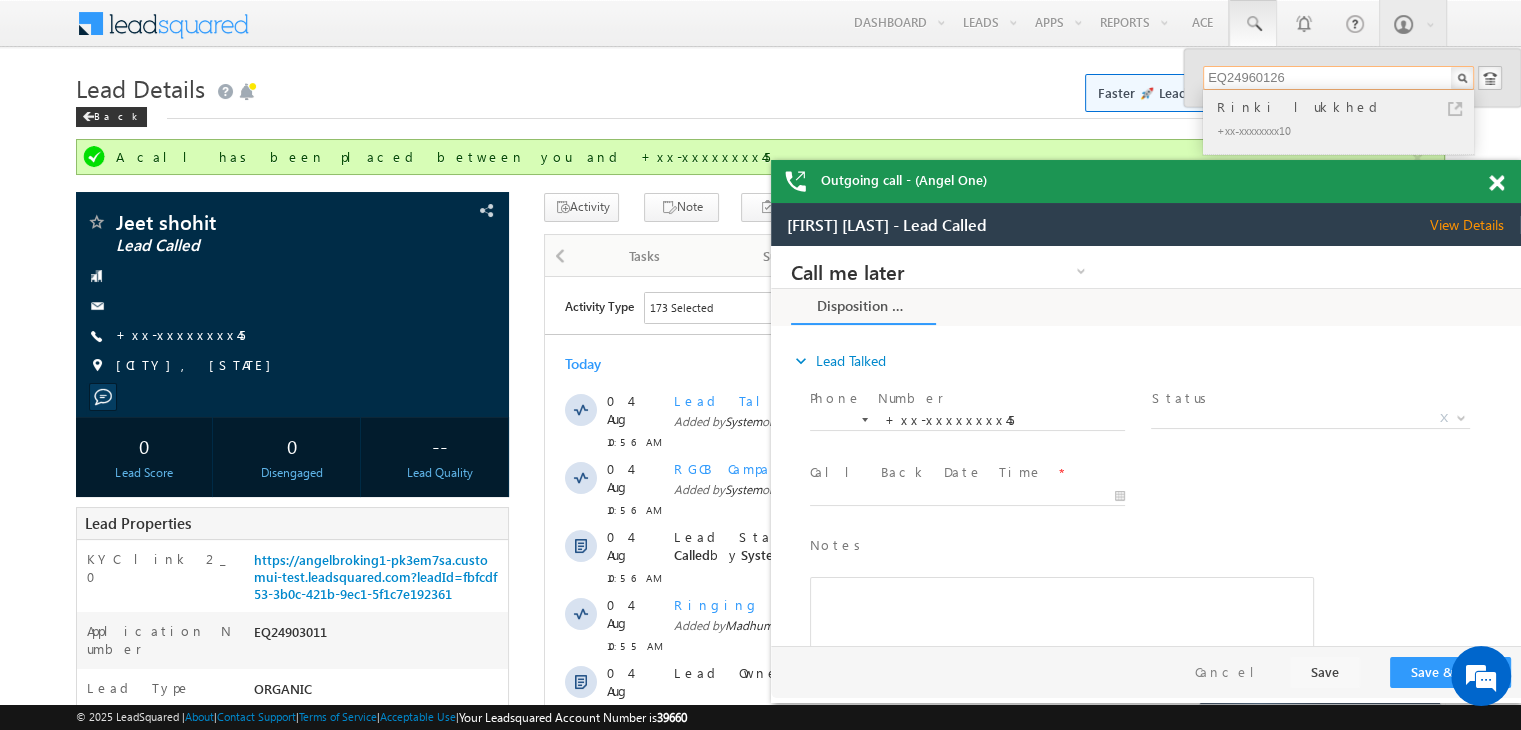 type on "EQ24960126" 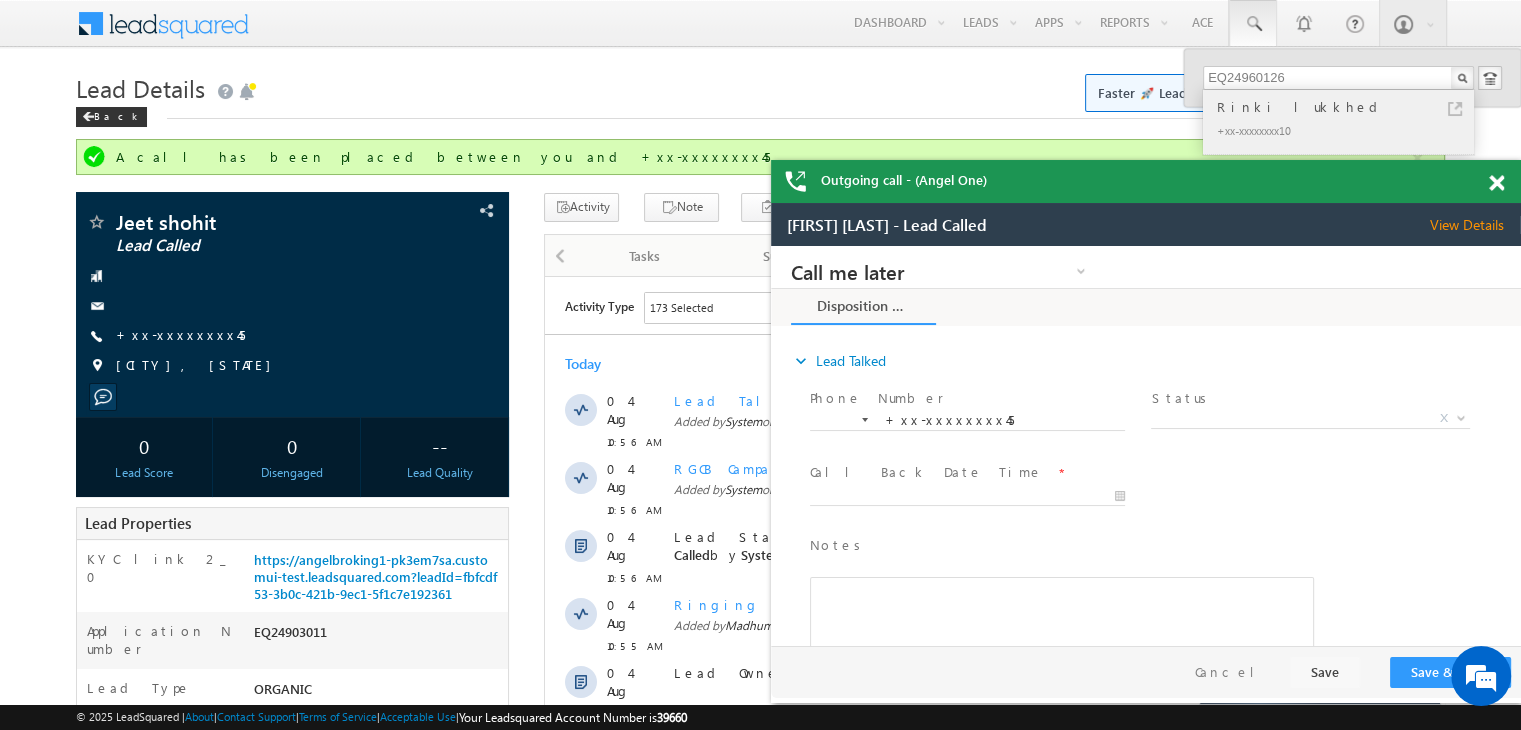 click on "Rinki lukkhed" at bounding box center [1347, 107] 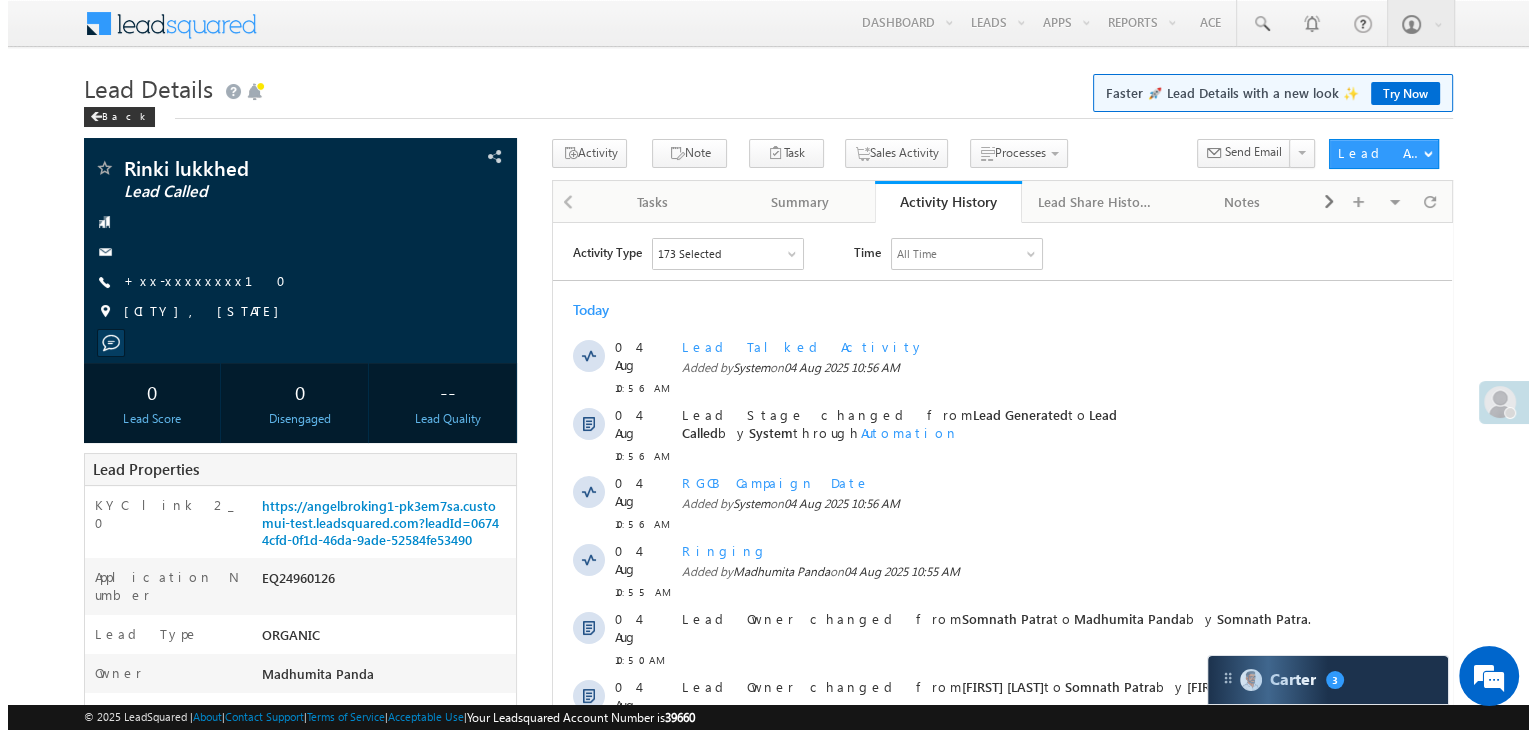 scroll, scrollTop: 0, scrollLeft: 0, axis: both 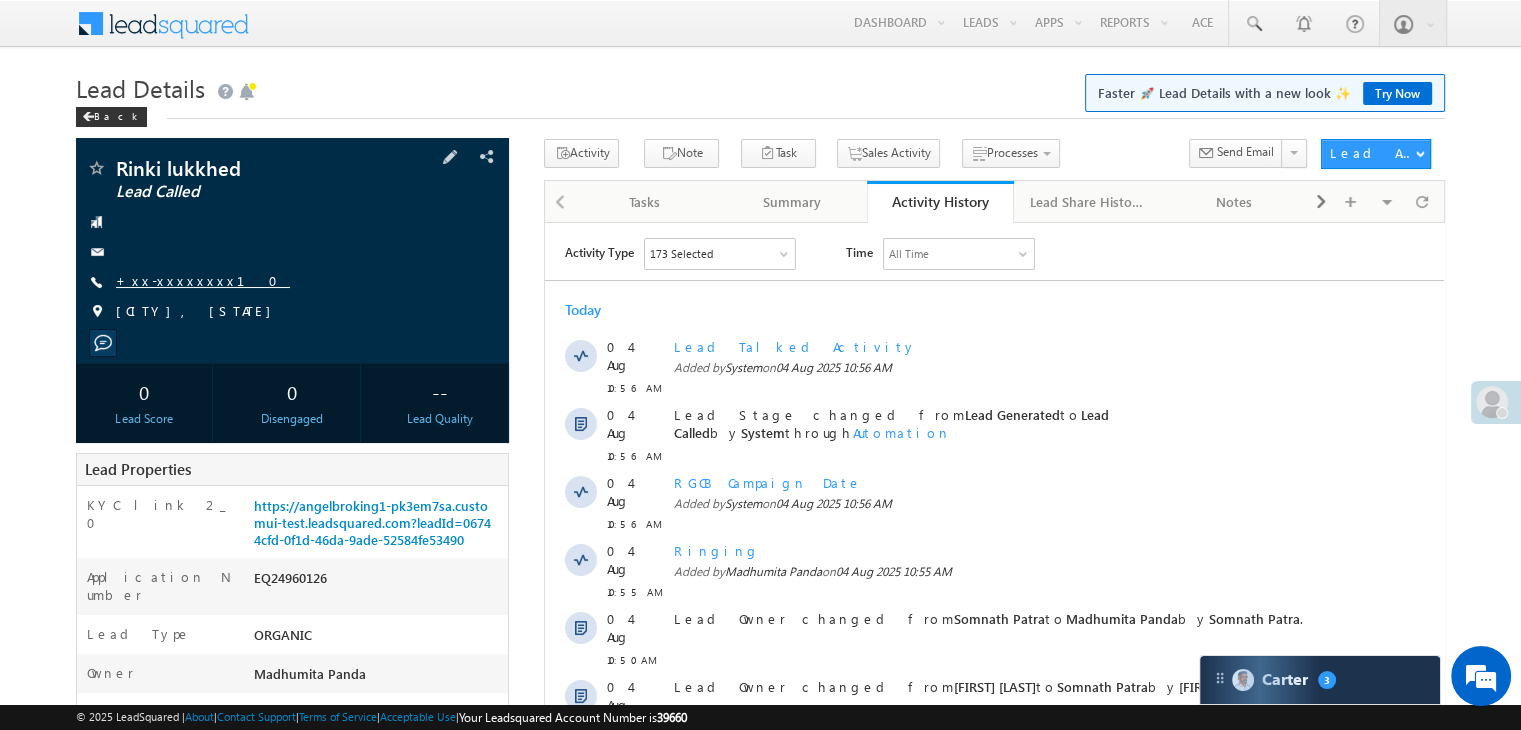 click on "+xx-xxxxxxxx10" at bounding box center (203, 280) 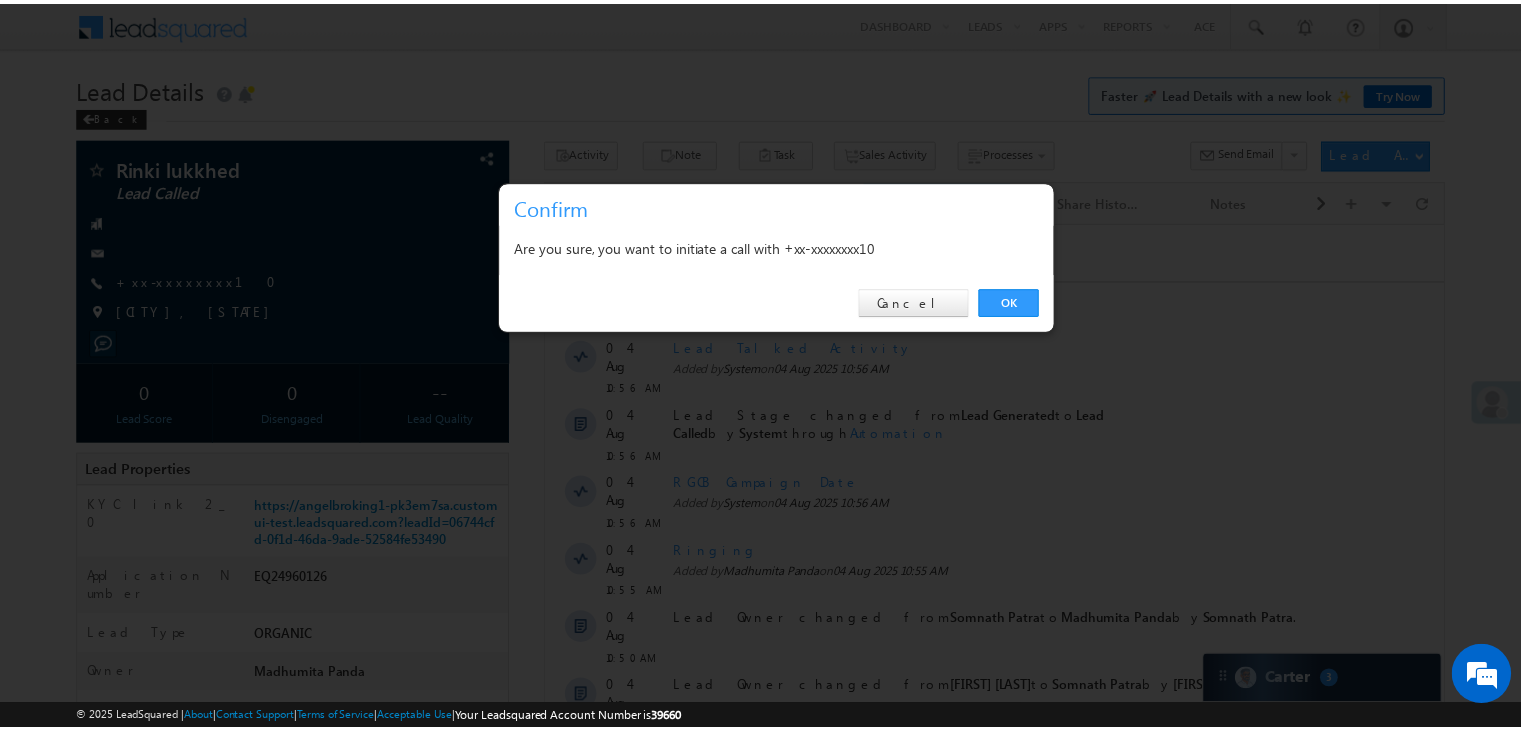 scroll, scrollTop: 0, scrollLeft: 0, axis: both 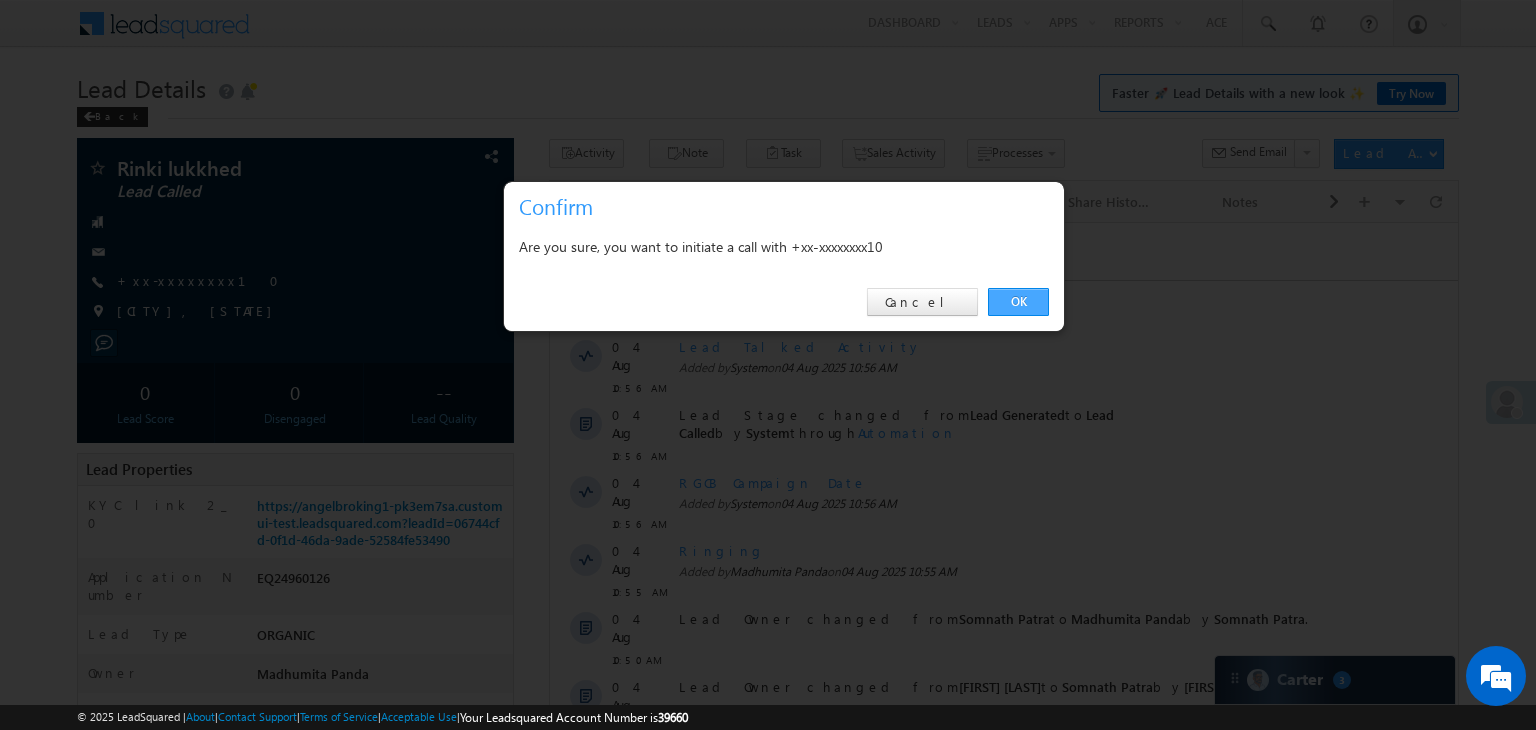 drag, startPoint x: 1017, startPoint y: 295, endPoint x: 312, endPoint y: 4, distance: 762.69653 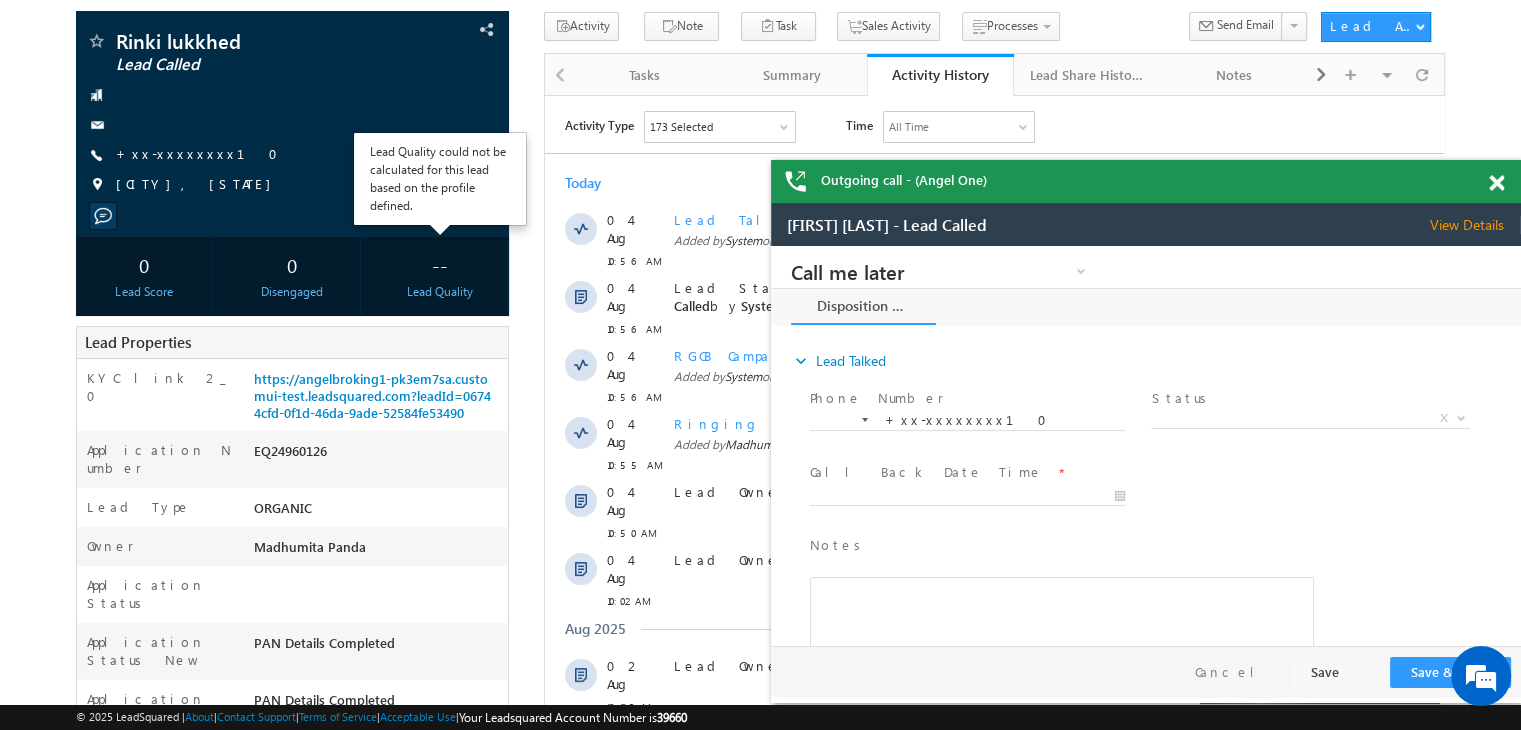 scroll, scrollTop: 0, scrollLeft: 0, axis: both 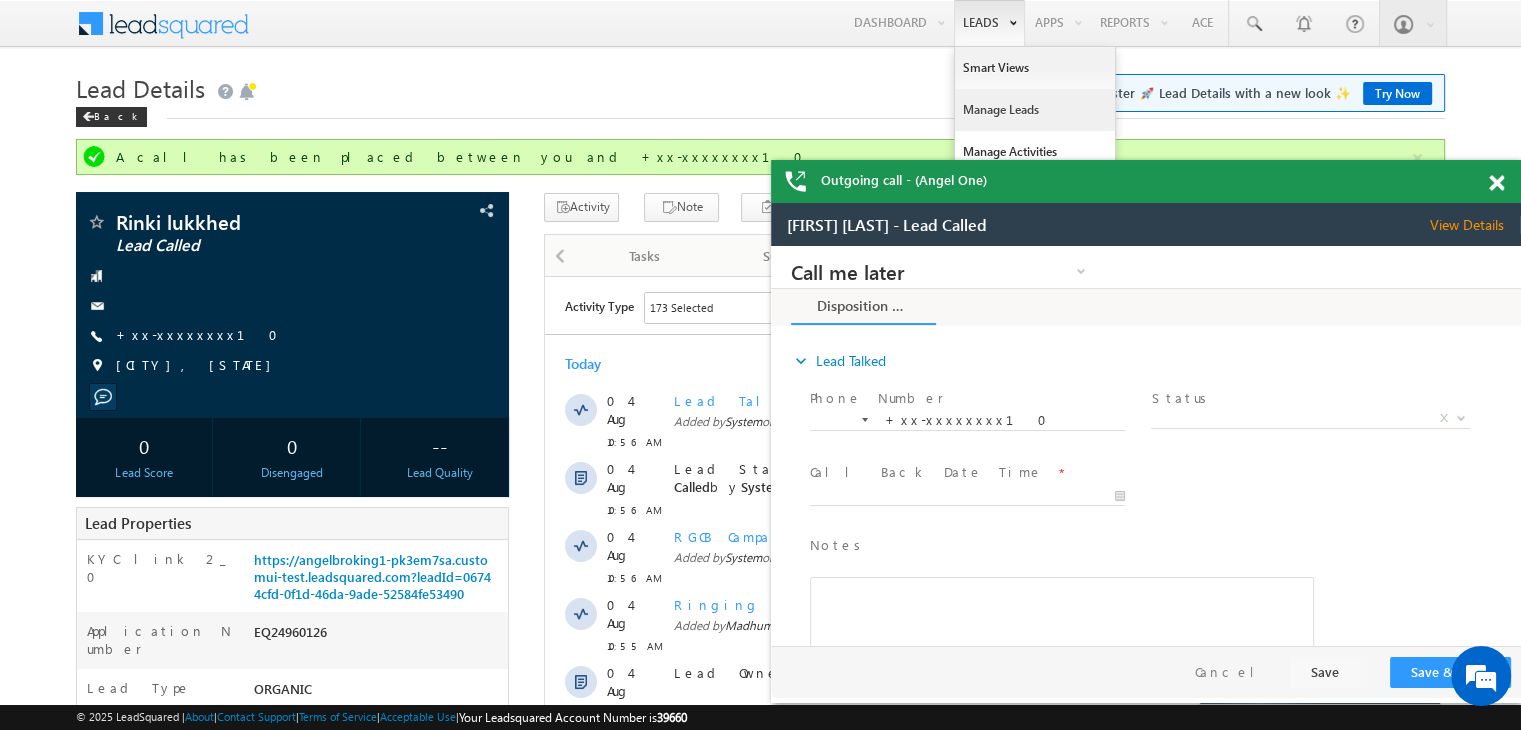 click on "Manage Leads" at bounding box center (1035, 110) 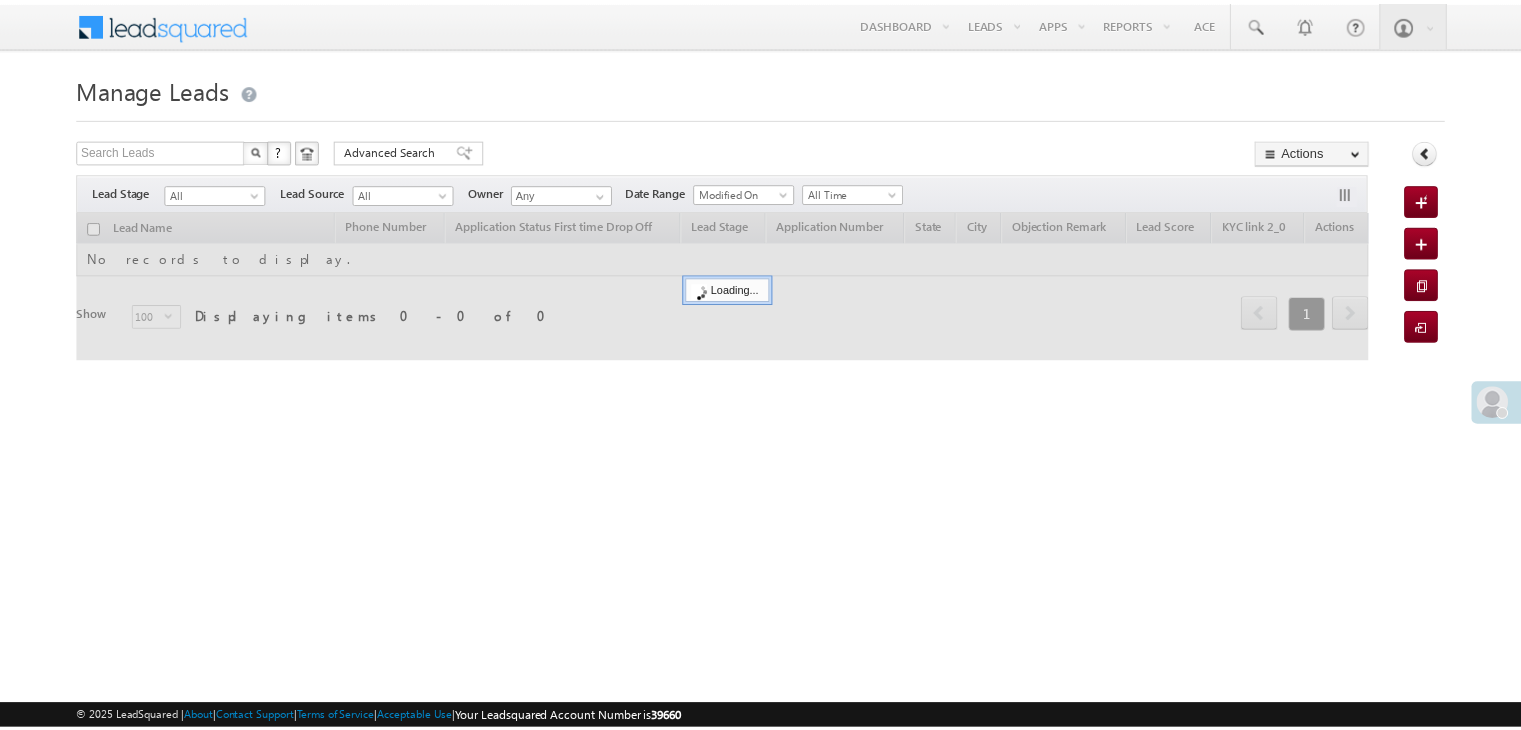 scroll, scrollTop: 0, scrollLeft: 0, axis: both 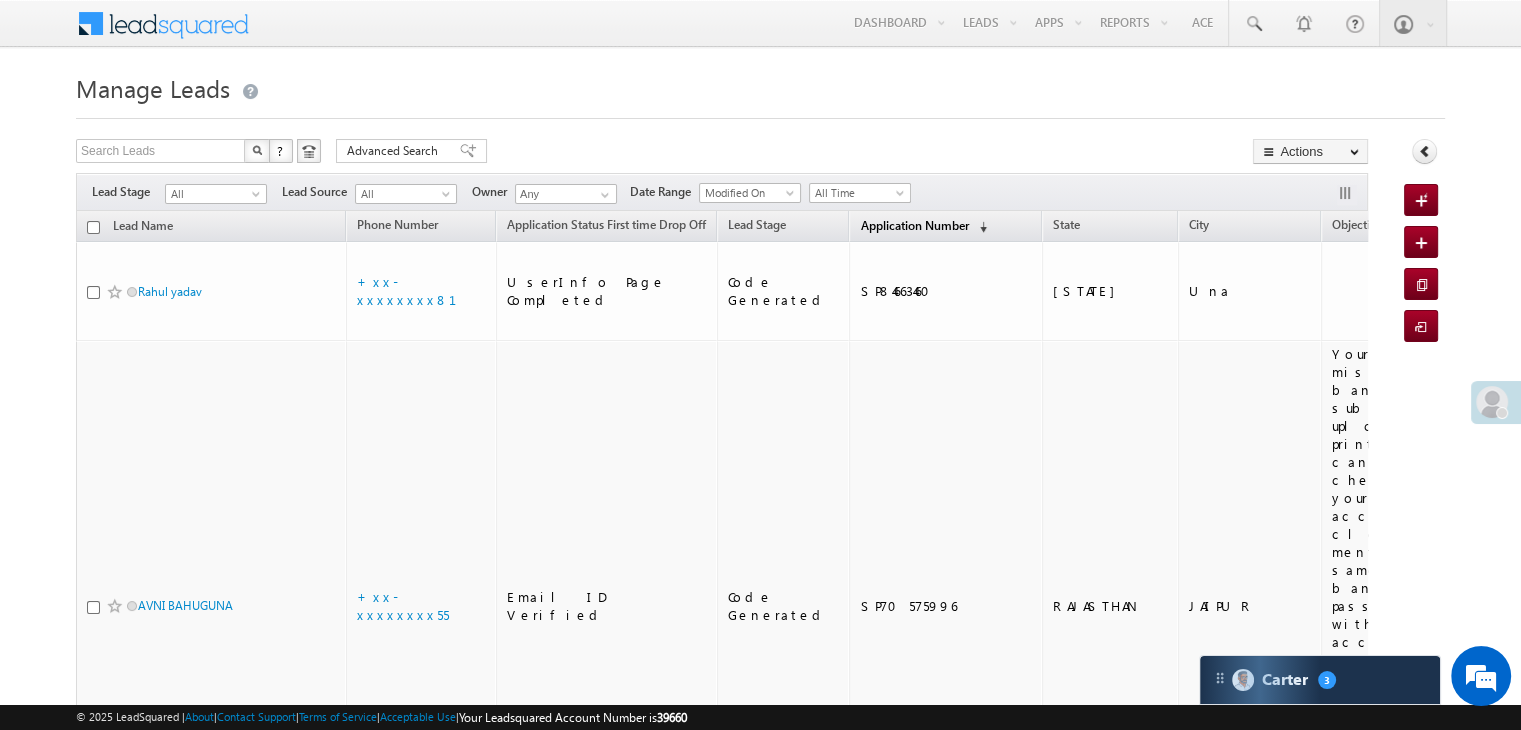 click on "Application Number" at bounding box center [914, 225] 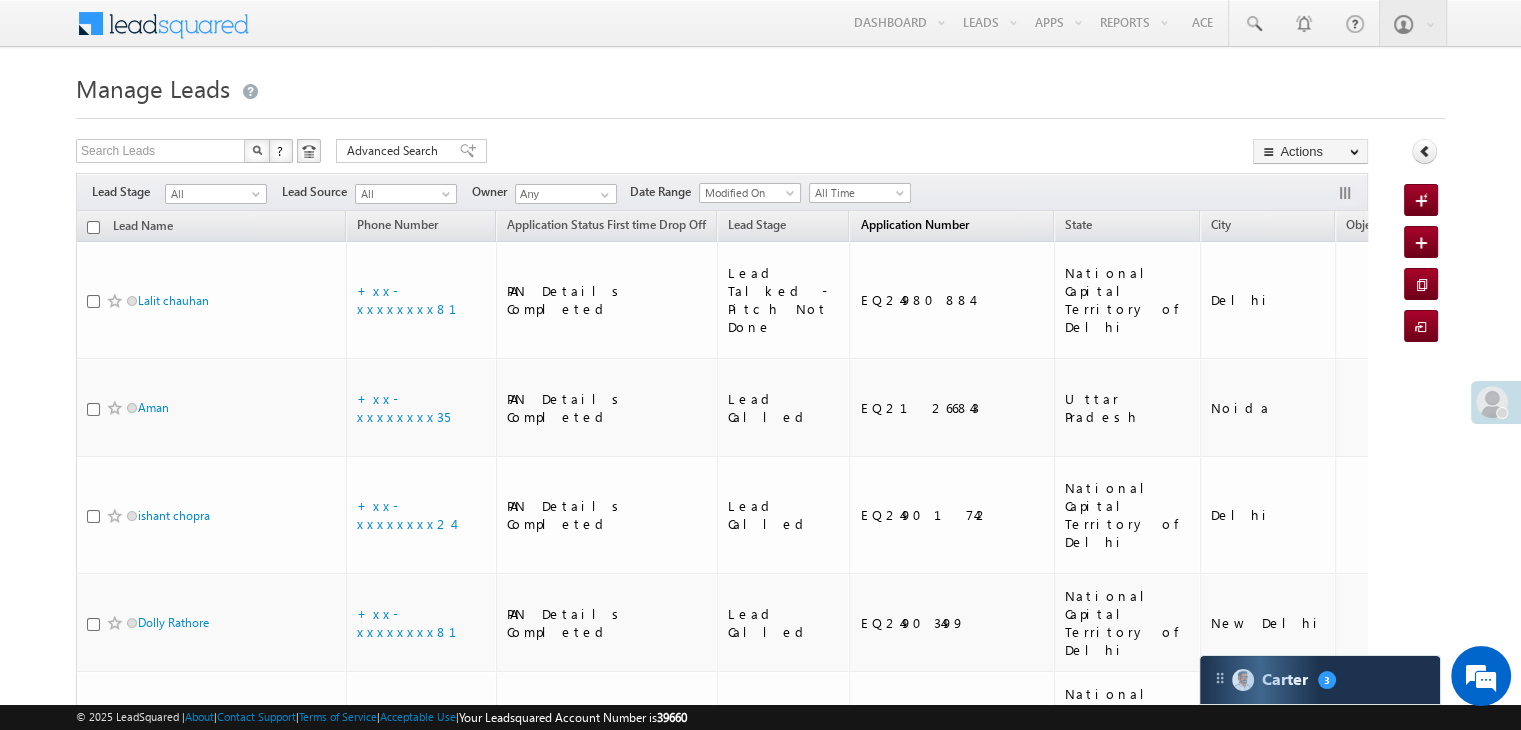 scroll, scrollTop: 0, scrollLeft: 0, axis: both 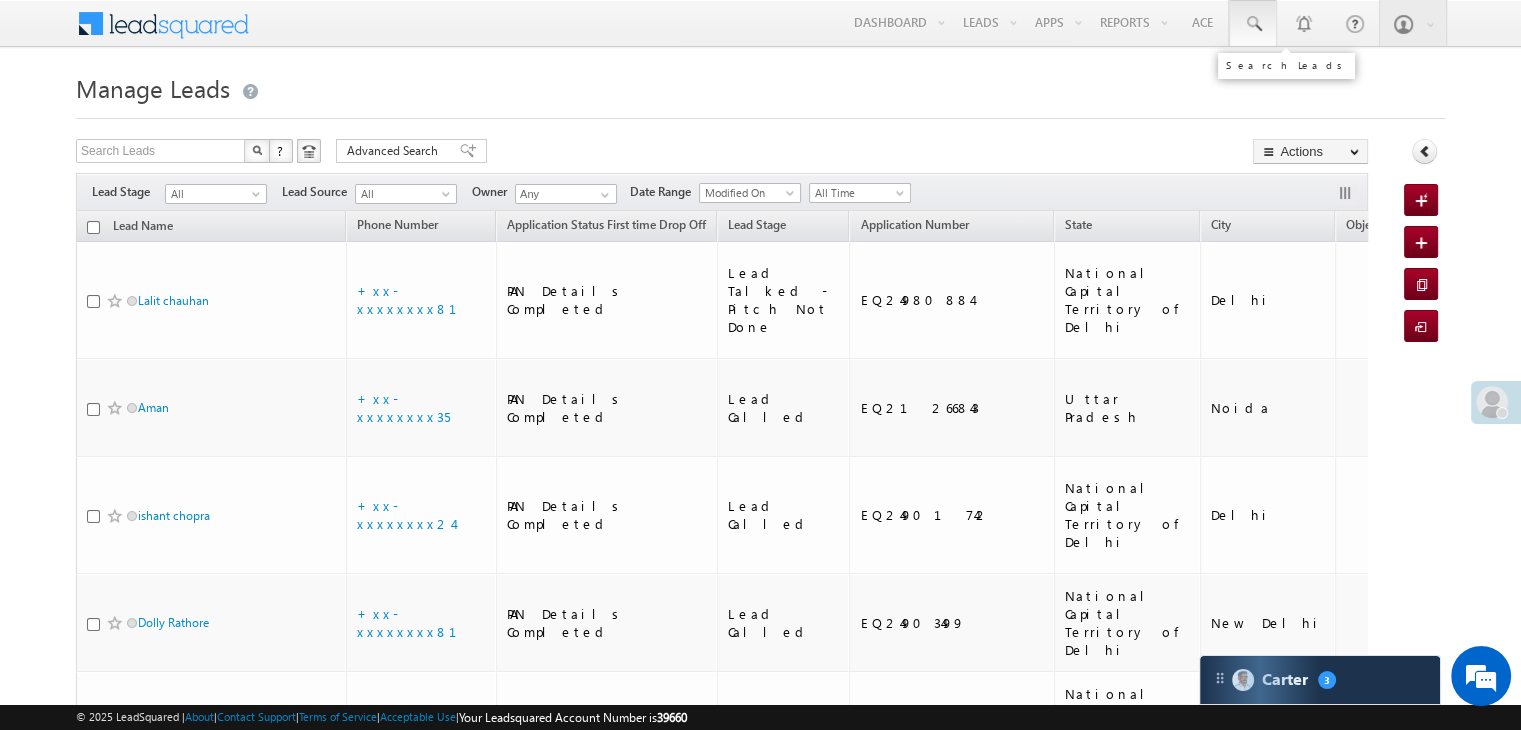 click at bounding box center (1253, 23) 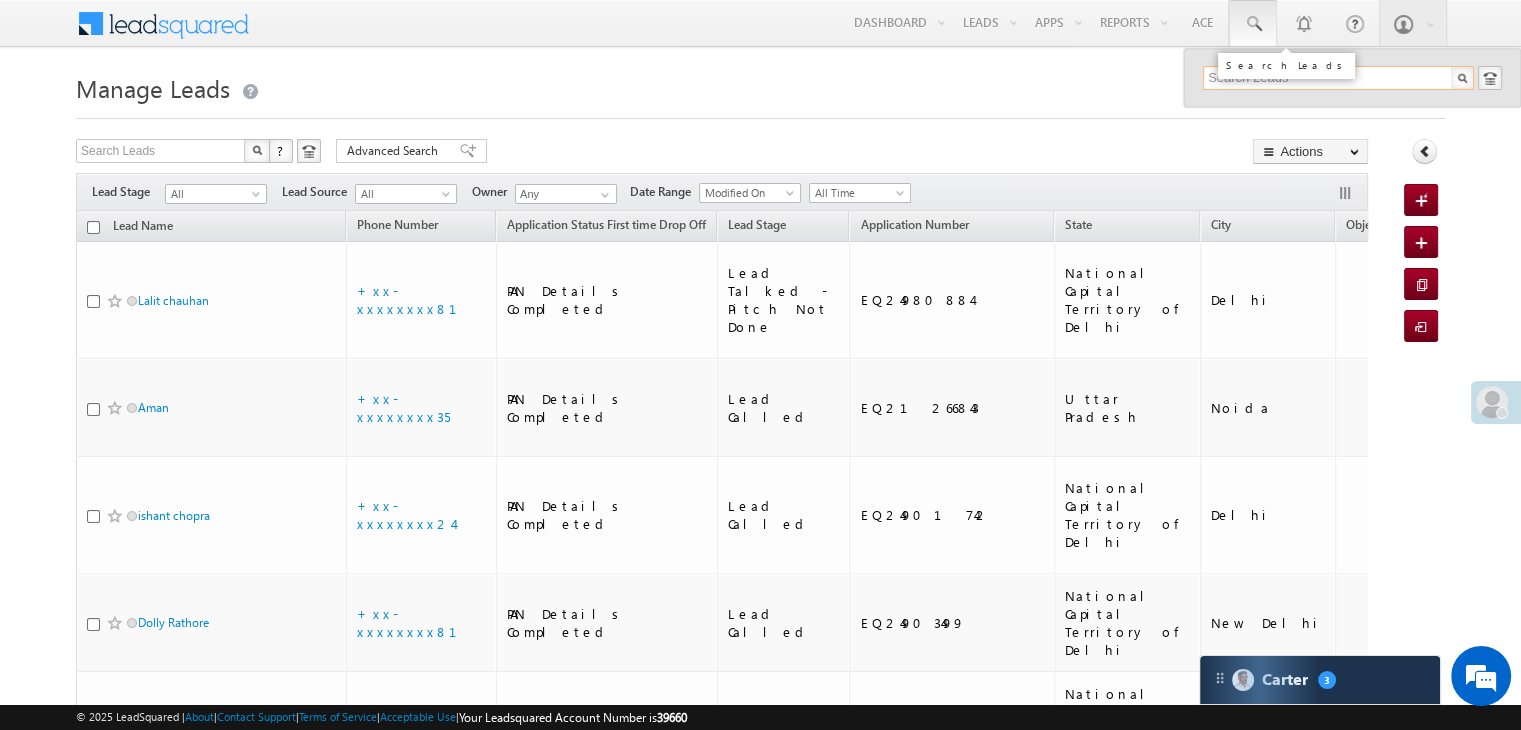 paste on "EQ25121484" 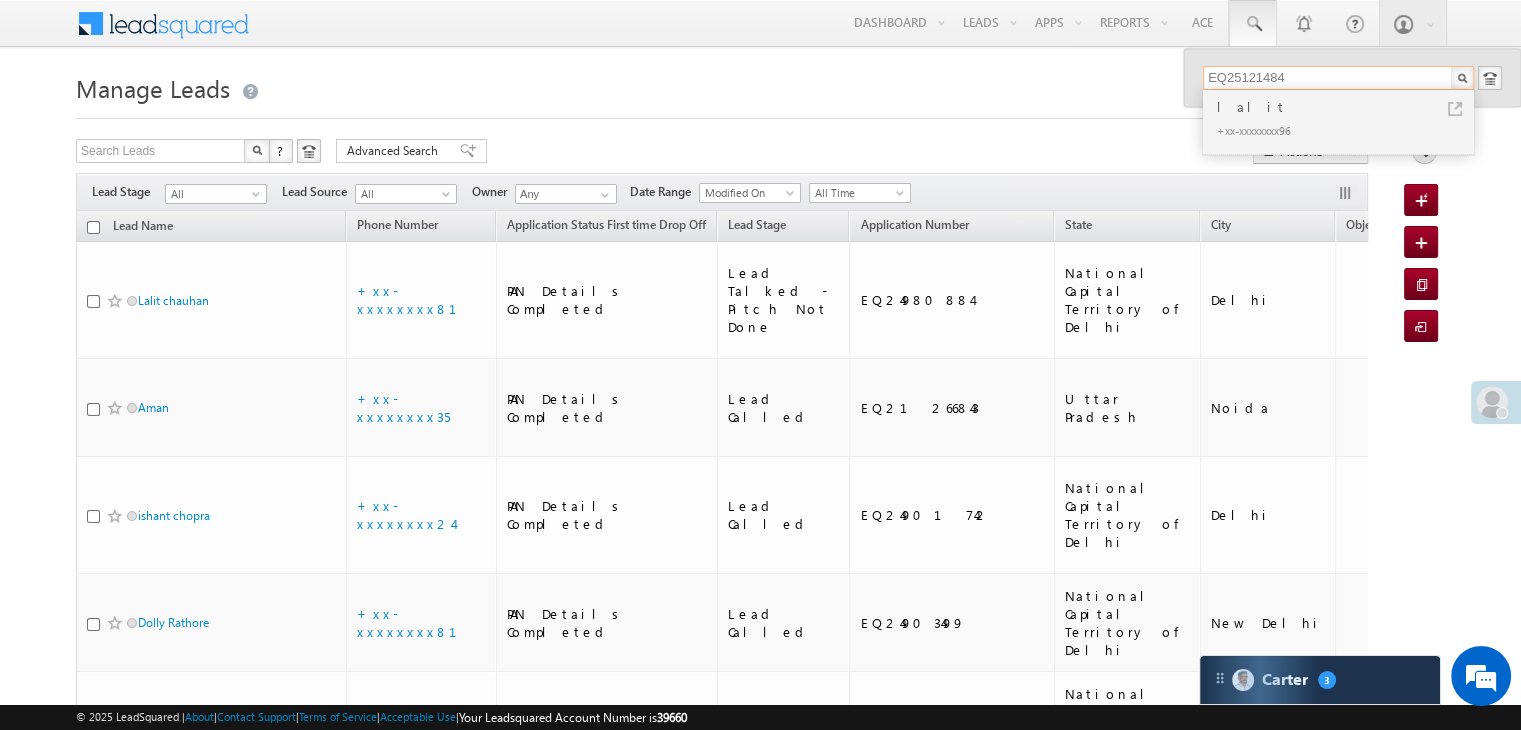 type on "EQ25121484" 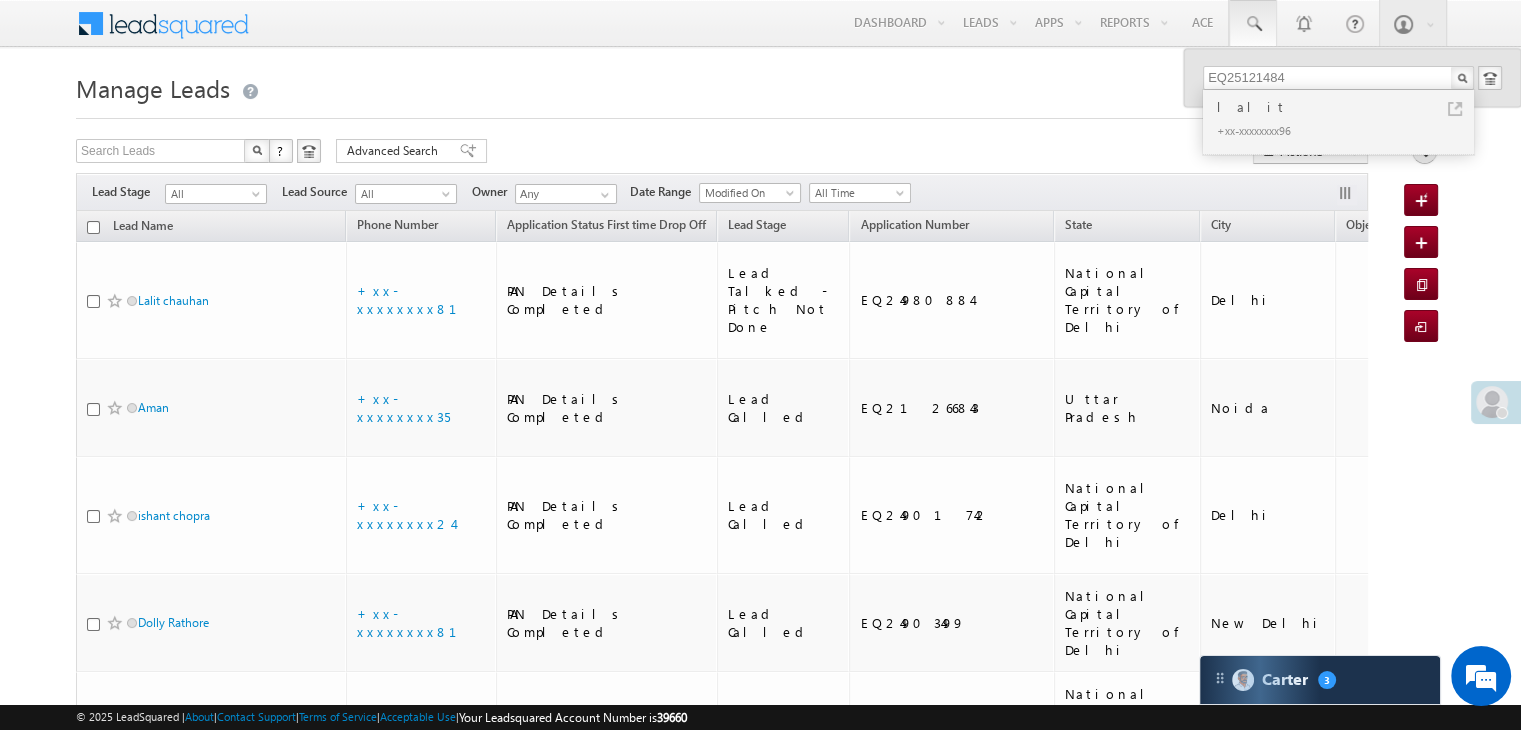 click on "lalit" at bounding box center [1347, 107] 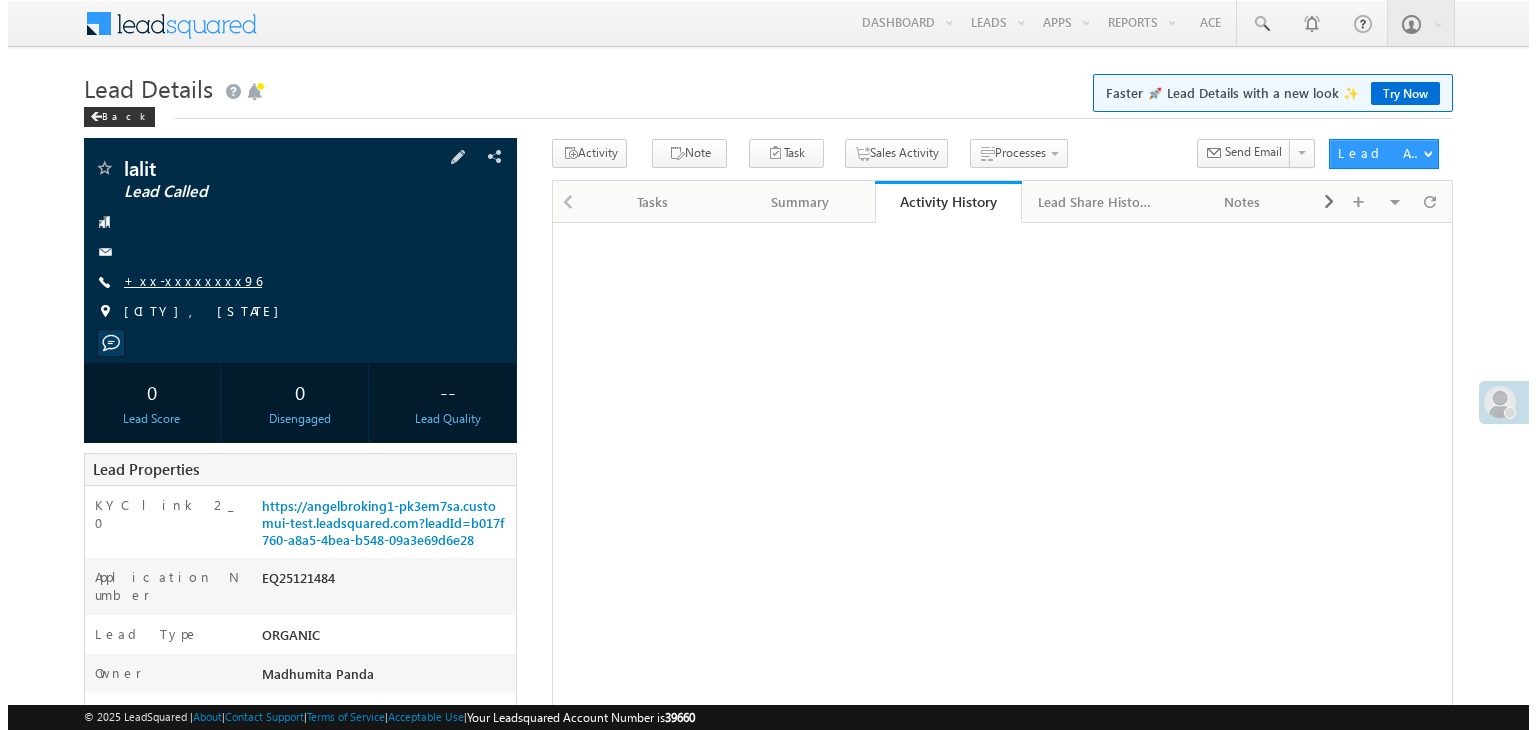 scroll, scrollTop: 0, scrollLeft: 0, axis: both 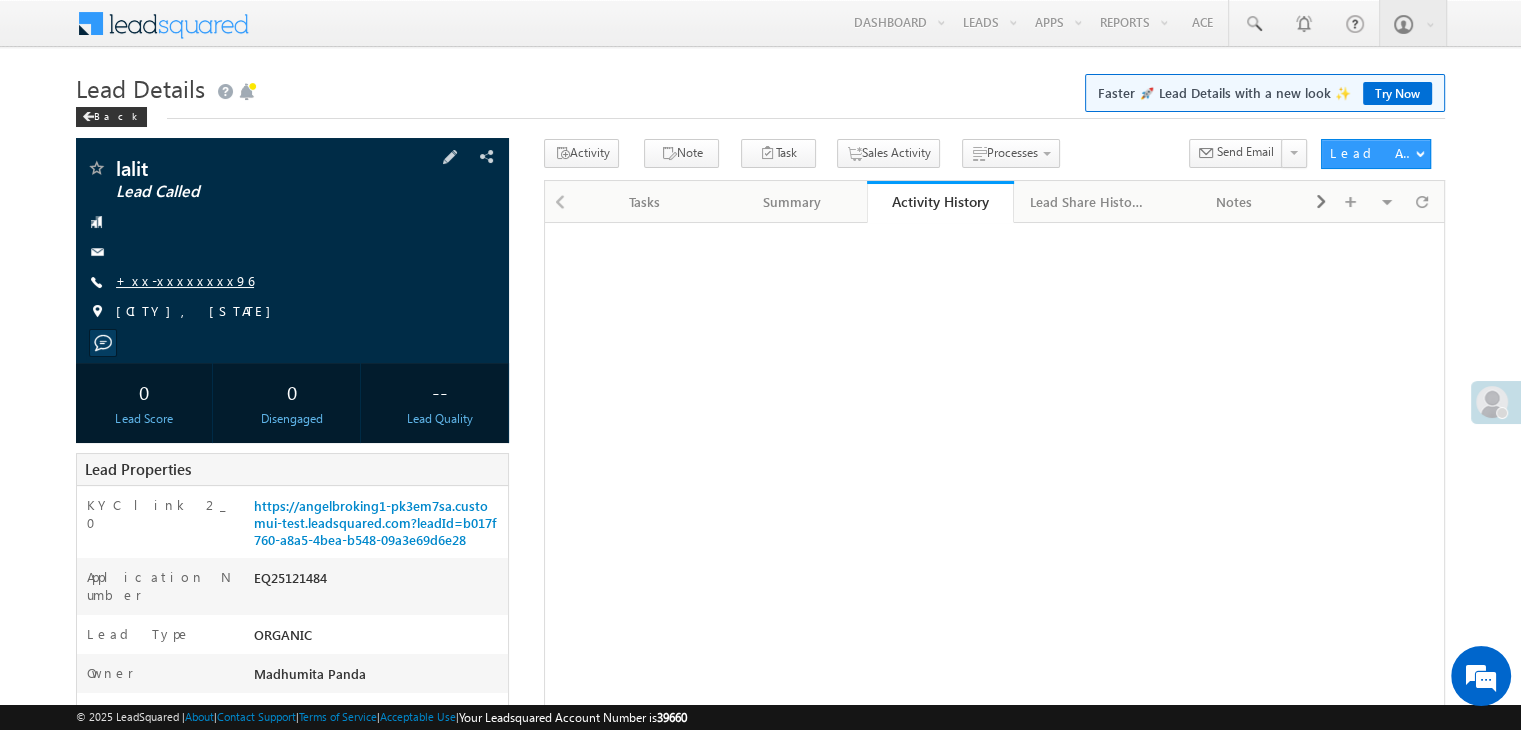 click on "+xx-xxxxxxxx96" at bounding box center (185, 280) 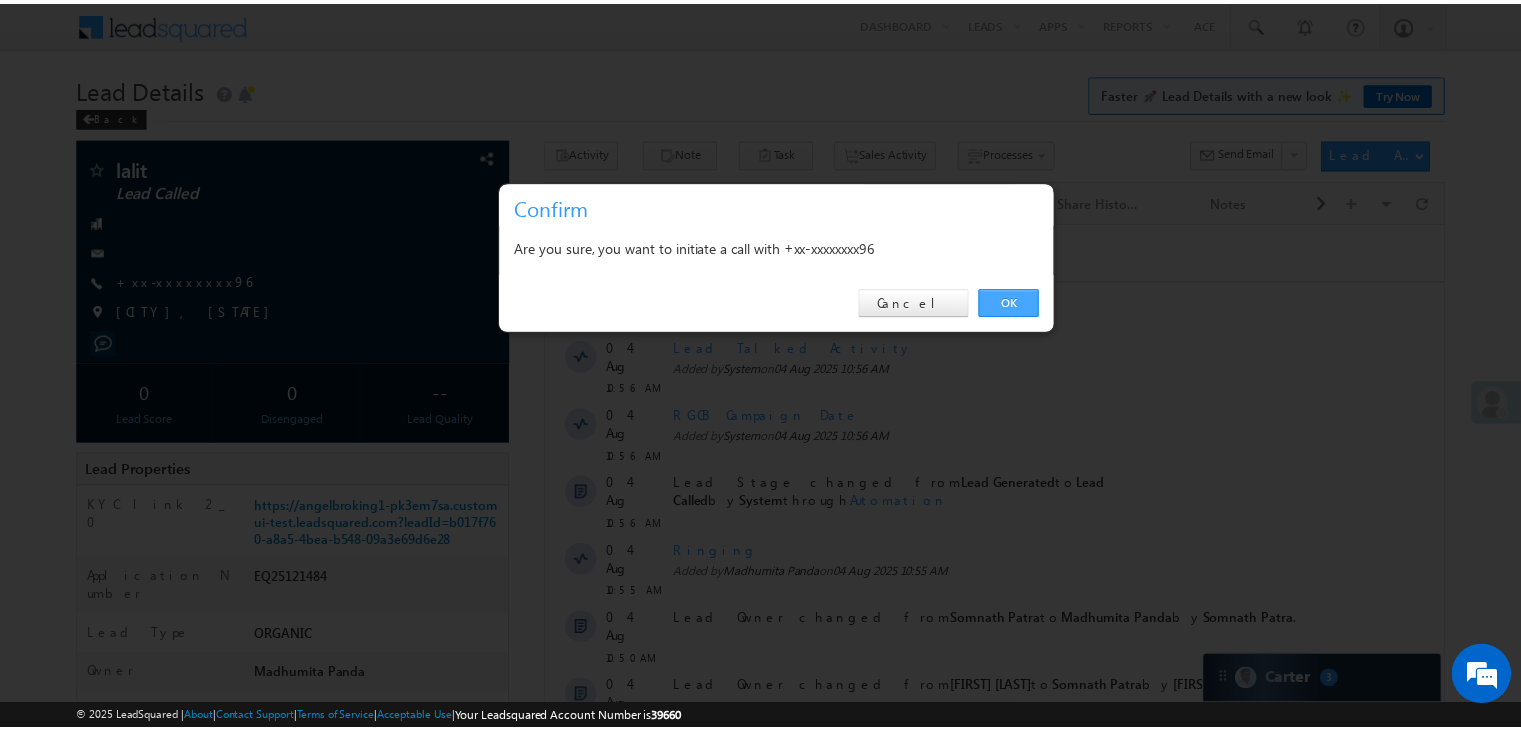 scroll, scrollTop: 0, scrollLeft: 0, axis: both 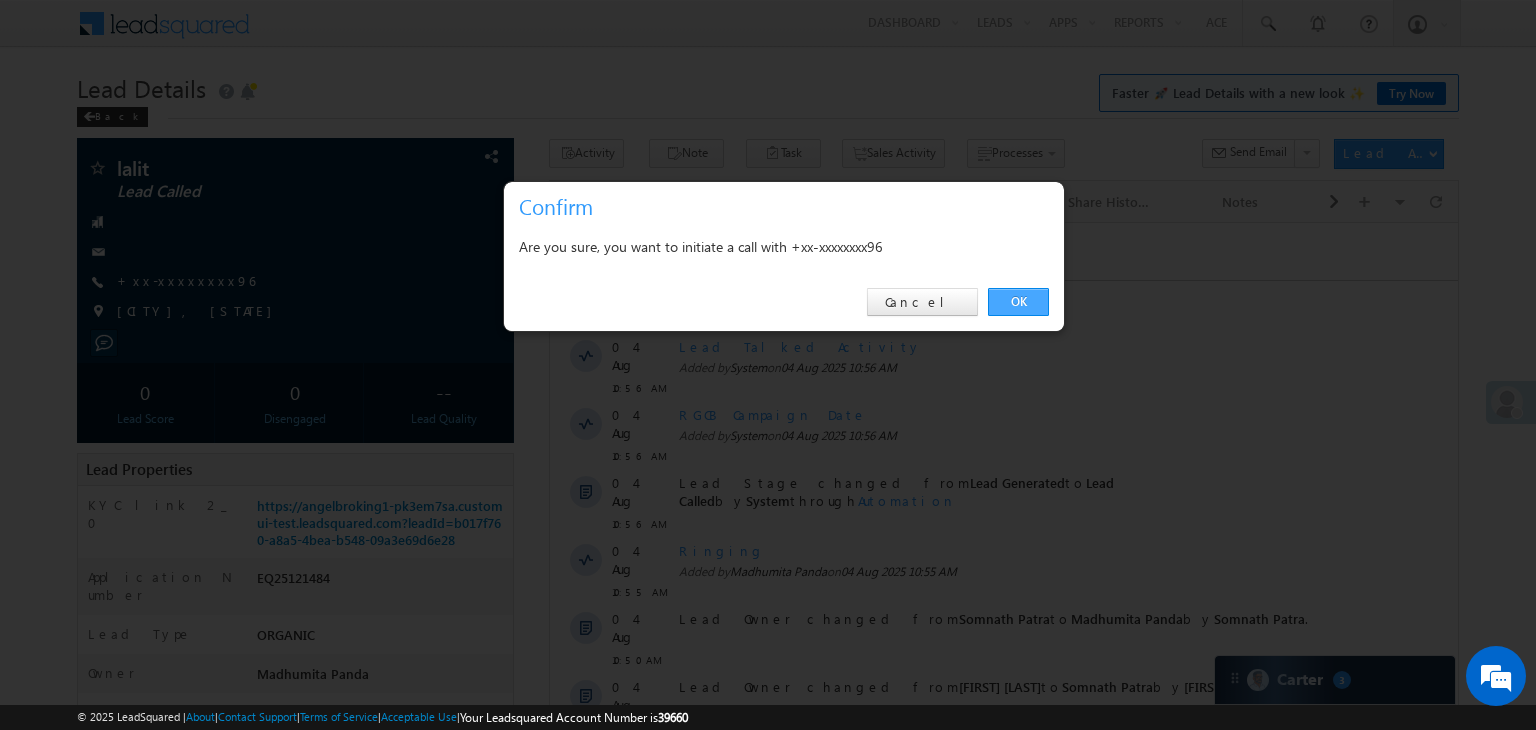 click on "OK" at bounding box center (1018, 302) 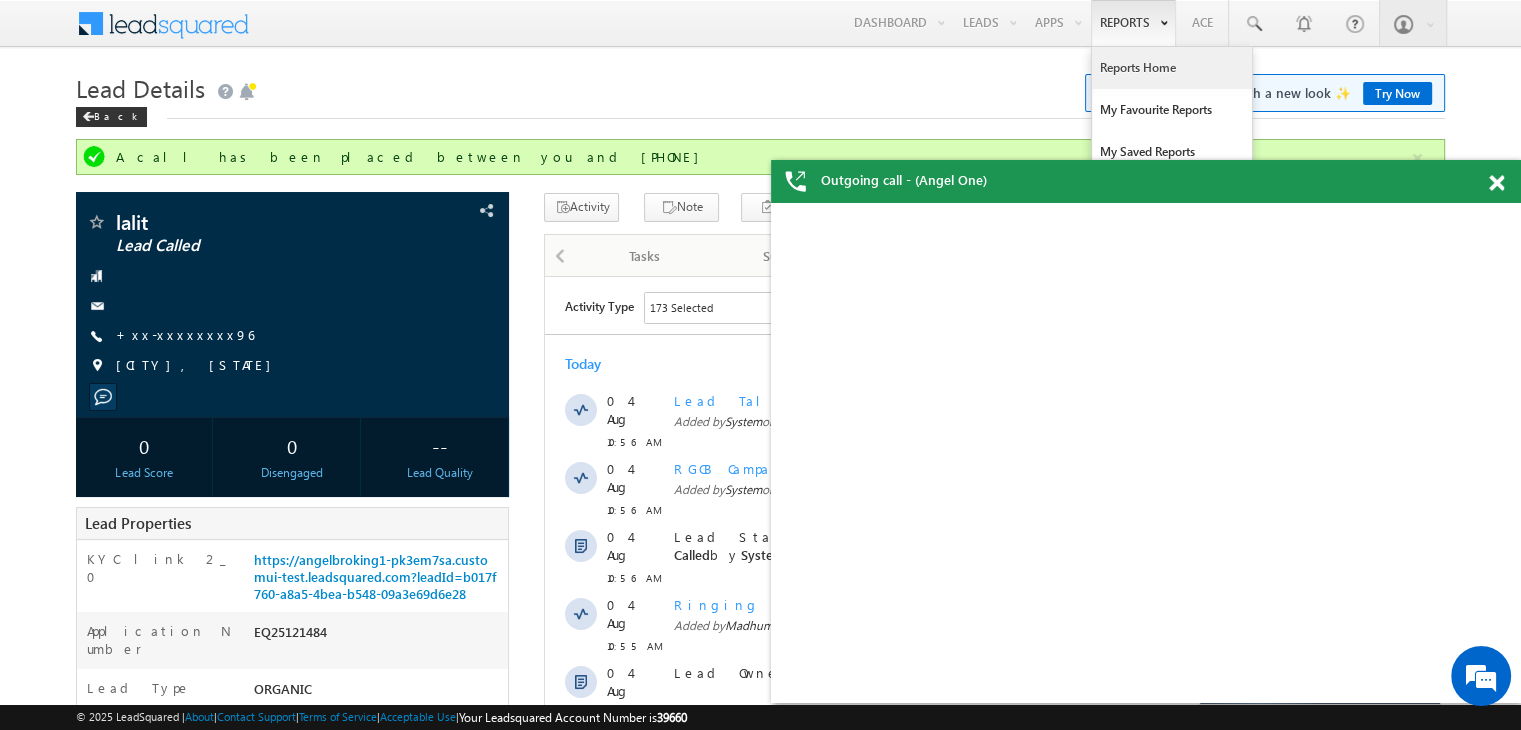 scroll, scrollTop: 0, scrollLeft: 0, axis: both 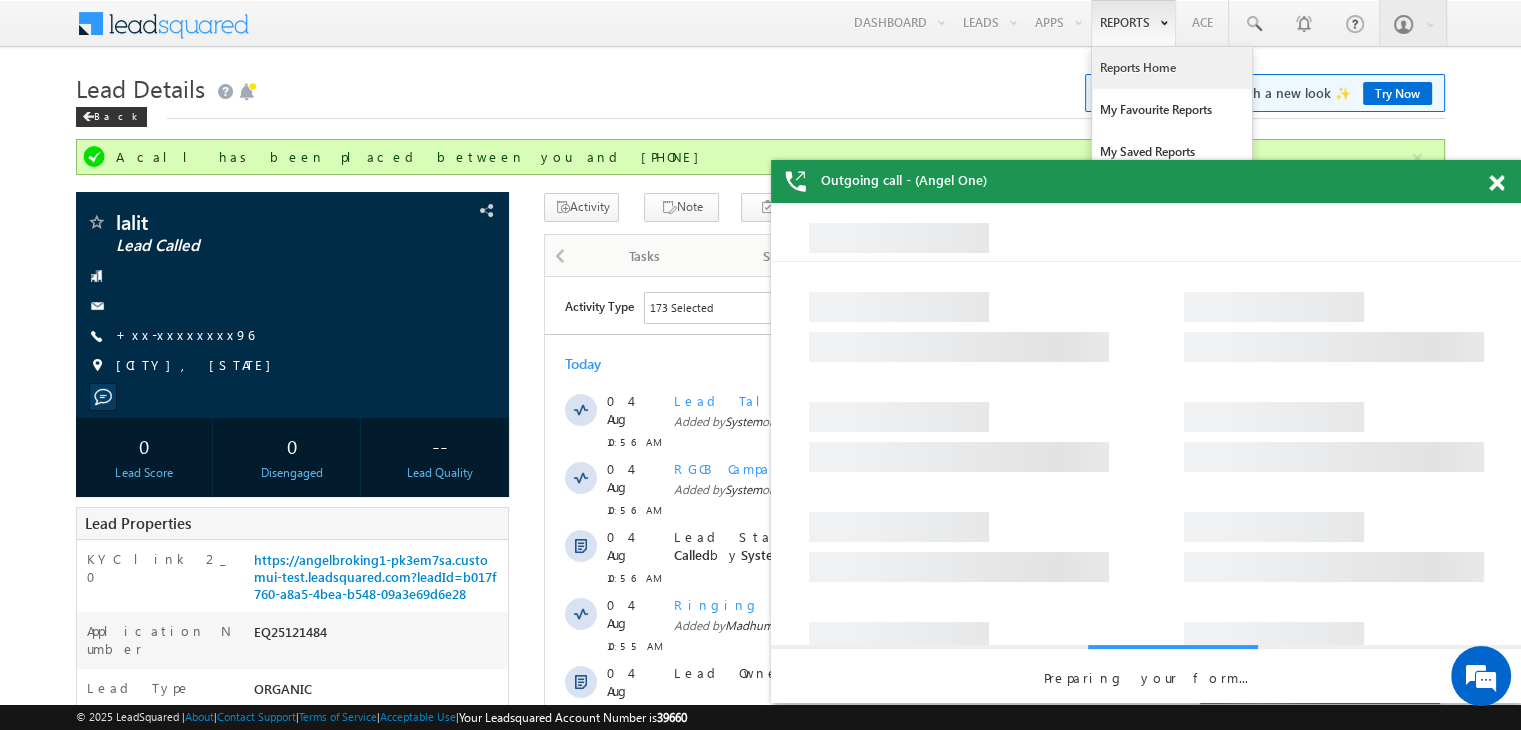 click on "Reports Home" at bounding box center [1172, 68] 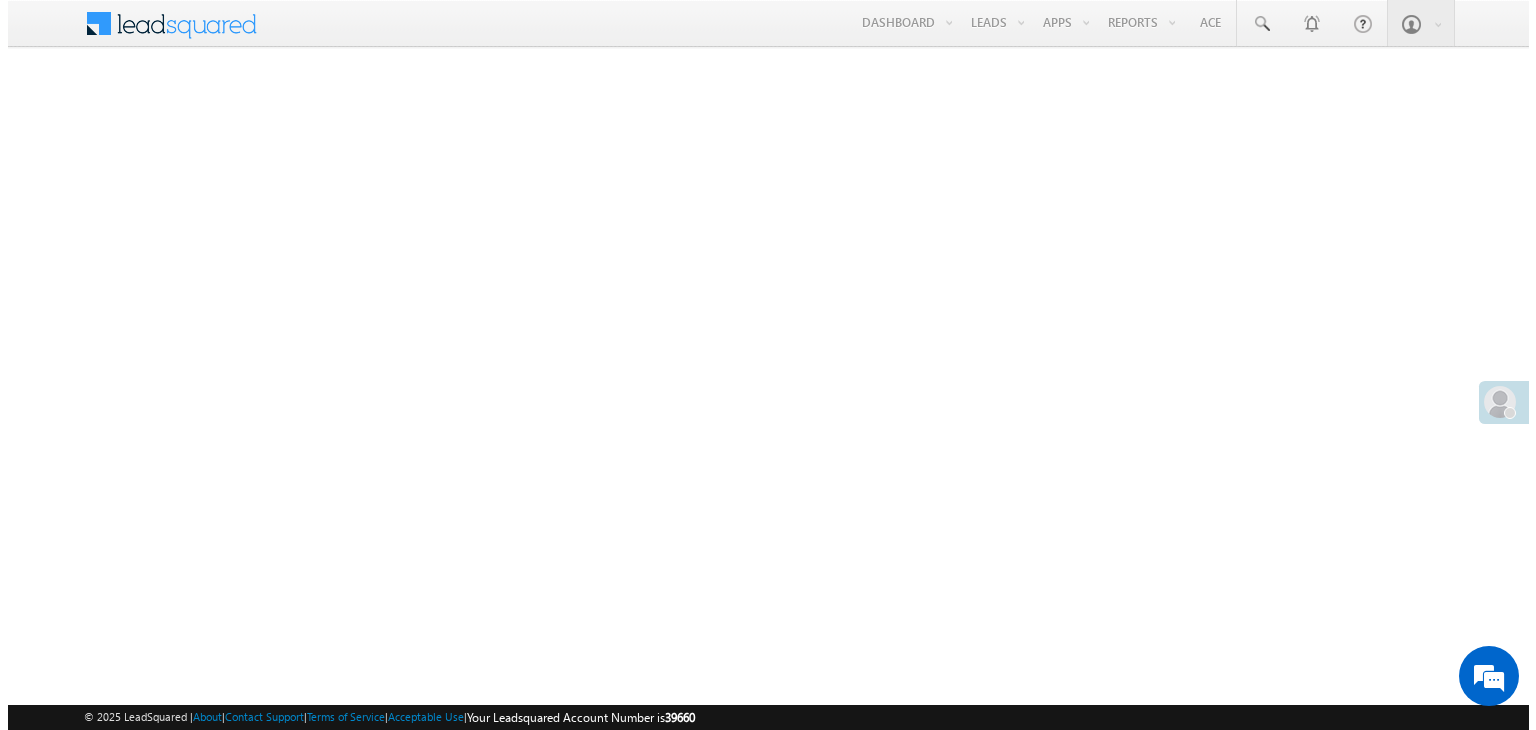 scroll, scrollTop: 0, scrollLeft: 0, axis: both 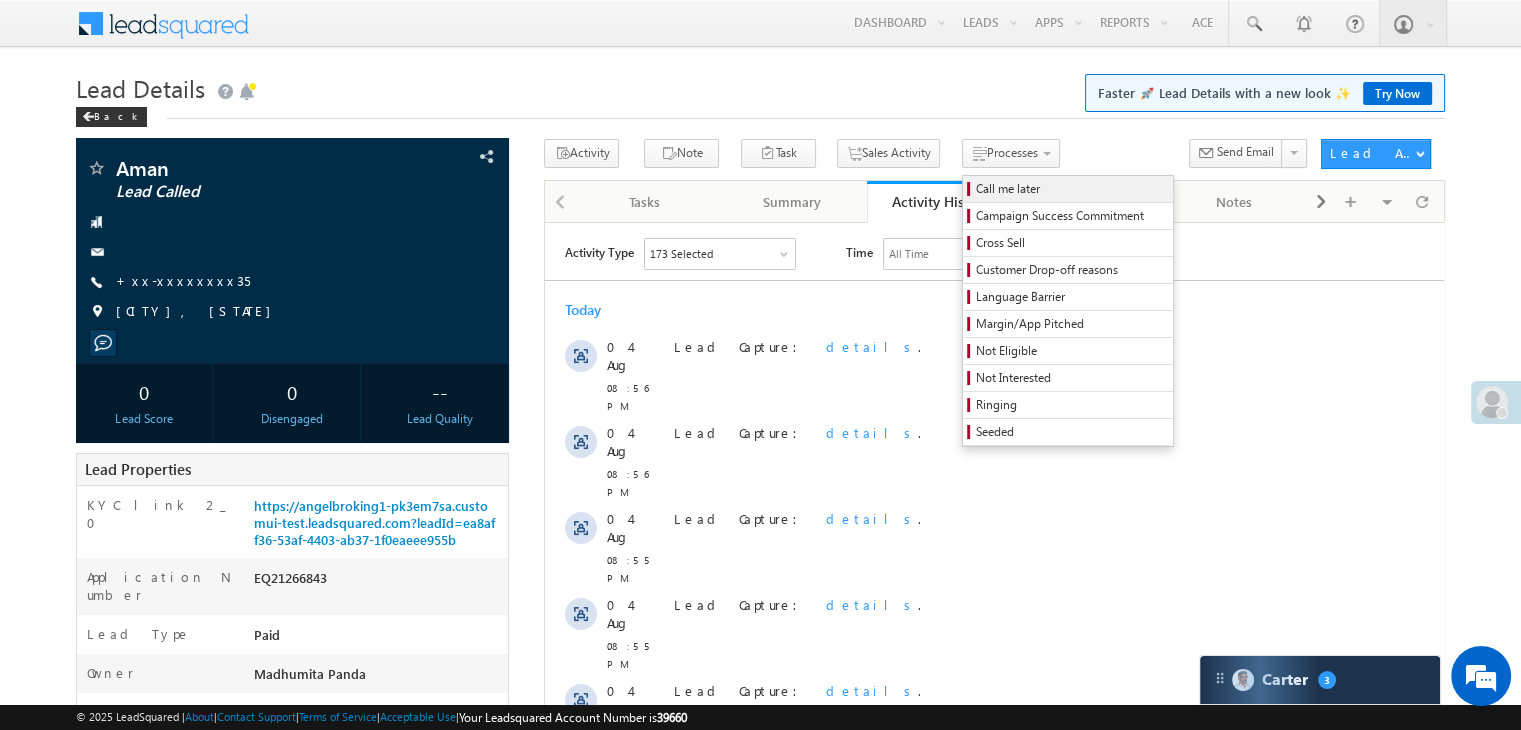 click on "Call me later" at bounding box center [1071, 189] 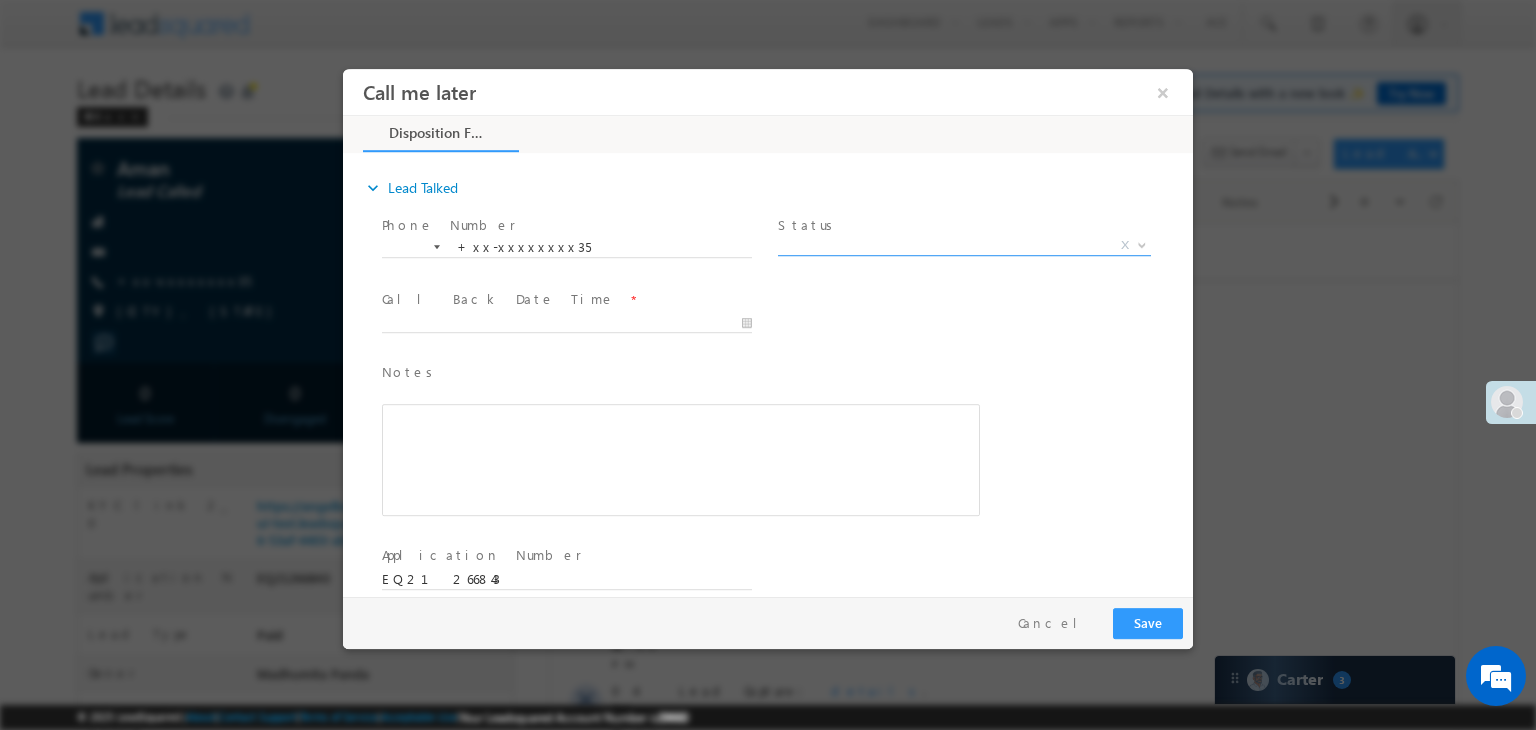 scroll, scrollTop: 0, scrollLeft: 0, axis: both 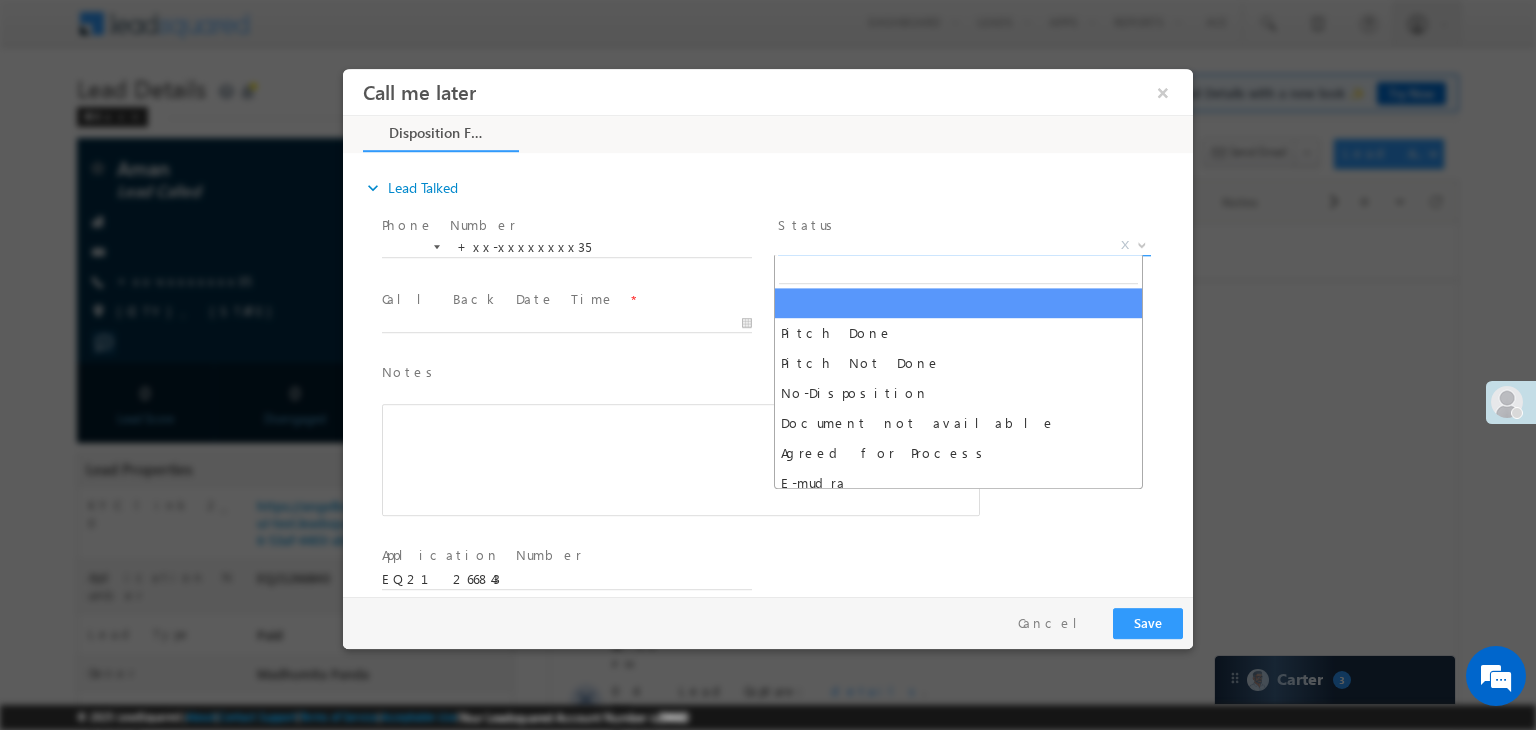 click on "X" at bounding box center (964, 246) 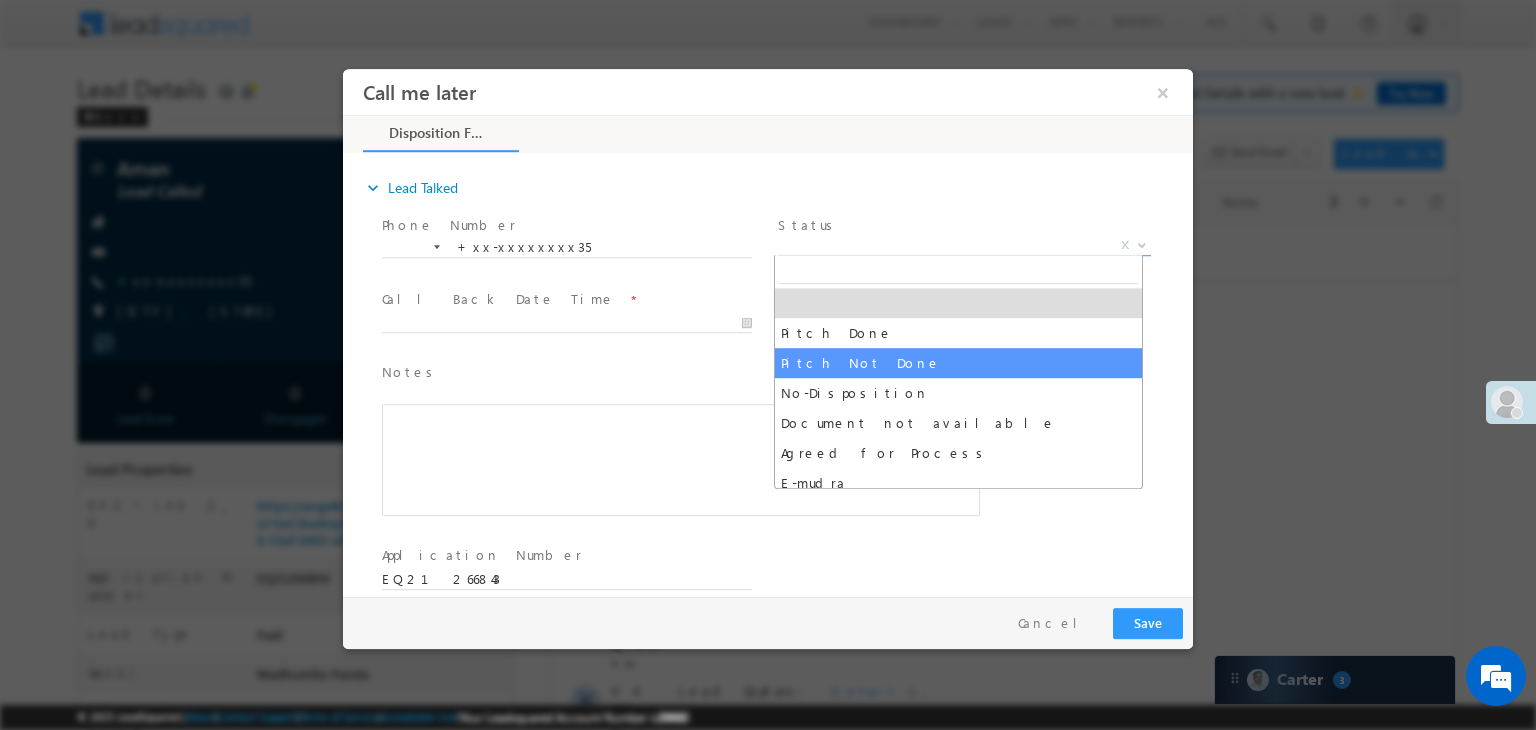 drag, startPoint x: 947, startPoint y: 360, endPoint x: 912, endPoint y: 352, distance: 35.902645 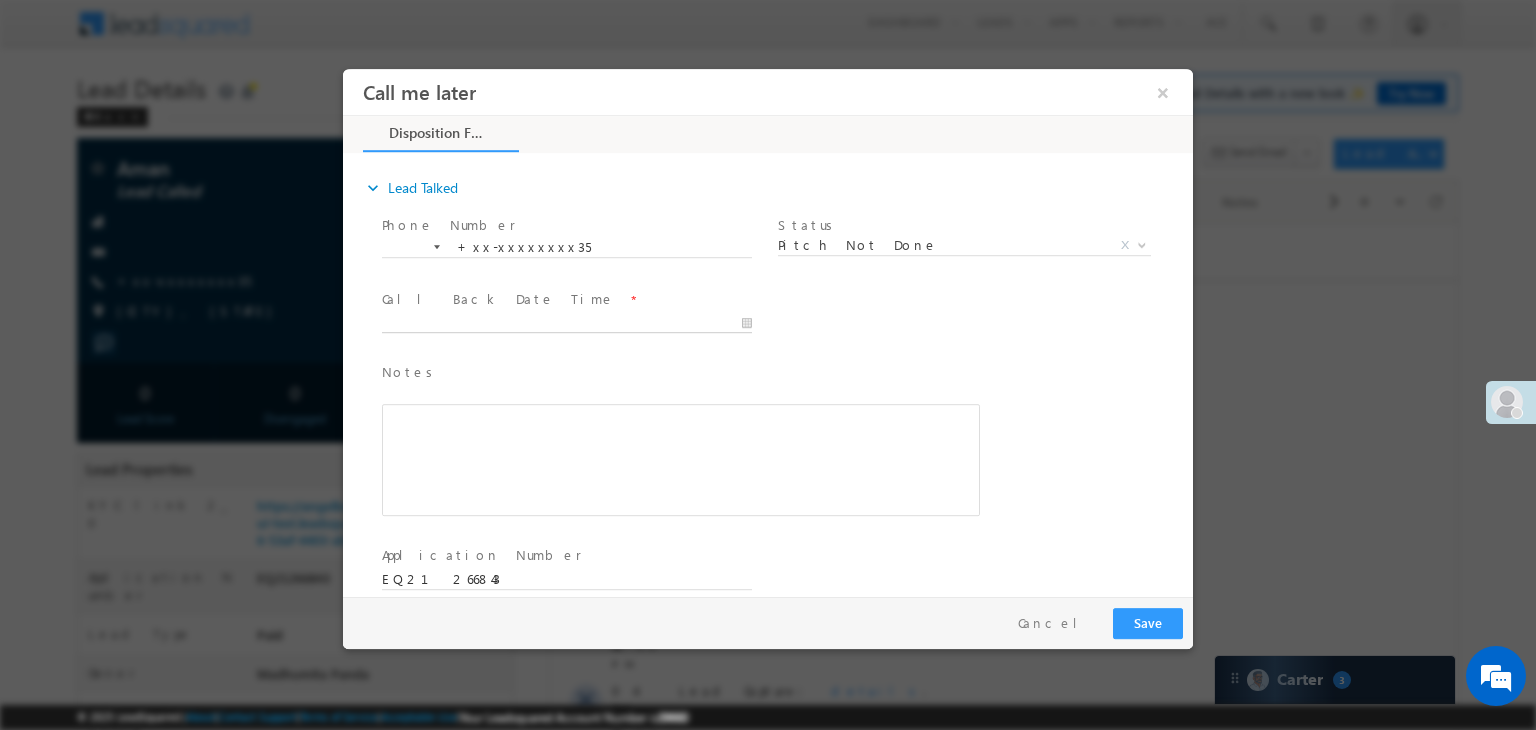 type on "[DATE] [TIME]" 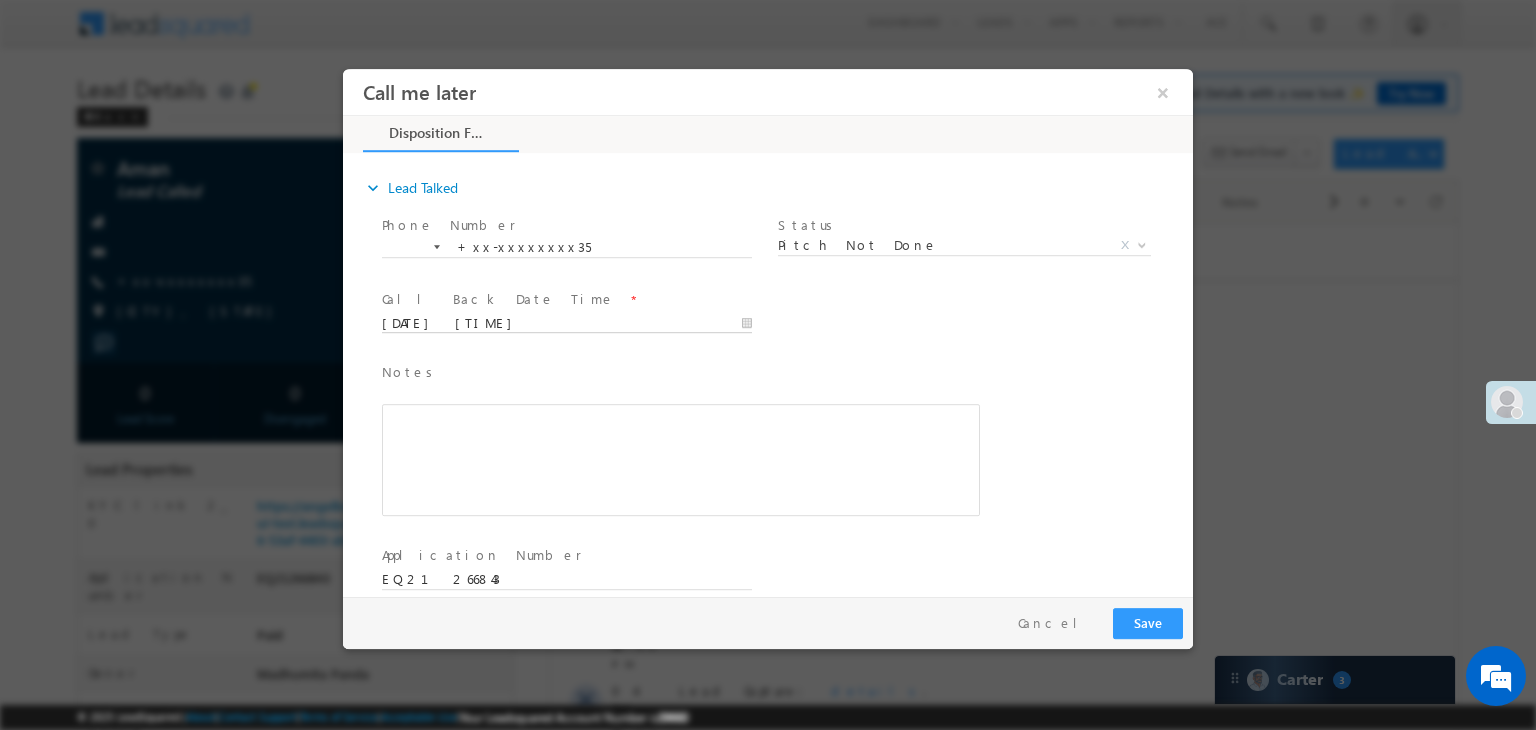 click on "[DATE] [TIME]" at bounding box center (567, 324) 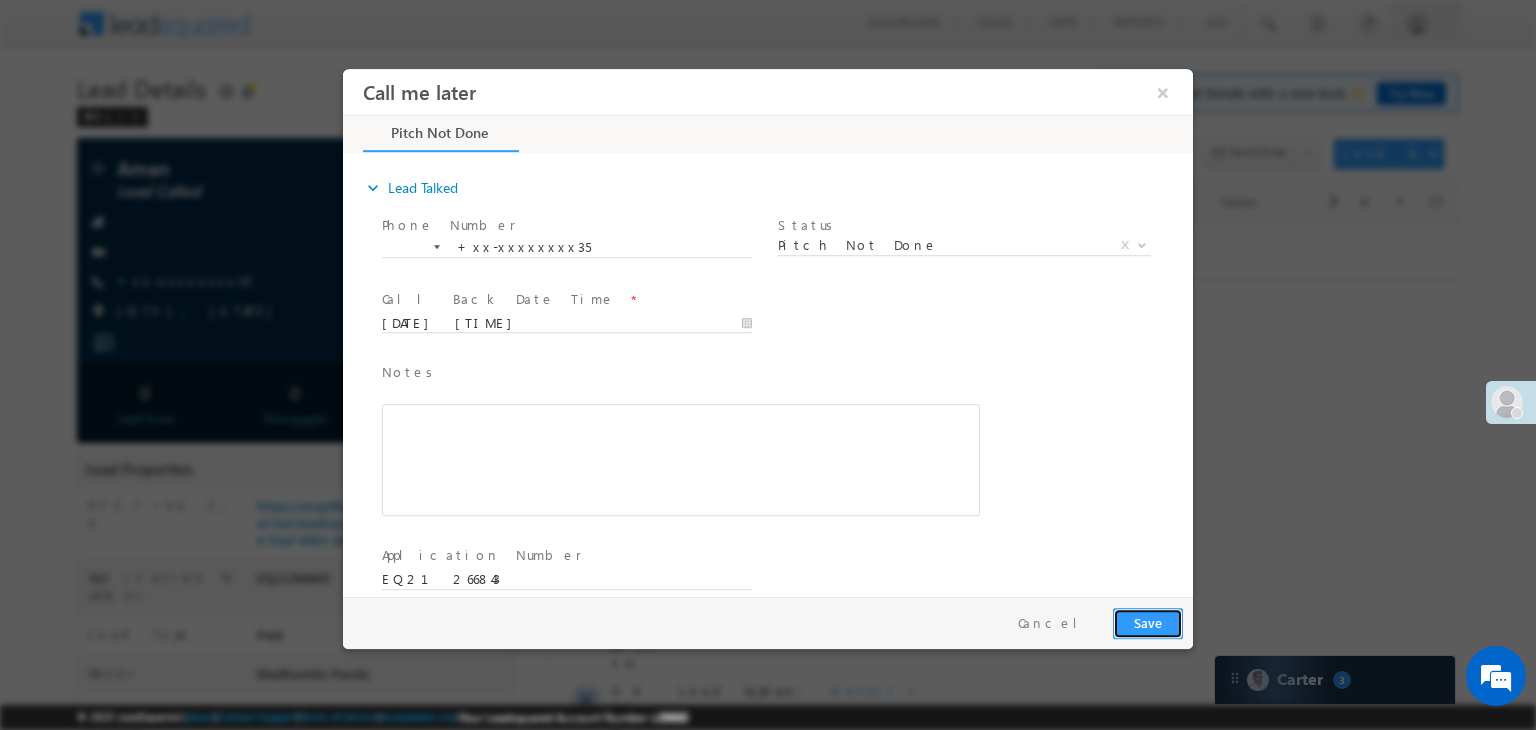 click on "Save" at bounding box center [1148, 623] 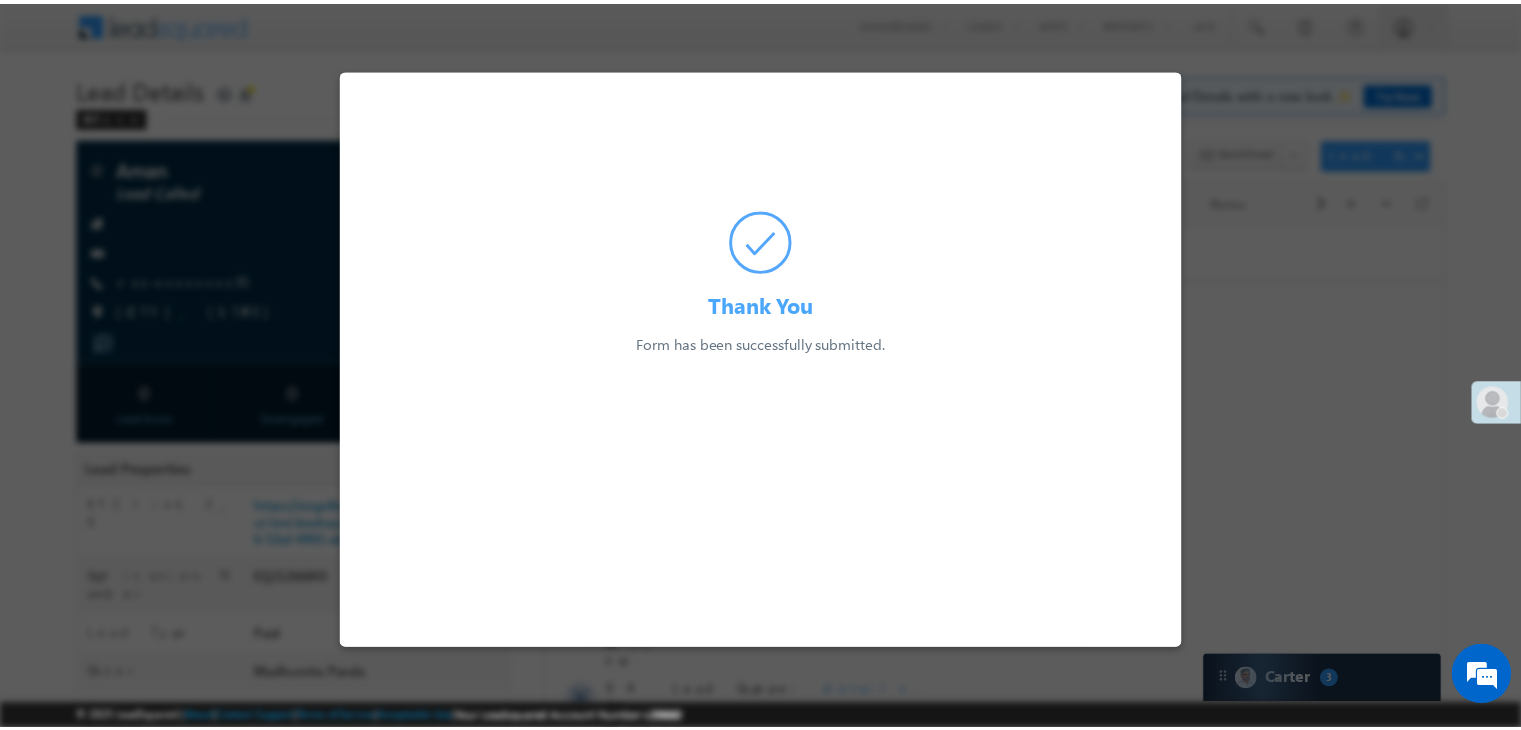 scroll, scrollTop: 0, scrollLeft: 0, axis: both 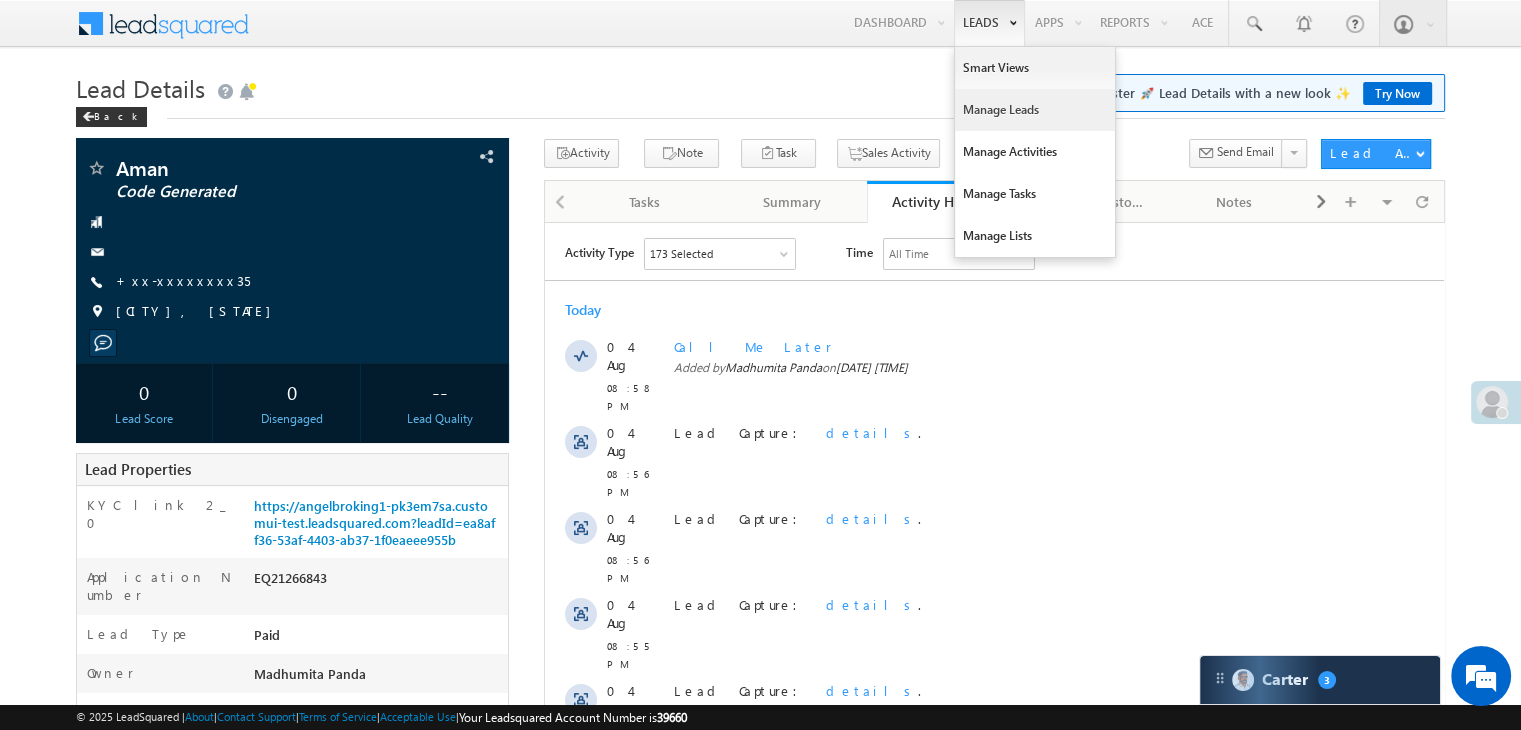 click on "Manage Leads" at bounding box center [1035, 110] 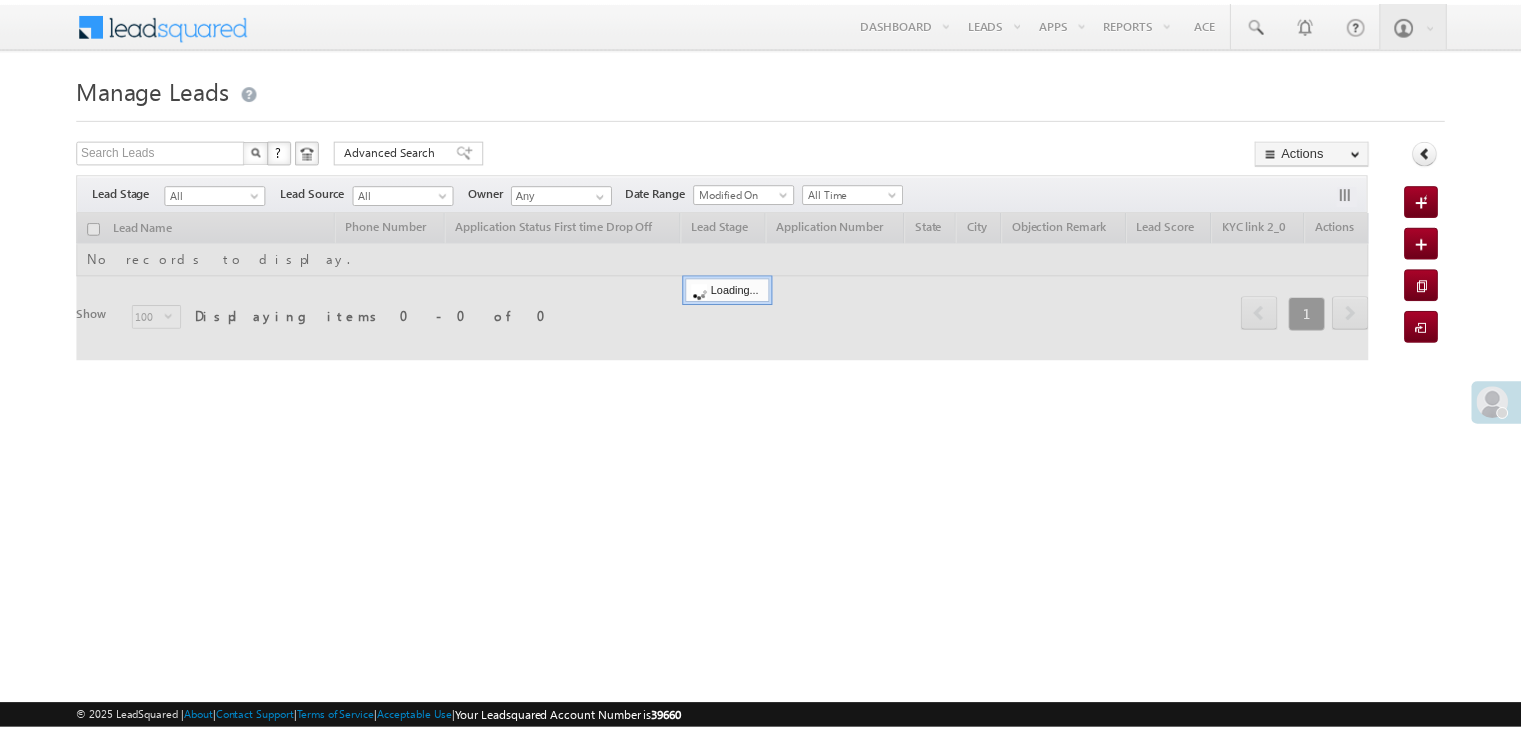 scroll, scrollTop: 0, scrollLeft: 0, axis: both 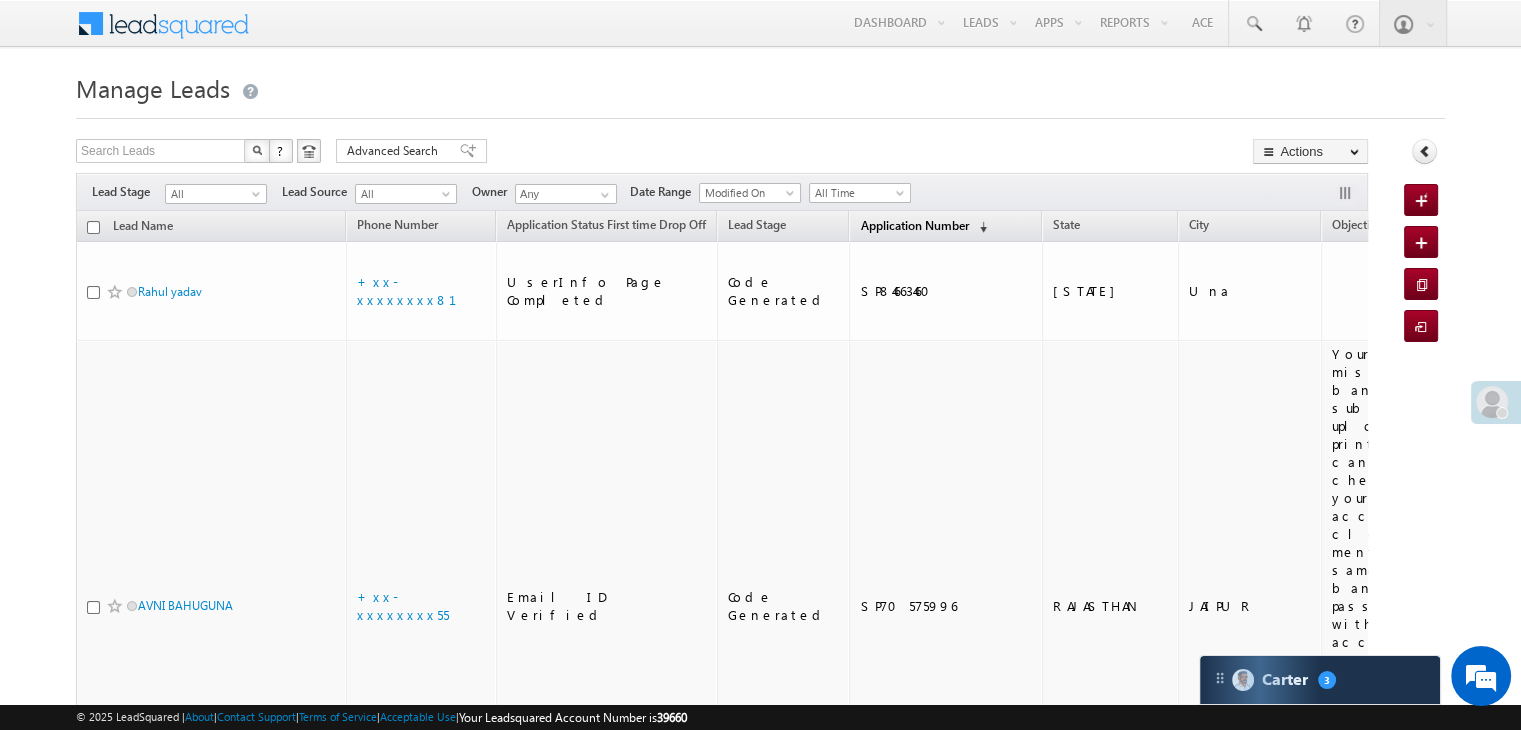 click on "Application Number" at bounding box center [914, 225] 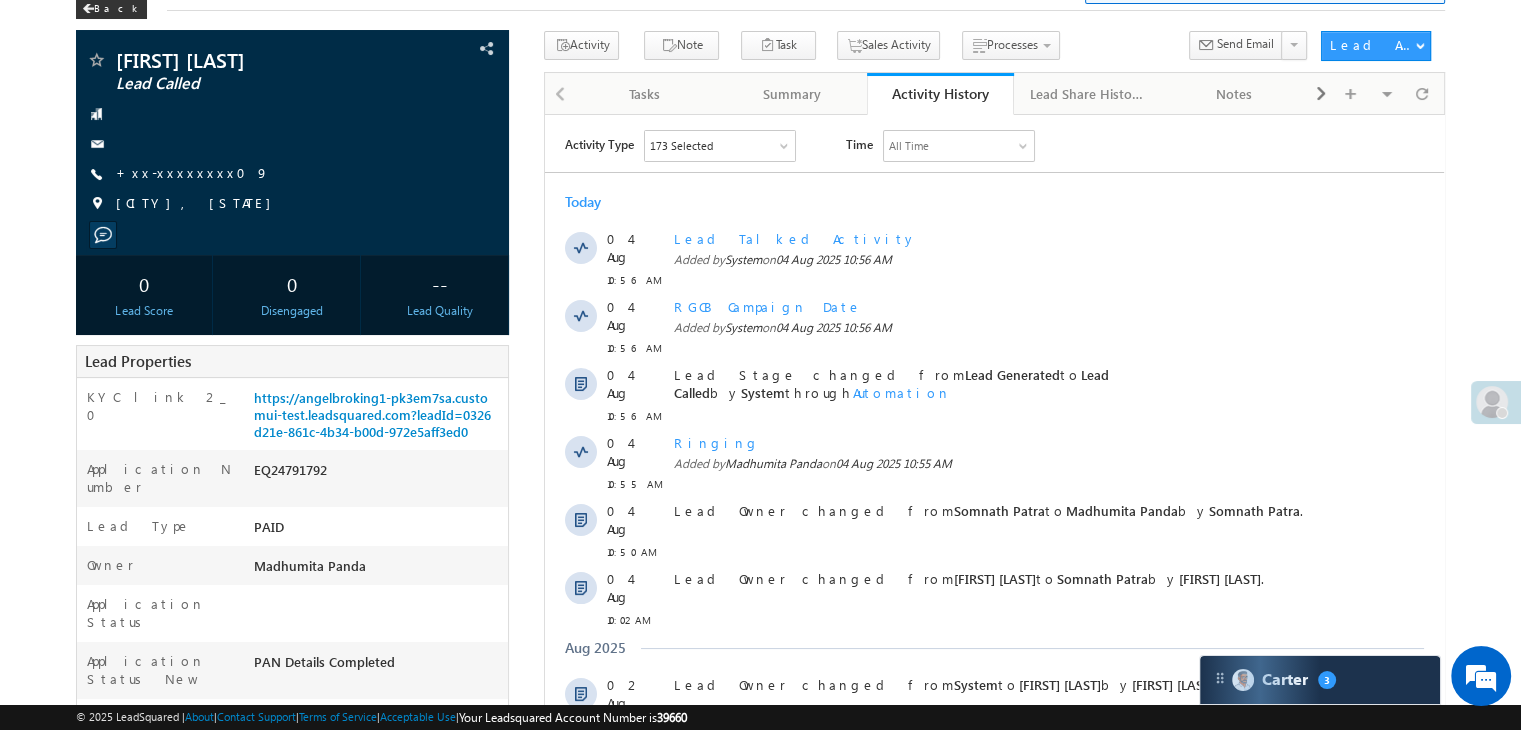scroll, scrollTop: 0, scrollLeft: 0, axis: both 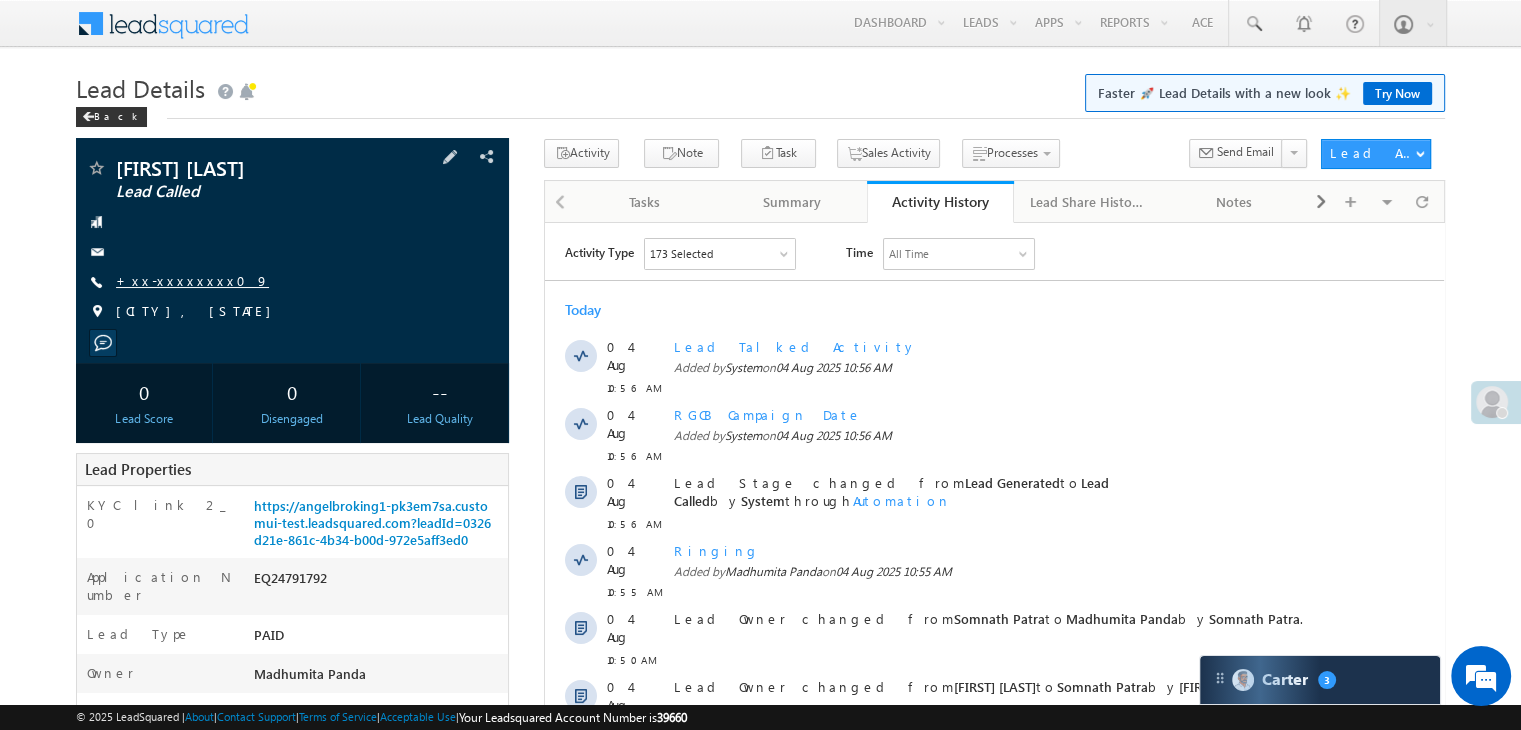 click on "+xx-xxxxxxxx09" at bounding box center (192, 280) 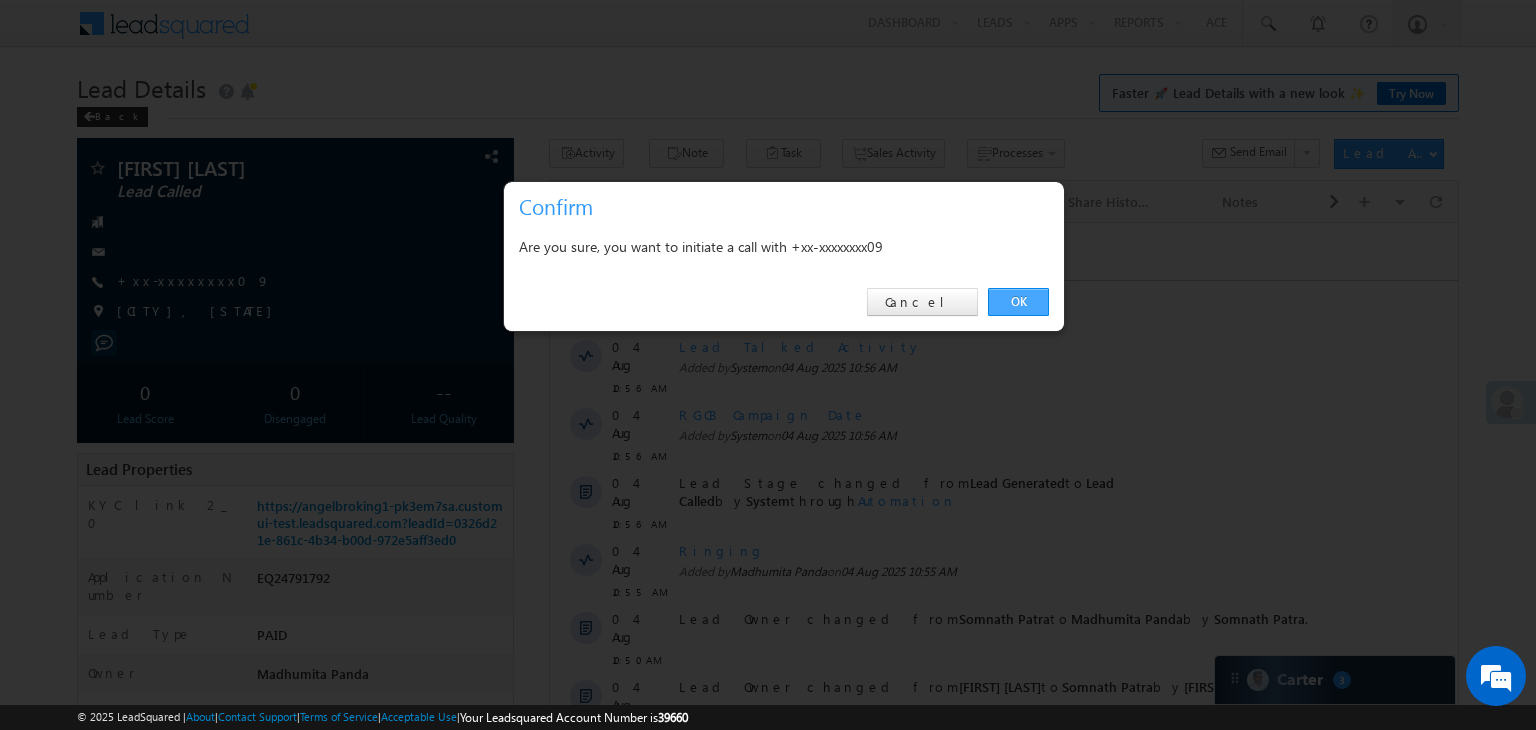 click on "OK" at bounding box center (1018, 302) 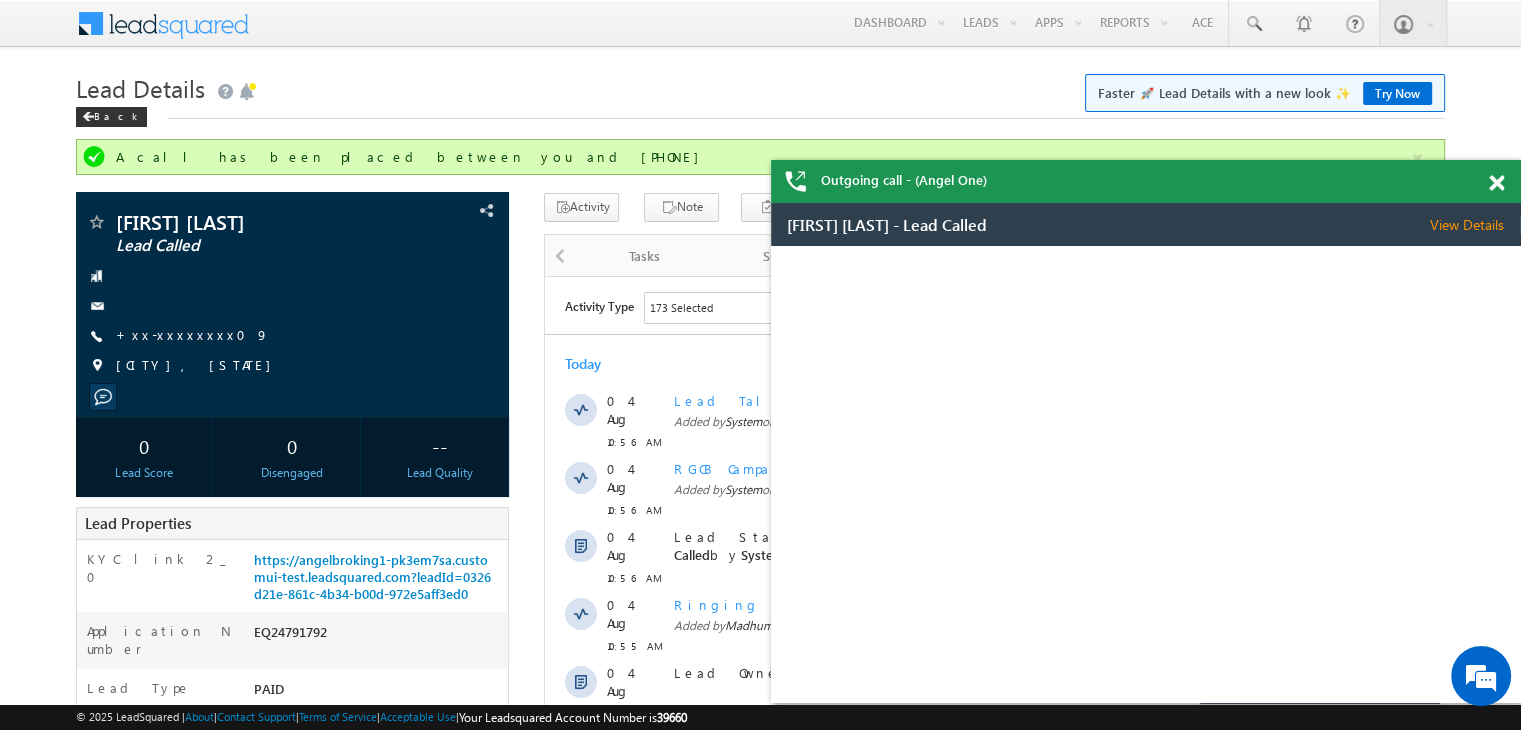 scroll, scrollTop: 0, scrollLeft: 0, axis: both 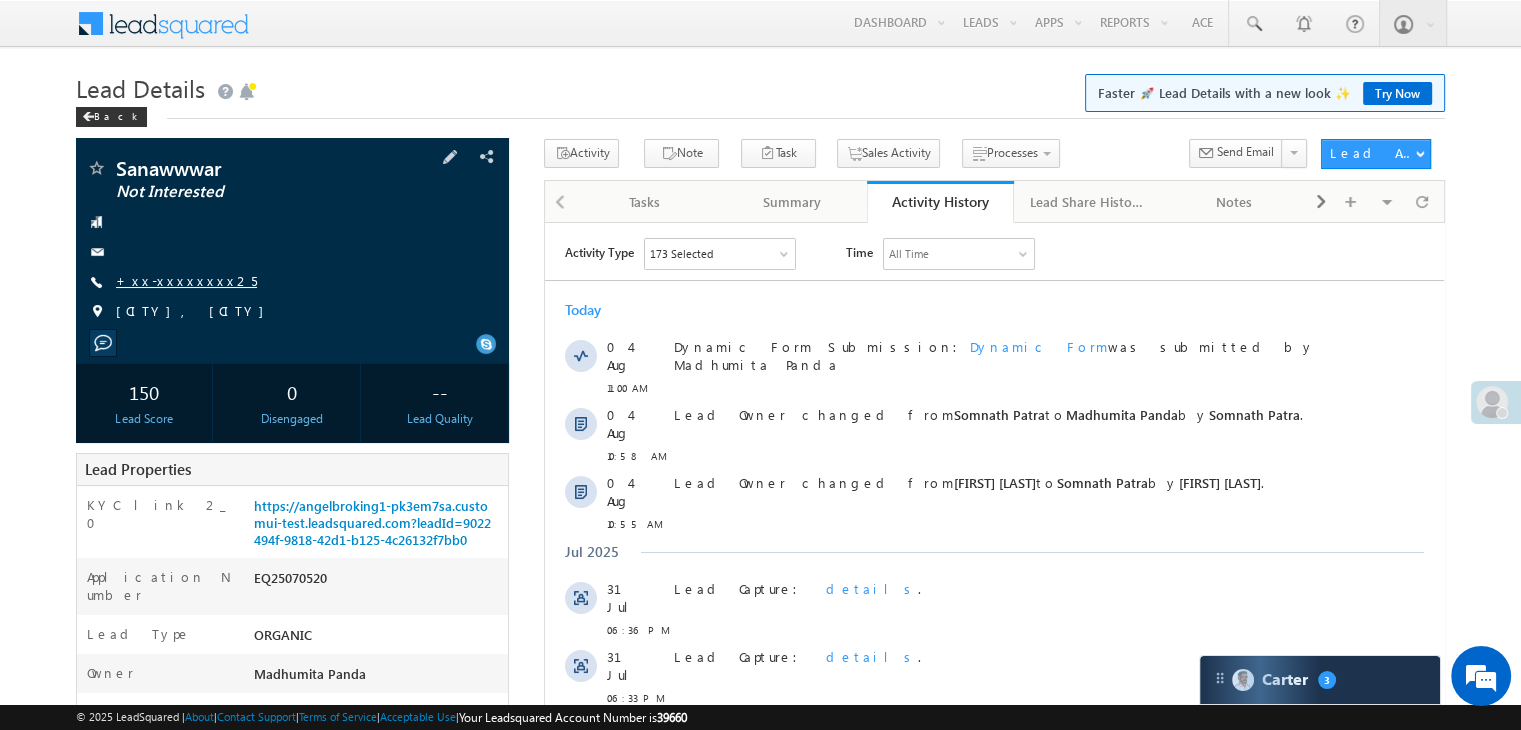 click on "+xx-xxxxxxxx25" at bounding box center (186, 280) 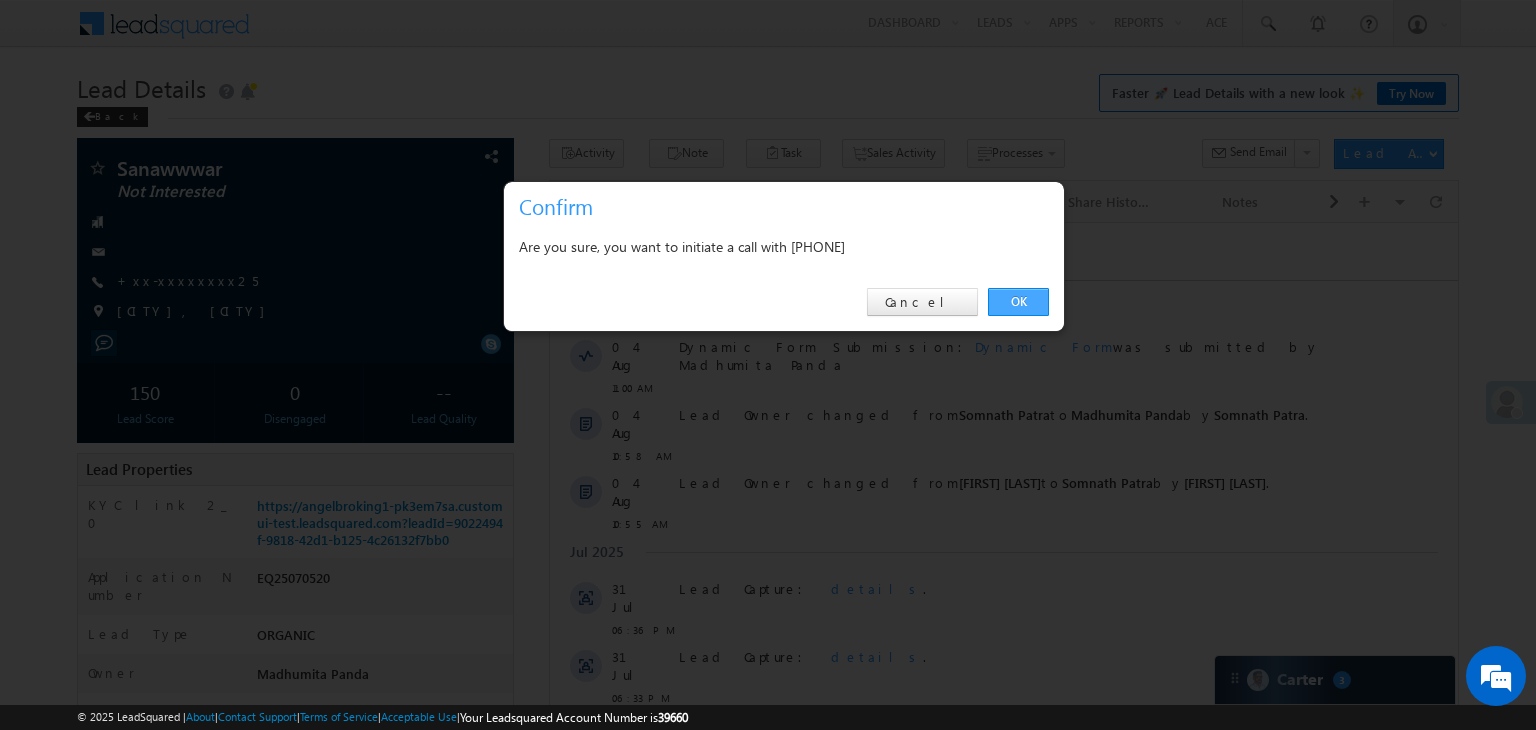 click on "OK" at bounding box center [1018, 302] 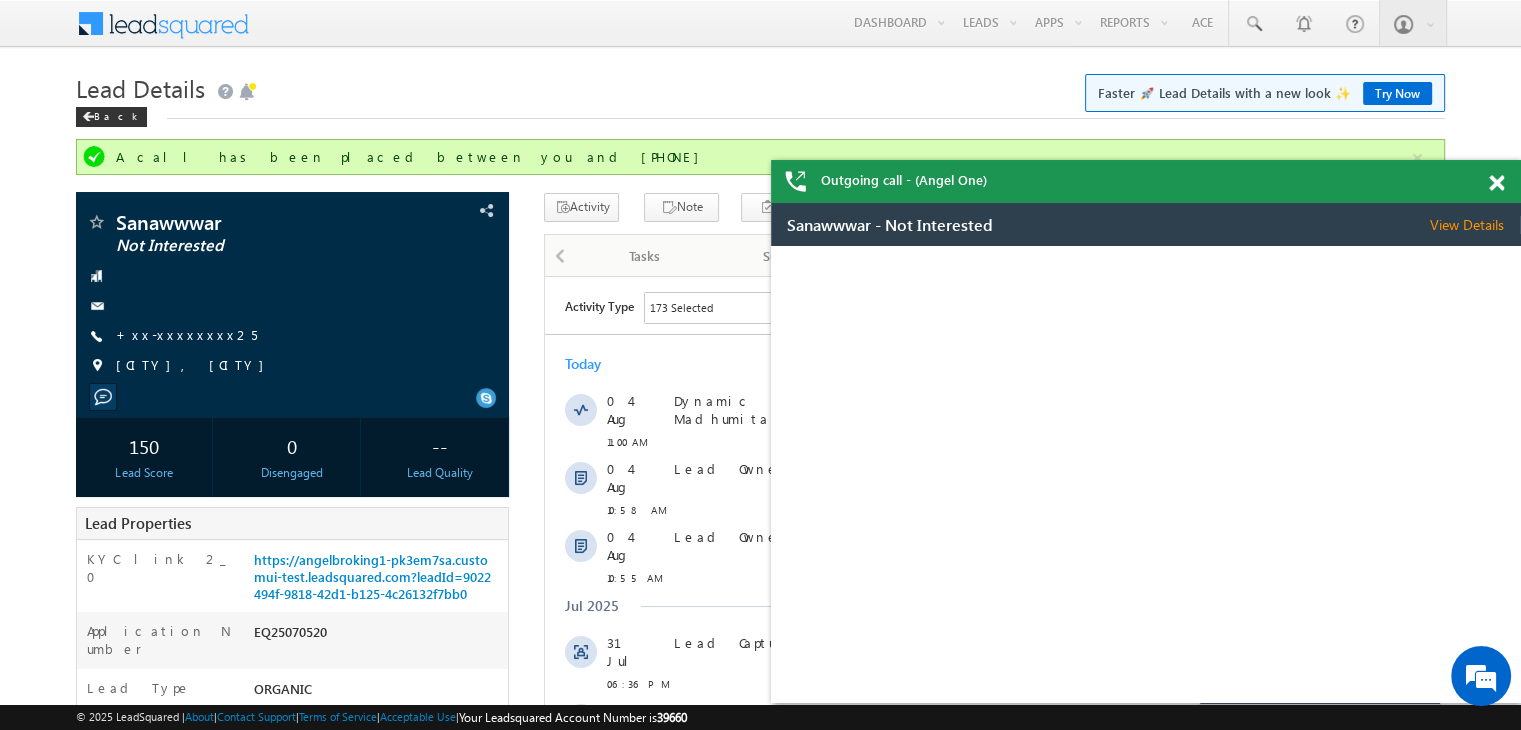 scroll, scrollTop: 0, scrollLeft: 0, axis: both 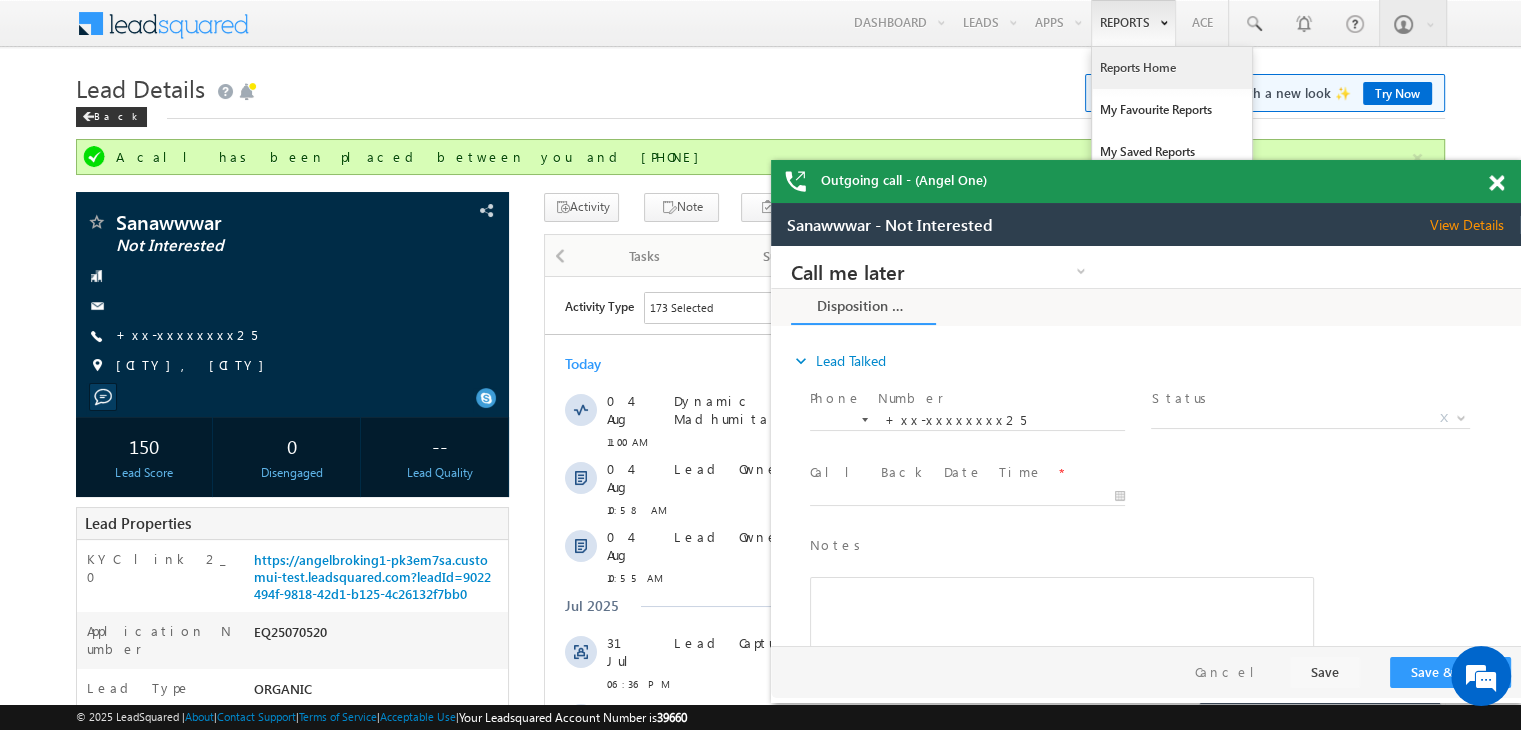 click on "Reports Home" at bounding box center (1172, 68) 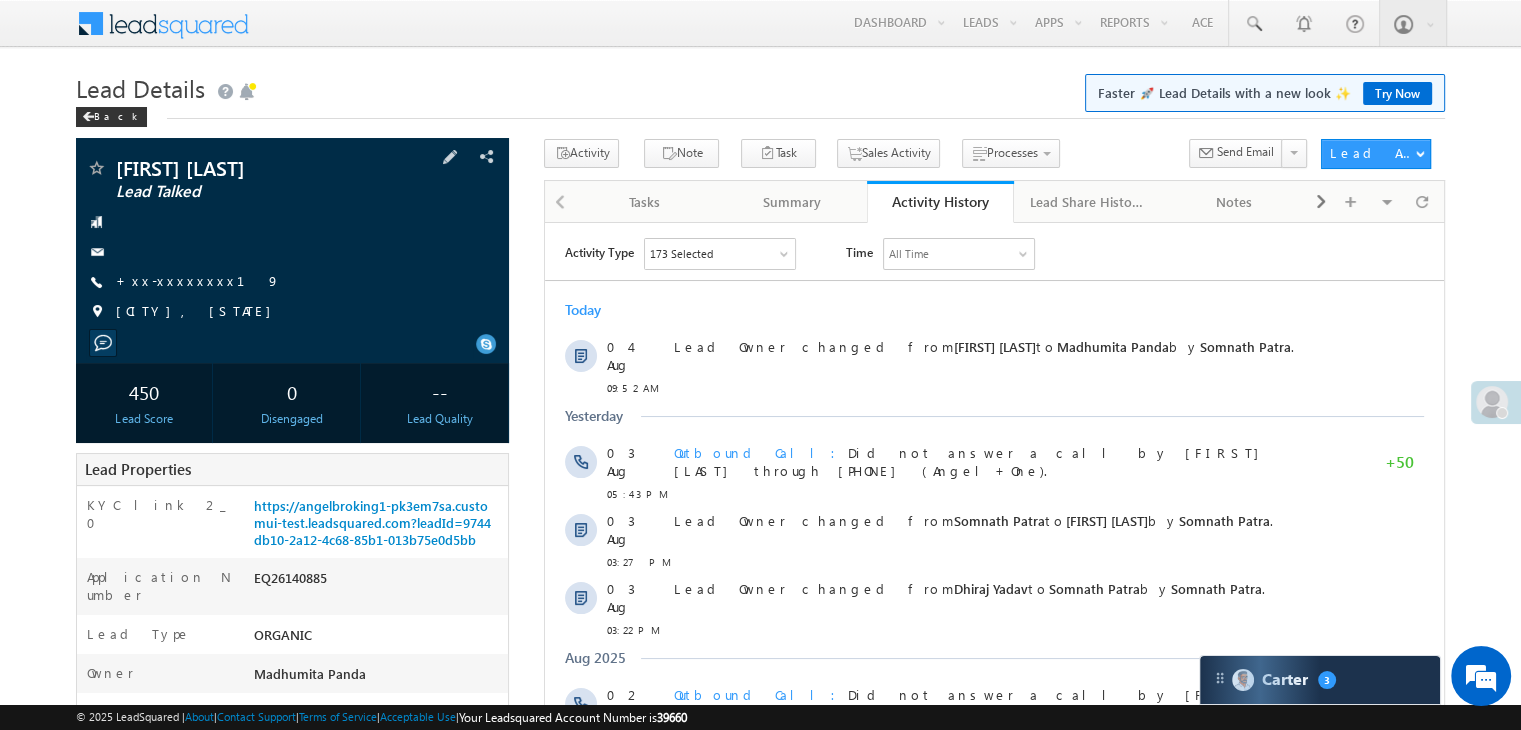 scroll, scrollTop: 0, scrollLeft: 0, axis: both 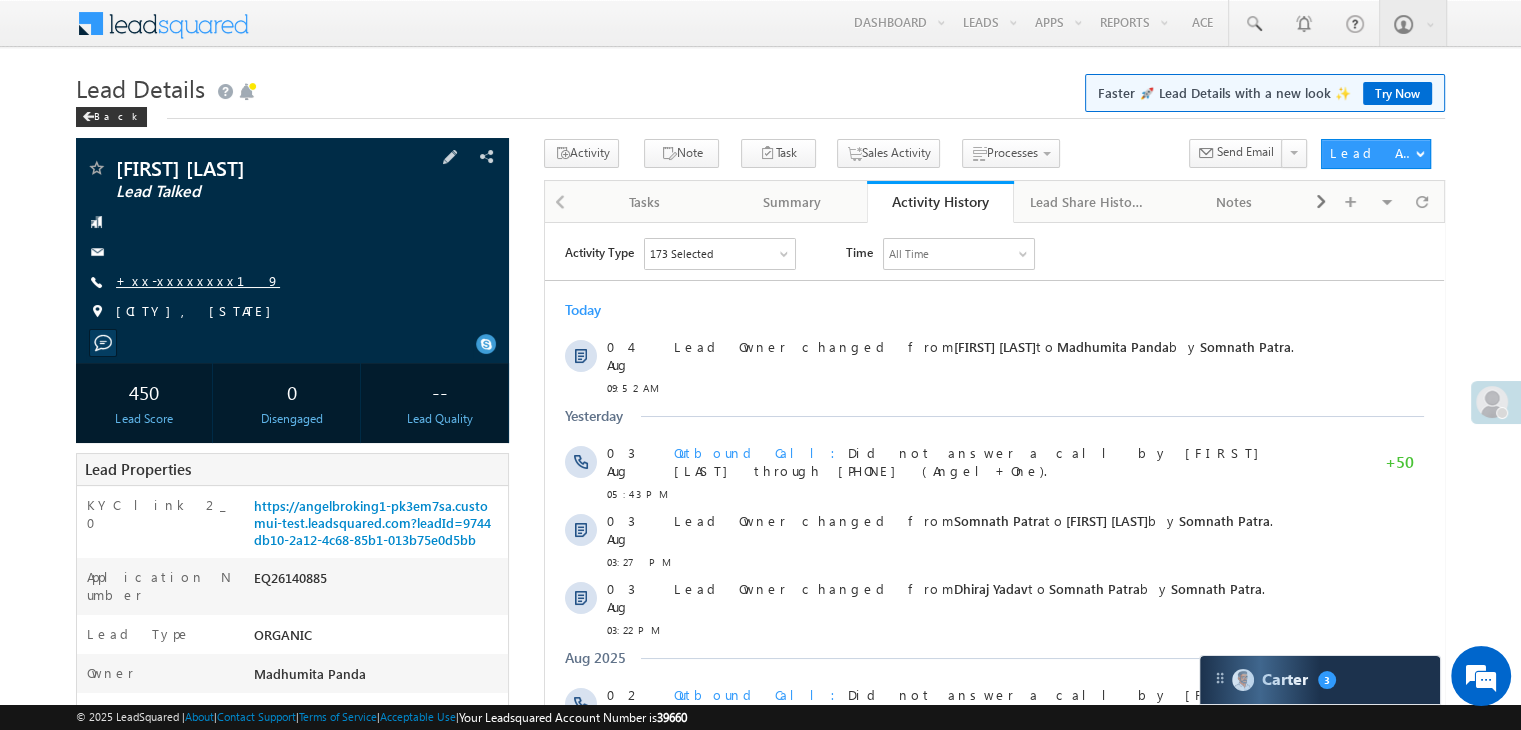 click on "+xx-xxxxxxxx19" at bounding box center [198, 280] 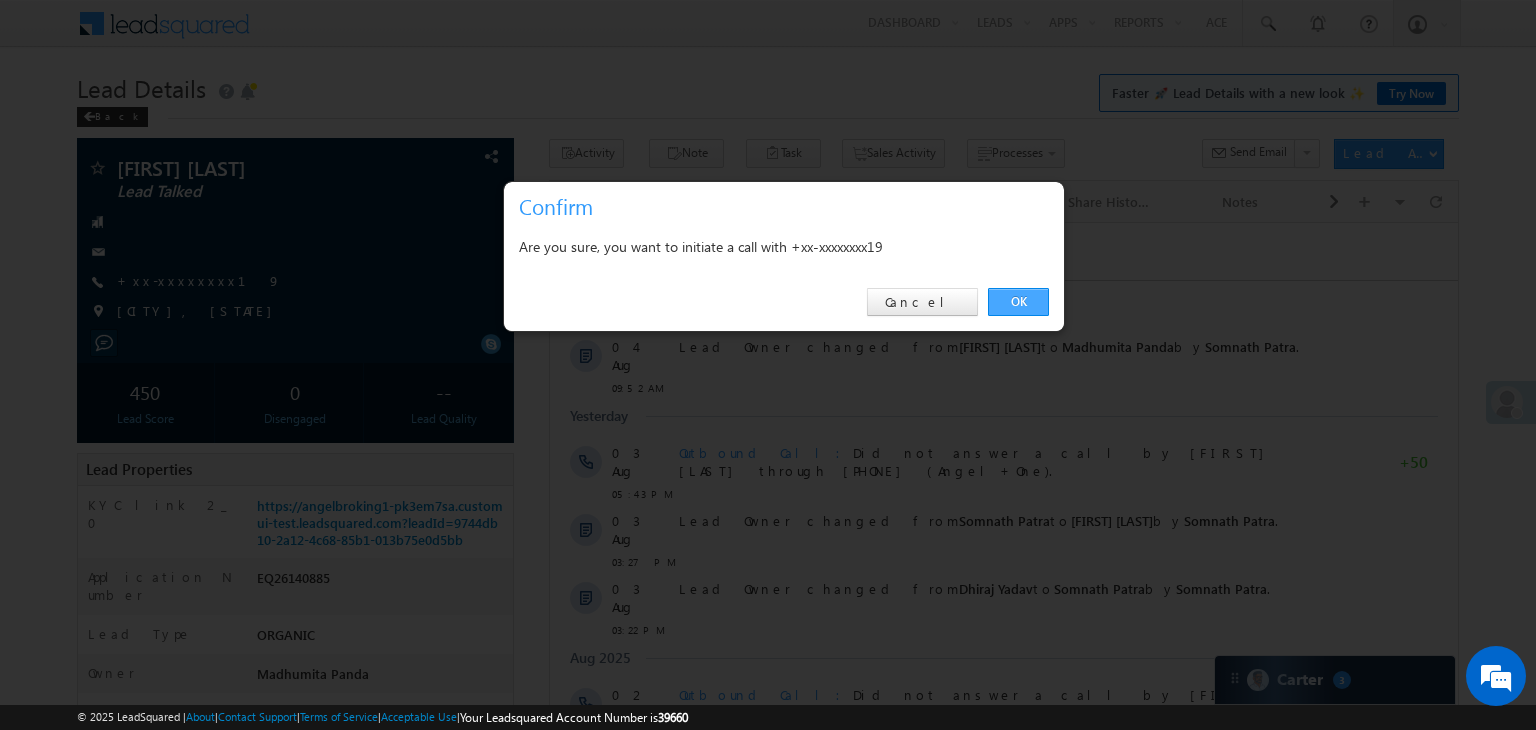 click on "OK" at bounding box center (1018, 302) 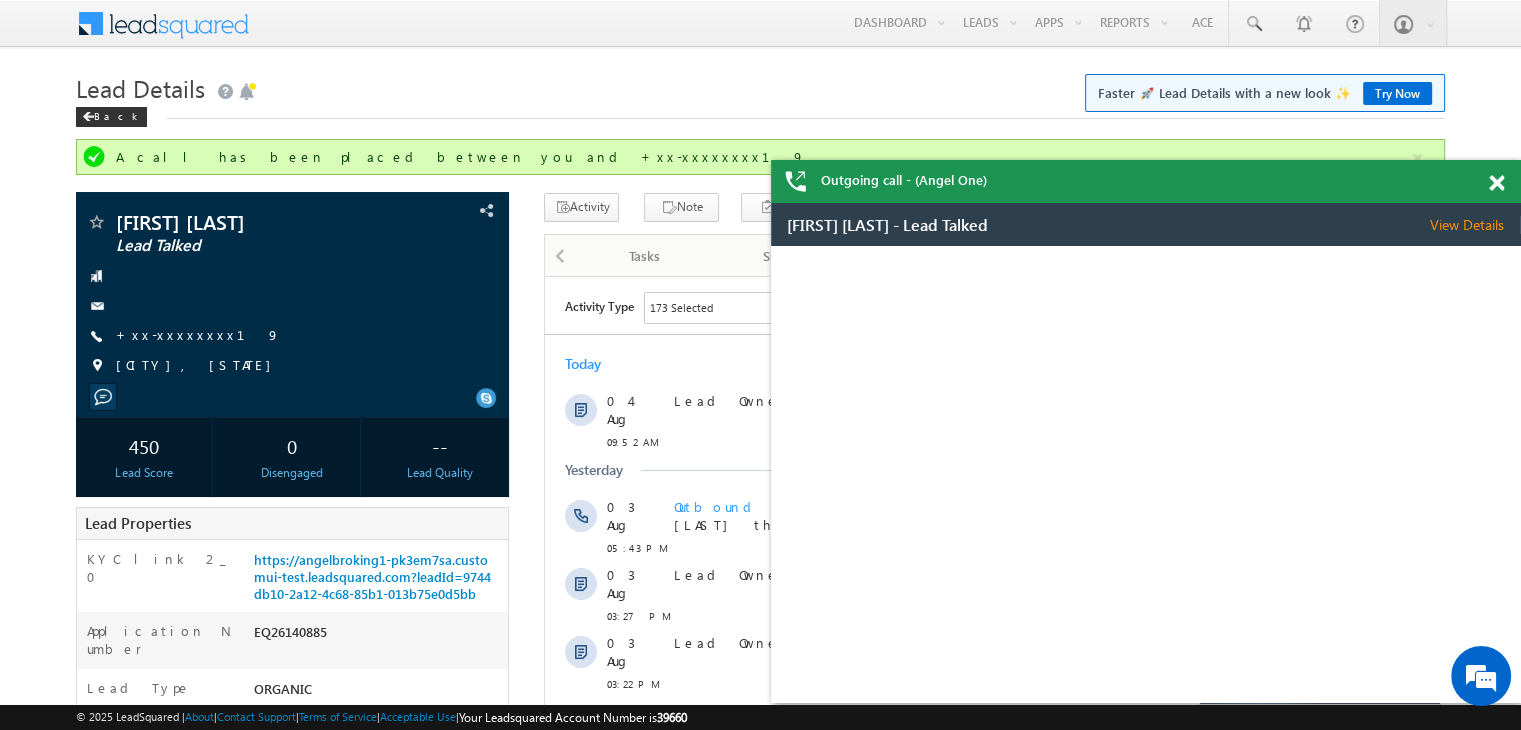 scroll, scrollTop: 0, scrollLeft: 0, axis: both 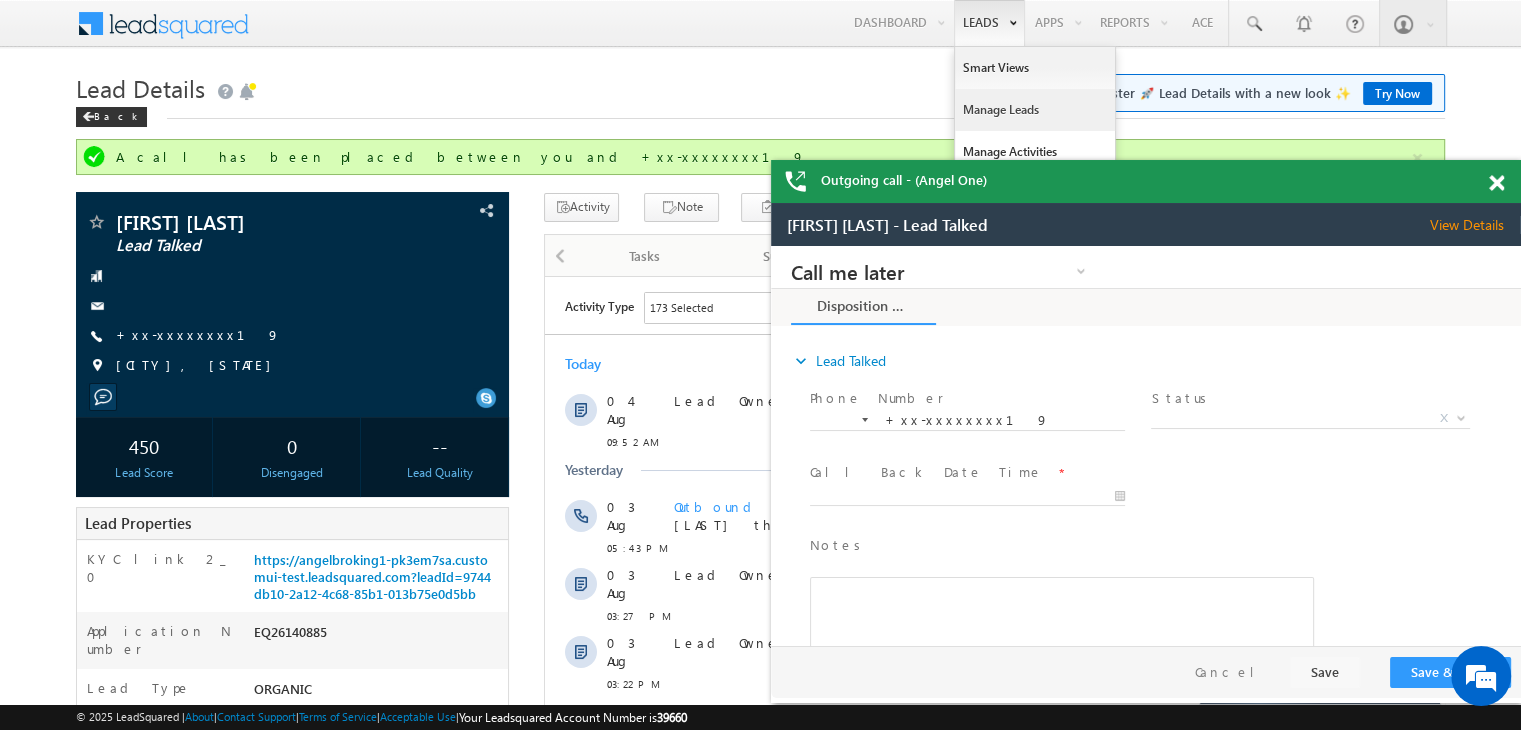 click on "Manage Leads" at bounding box center (1035, 110) 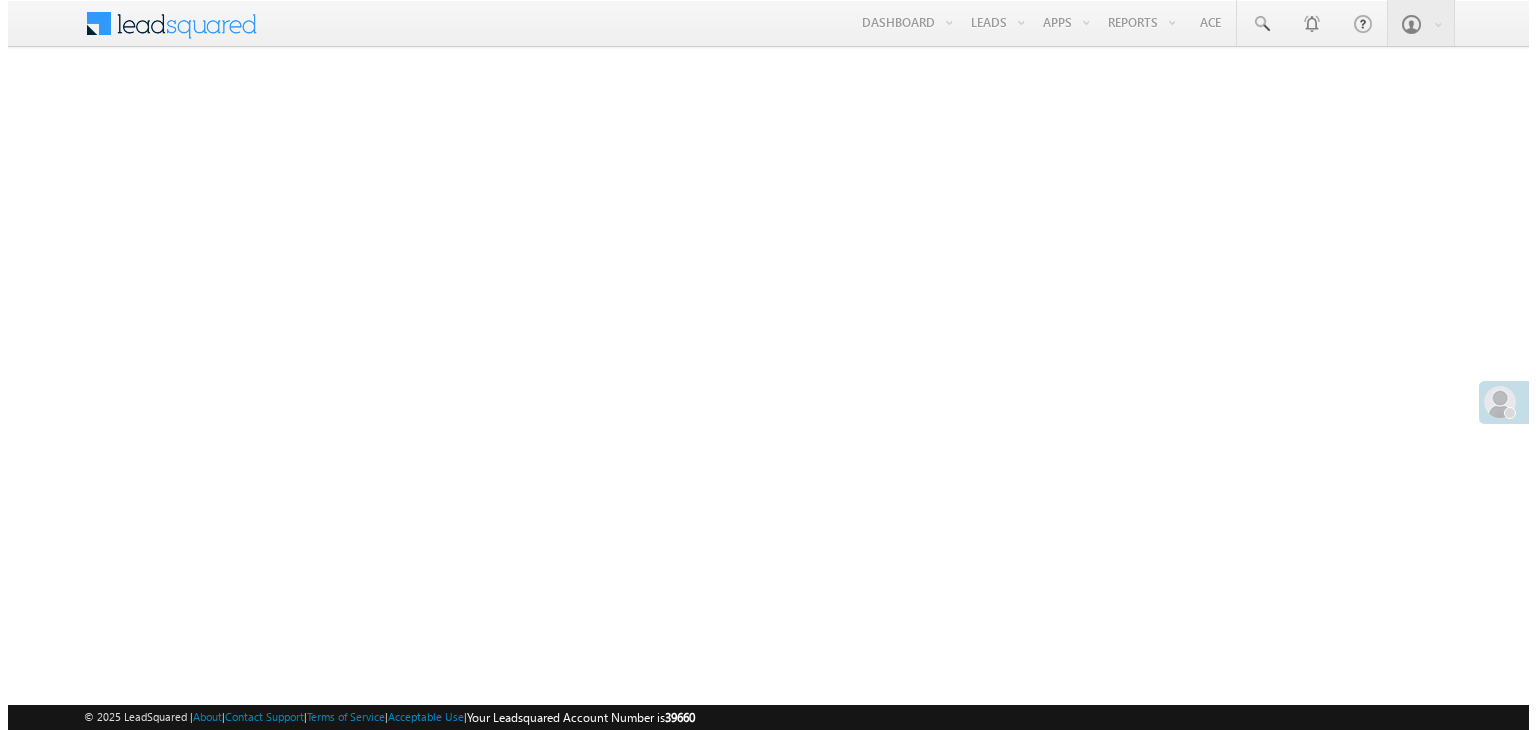 scroll, scrollTop: 0, scrollLeft: 0, axis: both 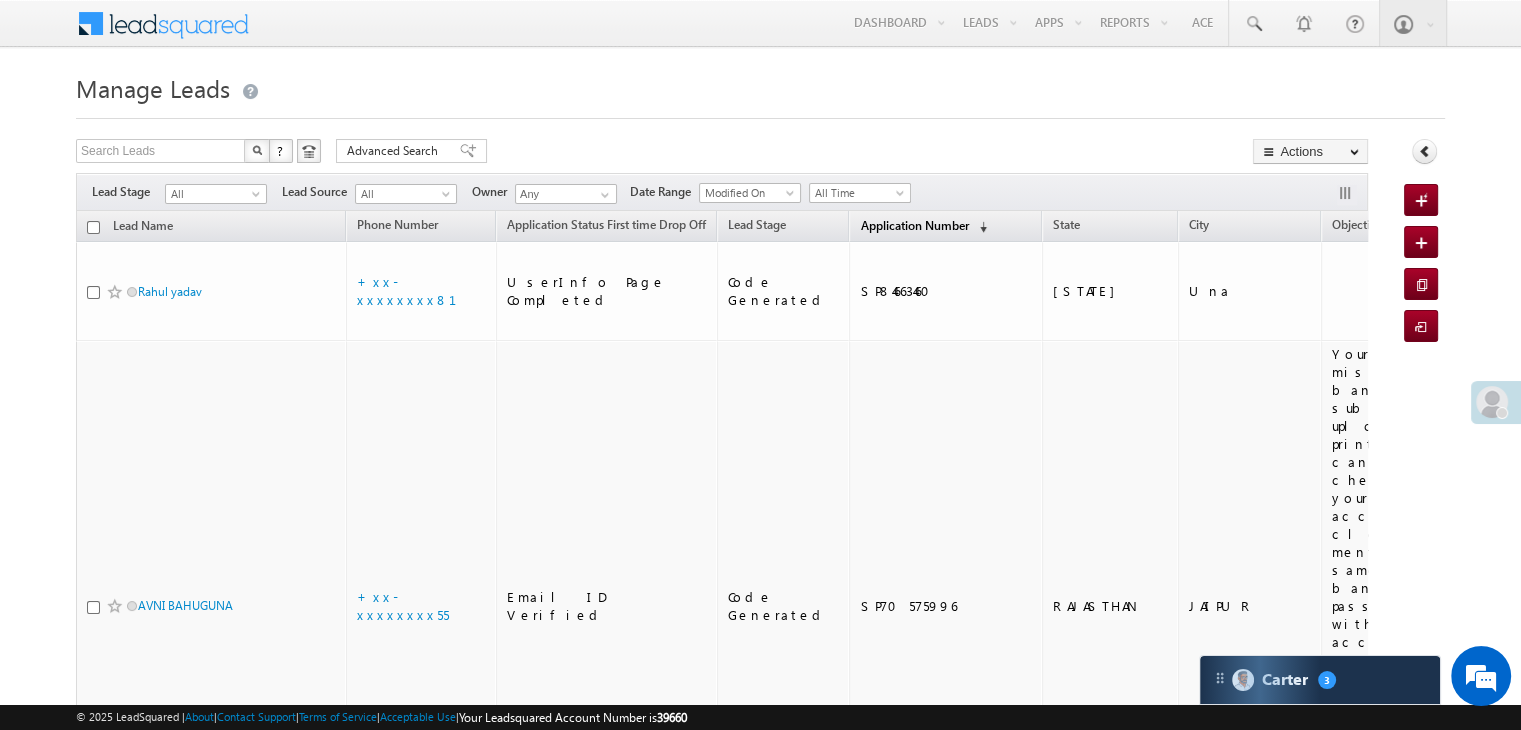 click on "Application Number" at bounding box center [914, 225] 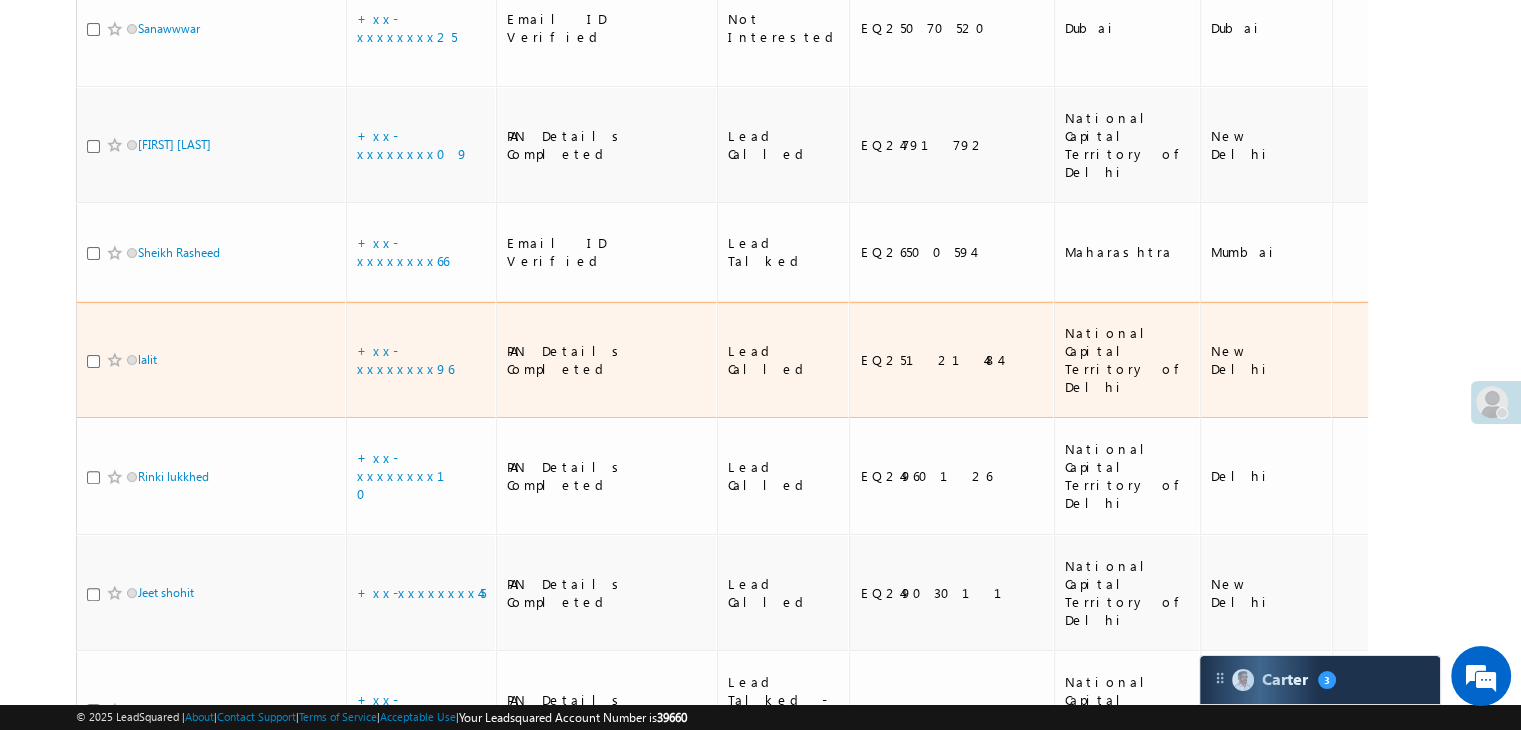 scroll, scrollTop: 700, scrollLeft: 0, axis: vertical 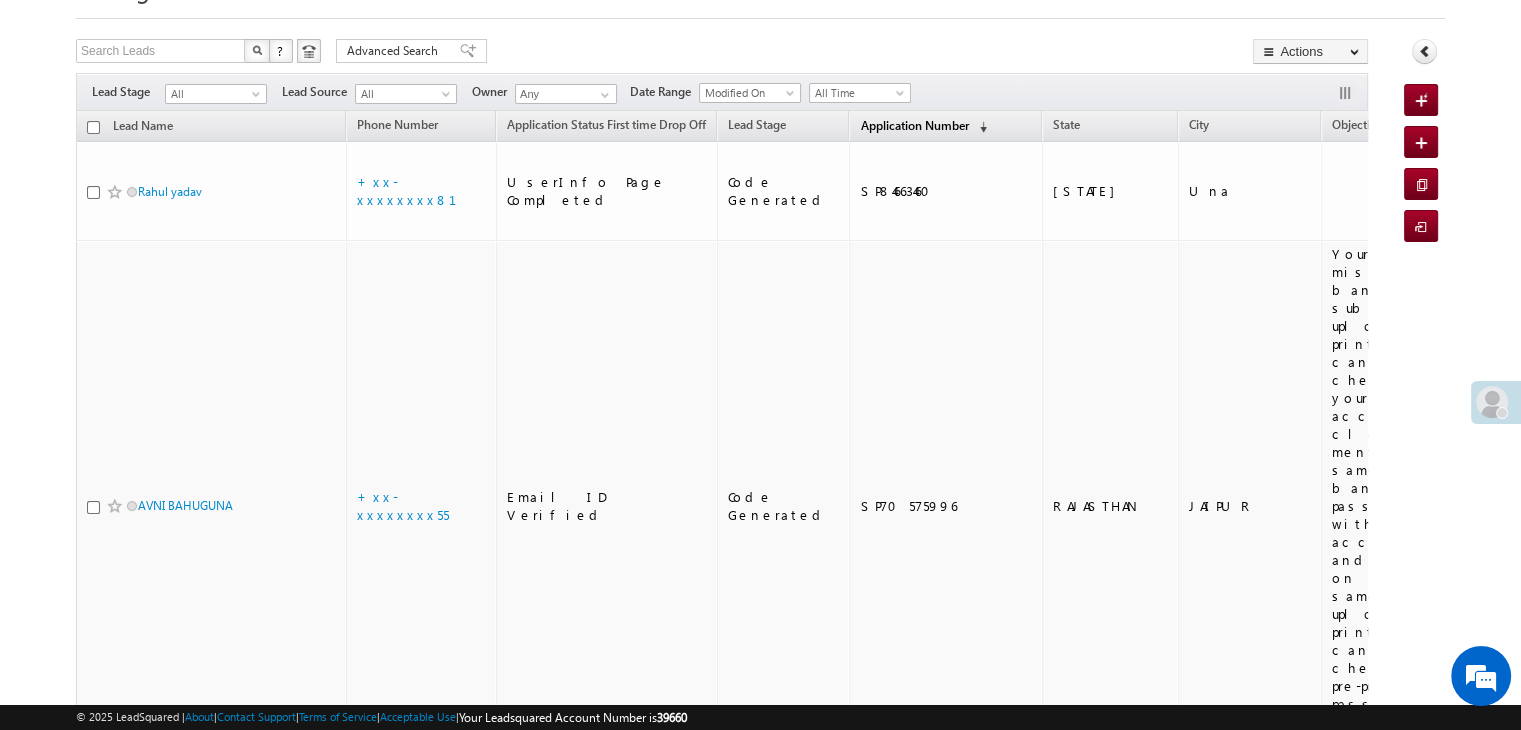 click on "Application Number" at bounding box center [914, 125] 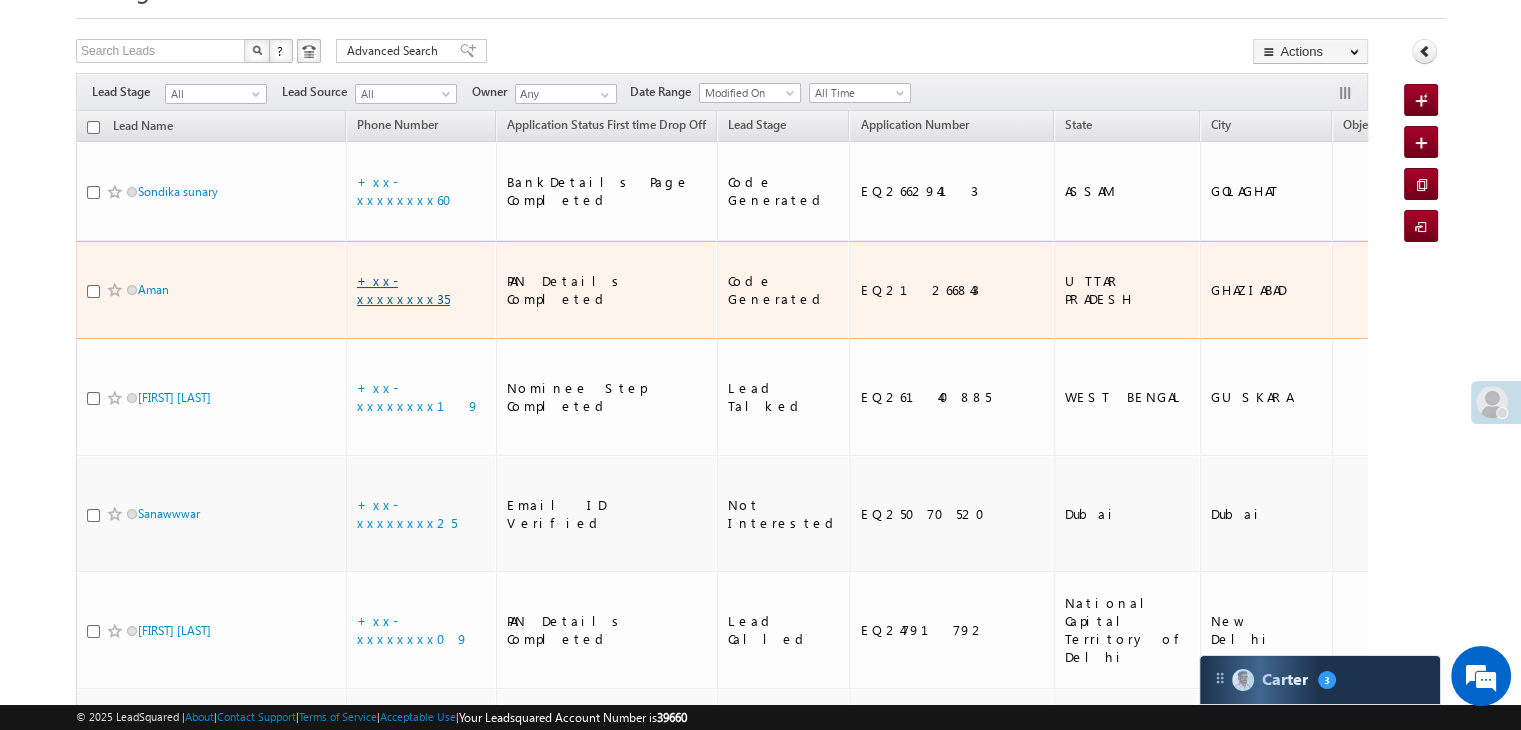 scroll, scrollTop: 0, scrollLeft: 0, axis: both 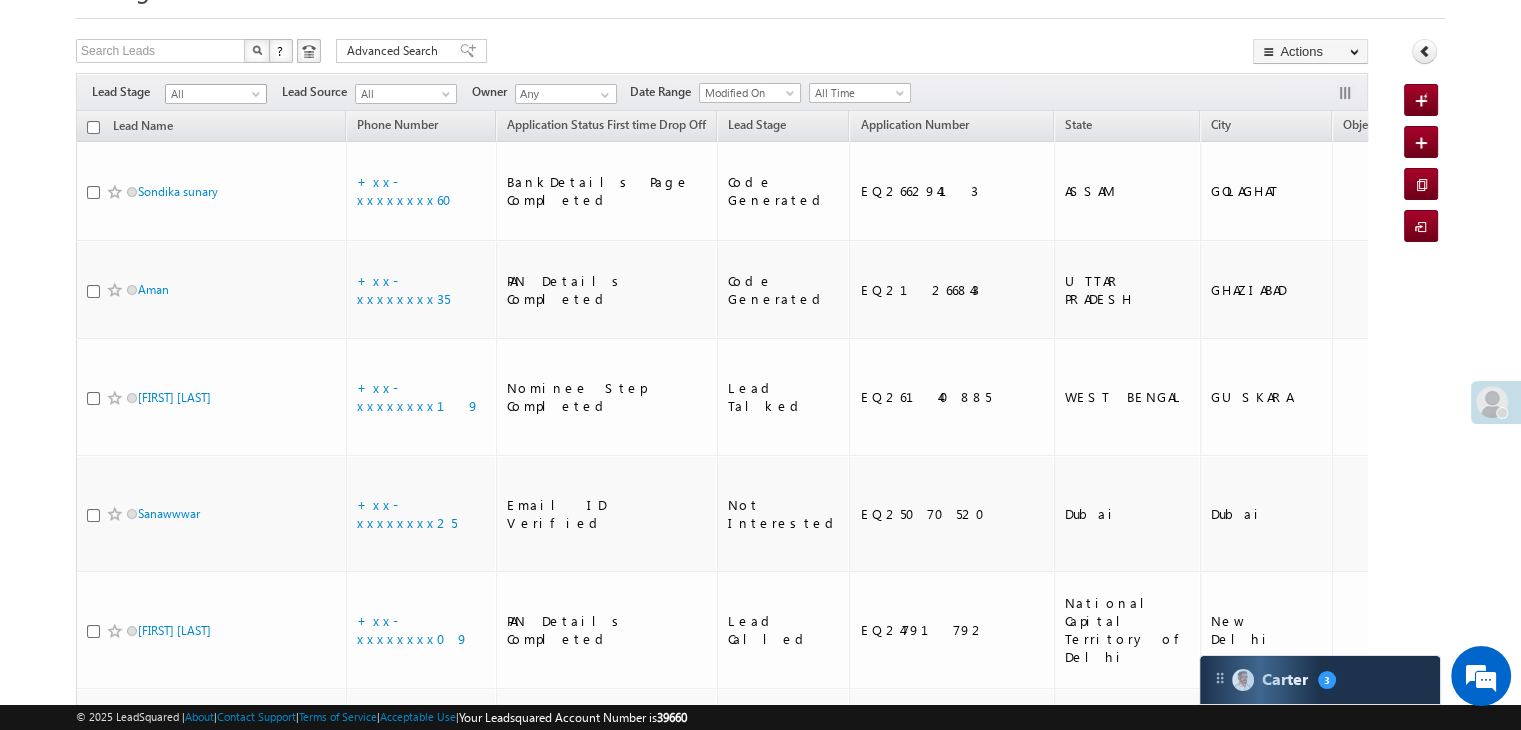 click at bounding box center (258, 98) 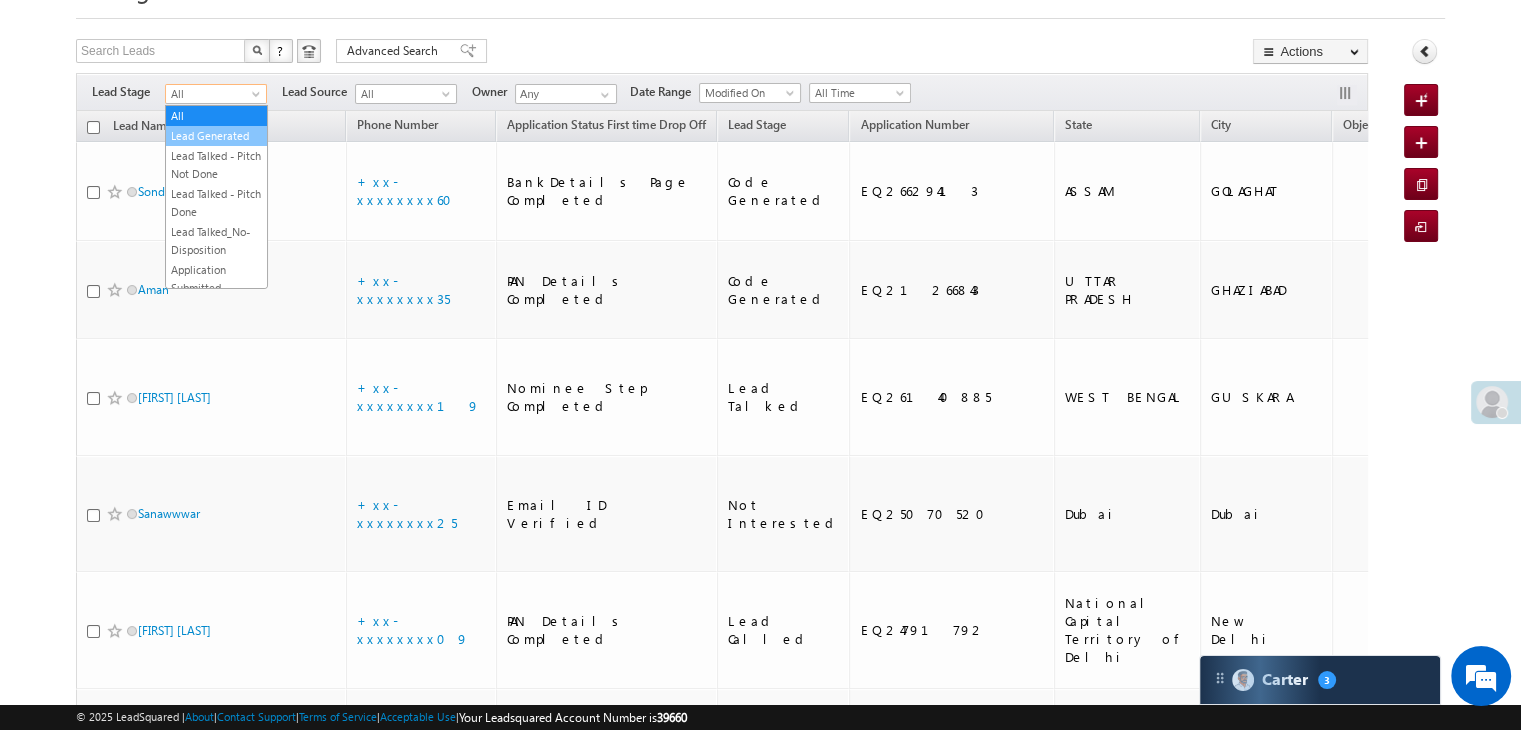 click on "Lead Generated" at bounding box center [216, 136] 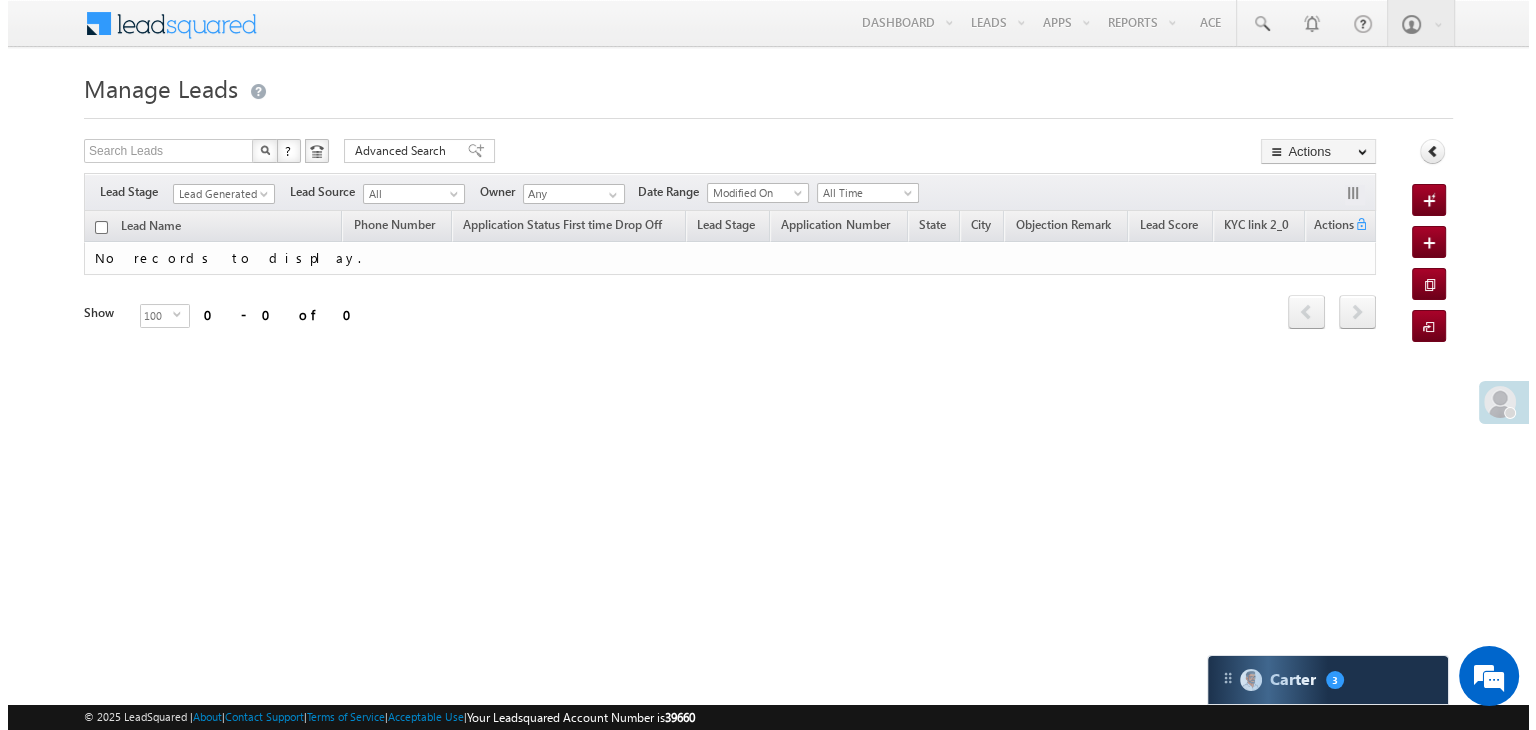 scroll, scrollTop: 0, scrollLeft: 0, axis: both 